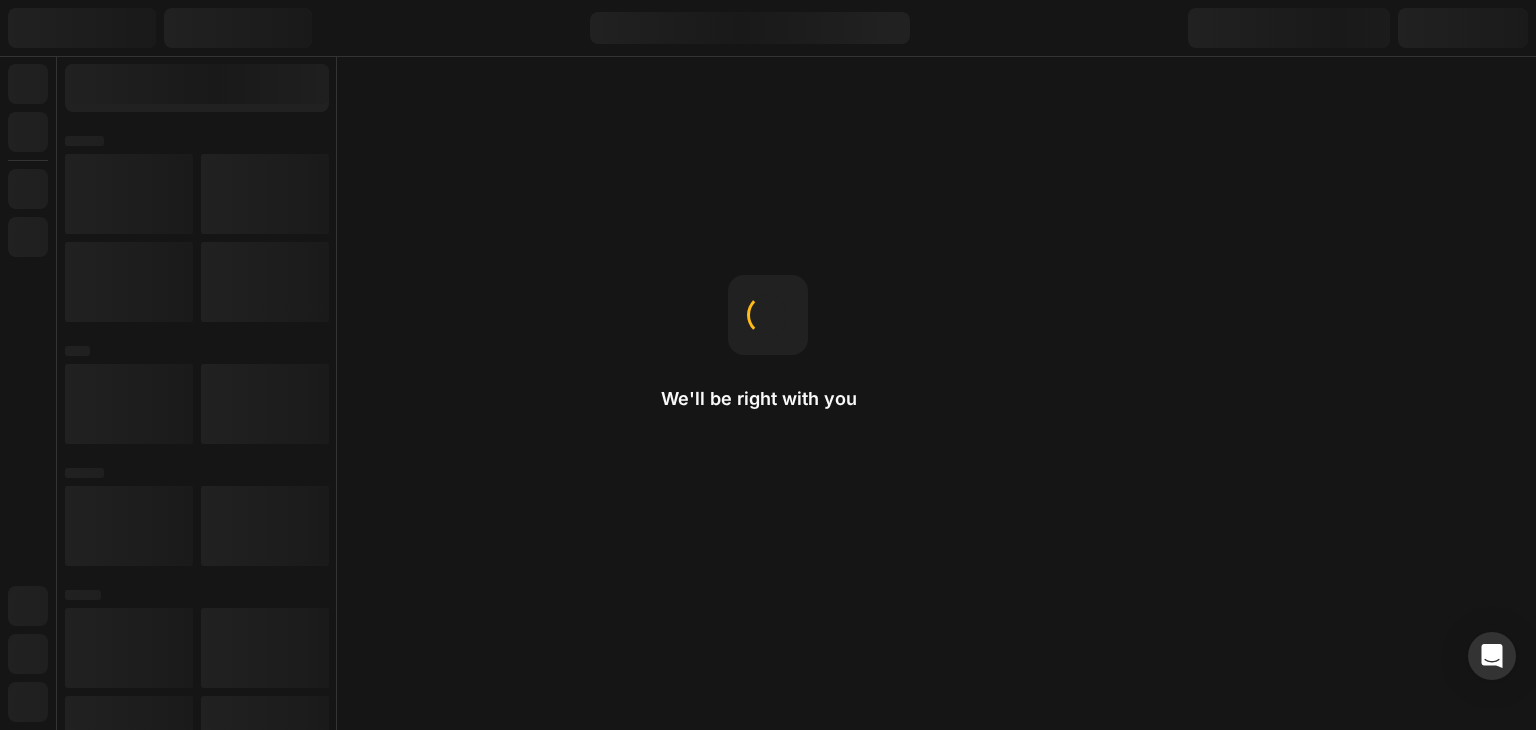 scroll, scrollTop: 0, scrollLeft: 0, axis: both 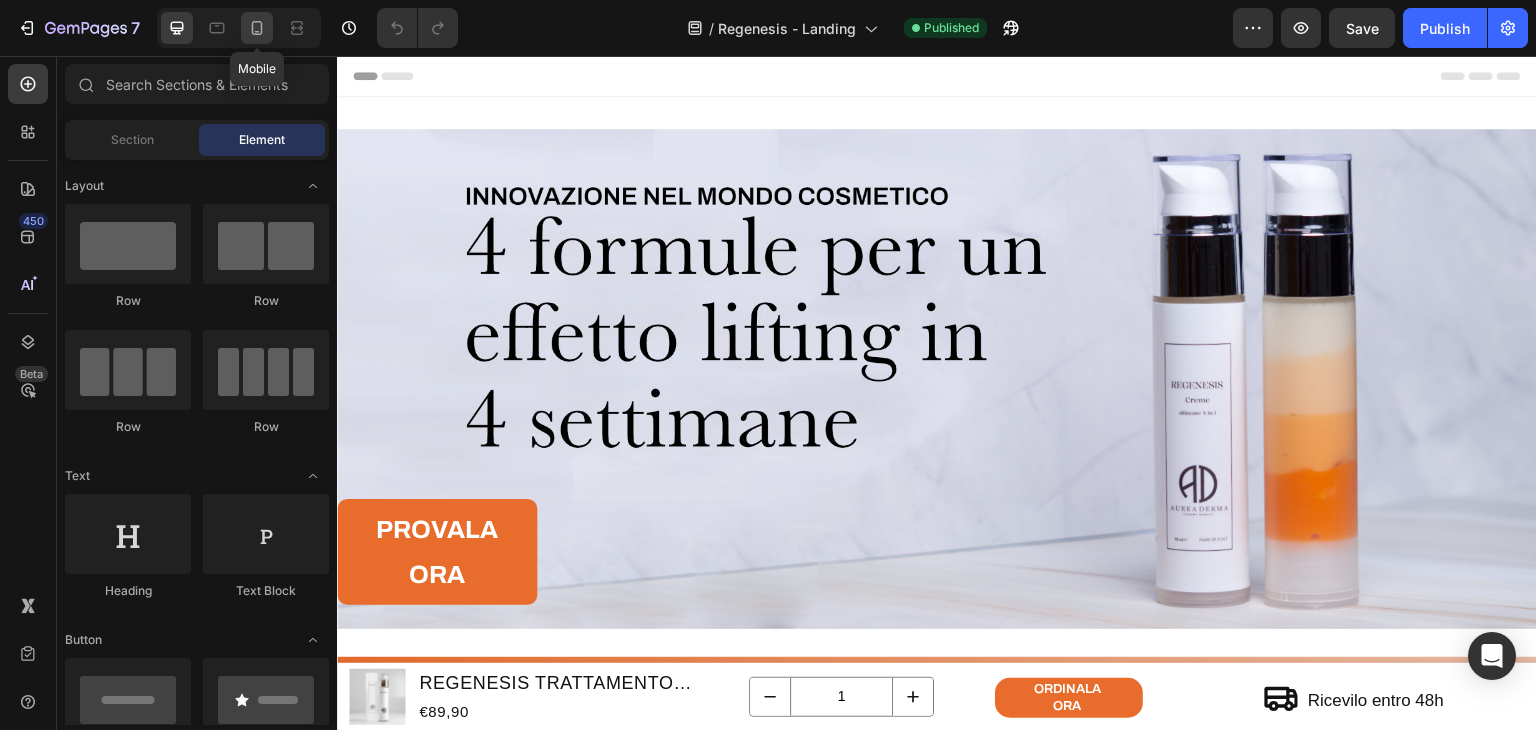 click 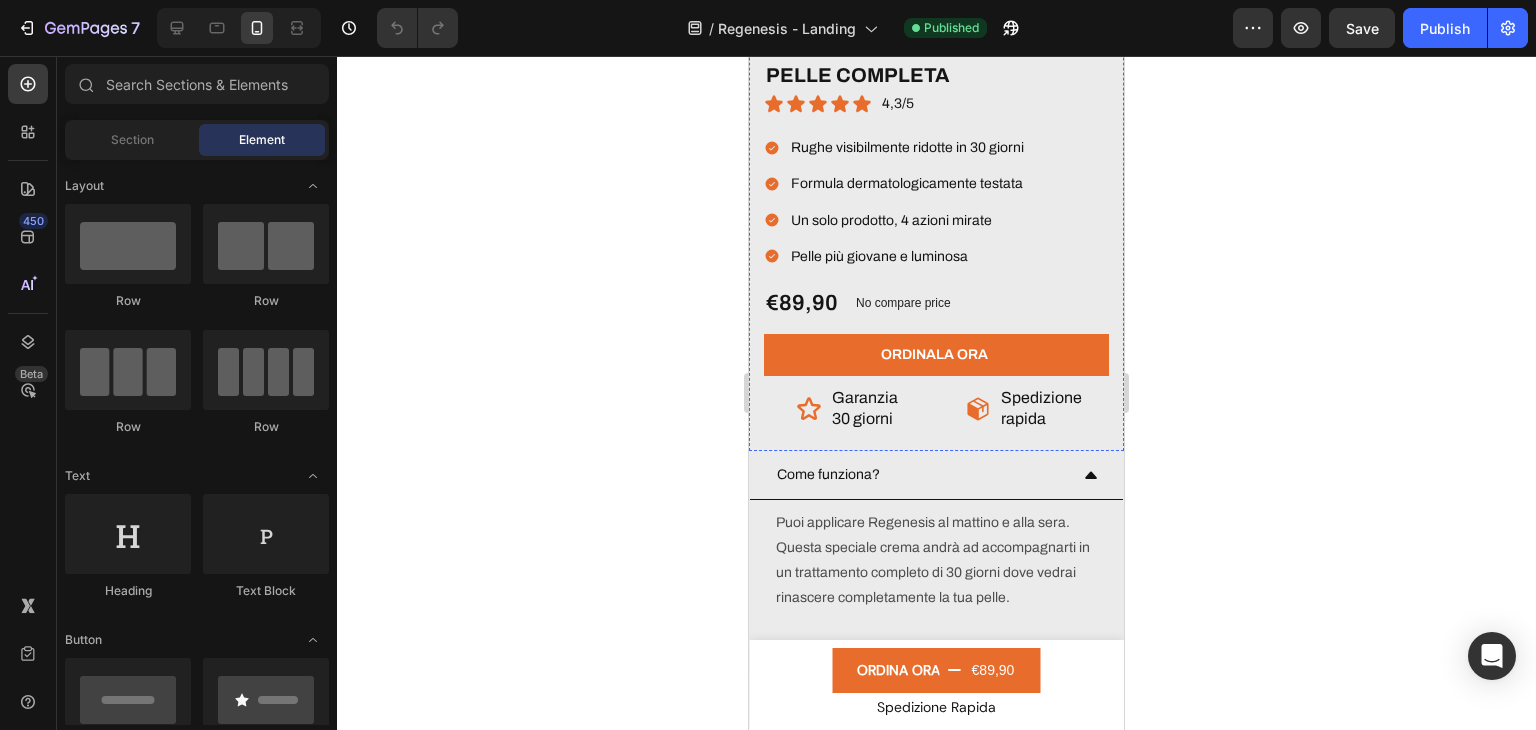 scroll, scrollTop: 3400, scrollLeft: 0, axis: vertical 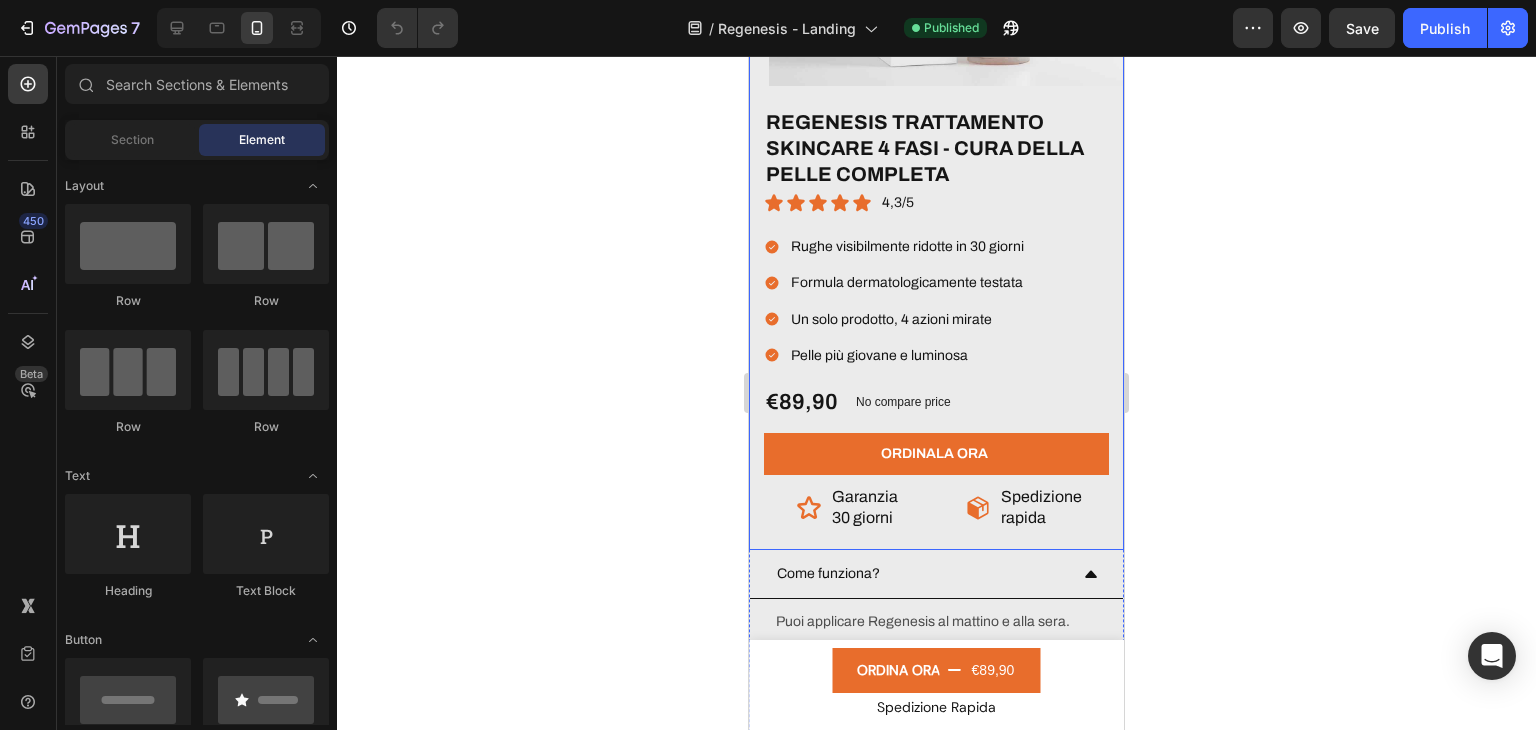 click on "Product Images" at bounding box center [936, -116] 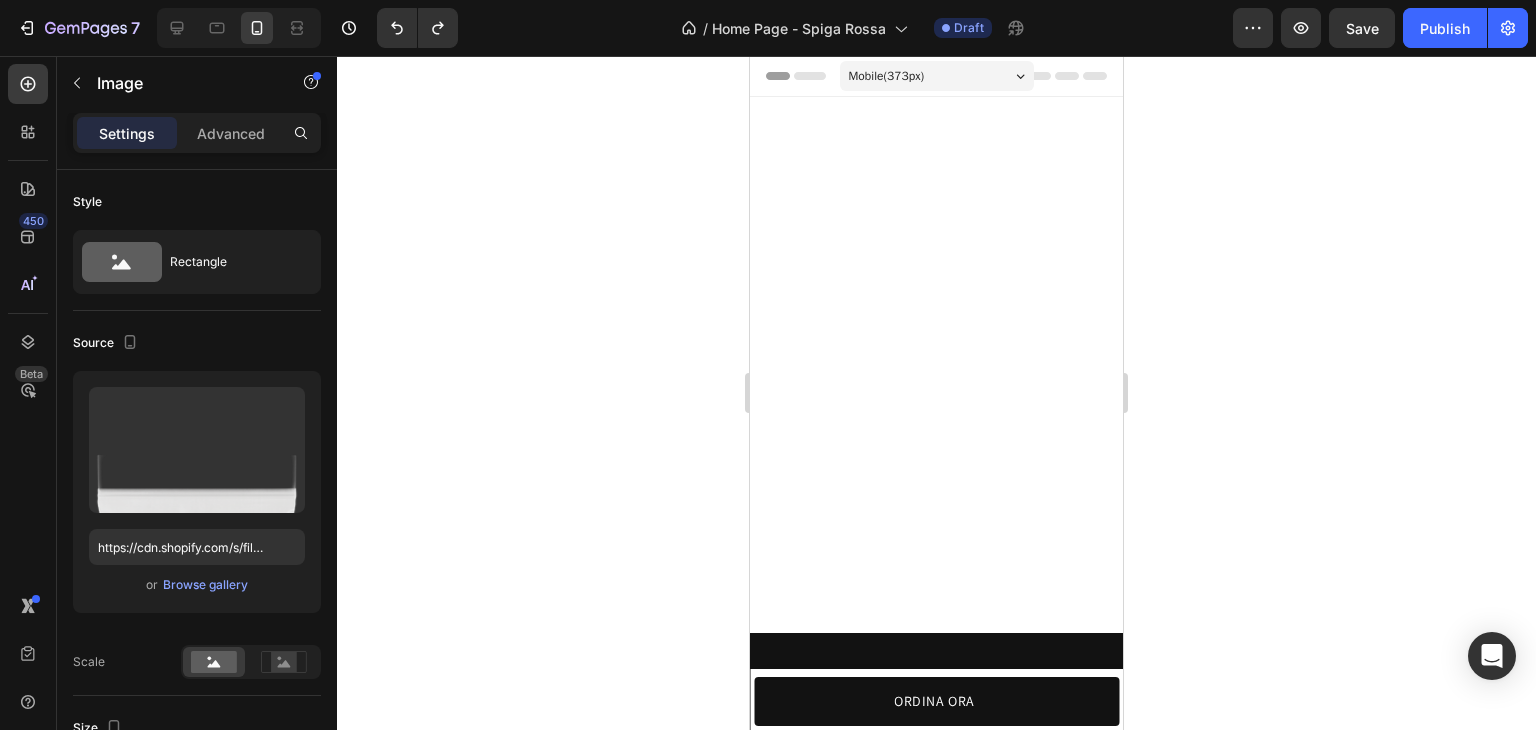 scroll, scrollTop: 5028, scrollLeft: 0, axis: vertical 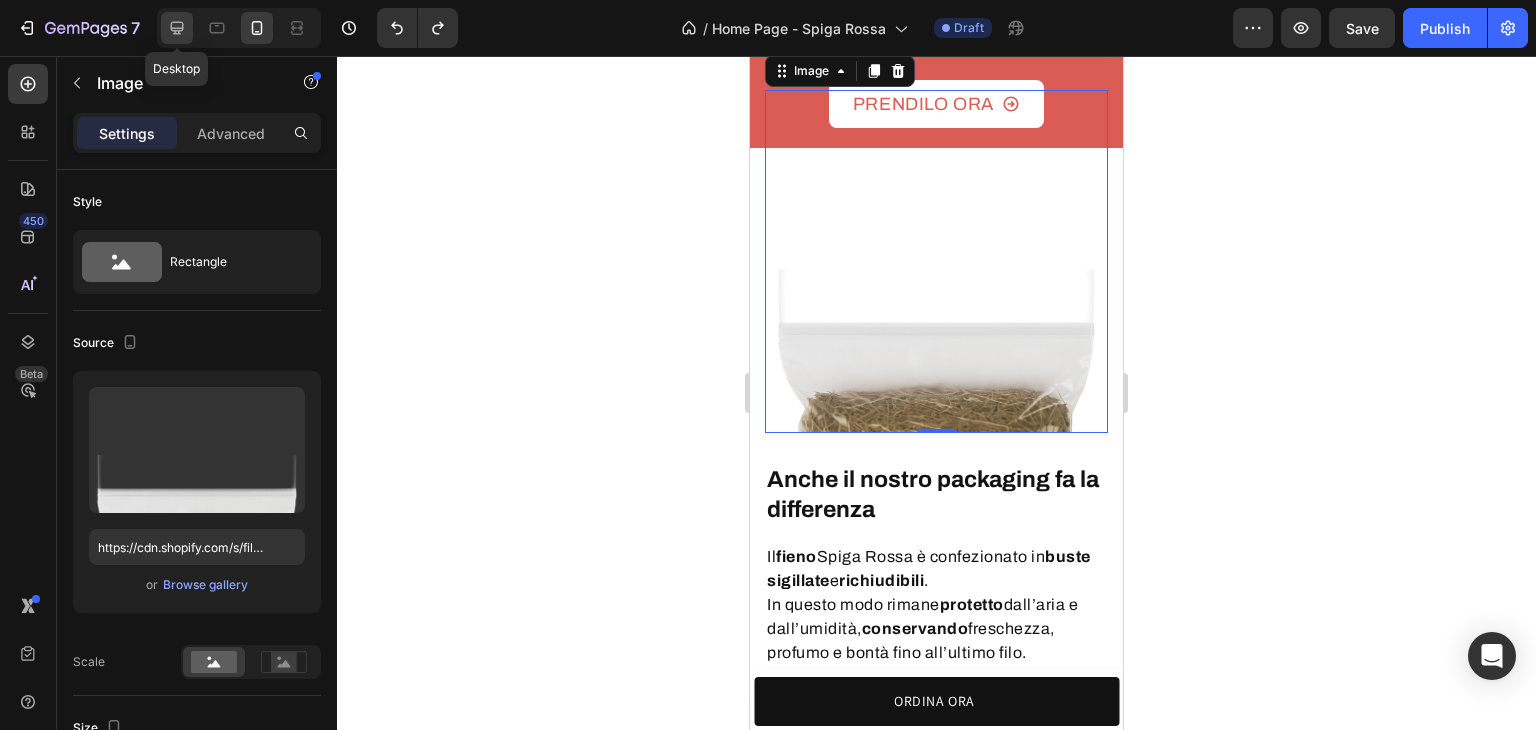 click 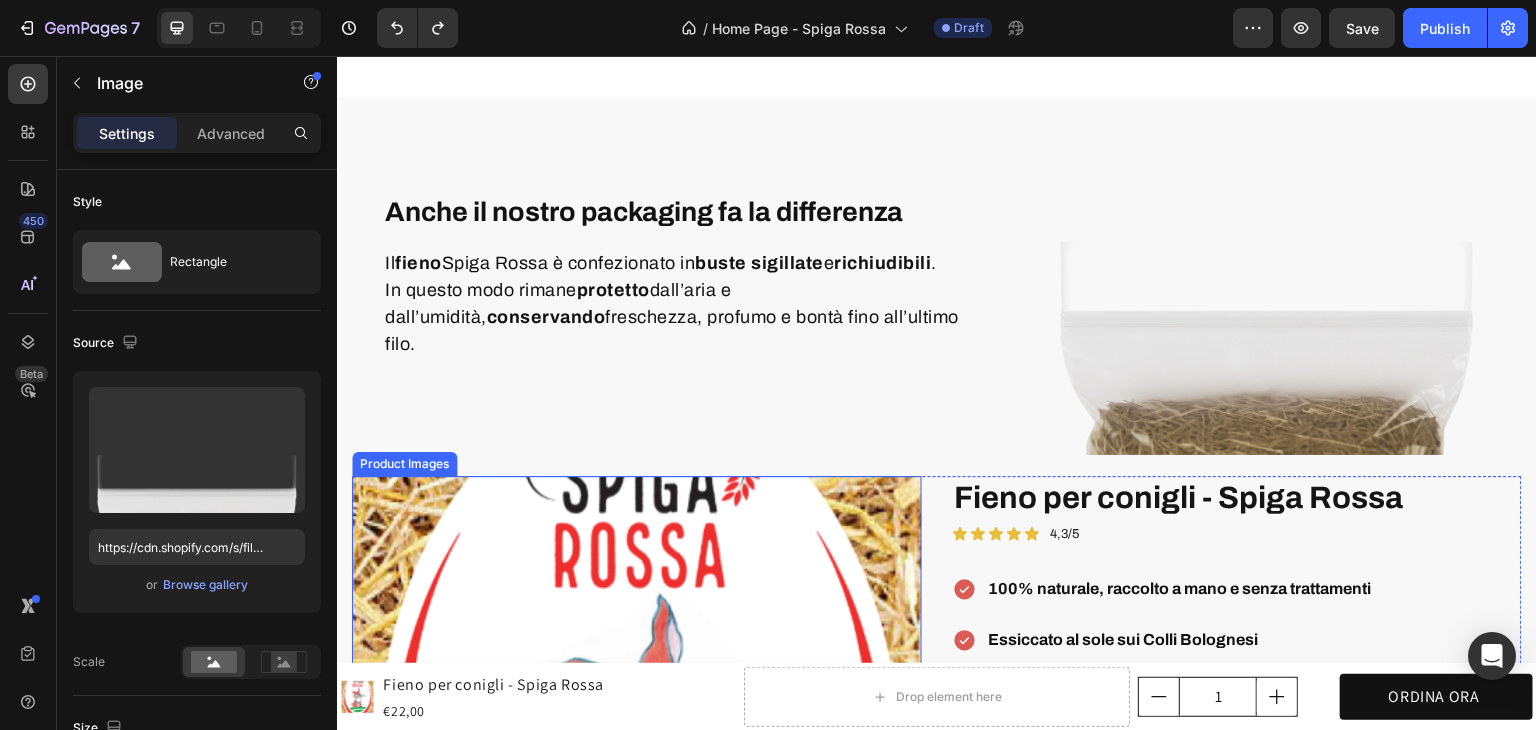 scroll, scrollTop: 4030, scrollLeft: 0, axis: vertical 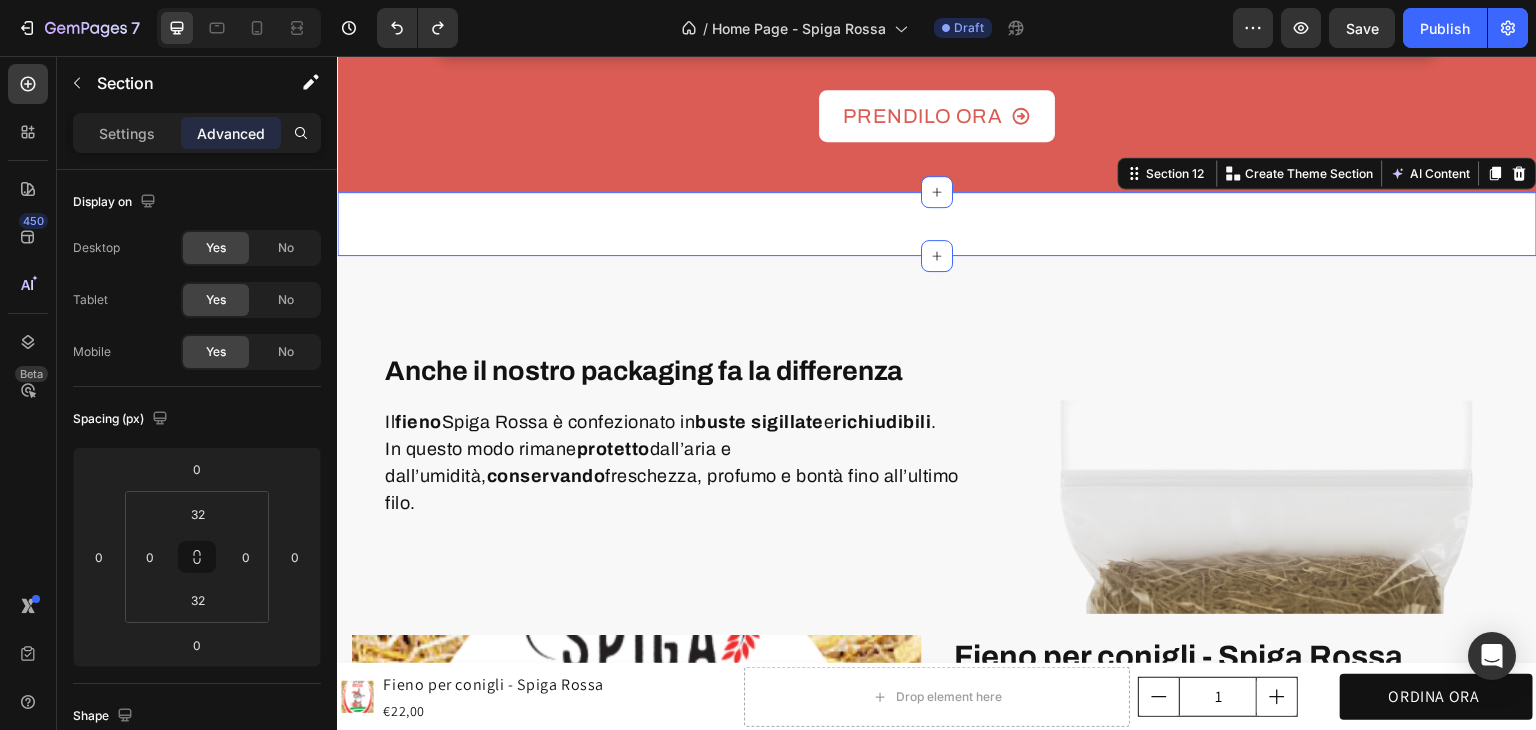 click on "Anche il nostro packaging fa la differenza Heading Il  fieno  Spiga Rossa è confezionato in  buste sigillate  e  richiudibili . In questo modo rimane  protetto  dall’aria e dall’umidità,  conservando  freschezza, profumo e bontà fino all’ultimo filo. Text block Row Image Row Section 12   You can create reusable sections Create Theme Section AI Content Write with GemAI What would you like to describe here? Tone and Voice Persuasive Product Fieno per conigli - Spiga Rossa Show more Generate" at bounding box center [937, 224] 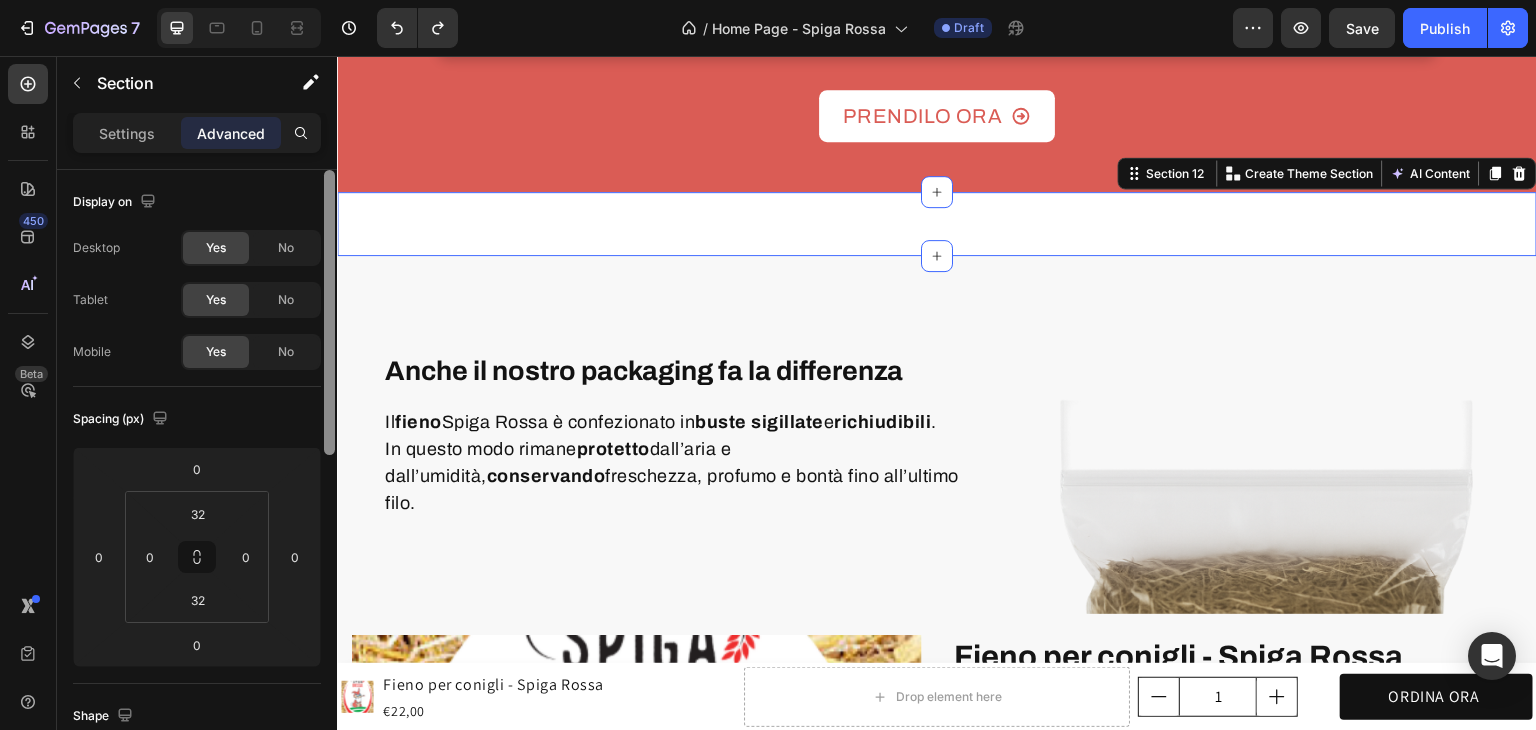 scroll, scrollTop: 616, scrollLeft: 0, axis: vertical 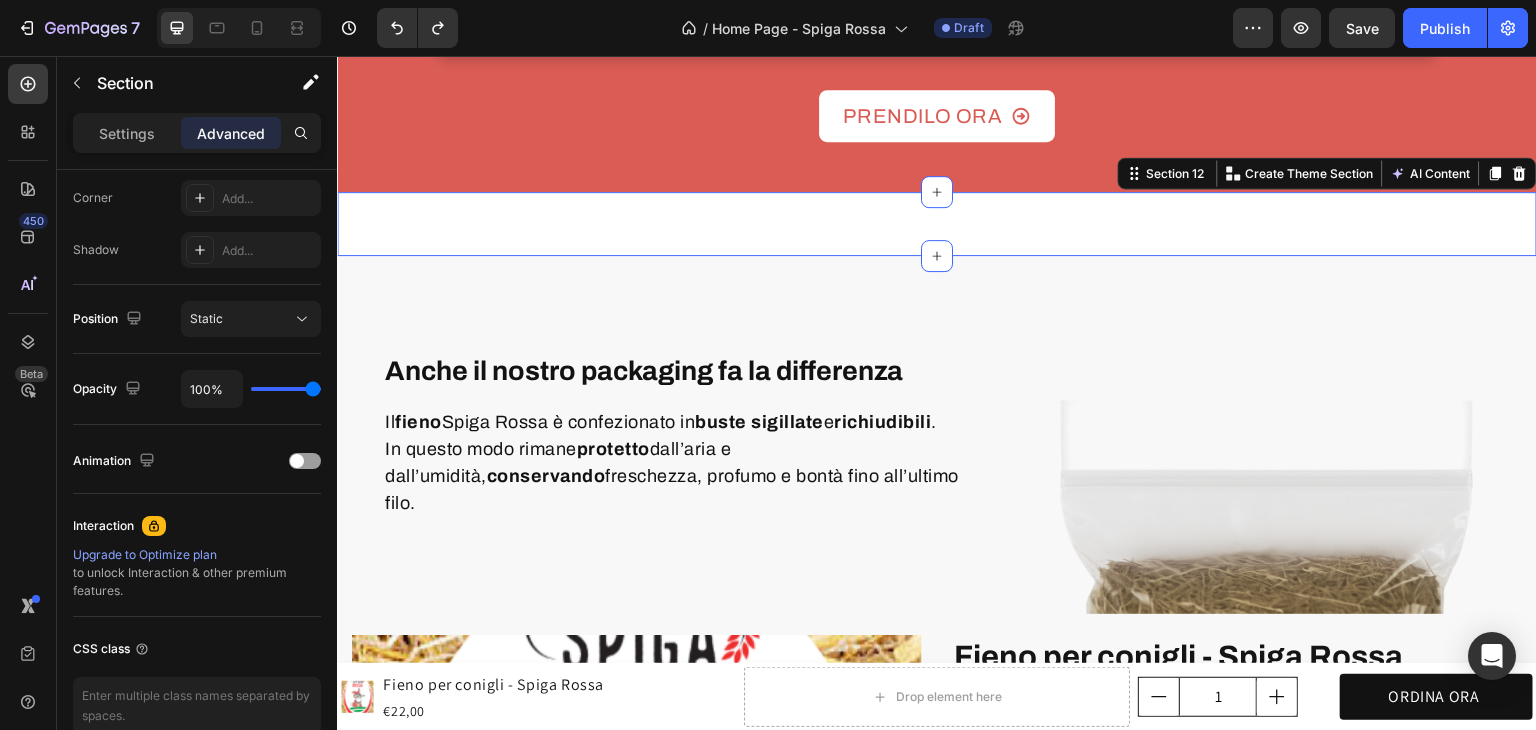 click at bounding box center [329, -138] 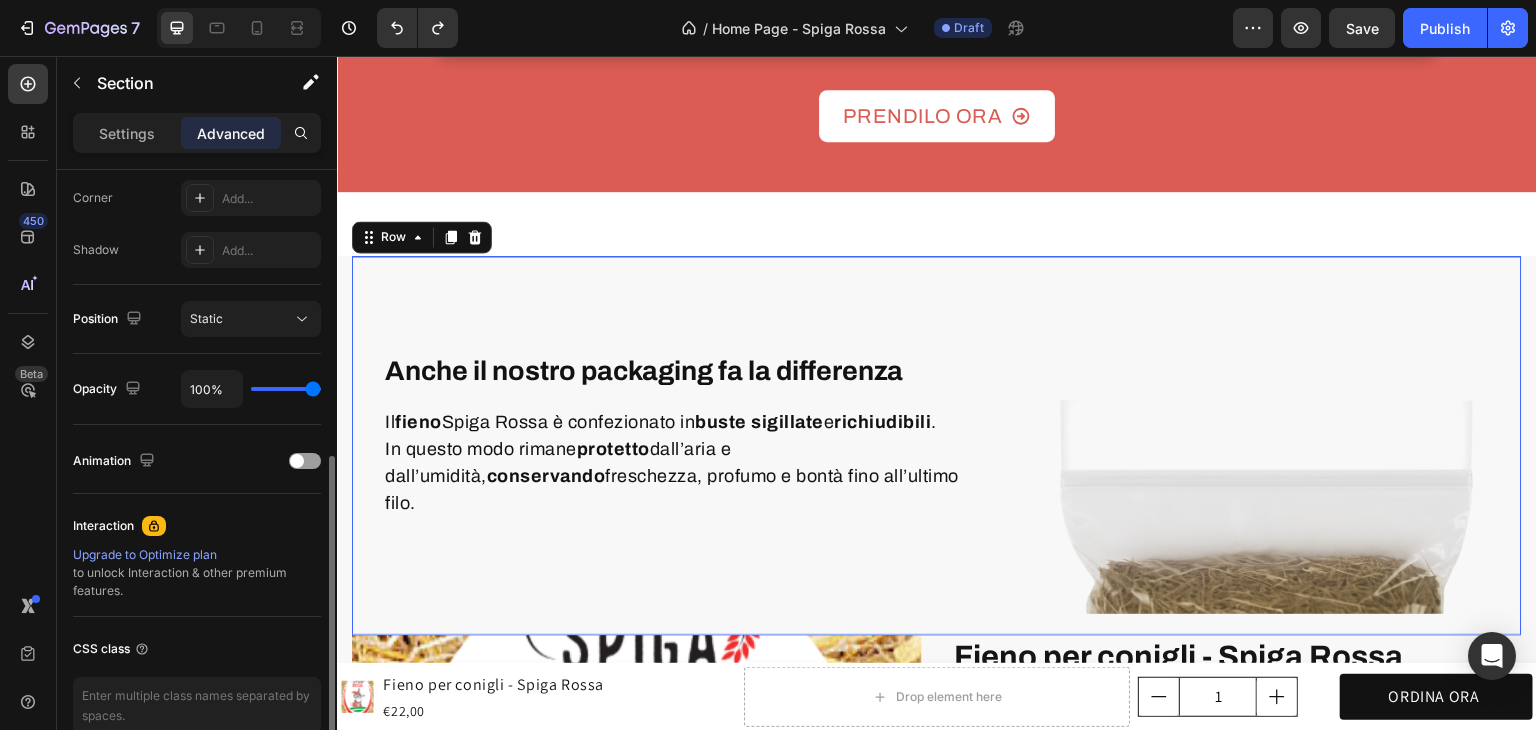 click on "Anche il nostro packaging fa la differenza Heading Il  fieno  Spiga Rossa è confezionato in  buste sigillate  e  richiudibili . In questo modo rimane  protetto  dall’aria e dall’umidità,  conservando  freschezza, profumo e bontà fino all’ultimo filo. Text block Row Image Row Row   0" at bounding box center [937, 445] 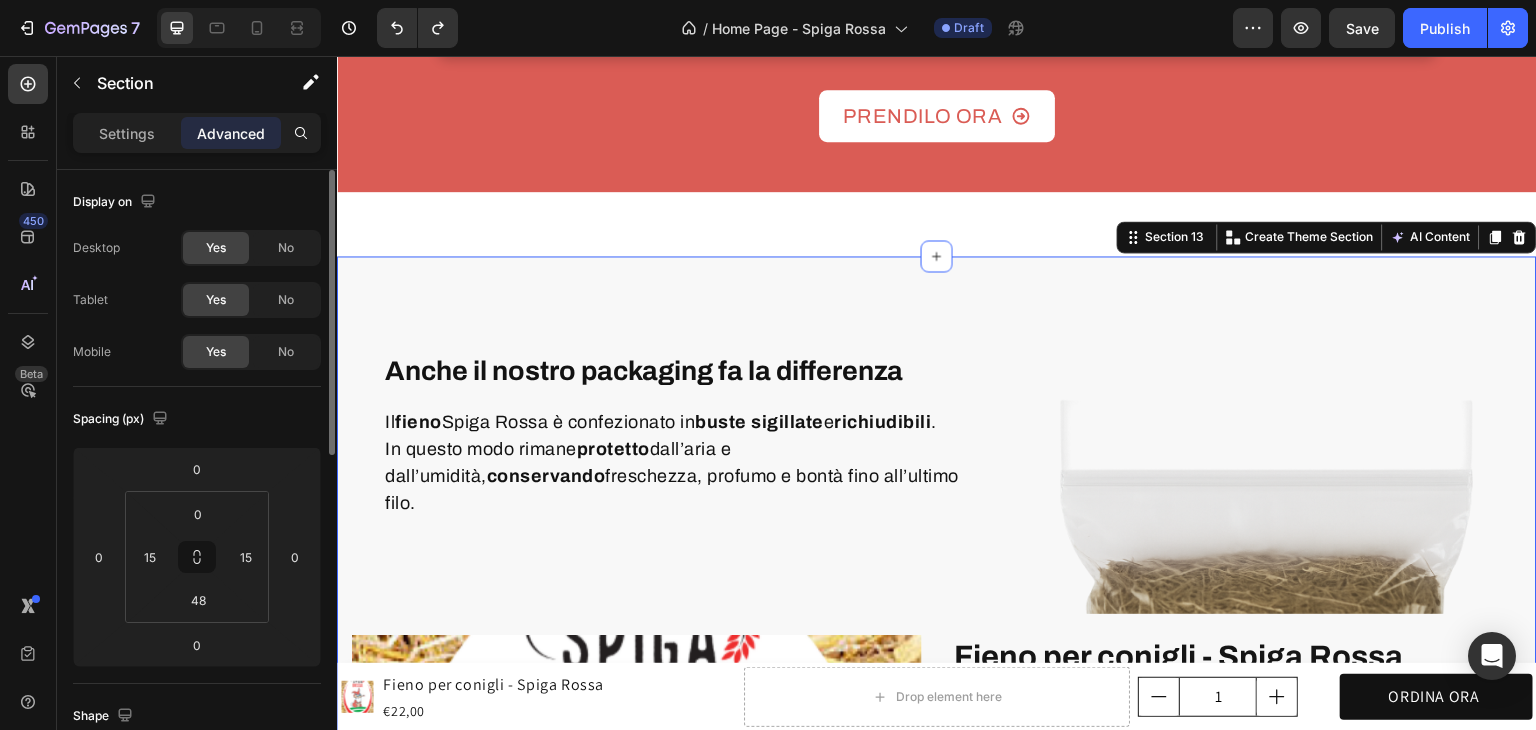 click on "Anche il nostro packaging fa la differenza Heading Il  fieno  Spiga Rossa è confezionato in  buste sigillate  e  richiudibili . In questo modo rimane  protetto  dall’aria e dall’umidità,  conservando  freschezza, profumo e bontà fino all’ultimo filo. Text block Row Image Row Row Product Images Fieno per conigli - Spiga Rossa Product Title Icon Icon Icon Icon Icon Icon List 4,3/5 Text Block Row 100% naturale, raccolto a mano e senza trattamenti Essiccato al sole sui Colli Bolognesi Confezionato con cura per mantenere freschezza e profumo Item List €22,00 Product Price Product Price Text Block Row ORDINALA ORA Add to Cart
Icon Garanzia 30 giorni Heading Row
Icon Spedizione rapida Heading Row Row Row
Il fieno Spiga Rossa è davvero naturale?
Quanto dura un sacco da 1 kg?
Perché è diverso dal fieno dei competitor? Accordion Product Product Images Fieno per conigli - Spiga Rossa Icon Row" at bounding box center [937, 763] 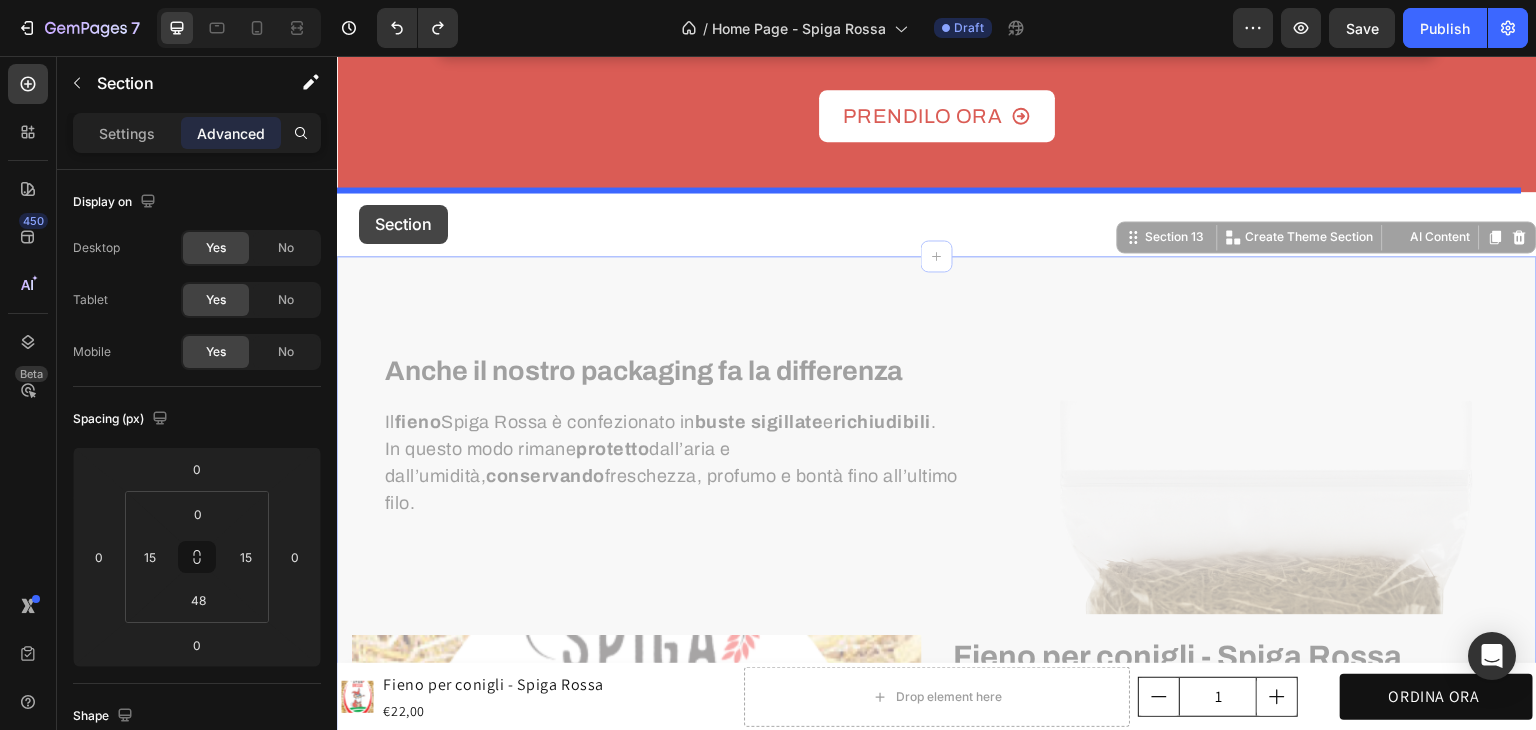 drag, startPoint x: 346, startPoint y: 292, endPoint x: 359, endPoint y: 205, distance: 87.965904 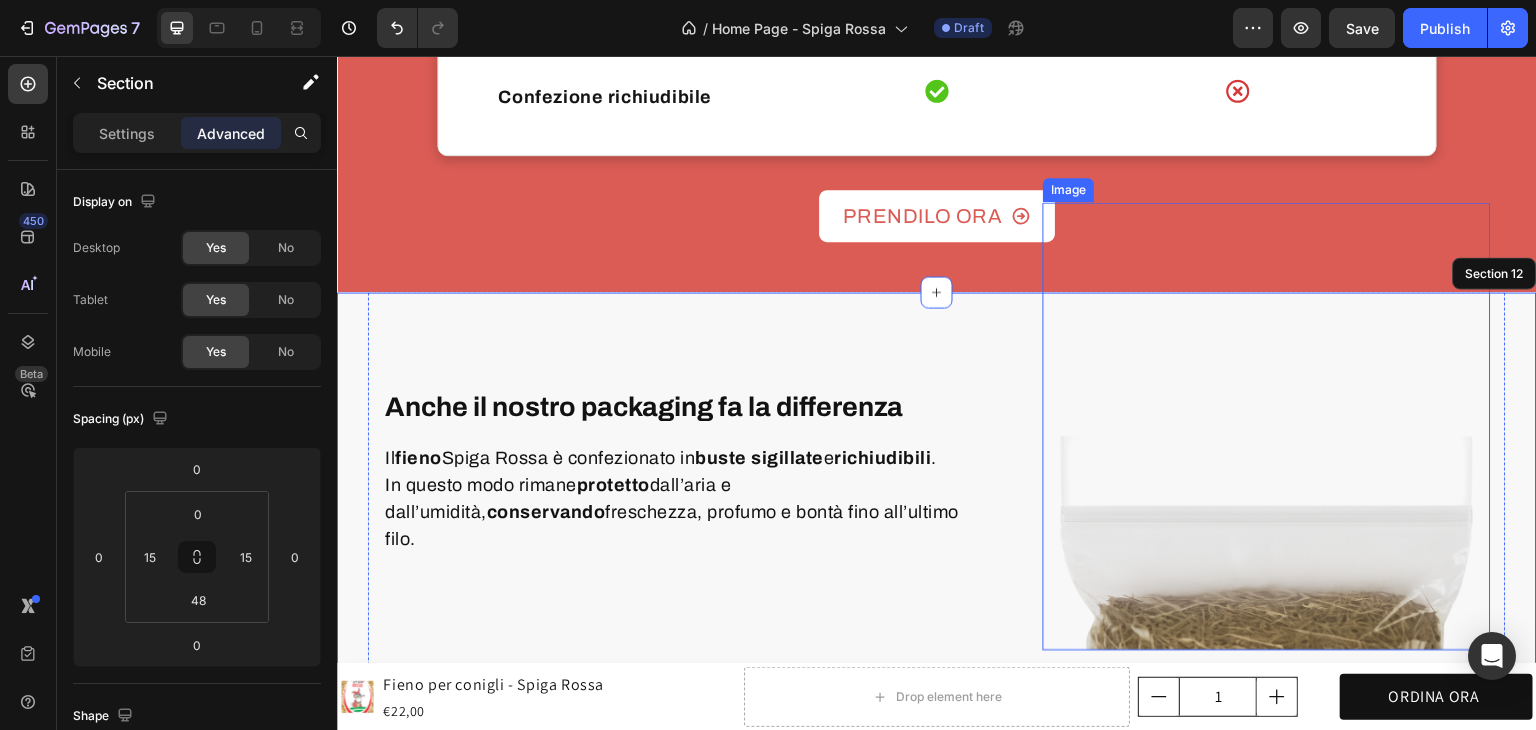 scroll, scrollTop: 4430, scrollLeft: 0, axis: vertical 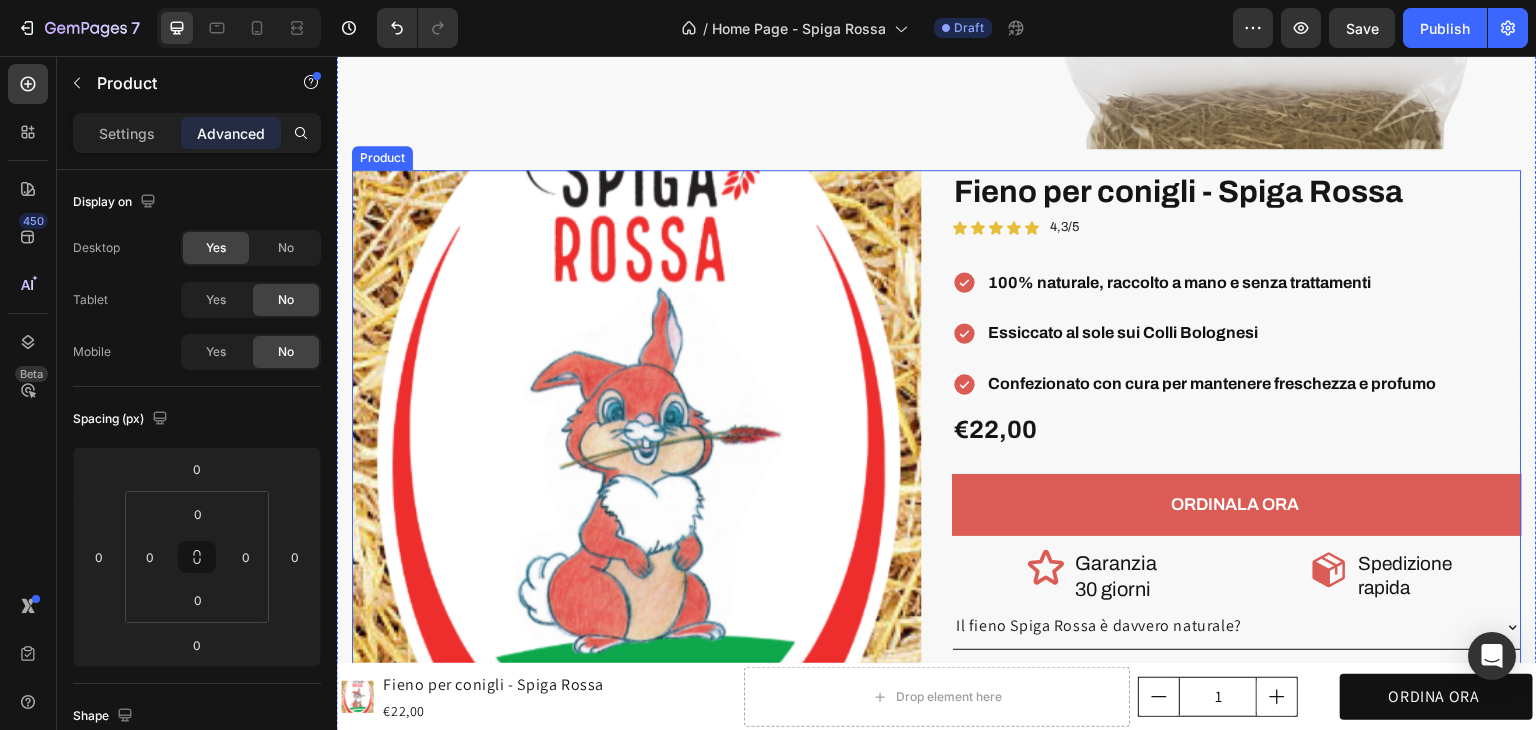 click on "Product Images Fieno per conigli - Spiga Rossa Product Title Icon Icon Icon Icon Icon Icon List 4,3/5 Text Block Row 100% naturale, raccolto a mano e senza trattamenti Essiccato al sole sui Colli Bolognesi Confezionato con cura per mantenere freschezza e profumo Item List €22,00 Product Price Product Price Text Block Row ORDINALA ORA Add to Cart
Icon Garanzia 30 giorni Heading Row
Icon Spedizione rapida Heading Row Row Row
Il fieno Spiga Rossa è davvero naturale?
Quanto dura un sacco da 1 kg?
Perché è diverso dal fieno dei competitor? Accordion Product" at bounding box center (937, 463) 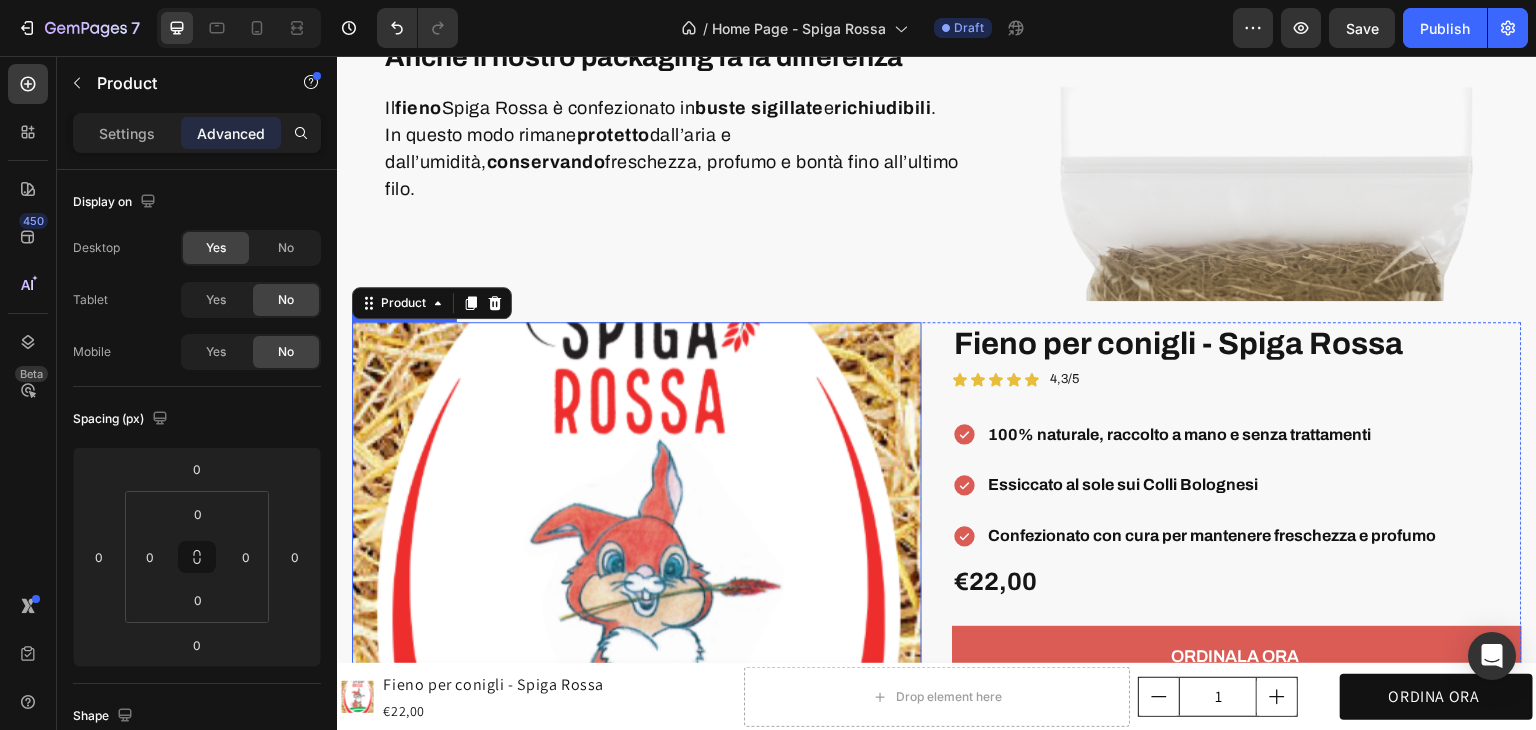 scroll, scrollTop: 4330, scrollLeft: 0, axis: vertical 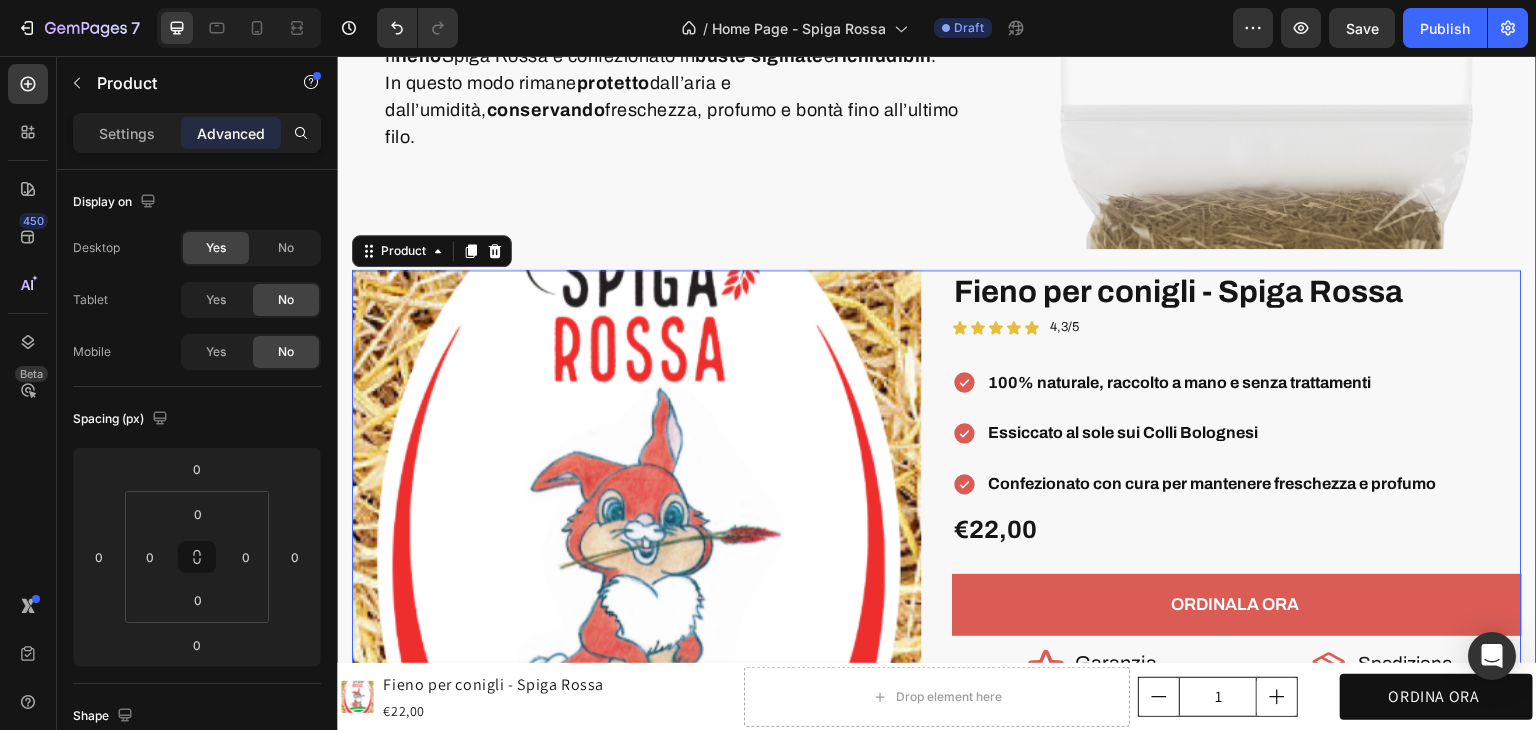 click on "Anche il nostro packaging fa la differenza Heading Il  fieno  Spiga Rossa è confezionato in  buste sigillate  e  richiudibili . In questo modo rimane  protetto  dall’aria e dall’umidità,  conservando  freschezza, profumo e bontà fino all’ultimo filo. Text block Row Image Row Row Product Images Fieno per conigli - Spiga Rossa Product Title Icon Icon Icon Icon Icon Icon List 4,3/5 Text Block Row 100% naturale, raccolto a mano e senza trattamenti Essiccato al sole sui Colli Bolognesi Confezionato con cura per mantenere freschezza e profumo Item List €22,00 Product Price Product Price Text Block Row ORDINALA ORA Add to Cart
Icon Garanzia 30 giorni Heading Row
Icon Spedizione rapida Heading Row Row Row
Il fieno Spiga Rossa è davvero naturale?
Quanto dura un sacco da 1 kg?
Perché è diverso dal fieno dei competitor? Accordion Product Product Images Fieno per conigli - Spiga Rossa Icon Row" at bounding box center [937, 397] 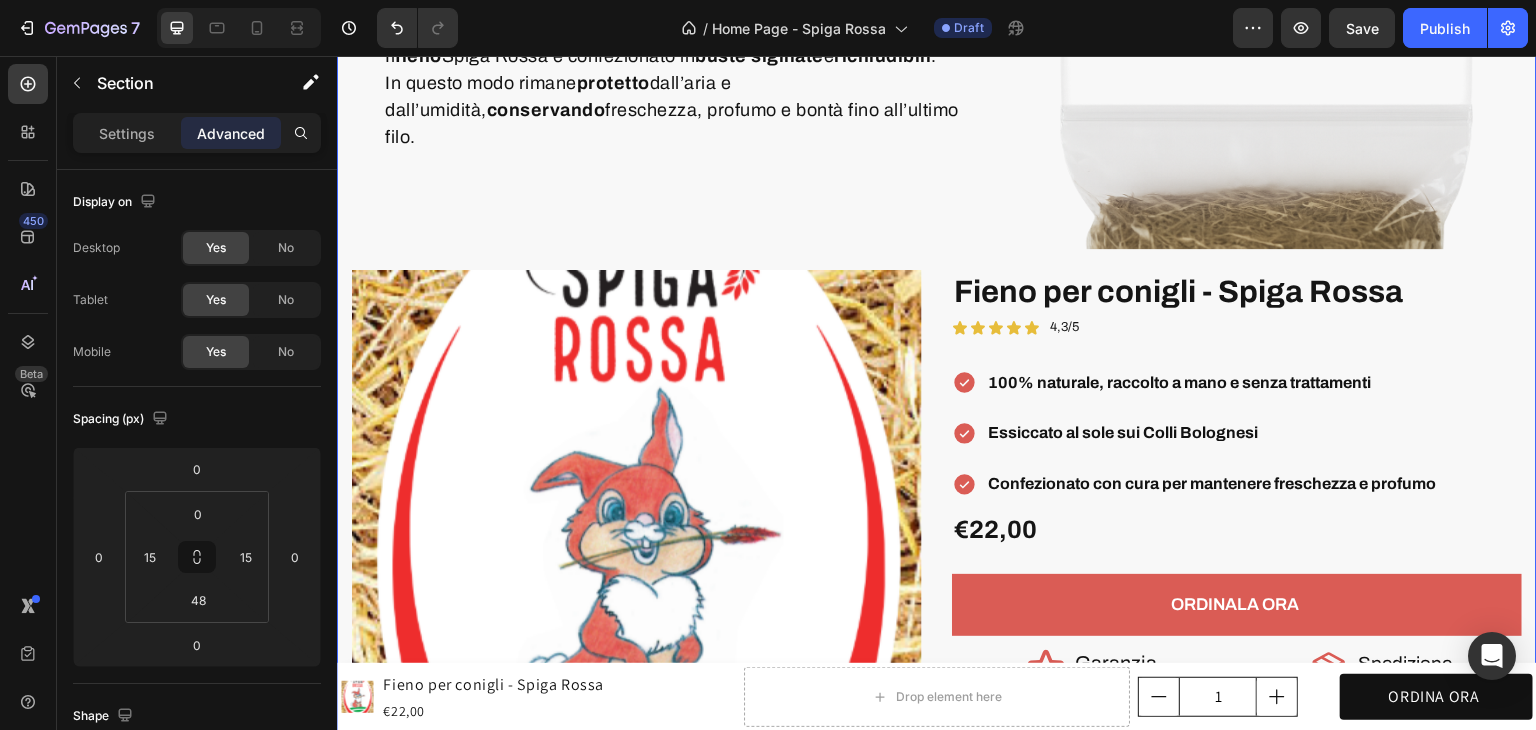click on "Anche il nostro packaging fa la differenza Heading Il  fieno  Spiga Rossa è confezionato in  buste sigillate  e  richiudibili . In questo modo rimane  protetto  dall’aria e dall’umidità,  conservando  freschezza, profumo e bontà fino all’ultimo filo. Text block Row Image Row Row Product Images Fieno per conigli - Spiga Rossa Product Title Icon Icon Icon Icon Icon Icon List 4,3/5 Text Block Row 100% naturale, raccolto a mano e senza trattamenti Essiccato al sole sui Colli Bolognesi Confezionato con cura per mantenere freschezza e profumo Item List €22,00 Product Price Product Price Text Block Row ORDINALA ORA Add to Cart
Icon Garanzia 30 giorni Heading Row
Icon Spedizione rapida Heading Row Row Row
Il fieno Spiga Rossa è davvero naturale?
Quanto dura un sacco da 1 kg?
Perché è diverso dal fieno dei competitor? Accordion Product Product Images Fieno per conigli - Spiga Rossa Icon Row" at bounding box center (937, 397) 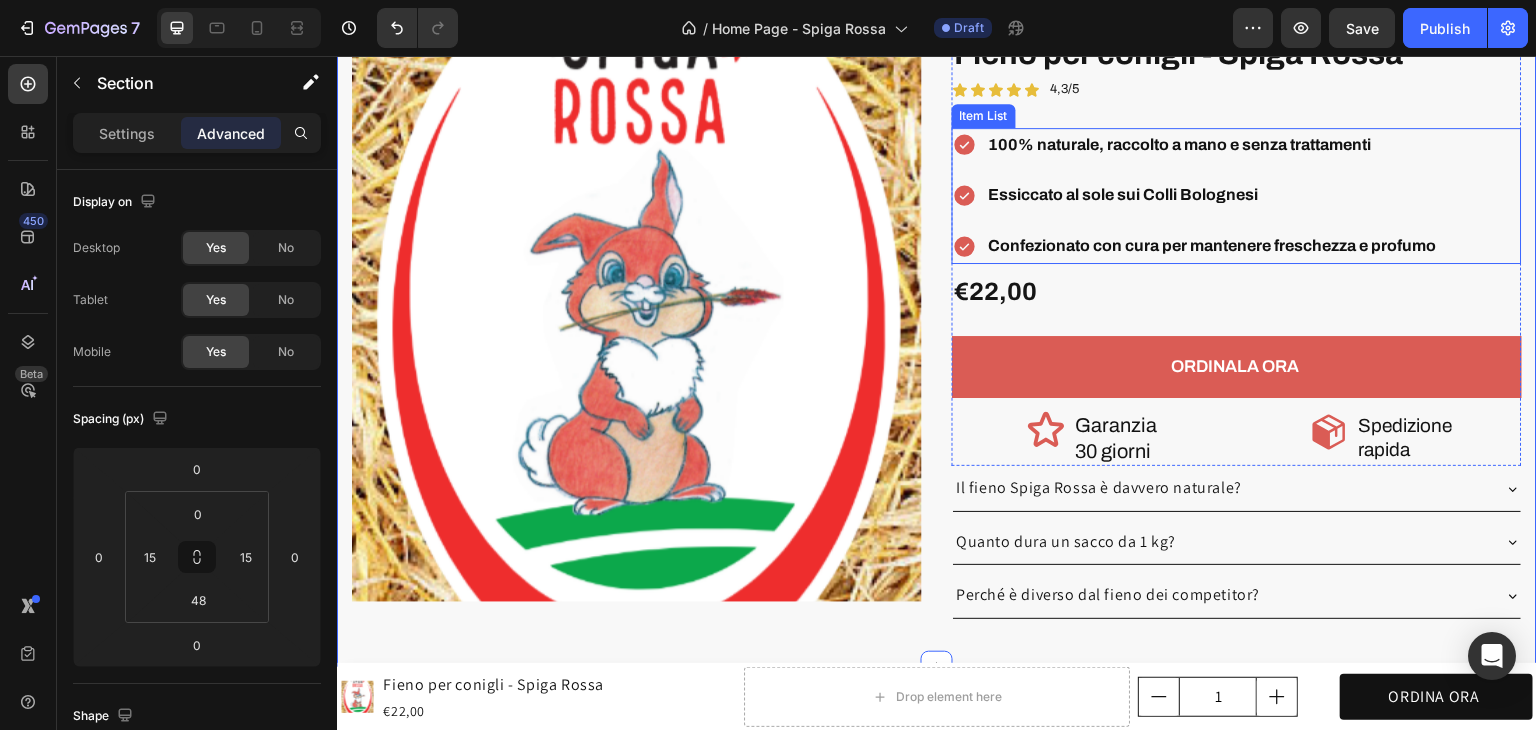 scroll, scrollTop: 4730, scrollLeft: 0, axis: vertical 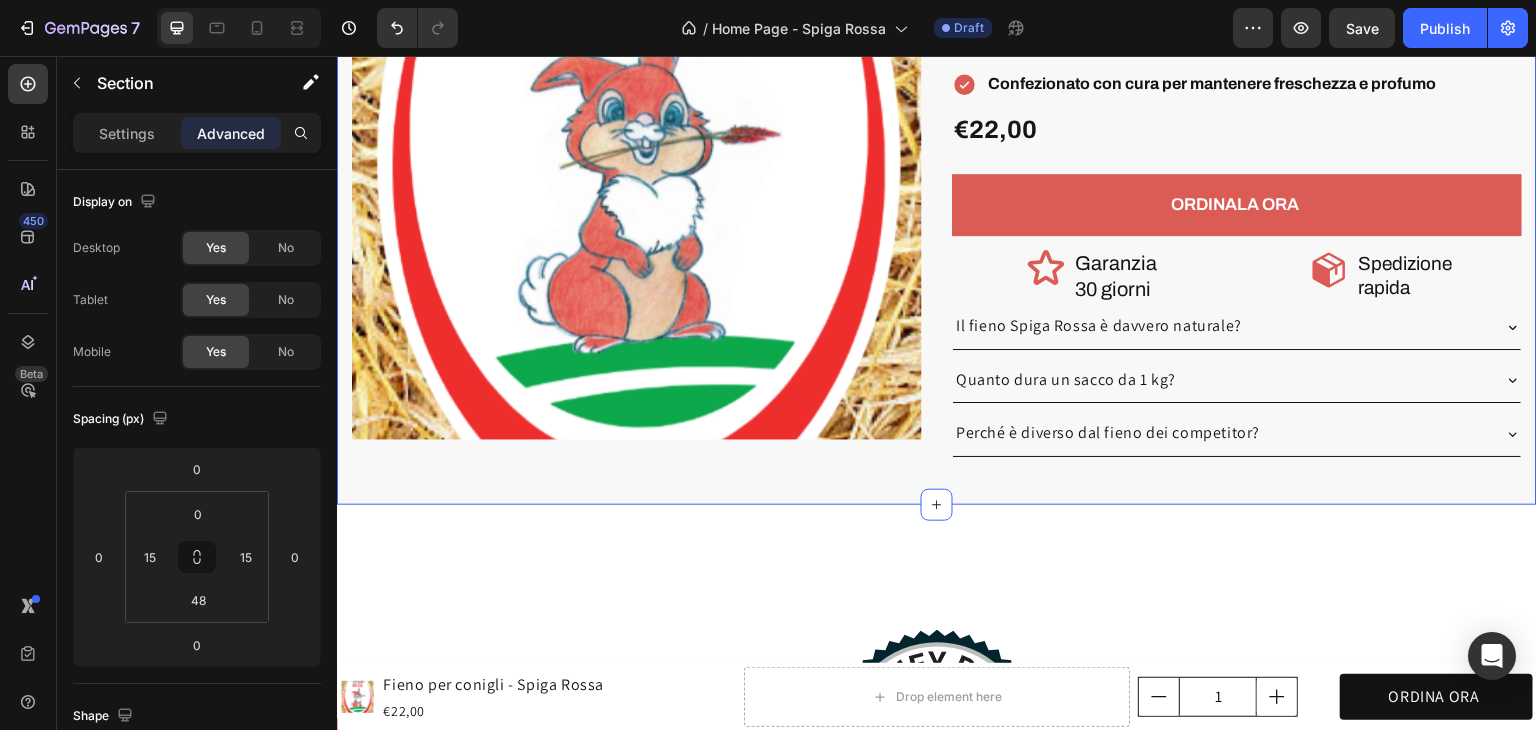 click on "Anche il nostro packaging fa la differenza Heading Il  fieno  Spiga Rossa è confezionato in  buste sigillate  e  richiudibili . In questo modo rimane  protetto  dall’aria e dall’umidità,  conservando  freschezza, profumo e bontà fino all’ultimo filo. Text block Row Image Row Row Product Images Fieno per conigli - Spiga Rossa Product Title Icon Icon Icon Icon Icon Icon List 4,3/5 Text Block Row 100% naturale, raccolto a mano e senza trattamenti Essiccato al sole sui Colli Bolognesi Confezionato con cura per mantenere freschezza e profumo Item List €22,00 Product Price Product Price Text Block Row ORDINALA ORA Add to Cart
Icon Garanzia 30 giorni Heading Row
Icon Spedizione rapida Heading Row Row Row
Il fieno Spiga Rossa è davvero naturale?
Quanto dura un sacco da 1 kg?
Perché è diverso dal fieno dei competitor? Accordion Product Product Images Fieno per conigli - Spiga Rossa Icon Row" at bounding box center [937, -3] 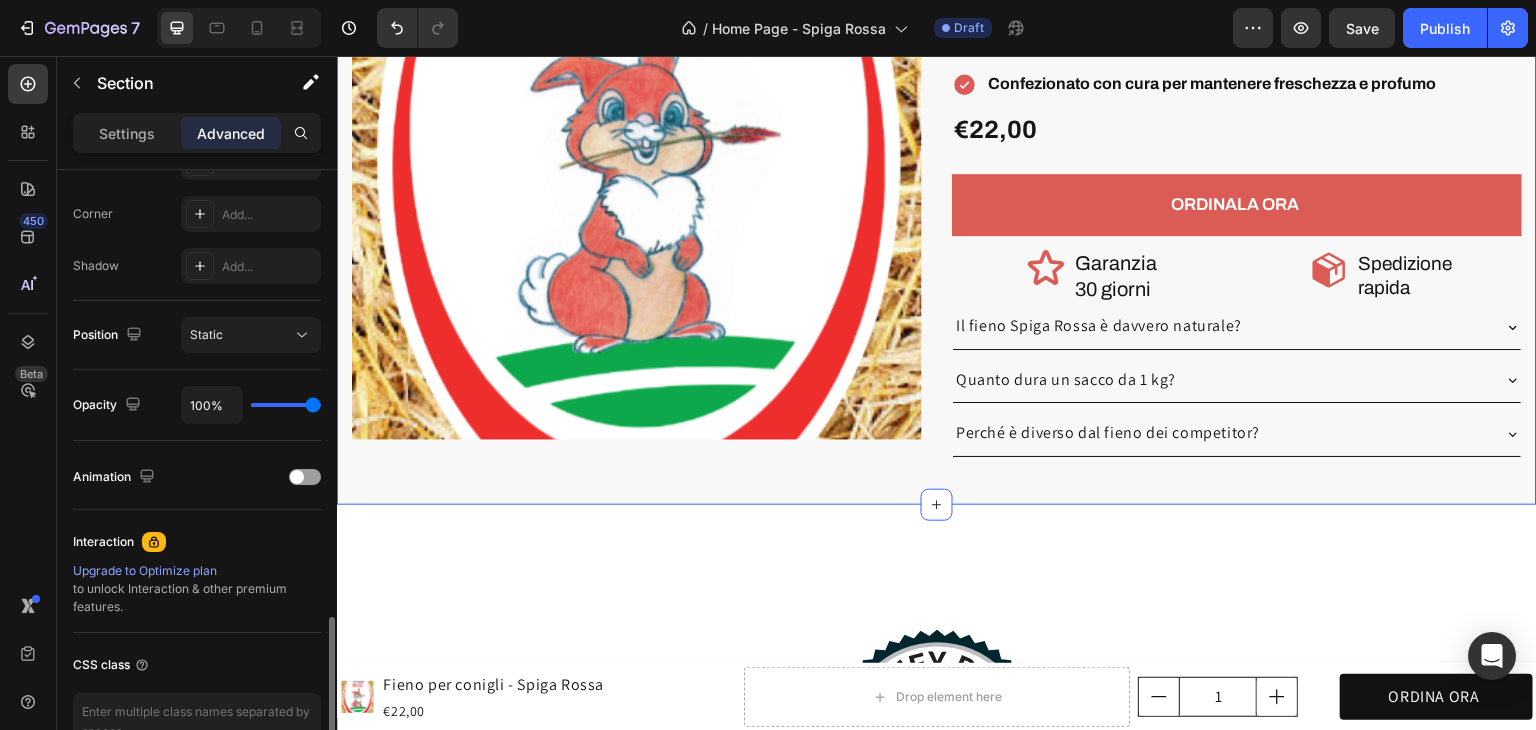 scroll, scrollTop: 715, scrollLeft: 0, axis: vertical 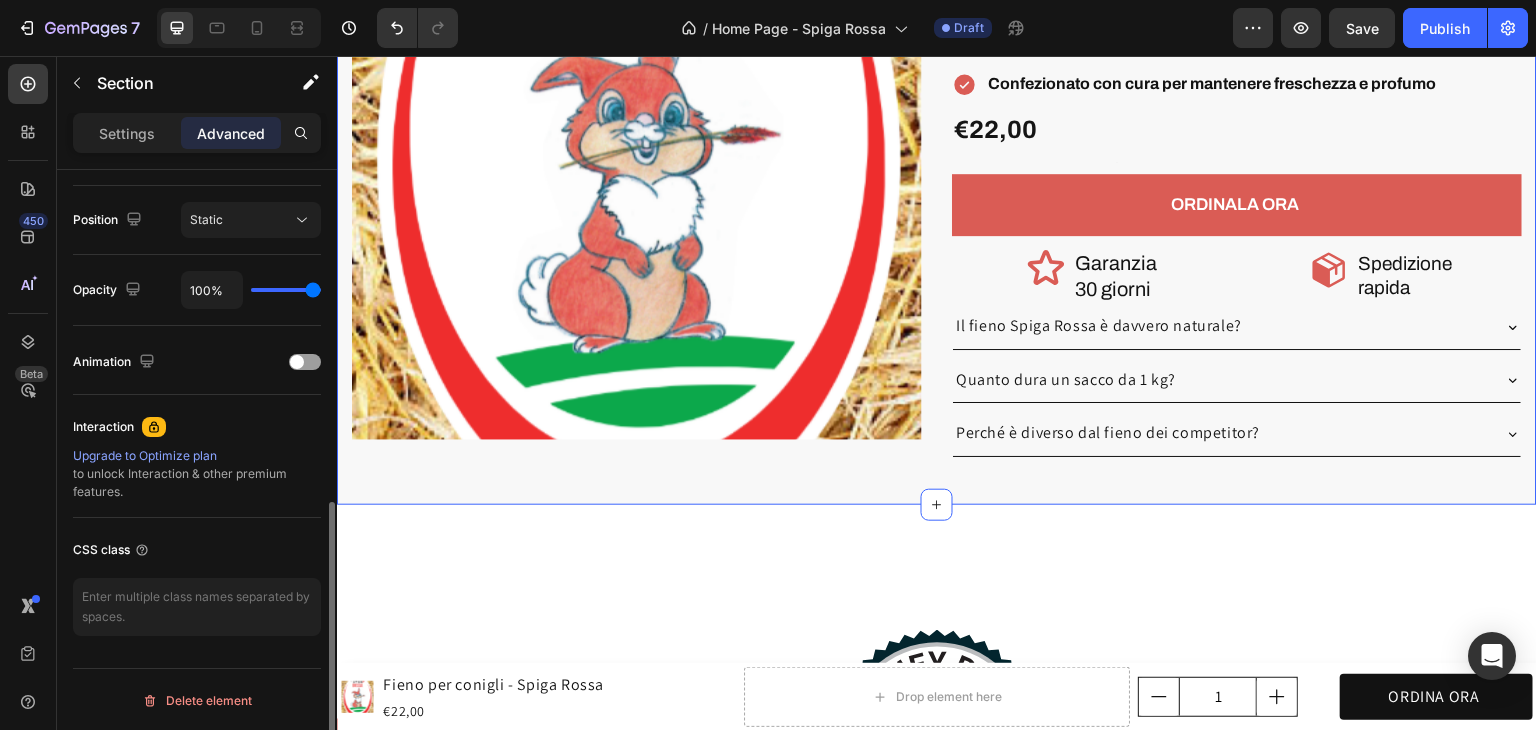 click on "Settings Advanced" at bounding box center [197, 133] 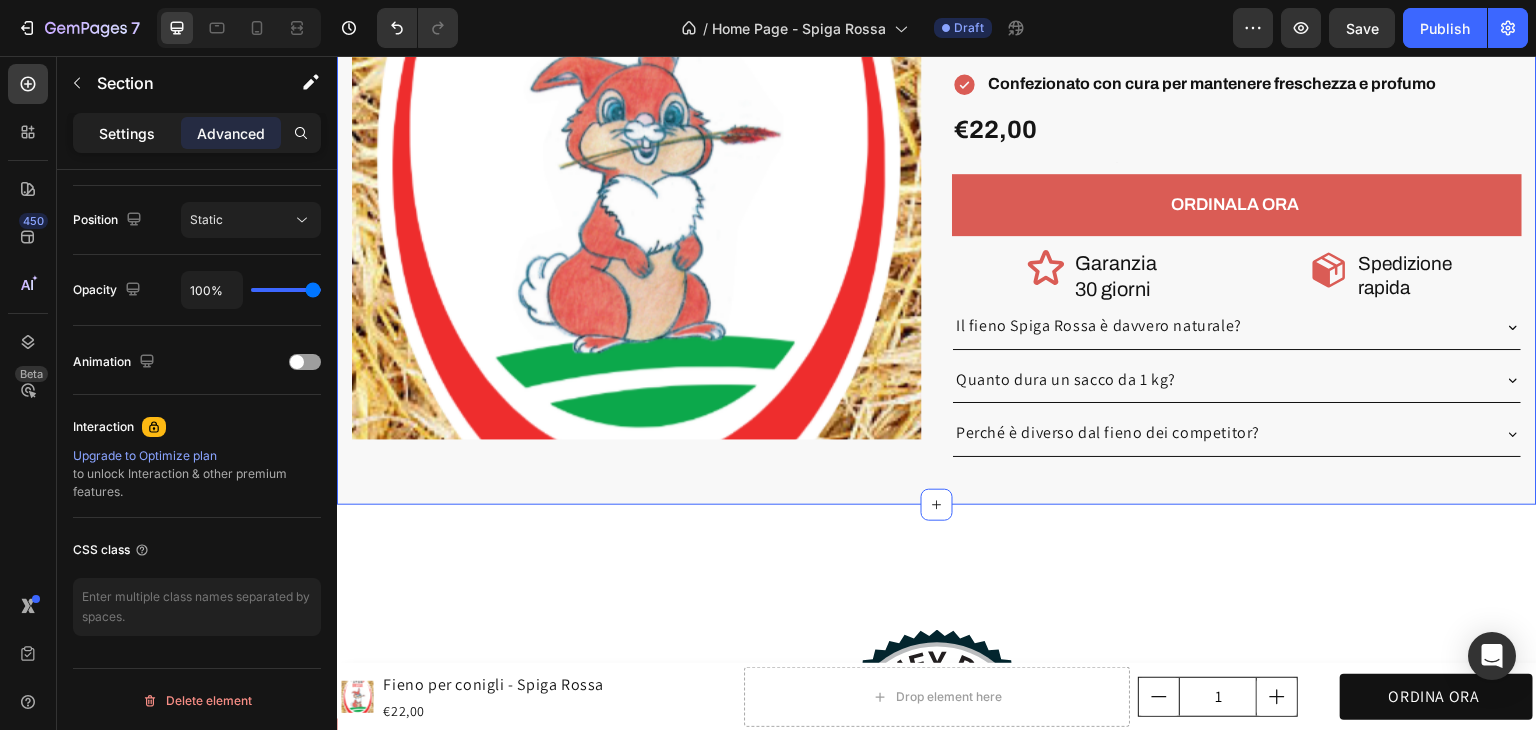 click on "Settings" at bounding box center (127, 133) 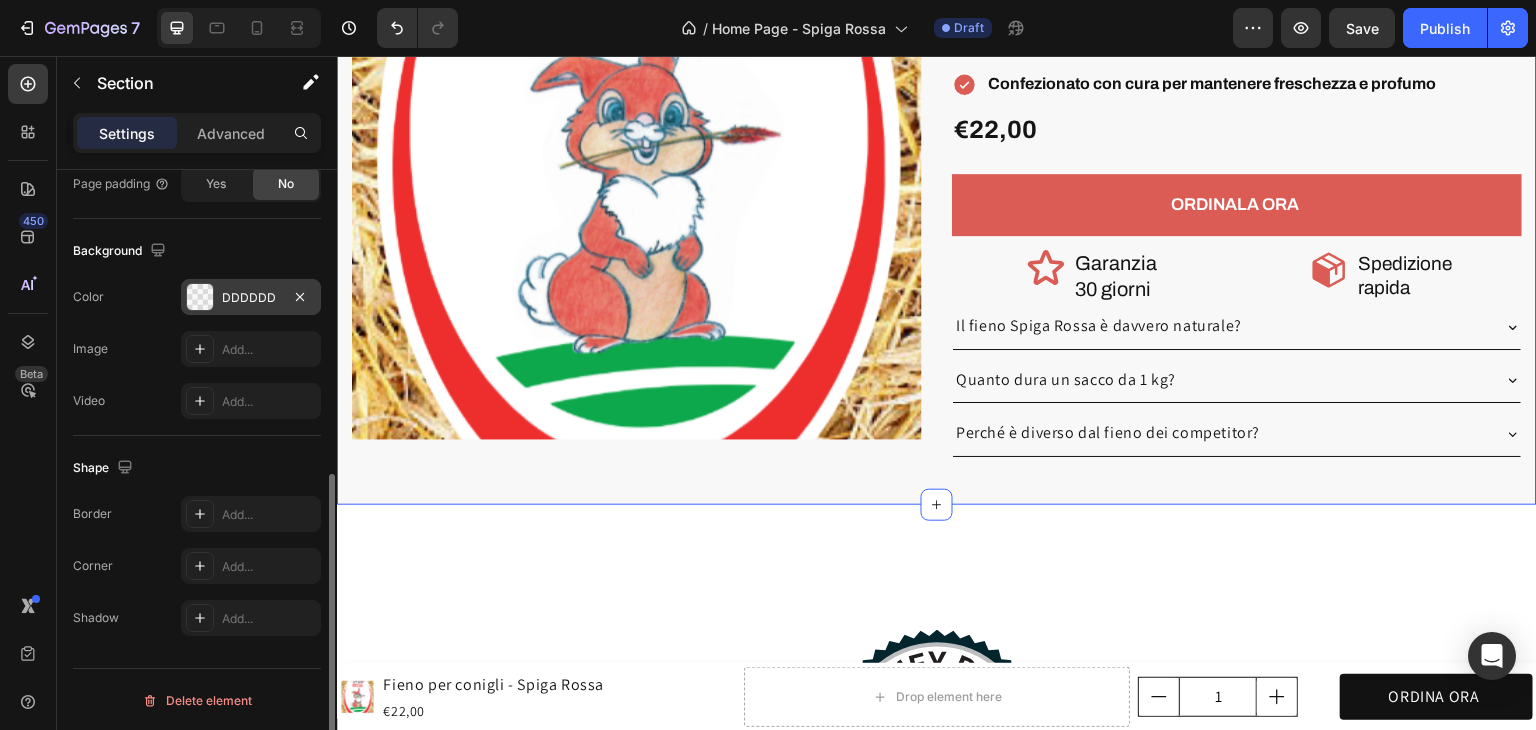 click on "DDDDDD" at bounding box center (251, 298) 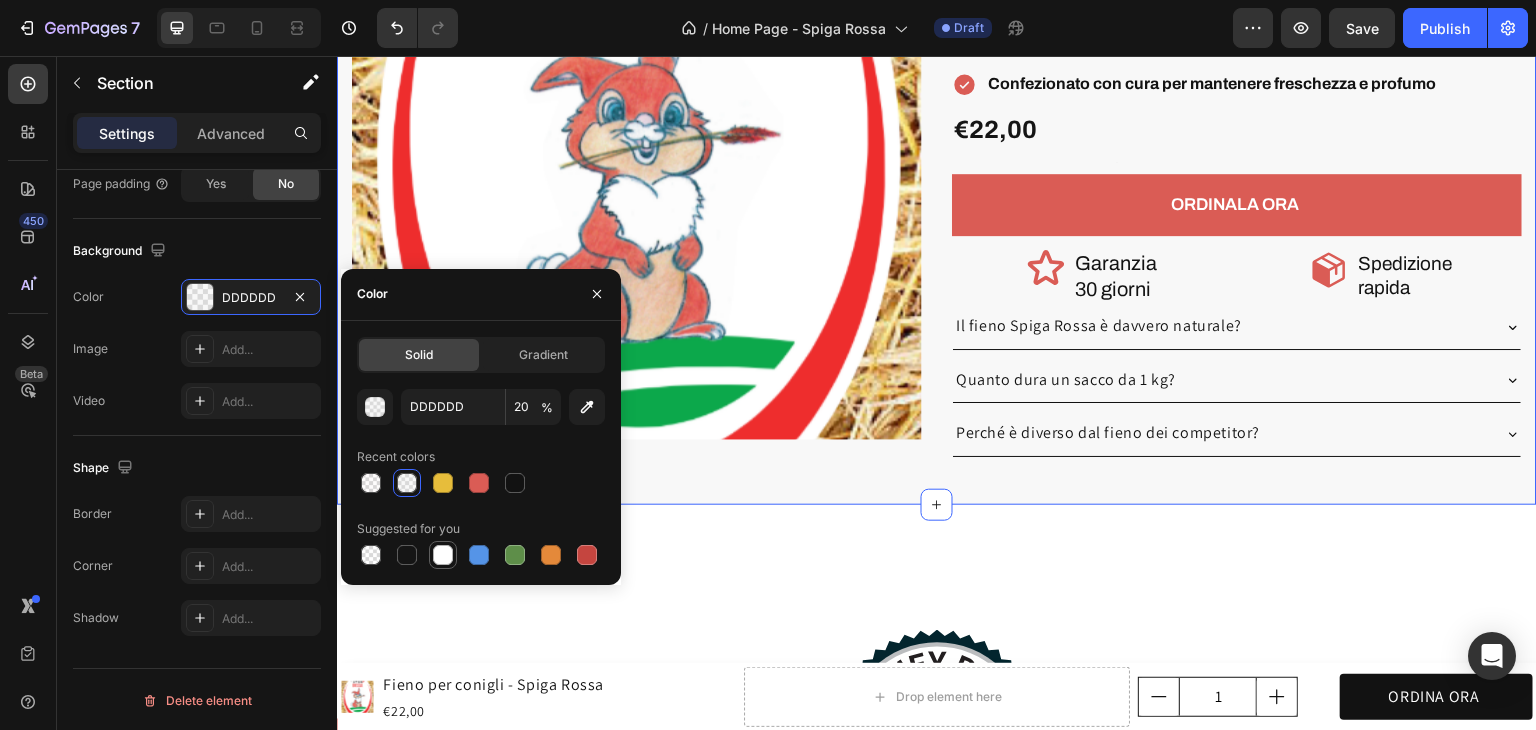 click at bounding box center [443, 555] 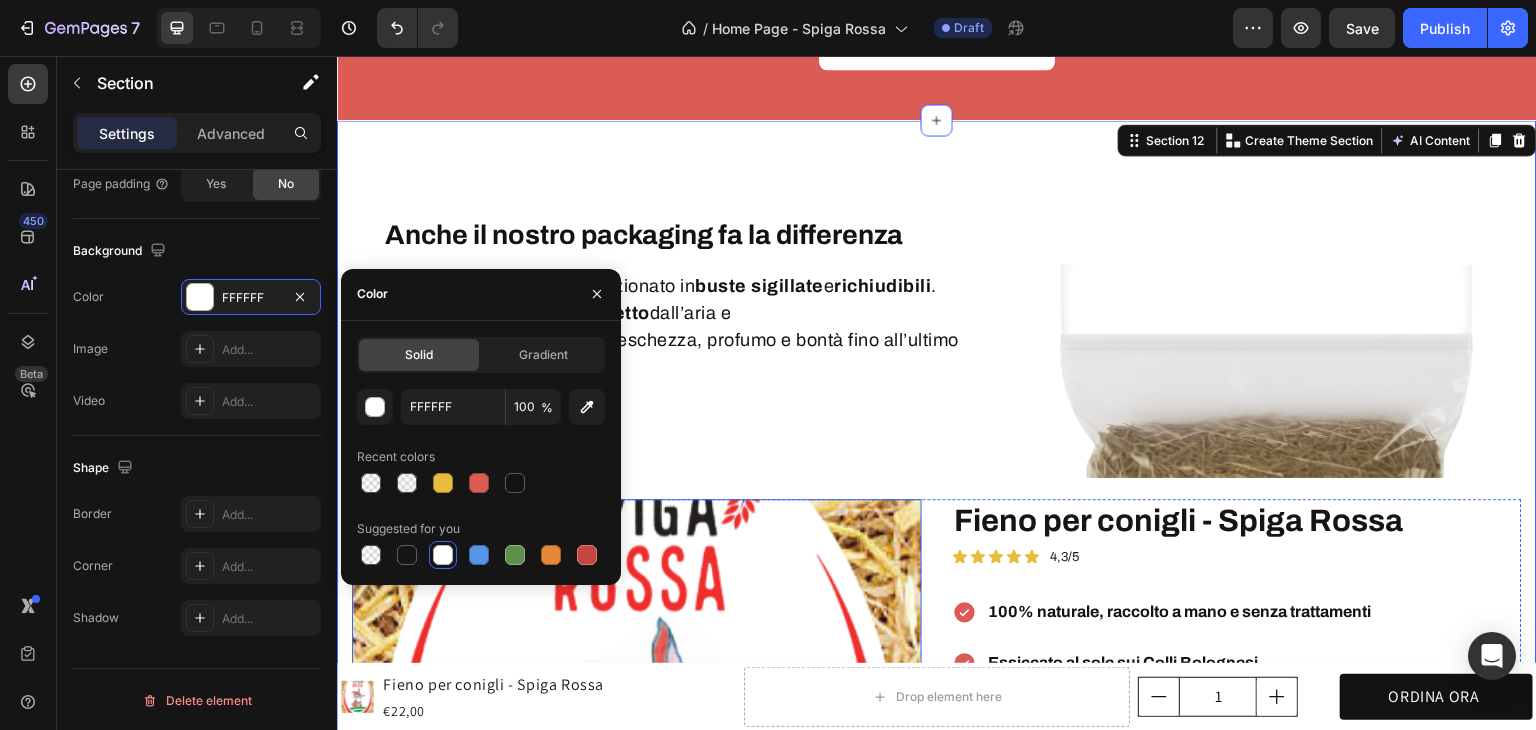 scroll, scrollTop: 4030, scrollLeft: 0, axis: vertical 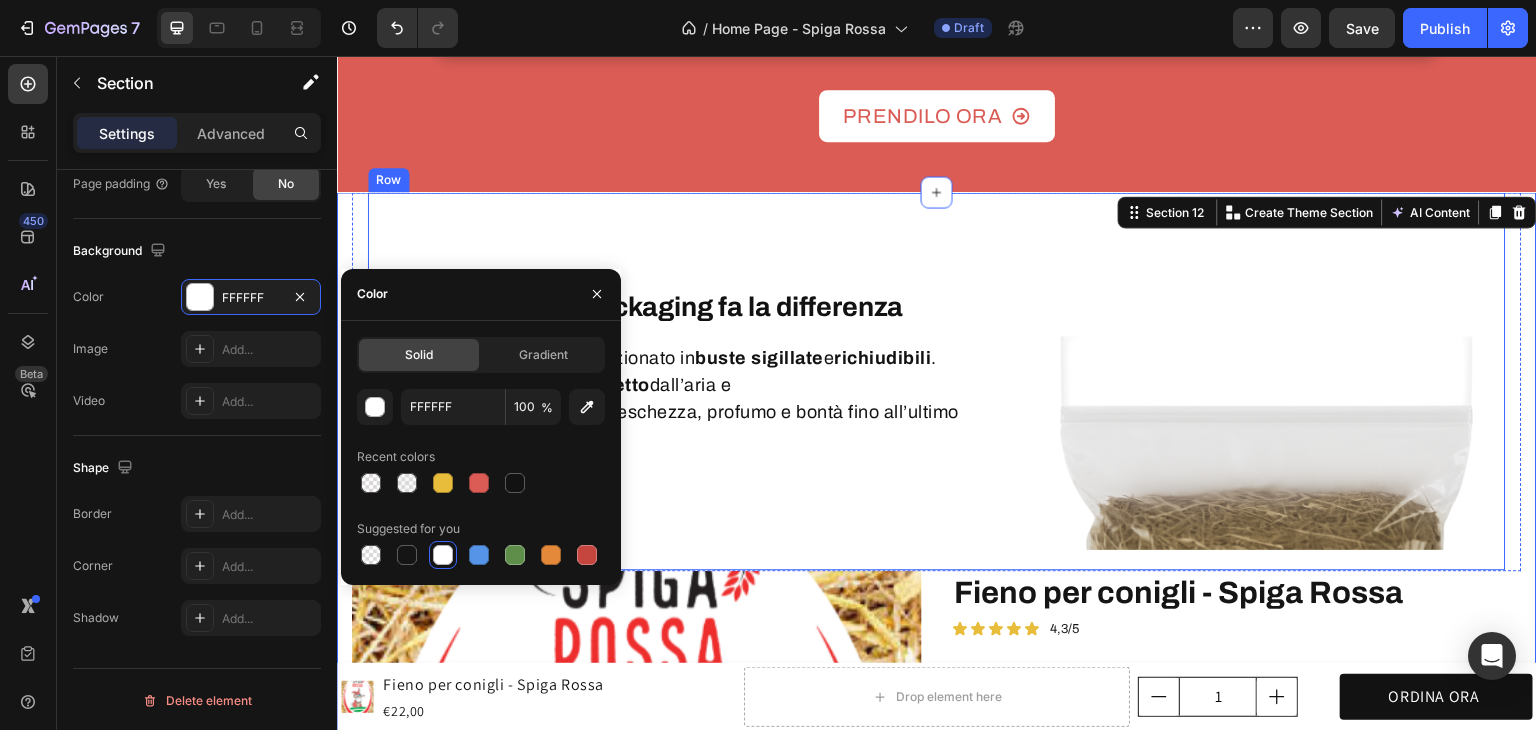 click on "Anche il nostro packaging fa la differenza Heading Il  fieno  Spiga Rossa è confezionato in  buste sigillate  e  richiudibili . In questo modo rimane  protetto  dall’aria e dall’umidità,  conservando  freschezza, profumo e bontà fino all’ultimo filo. Text block Row" at bounding box center (697, 371) 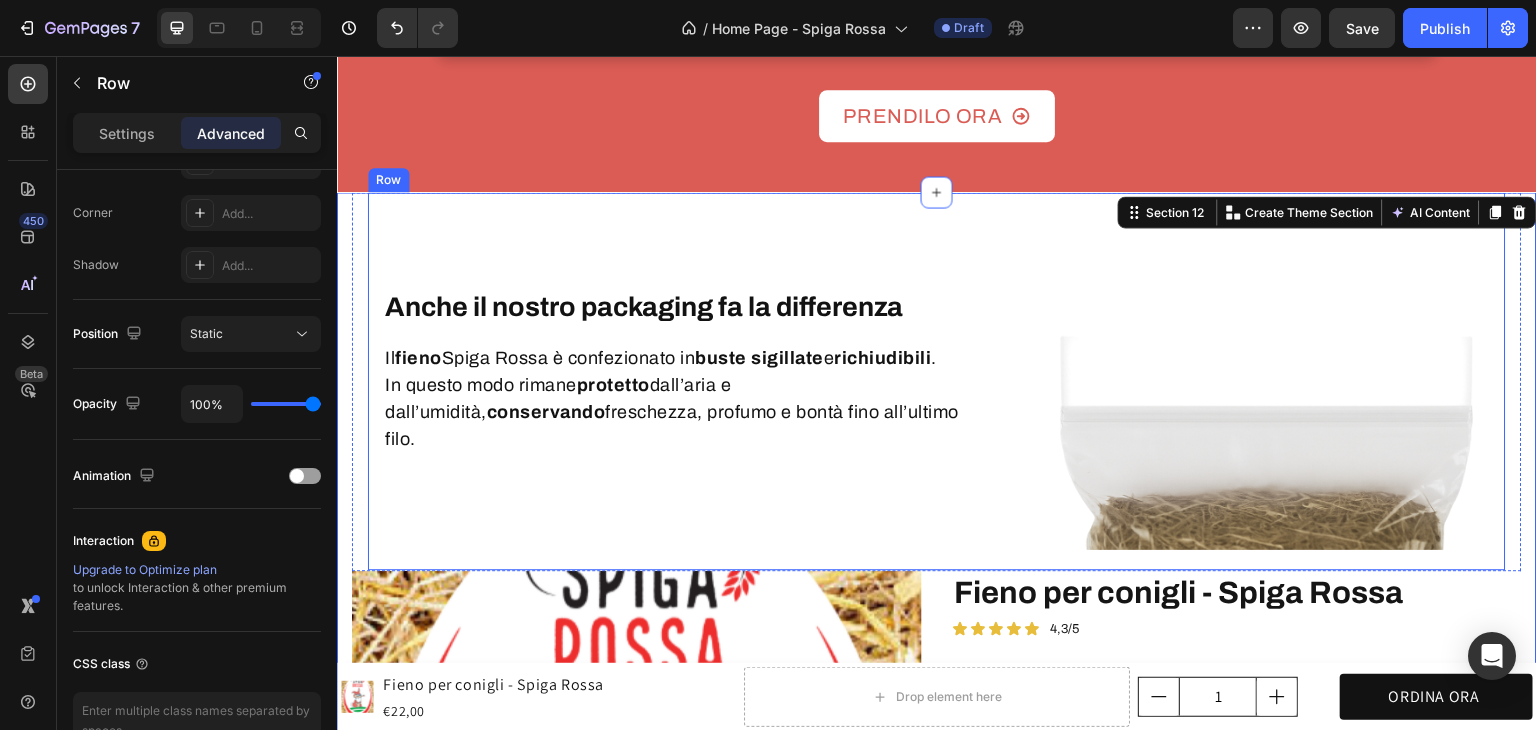 scroll, scrollTop: 0, scrollLeft: 0, axis: both 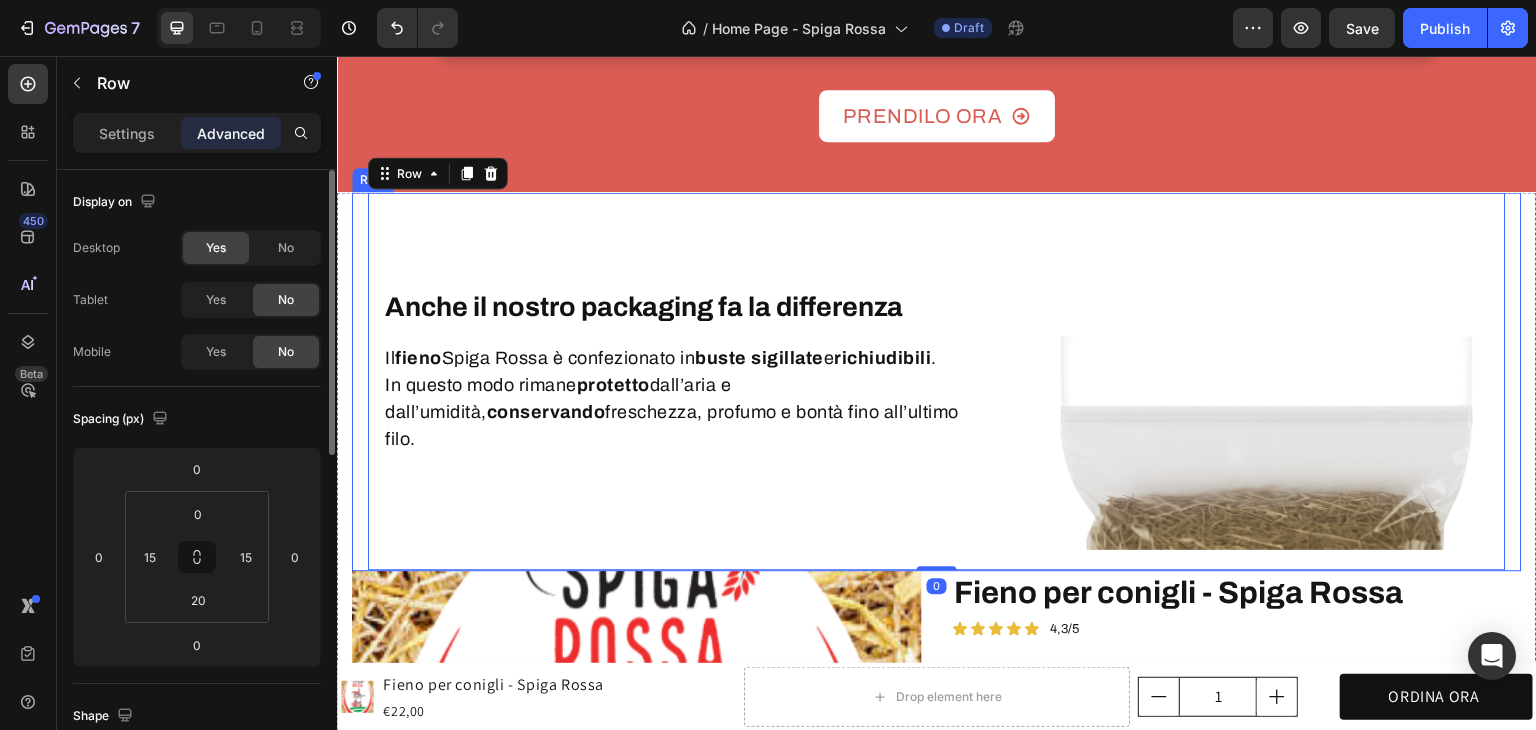 click on "Anche il nostro packaging fa la differenza Heading Il  fieno  Spiga Rossa è confezionato in  buste sigillate  e  richiudibili . In questo modo rimane  protetto  dall’aria e dall’umidità,  conservando  freschezza, profumo e bontà fino all’ultimo filo. Text block Row Image Row   0 Row" at bounding box center [937, 381] 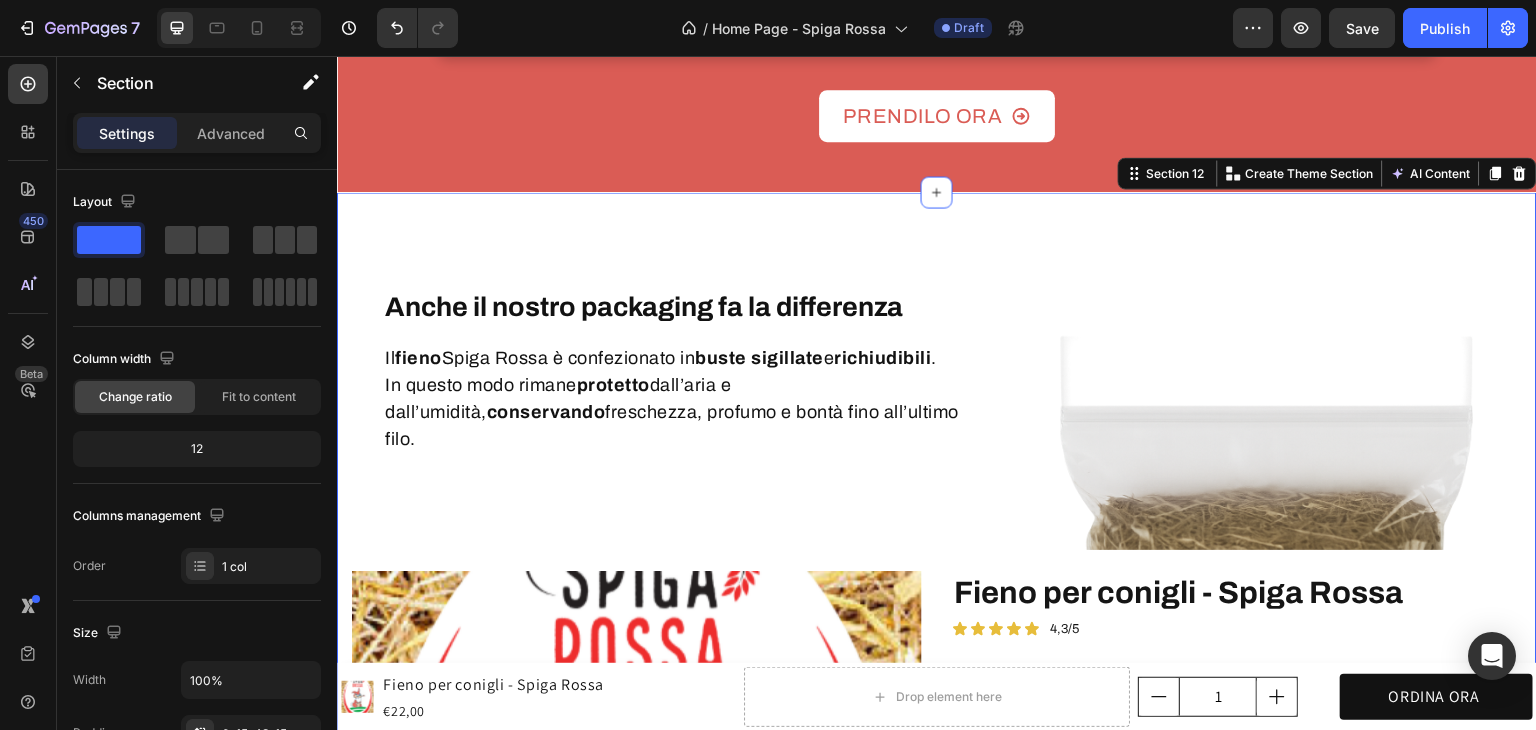 click on "Anche il nostro packaging fa la differenza Heading Il  fieno  Spiga Rossa è confezionato in  buste sigillate  e  richiudibili . In questo modo rimane  protetto  dall’aria e dall’umidità,  conservando  freschezza, profumo e bontà fino all’ultimo filo. Text block Row Image Row Row Product Images Fieno per conigli - Spiga Rossa Product Title Icon Icon Icon Icon Icon Icon List 4,3/5 Text Block Row 100% naturale, raccolto a mano e senza trattamenti Essiccato al sole sui Colli Bolognesi Confezionato con cura per mantenere freschezza e profumo Item List €22,00 Product Price Product Price Text Block Row ORDINALA ORA Add to Cart
Icon Garanzia 30 giorni Heading Row
Icon Spedizione rapida Heading Row Row Row
Il fieno Spiga Rossa è davvero naturale?
Quanto dura un sacco da 1 kg?
Perché è diverso dal fieno dei competitor? Accordion Product Product Images Fieno per conigli - Spiga Rossa Icon Row" at bounding box center (937, 699) 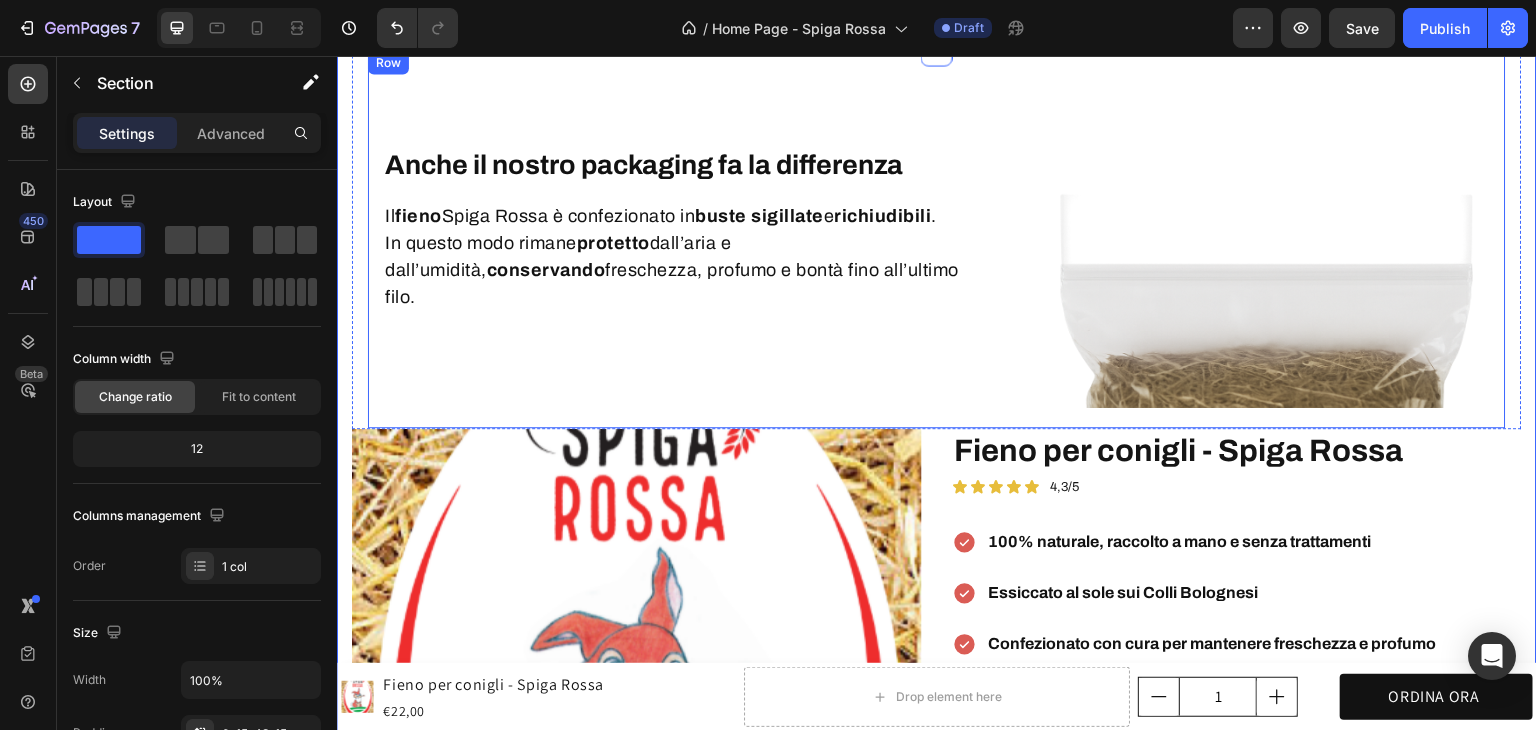 scroll, scrollTop: 4230, scrollLeft: 0, axis: vertical 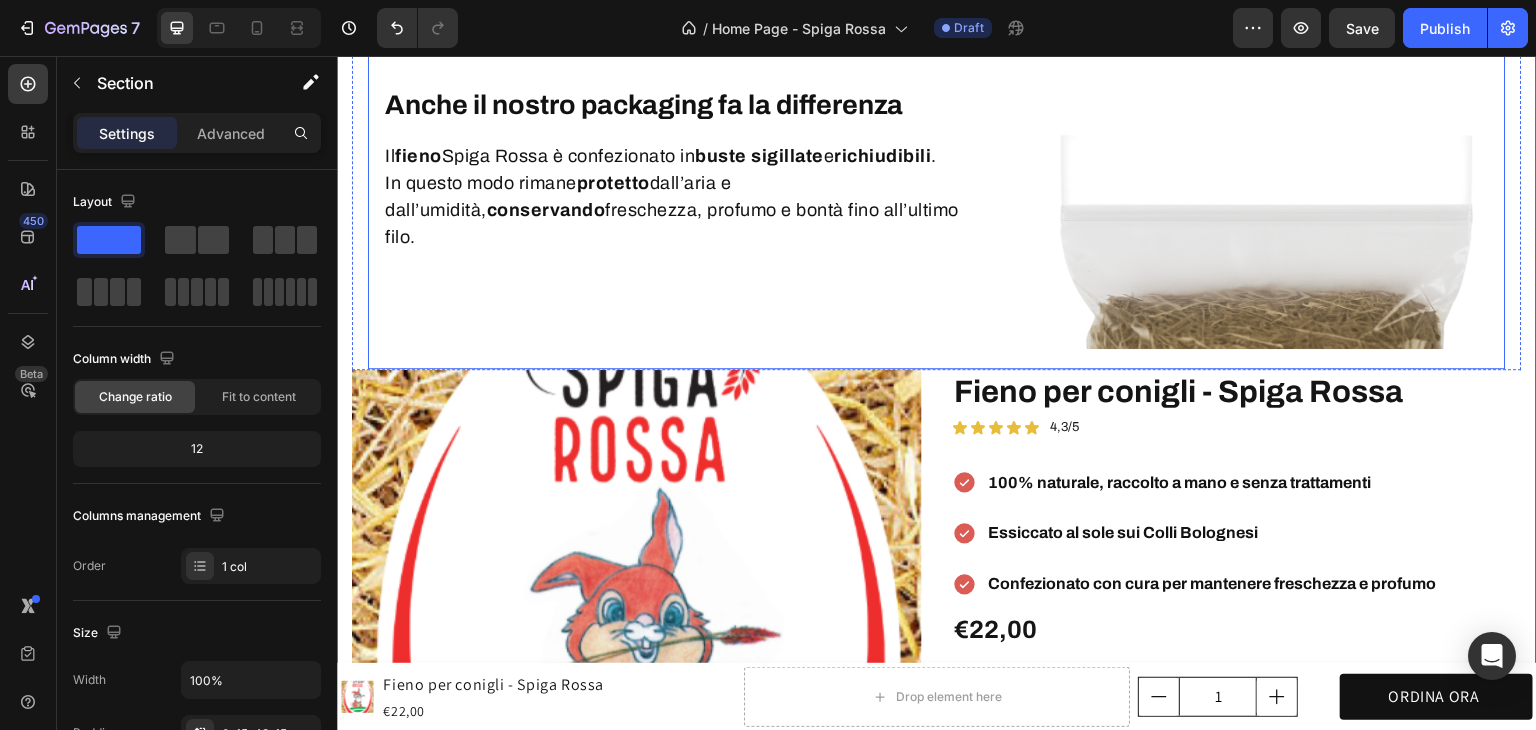 click on "Anche il nostro packaging fa la differenza Heading Il  fieno  Spiga Rossa è confezionato in  buste sigillate  e  richiudibili . In questo modo rimane  protetto  dall’aria e dall’umidità,  conservando  freschezza, profumo e bontà fino all’ultimo filo. Text block Row" at bounding box center (697, 169) 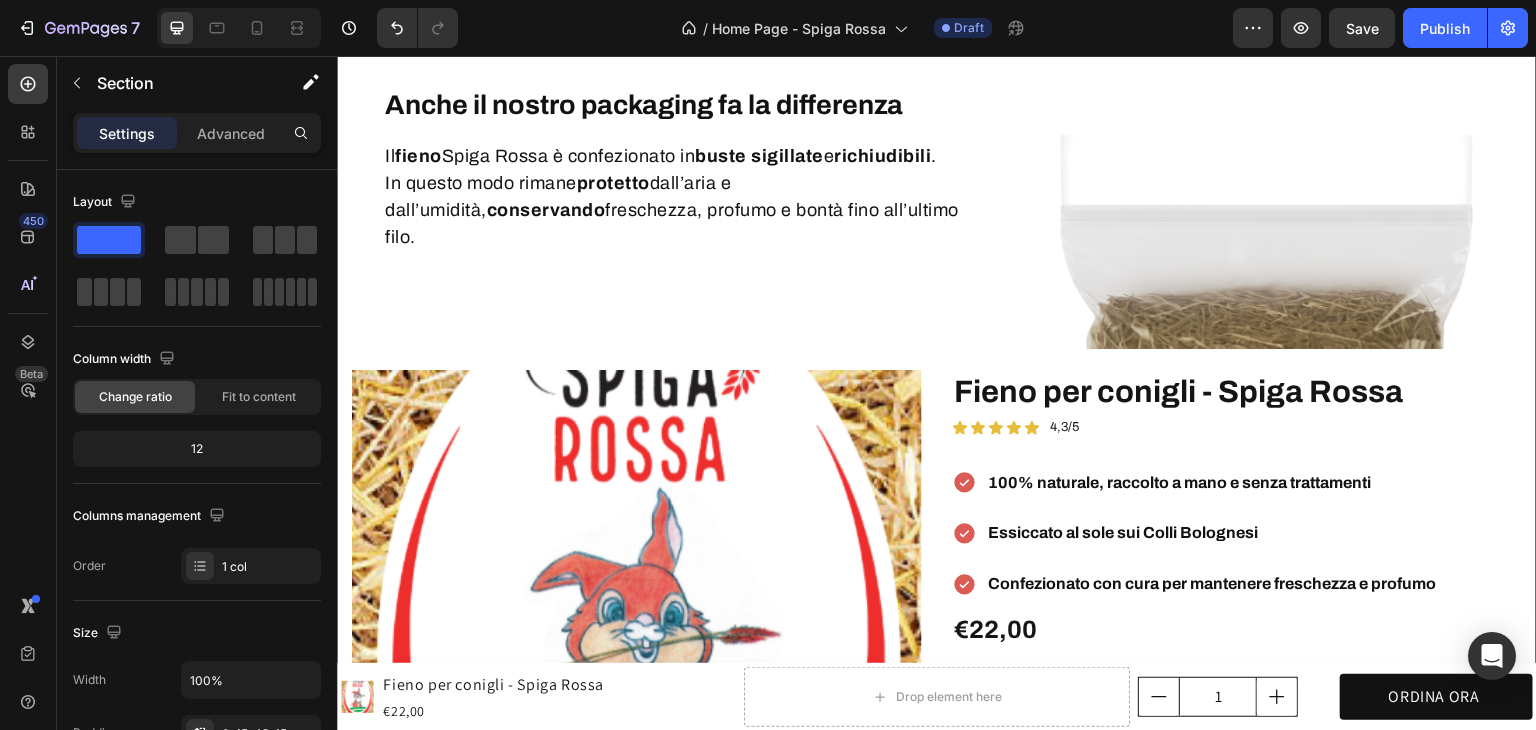 click on "Anche il nostro packaging fa la differenza Heading Il  fieno  Spiga Rossa è confezionato in  buste sigillate  e  richiudibili . In questo modo rimane  protetto  dall’aria e dall’umidità,  conservando  freschezza, profumo e bontà fino all’ultimo filo. Text block Row Image Row Row Product Images Fieno per conigli - Spiga Rossa Product Title Icon Icon Icon Icon Icon Icon List 4,3/5 Text Block Row 100% naturale, raccolto a mano e senza trattamenti Essiccato al sole sui Colli Bolognesi Confezionato con cura per mantenere freschezza e profumo Item List €22,00 Product Price Product Price Text Block Row ORDINALA ORA Add to Cart
Icon Garanzia 30 giorni Heading Row
Icon Spedizione rapida Heading Row Row Row
Il fieno Spiga Rossa è davvero naturale?
Quanto dura un sacco da 1 kg?
Perché è diverso dal fieno dei competitor? Accordion Product Product Images Fieno per conigli - Spiga Rossa Icon Row" at bounding box center [937, 497] 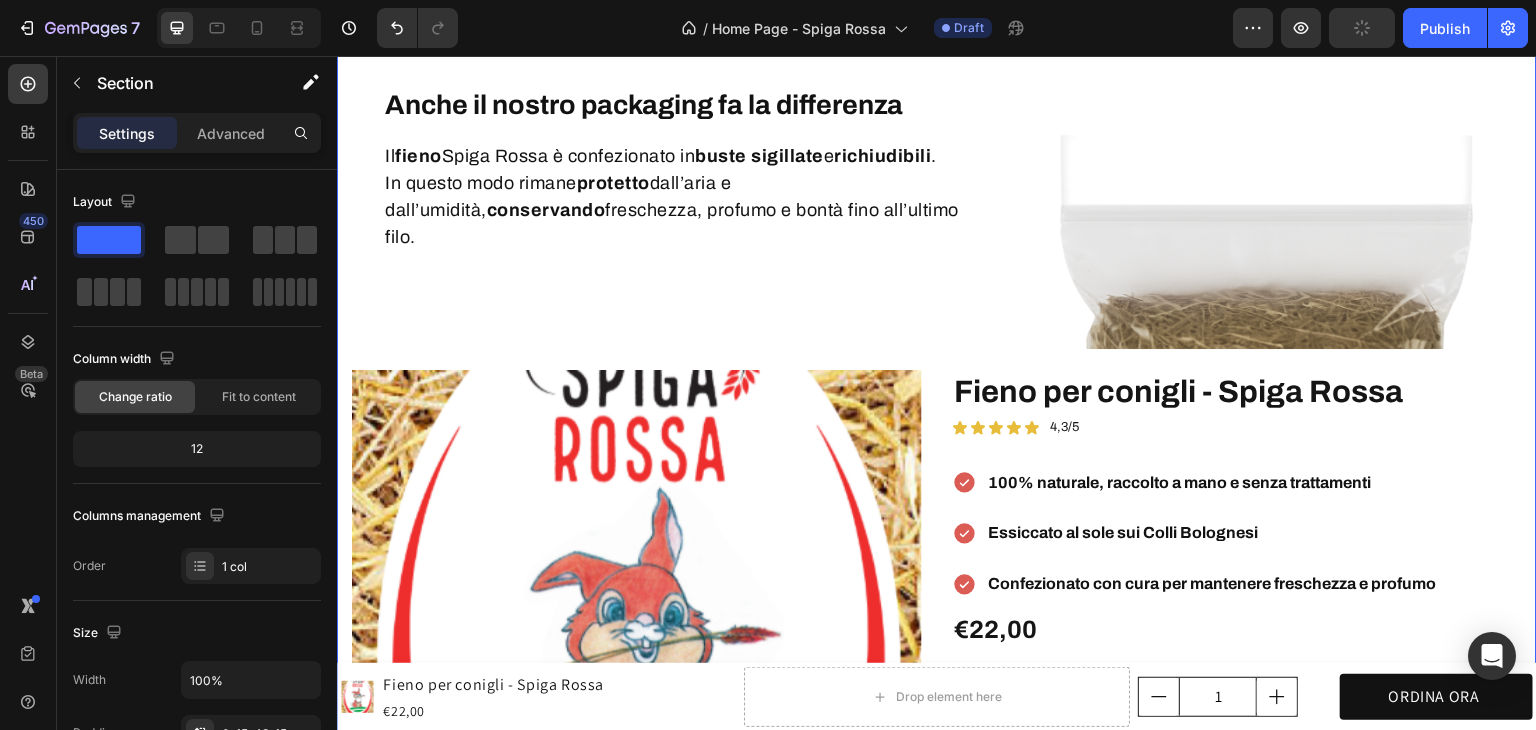 click on "Anche il nostro packaging fa la differenza Heading Il  fieno  Spiga Rossa è confezionato in  buste sigillate  e  richiudibili . In questo modo rimane  protetto  dall’aria e dall’umidità,  conservando  freschezza, profumo e bontà fino all’ultimo filo. Text block Row Image Row Row Product Images Fieno per conigli - Spiga Rossa Product Title Icon Icon Icon Icon Icon Icon List 4,3/5 Text Block Row 100% naturale, raccolto a mano e senza trattamenti Essiccato al sole sui Colli Bolognesi Confezionato con cura per mantenere freschezza e profumo Item List €22,00 Product Price Product Price Text Block Row ORDINALA ORA Add to Cart
Icon Garanzia 30 giorni Heading Row
Icon Spedizione rapida Heading Row Row Row
Il fieno Spiga Rossa è davvero naturale?
Quanto dura un sacco da 1 kg?
Perché è diverso dal fieno dei competitor? Accordion Product Product Images Fieno per conigli - Spiga Rossa Icon Row" at bounding box center (937, 497) 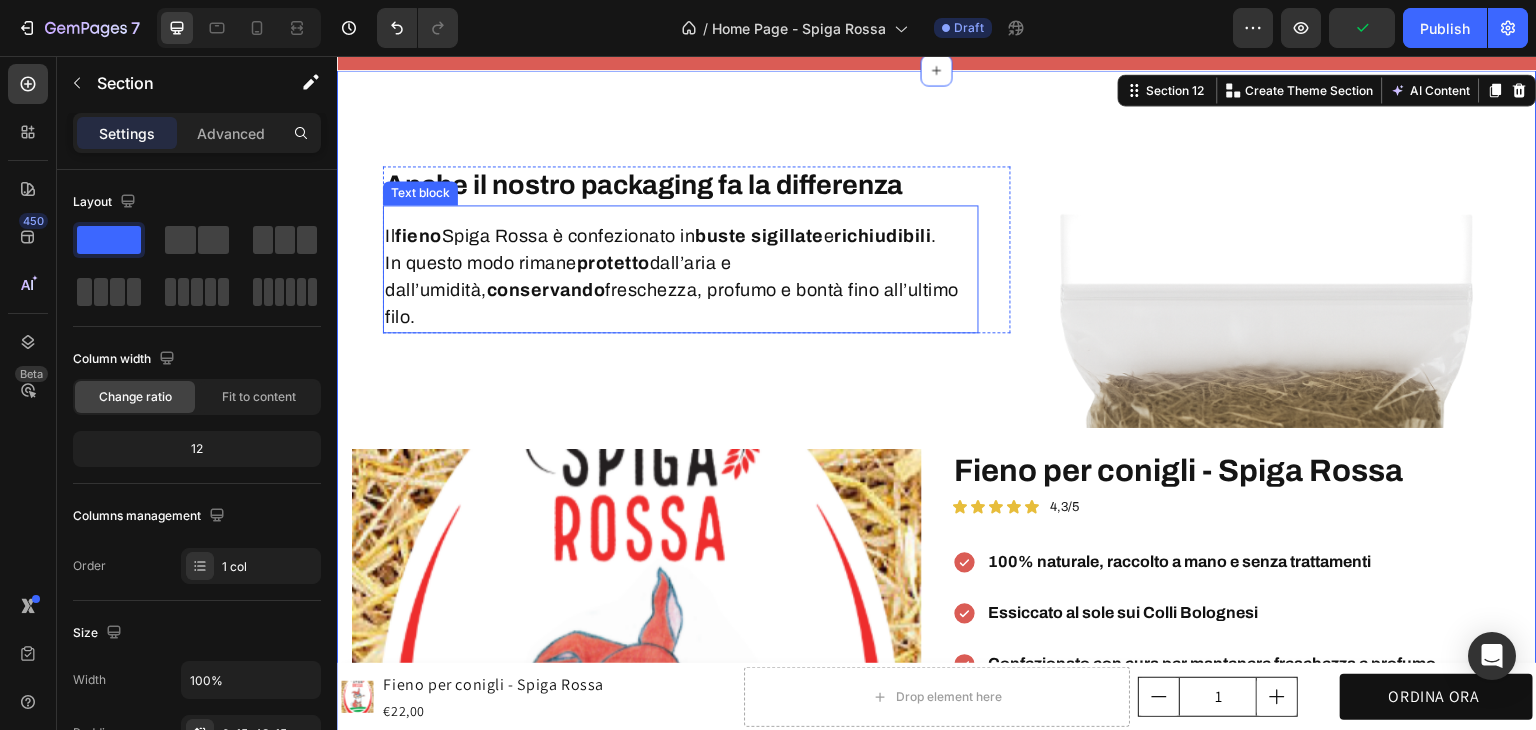 scroll, scrollTop: 3930, scrollLeft: 0, axis: vertical 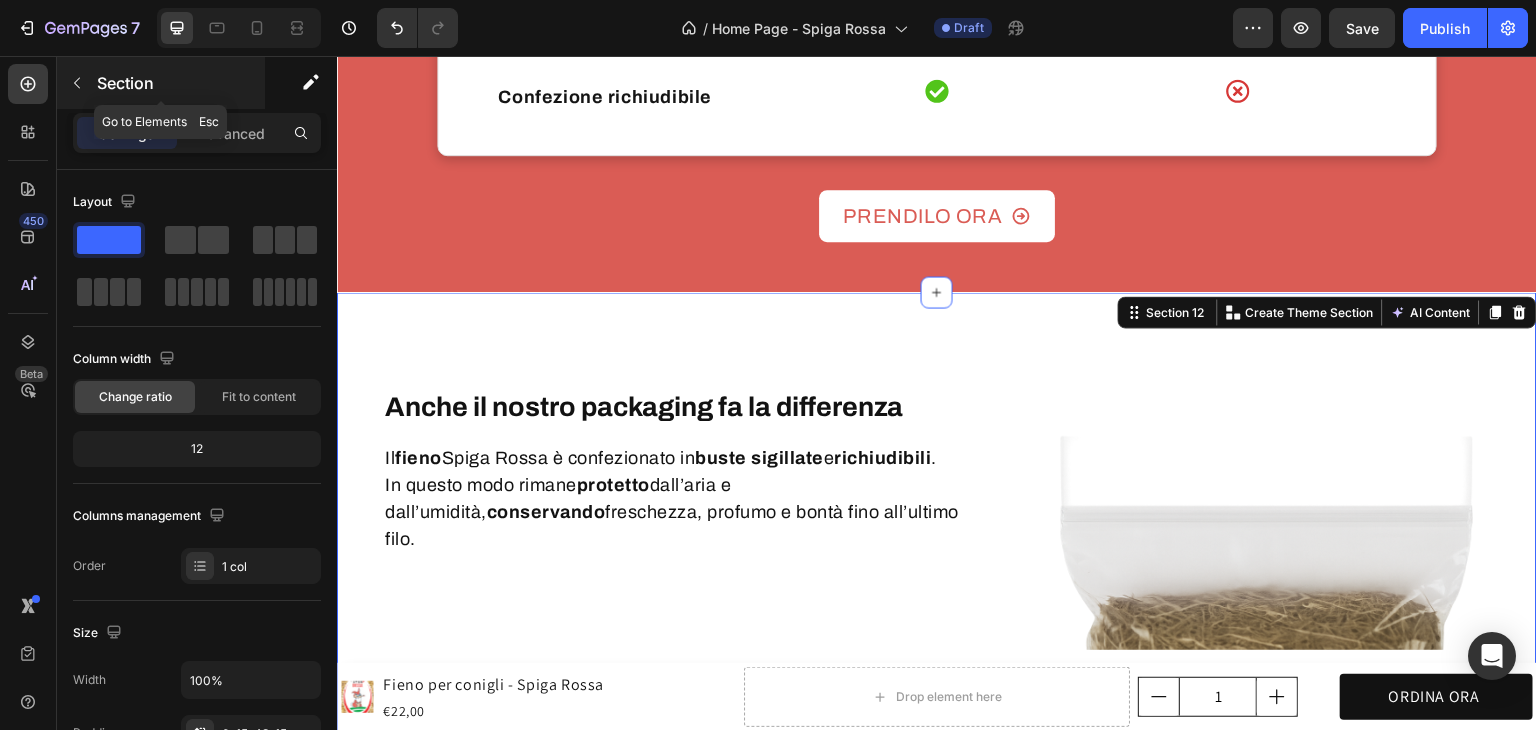 click 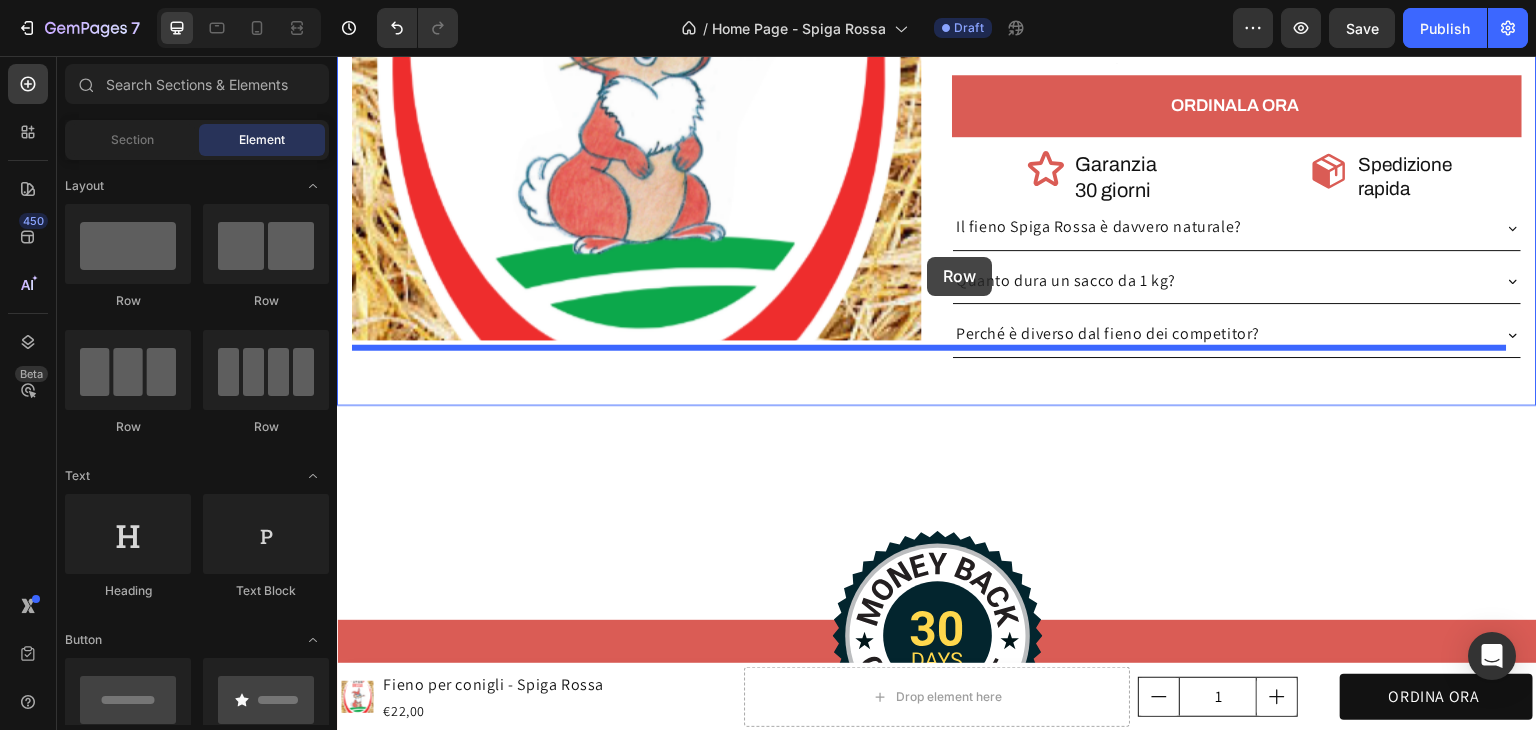 scroll, scrollTop: 4830, scrollLeft: 0, axis: vertical 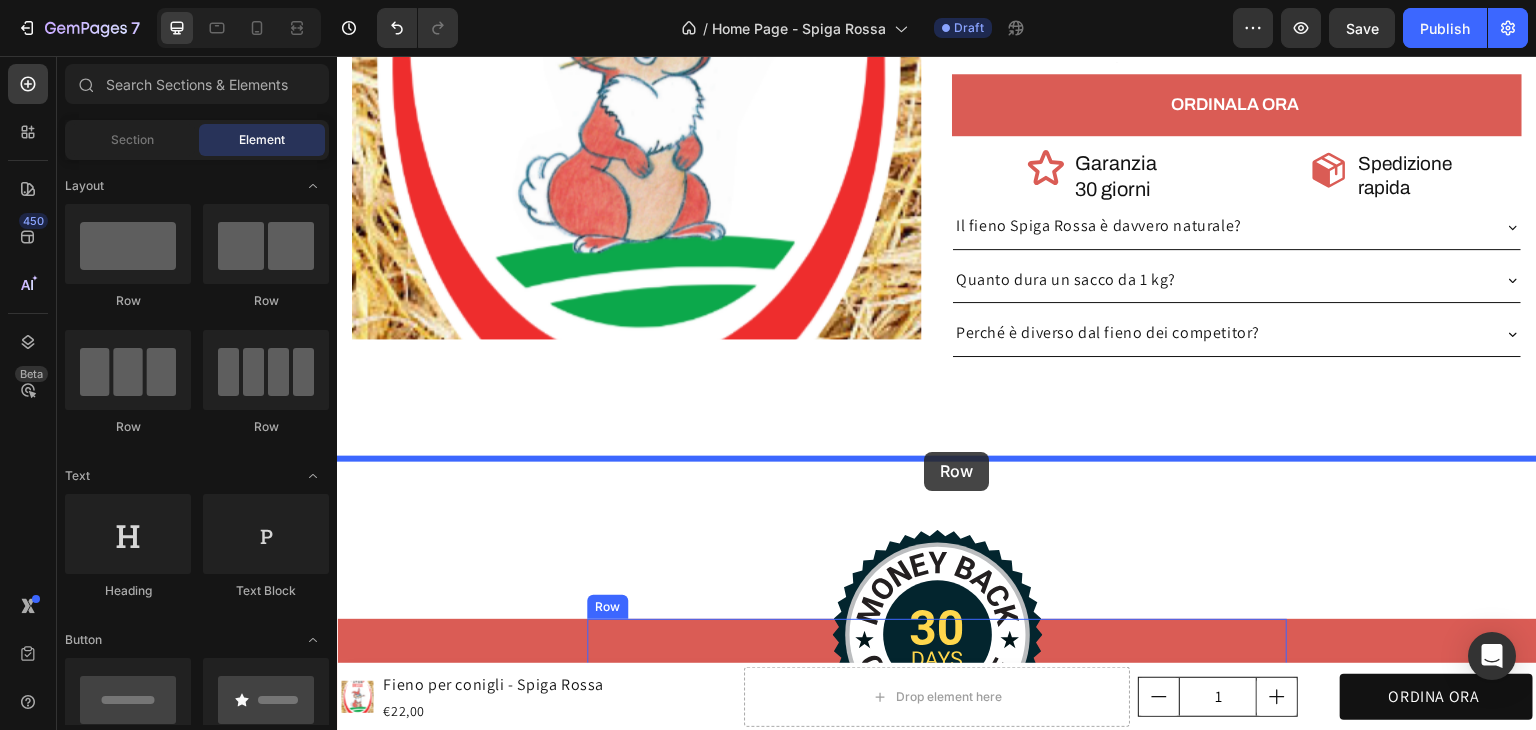 drag, startPoint x: 537, startPoint y: 333, endPoint x: 924, endPoint y: 452, distance: 404.8827 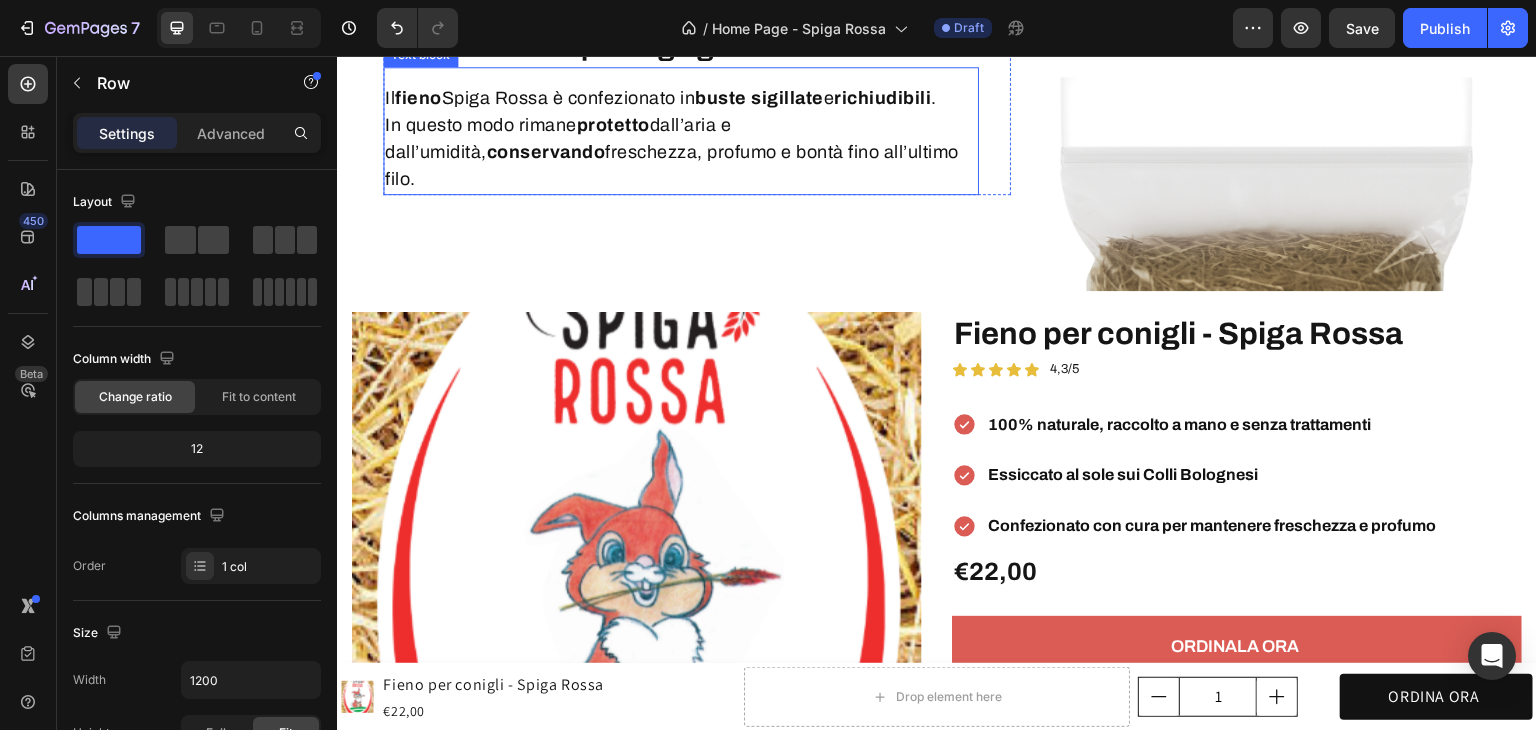 scroll, scrollTop: 4230, scrollLeft: 0, axis: vertical 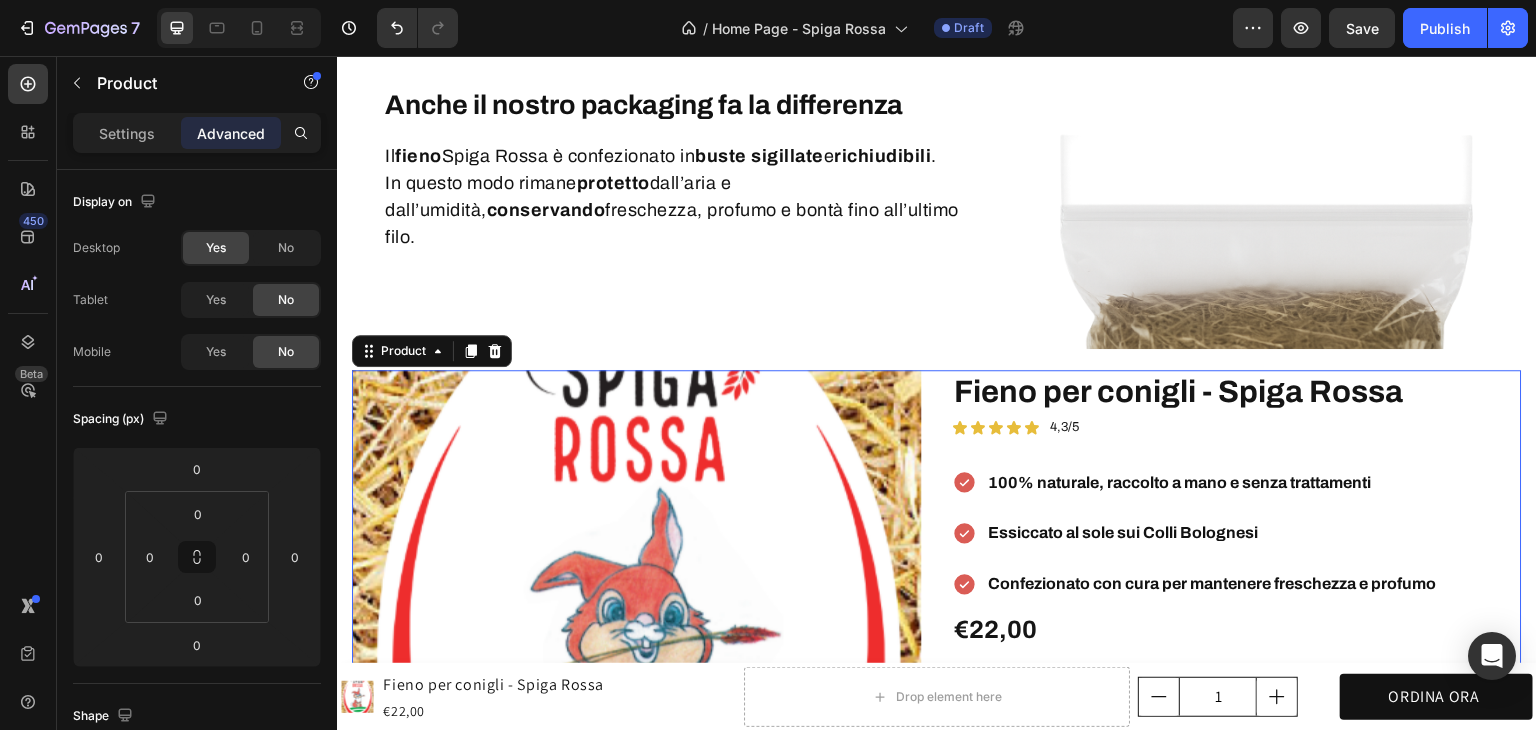 click on "Product Images Fieno per conigli - Spiga Rossa Product Title Icon Icon Icon Icon Icon Icon List 4,3/5 Text Block Row 100% naturale, raccolto a mano e senza trattamenti Essiccato al sole sui Colli Bolognesi Confezionato con cura per mantenere freschezza e profumo Item List €22,00 Product Price Product Price Text Block Row ORDINALA ORA Add to Cart
Icon Garanzia 30 giorni Heading Row
Icon Spedizione rapida Heading Row Row Row
Il fieno Spiga Rossa è davvero naturale?
Quanto dura un sacco da 1 kg?
Perché è diverso dal fieno dei competitor? Accordion Product   0" at bounding box center (937, 663) 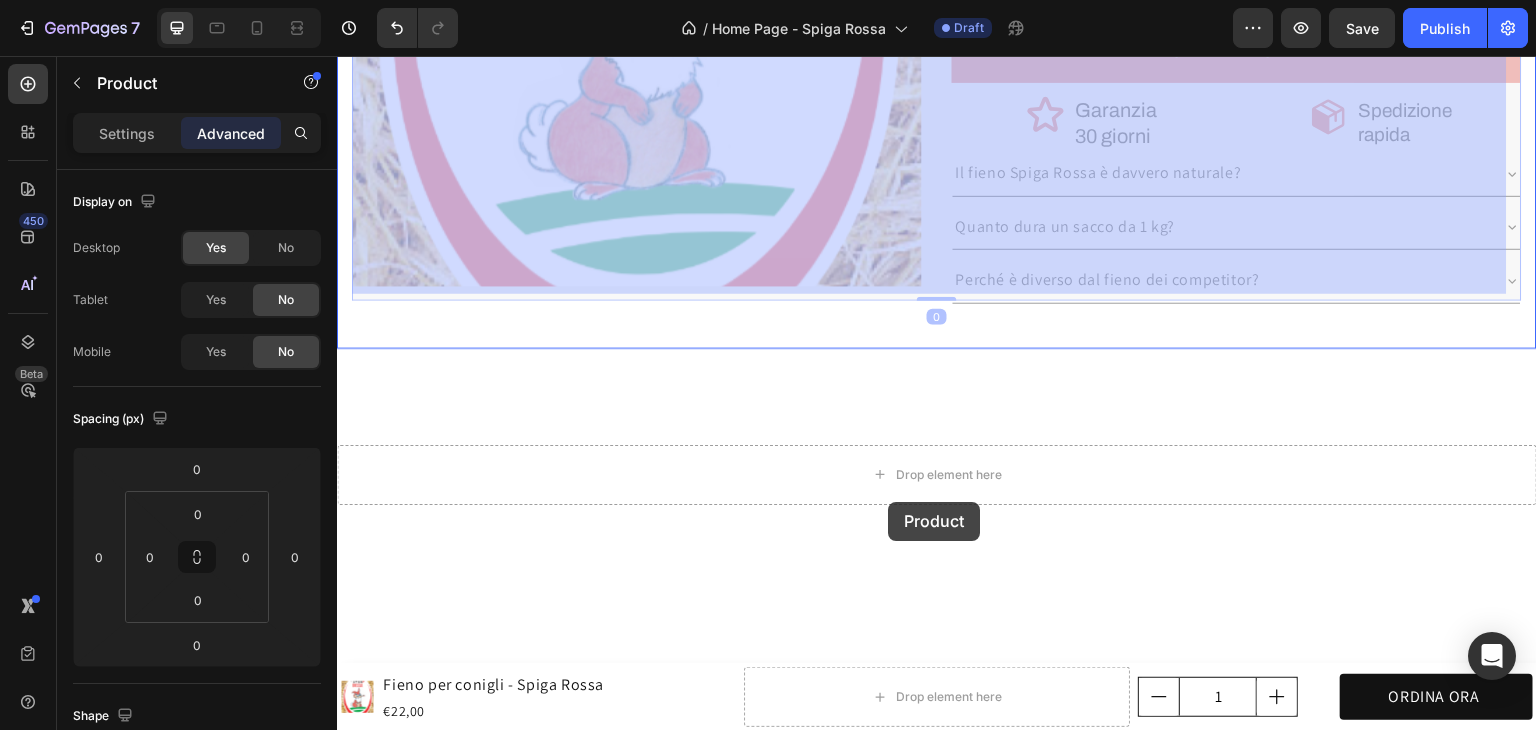 scroll, scrollTop: 4930, scrollLeft: 0, axis: vertical 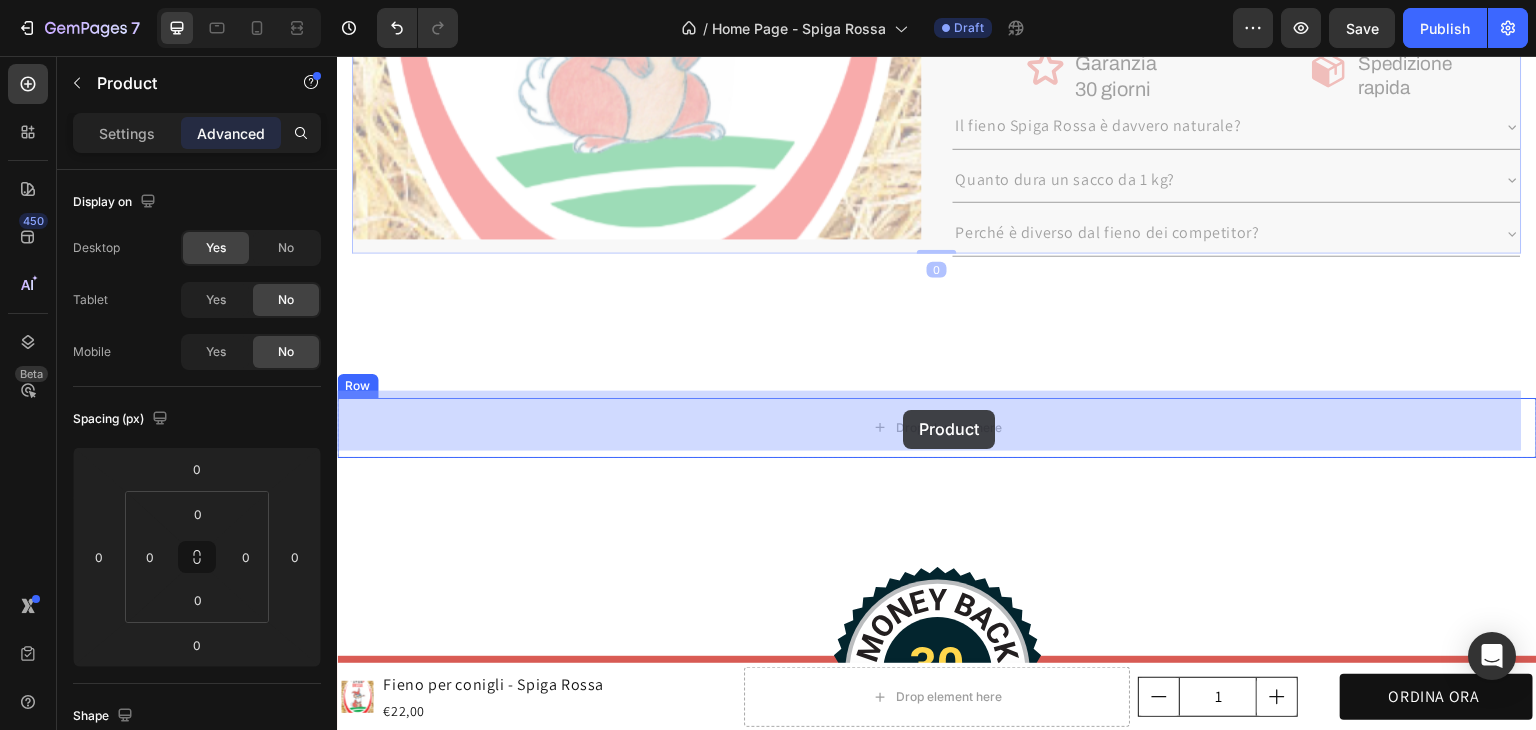 drag, startPoint x: 934, startPoint y: 414, endPoint x: 903, endPoint y: 410, distance: 31.257 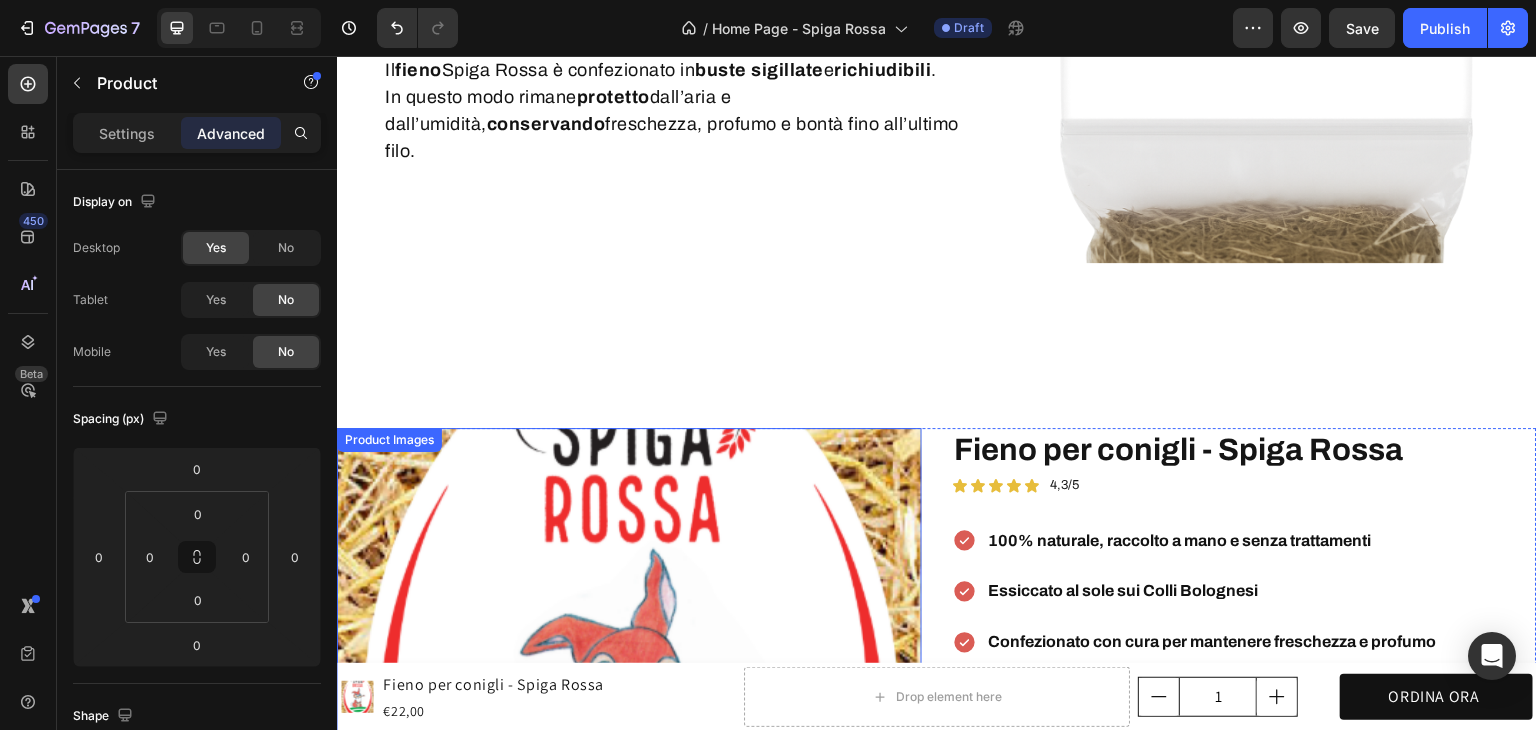 scroll, scrollTop: 4230, scrollLeft: 0, axis: vertical 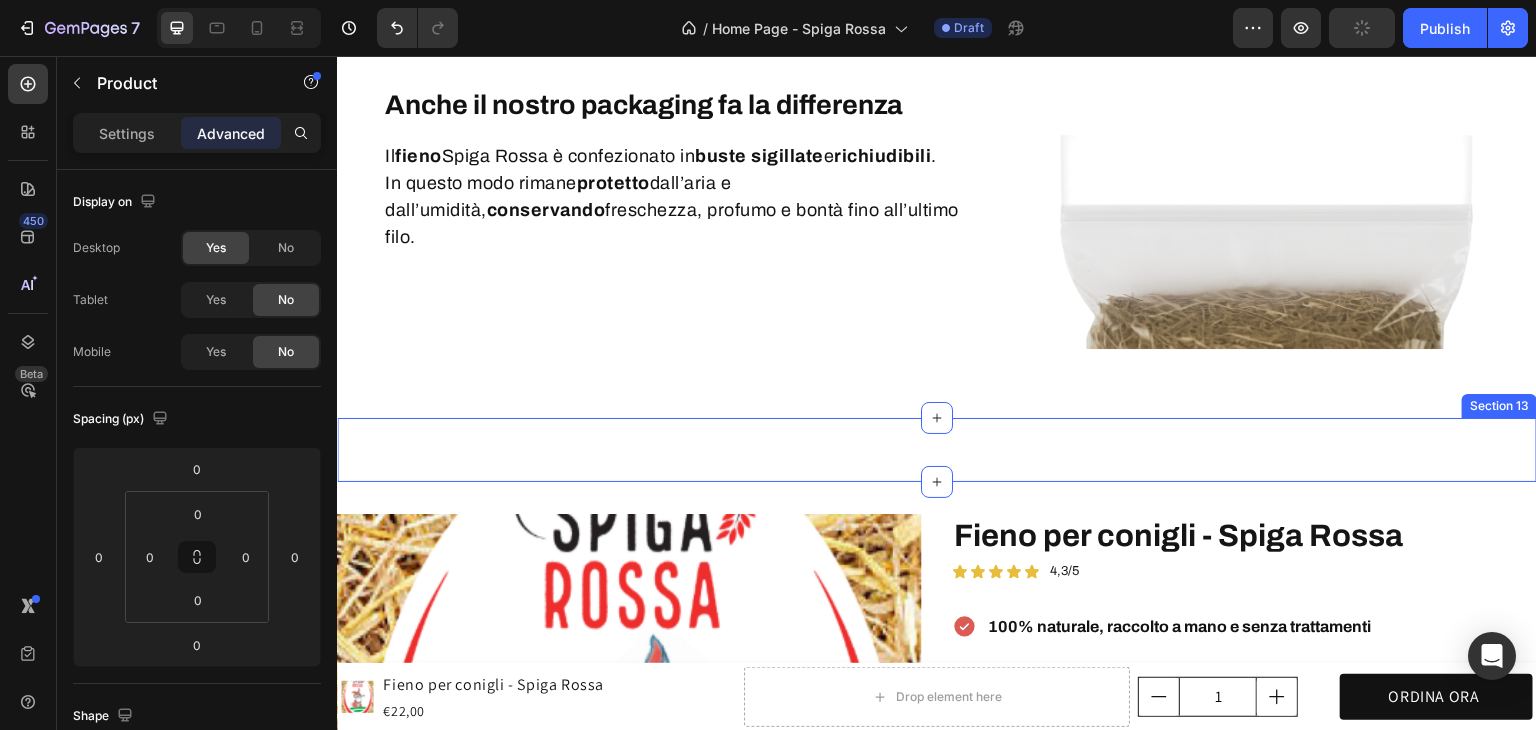 click on "Anche il nostro packaging fa la differenza Heading Il  fieno  Spiga Rossa è confezionato in  buste sigillate  e  richiudibili . In questo modo rimane  protetto  dall’aria e dall’umidità,  conservando  freschezza, profumo e bontà fino all’ultimo filo. Text block Row Image Row Section 13" at bounding box center [937, 450] 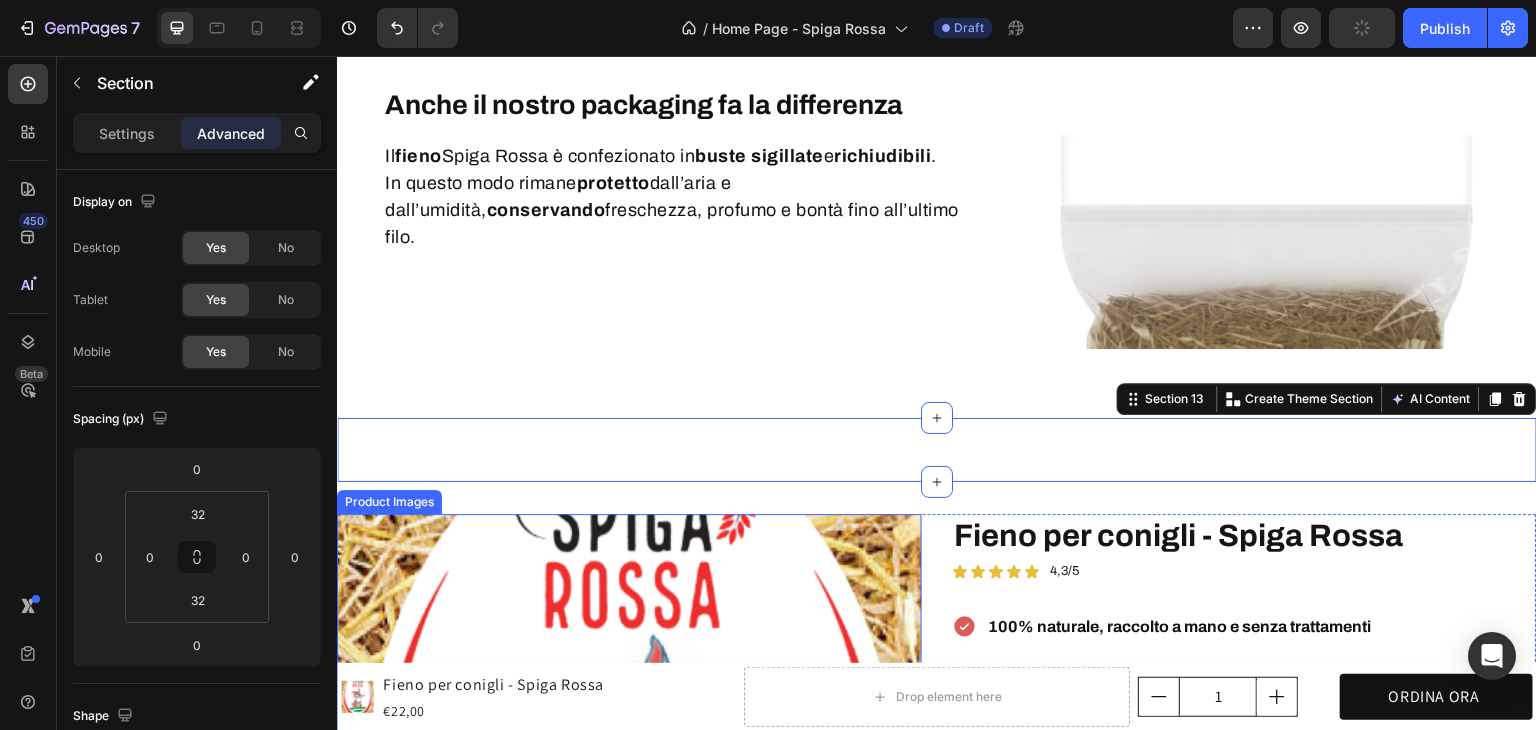 click at bounding box center [629, 806] 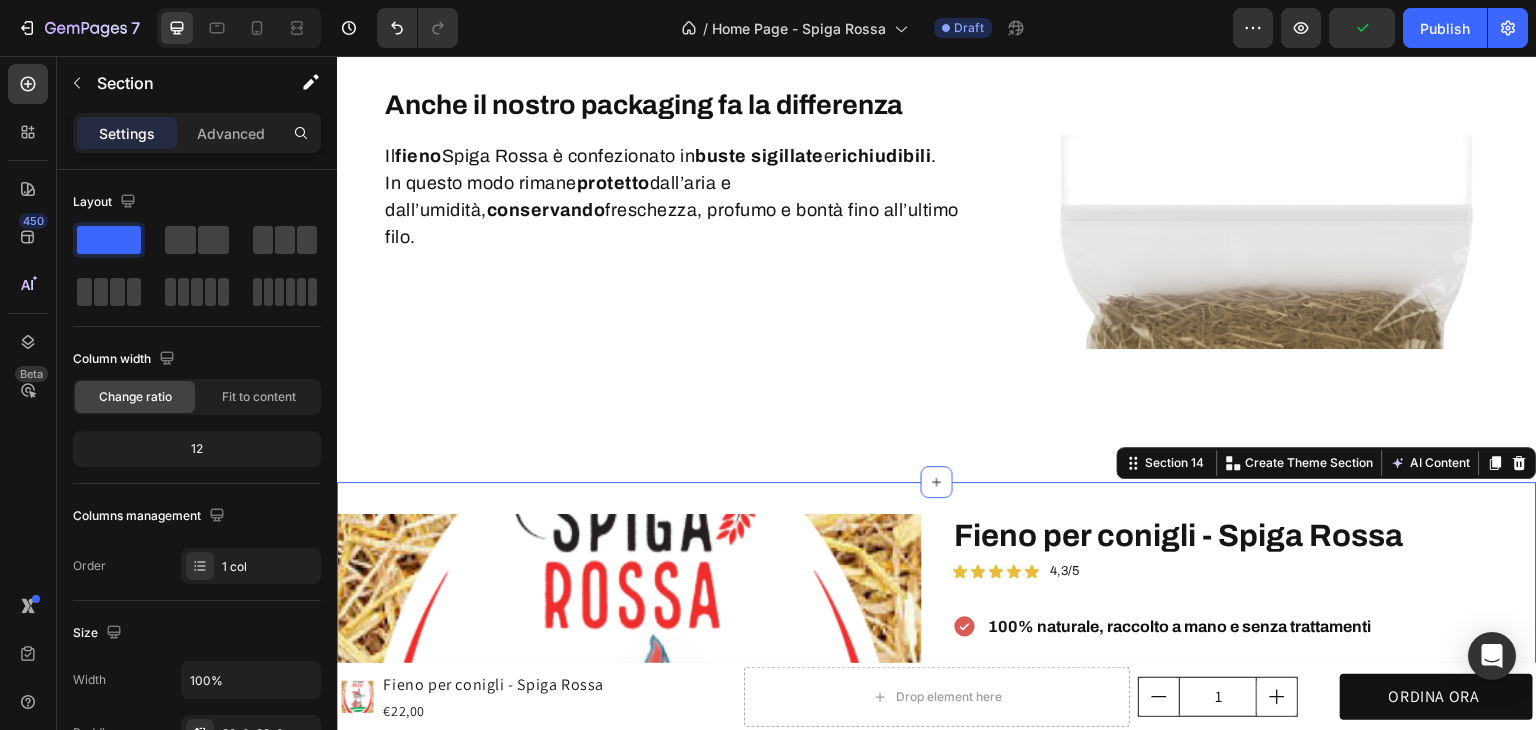 click on "Product Images Fieno per conigli - Spiga Rossa Product Title Icon Icon Icon Icon Icon Icon List 4,3/5 Text Block Row 100% naturale, raccolto a mano e senza trattamenti Essiccato al sole sui Colli Bolognesi Confezionato con cura per mantenere freschezza e profumo Item List €22,00 Product Price Product Price Text Block Row ORDINALA ORA Add to Cart
Icon Garanzia 30 giorni Heading Row
Icon Spedizione rapida Heading Row Row Row
Il fieno Spiga Rossa è davvero naturale?
Quanto dura un sacco da 1 kg?
Perché è diverso dal fieno dei competitor? Accordion Product Row Section 14   You can create reusable sections Create Theme Section AI Content Write with GemAI What would you like to describe here? Tone and Voice Persuasive Product Fieno per conigli - Spiga Rossa Show more Generate" at bounding box center (937, 815) 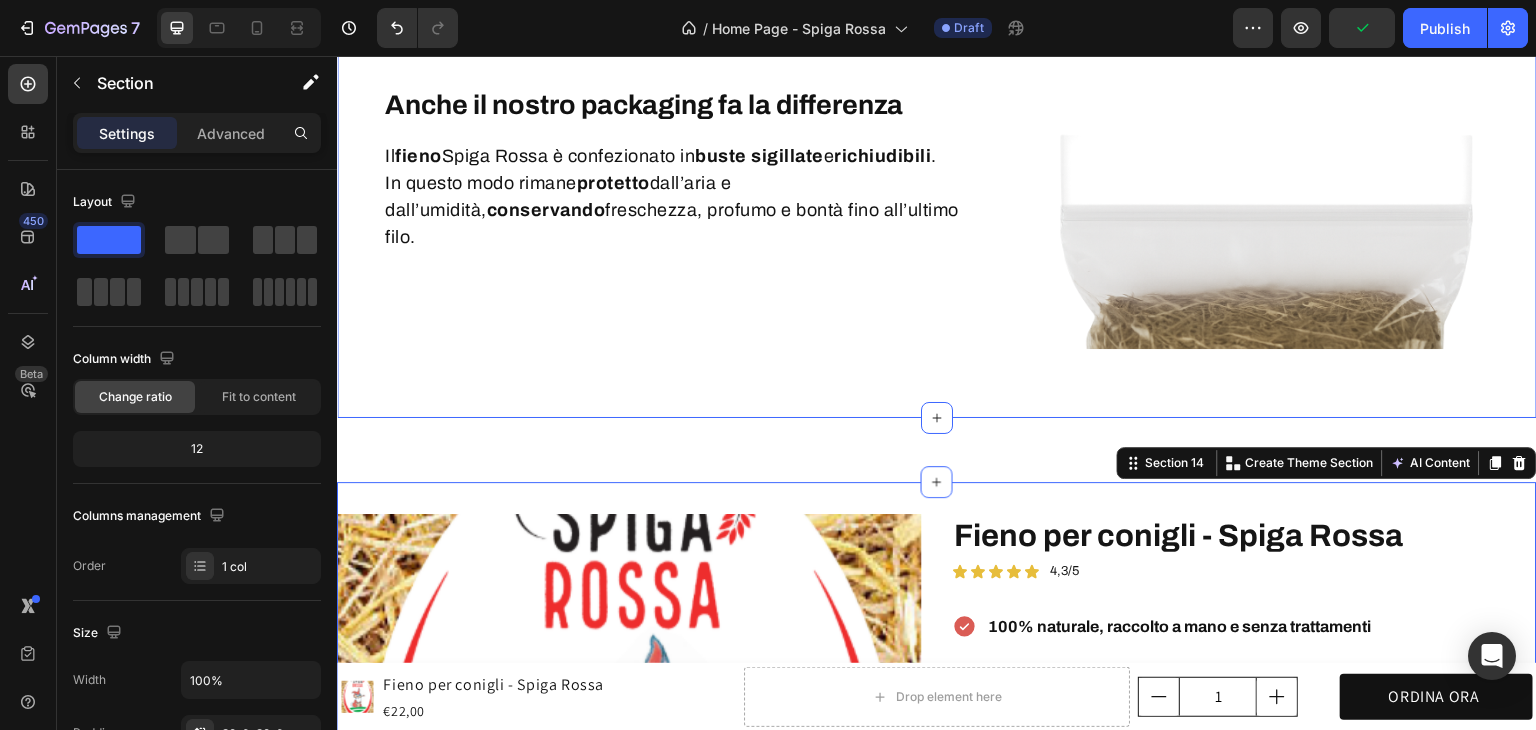 click on "Anche il nostro packaging fa la differenza Heading Il  fieno  Spiga Rossa è confezionato in  buste sigillate  e  richiudibili . In questo modo rimane  protetto  dall’aria e dall’umidità,  conservando  freschezza, profumo e bontà fino all’ultimo filo. Text block Row Image Row Row Product Images Fieno per conigli - Spiga Rossa Product Title Icon Icon Icon Icon Icon Icon List 4,3/5 Text Block Row 100% naturale, raccolto a mano e senza trattamenti Essiccato al sole sui Colli Bolognesi Confezionato con cura per mantenere freschezza e profumo Item List €22,00 Product Price Product Price Text Block Row ORDINALA ORA Add to Cart
Icon Garanzia 30 giorni Heading Row
Icon Spedizione rapida Heading Row Row Row
Il fieno Spiga Rossa è davvero naturale?
Quanto dura un sacco da 1 kg?
Perché è diverso dal fieno dei competitor? Accordion Product Section 12" at bounding box center (937, 203) 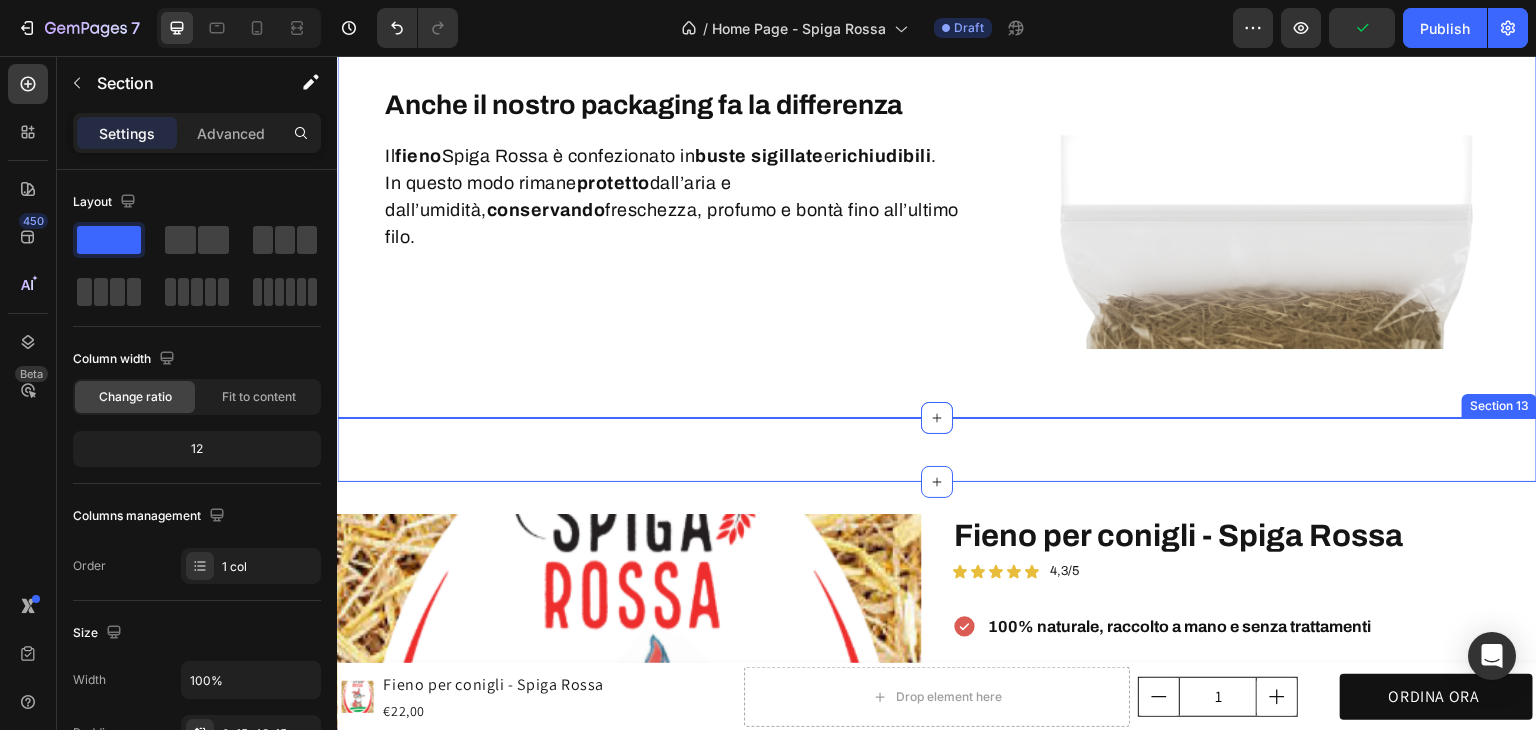 click on "Anche il nostro packaging fa la differenza Heading Il  fieno  Spiga Rossa è confezionato in  buste sigillate  e  richiudibili . In questo modo rimane  protetto  dall’aria e dall’umidità,  conservando  freschezza, profumo e bontà fino all’ultimo filo. Text block Row Image Row Section 13" at bounding box center [937, 450] 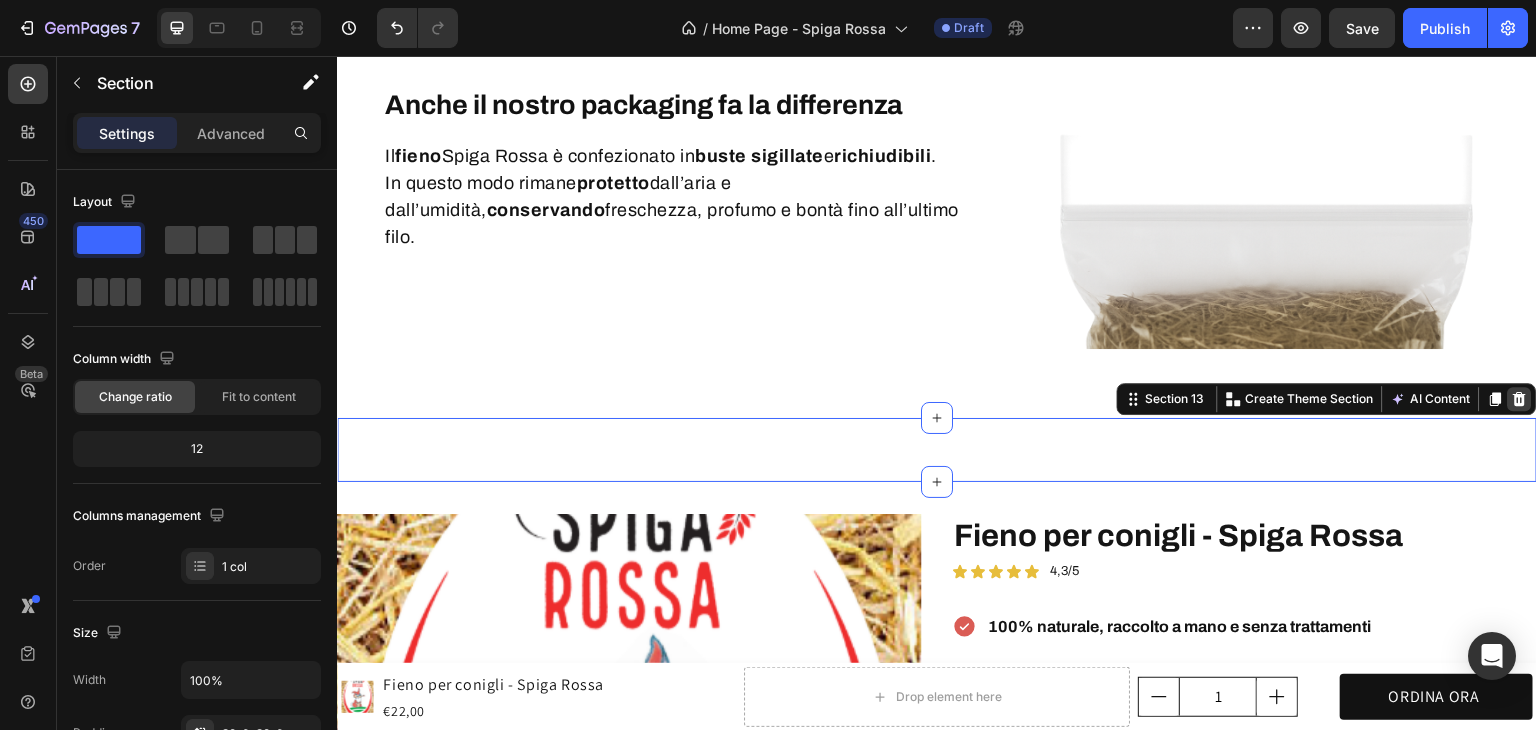 click 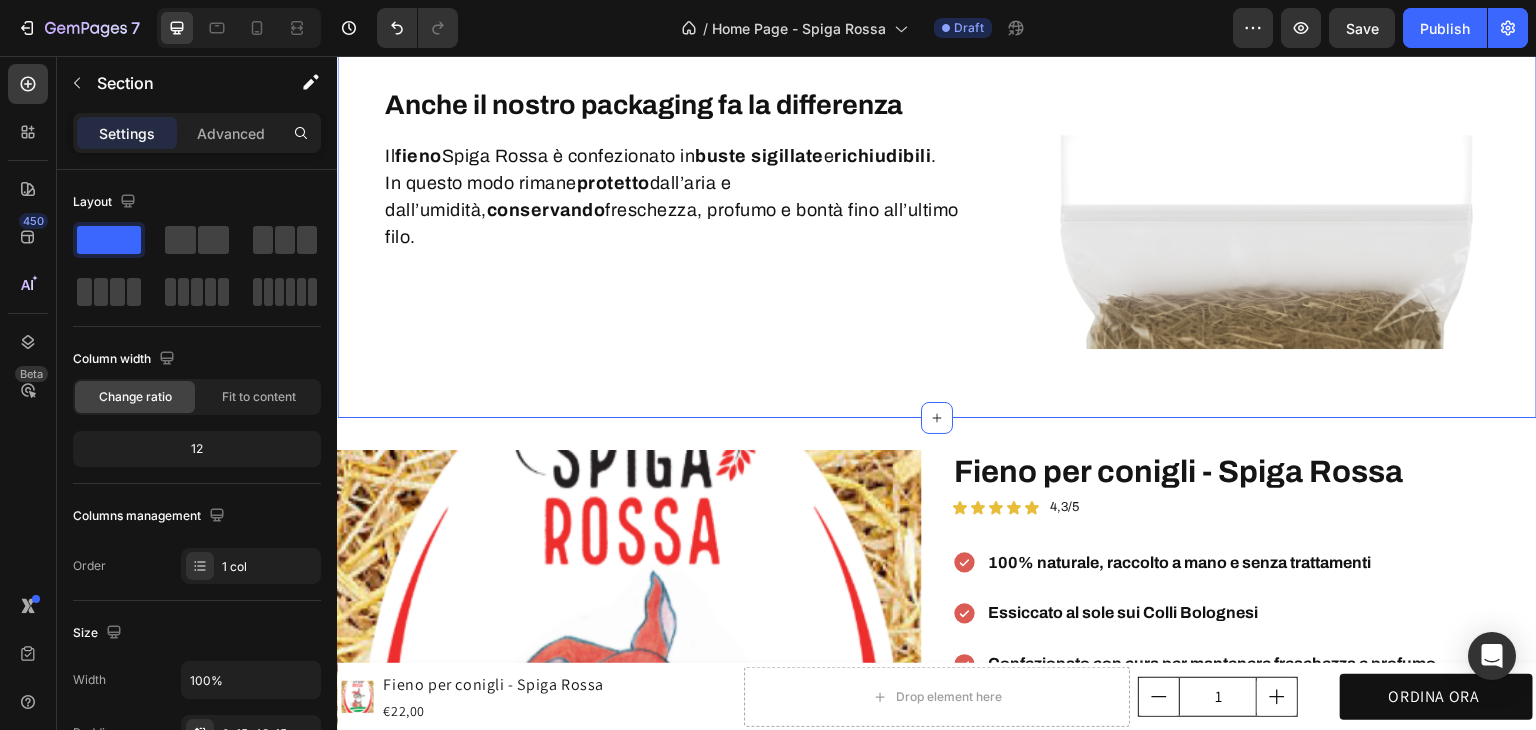 click on "Anche il nostro packaging fa la differenza Heading Il  fieno  Spiga Rossa è confezionato in  buste sigillate  e  richiudibili . In questo modo rimane  protetto  dall’aria e dall’umidità,  conservando  freschezza, profumo e bontà fino all’ultimo filo. Text block Row Image Row Row Product Images Fieno per conigli - Spiga Rossa Product Title Icon Icon Icon Icon Icon Icon List 4,3/5 Text Block Row 100% naturale, raccolto a mano e senza trattamenti Essiccato al sole sui Colli Bolognesi Confezionato con cura per mantenere freschezza e profumo Item List €22,00 Product Price Product Price Text Block Row ORDINALA ORA Add to Cart
Icon Garanzia 30 giorni Heading Row
Icon Spedizione rapida Heading Row Row Row
Il fieno Spiga Rossa è davvero naturale?
Quanto dura un sacco da 1 kg?
Perché è diverso dal fieno dei competitor? Accordion Product Section 12   You can create reusable sections Product" at bounding box center [937, 203] 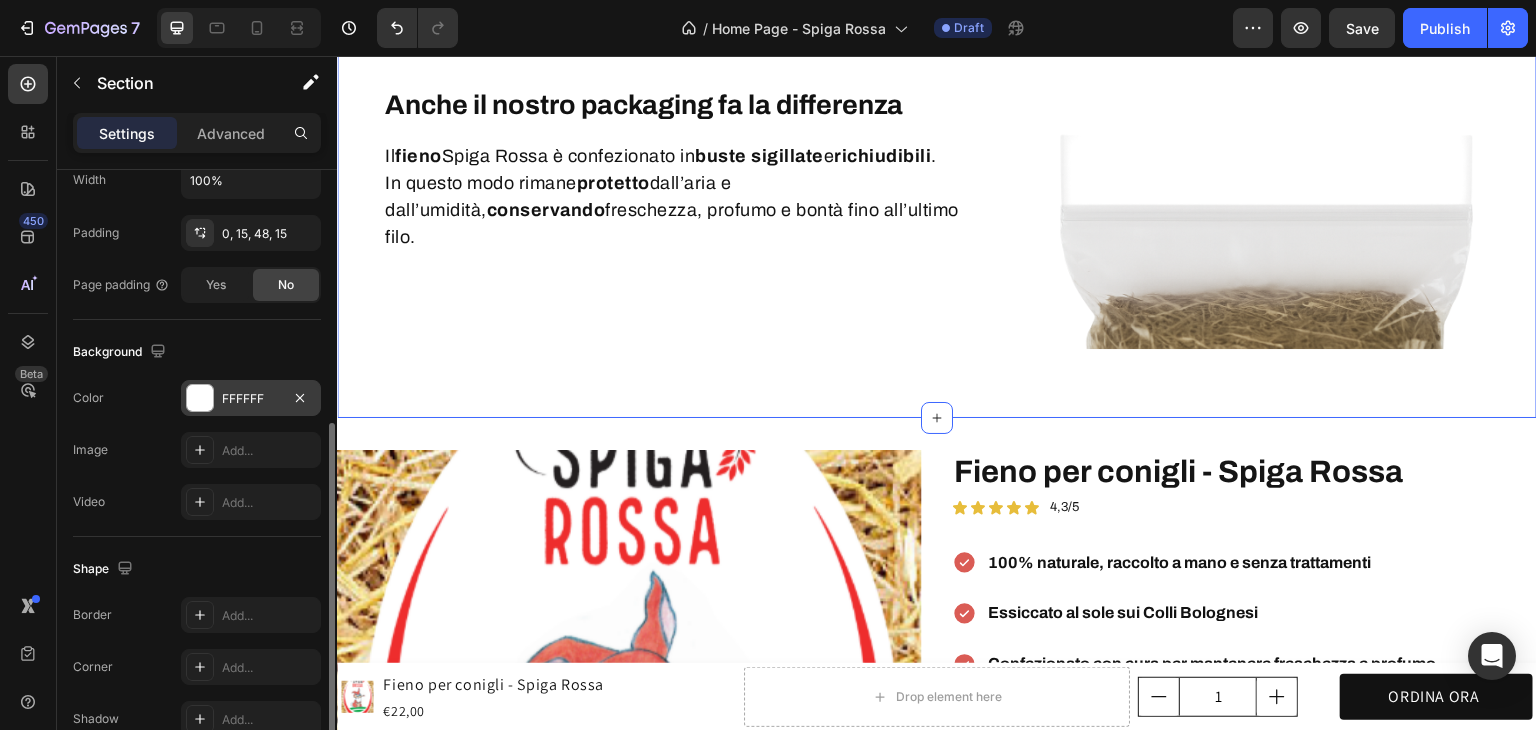 click on "FFFFFF" at bounding box center (251, 399) 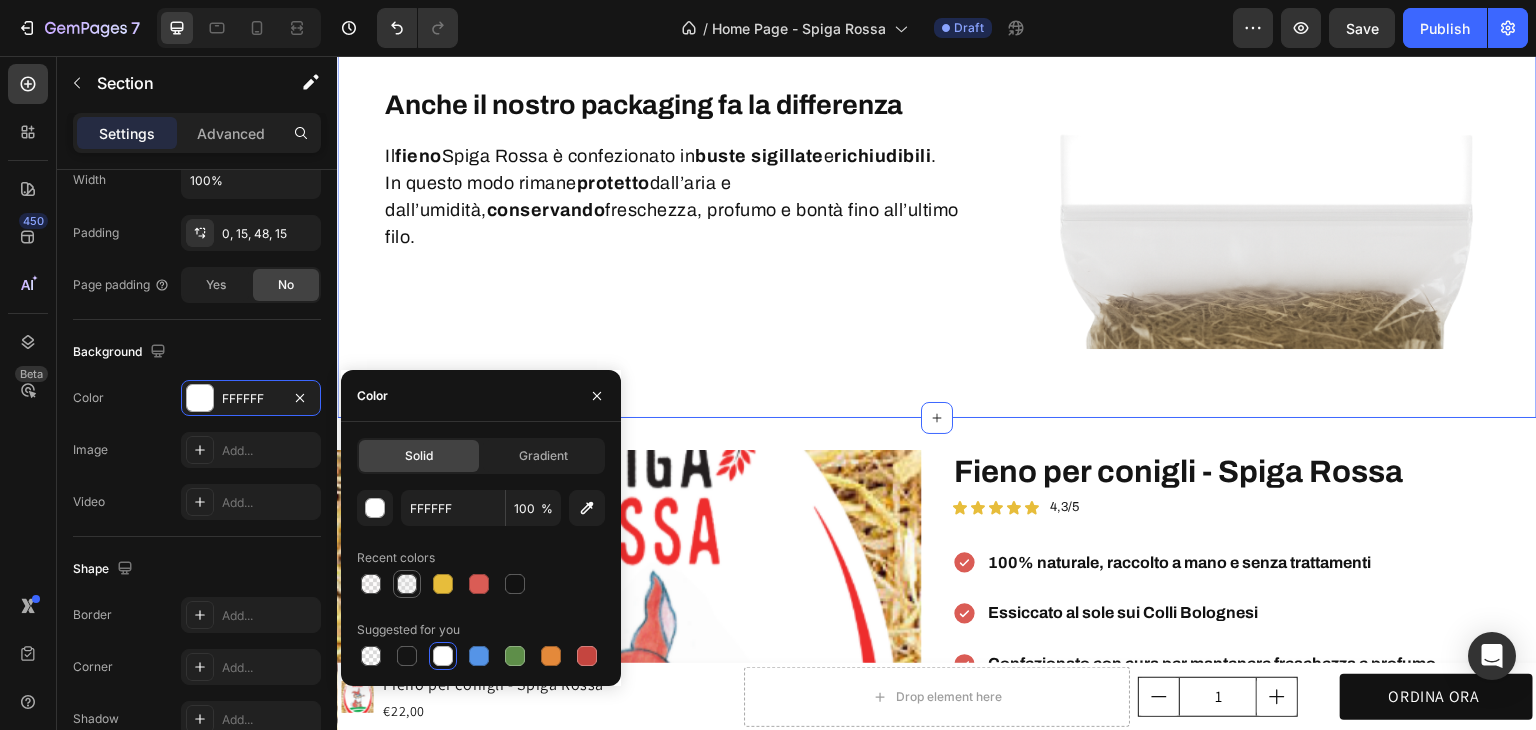 click at bounding box center (407, 584) 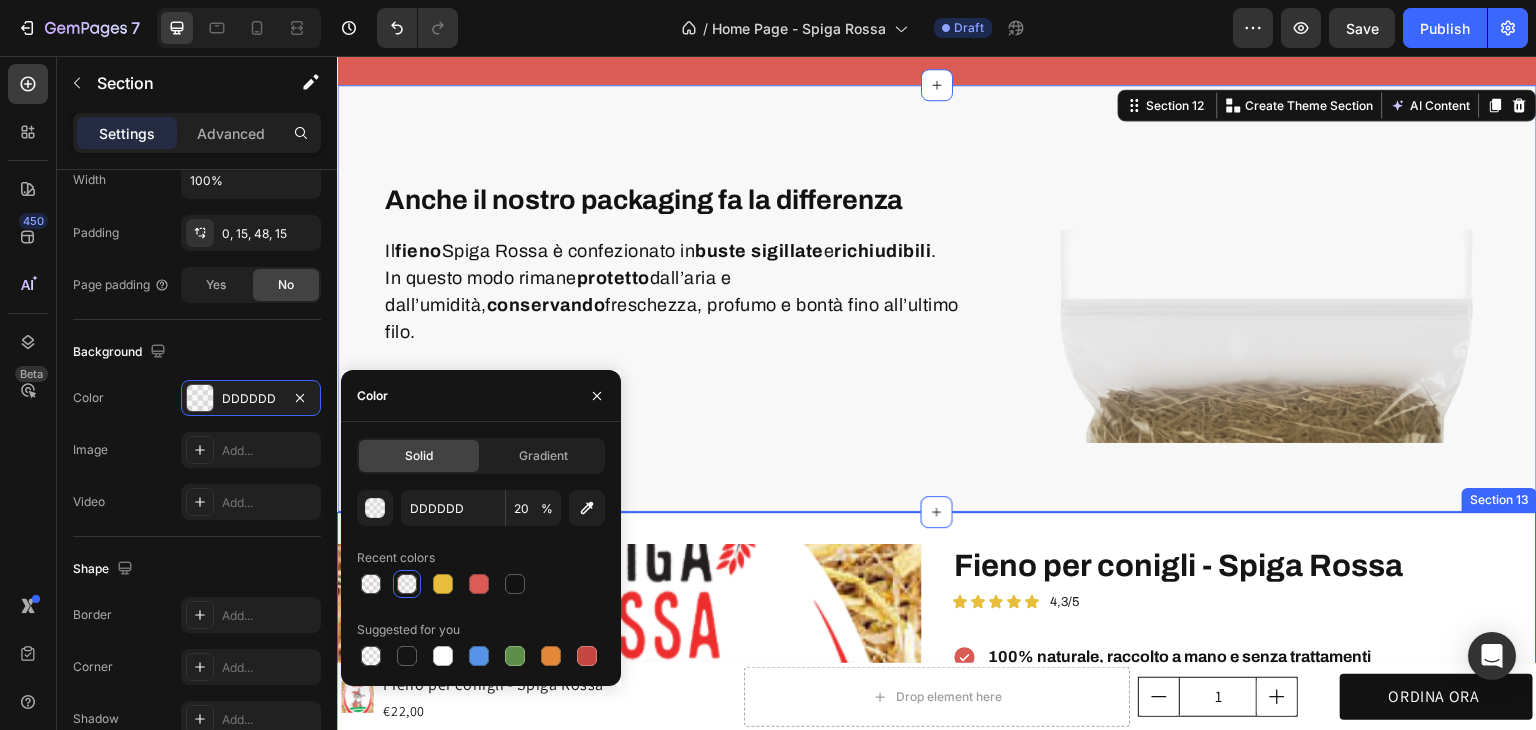 scroll, scrollTop: 4030, scrollLeft: 0, axis: vertical 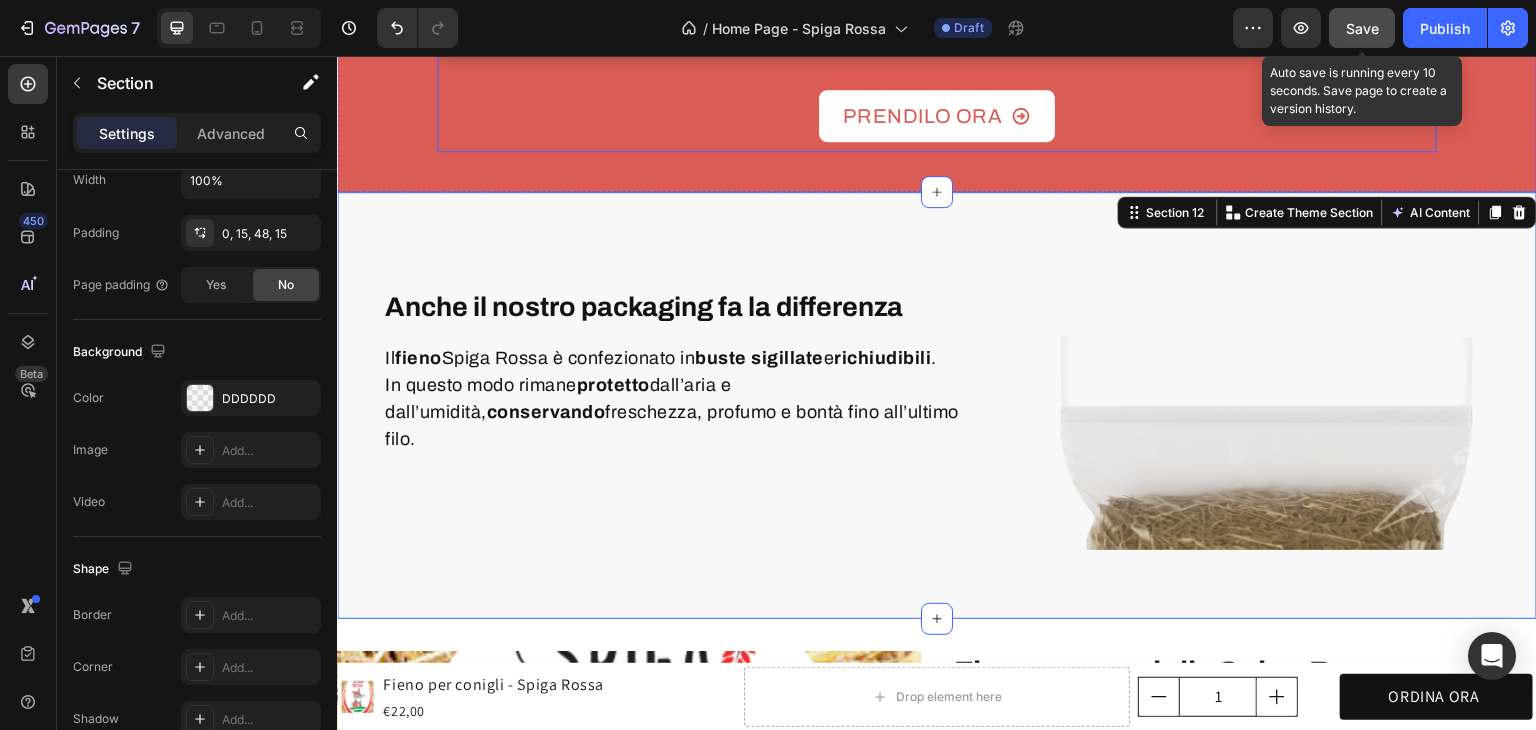 click on "Save" 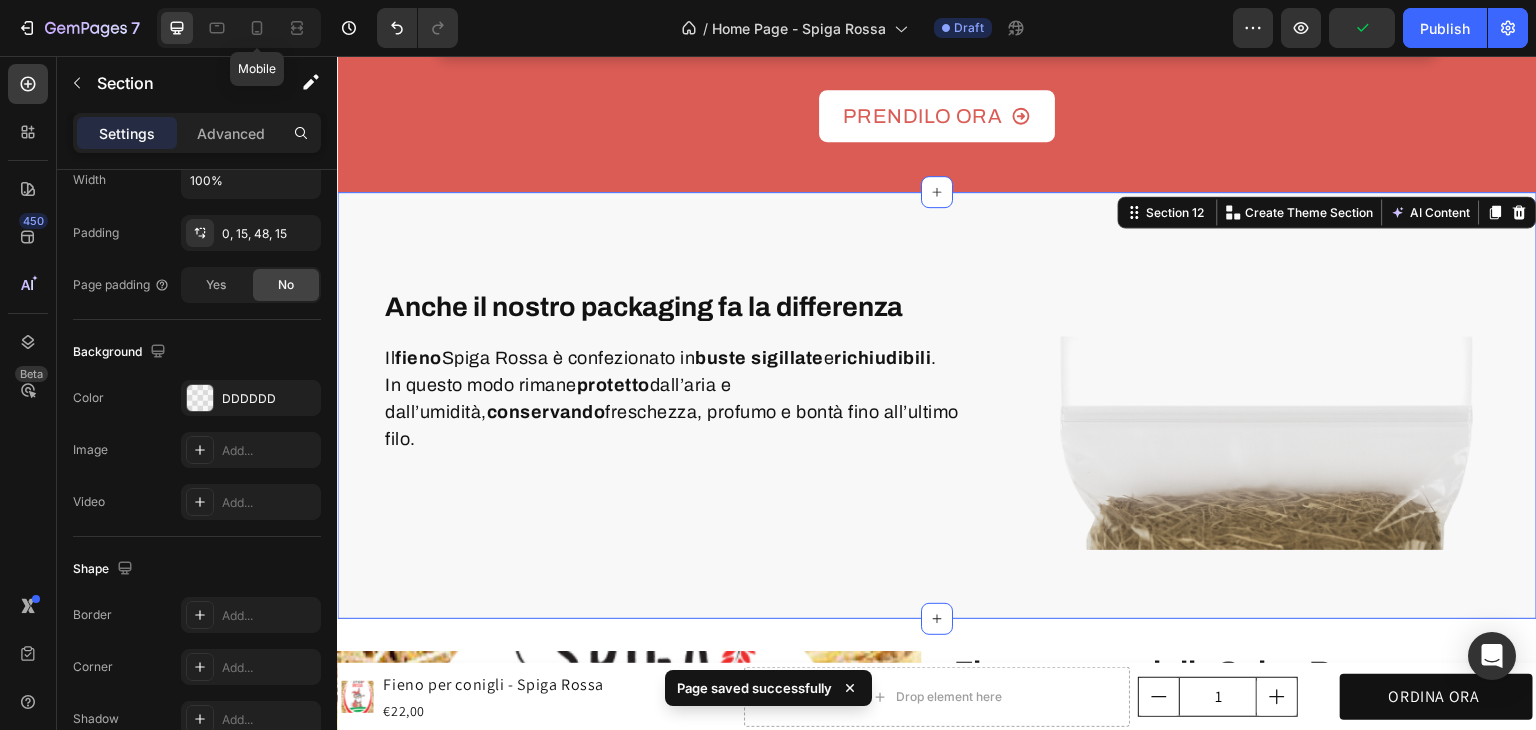 click on "Mobile" at bounding box center [239, 28] 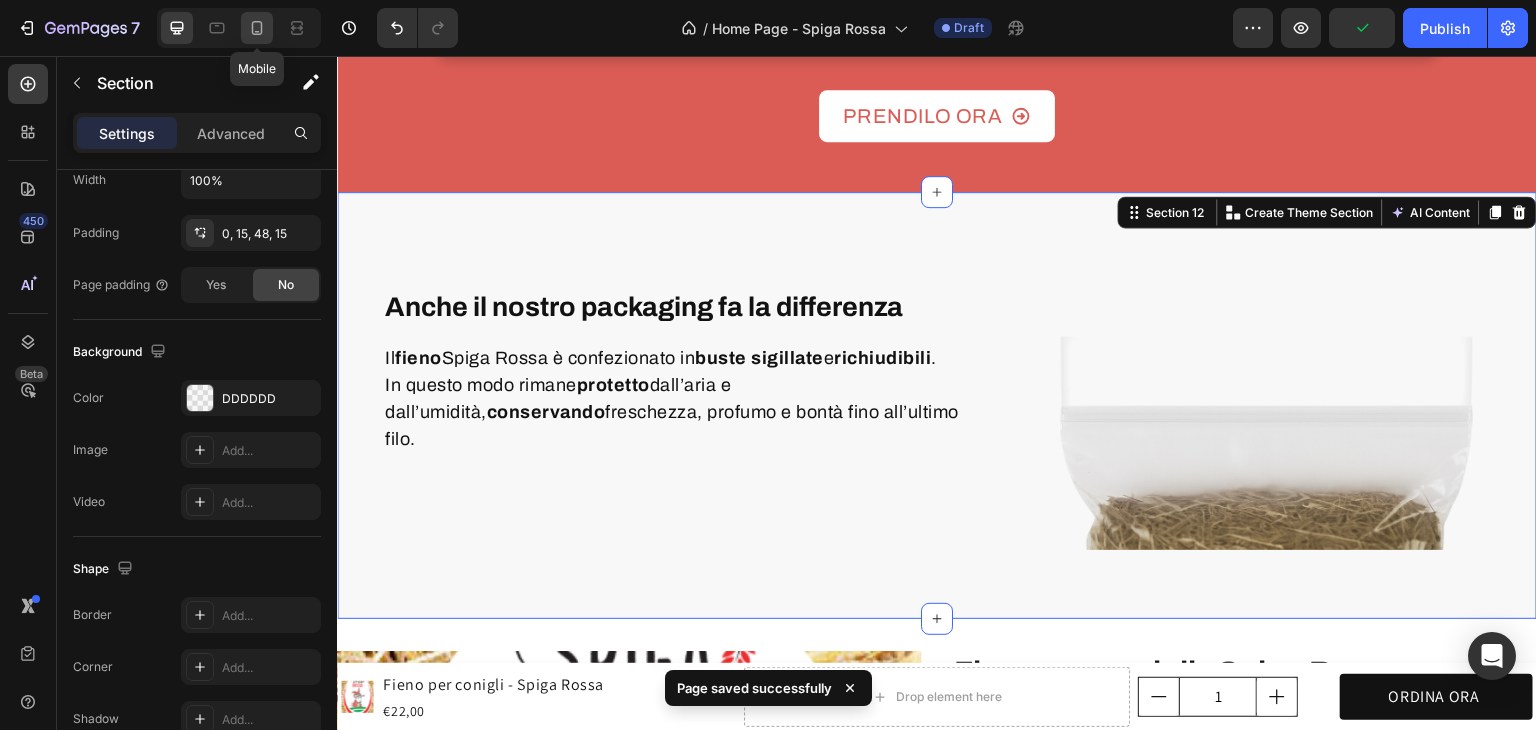 click 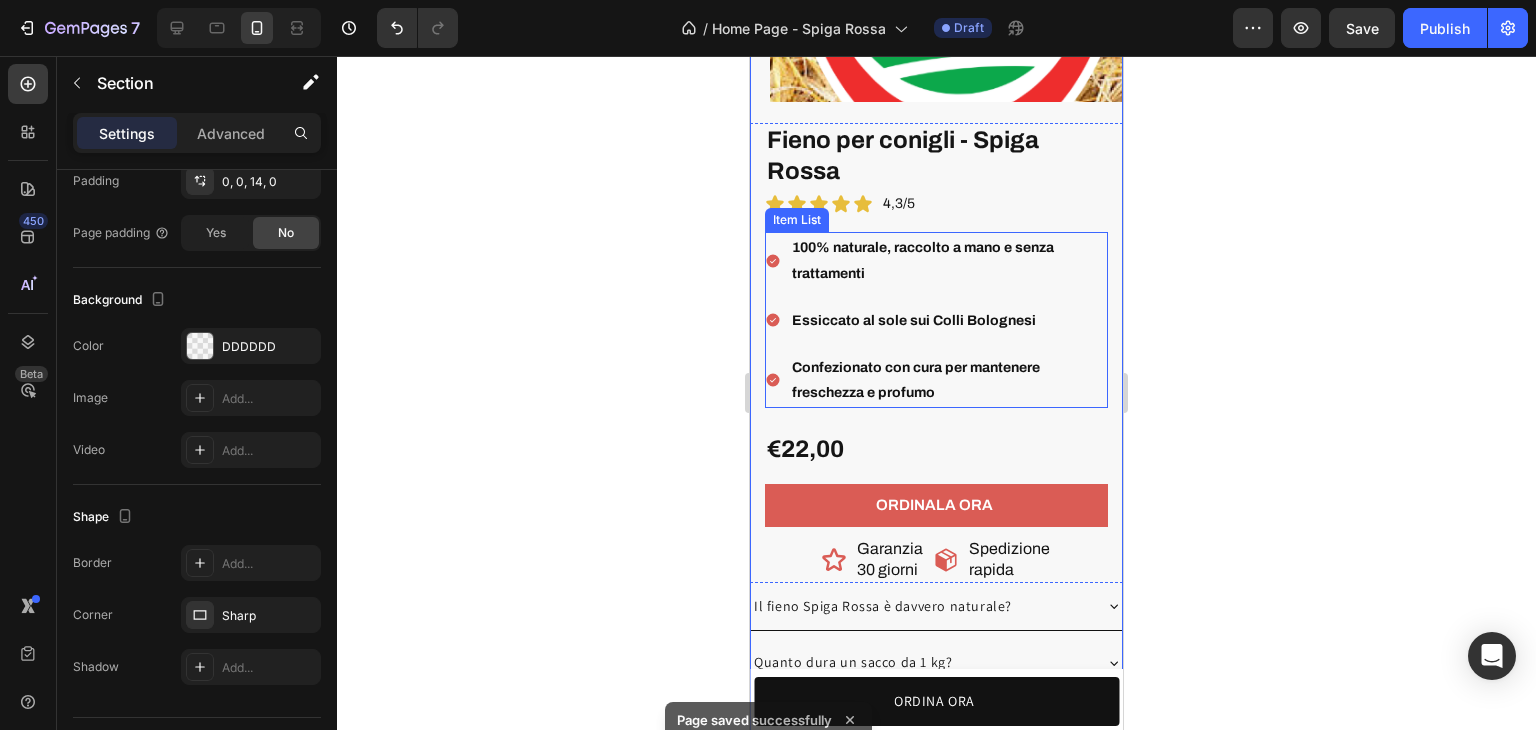 scroll, scrollTop: 5256, scrollLeft: 0, axis: vertical 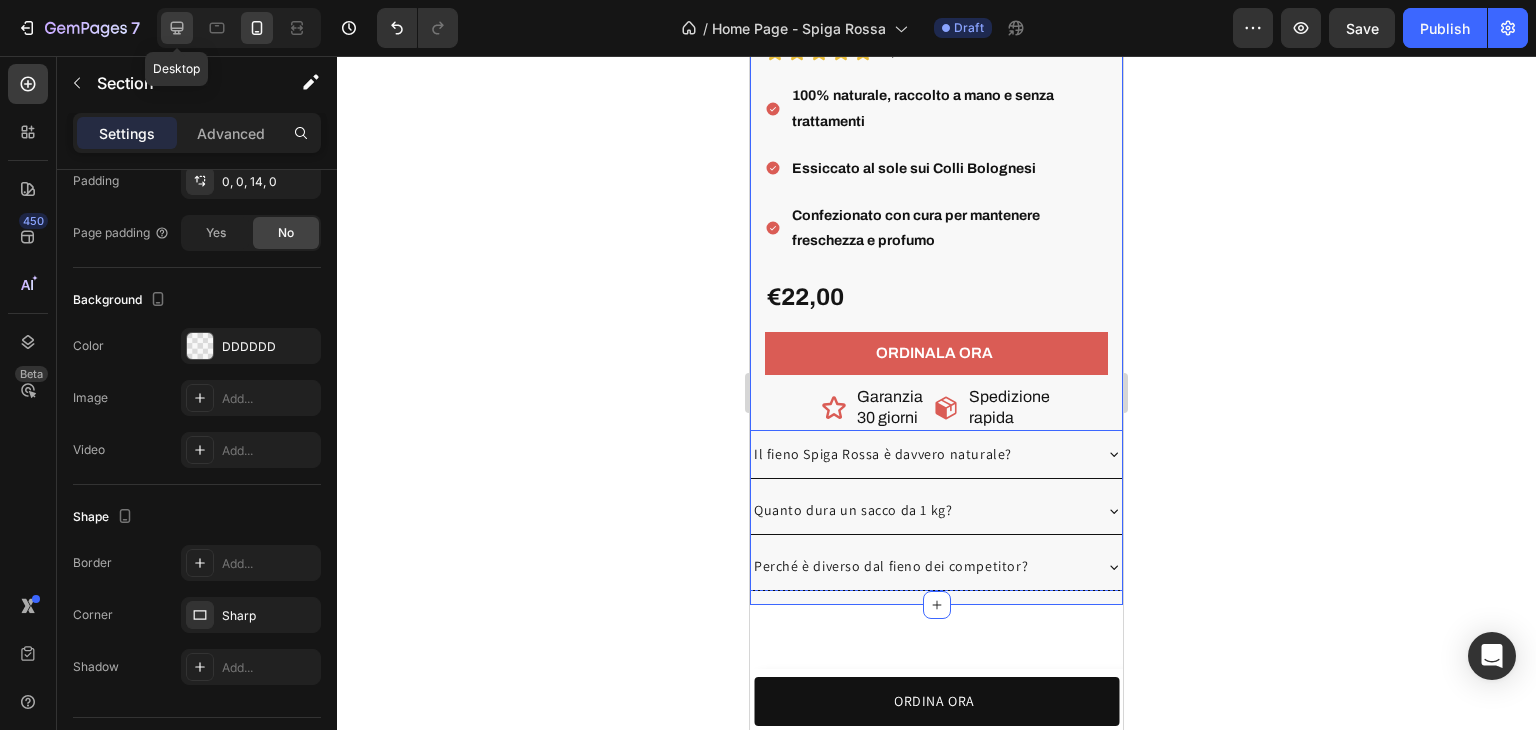 click 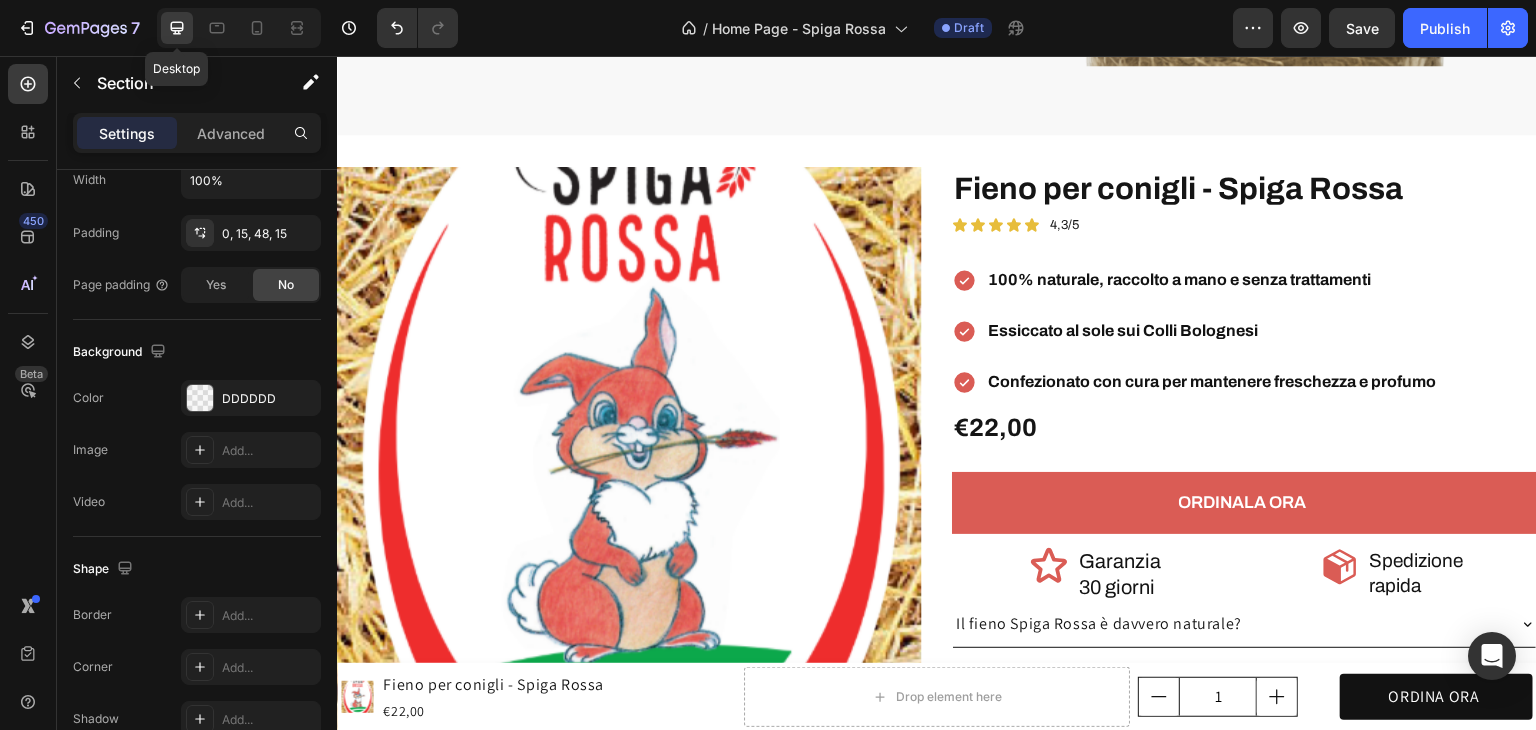 scroll, scrollTop: 4073, scrollLeft: 0, axis: vertical 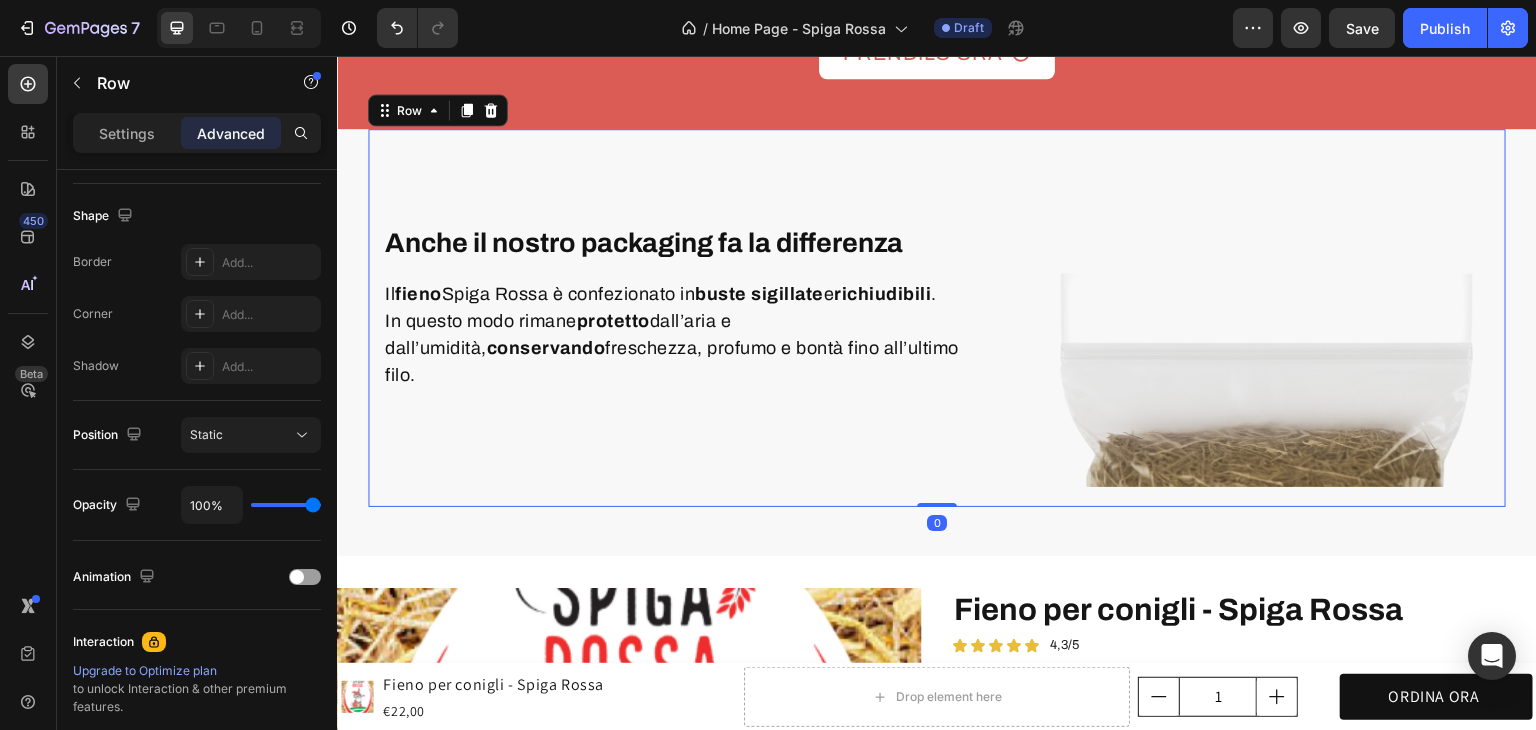 click on "Anche il nostro packaging fa la differenza Heading Il  fieno  Spiga Rossa è confezionato in  buste sigillate  e  richiudibili . In questo modo rimane  protetto  dall’aria e dall’umidità,  conservando  freschezza, profumo e bontà fino all’ultimo filo. Text block Row" at bounding box center (697, 308) 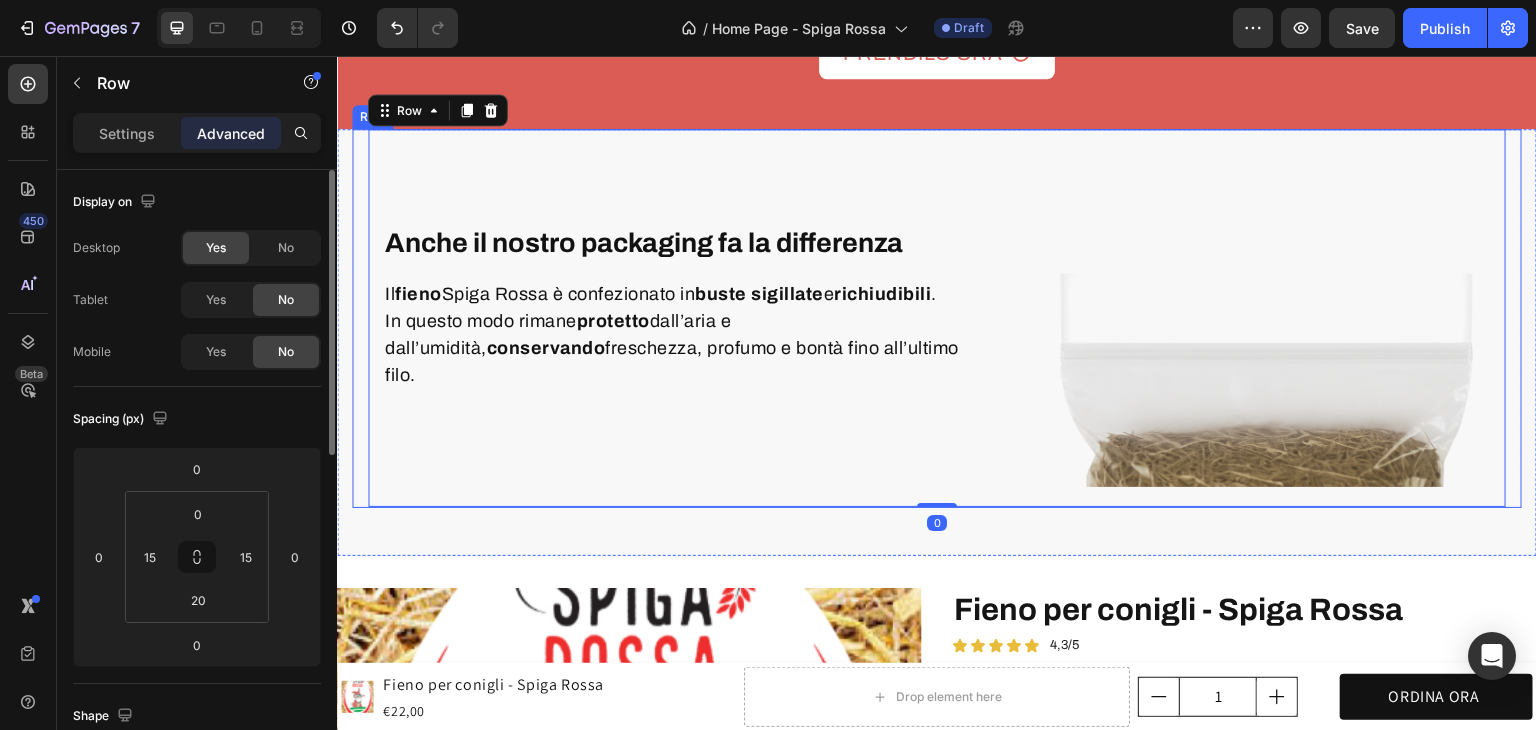 click on "Anche il nostro packaging fa la differenza Heading Il  fieno  Spiga Rossa è confezionato in  buste sigillate  e  richiudibili . In questo modo rimane  protetto  dall’aria e dall’umidità,  conservando  freschezza, profumo e bontà fino all’ultimo filo. Text block Row Image Row   0 Row" at bounding box center (937, 318) 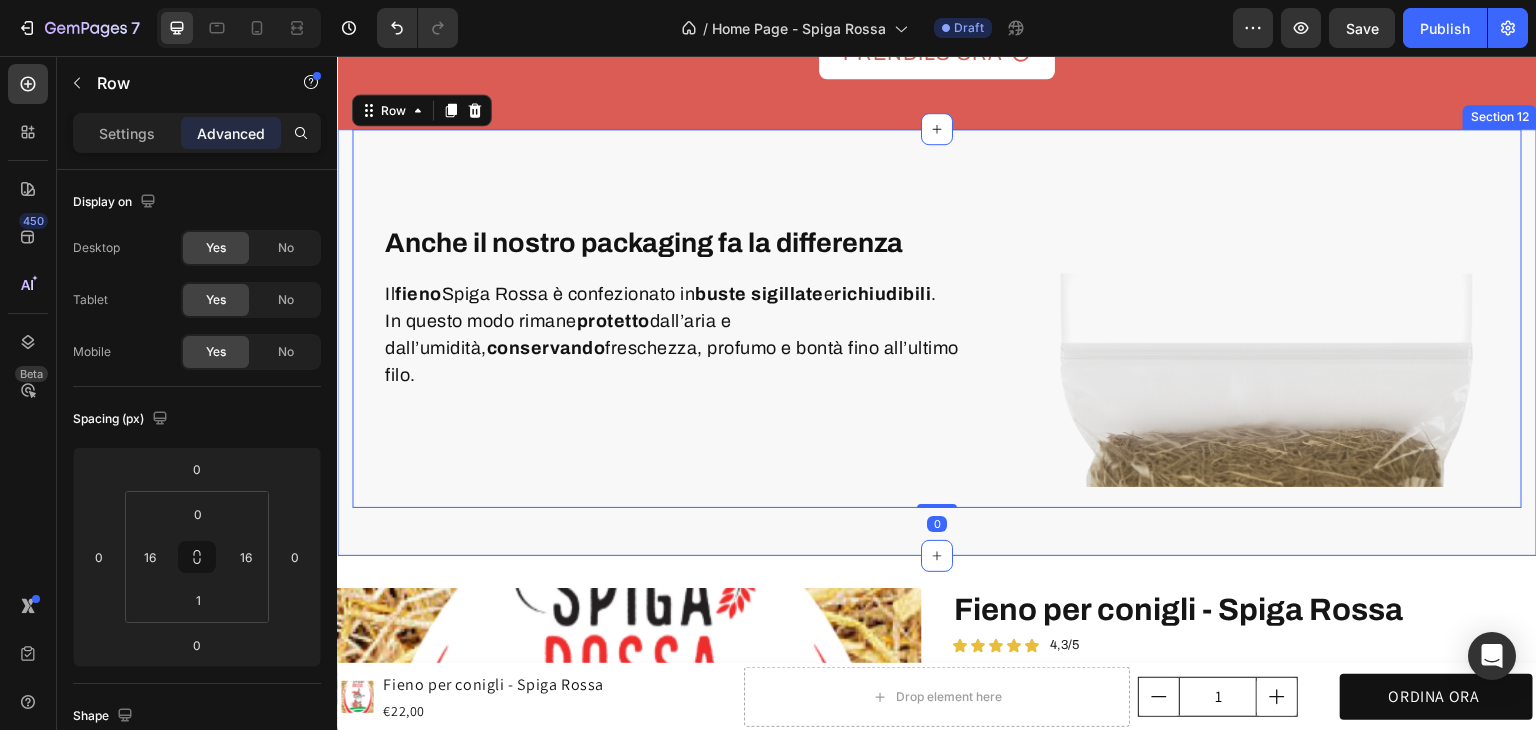 click on "Anche il nostro packaging fa la differenza Heading Il  fieno  Spiga Rossa è confezionato in  buste sigillate  e  richiudibili . In questo modo rimane  protetto  dall’aria e dall’umidità,  conservando  freschezza, profumo e bontà fino all’ultimo filo. Text block Row Image Row Row   0 Product Images Fieno per conigli - Spiga Rossa Product Title Icon Icon Icon Icon Icon Icon List 4,3/5 Text Block Row 100% naturale, raccolto a mano e senza trattamenti Essiccato al sole sui Colli Bolognesi Confezionato con cura per mantenere freschezza e profumo Item List €22,00 Product Price Product Price Text Block Row ORDINALA ORA Add to Cart
Icon Garanzia 30 giorni Heading Row
Icon Spedizione rapida Heading Row Row Row
Il fieno Spiga Rossa è davvero naturale?
Quanto dura un sacco da 1 kg?
Perché è diverso dal fieno dei competitor? Accordion Product Section 12" at bounding box center [937, 342] 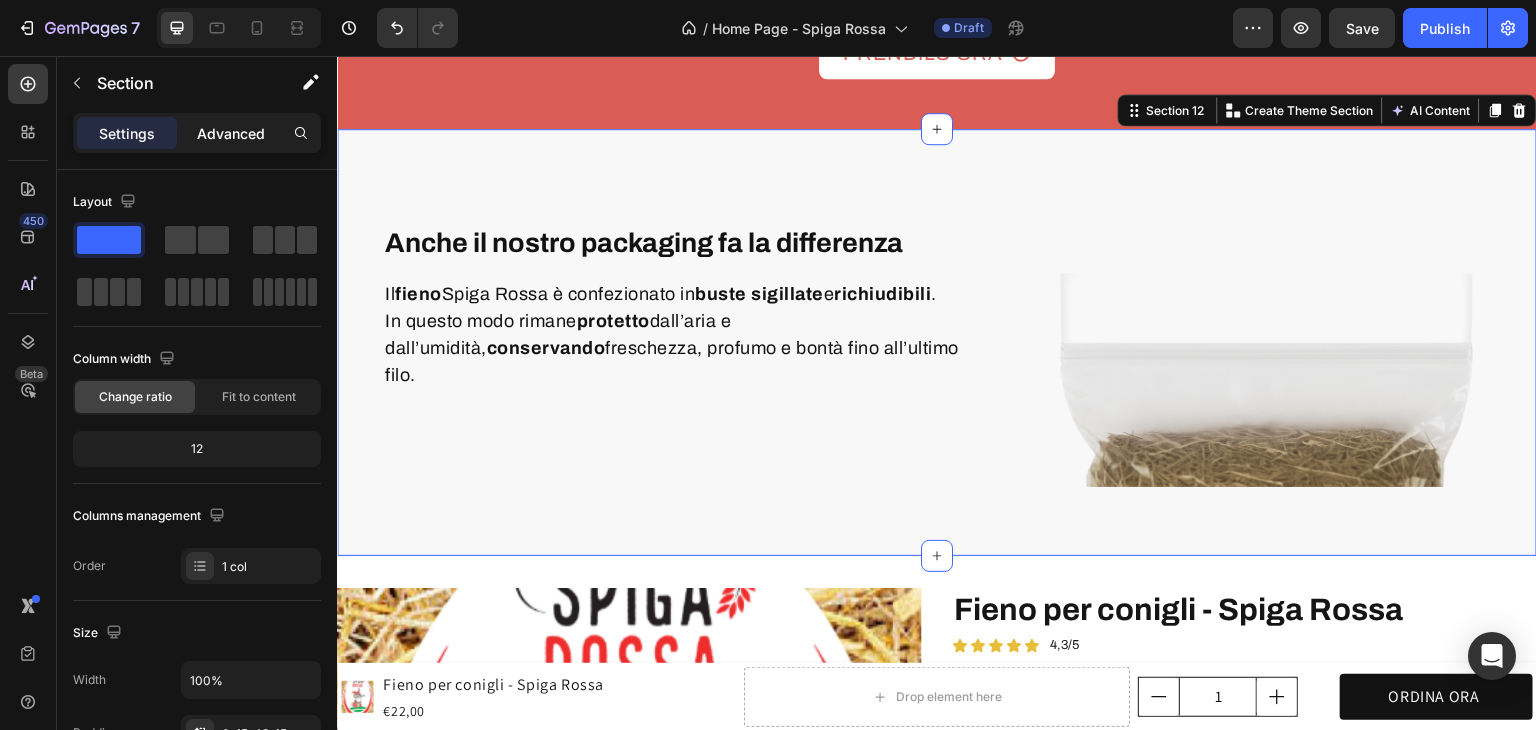 click on "Advanced" at bounding box center (231, 133) 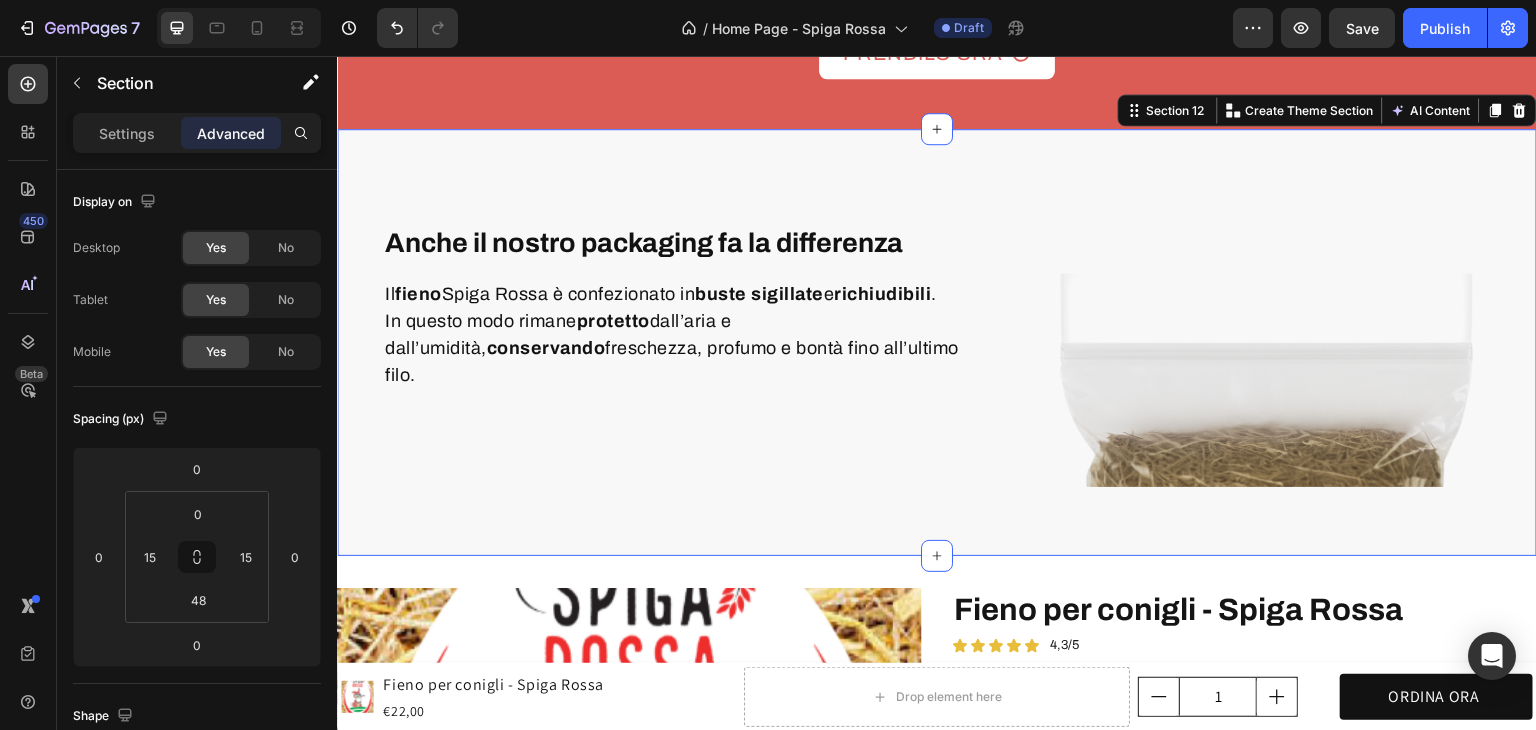 click on "Anche il nostro packaging fa la differenza Heading Il  fieno  Spiga Rossa è confezionato in  buste sigillate  e  richiudibili . In questo modo rimane  protetto  dall’aria e dall’umidità,  conservando  freschezza, profumo e bontà fino all’ultimo filo. Text block Row Image Row Row Product Images Fieno per conigli - Spiga Rossa Product Title Icon Icon Icon Icon Icon Icon List 4,3/5 Text Block Row 100% naturale, raccolto a mano e senza trattamenti Essiccato al sole sui Colli Bolognesi Confezionato con cura per mantenere freschezza e profumo Item List €22,00 Product Price Product Price Text Block Row ORDINALA ORA Add to Cart
Icon Garanzia 30 giorni Heading Row
Icon Spedizione rapida Heading Row Row Row
Il fieno Spiga Rossa è davvero naturale?
Quanto dura un sacco da 1 kg?
Perché è diverso dal fieno dei competitor? Accordion Product Section 12   You can create reusable sections Product" at bounding box center [937, 342] 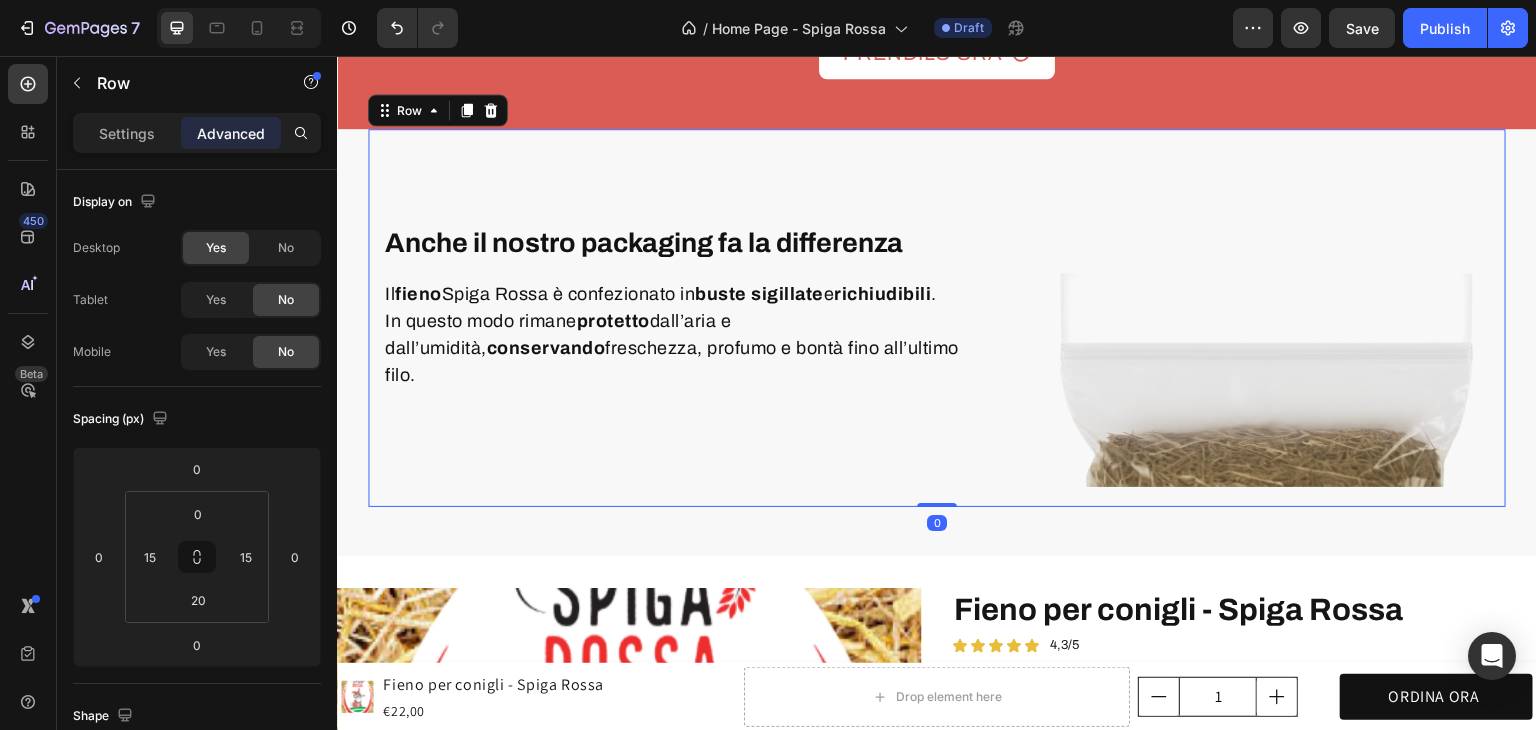 click on "Anche il nostro packaging fa la differenza Heading Il  fieno  Spiga Rossa è confezionato in  buste sigillate  e  richiudibili . In questo modo rimane  protetto  dall’aria e dall’umidità,  conservando  freschezza, profumo e bontà fino all’ultimo filo. Text block Row" at bounding box center (697, 308) 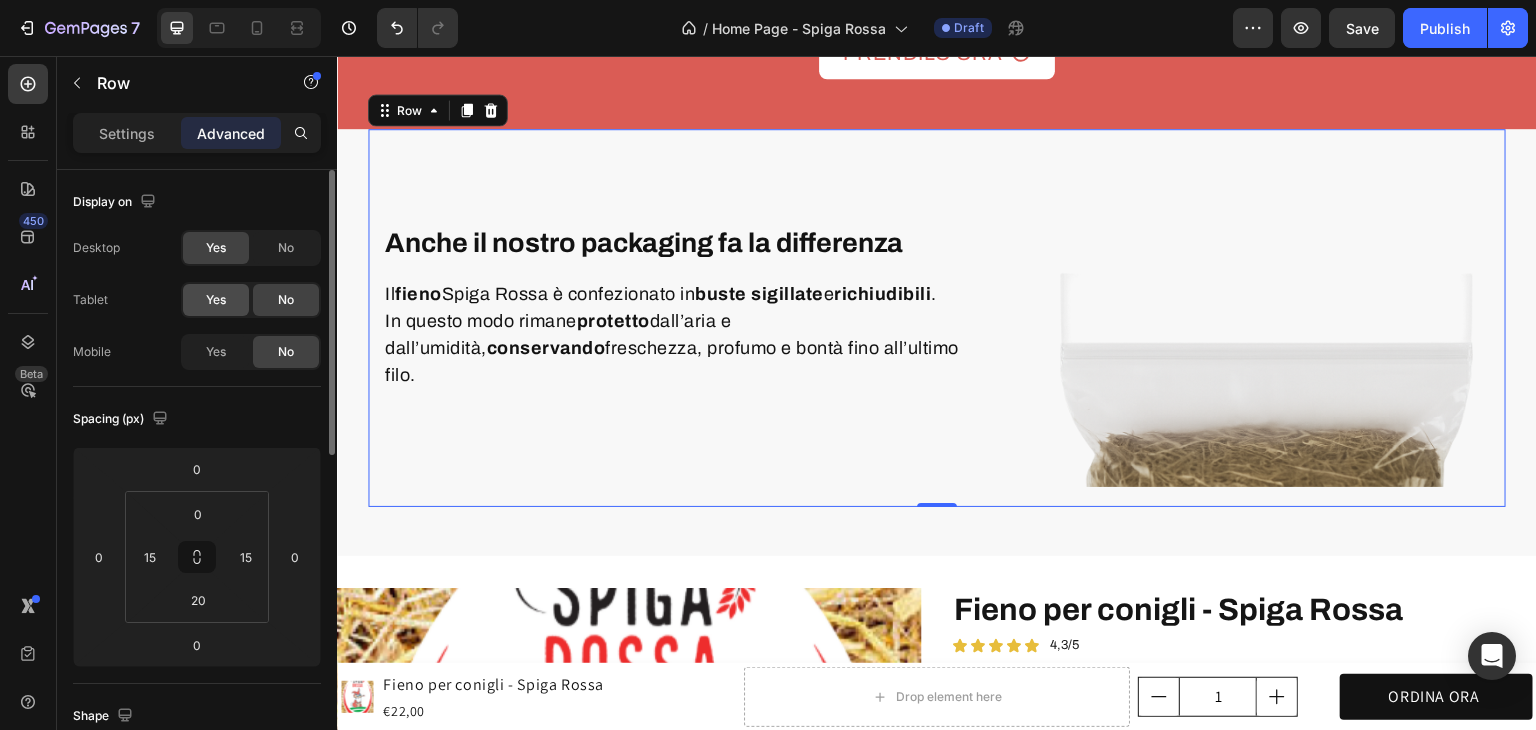 drag, startPoint x: 207, startPoint y: 294, endPoint x: 194, endPoint y: 307, distance: 18.384777 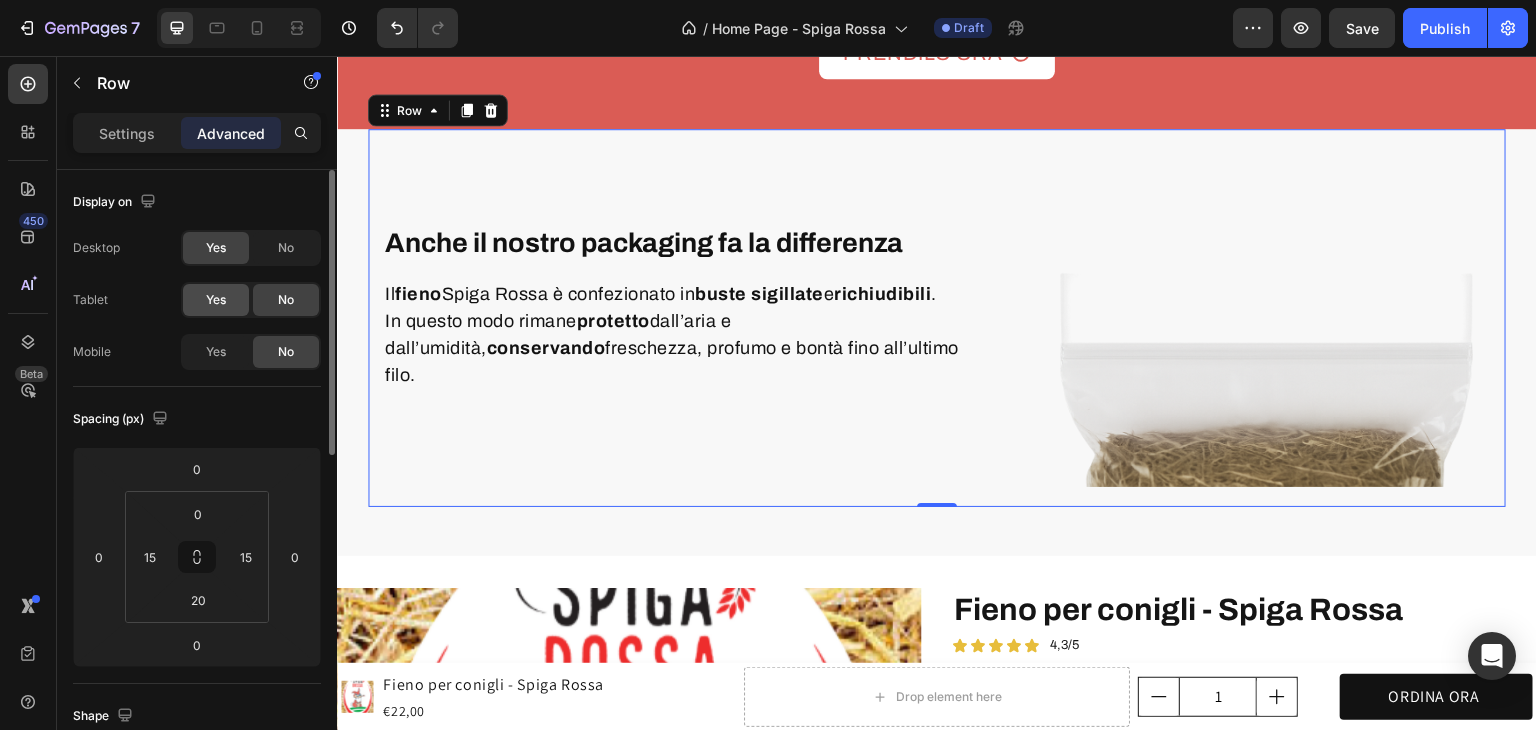 click on "Yes" 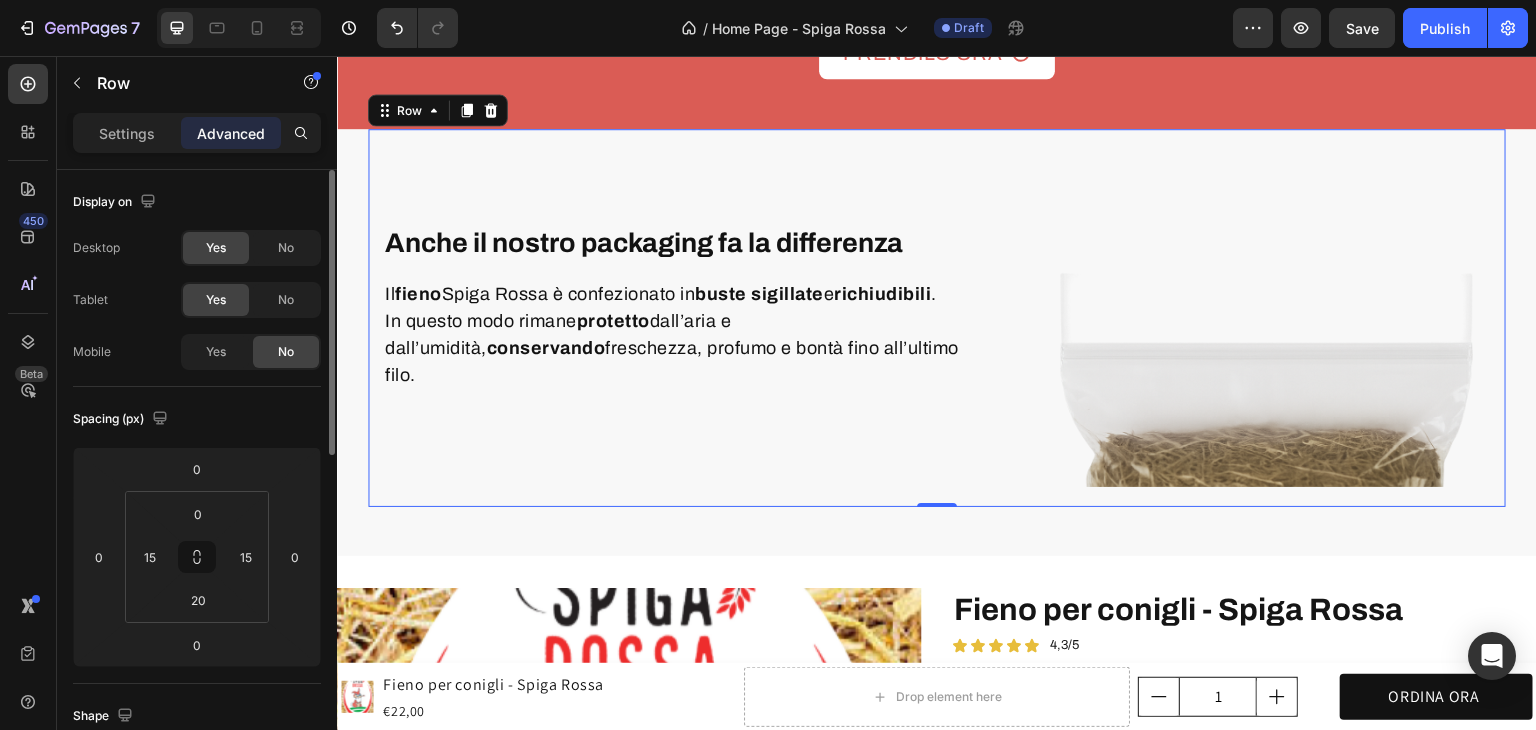 click on "Display on Desktop Yes No Tablet Yes No Mobile Yes No" 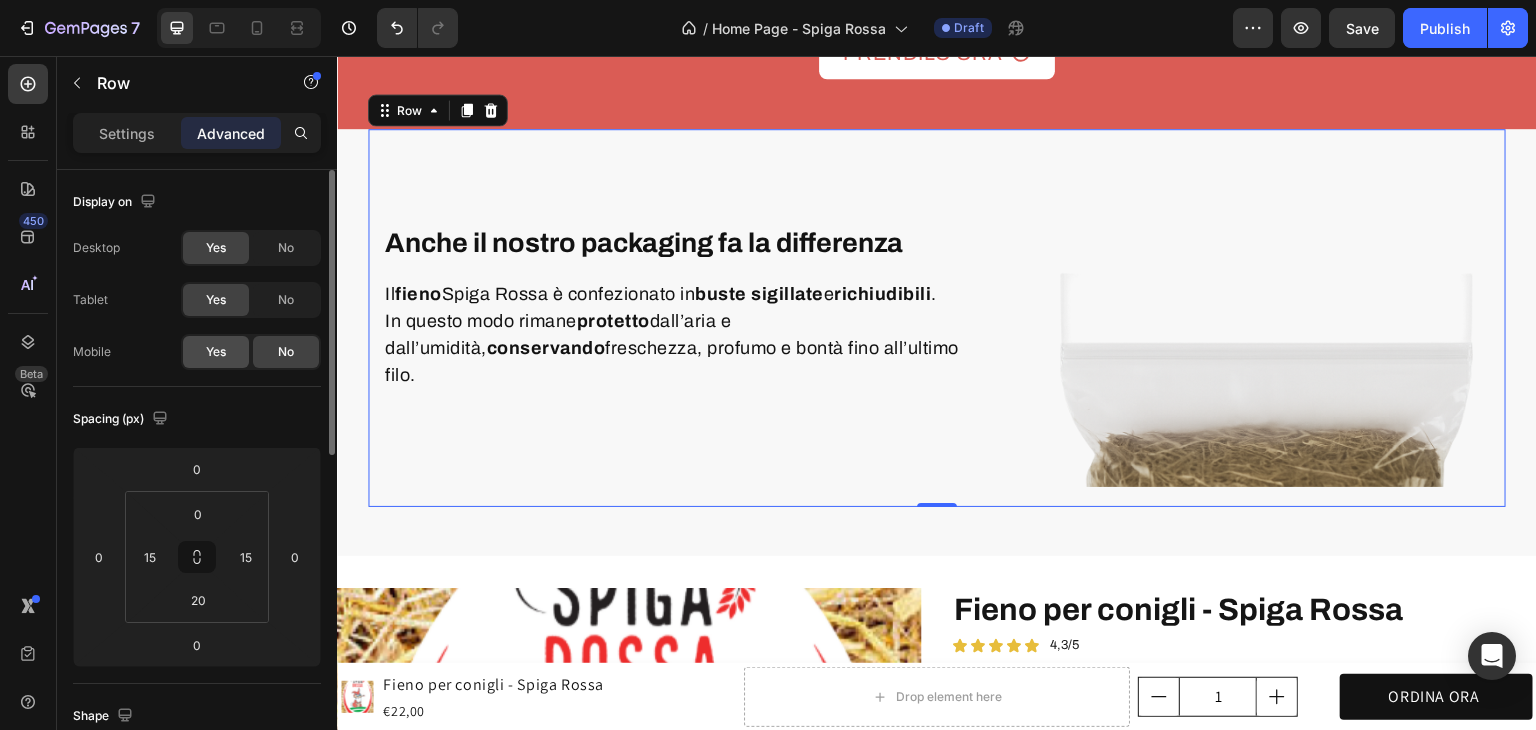 click on "Yes" 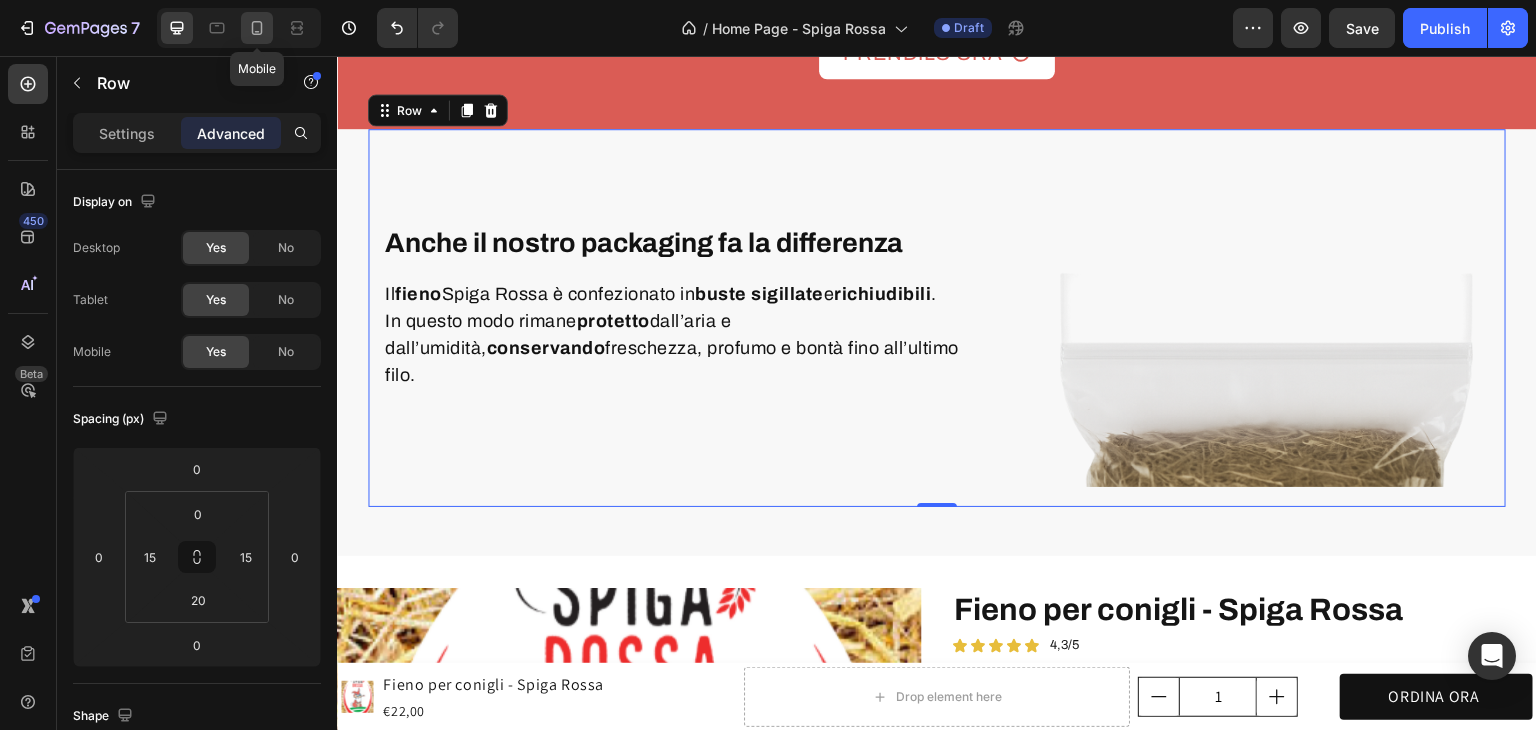 drag, startPoint x: 252, startPoint y: 21, endPoint x: 109, endPoint y: 344, distance: 353.2393 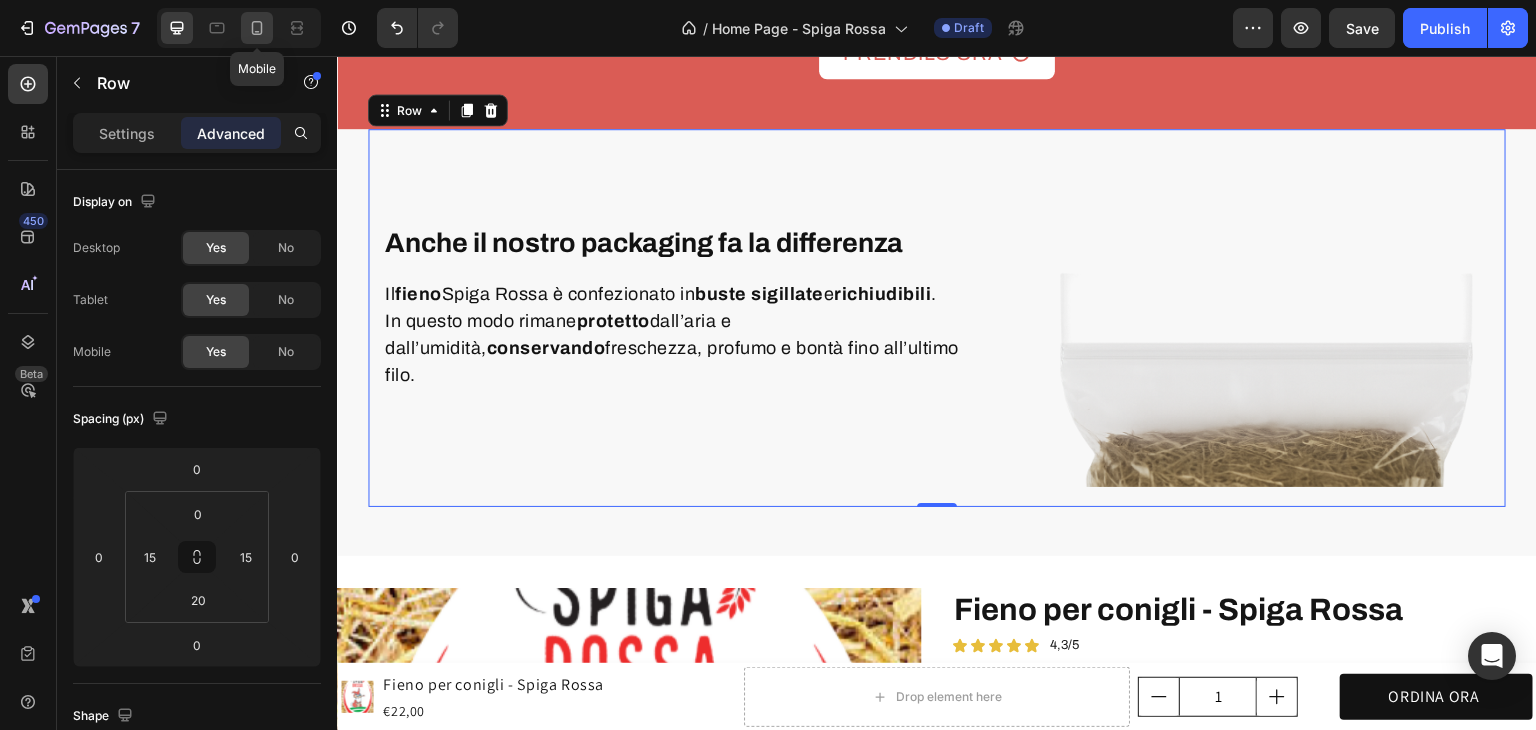 click 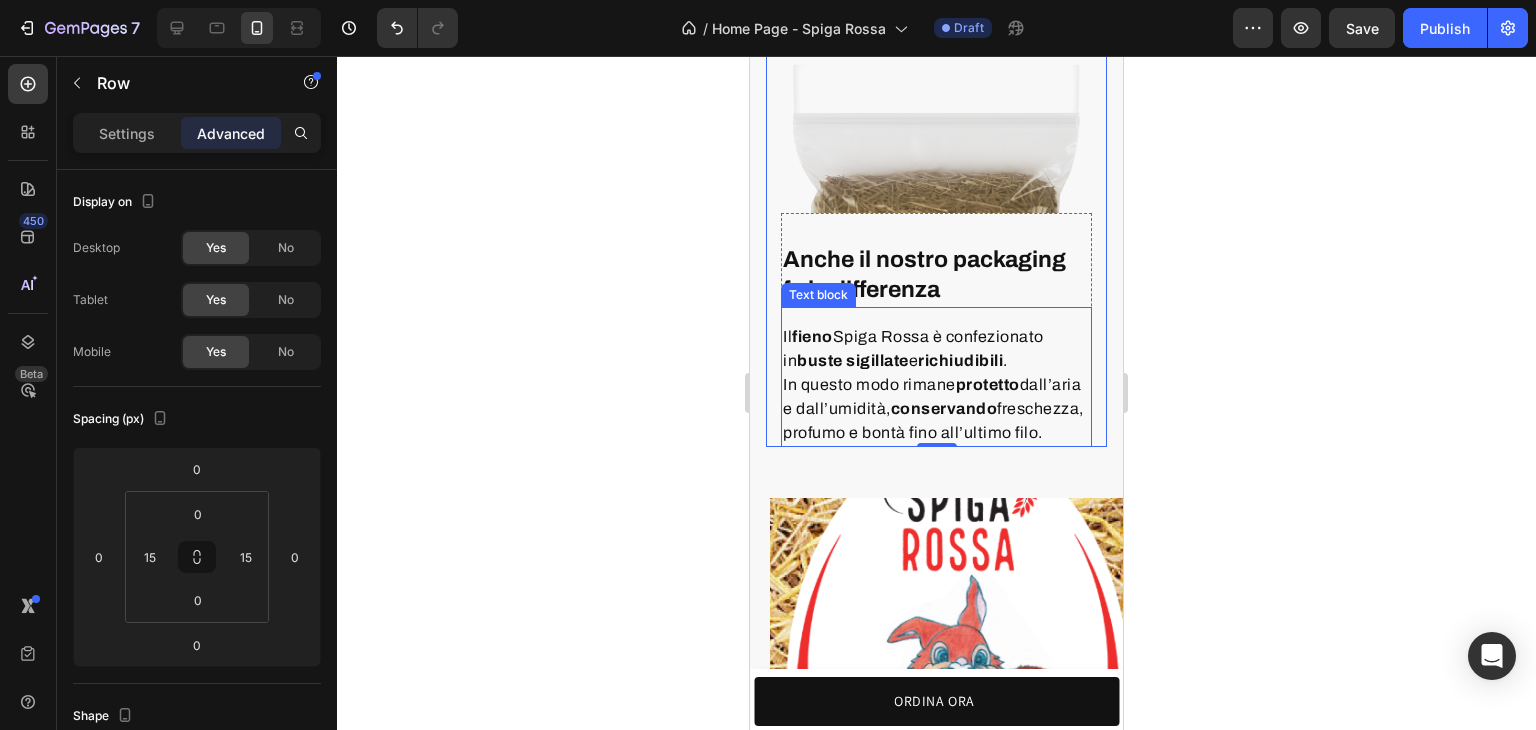 scroll, scrollTop: 5340, scrollLeft: 0, axis: vertical 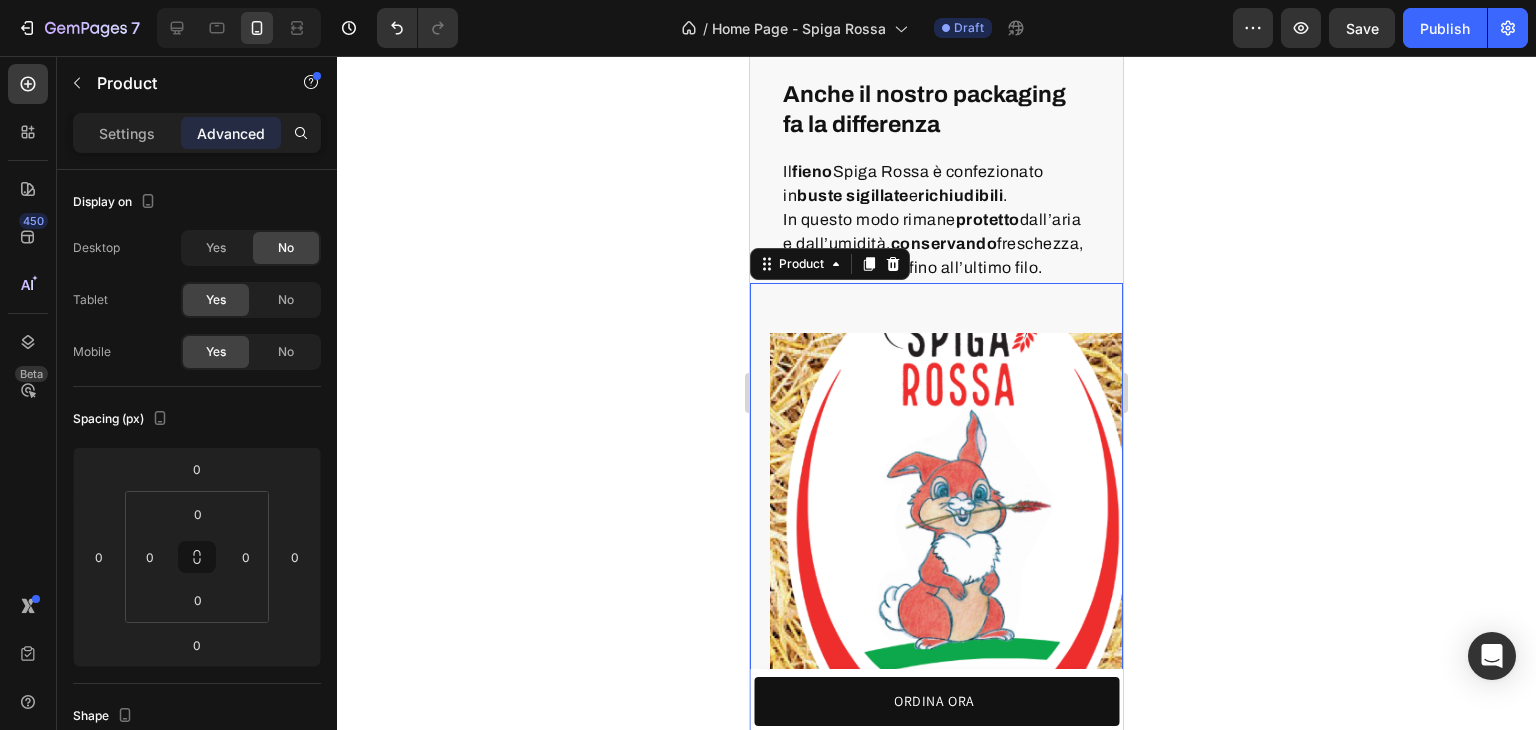 click on "Product Images" at bounding box center (936, 505) 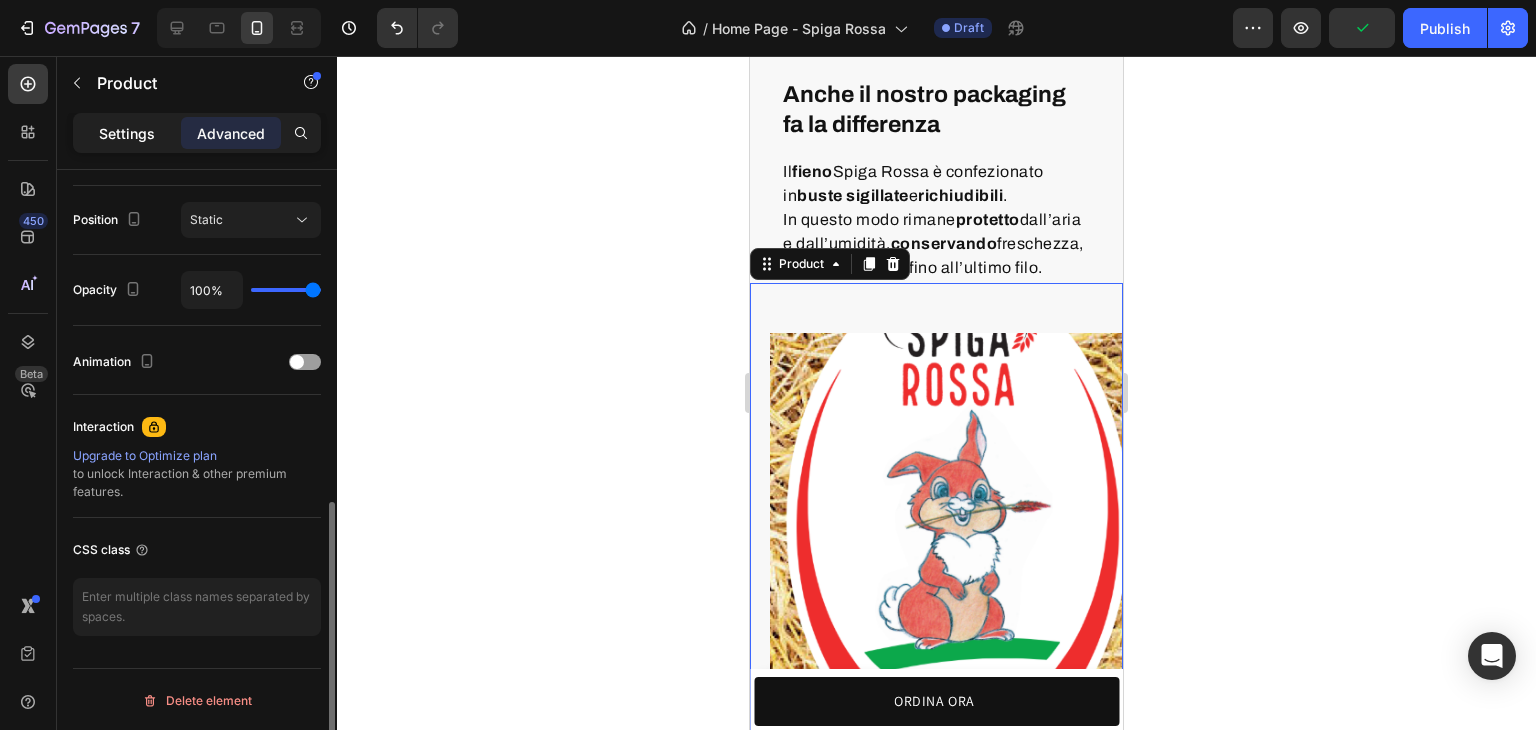 click on "Settings" 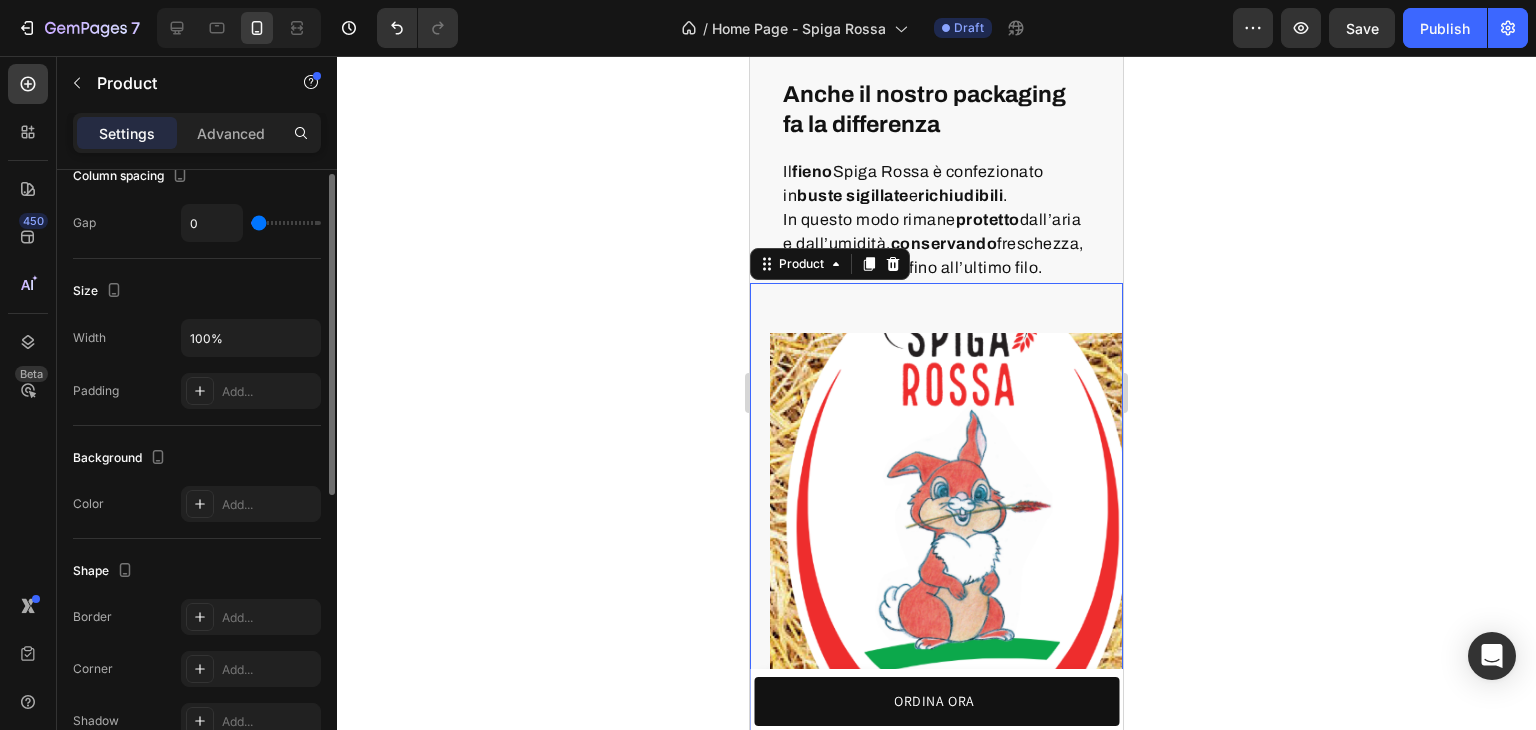 scroll, scrollTop: 400, scrollLeft: 0, axis: vertical 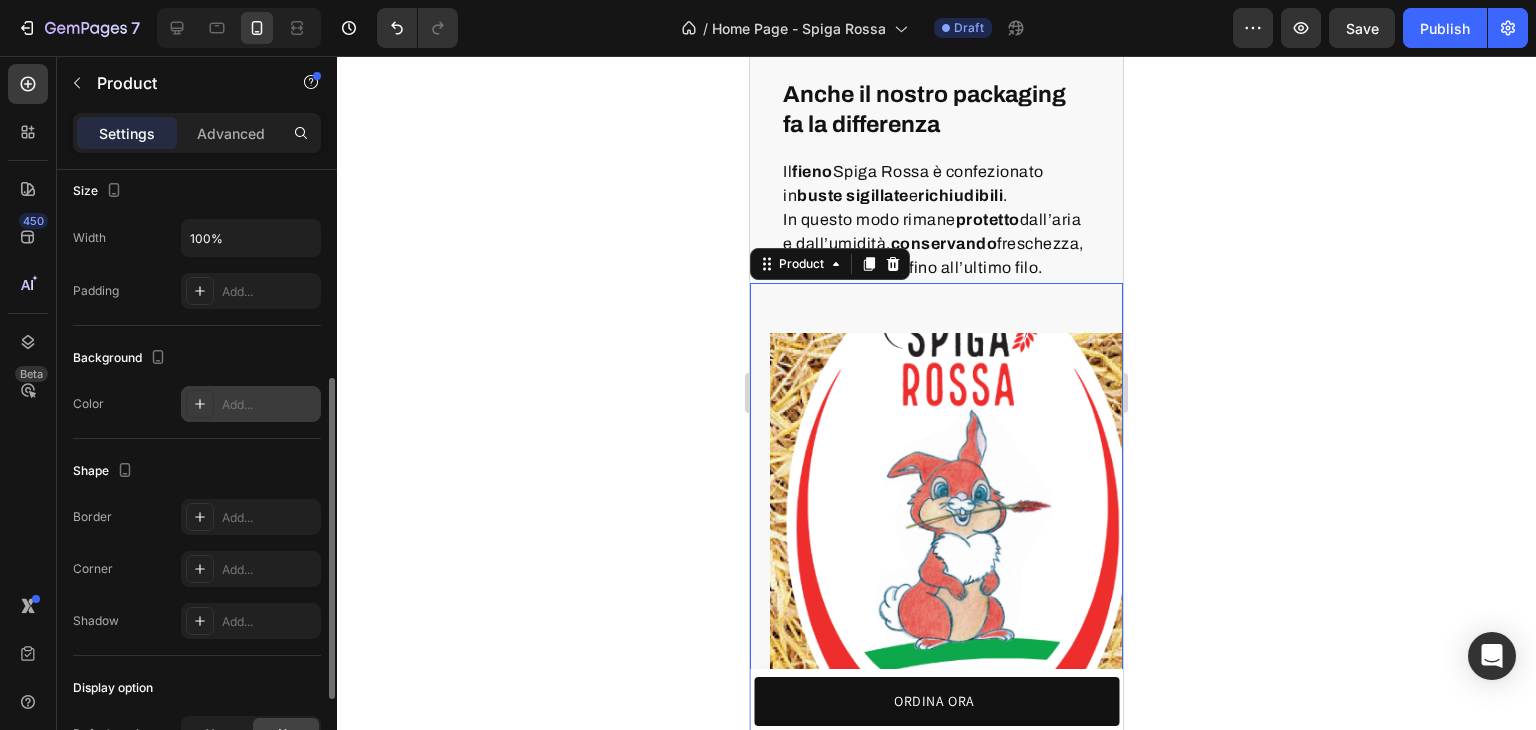click on "Add..." at bounding box center (269, 405) 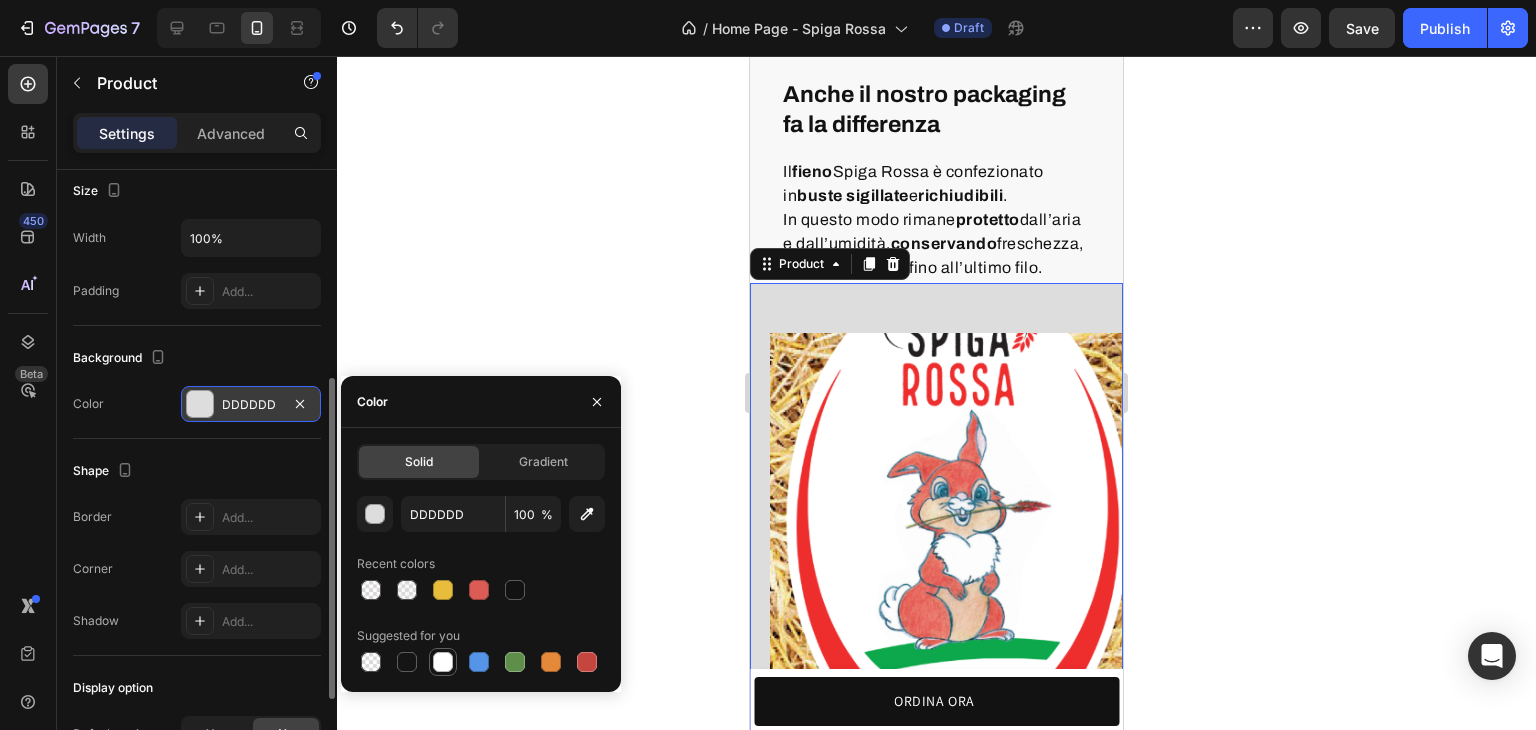 click at bounding box center [443, 662] 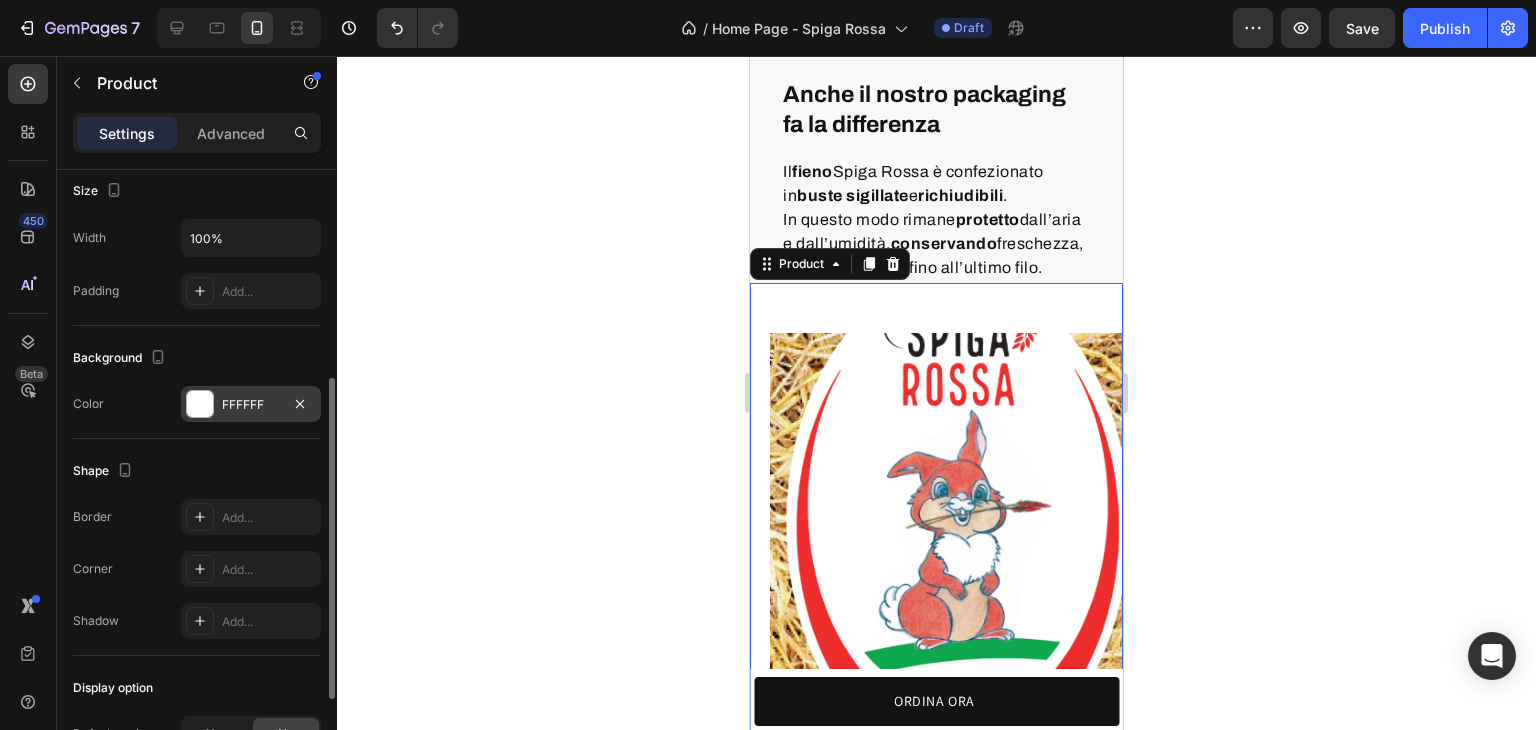 click 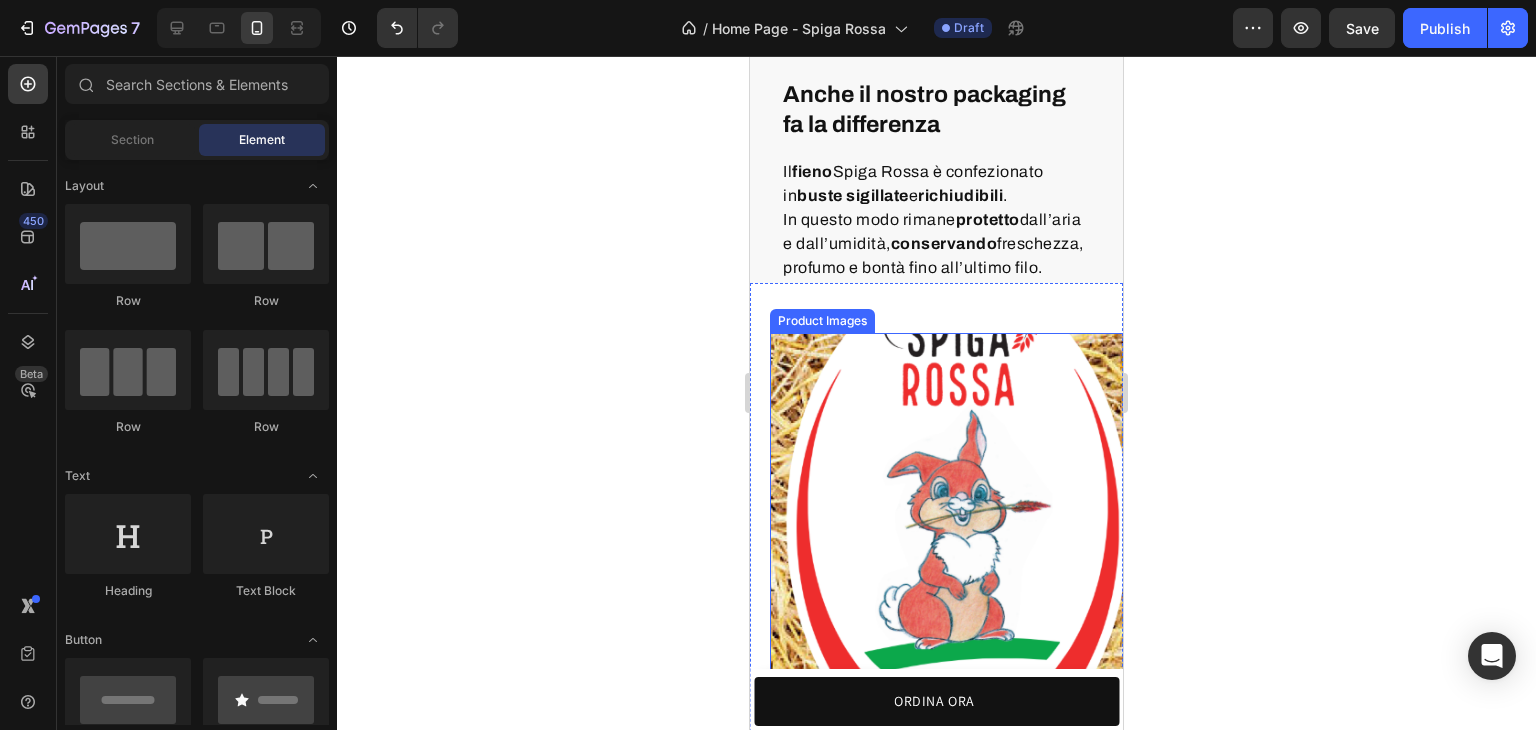 click at bounding box center [956, 519] 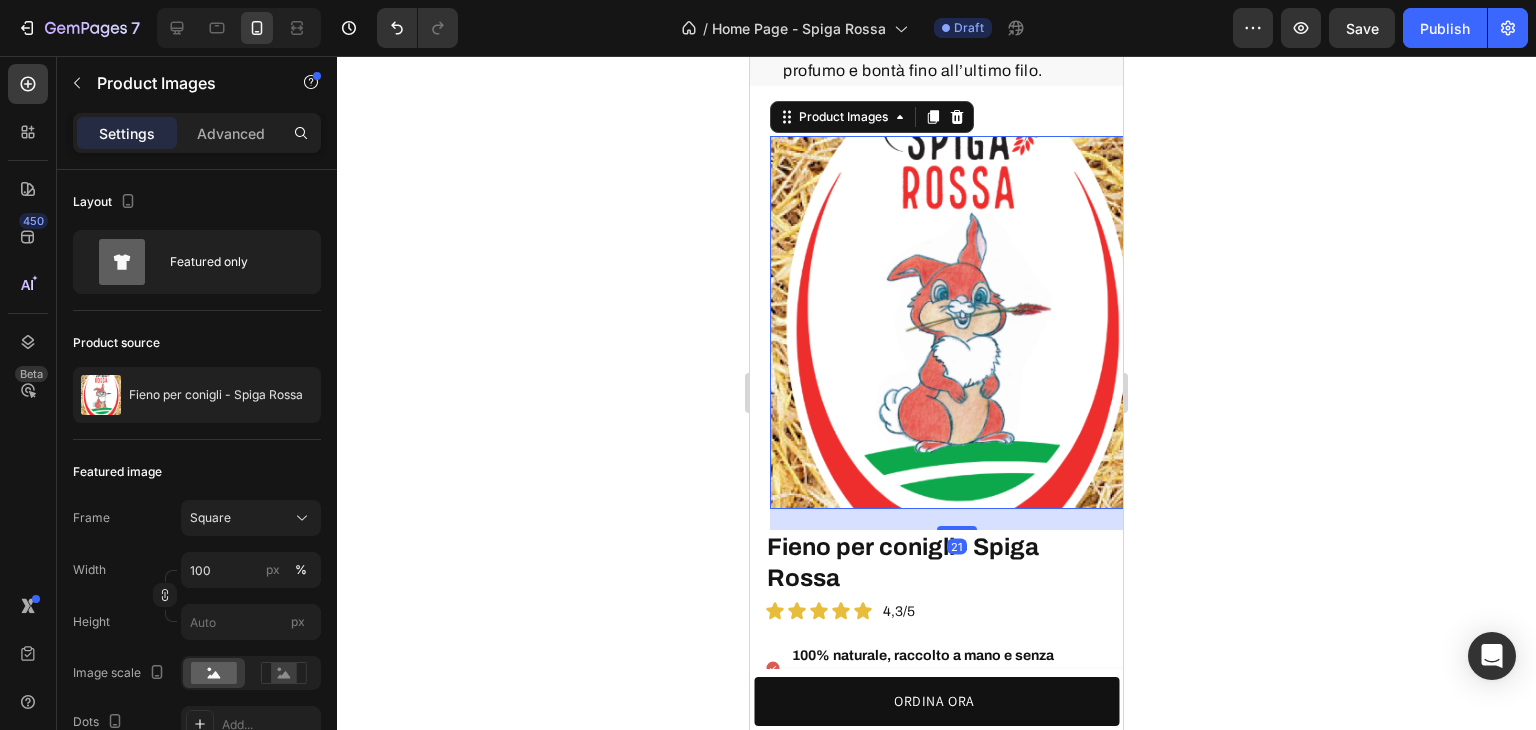 scroll, scrollTop: 5540, scrollLeft: 0, axis: vertical 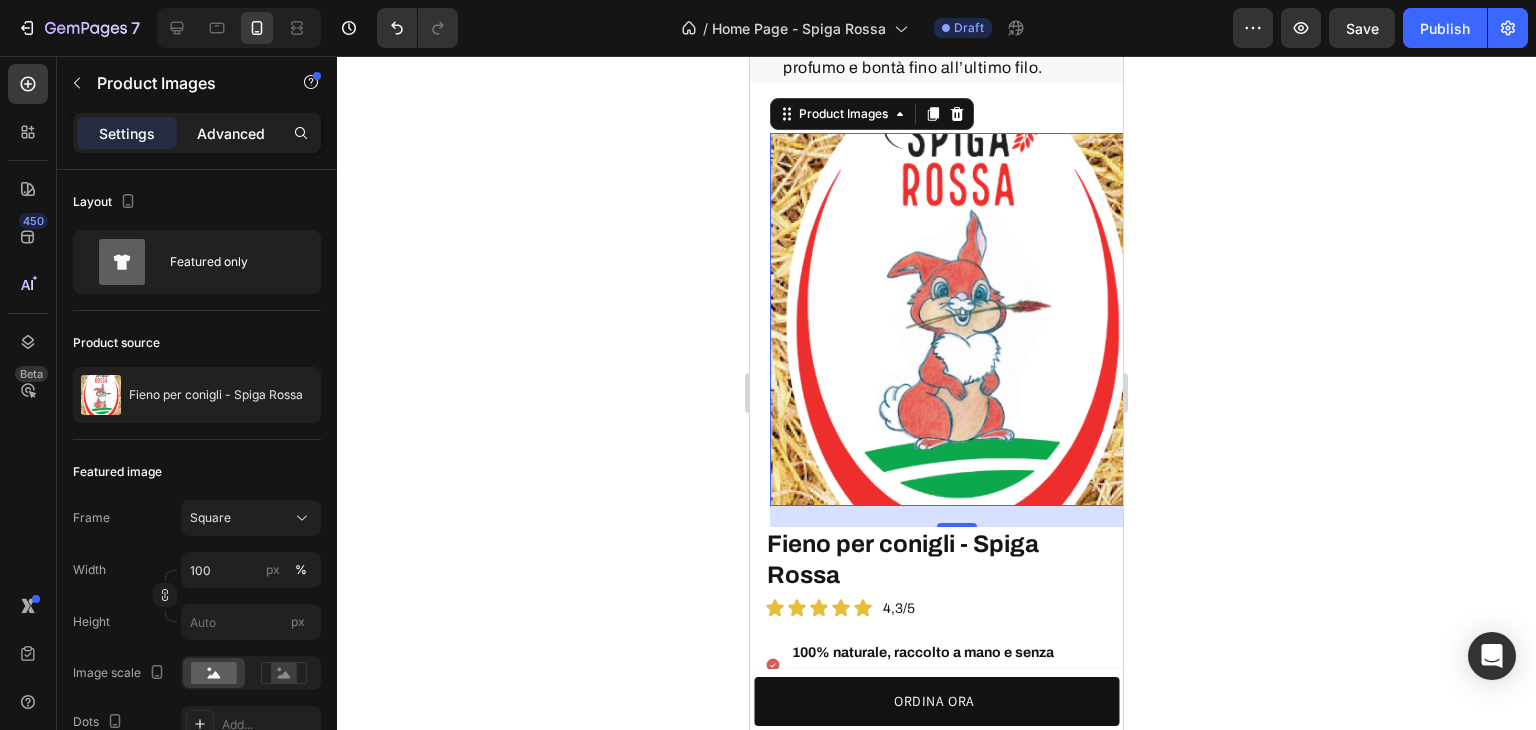 click on "Advanced" at bounding box center [231, 133] 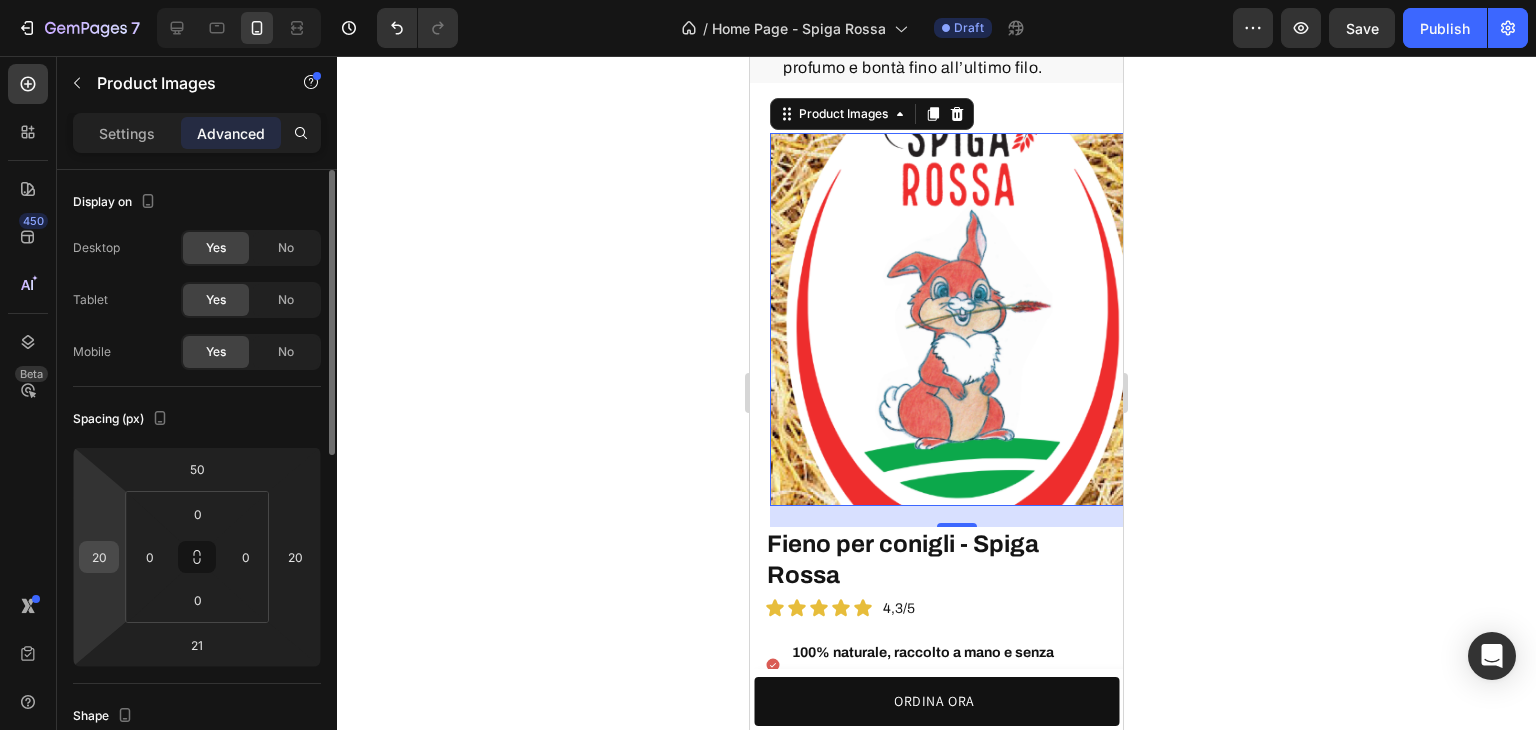 click on "20" at bounding box center (99, 557) 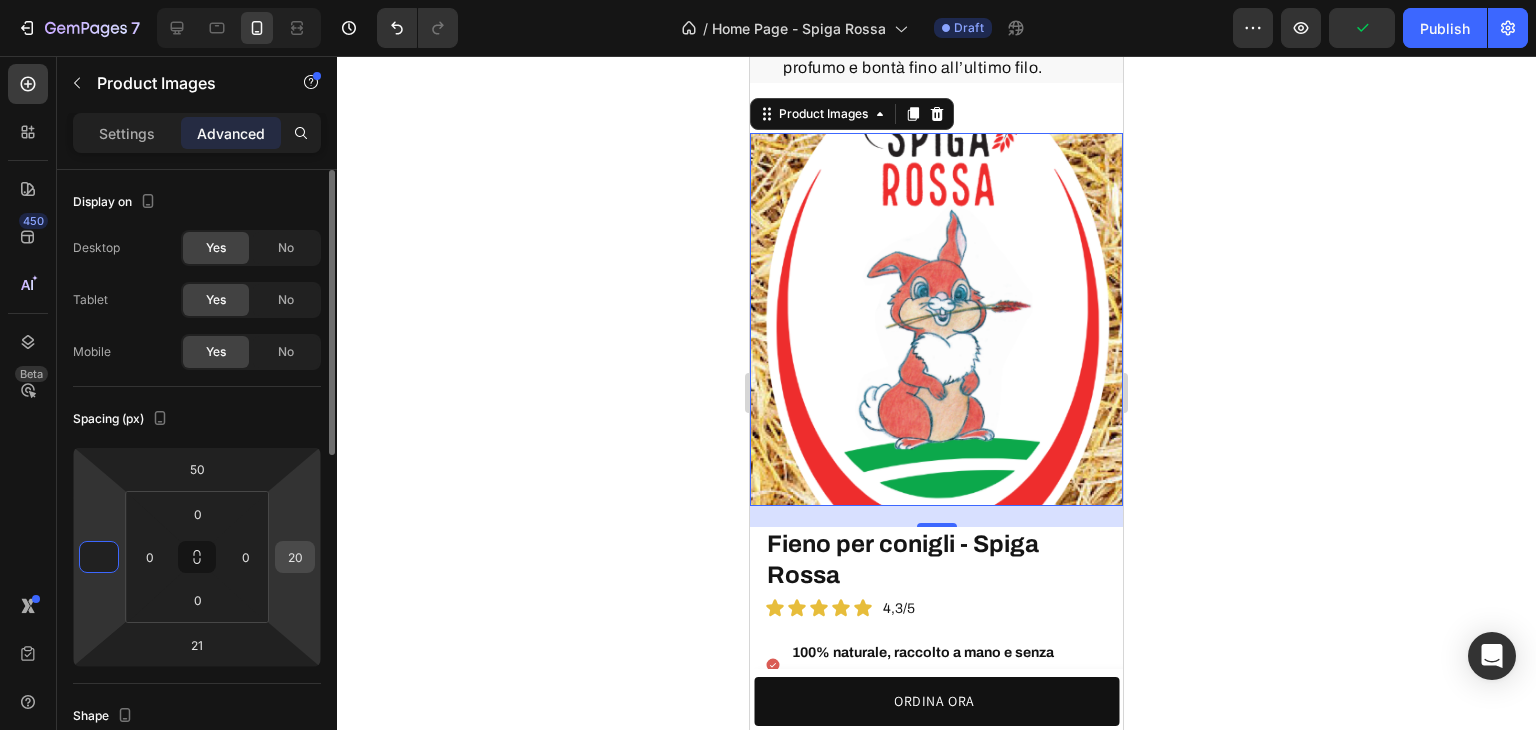 type on "0" 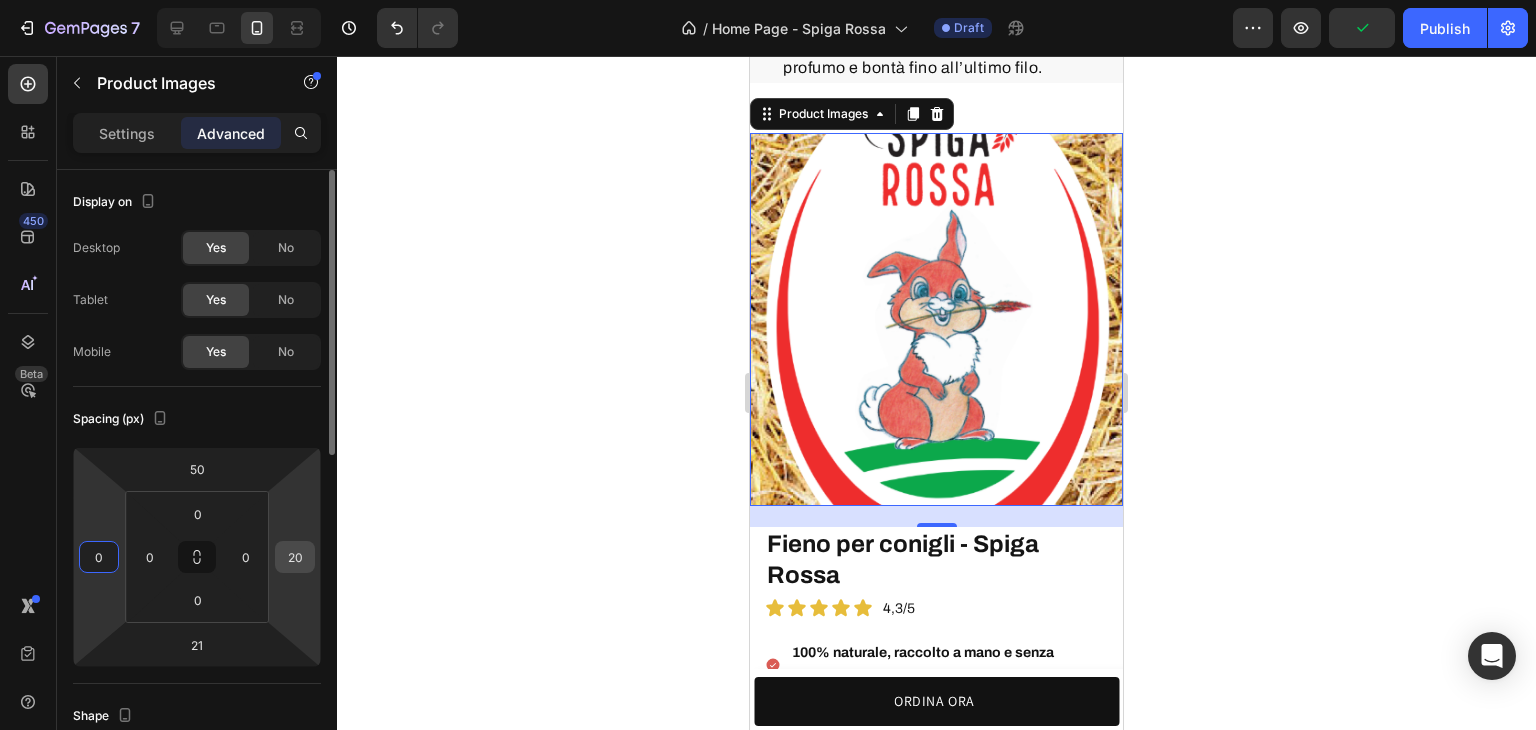 click on "20" at bounding box center (295, 557) 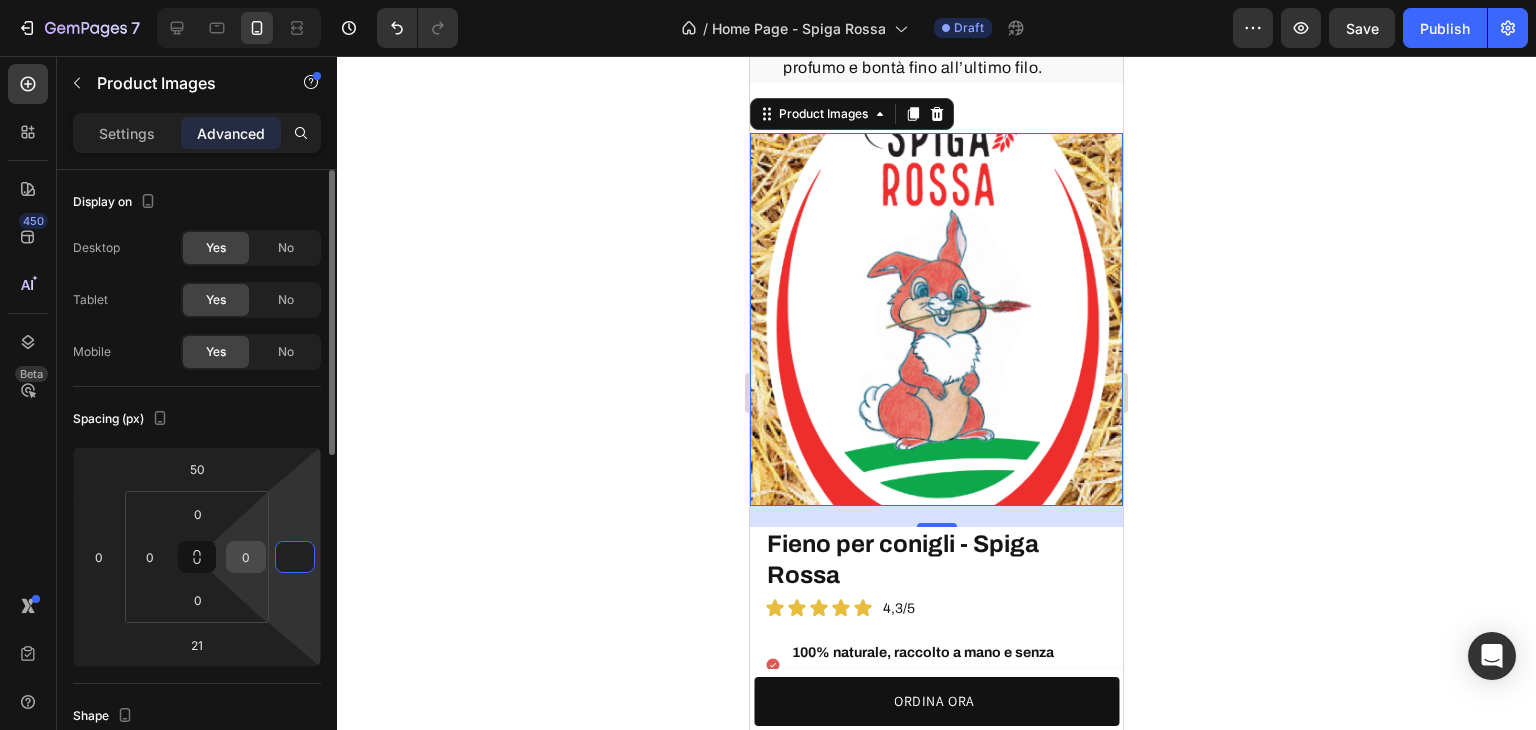 type on "0" 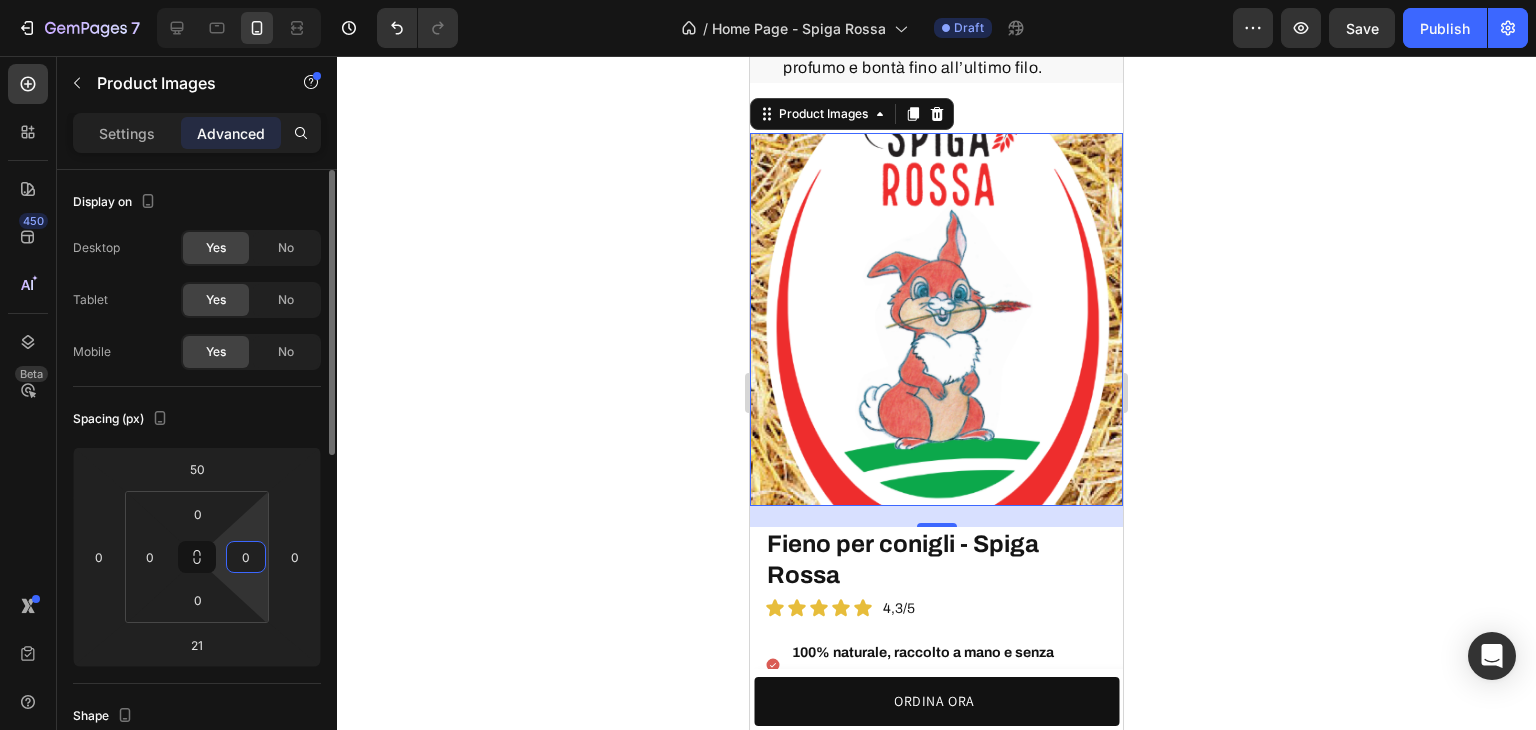click on "0" at bounding box center (246, 557) 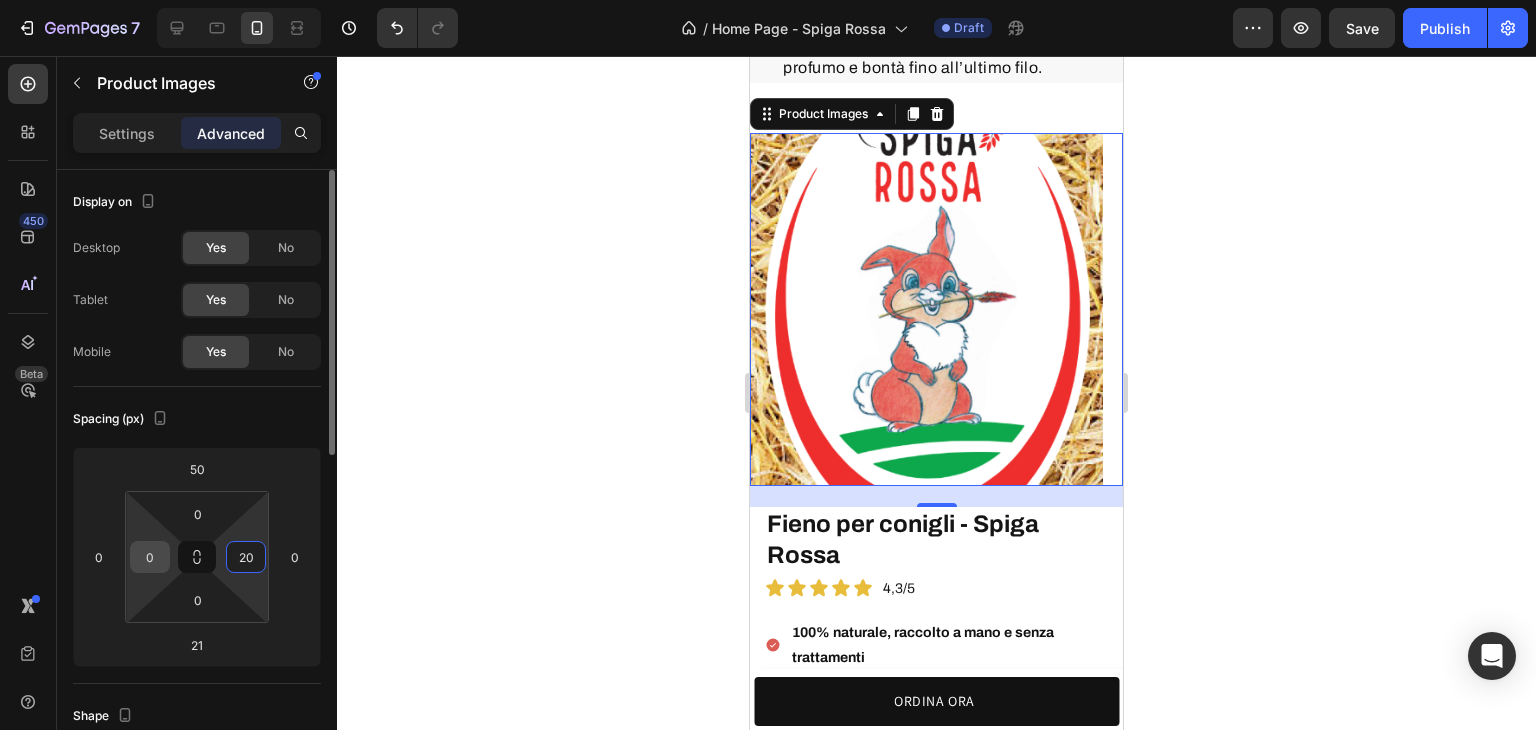 type on "20" 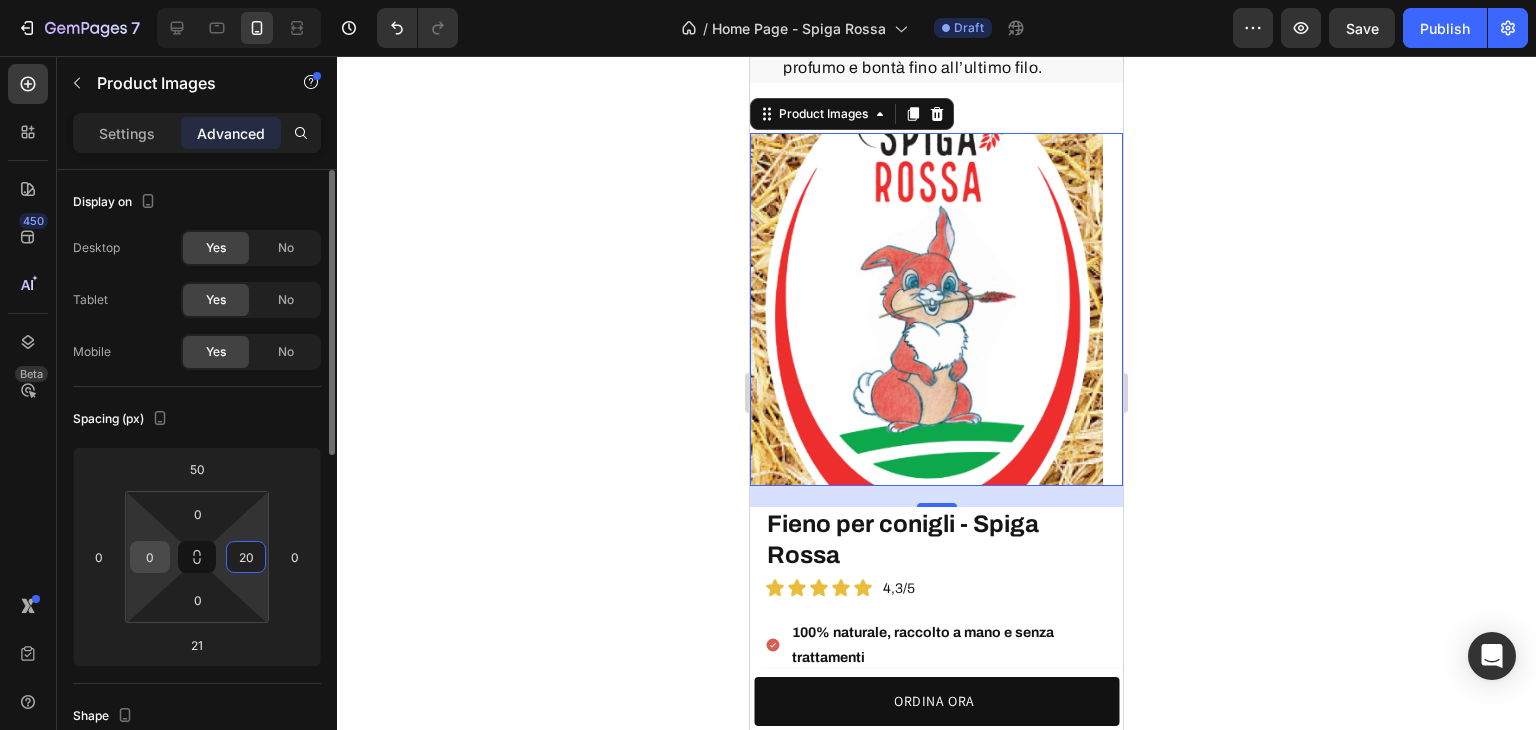 click on "0" at bounding box center [150, 557] 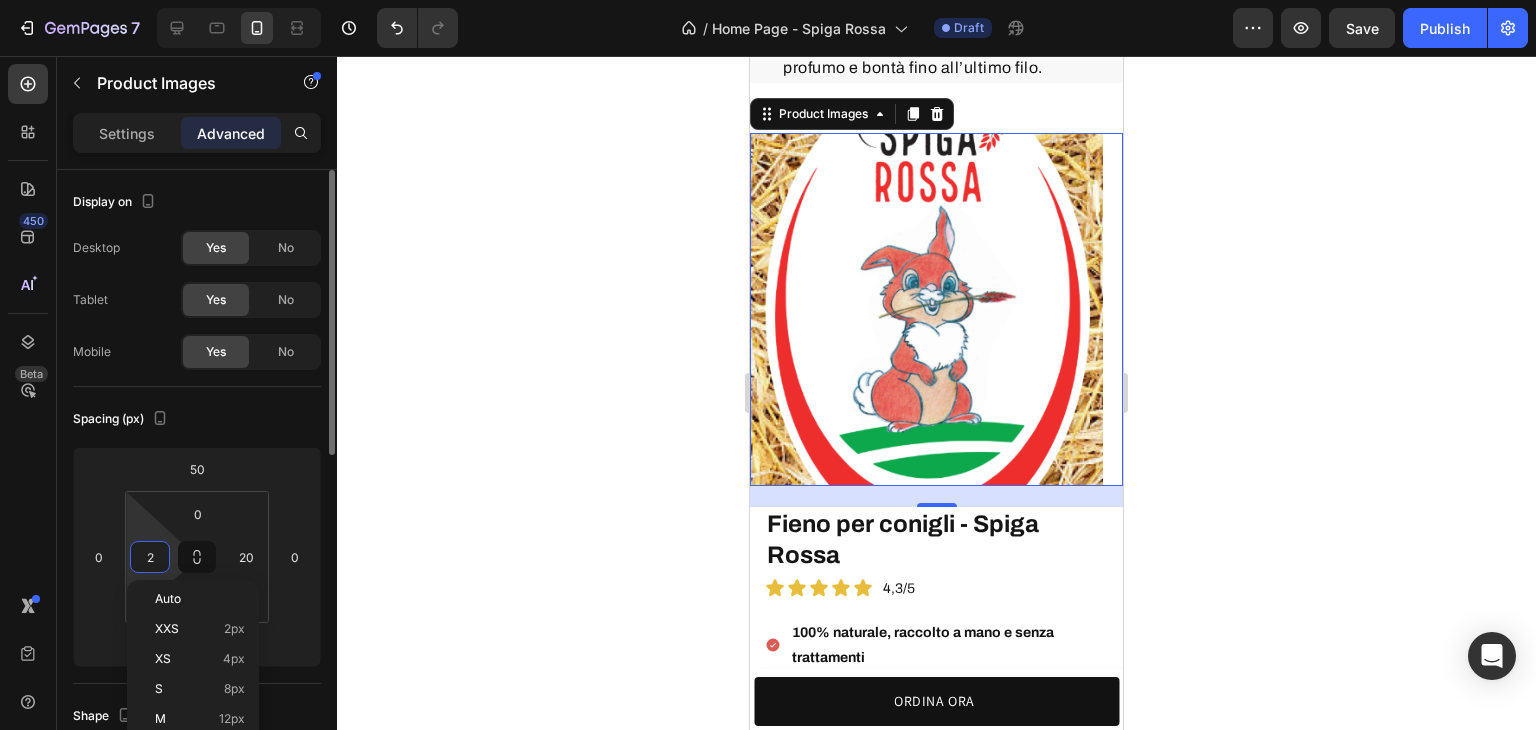 type on "20" 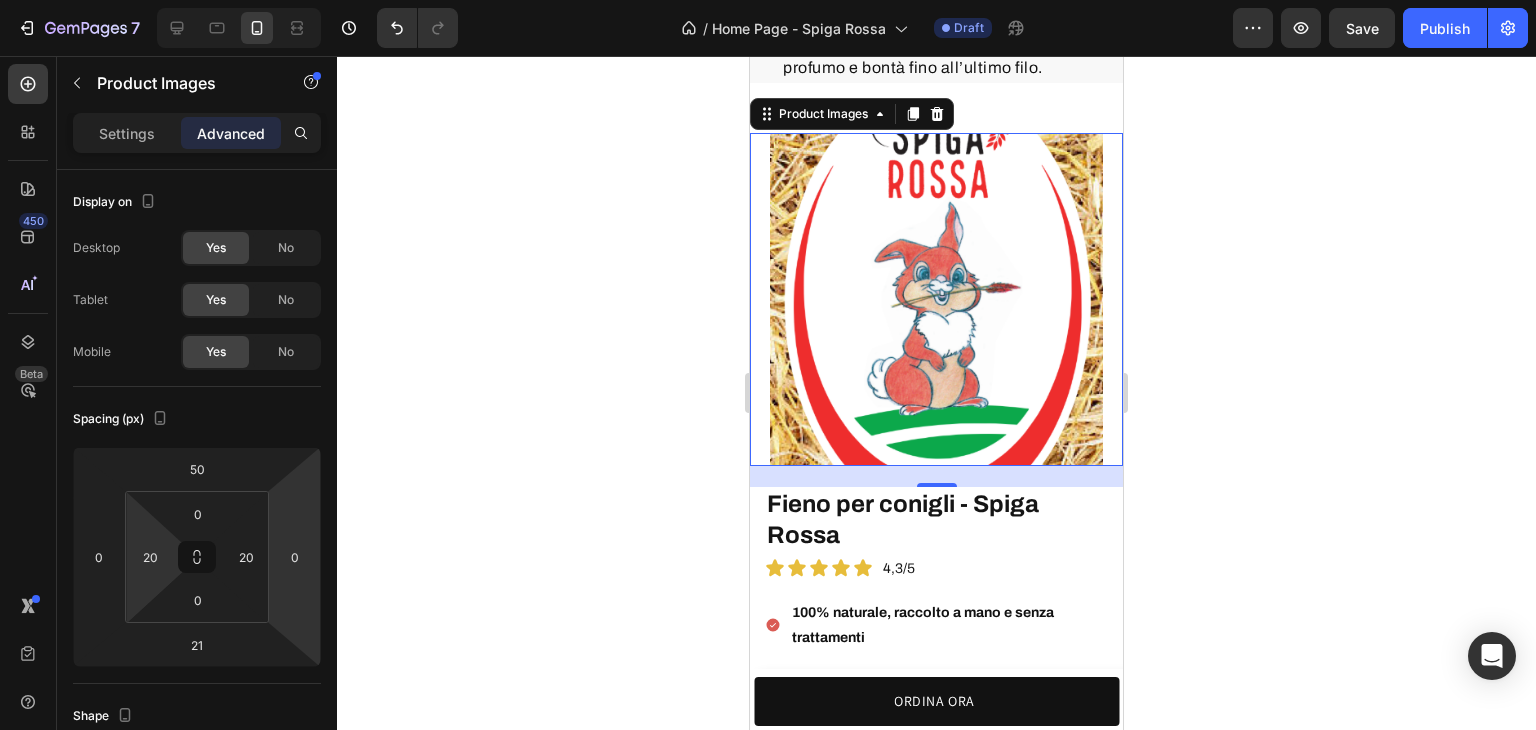 click 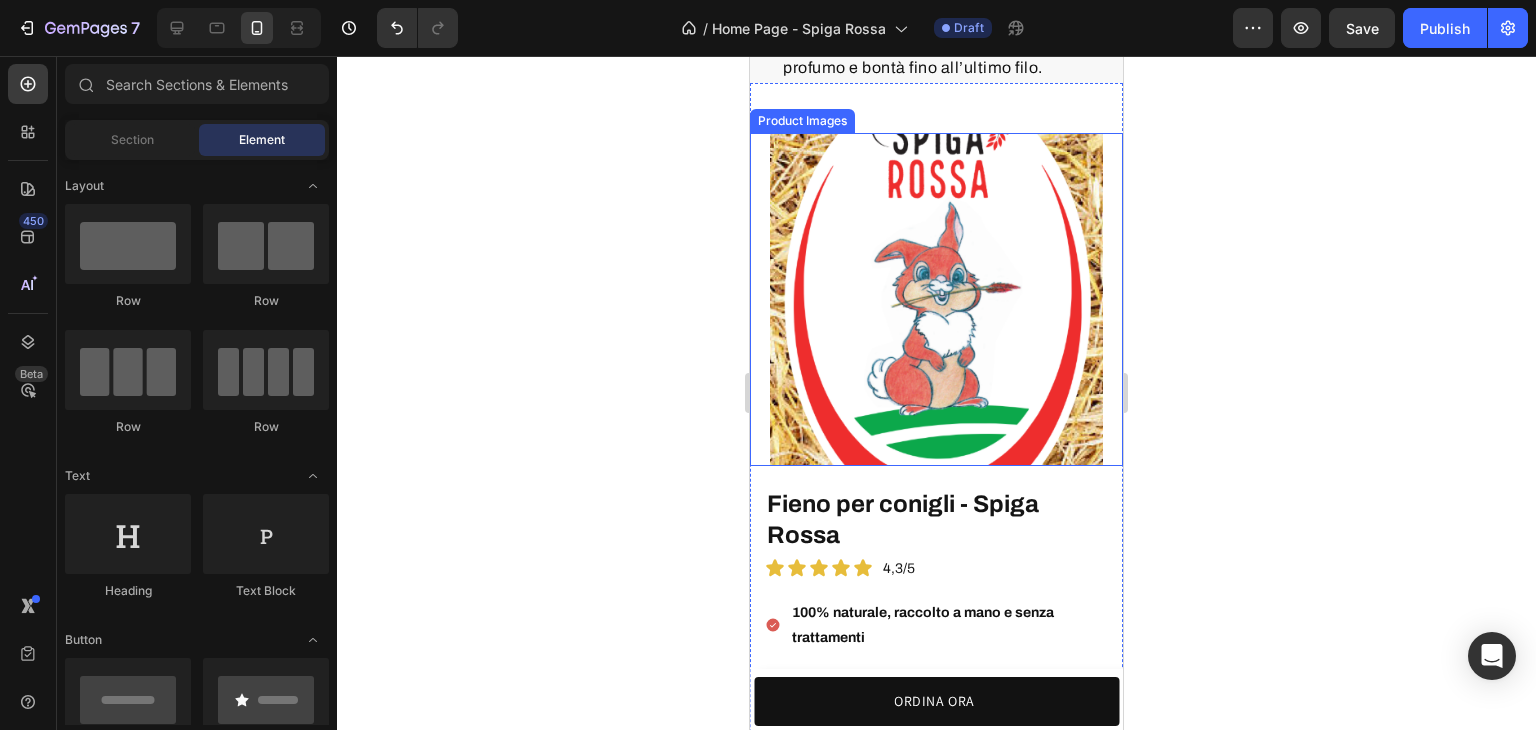 click at bounding box center (936, 299) 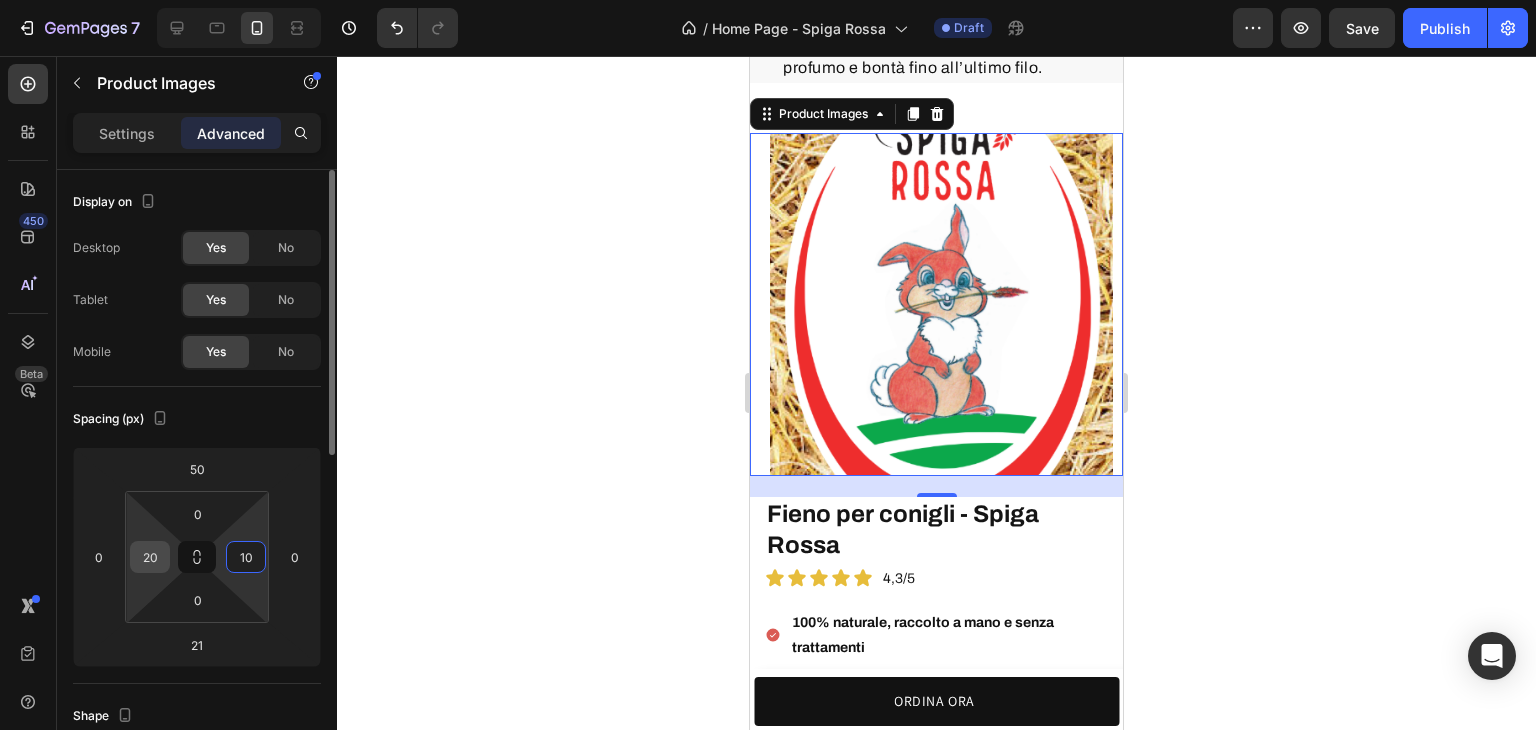 type on "1" 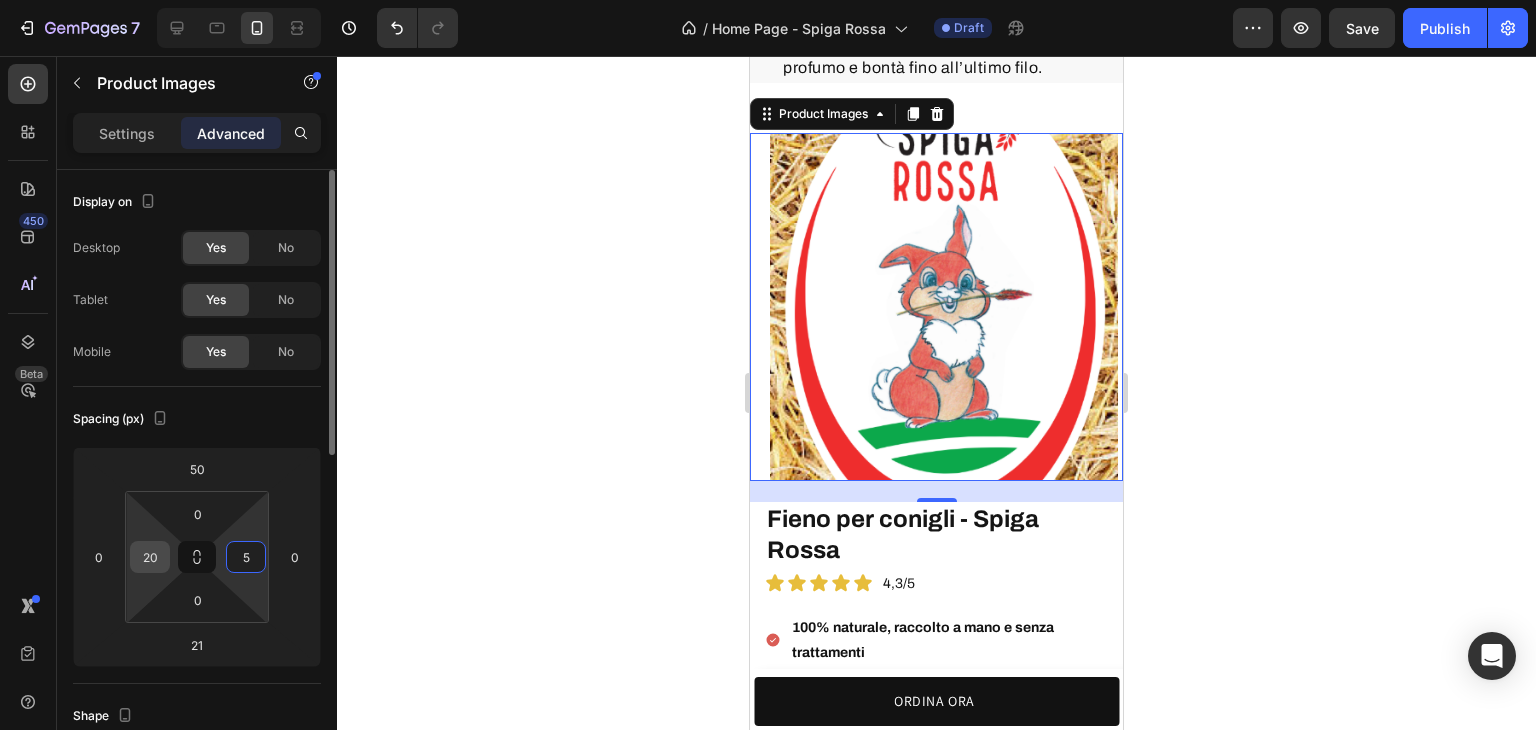 type on "5" 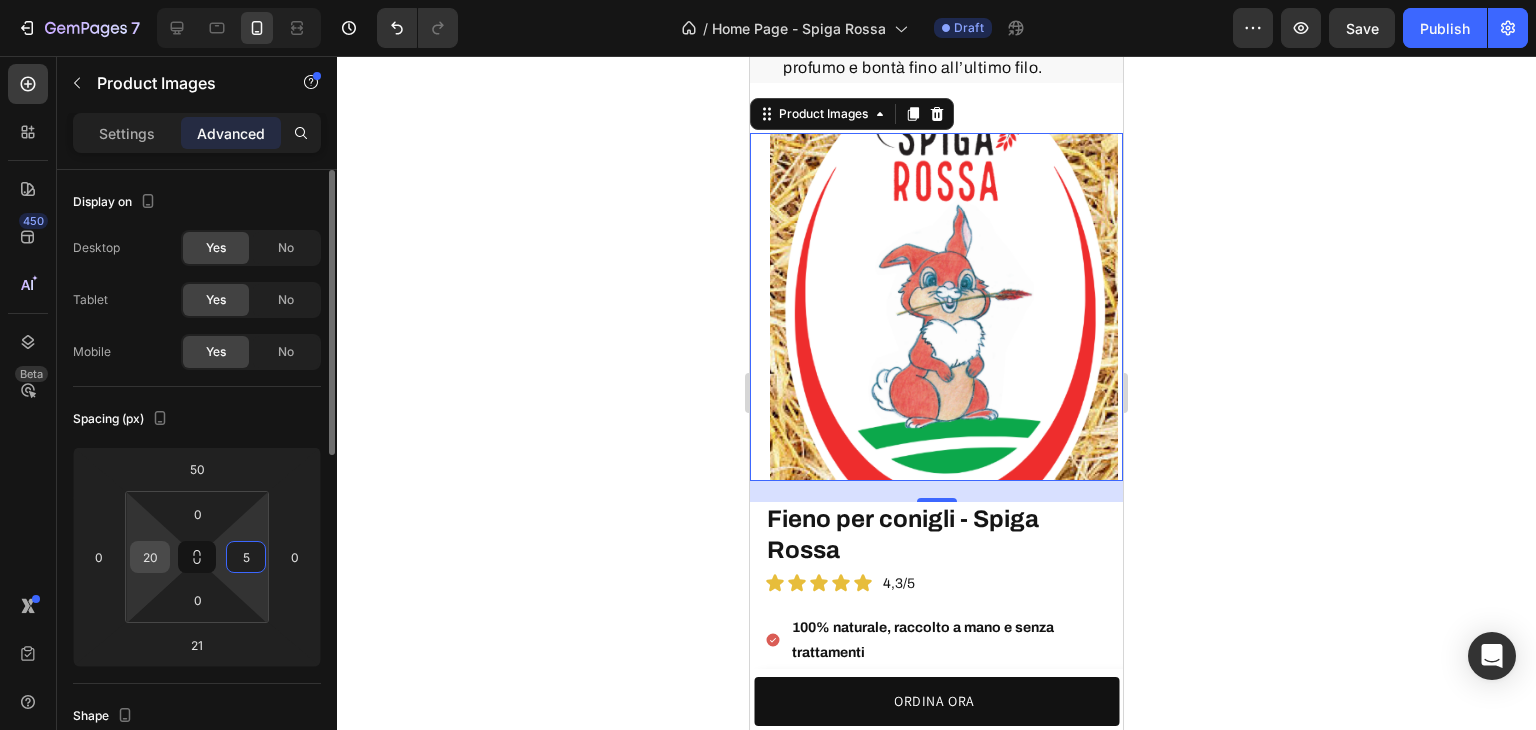 click on "20" at bounding box center [150, 557] 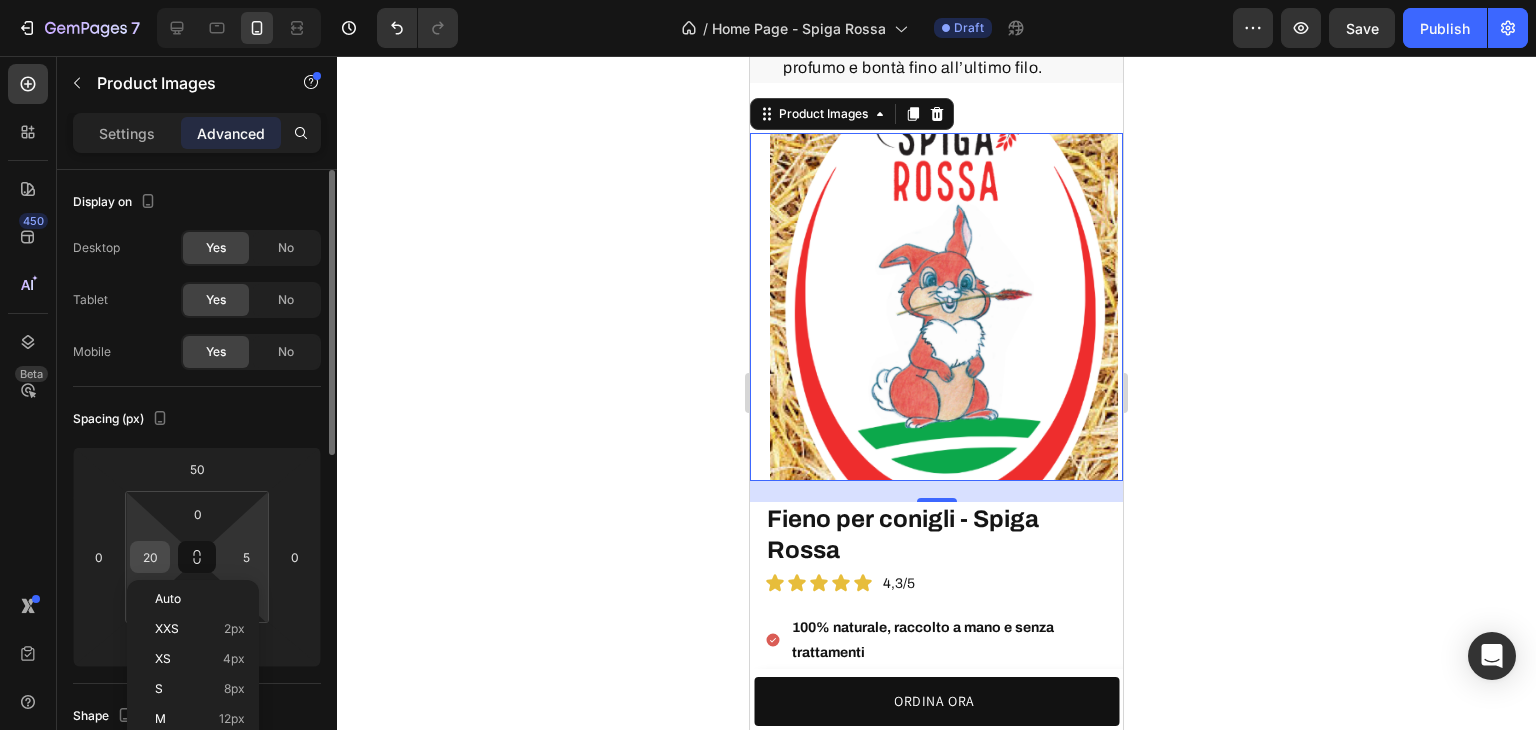click on "20" at bounding box center (150, 557) 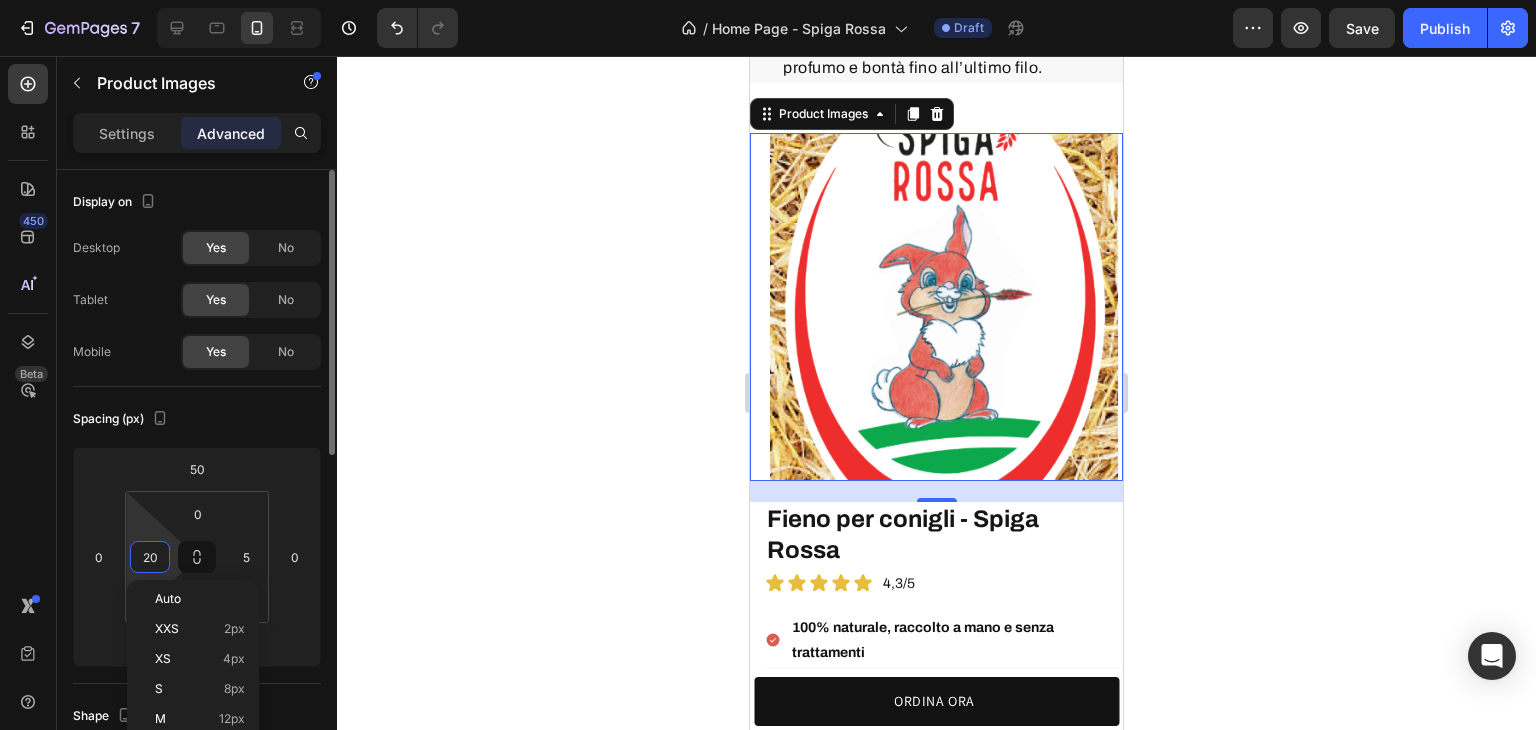 type on "5" 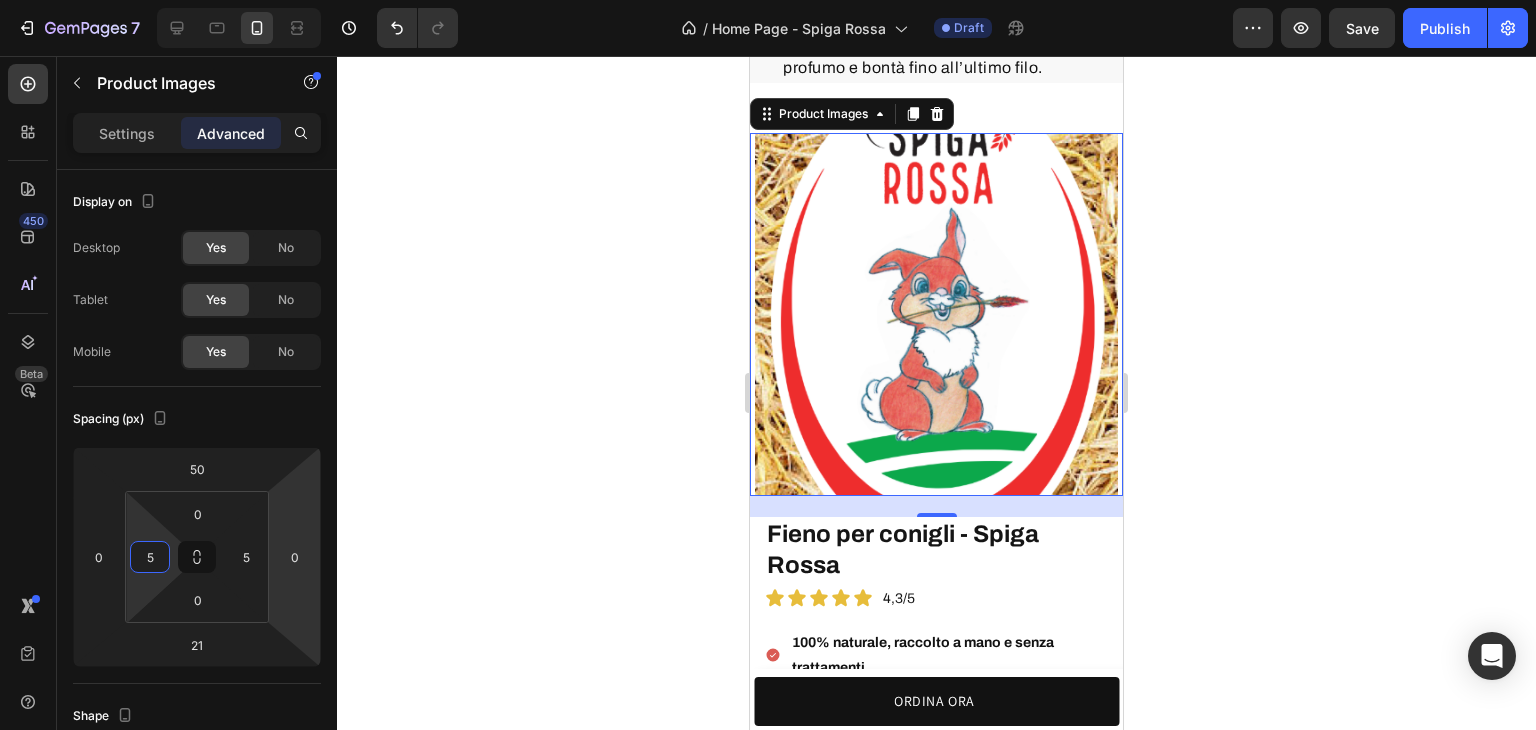 click 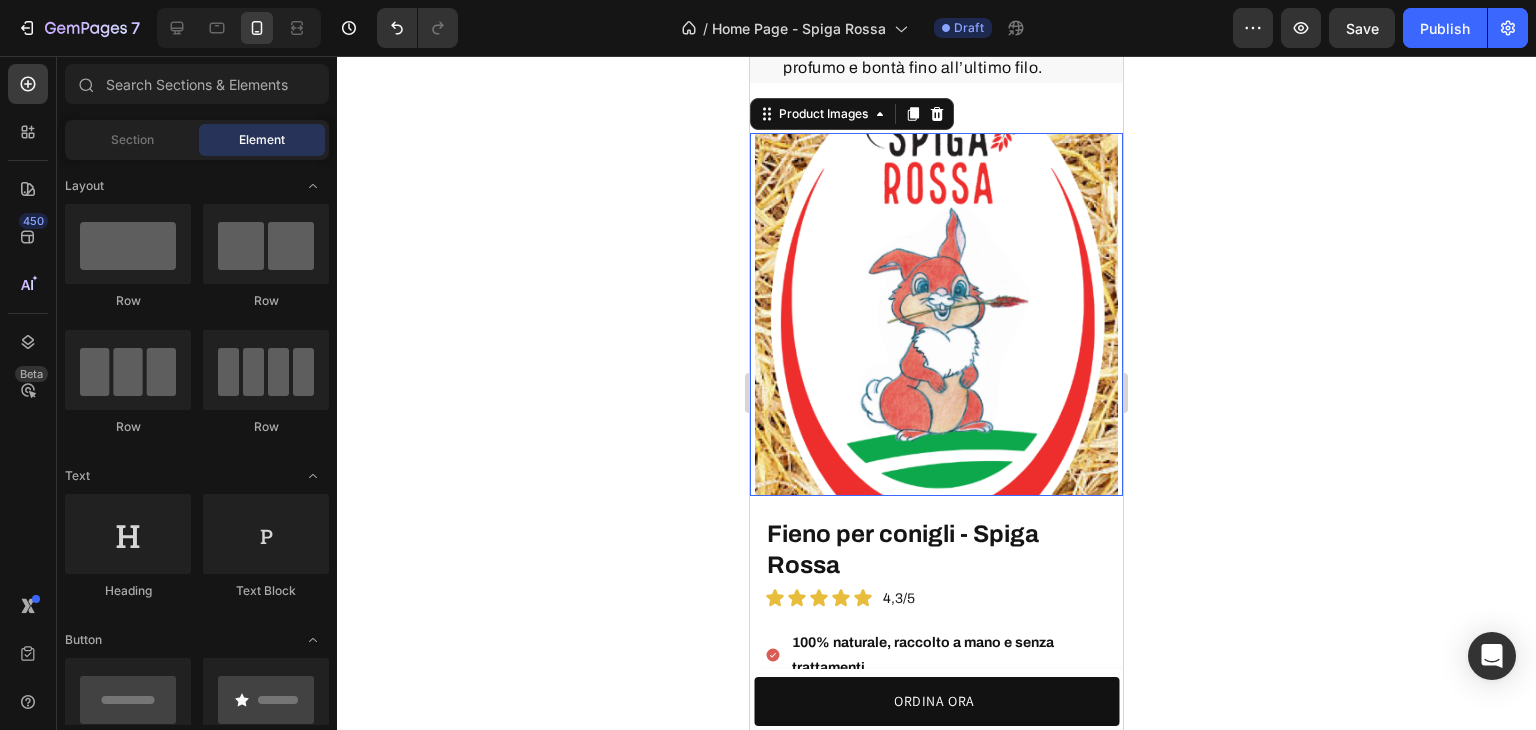 click at bounding box center [936, 314] 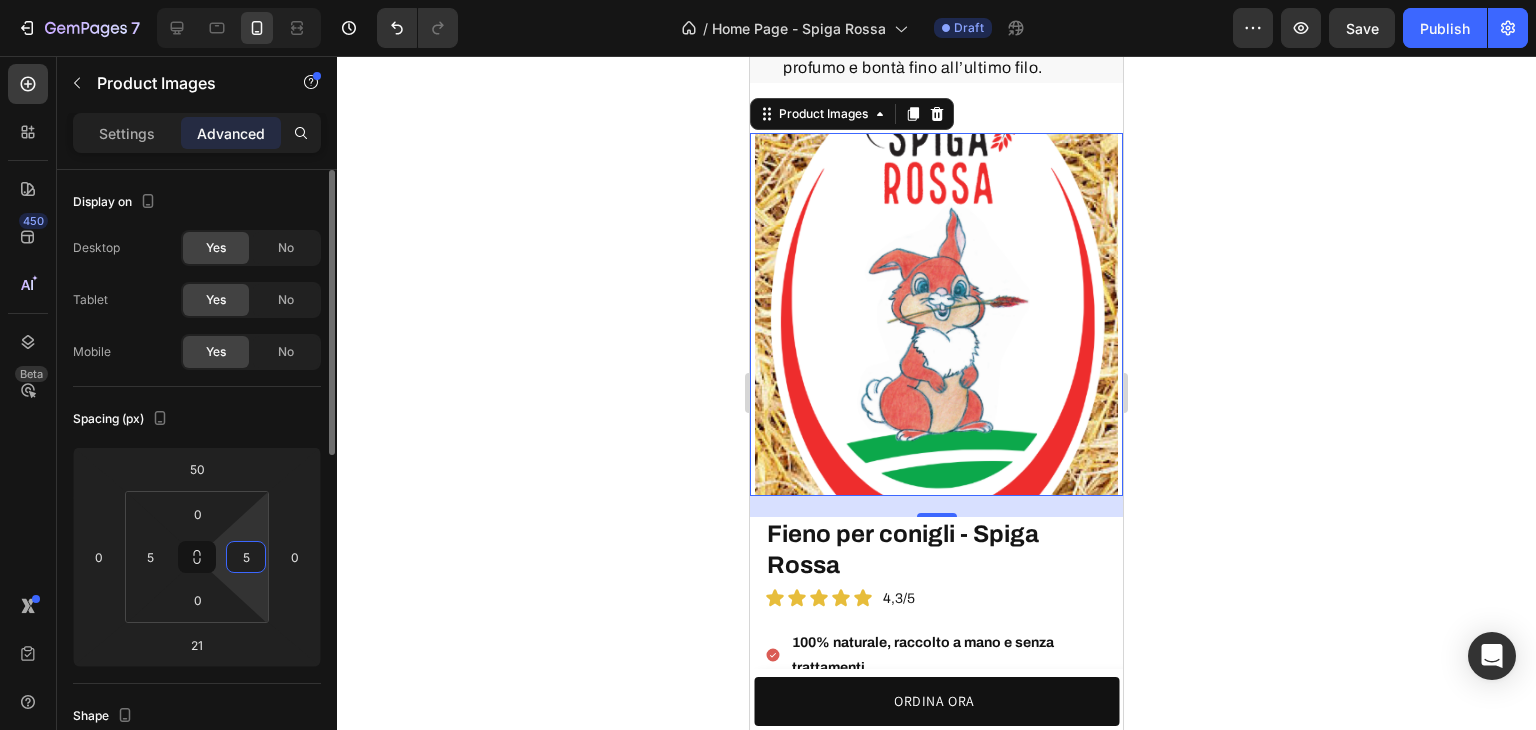 drag, startPoint x: 243, startPoint y: 555, endPoint x: 233, endPoint y: 574, distance: 21.470911 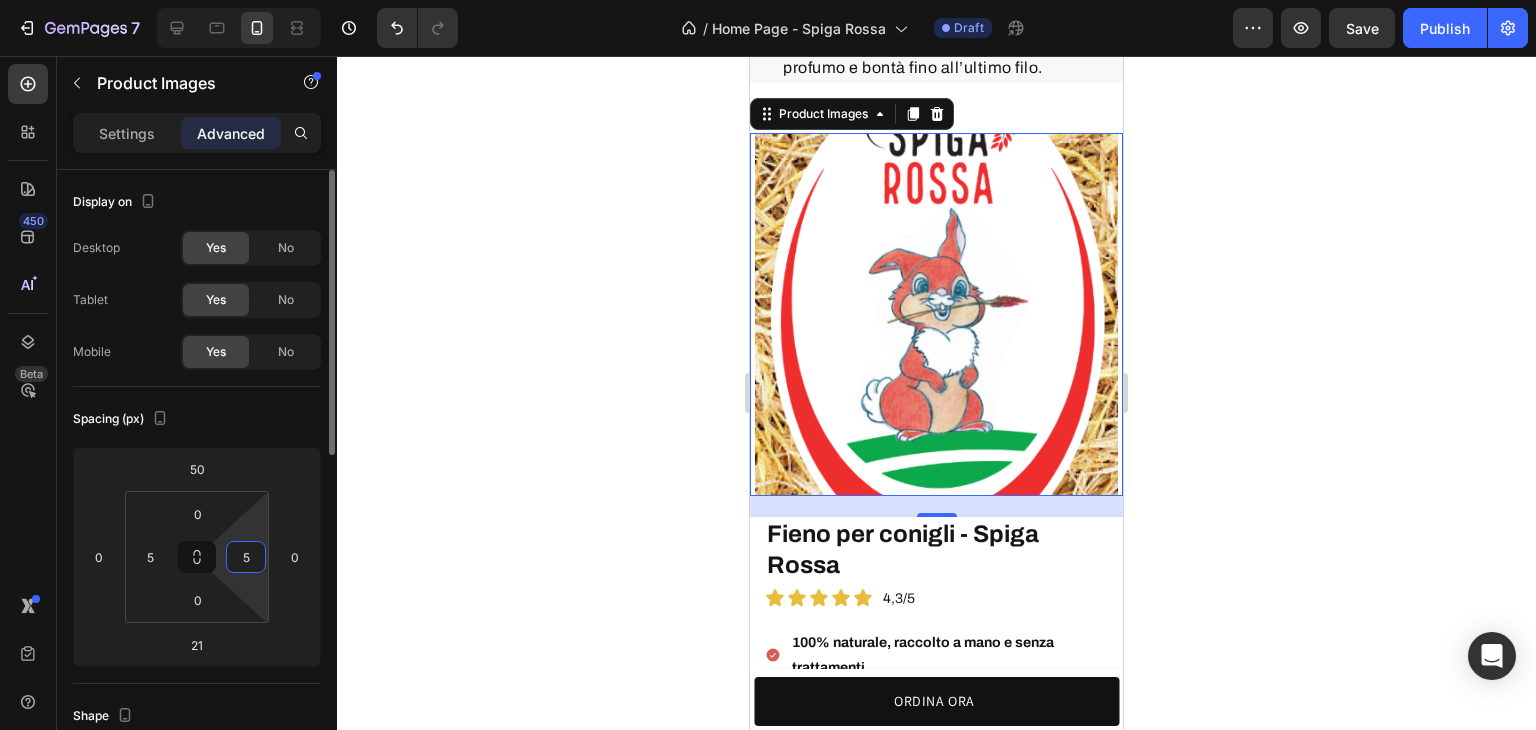 click on "5" at bounding box center (246, 557) 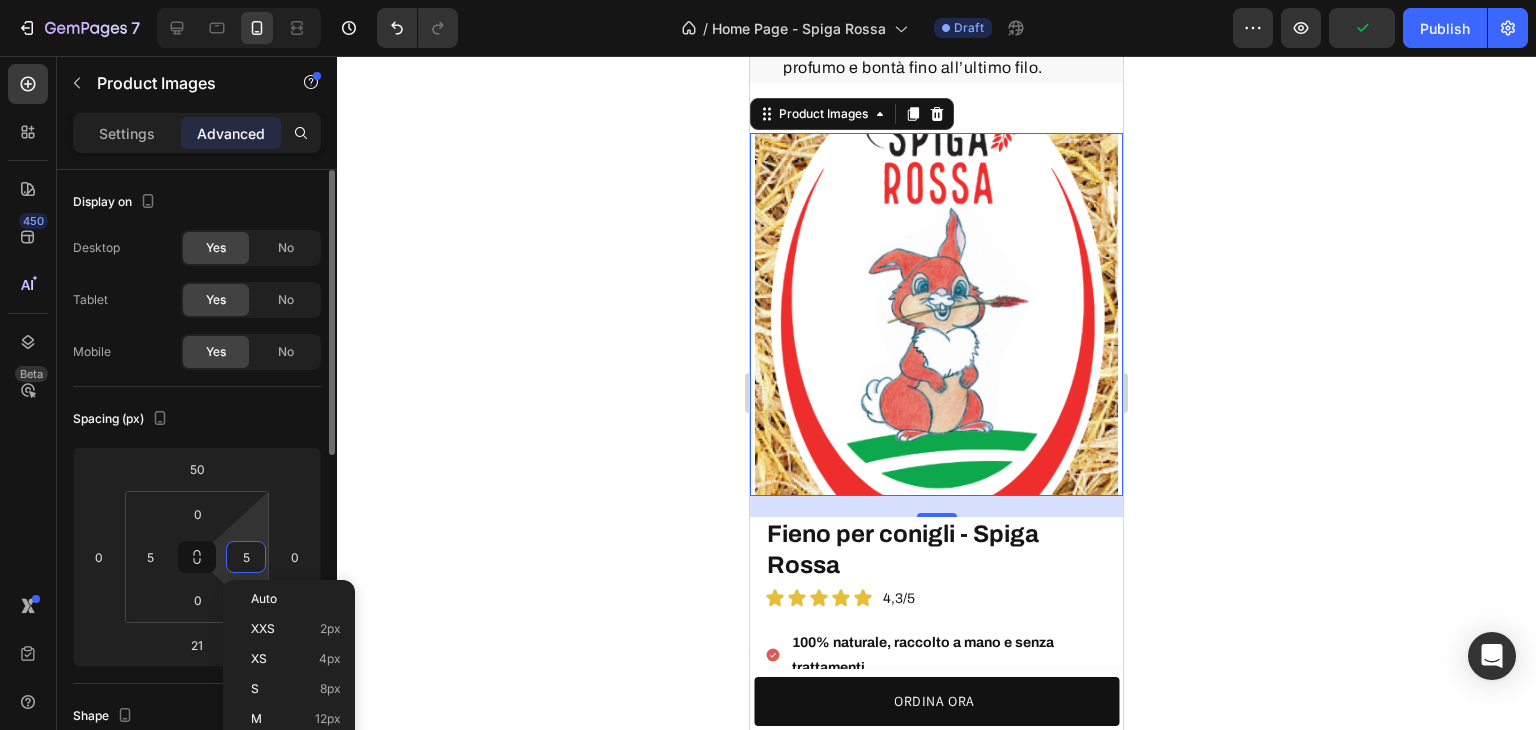 click on "5" at bounding box center (246, 557) 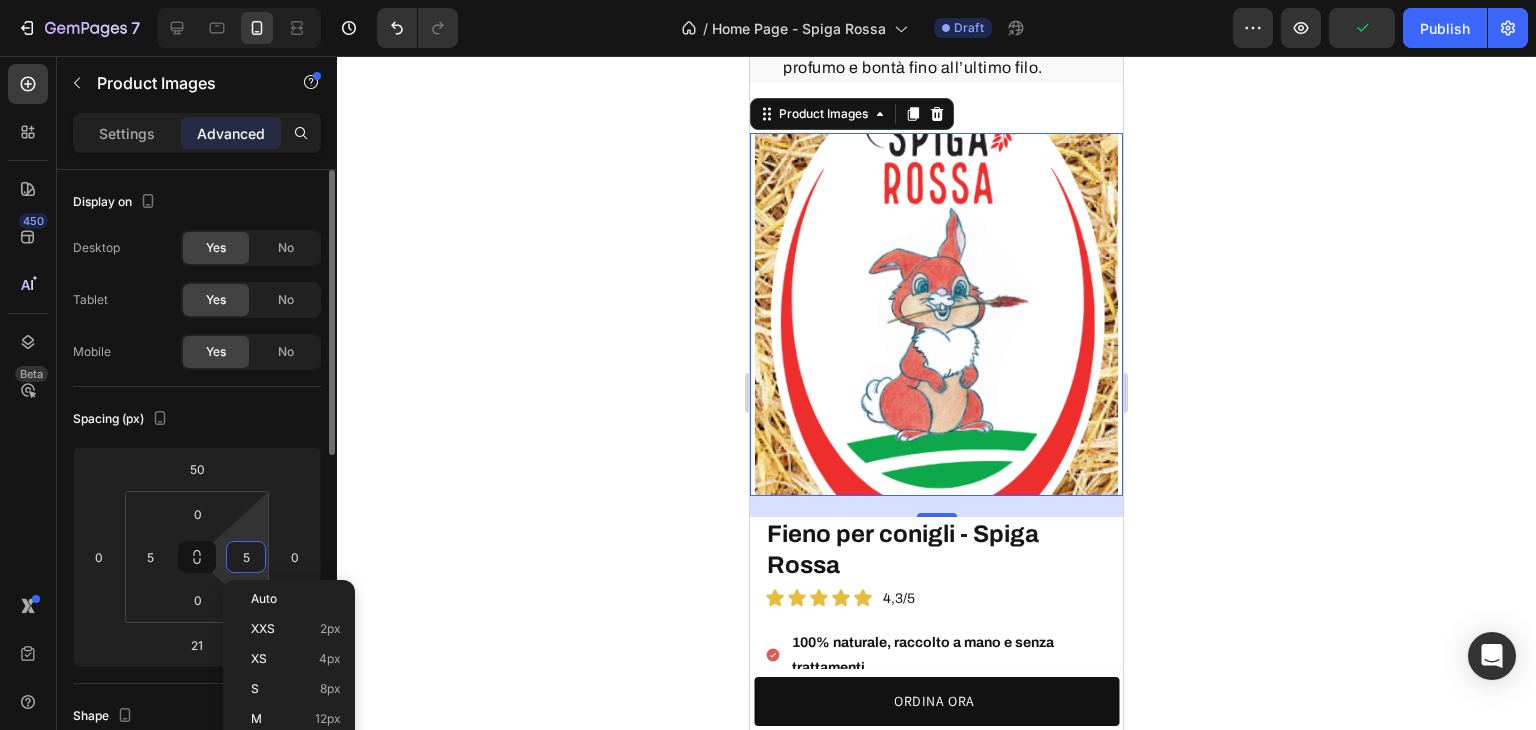 click on "5" at bounding box center (246, 557) 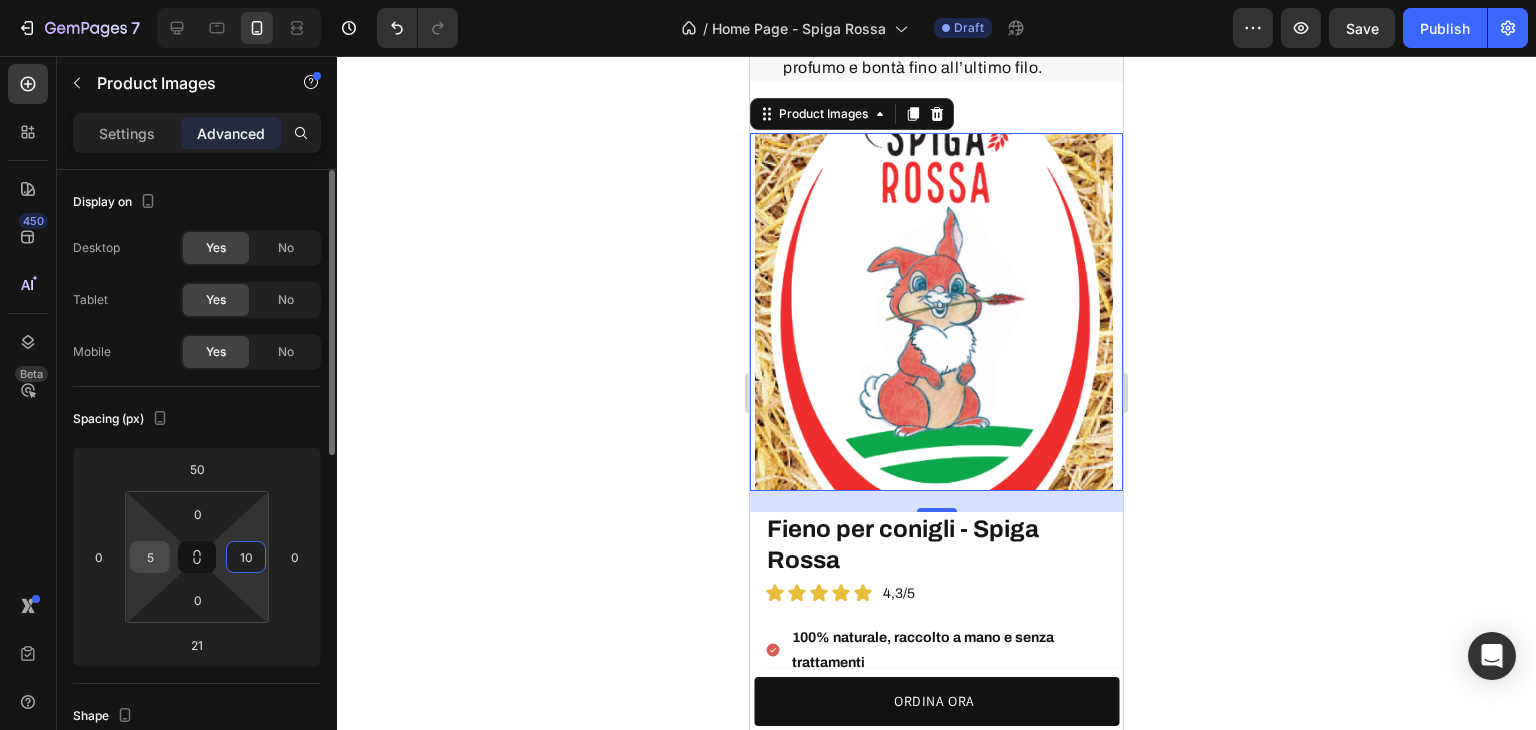 type on "1" 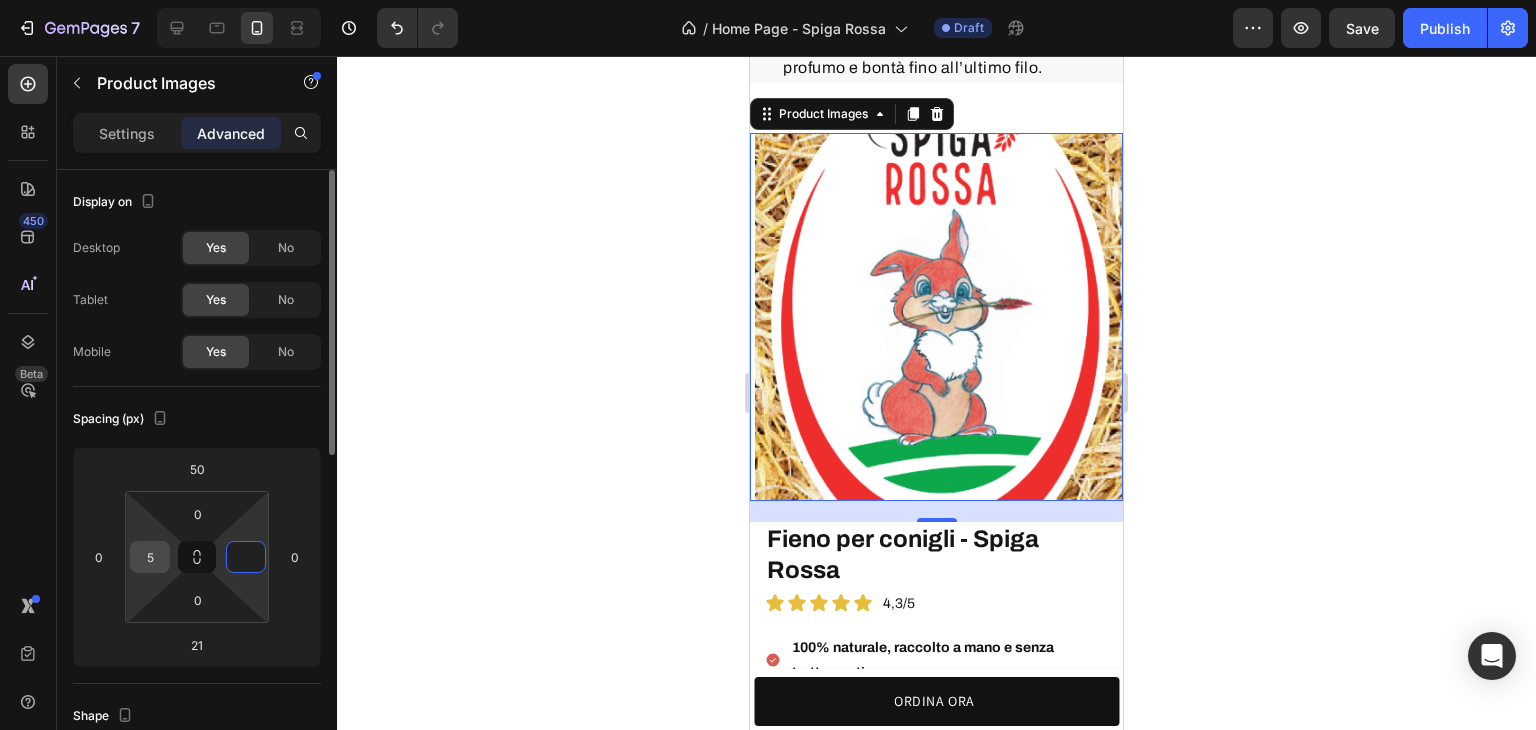 type on "0" 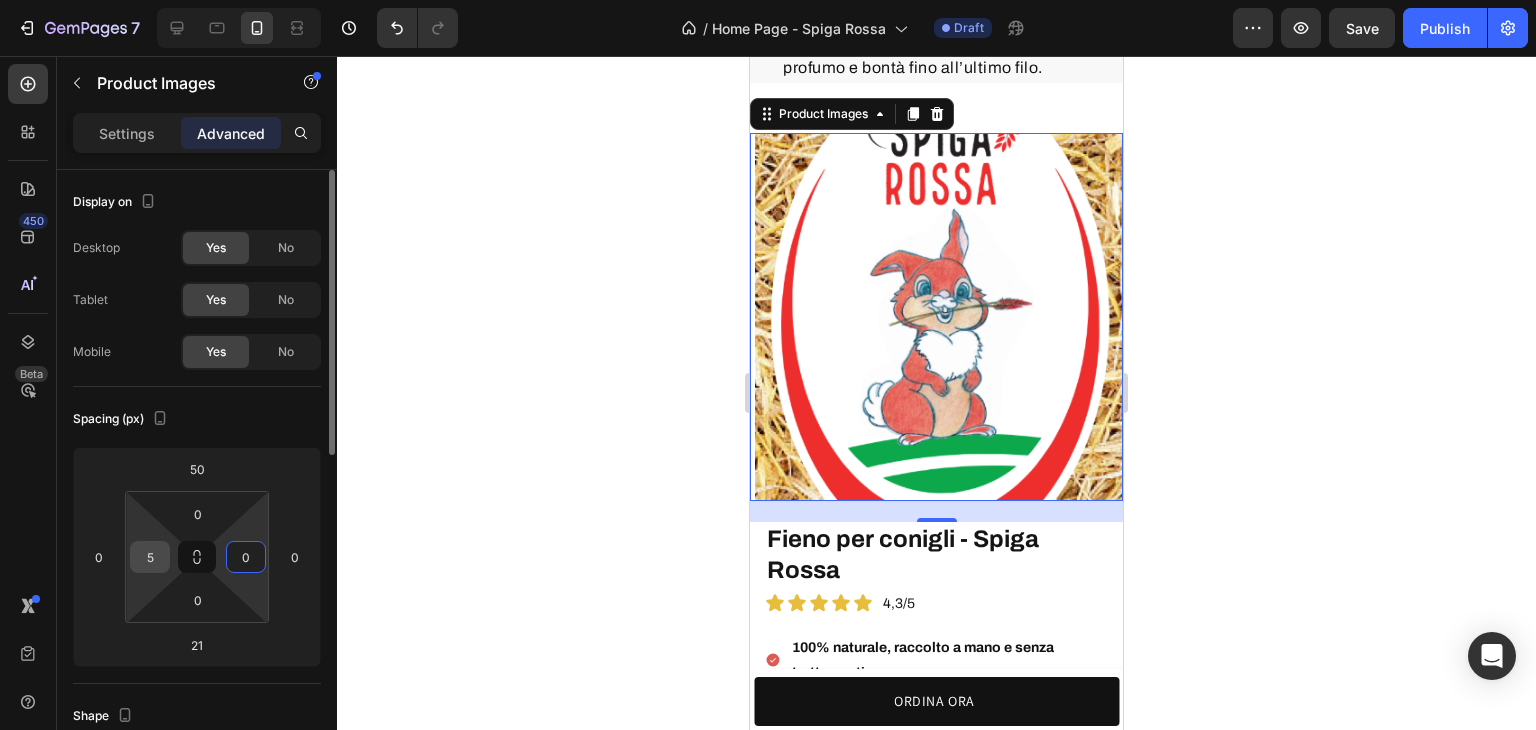 click on "5" at bounding box center [150, 557] 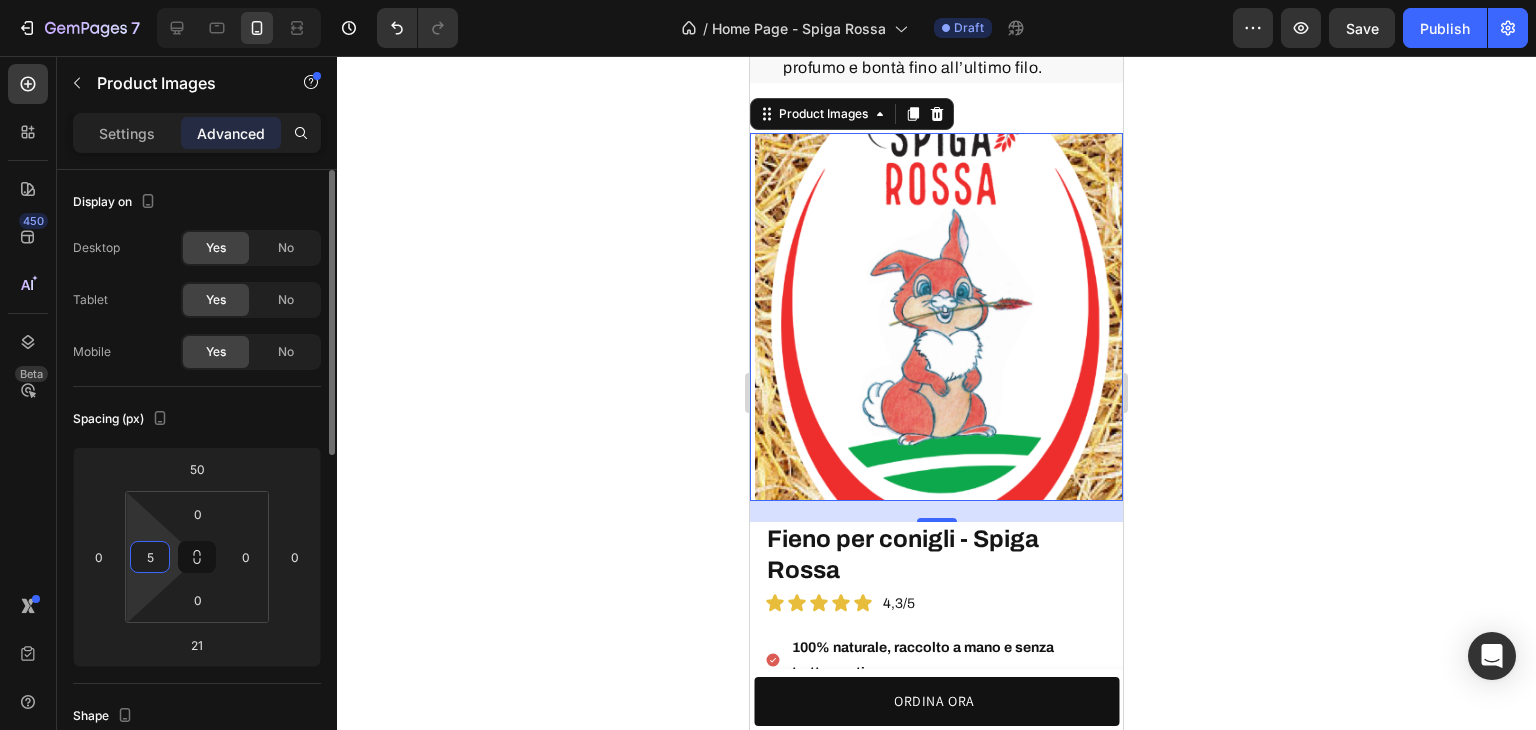 click on "5" at bounding box center [150, 557] 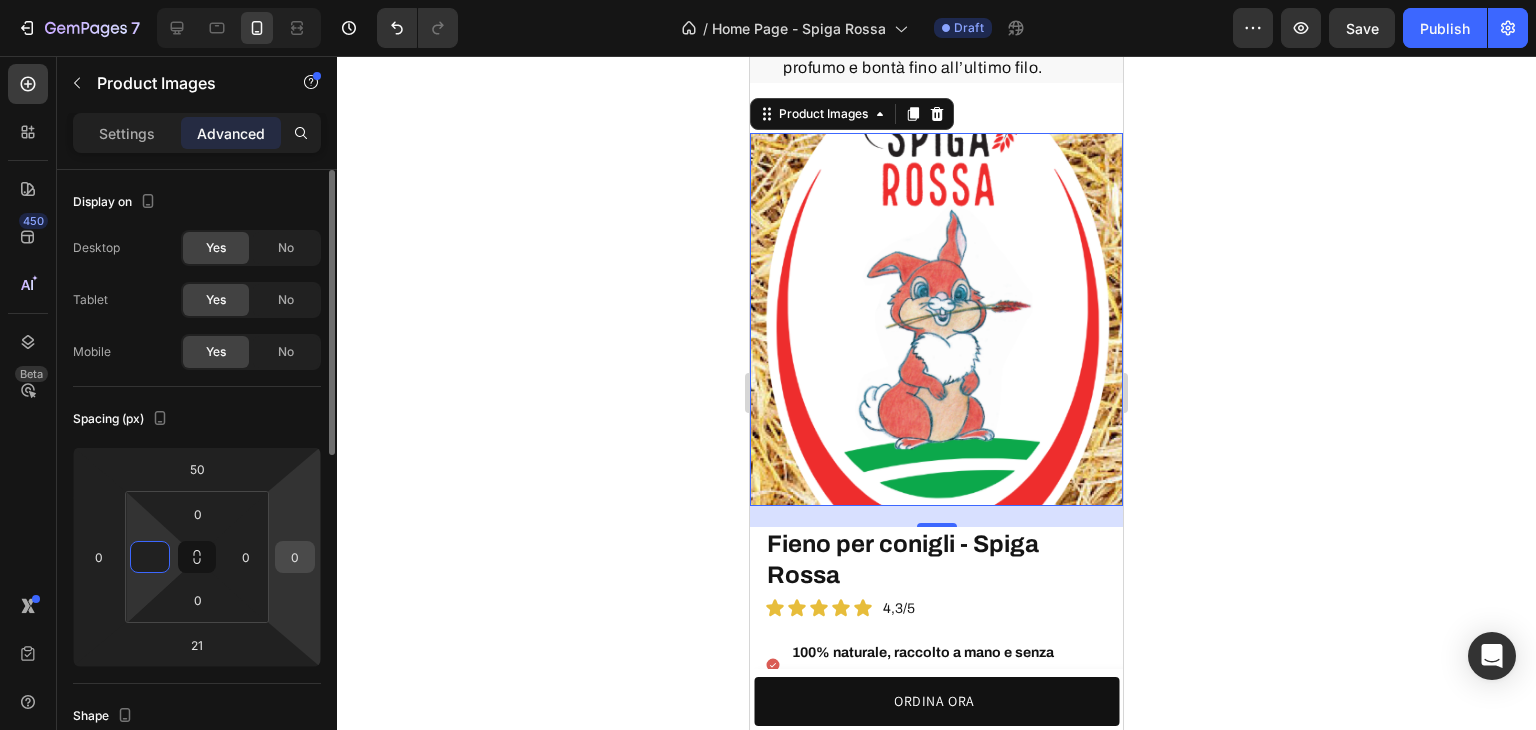 type 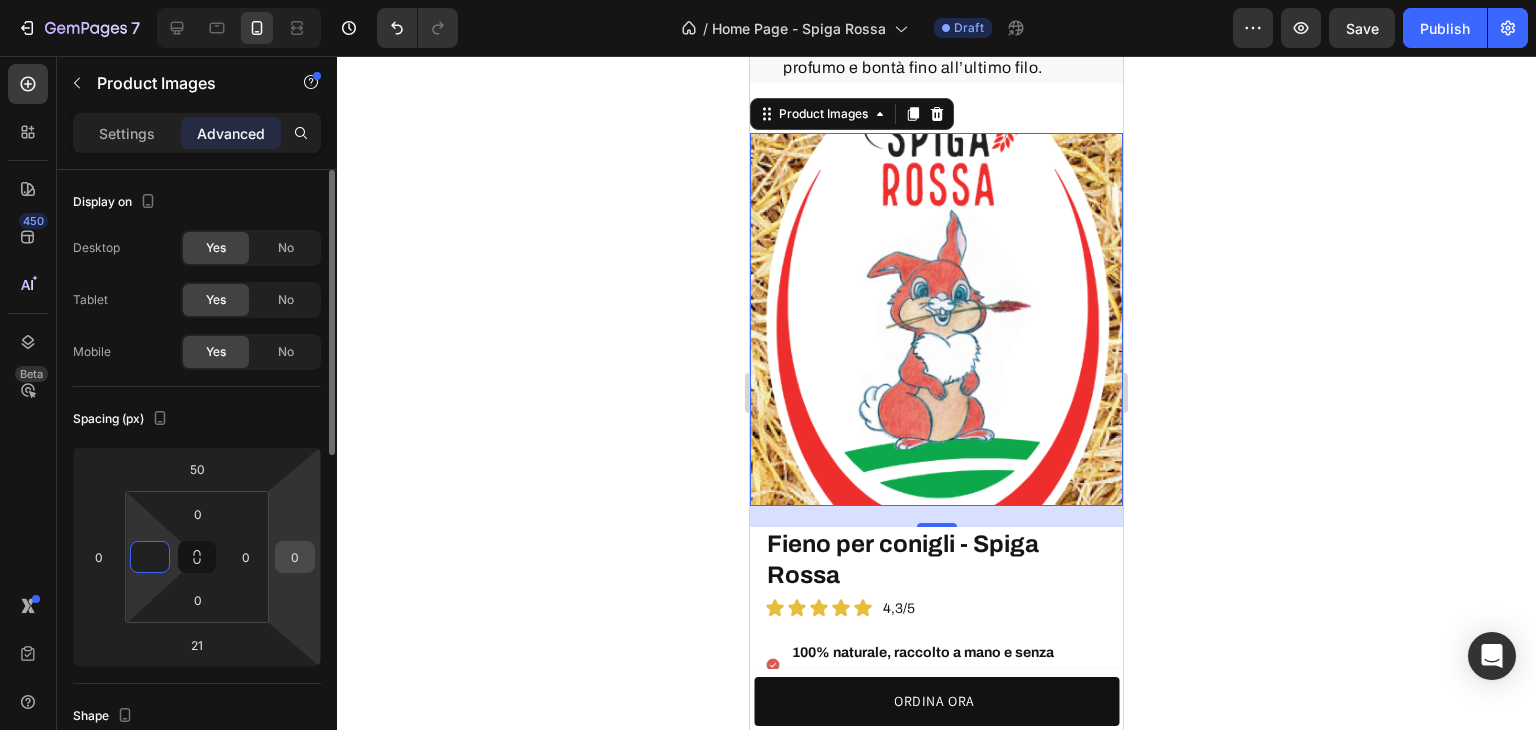 click on "Version history  /  Home Page - Spiga Rossa Draft Preview  Save   Publish  450 Beta Sections(18) Elements(83) Section Element Hero Section Product Detail Brands Trusted Badges Guarantee Product Breakdown How to use Testimonials Compare Bundle FAQs Social Proof Brand Story Product List Collection Blog List Contact Sticky Add to Cart Custom Footer Browse Library 450 Layout
Row
Row
Row
Row Text
Heading
Text Block Button
Button
Button Media
Image
Image
Video" at bounding box center [768, 0] 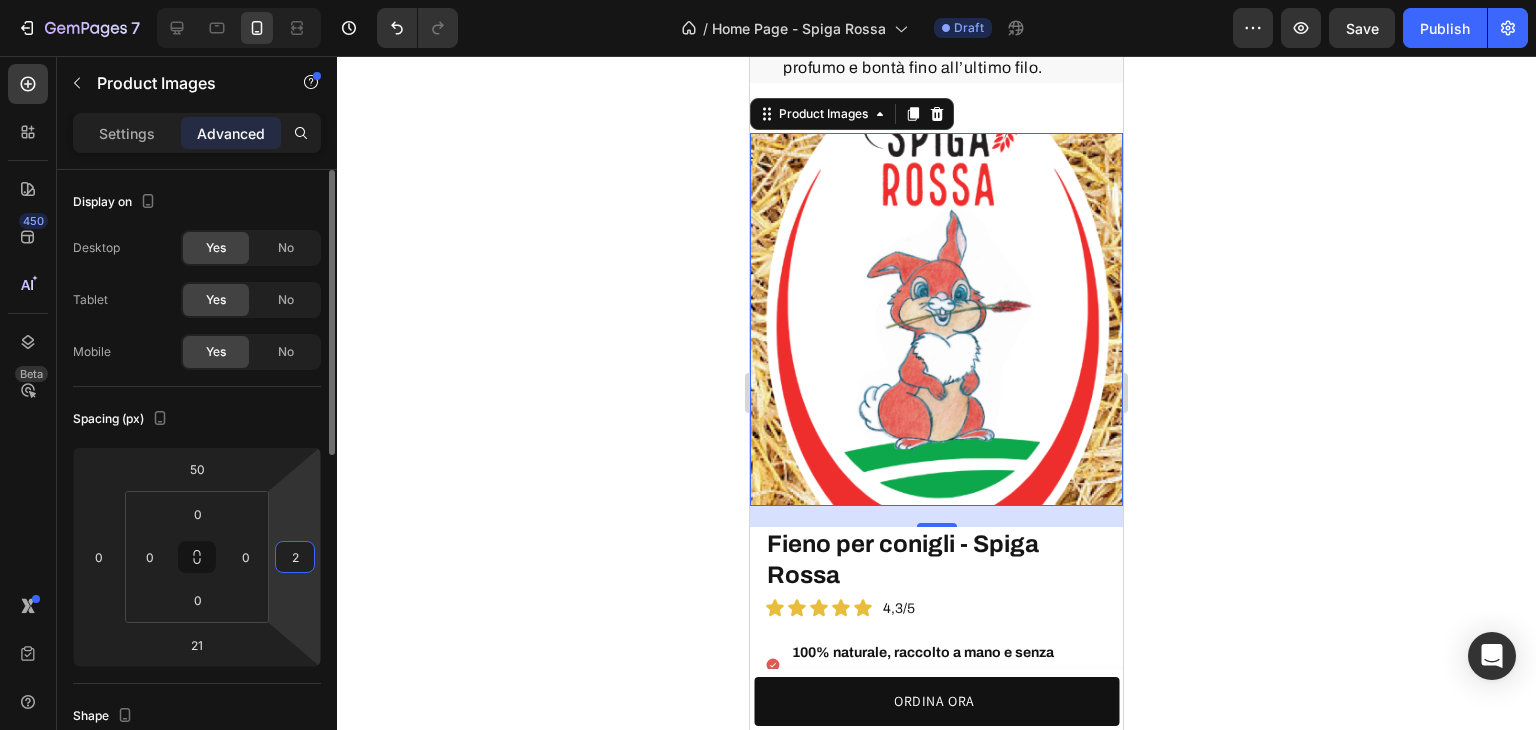 click on "2" at bounding box center (295, 557) 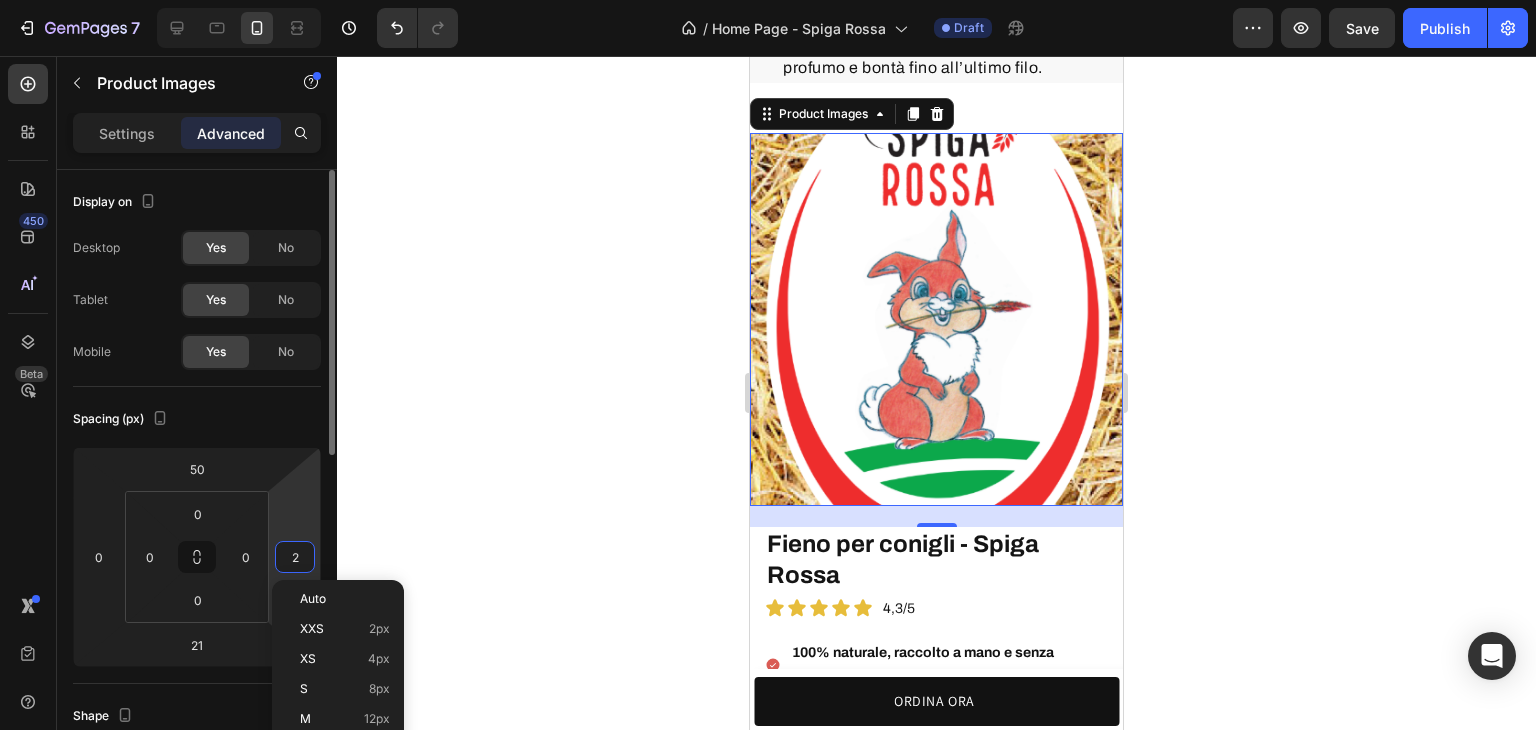 click on "2" at bounding box center (295, 557) 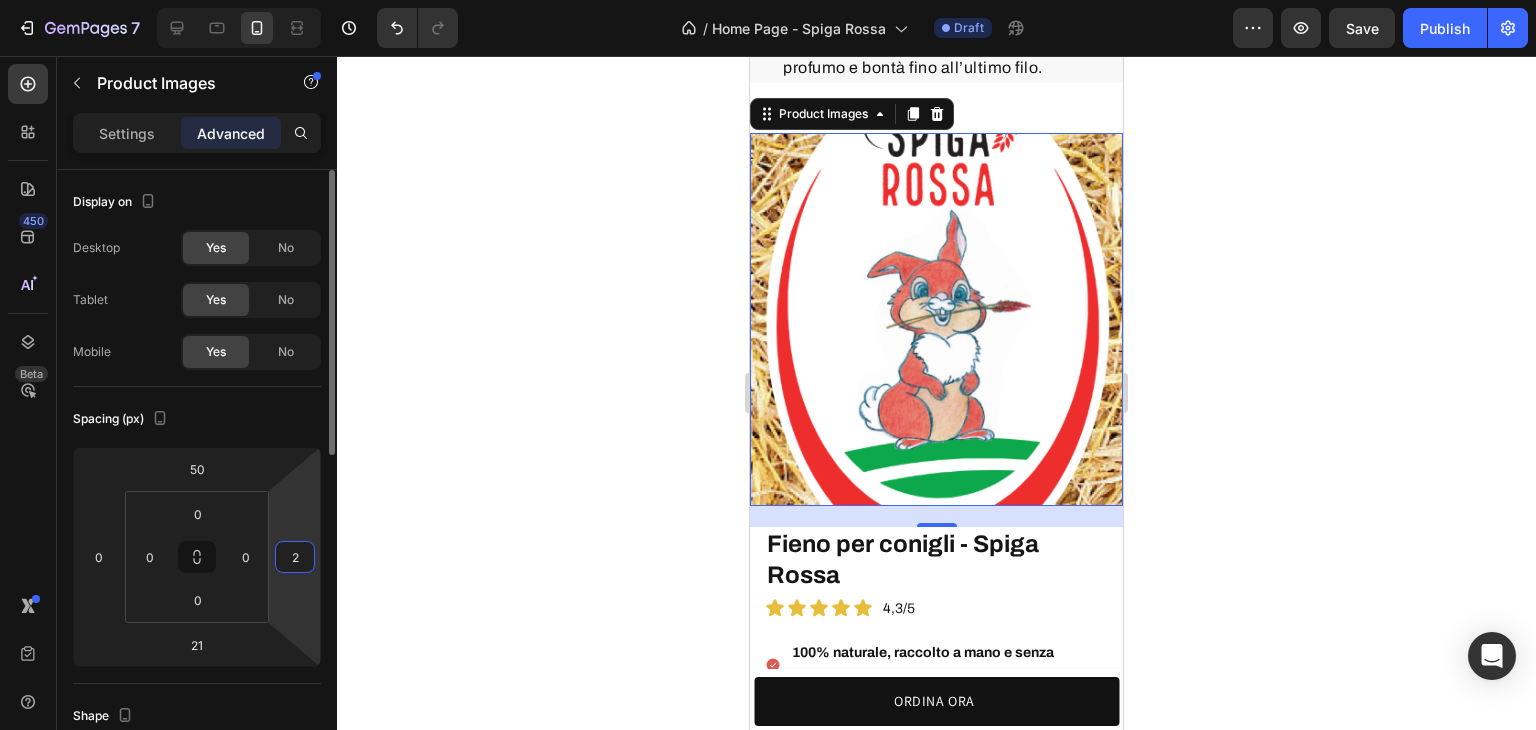 click on "2" at bounding box center [295, 557] 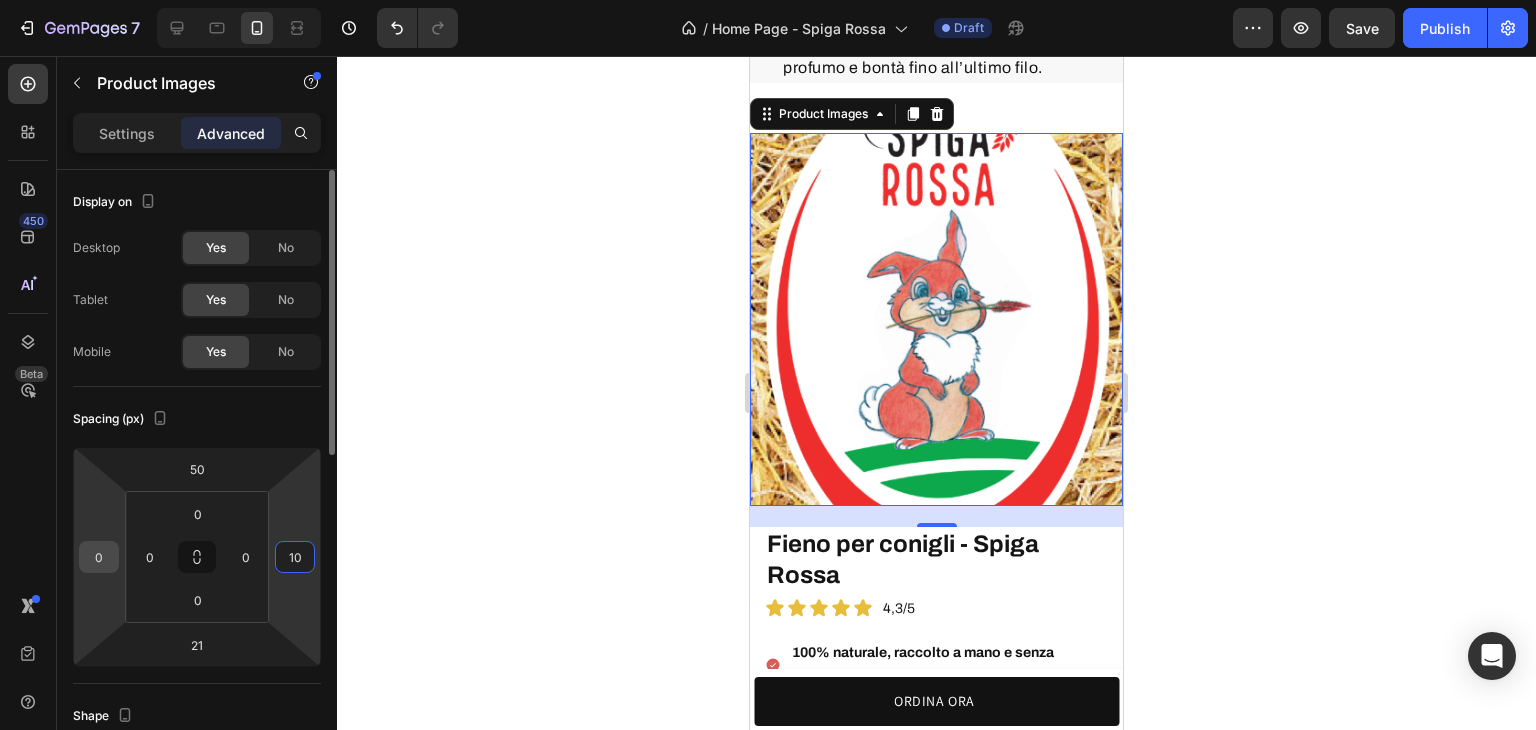 type on "10" 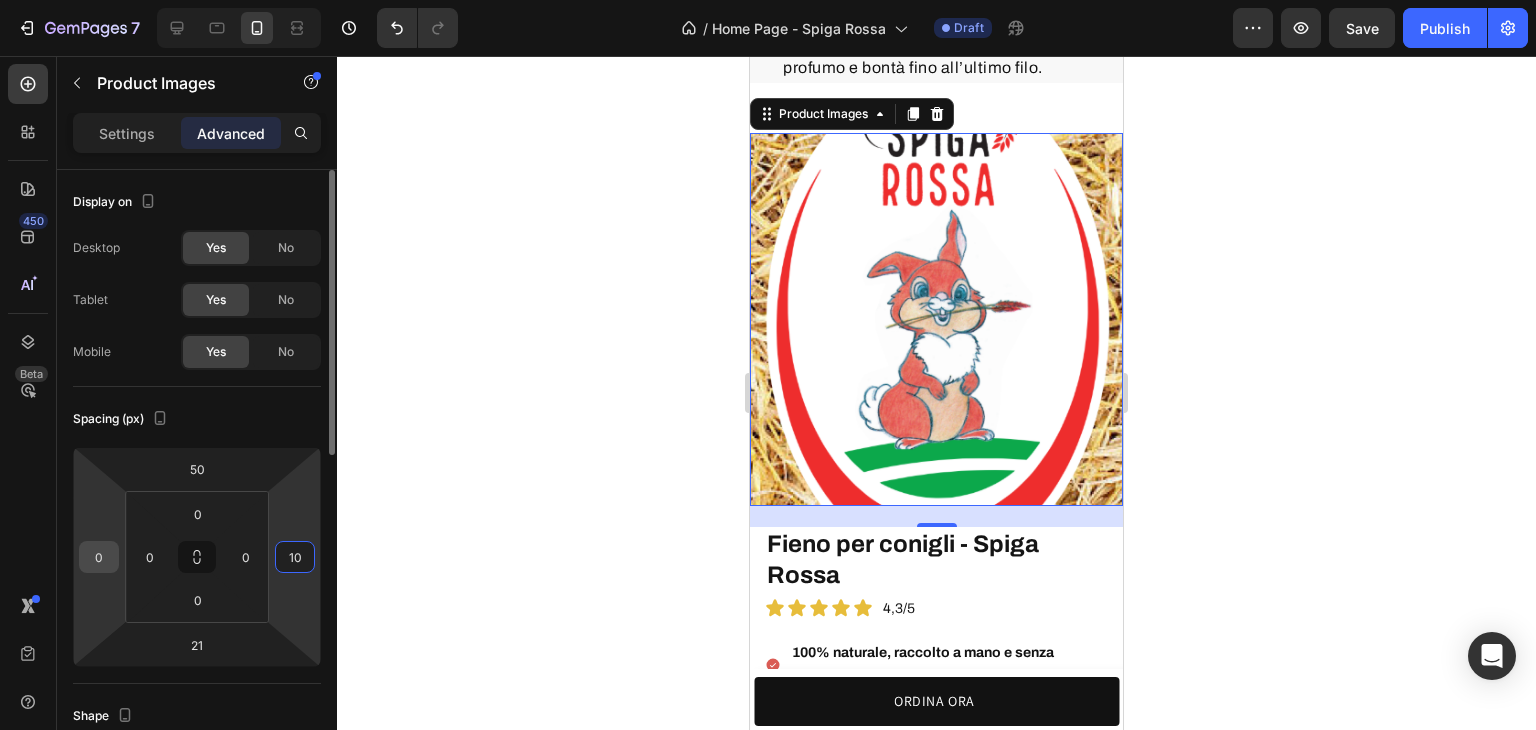 click on "0" at bounding box center (99, 557) 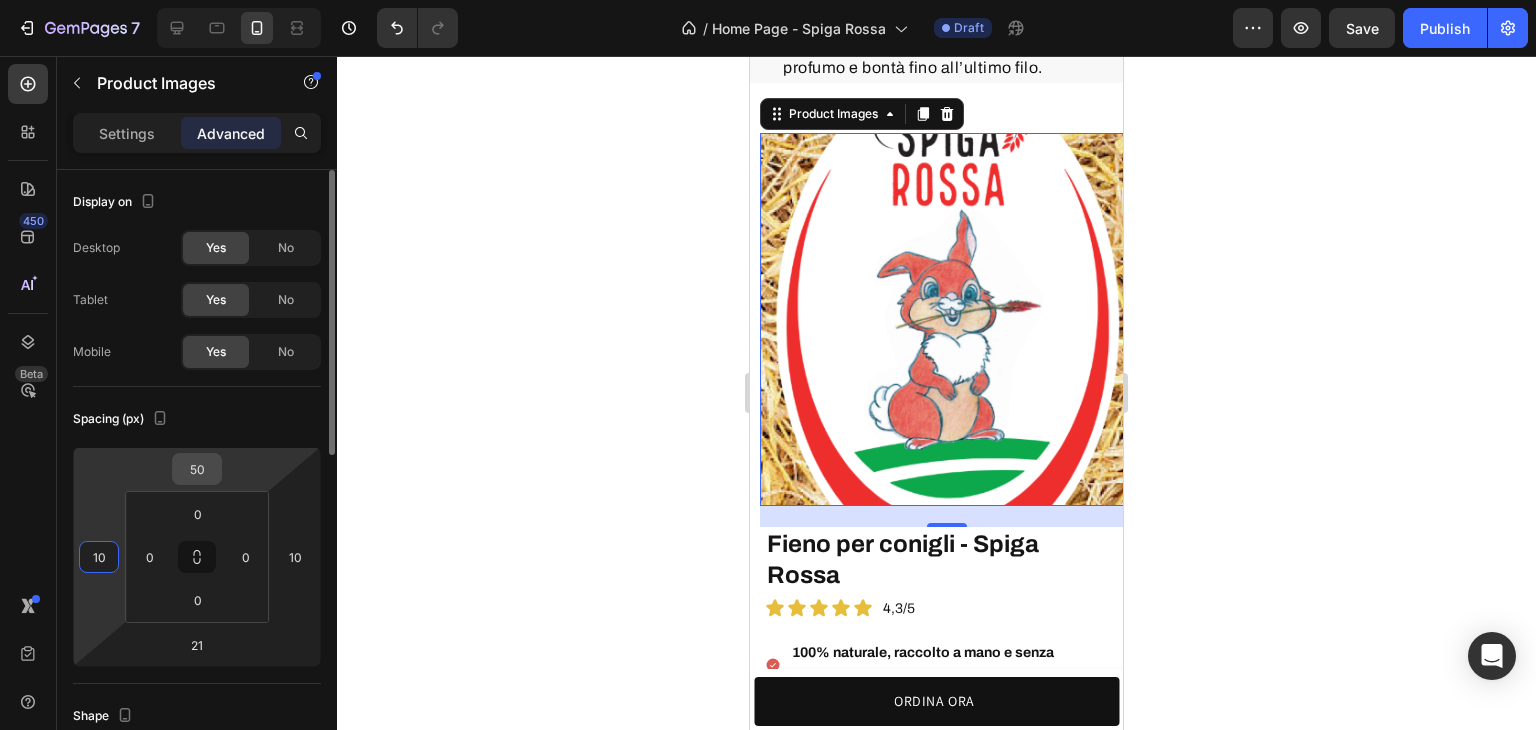 type on "10" 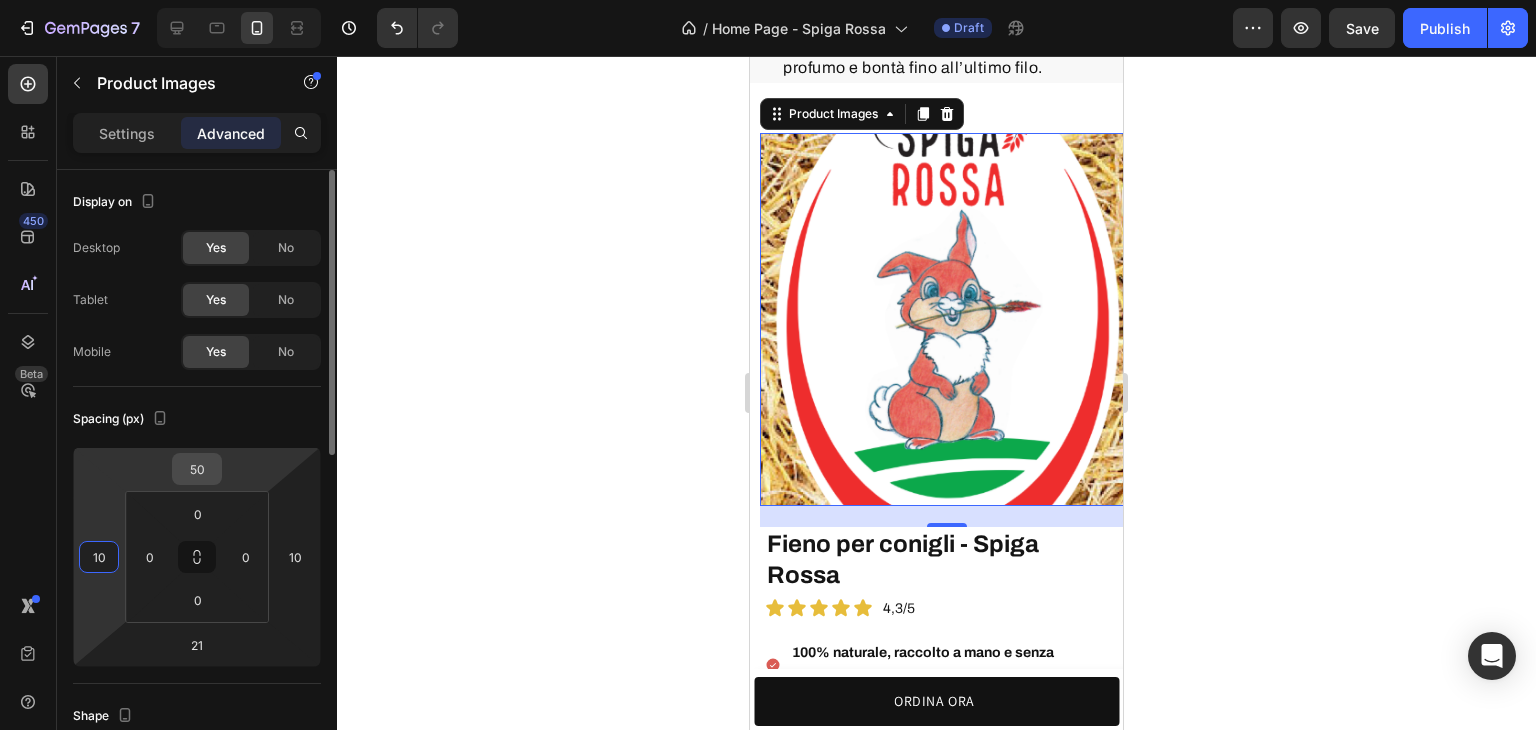 click on "50" at bounding box center [197, 469] 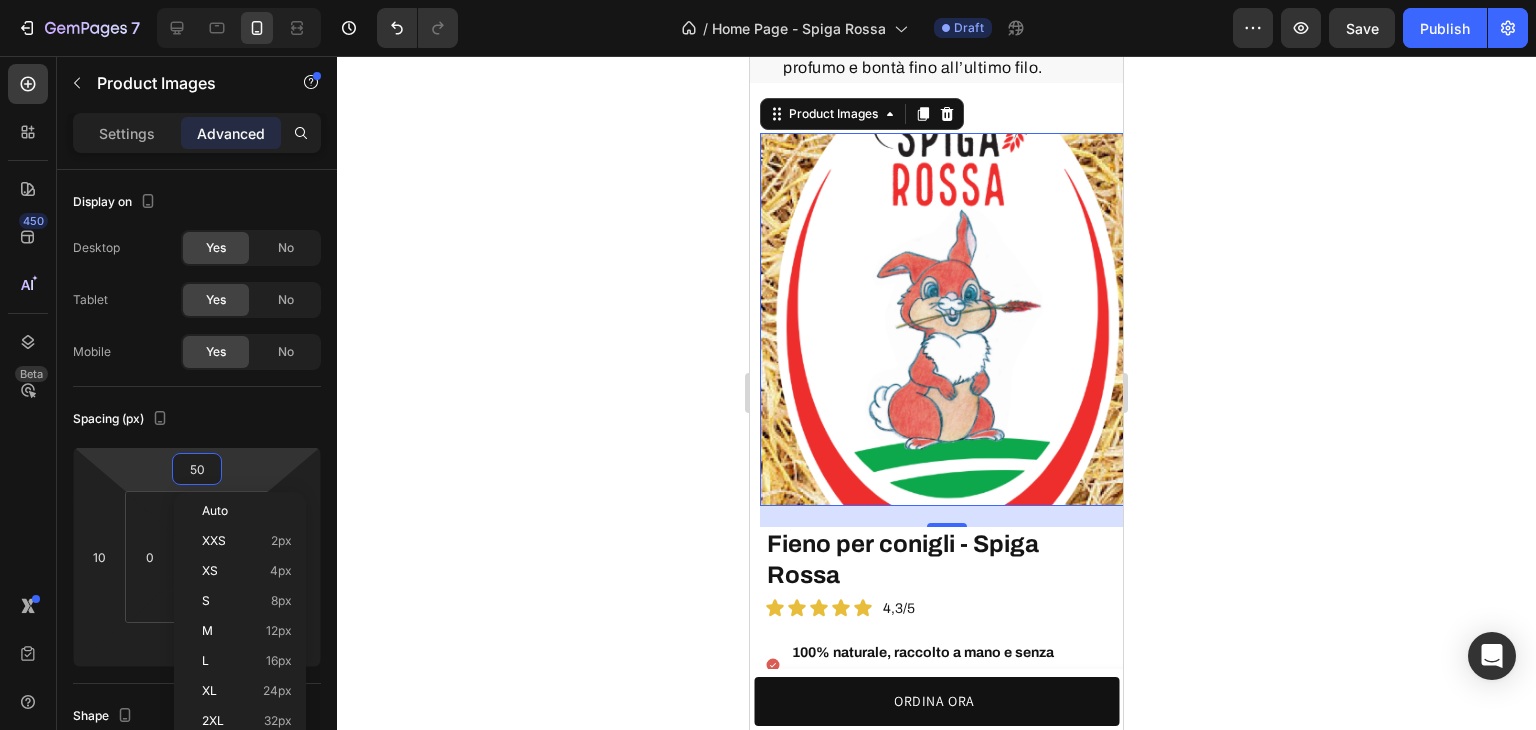 click 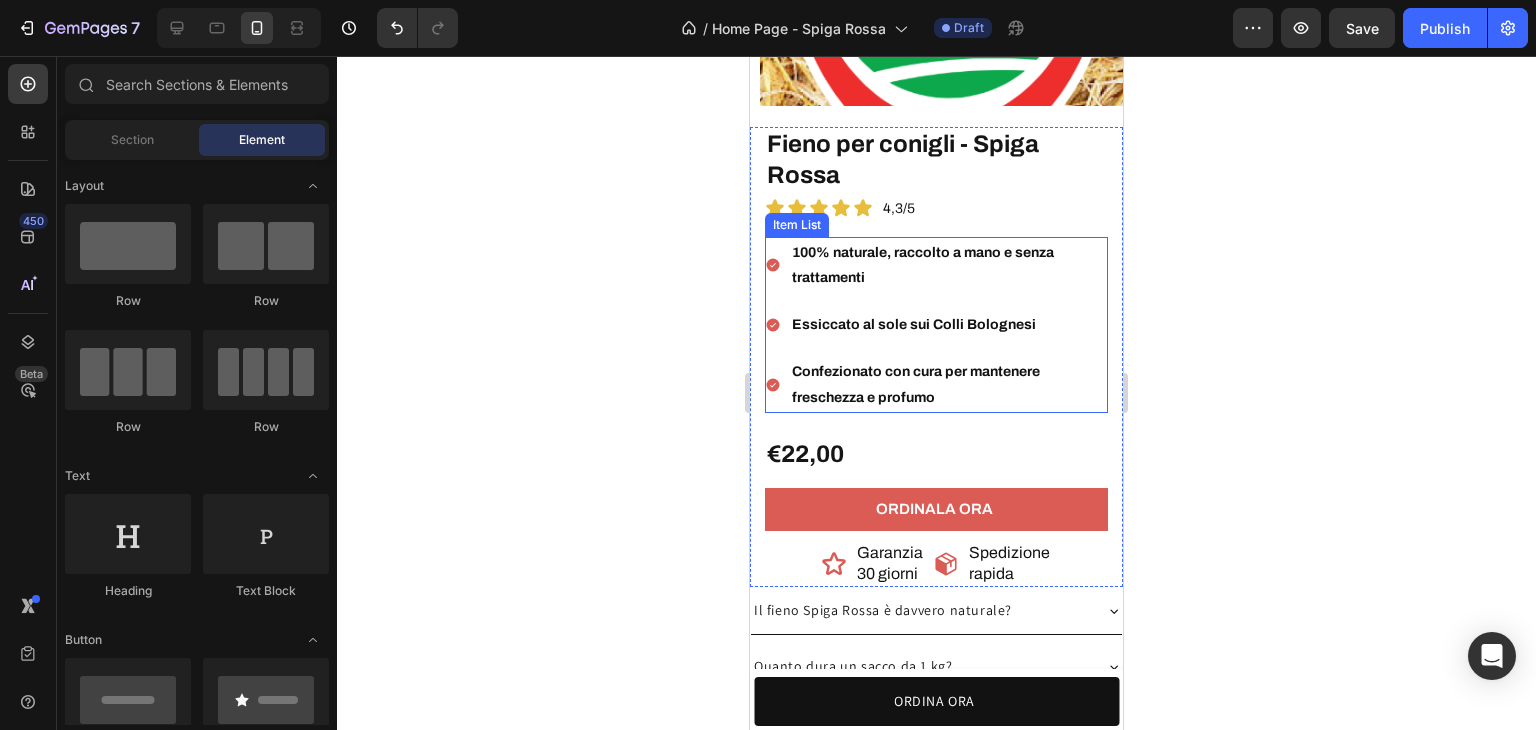 scroll, scrollTop: 6340, scrollLeft: 0, axis: vertical 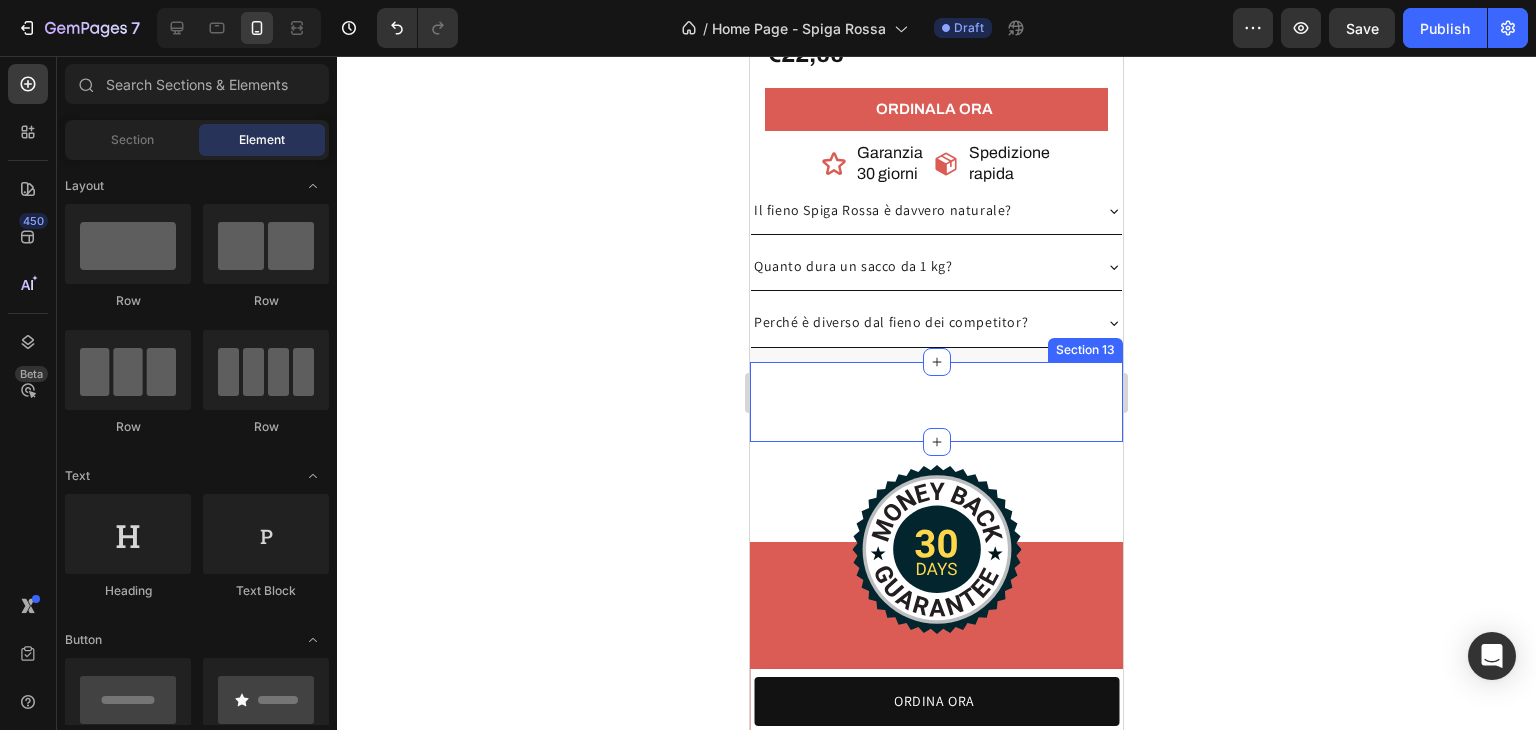 click on "Product Images Fieno per conigli - Spiga Rossa Product Title Icon Icon Icon Icon Icon Icon List 4,3/5 Text Block Row 100% naturale, raccolto a mano e senza trattamenti Essiccato al sole sui Colli Bolognesi Confezionato con cura per mantenere freschezza e profumo Item List €22,00 Product Price Product Price Text Block Row ORDINALA ORA Add to Cart
Icon Garanzia 30 giorni Heading Row
Icon Spedizione rapida Heading Row Row Row
Il fieno Spiga Rossa è davvero naturale?
Quanto dura un sacco da 1 kg?
Perché è diverso dal fieno dei competitor? Accordion Product Row Section 13" at bounding box center [936, 402] 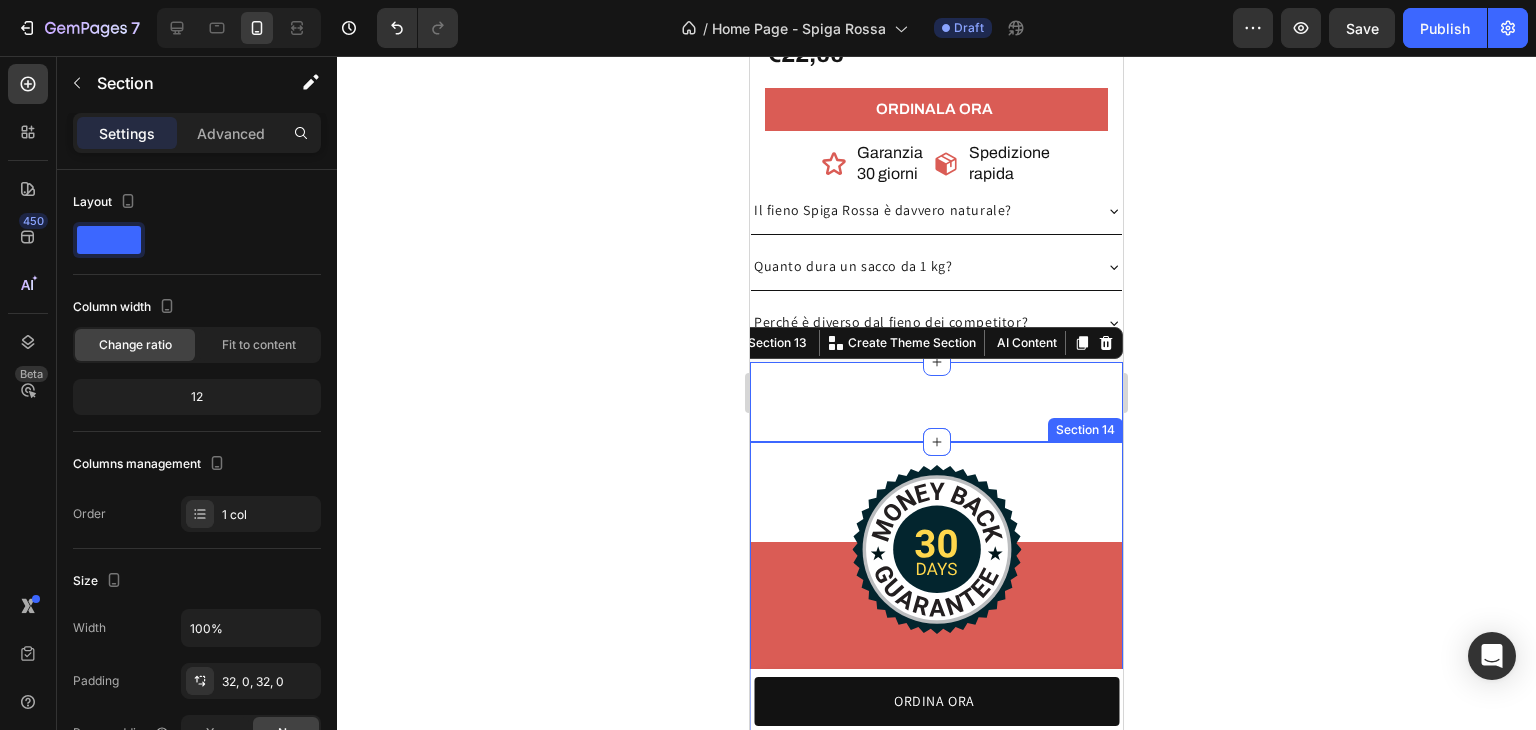 click on "Image 30 giorni di garanzia  soddisfatto o rimborsato Heading Row Row Section 14" at bounding box center (936, 602) 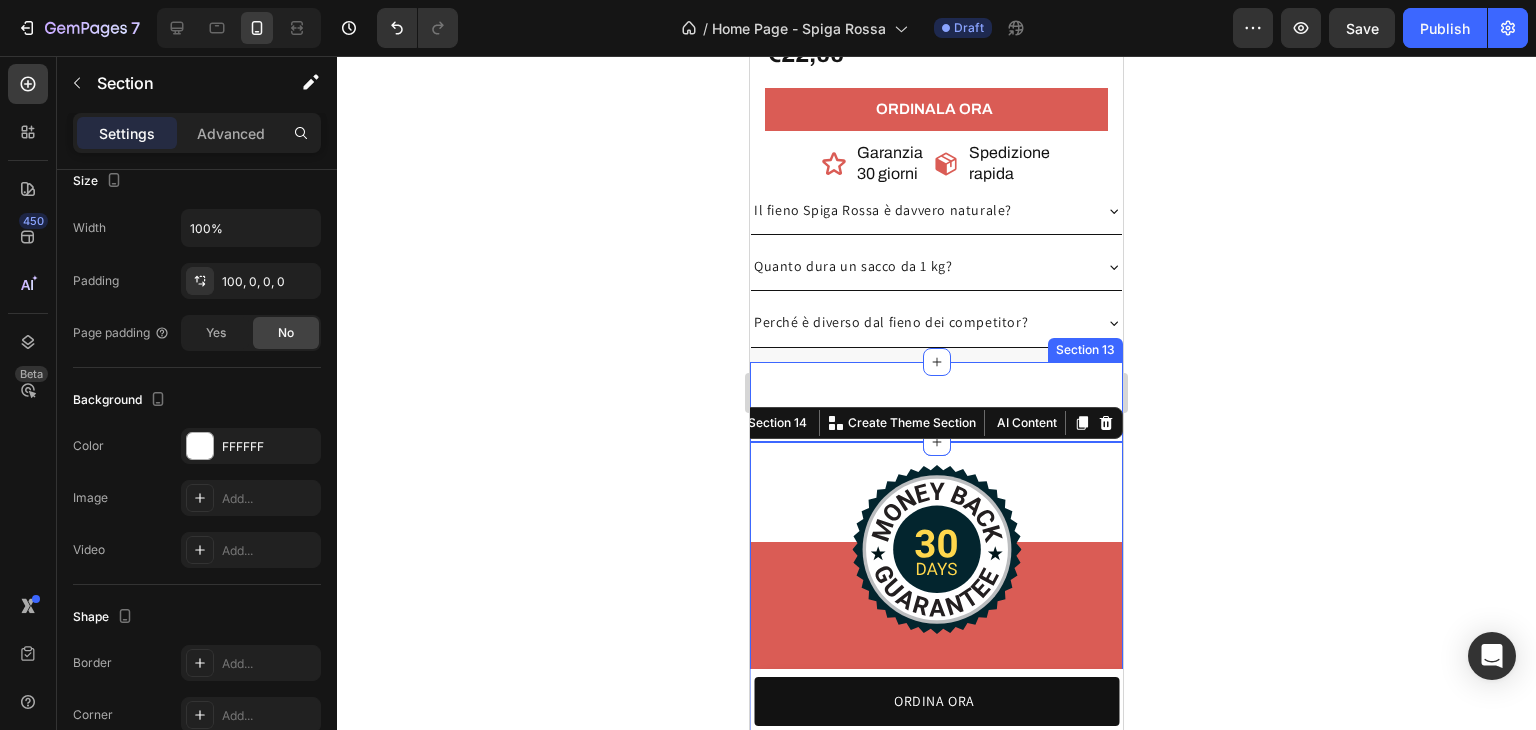 click on "Product Images Fieno per conigli - Spiga Rossa Product Title Icon Icon Icon Icon Icon Icon List 4,3/5 Text Block Row 100% naturale, raccolto a mano e senza trattamenti Essiccato al sole sui Colli Bolognesi Confezionato con cura per mantenere freschezza e profumo Item List €22,00 Product Price Product Price Text Block Row ORDINALA ORA Add to Cart
Icon Garanzia 30 giorni Heading Row
Icon Spedizione rapida Heading Row Row Row
Il fieno Spiga Rossa è davvero naturale?
Quanto dura un sacco da 1 kg?
Perché è diverso dal fieno dei competitor? Accordion Product Row Section 13" at bounding box center [936, 402] 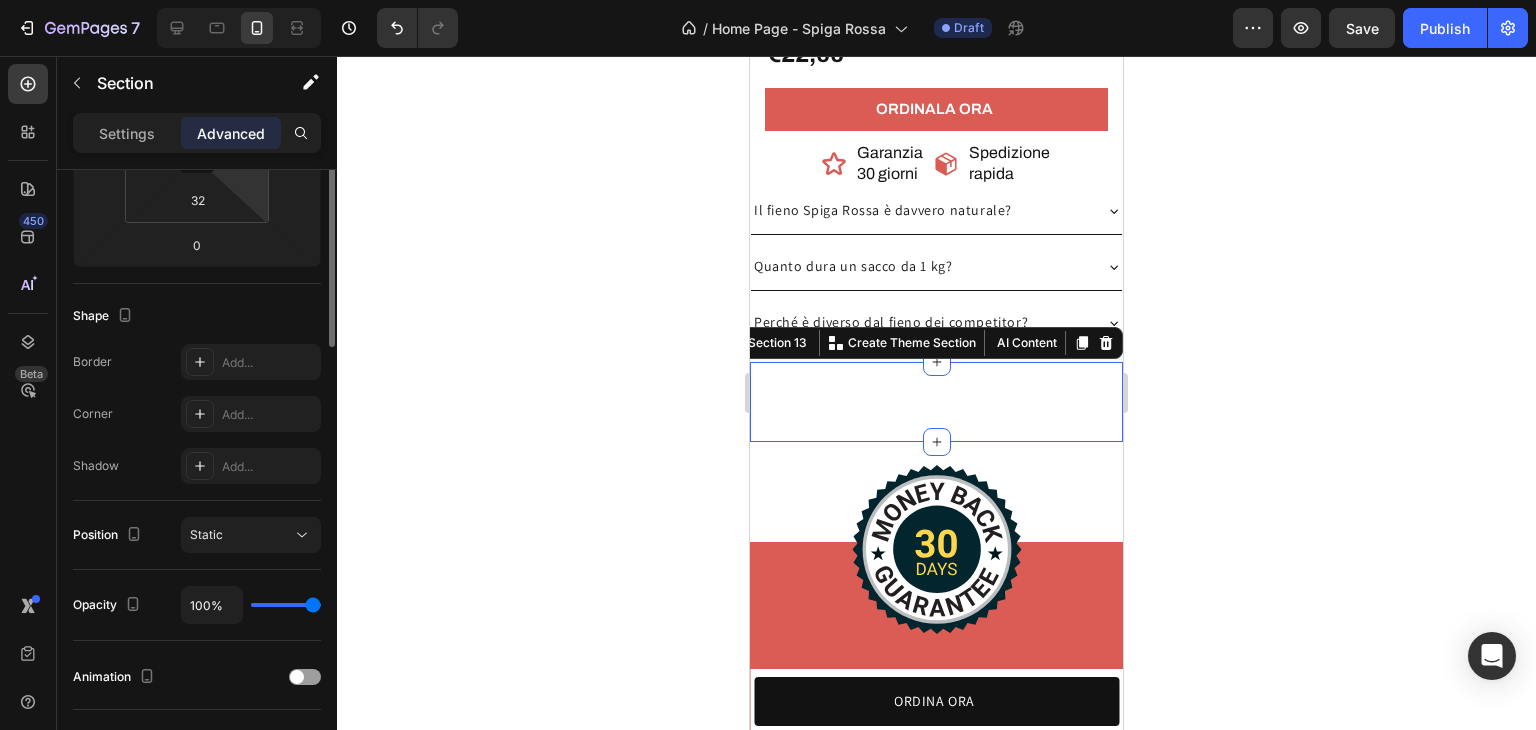 scroll, scrollTop: 100, scrollLeft: 0, axis: vertical 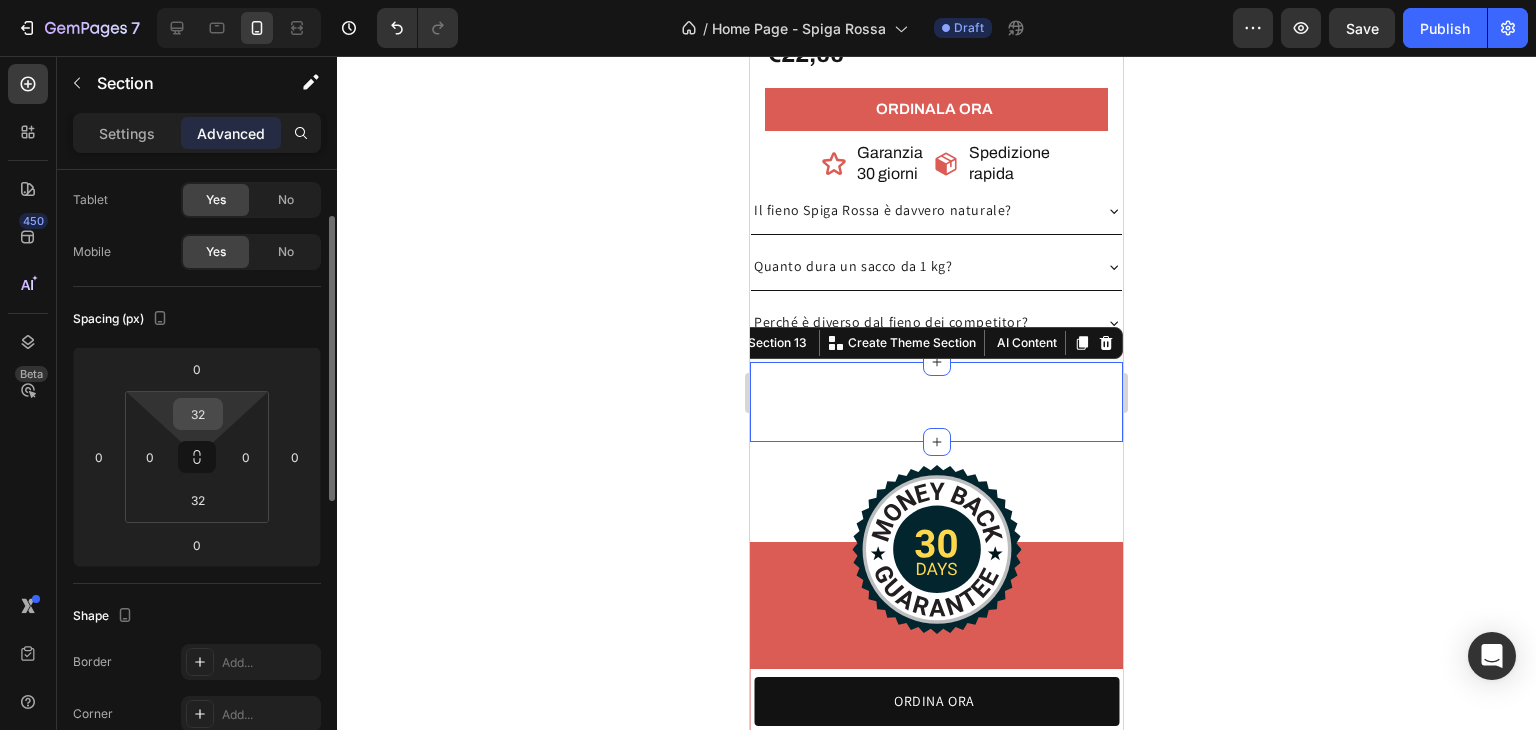 click on "32" at bounding box center (198, 414) 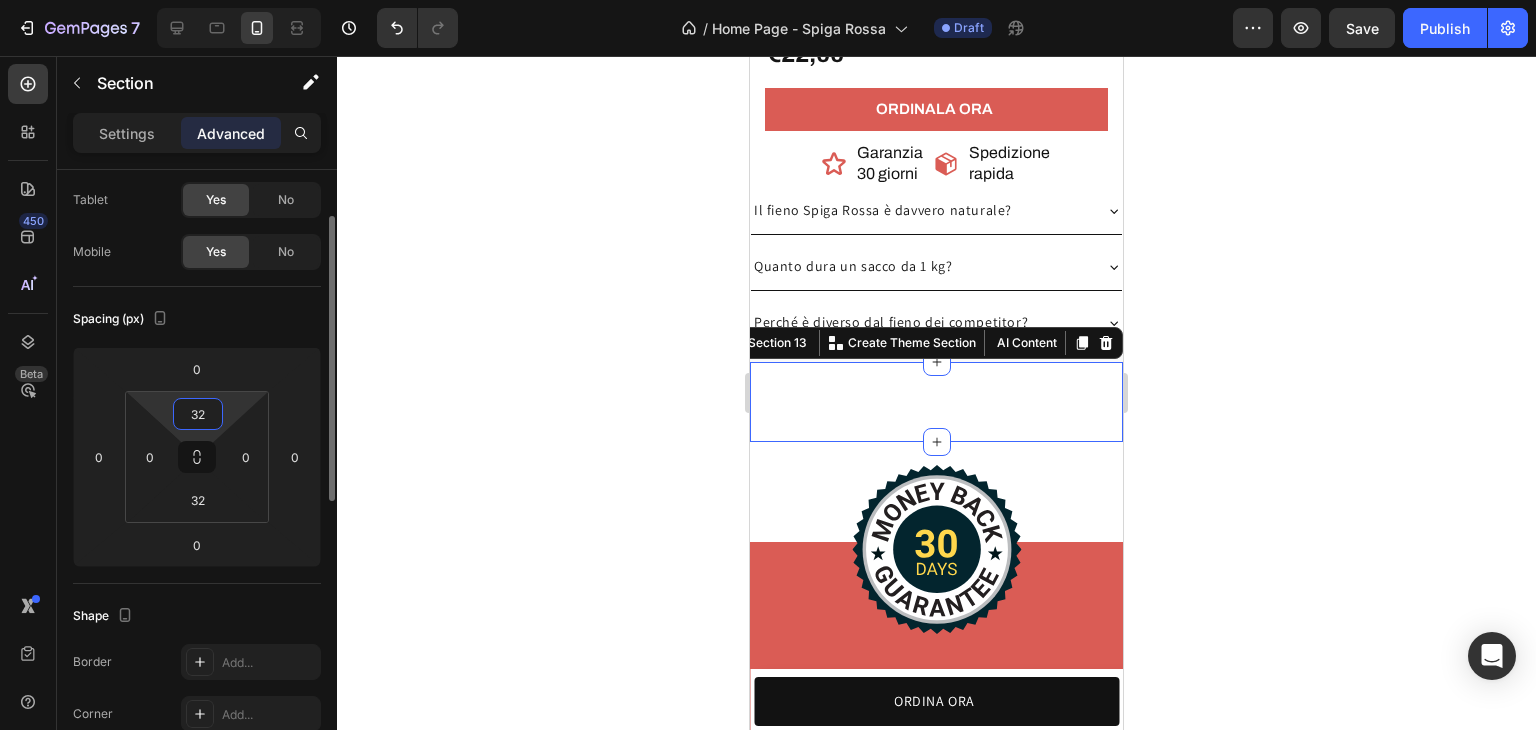 click on "32" at bounding box center [198, 414] 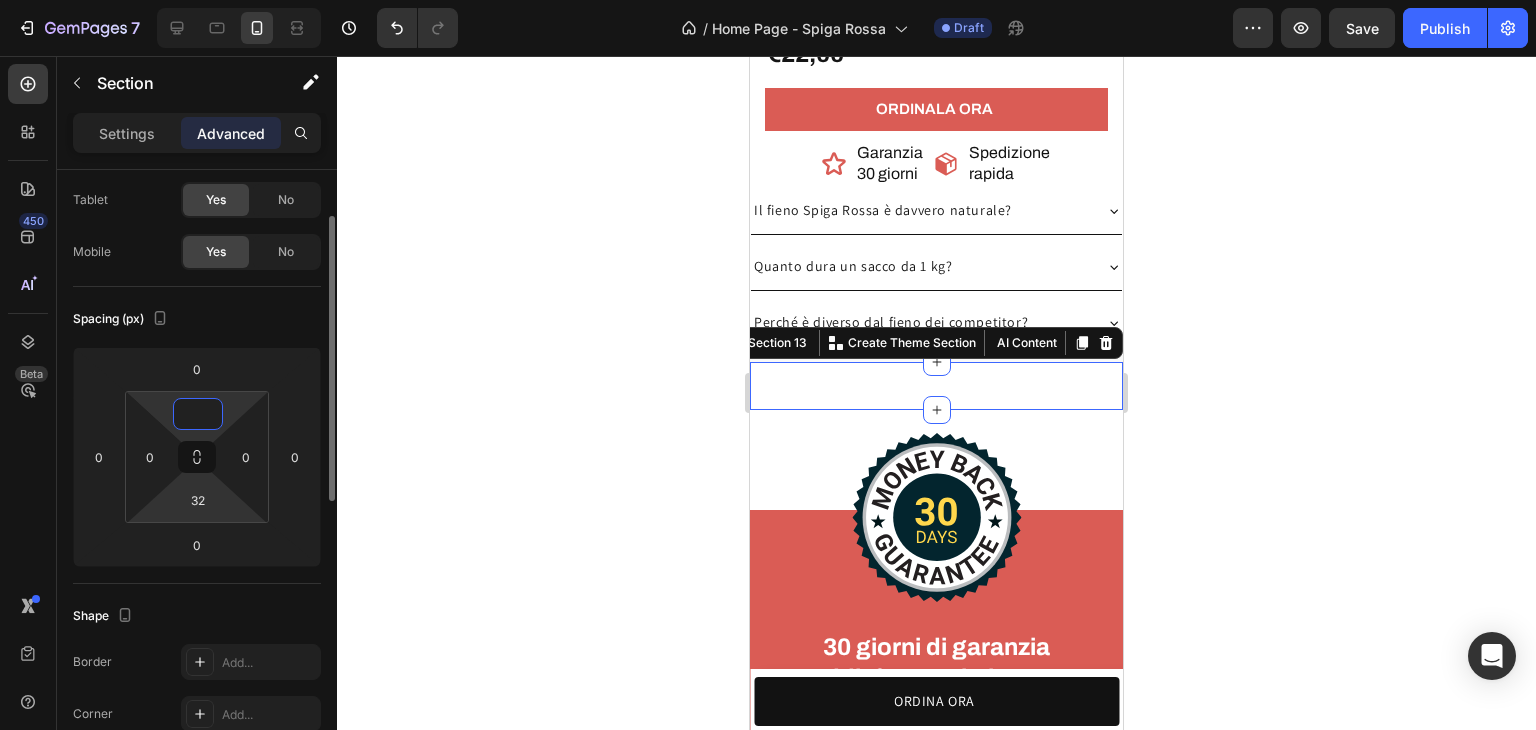 type on "0" 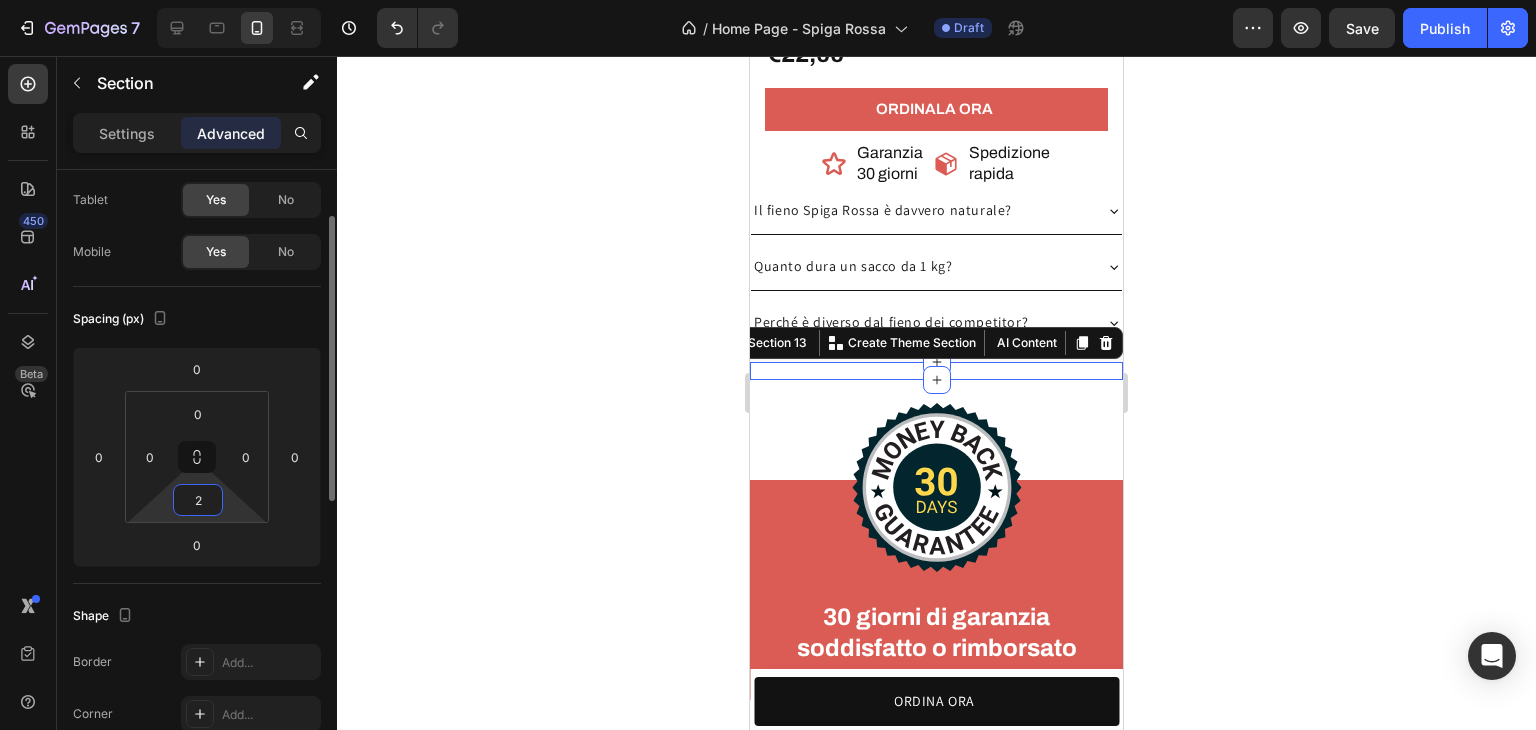 click on "Version history  /  Home Page - Spiga Rossa Draft Preview  Save   Publish  450 Beta Sections(18) Elements(83) Section Element Hero Section Product Detail Brands Trusted Badges Guarantee Product Breakdown How to use Testimonials Compare Bundle FAQs Social Proof Brand Story Product List Collection Blog List Contact Sticky Add to Cart Custom Footer Browse Library 450 Layout
Row
Row
Row
Row Text
Heading
Text Block Button
Button
Button Media
Image
Image
Video" at bounding box center [768, 0] 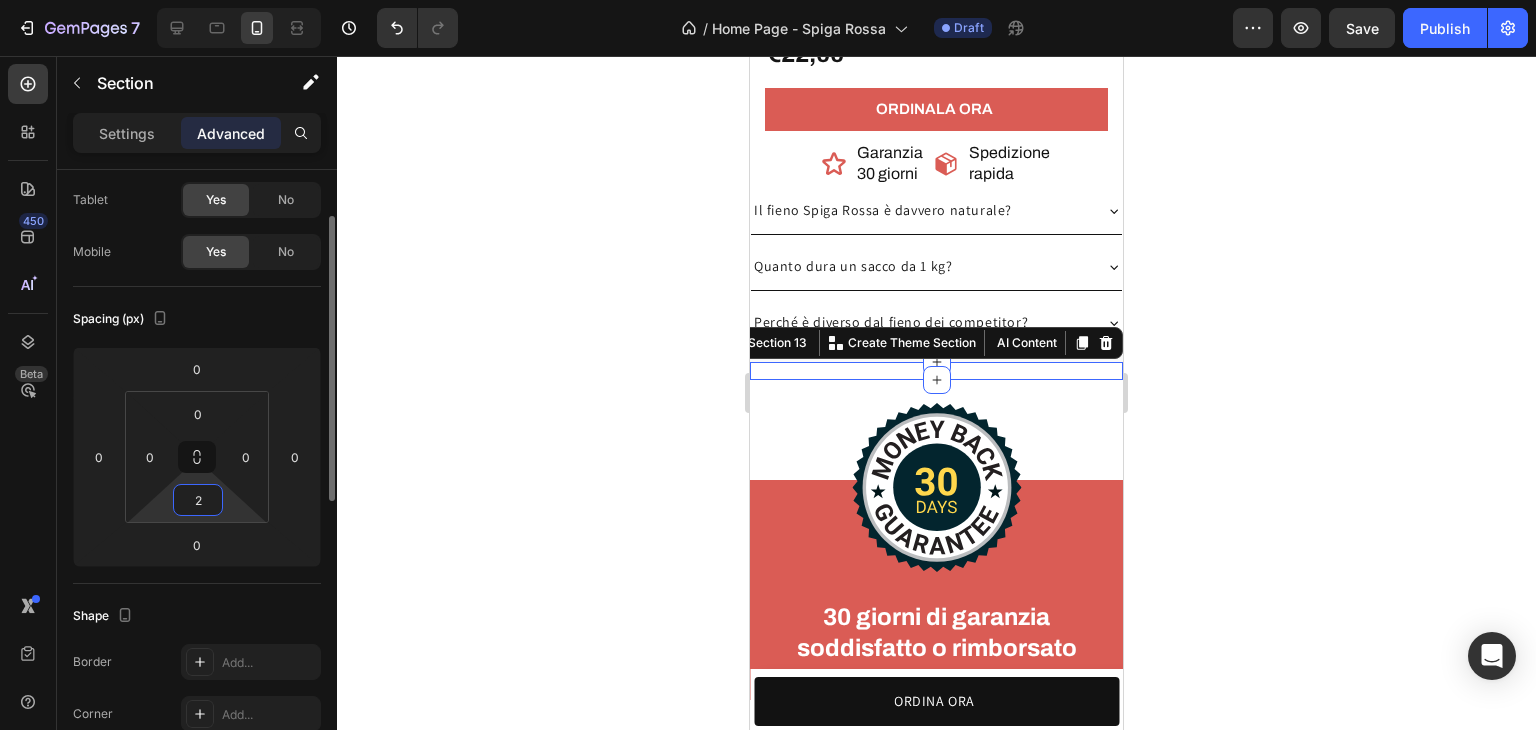 type 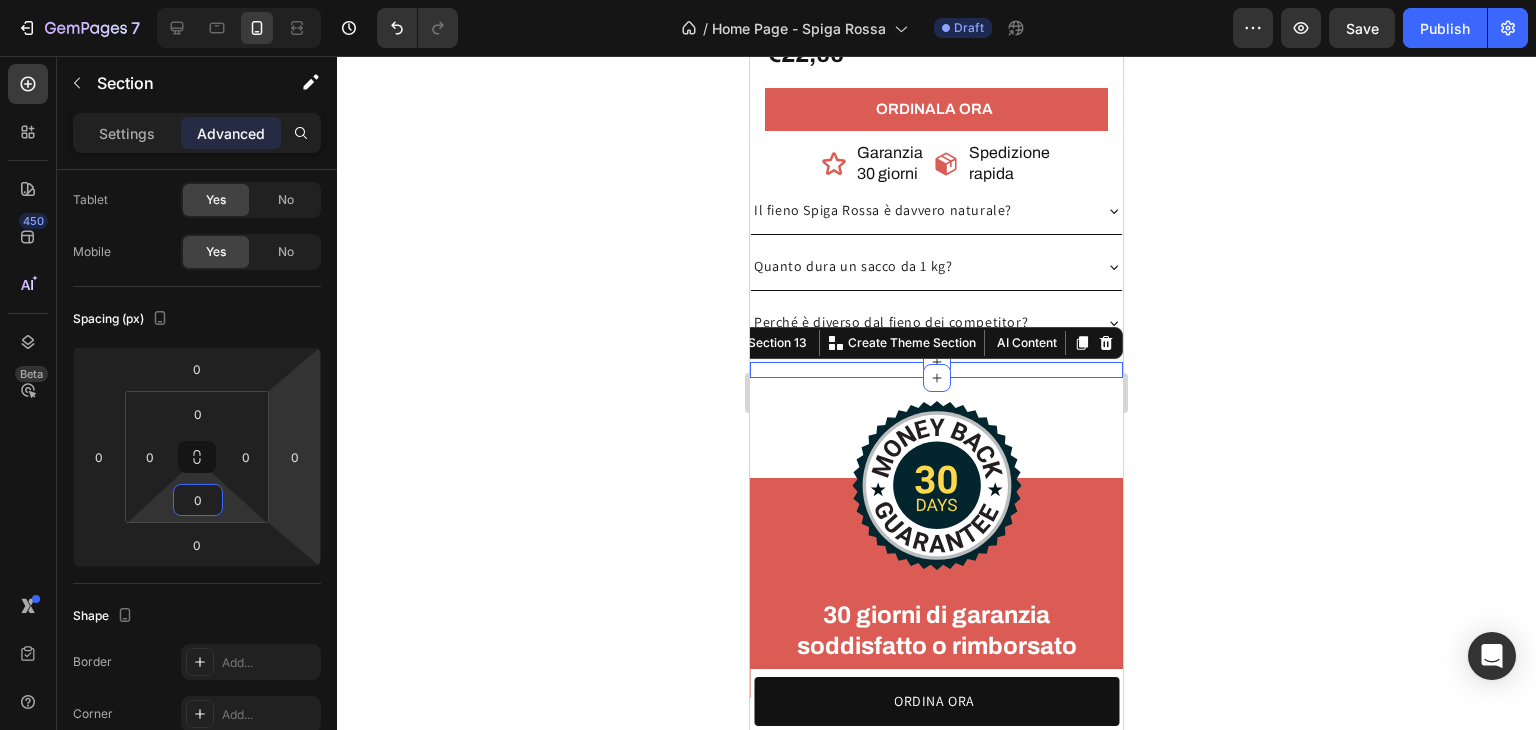 click 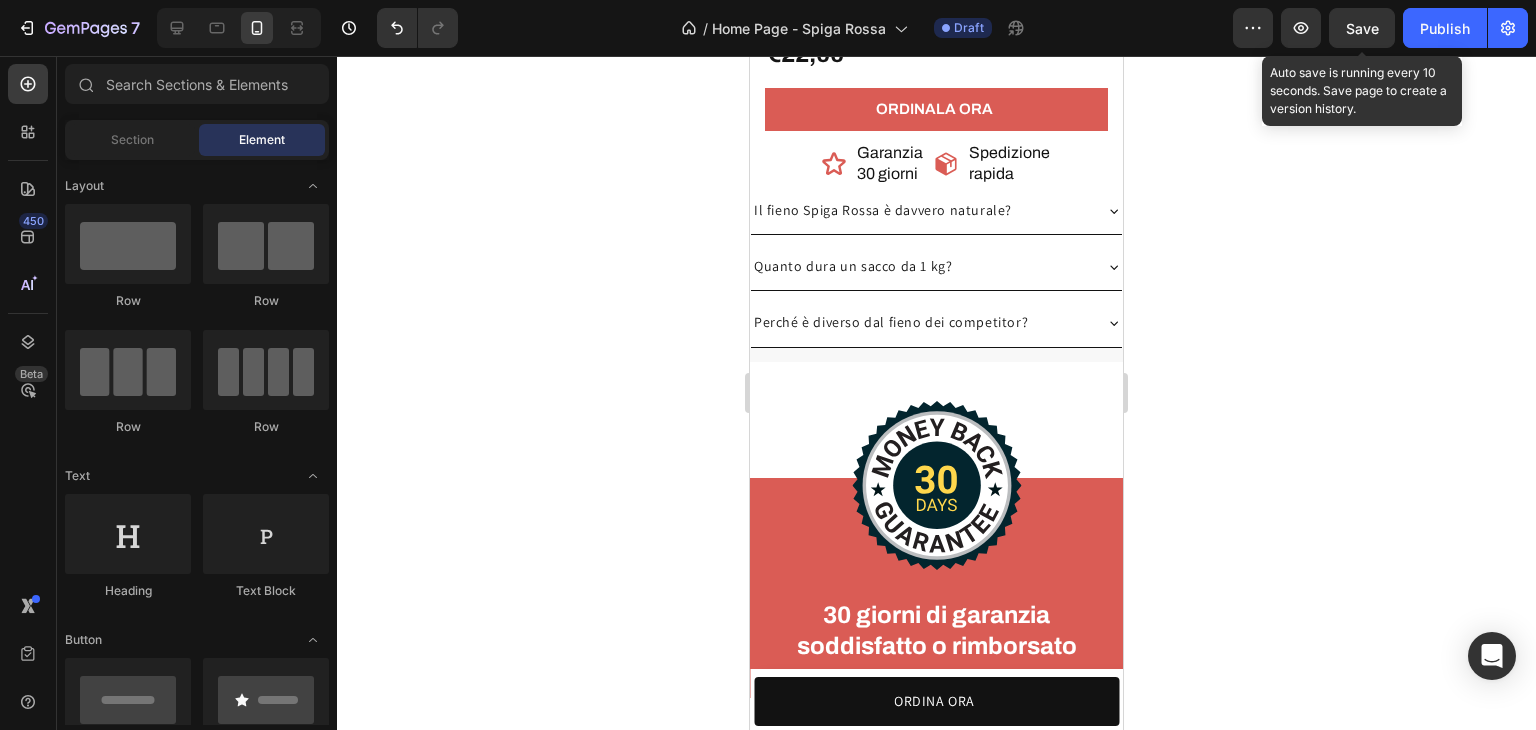 drag, startPoint x: 1353, startPoint y: 40, endPoint x: 1326, endPoint y: 42, distance: 27.073973 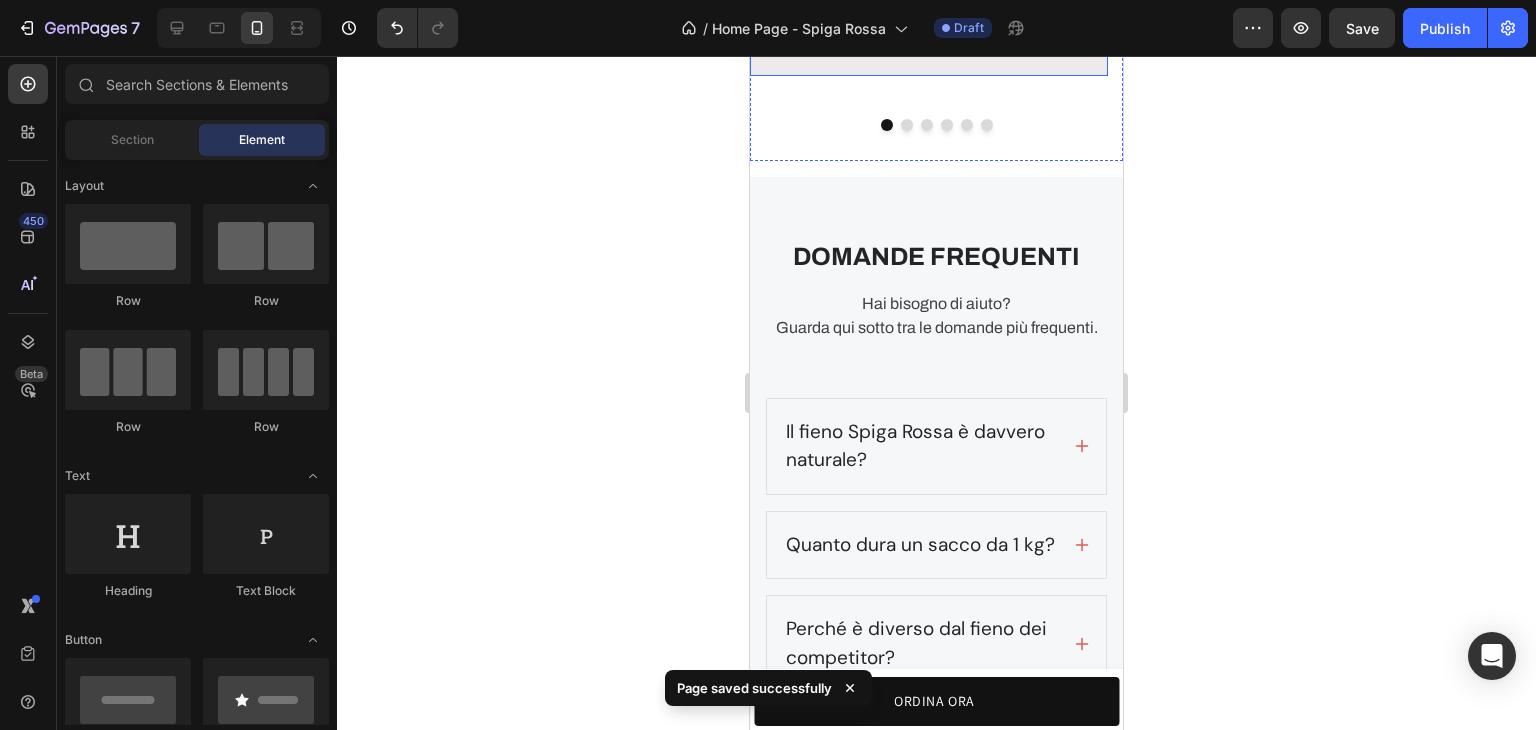 scroll, scrollTop: 7340, scrollLeft: 0, axis: vertical 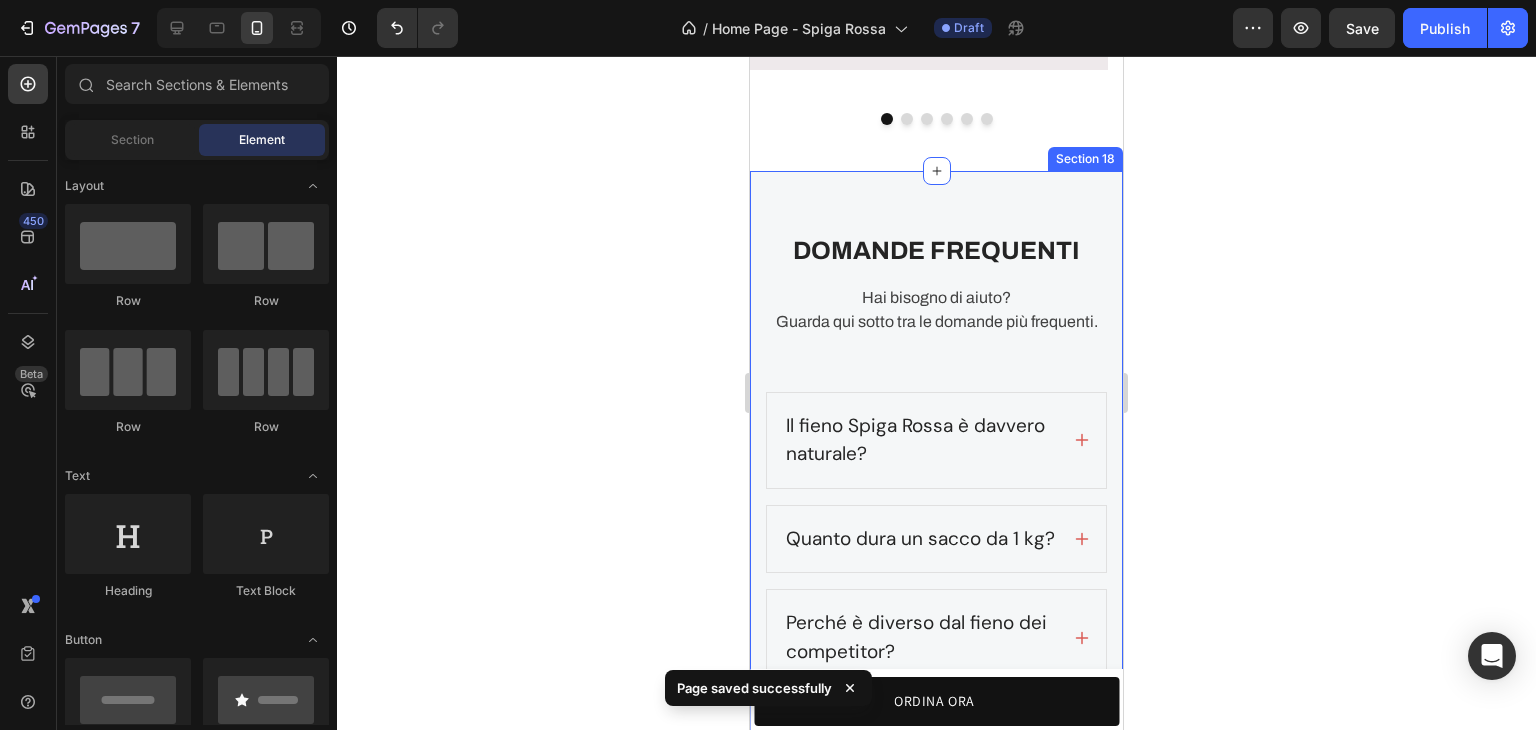 click on "DOMANDE FREQUENTI Heading Hai bisogno di aiuto? Guarda qui sotto tra le domande più frequenti.  Text block Row
Il fieno Spiga Rossa è davvero naturale?
Quanto dura un sacco da 1 kg?
Perché è diverso dal fieno dei competitor?
Come viene essiccato il fieno? Accordion
Come si conserva il fieno dopo l’apertura?
Posso fidarmi che sia sicuro per il mio coniglio?
Da dove viene il fieno Spiga Rossa?
È adatto a tutti i conigli? Accordion Row Section 18" at bounding box center [936, 714] 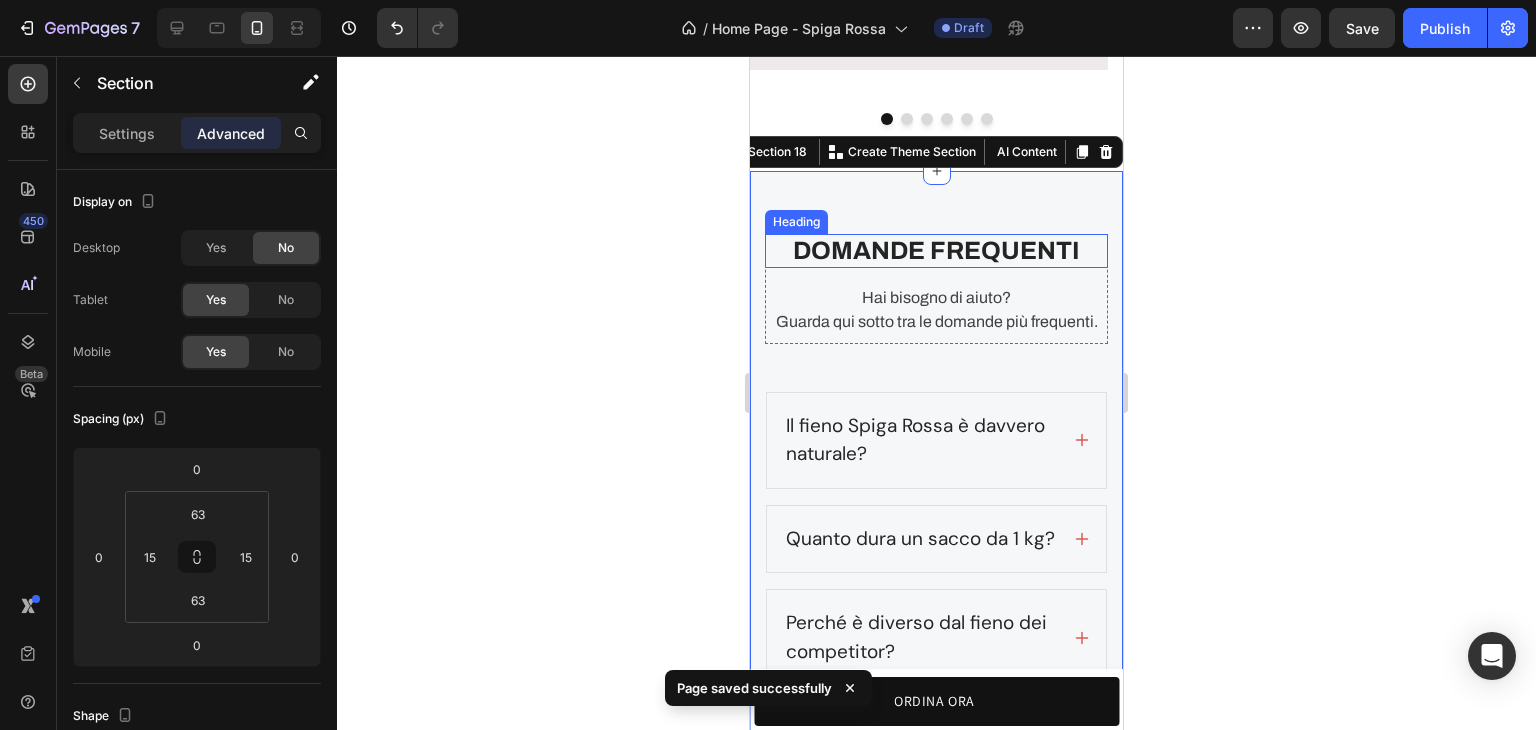 click on "DOMANDE FREQUENTI" at bounding box center [936, 251] 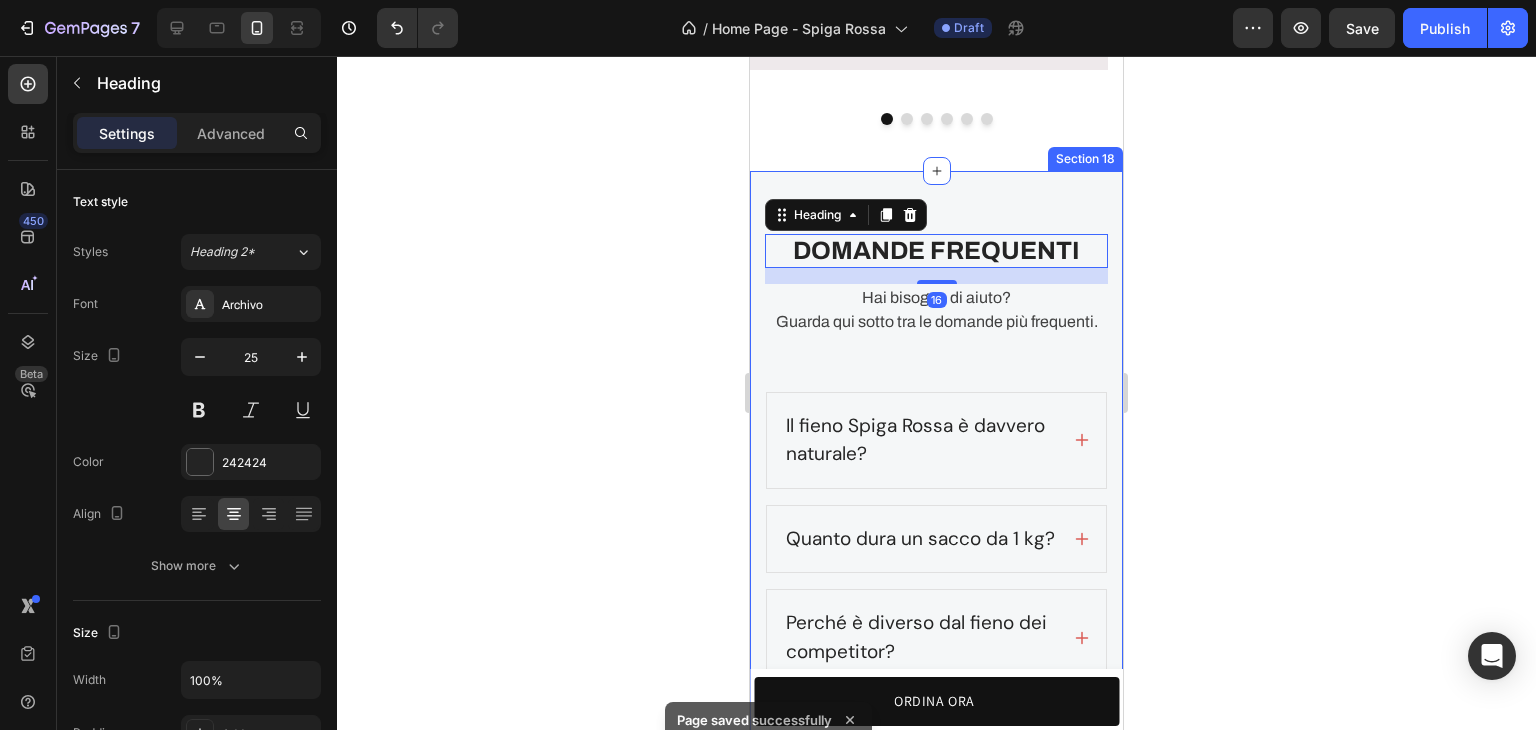 click on "DOMANDE FREQUENTI Heading   16 Hai bisogno di aiuto? Guarda qui sotto tra le domande più frequenti.  Text block Row
Il fieno Spiga Rossa è davvero naturale?
Quanto dura un sacco da 1 kg?
Perché è diverso dal fieno dei competitor?
Come viene essiccato il fieno? Accordion
Come si conserva il fieno dopo l’apertura?
Posso fidarmi che sia sicuro per il mio coniglio?
Da dove viene il fieno Spiga Rossa?
È adatto a tutti i conigli? Accordion Row Section 18" at bounding box center [936, 714] 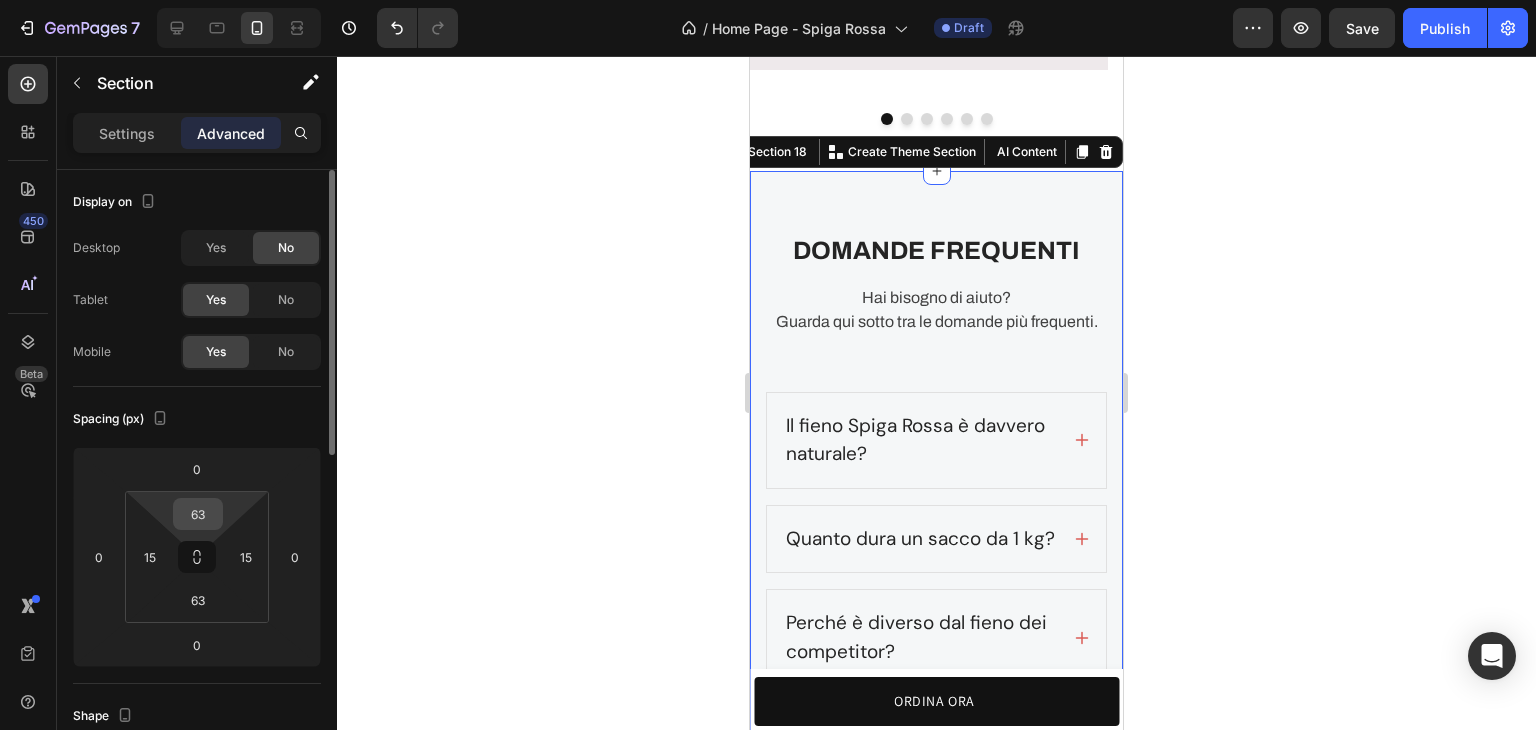 click on "63" at bounding box center [198, 514] 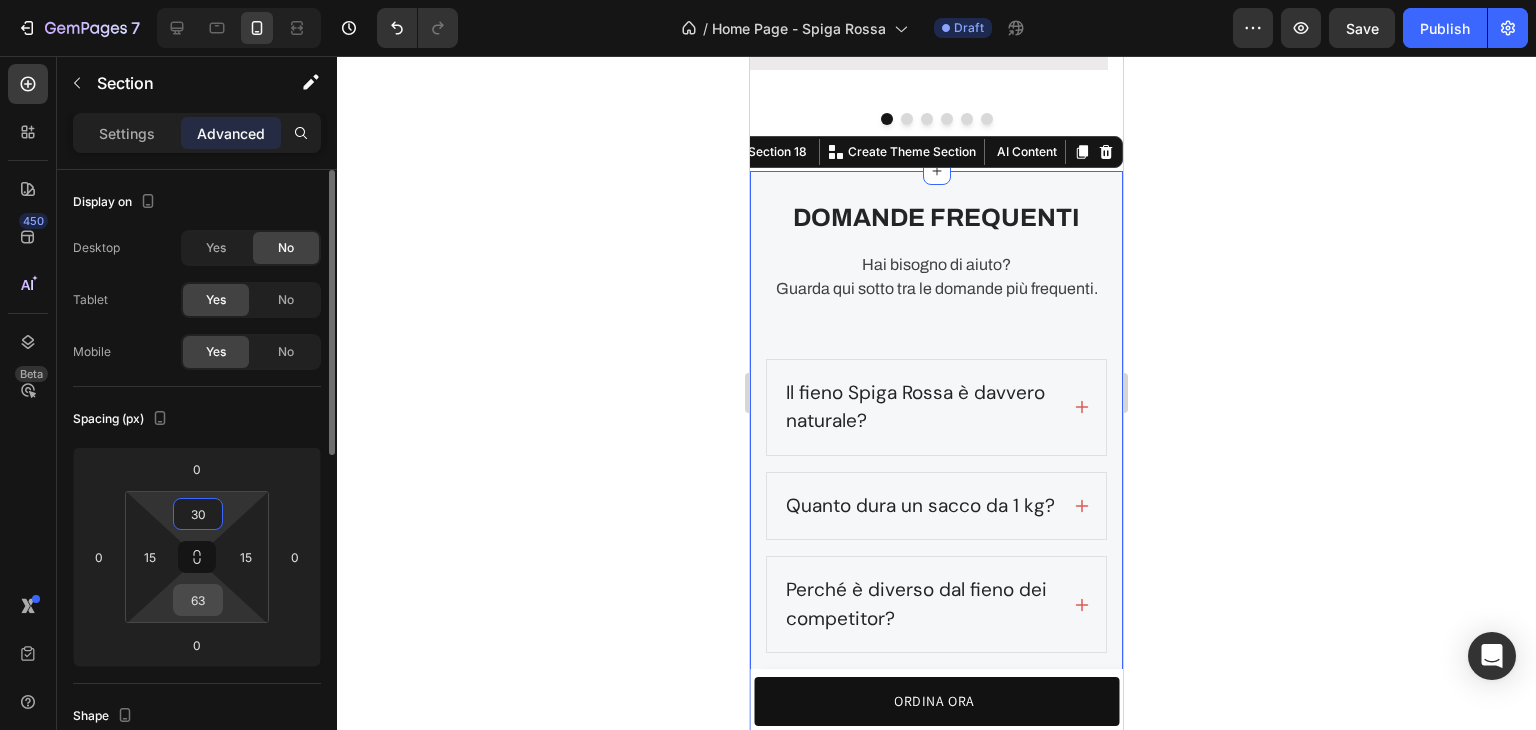 type on "30" 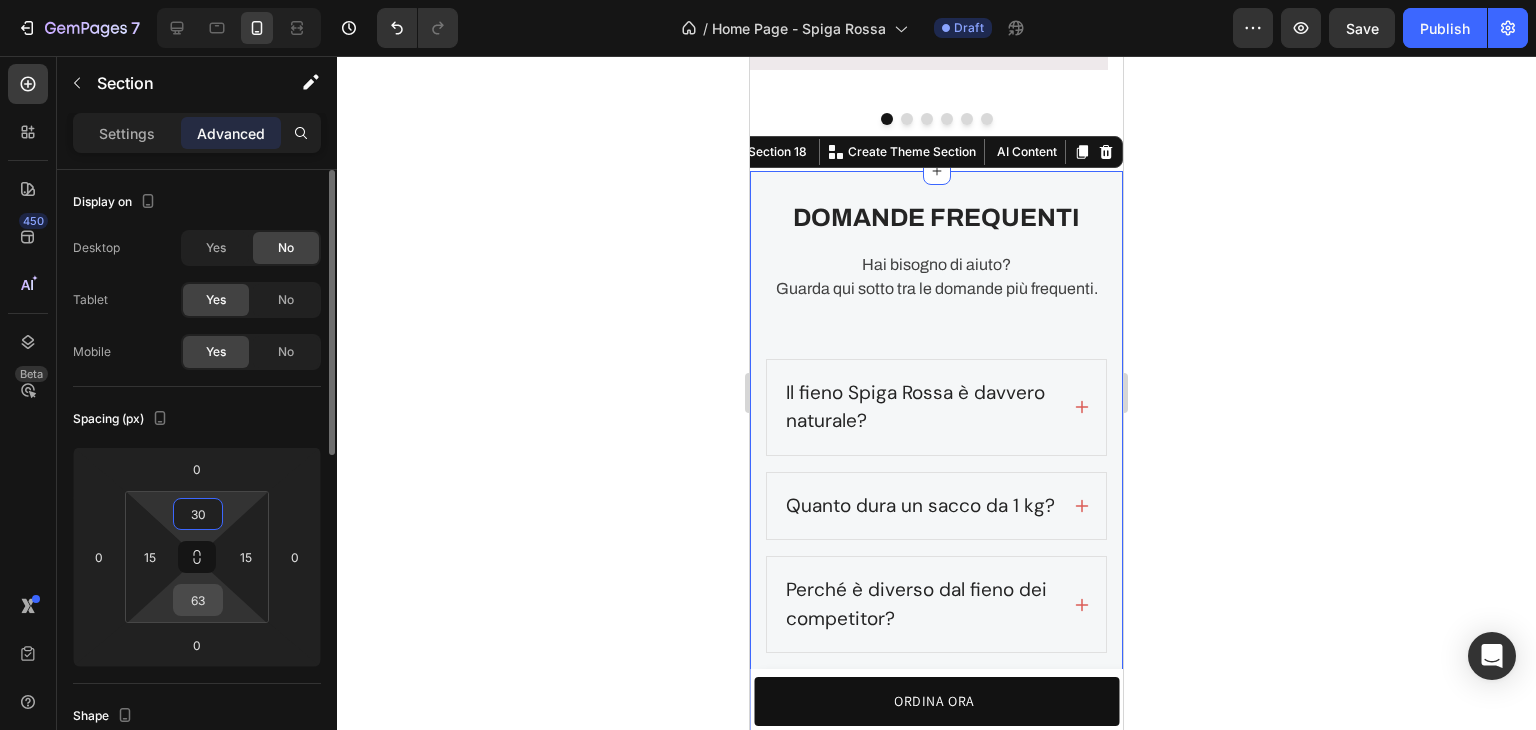 click on "63" at bounding box center (198, 600) 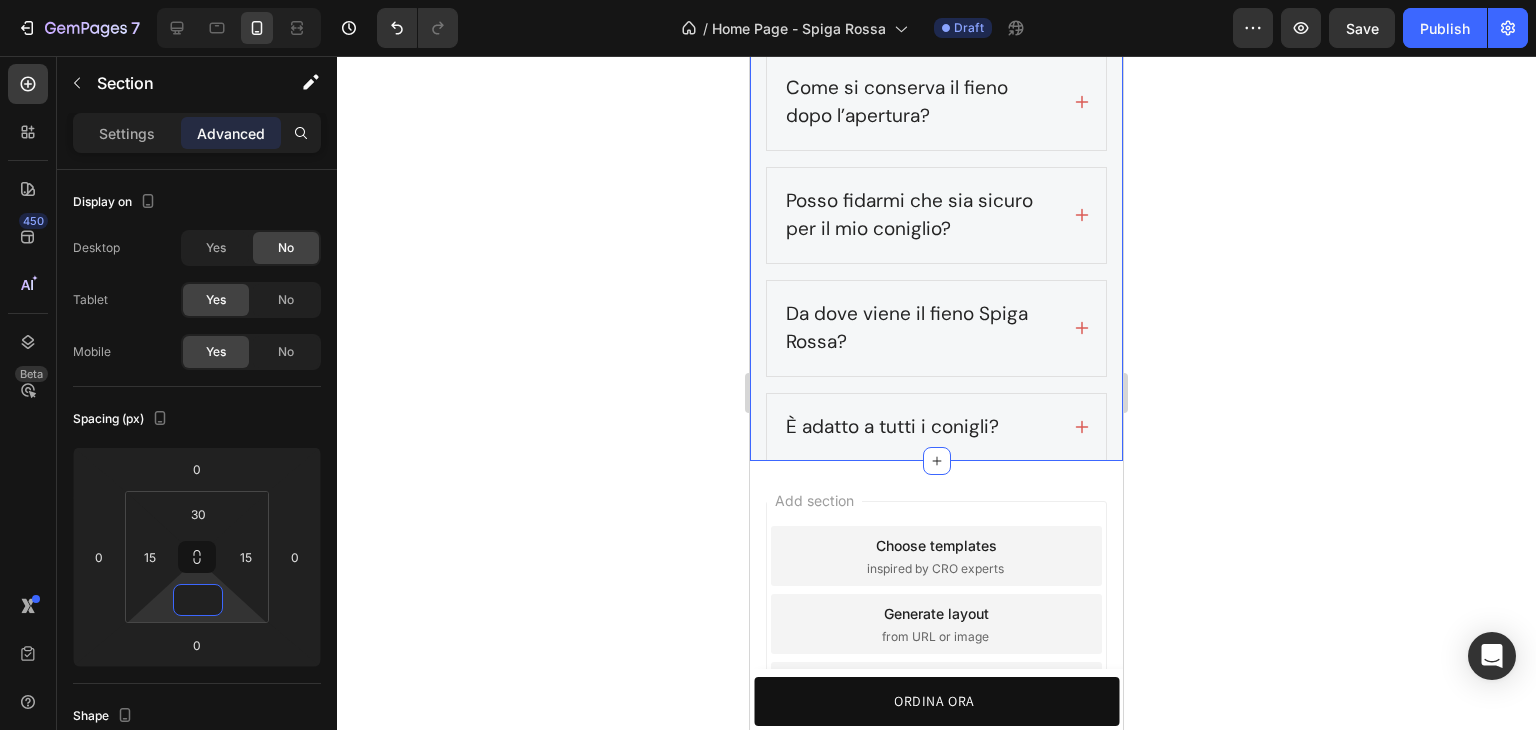 scroll, scrollTop: 8269, scrollLeft: 0, axis: vertical 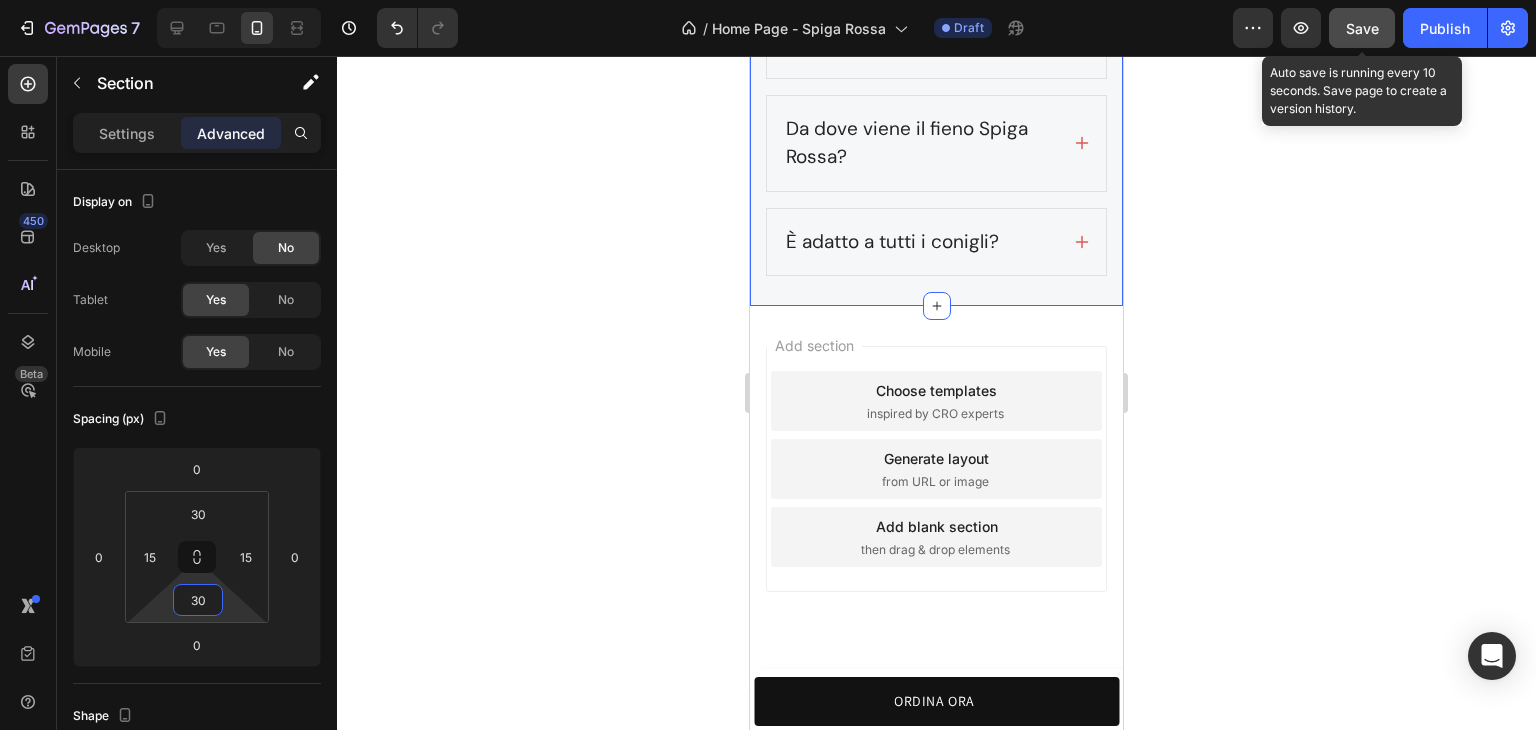 type on "30" 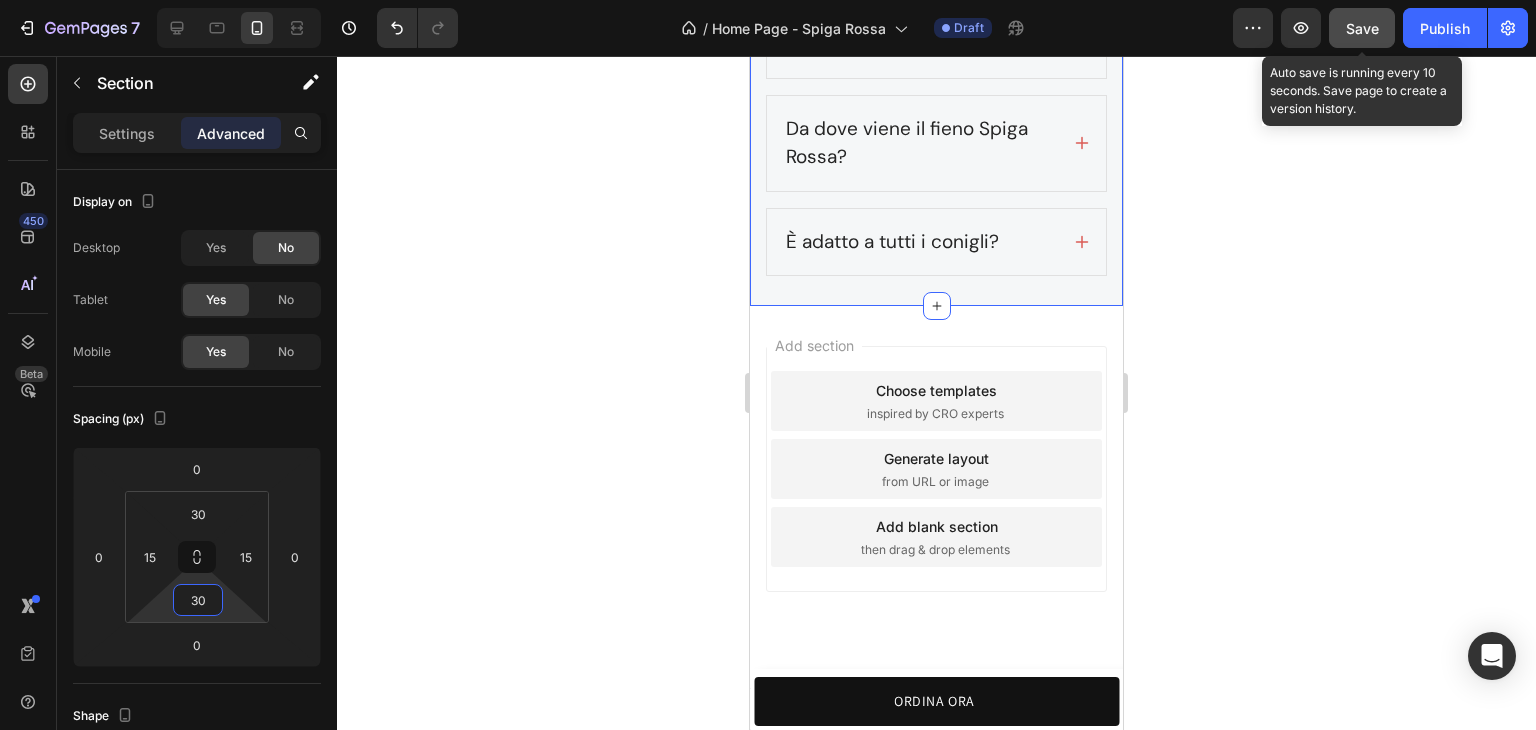 click on "Save" at bounding box center (1362, 28) 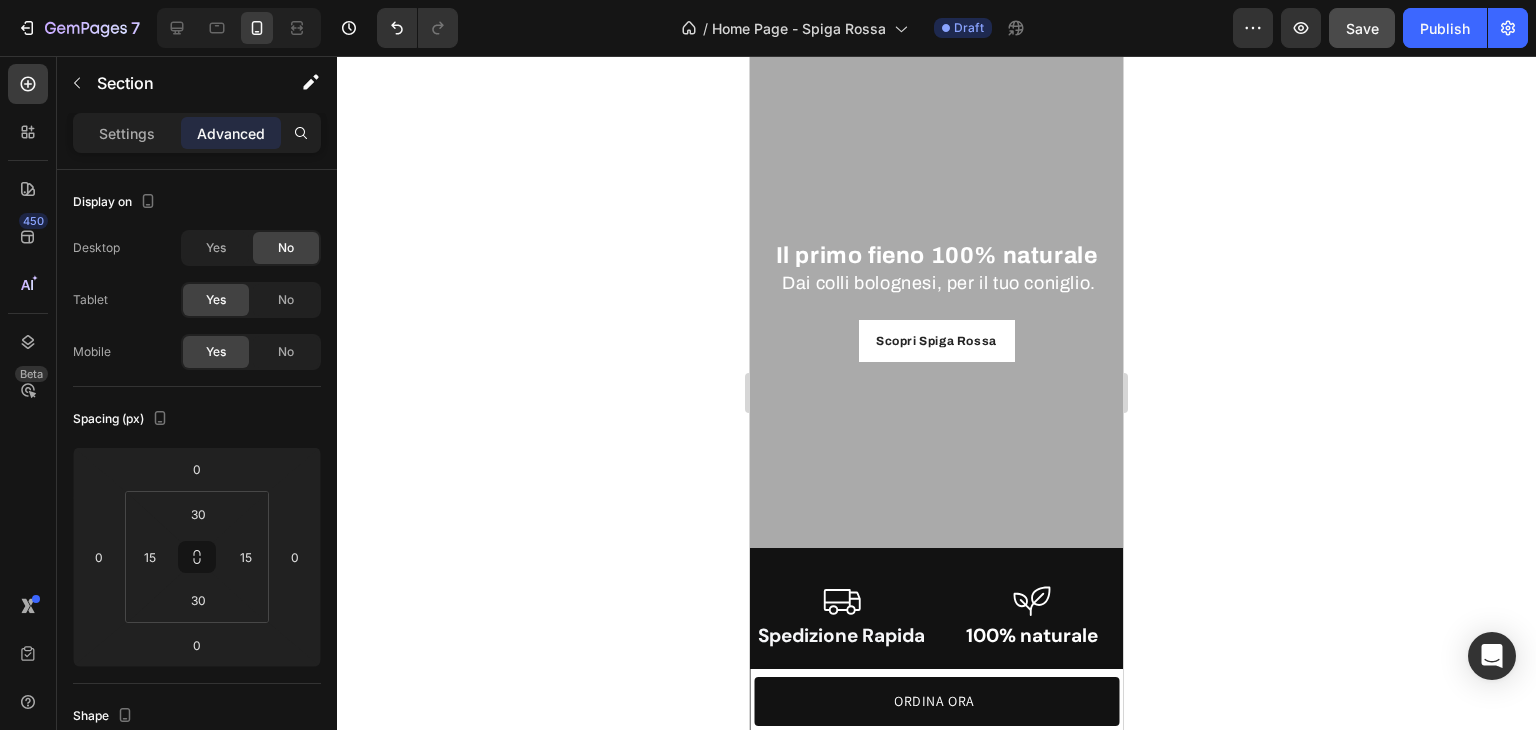 scroll, scrollTop: 0, scrollLeft: 0, axis: both 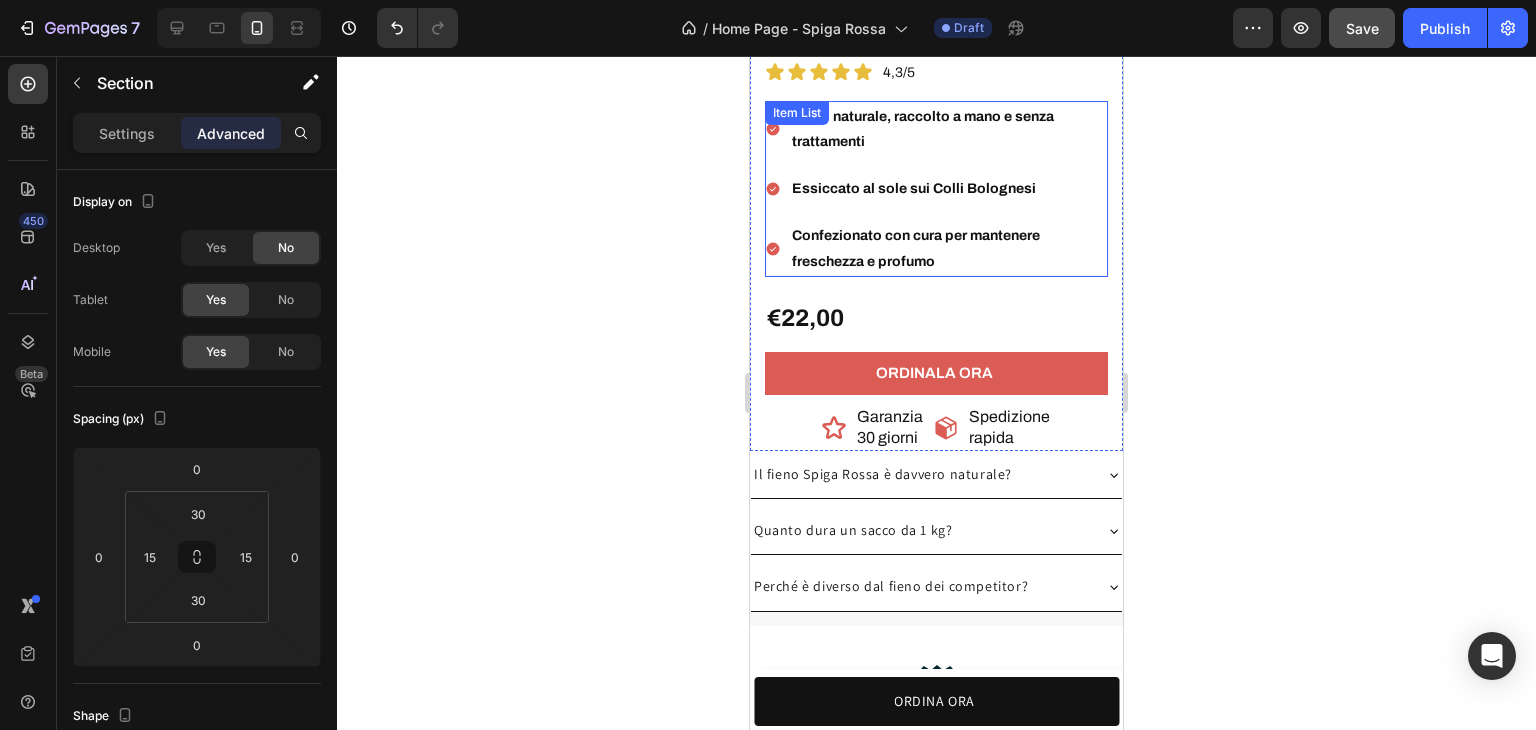click on "100% naturale, raccolto a mano e senza trattamenti" at bounding box center [948, 129] 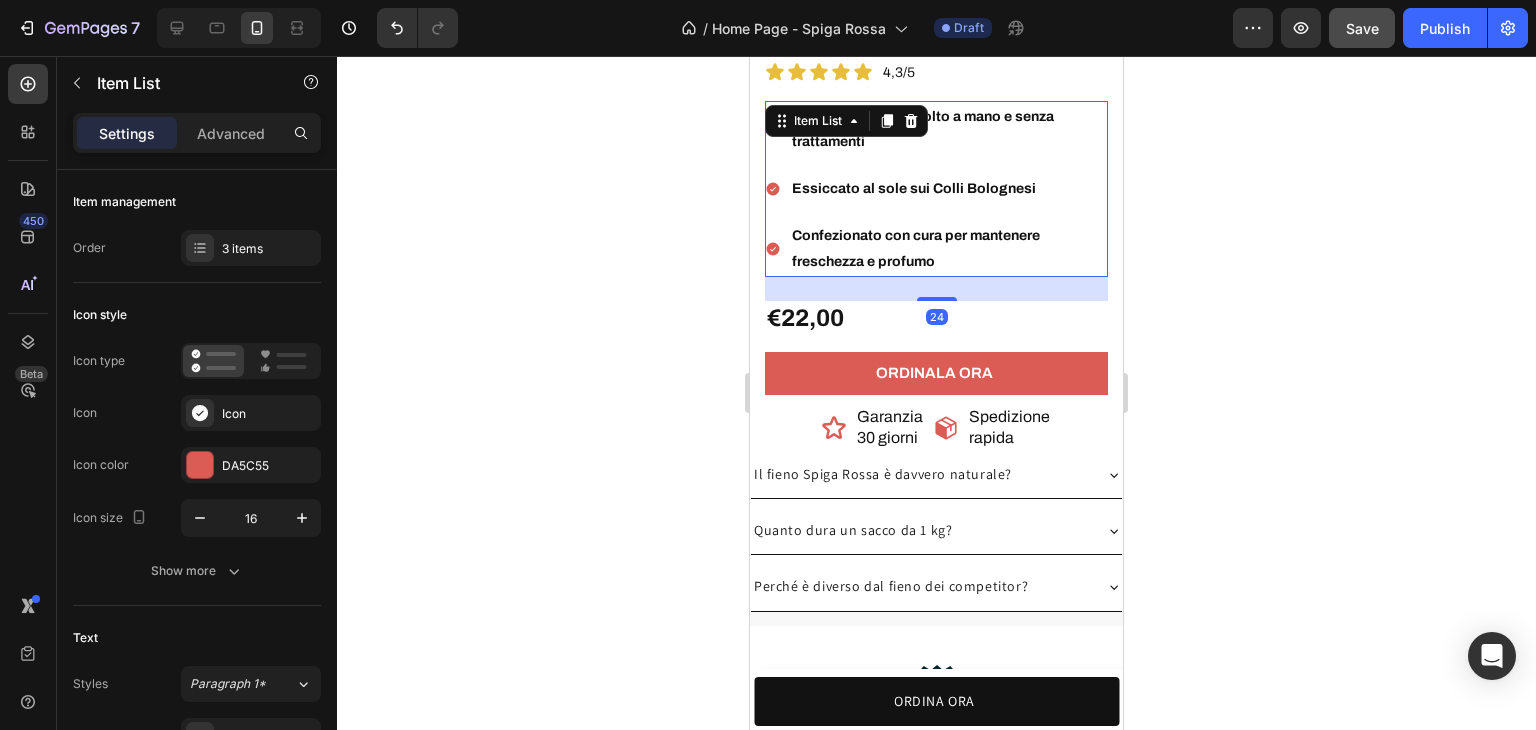 click on "Confezionato con cura per mantenere freschezza e profumo" at bounding box center (948, 248) 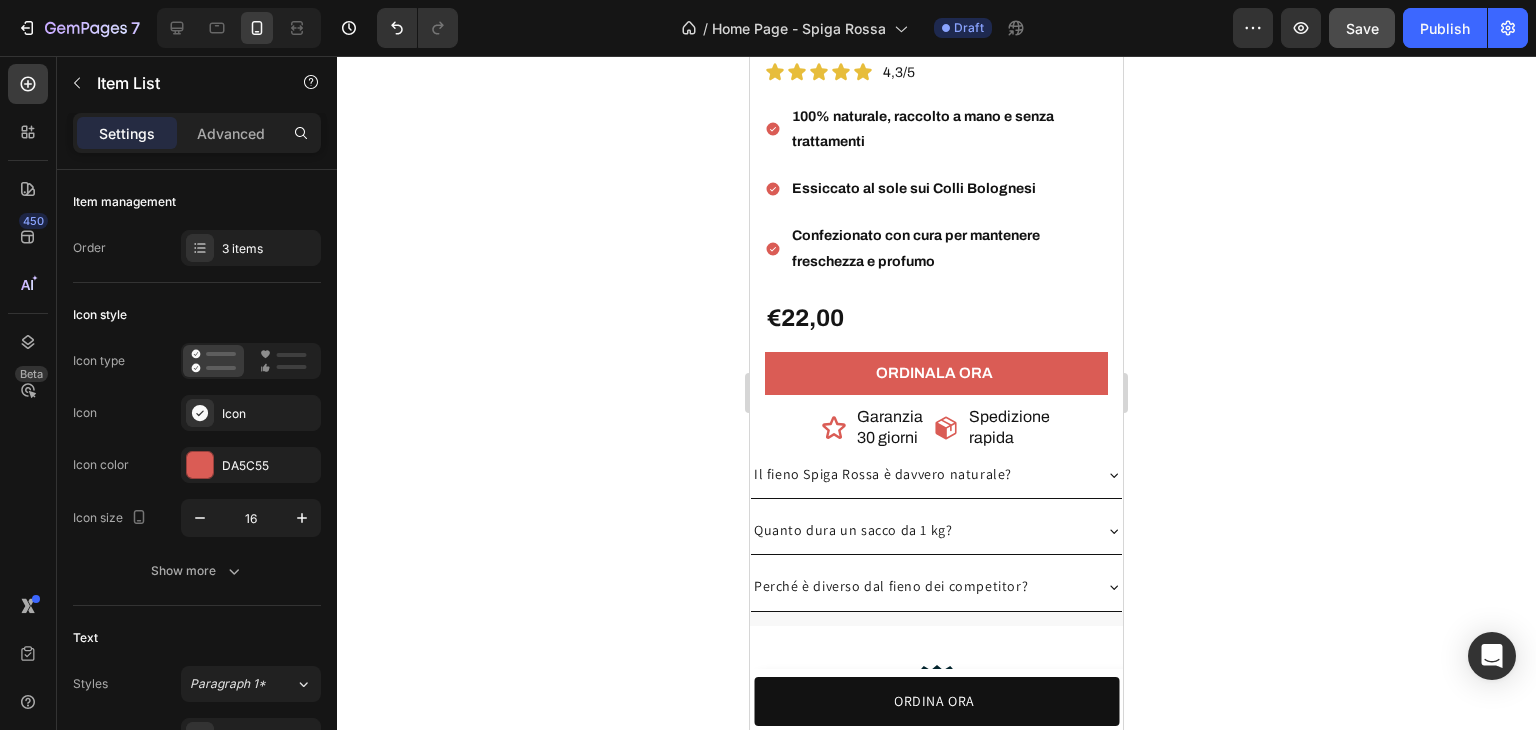 click on "100% naturale, raccolto a mano e senza trattamenti Essiccato al sole sui Colli Bolognesi Confezionato con cura per mantenere freschezza e profumo" at bounding box center (936, 189) 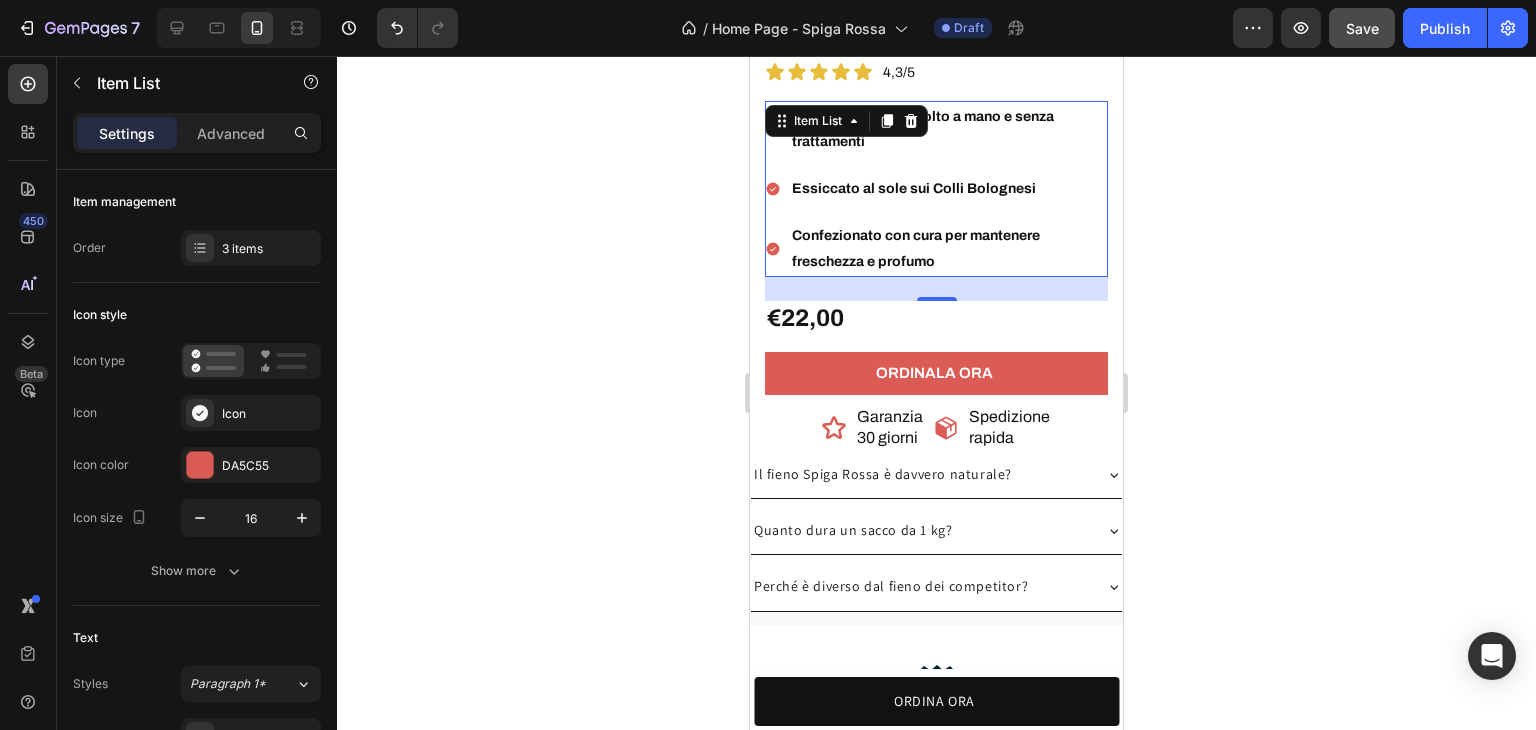 click on "Confezionato con cura per mantenere freschezza e profumo" at bounding box center [948, 248] 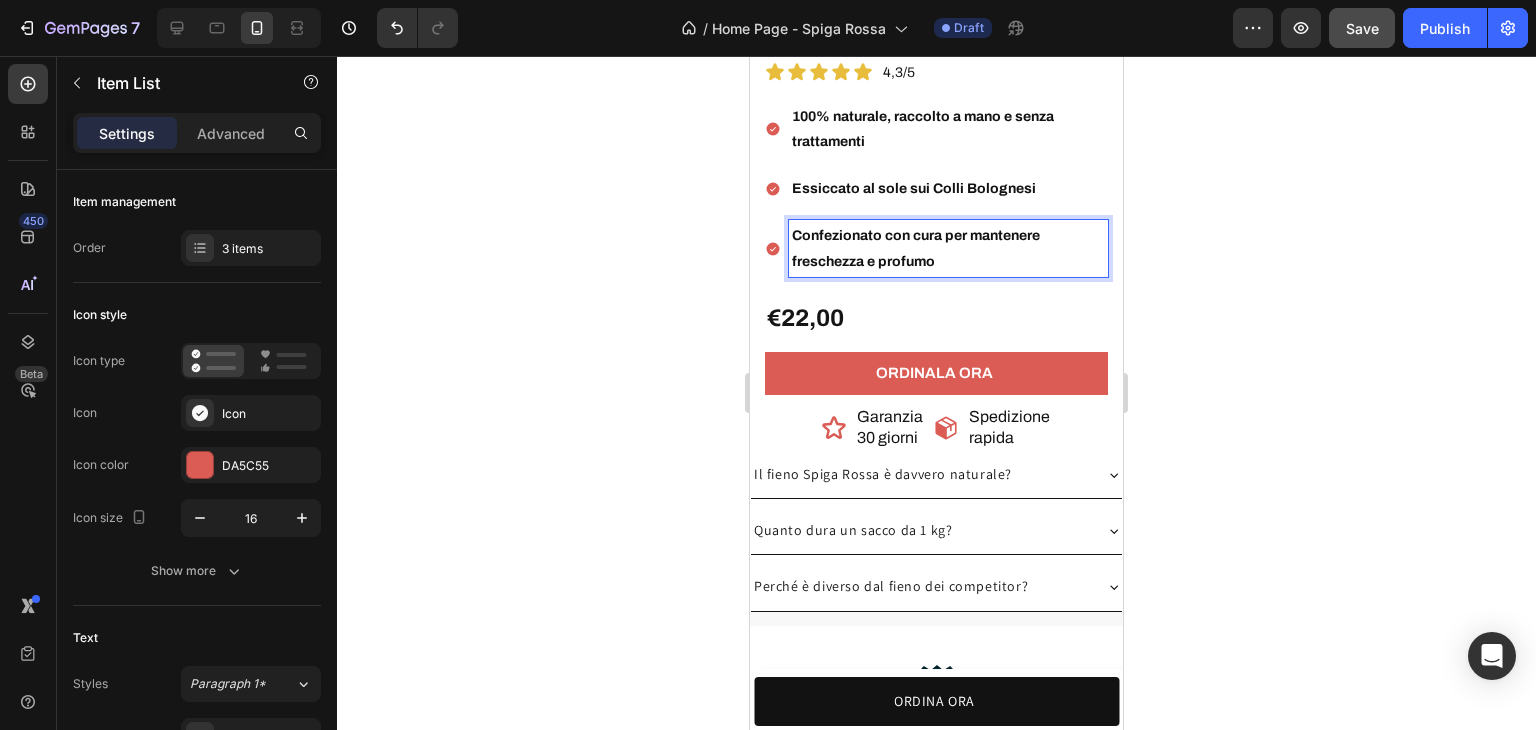 click on "Confezionato con cura per mantenere freschezza e profumo" at bounding box center (948, 248) 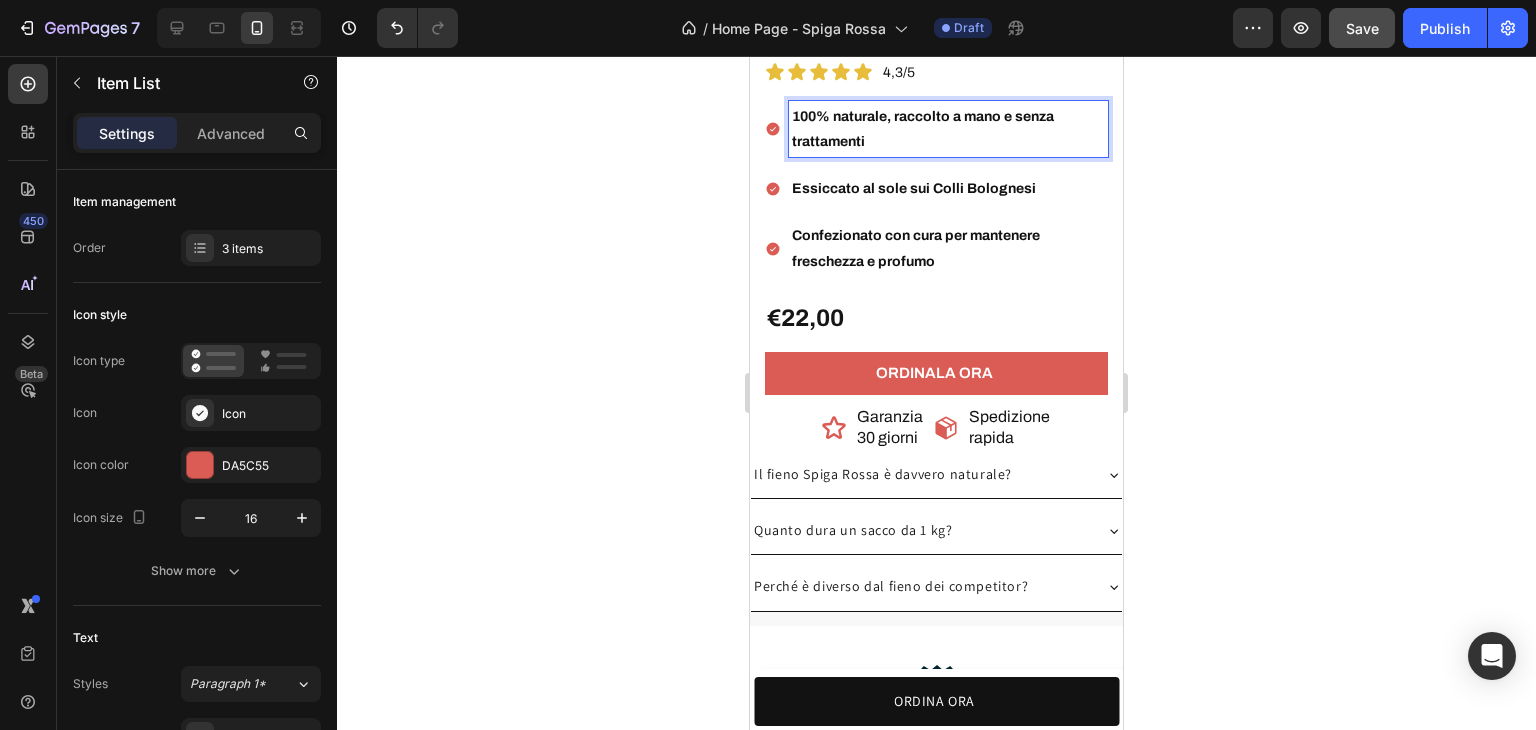 click on "100% naturale, raccolto a mano e senza trattamenti" at bounding box center (923, 129) 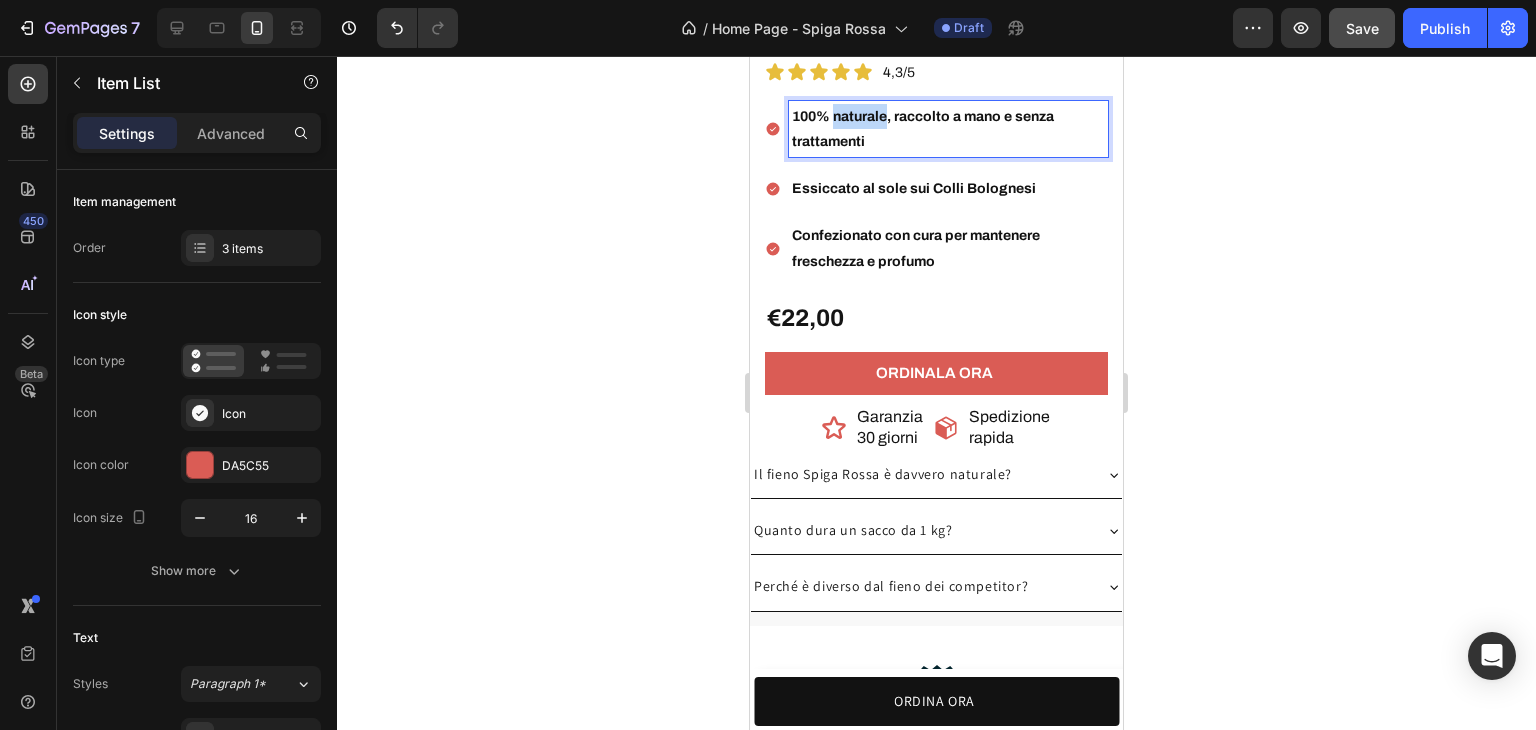 click on "100% naturale, raccolto a mano e senza trattamenti" at bounding box center [923, 129] 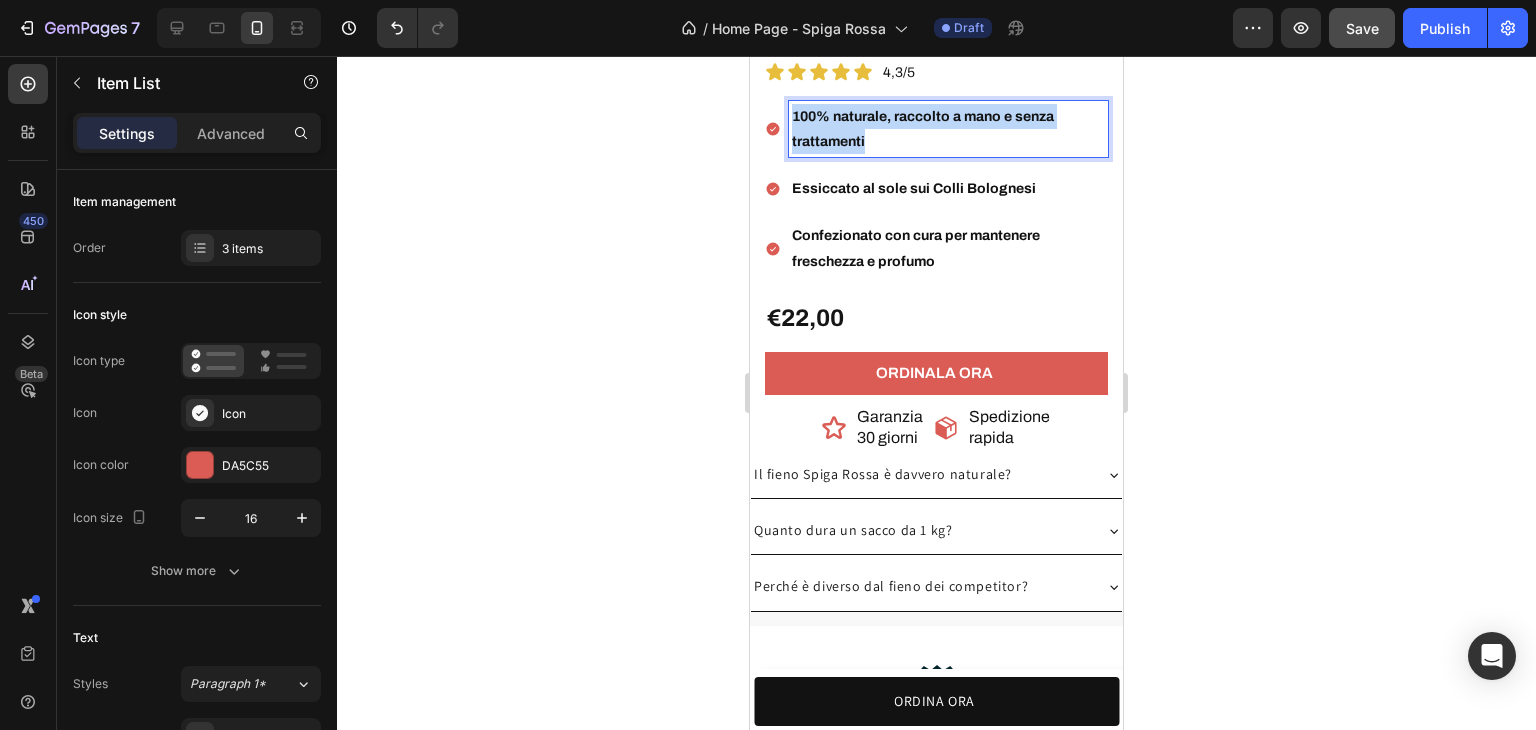 click on "100% naturale, raccolto a mano e senza trattamenti" at bounding box center [923, 129] 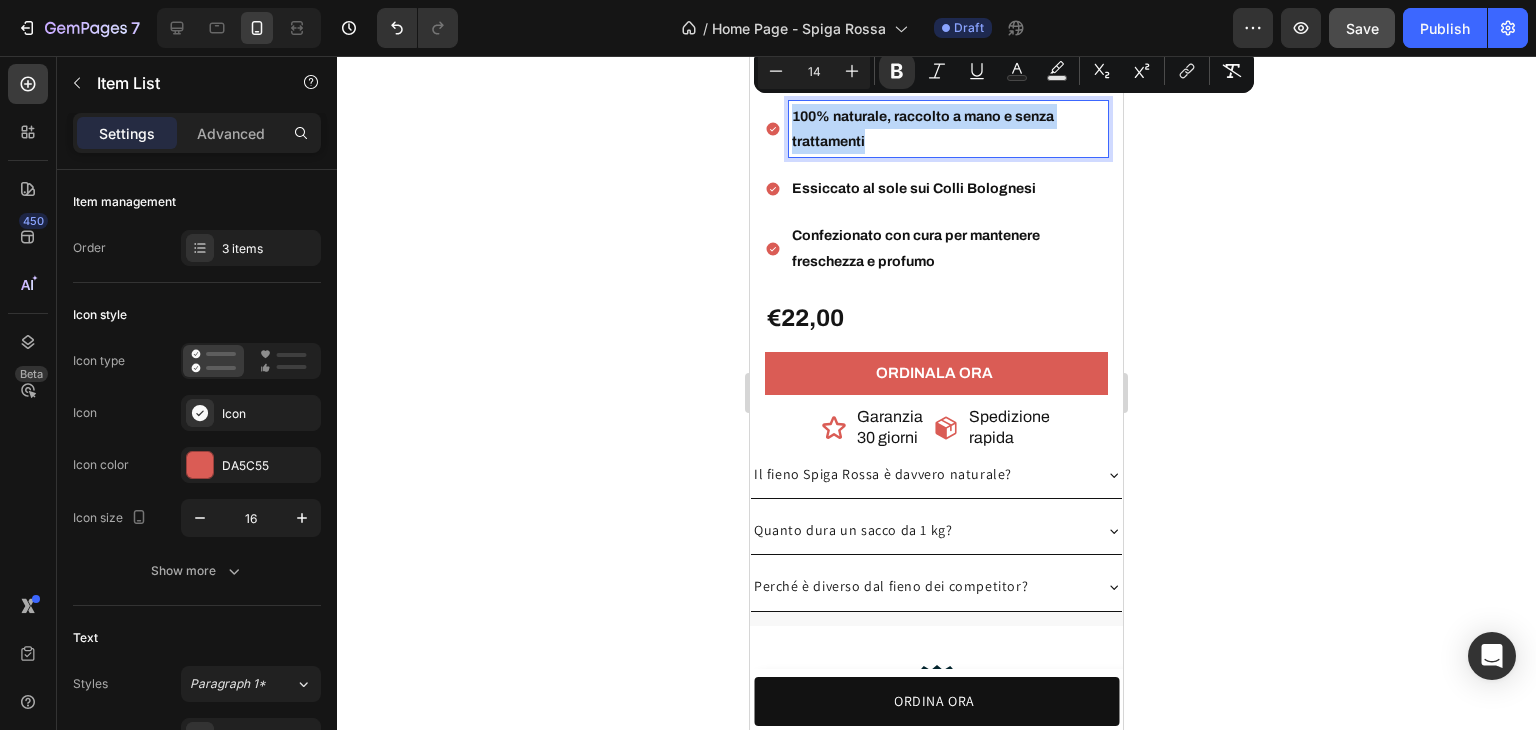 copy on "100% naturale, raccolto a mano e senza trattamenti" 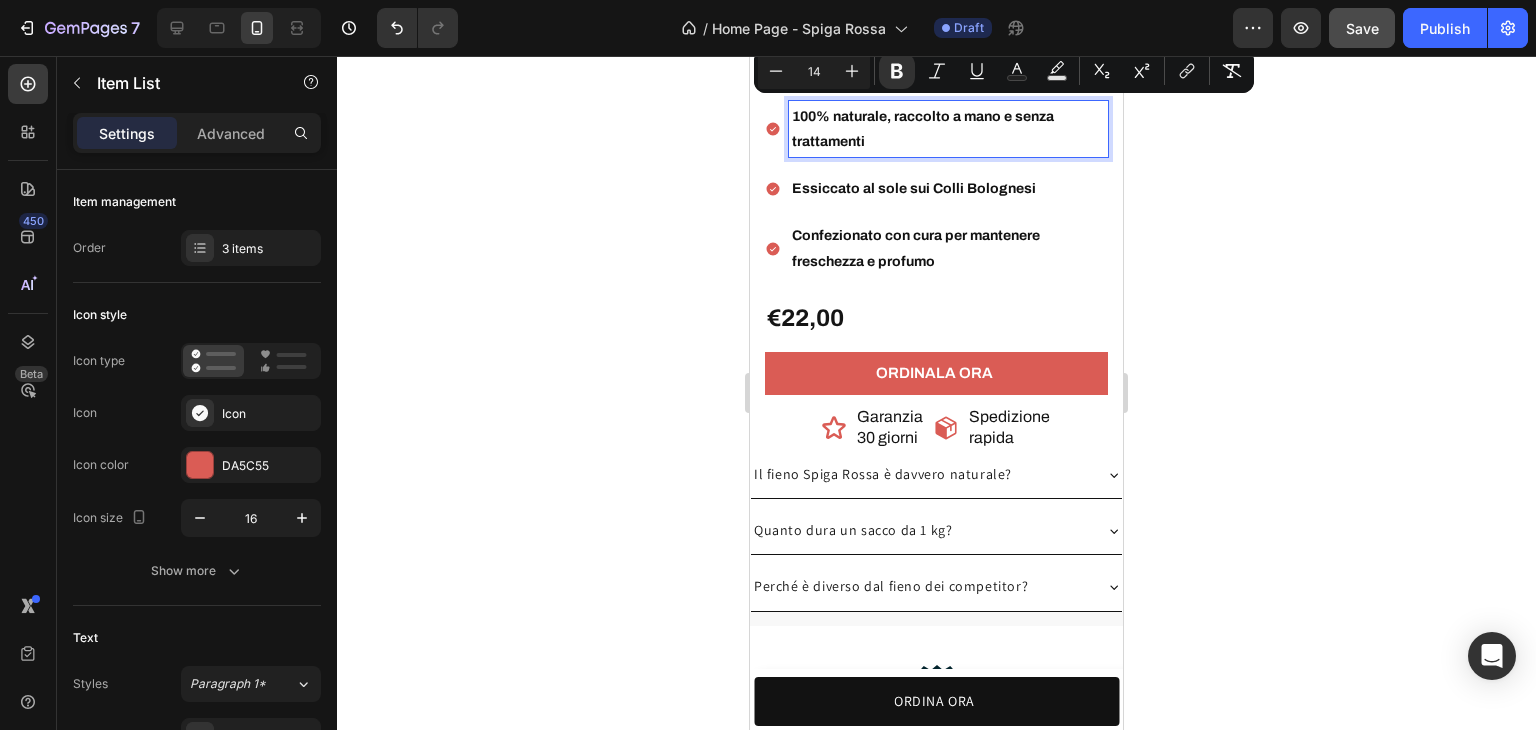 click on "Essiccato al sole sui Colli Bolognesi" at bounding box center (914, 188) 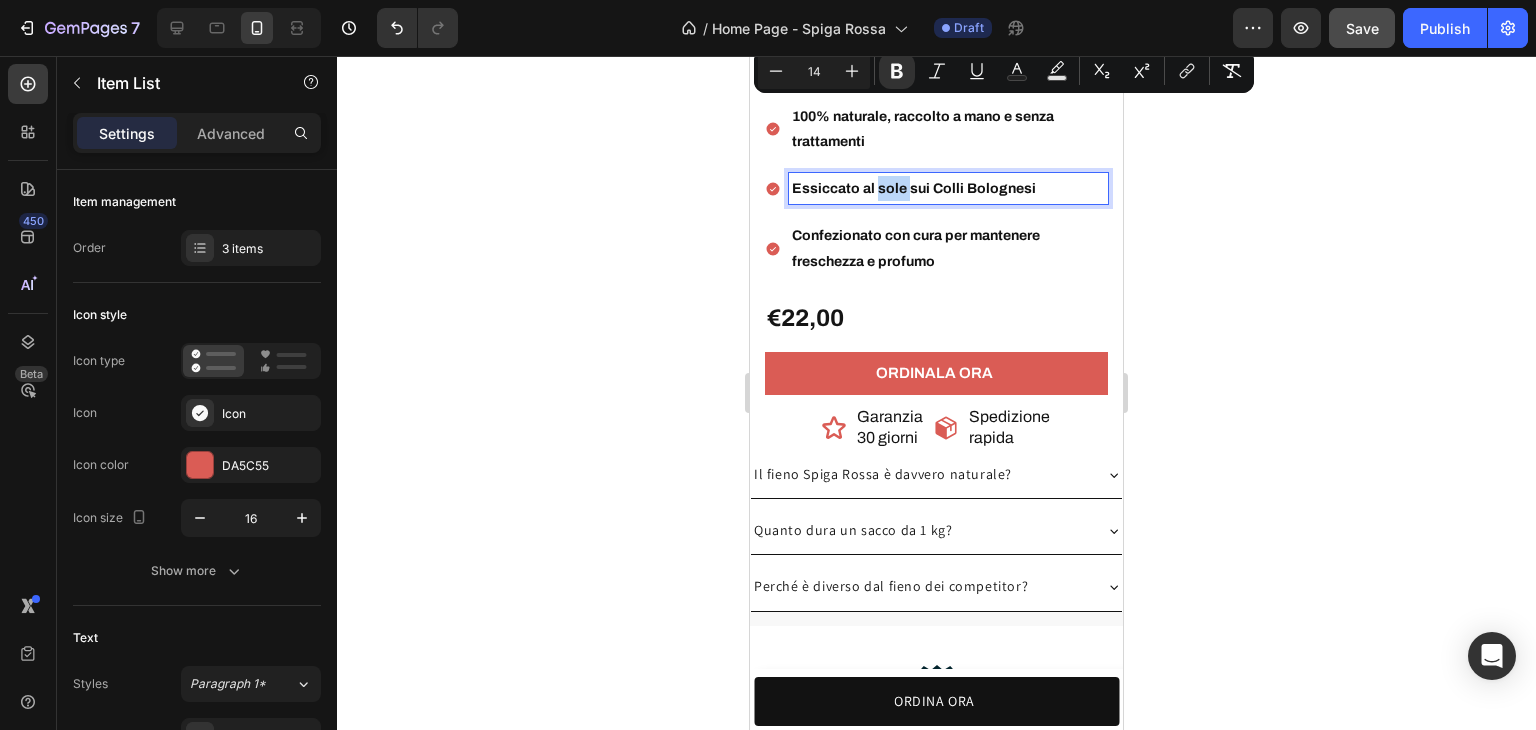 click on "Essiccato al sole sui Colli Bolognesi" at bounding box center (914, 188) 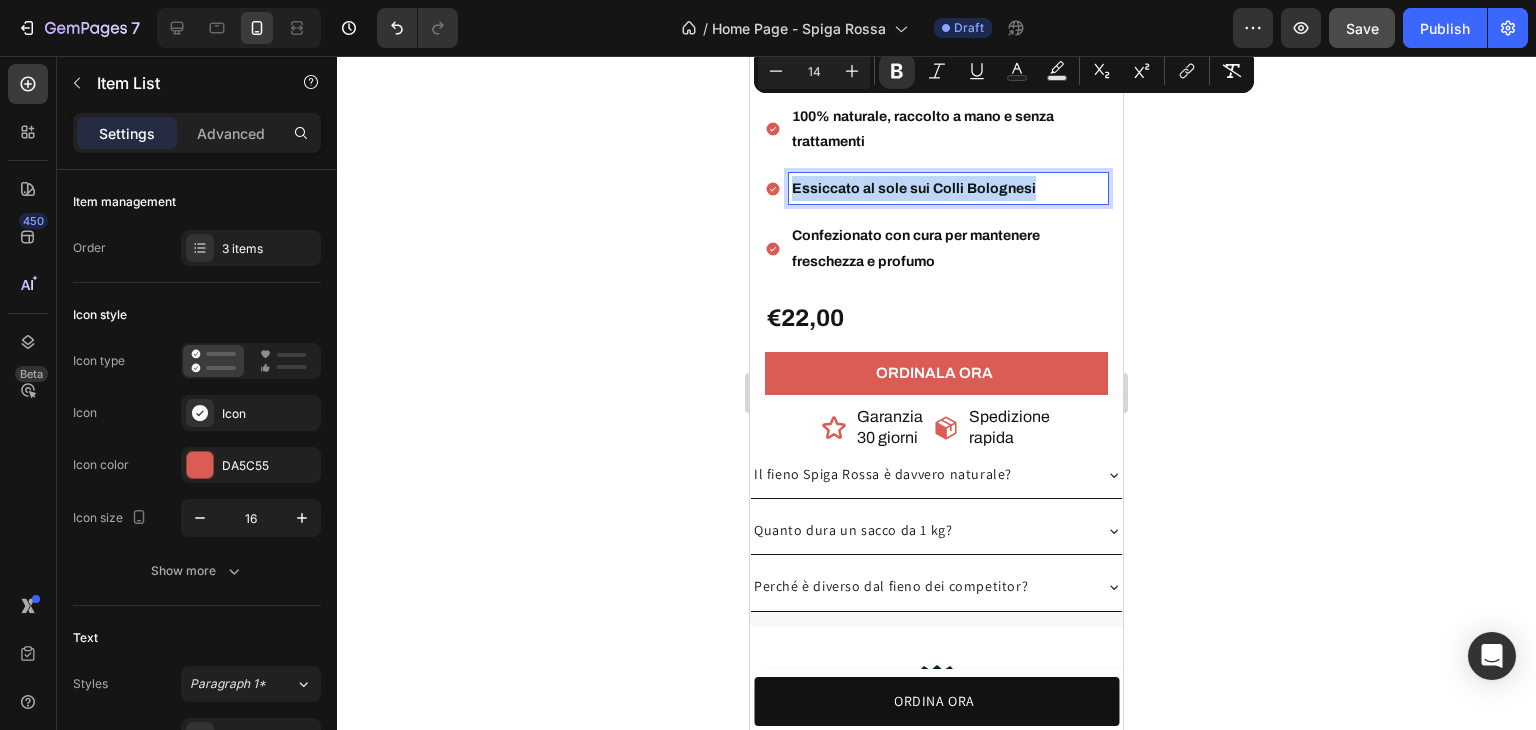 click on "Essiccato al sole sui Colli Bolognesi" at bounding box center (914, 188) 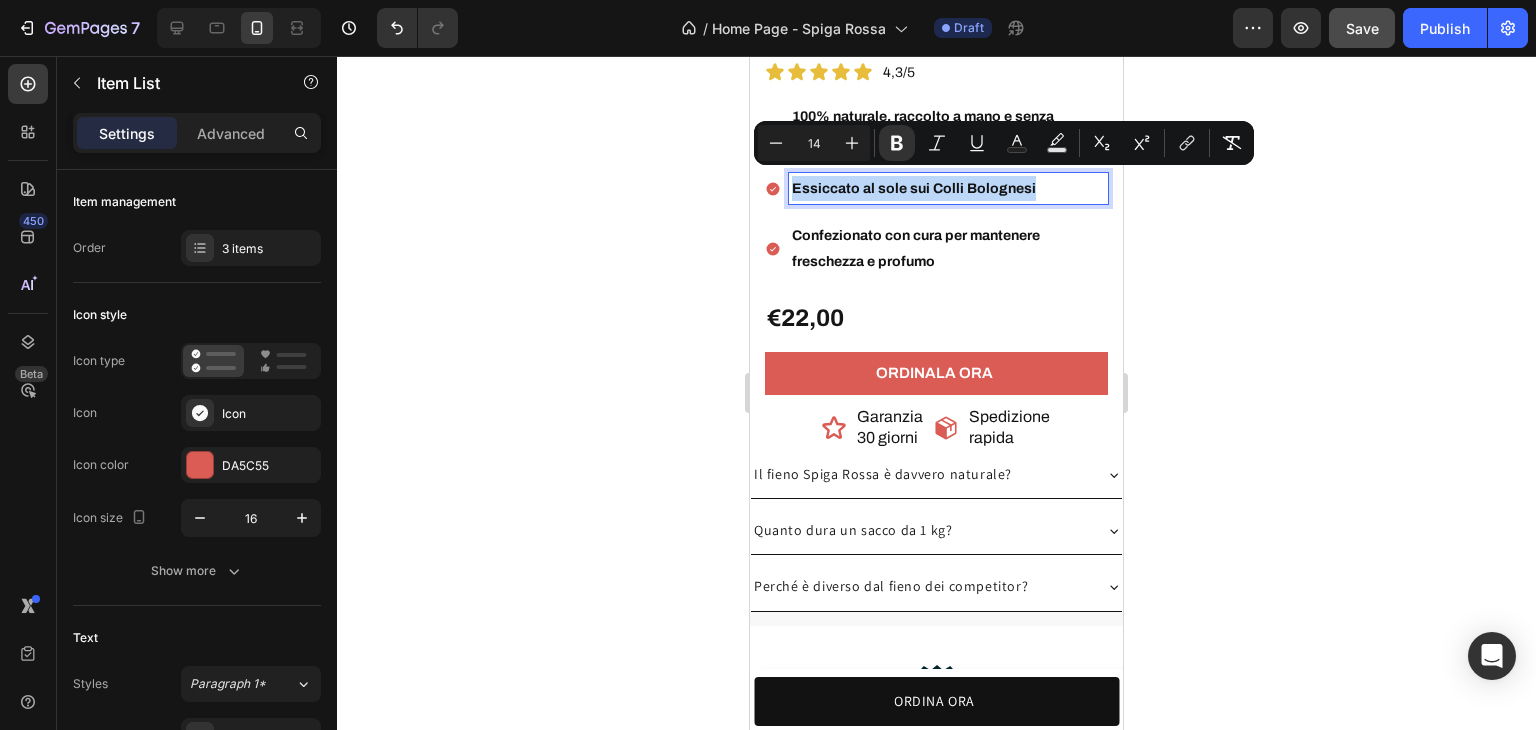 copy on "Essiccato al sole sui Colli Bolognesi" 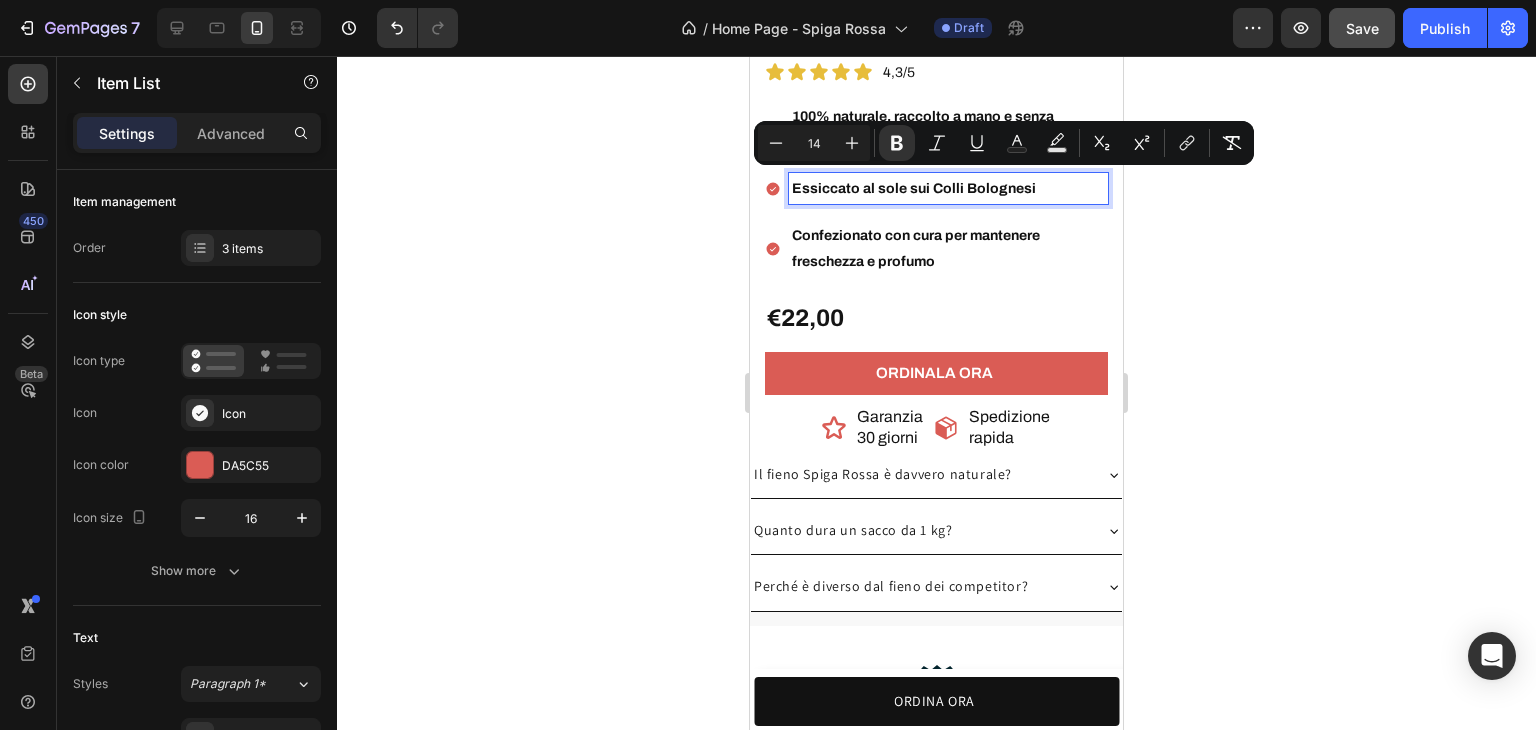 click on "Confezionato con cura per mantenere freschezza e profumo" at bounding box center (916, 248) 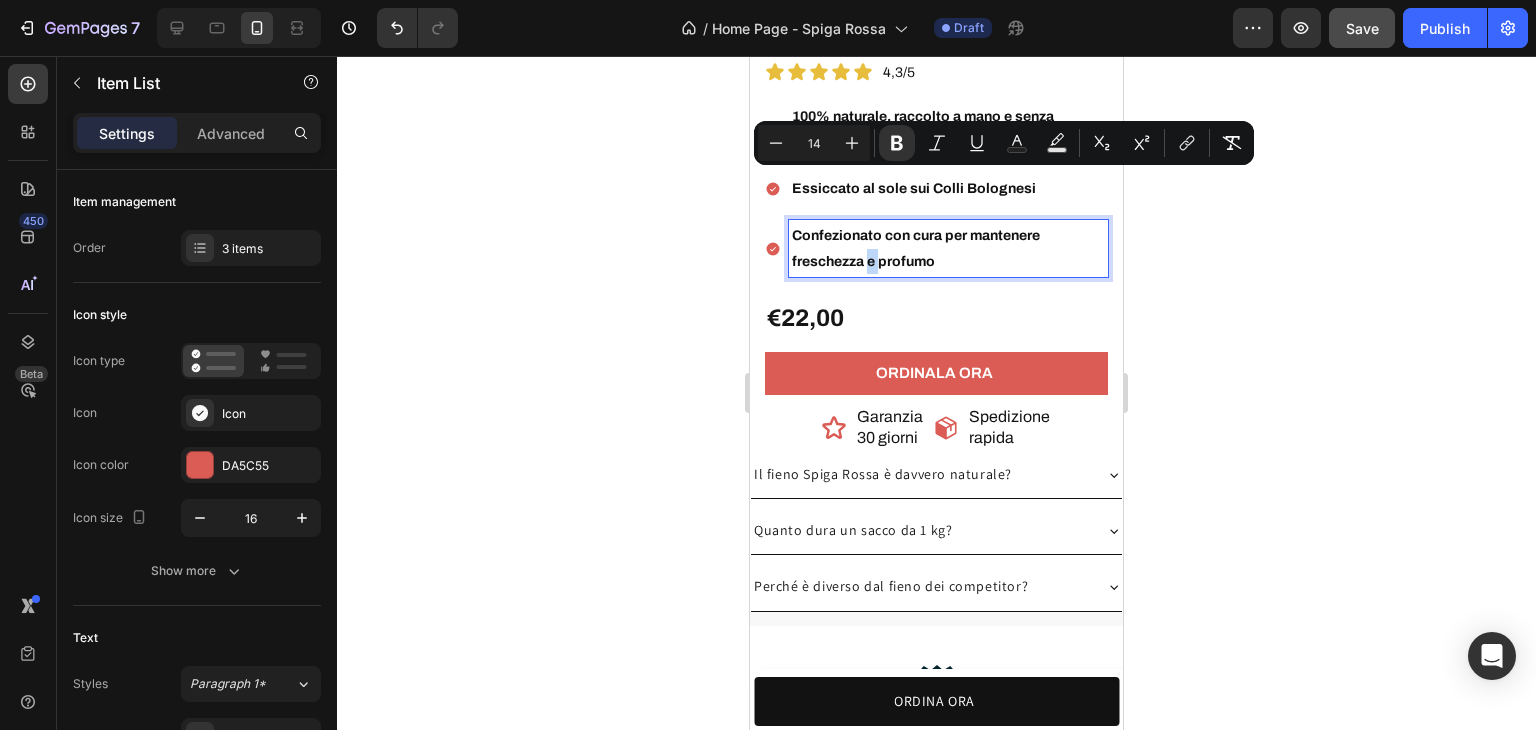 click on "Confezionato con cura per mantenere freschezza e profumo" at bounding box center [916, 248] 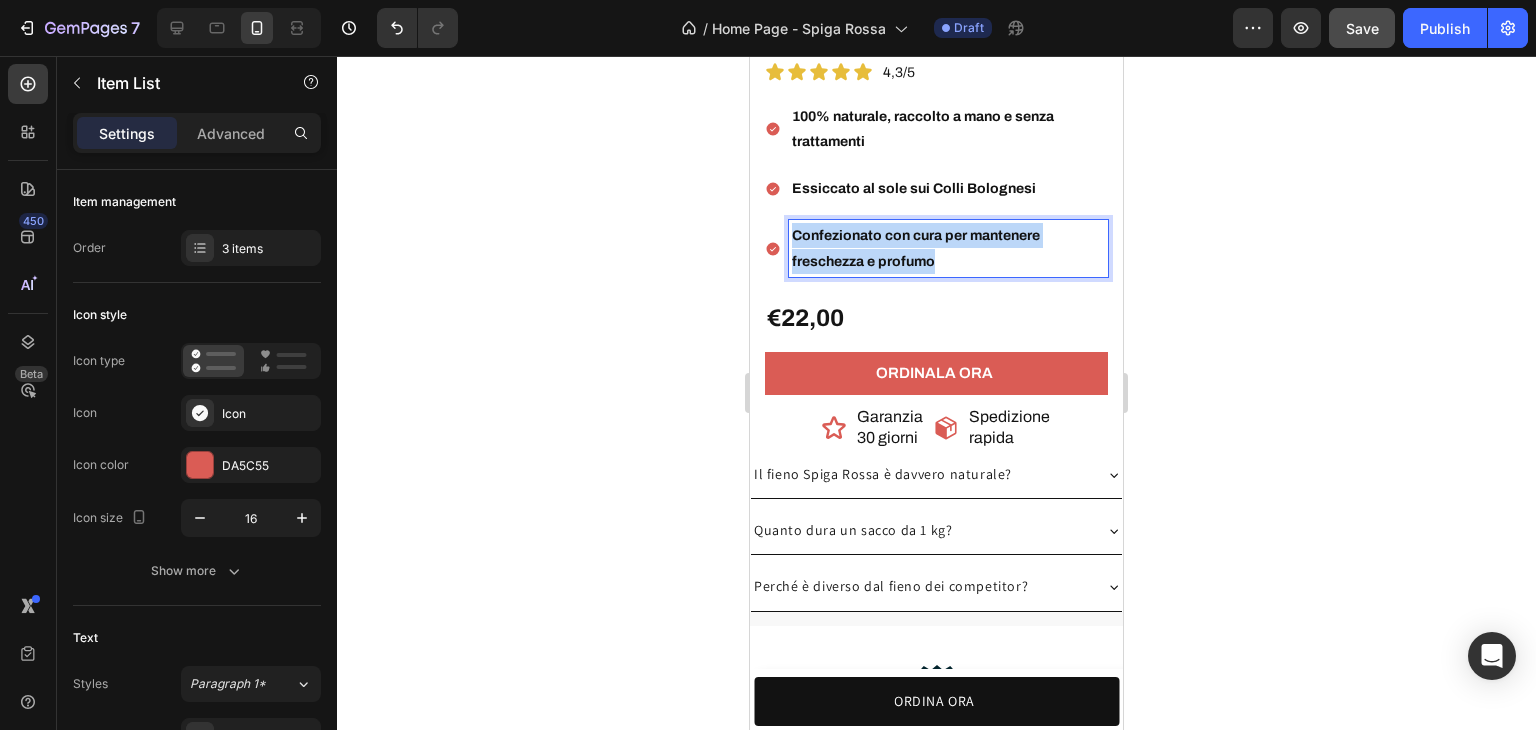 click on "Confezionato con cura per mantenere freschezza e profumo" at bounding box center (916, 248) 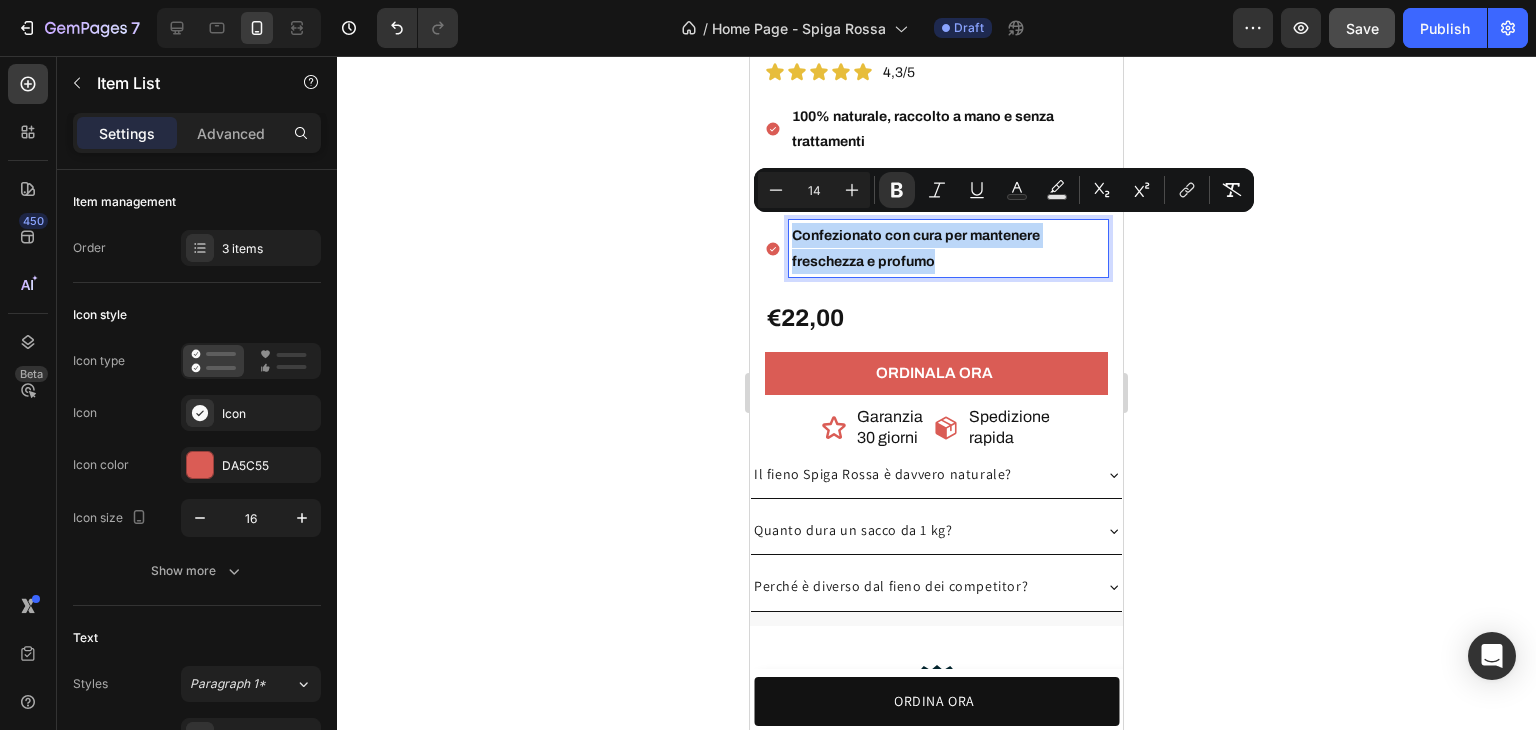 copy on "Confezionato con cura per mantenere freschezza e profumo" 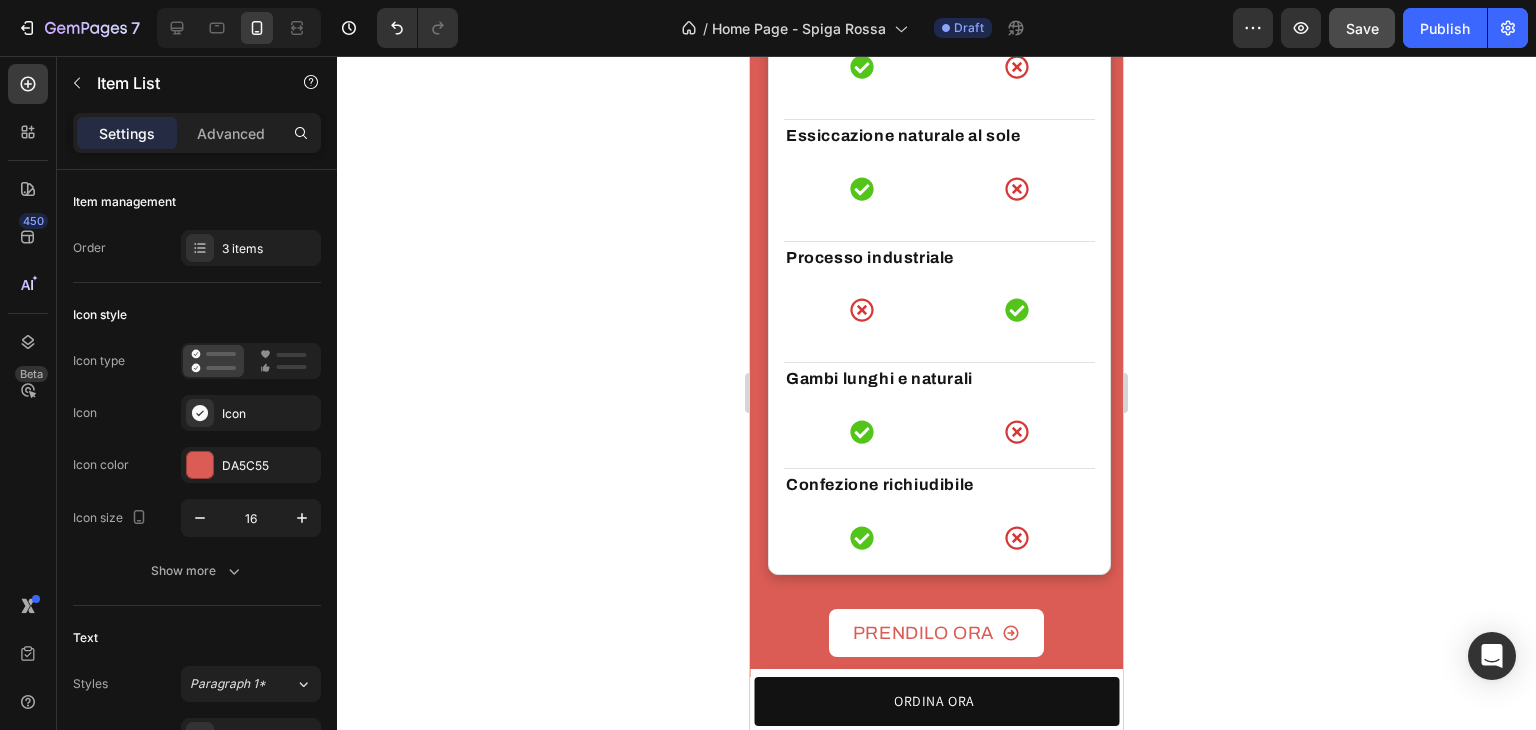 type on "16" 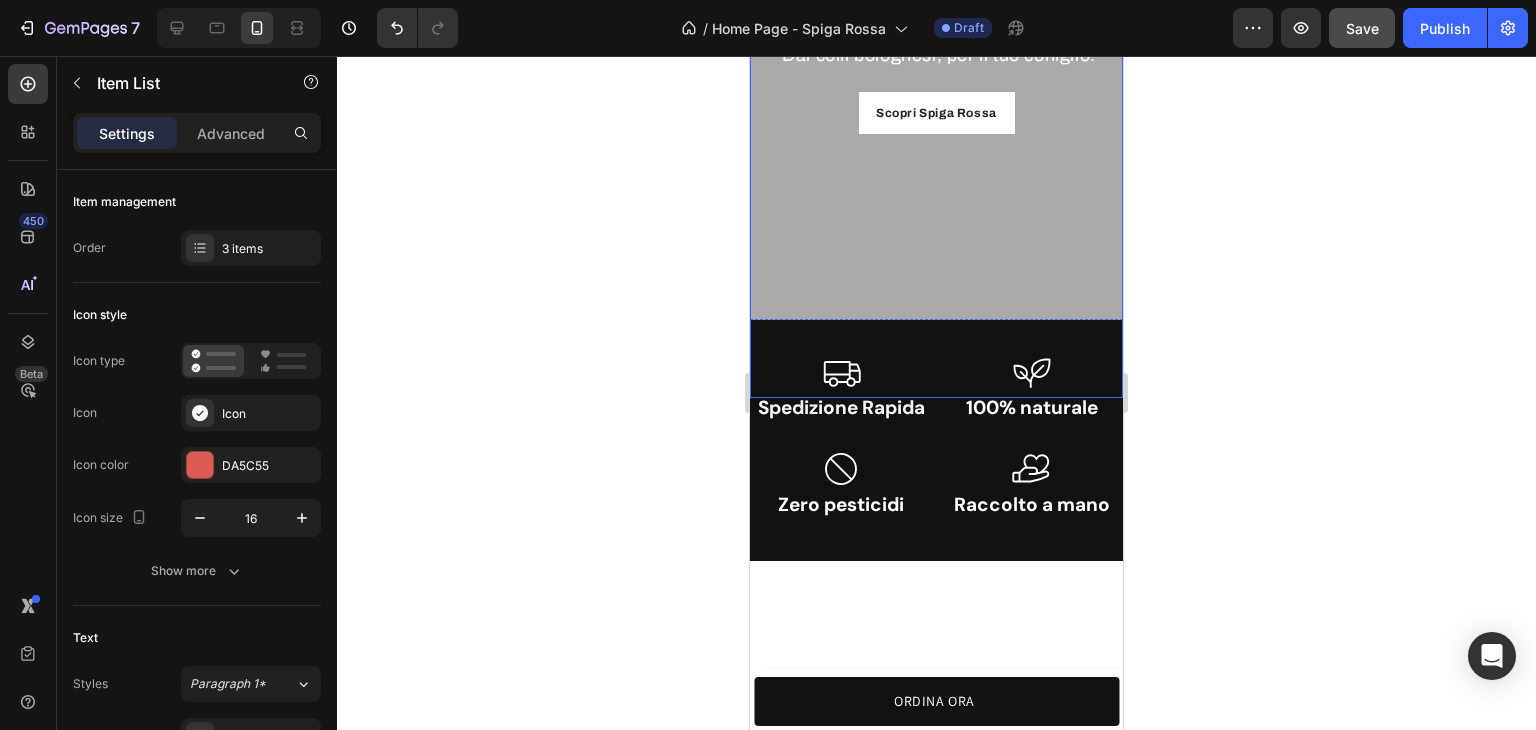 scroll, scrollTop: 0, scrollLeft: 0, axis: both 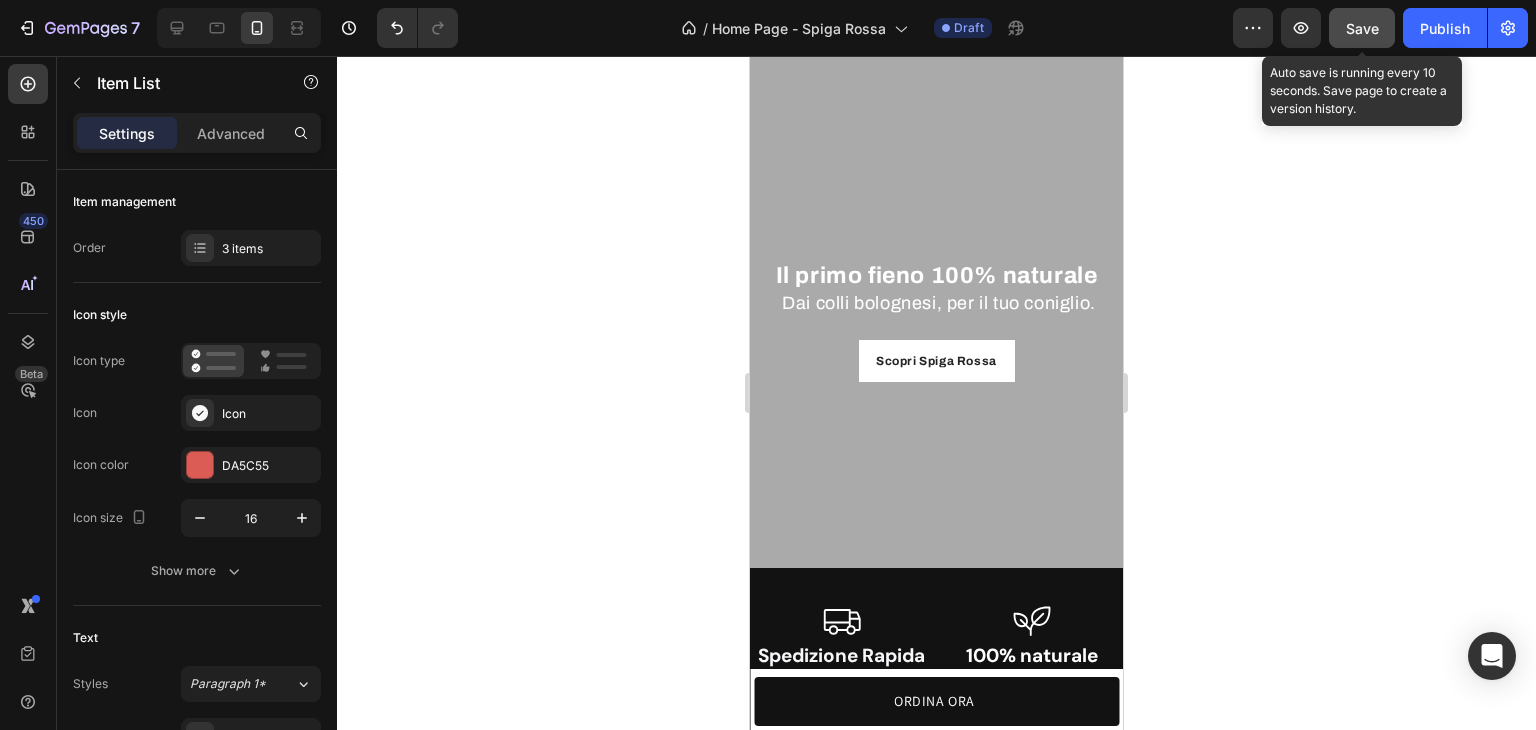 click on "Save" at bounding box center (1362, 28) 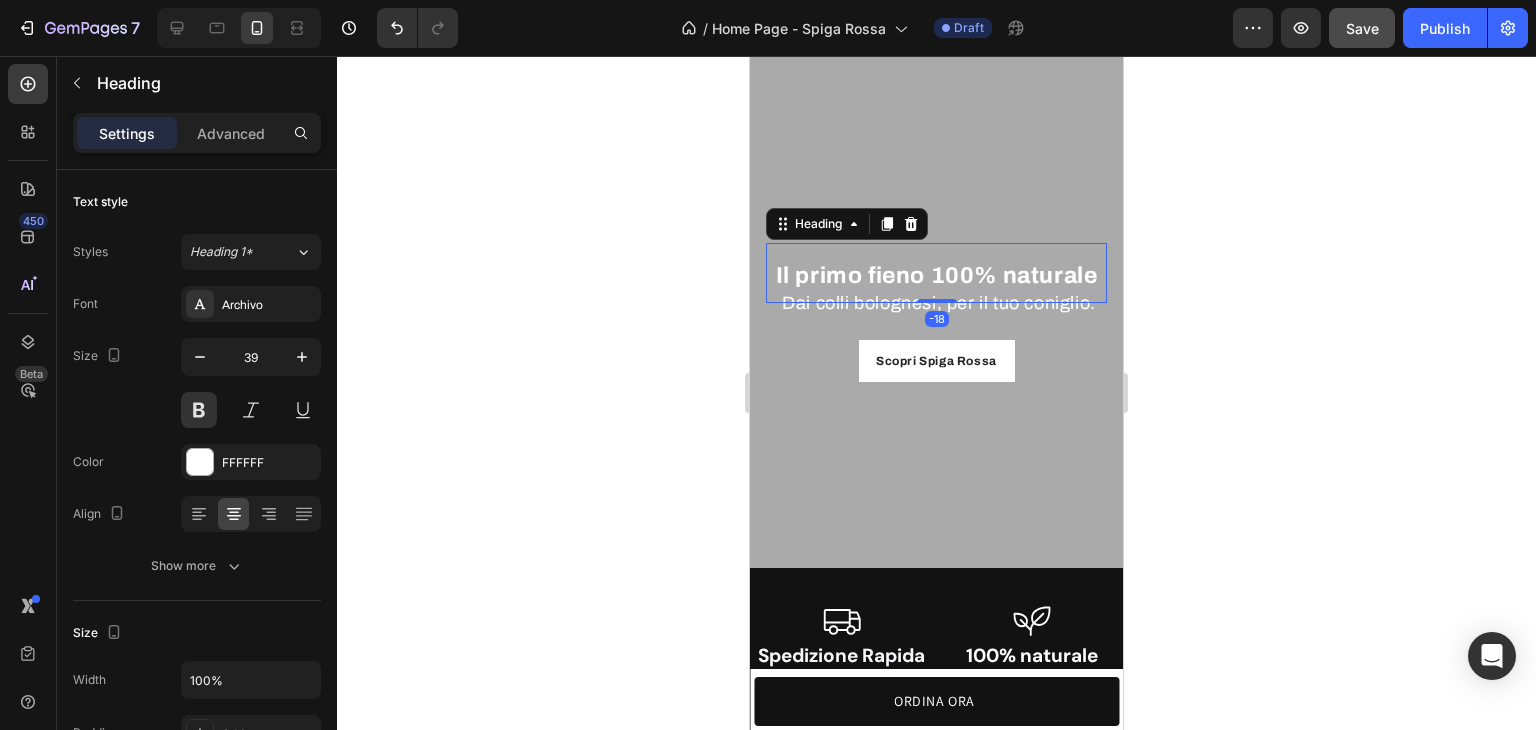 click on "Il primo fieno 100% naturale" at bounding box center [936, 273] 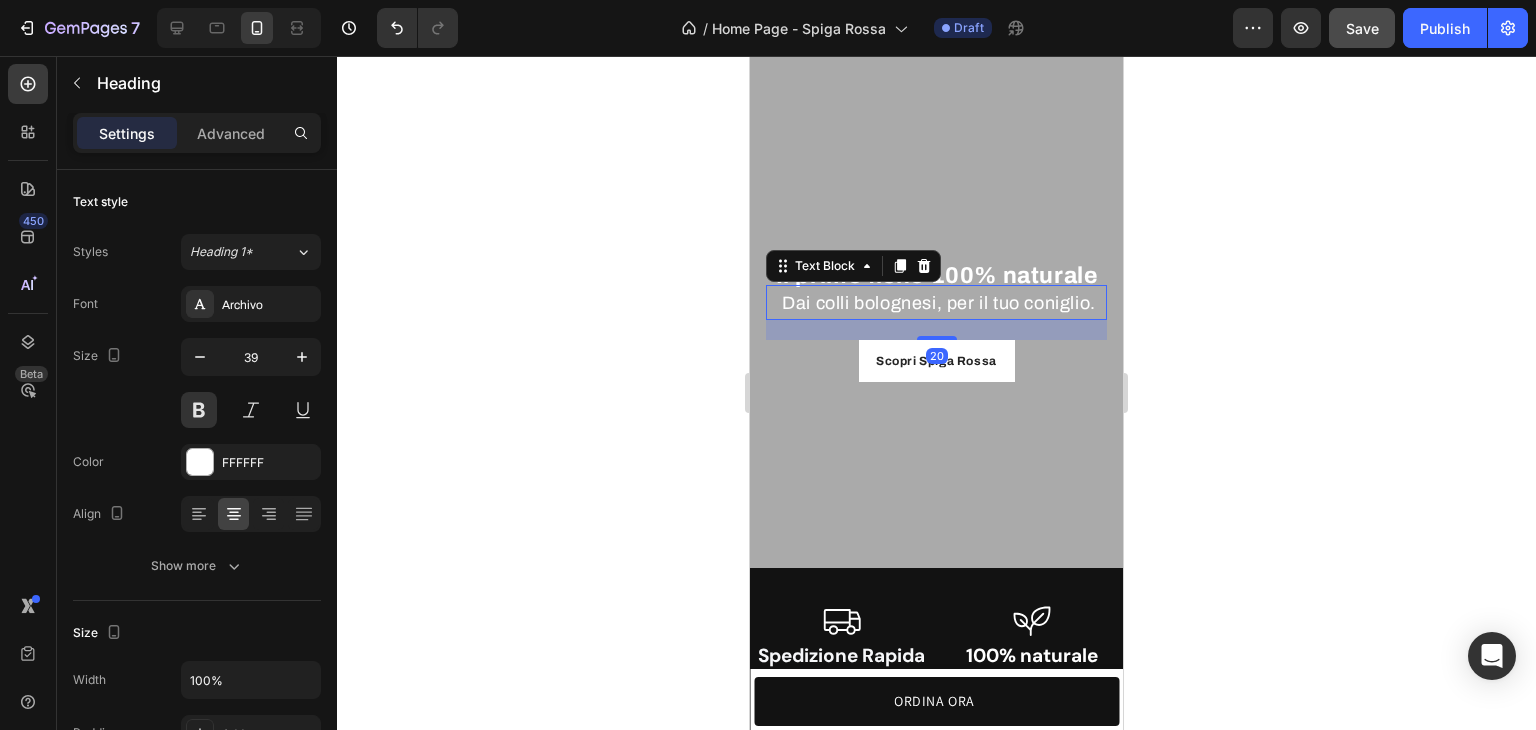 click on "Dai colli bolognesi, per il tuo coniglio." at bounding box center (939, 303) 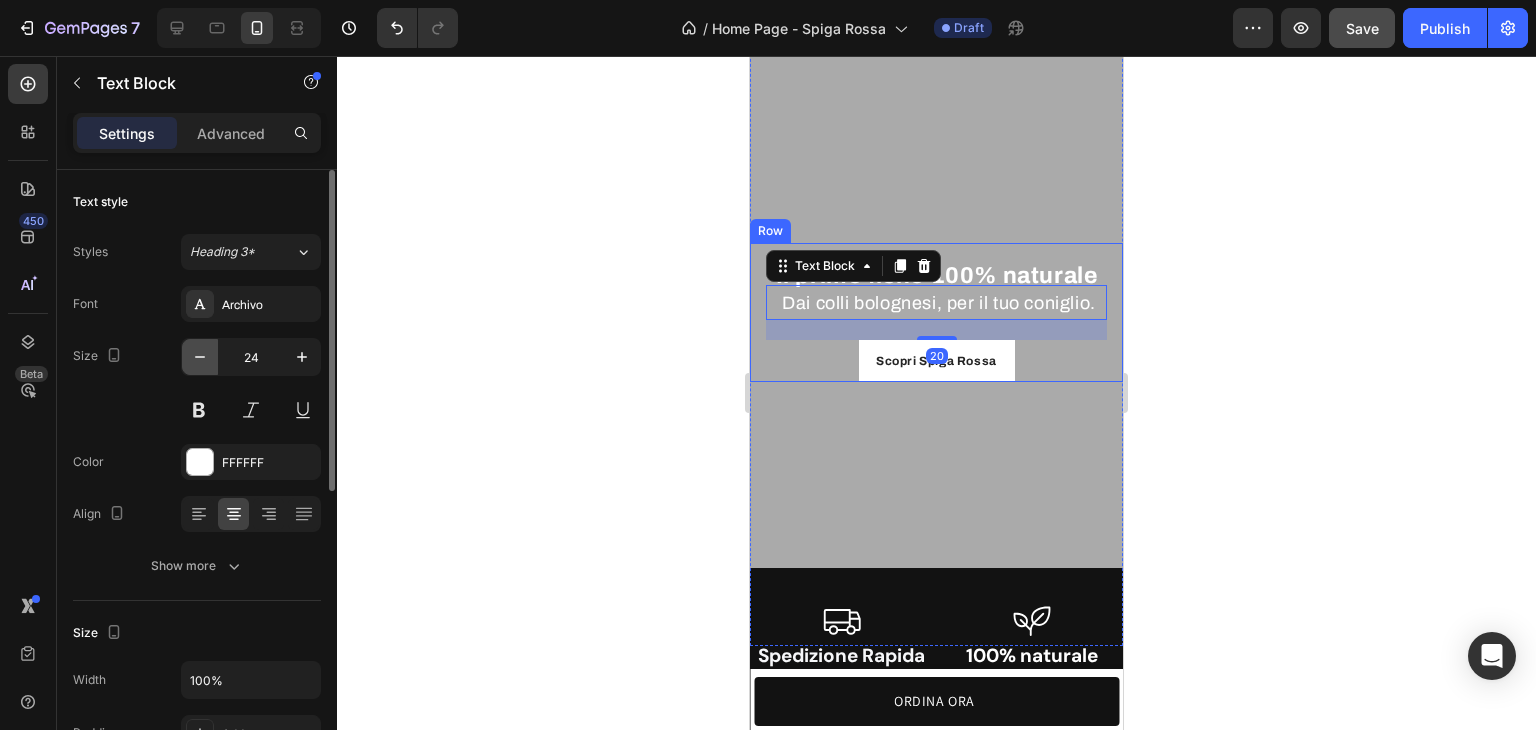 click 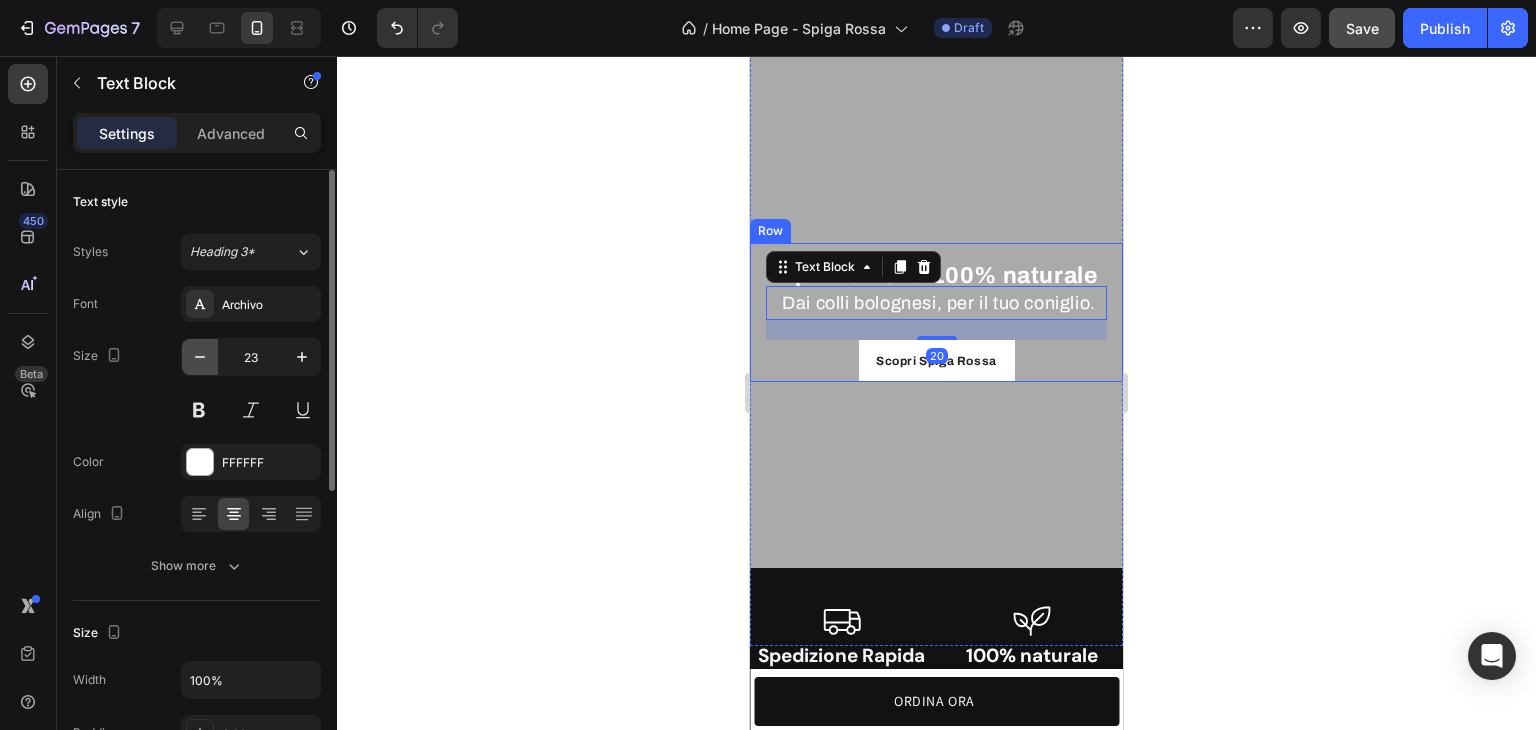 click 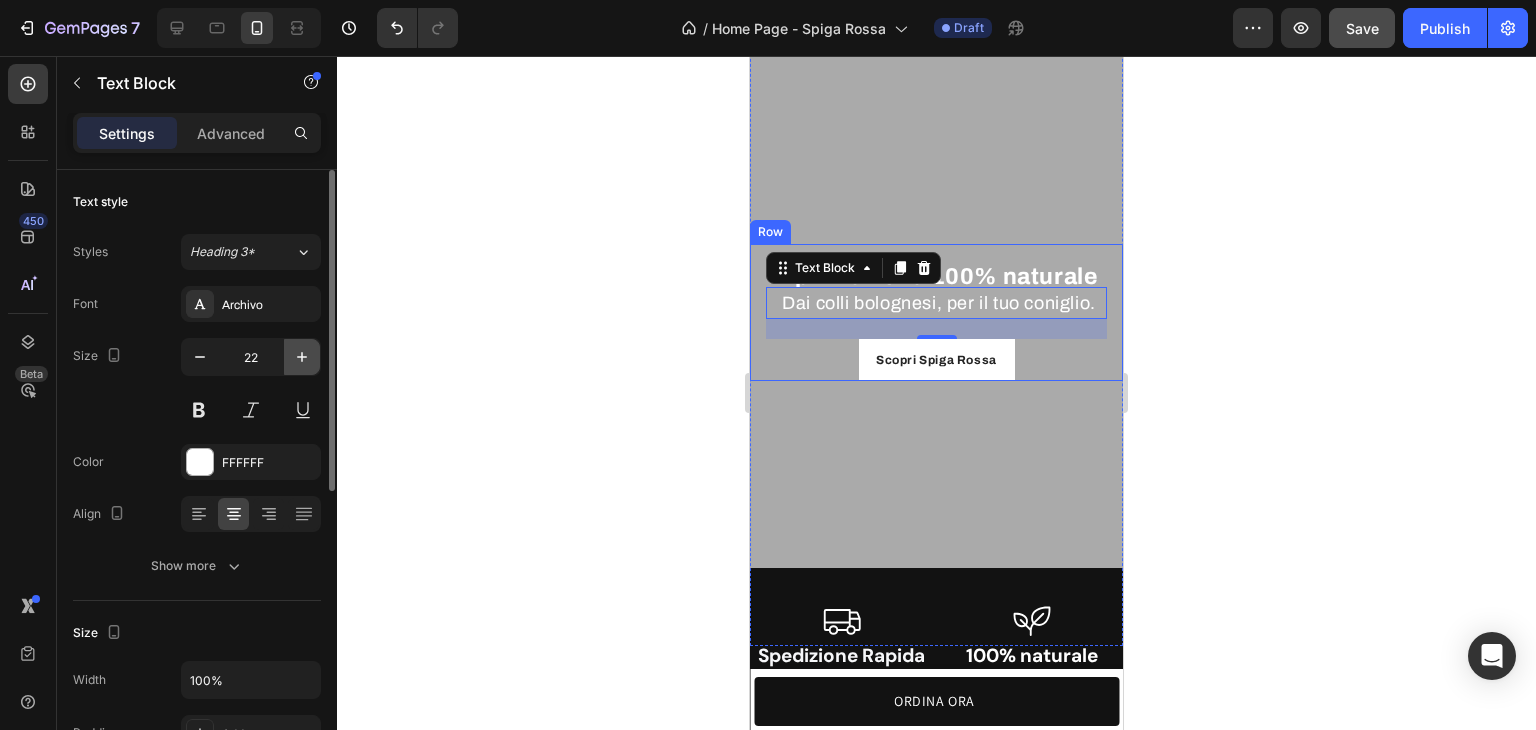 click 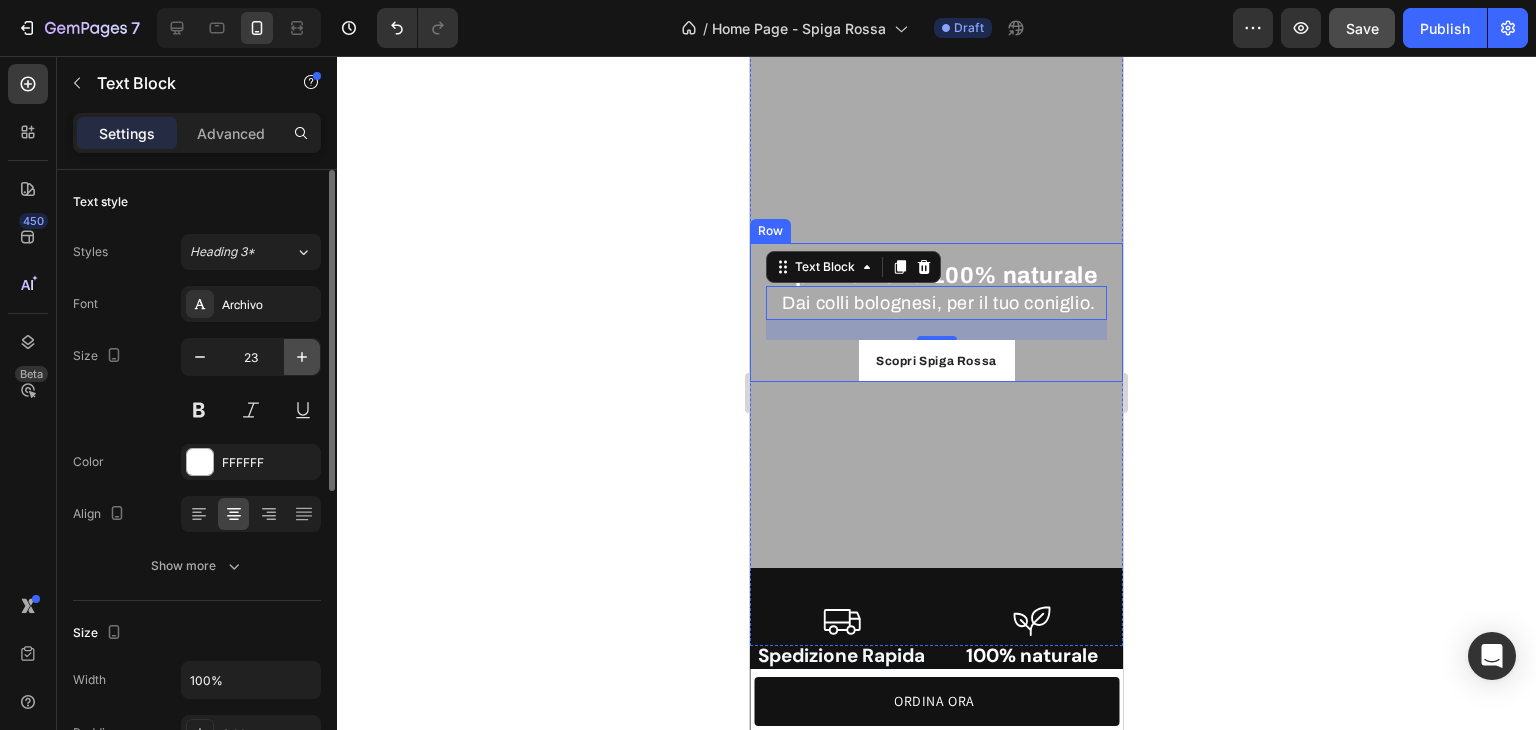 click 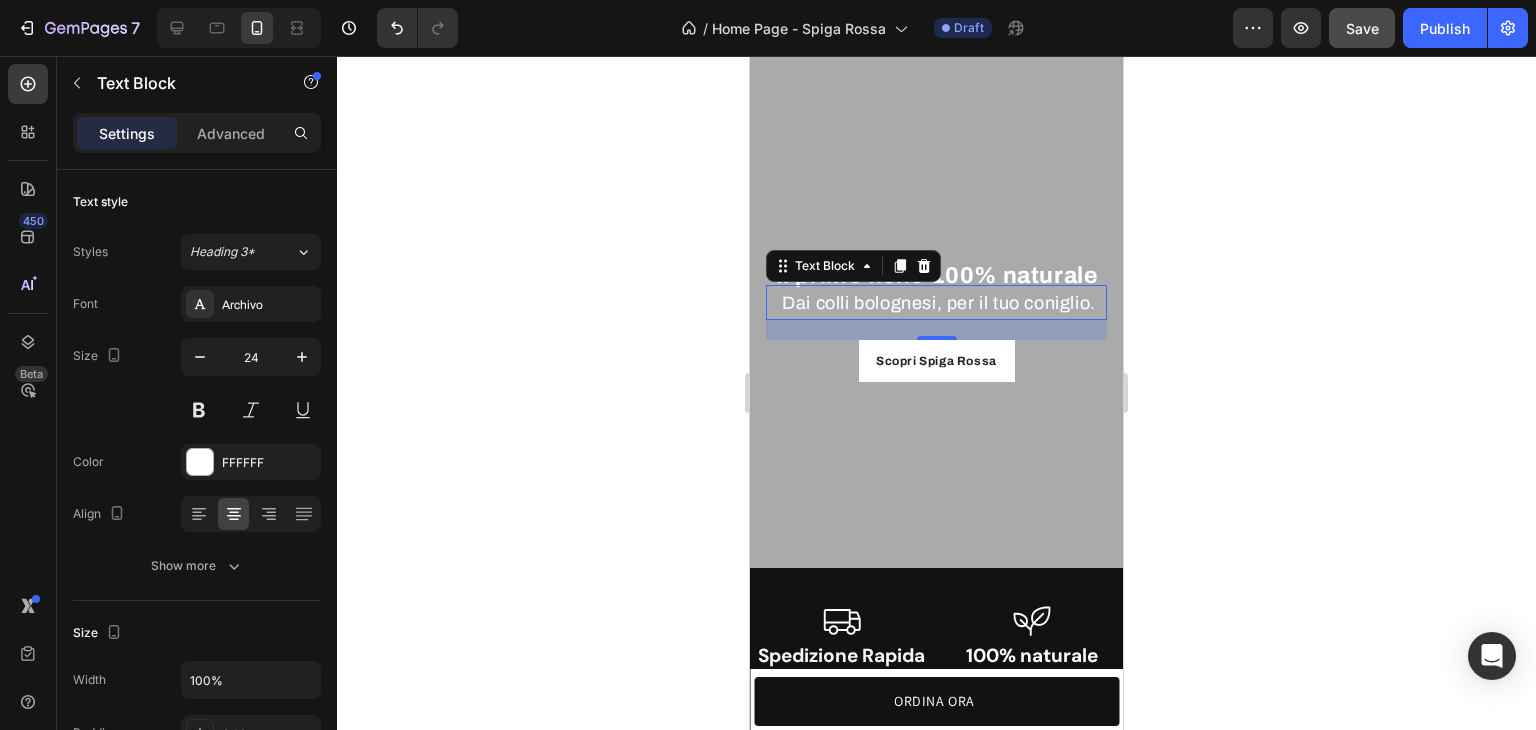 click on "Dai colli bolognesi, per il tuo coniglio." at bounding box center (939, 303) 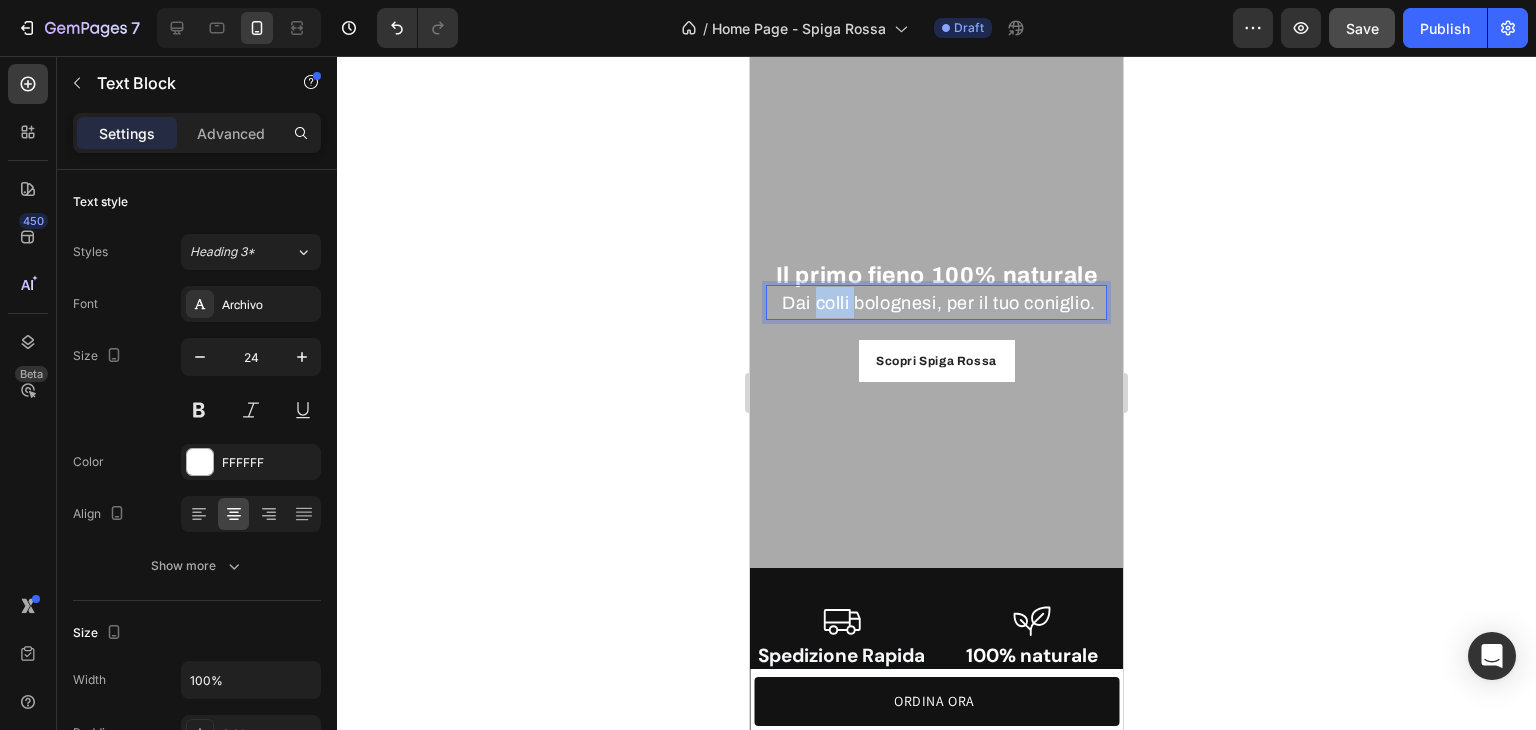 click on "Dai colli bolognesi, per il tuo coniglio." at bounding box center (939, 303) 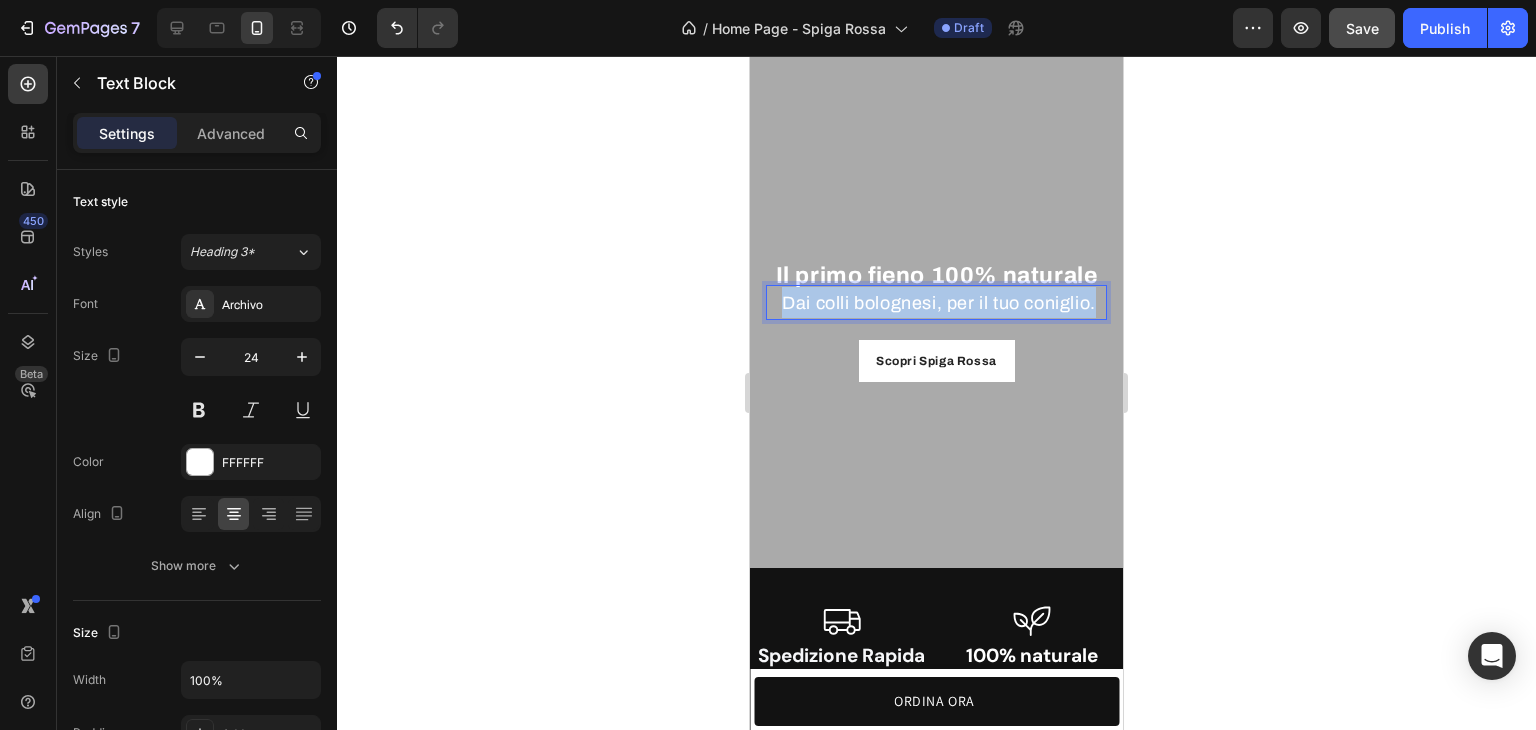 click on "Dai colli bolognesi, per il tuo coniglio." at bounding box center (939, 303) 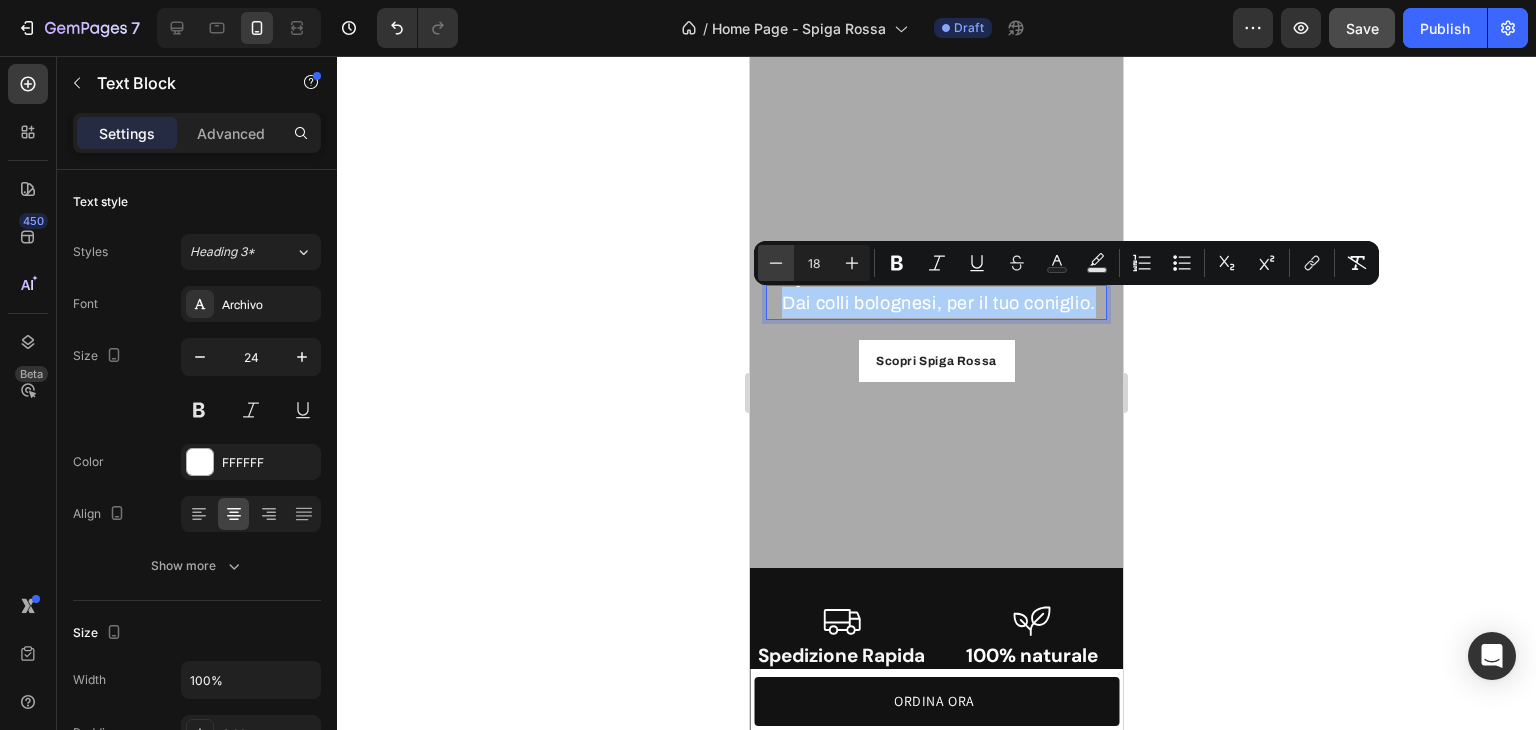 click on "Minus" at bounding box center [776, 263] 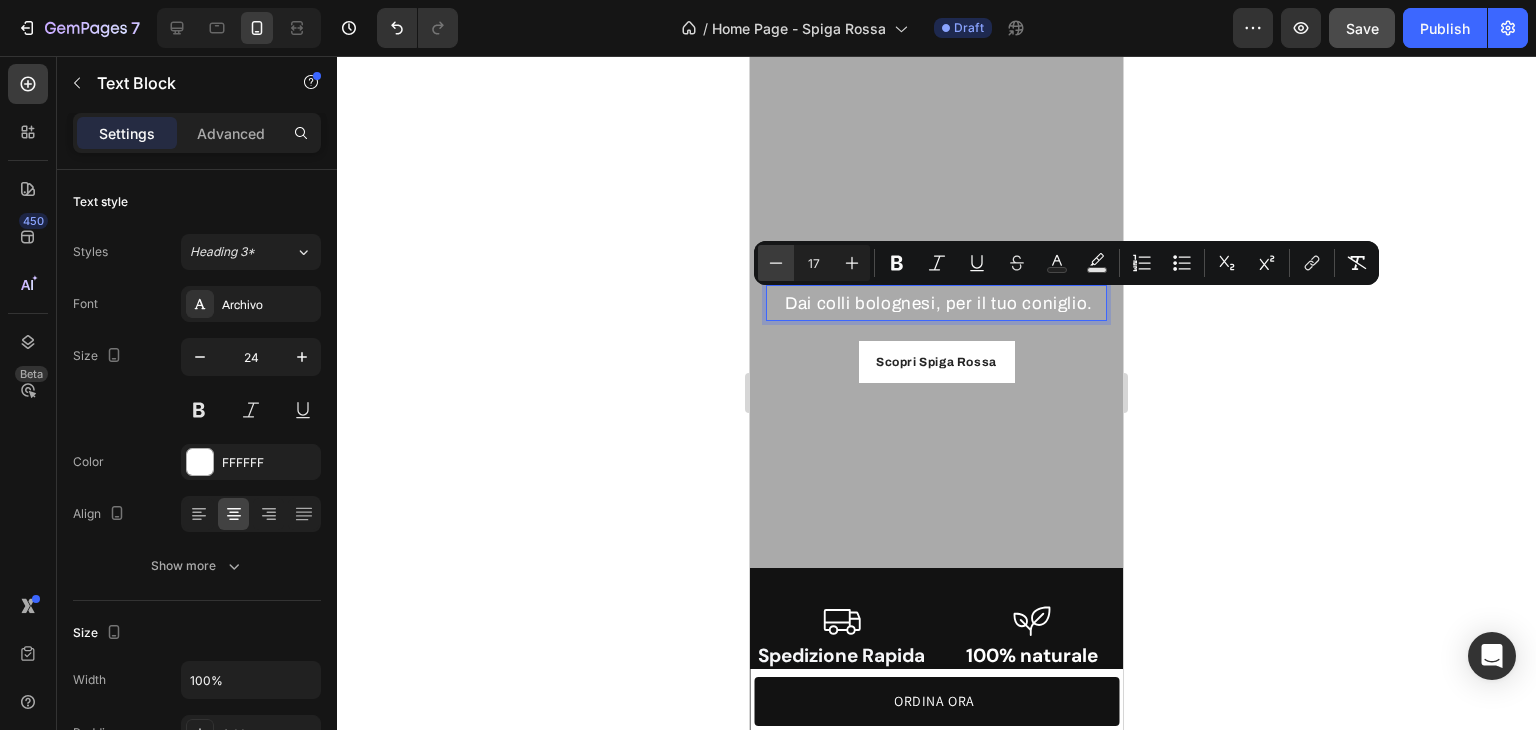 click 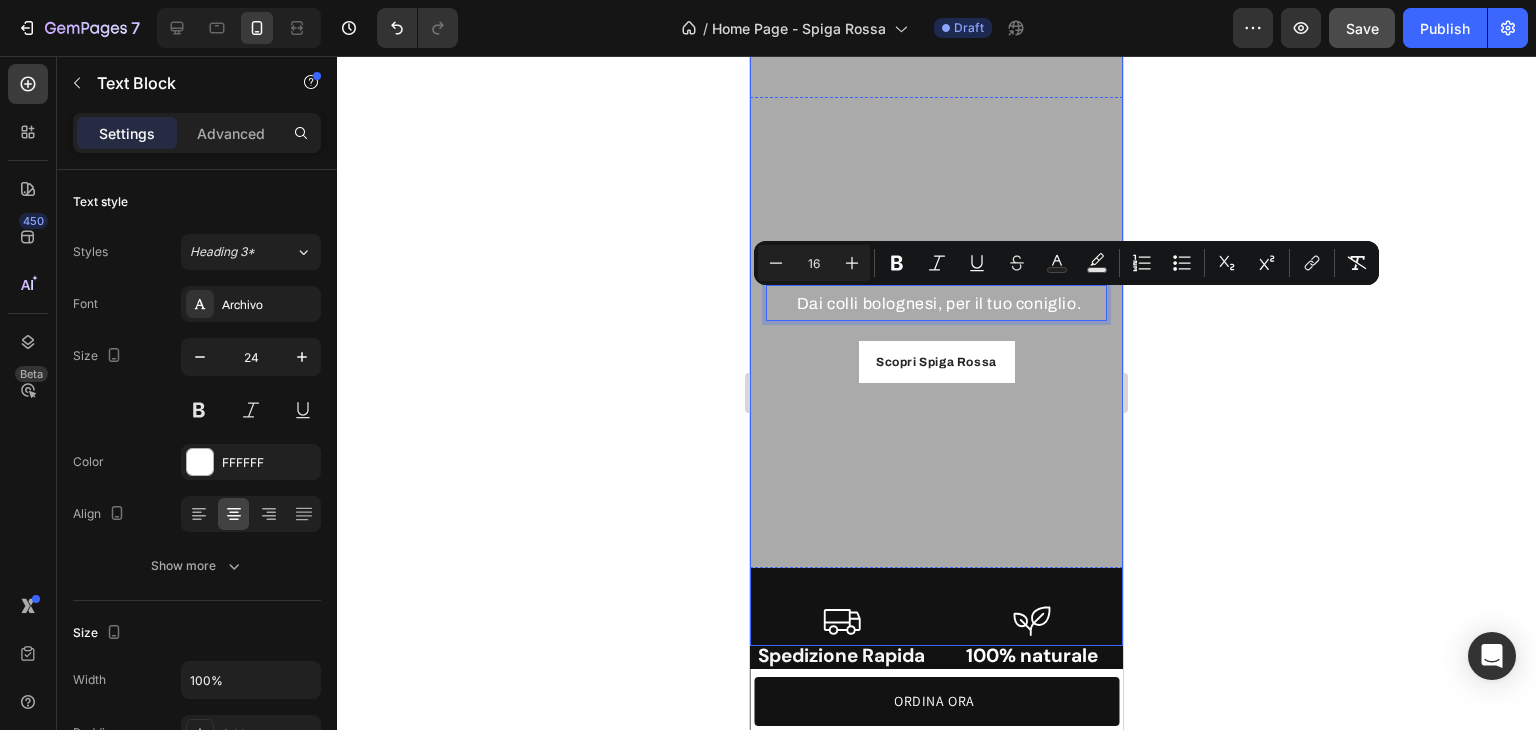 click at bounding box center (936, 312) 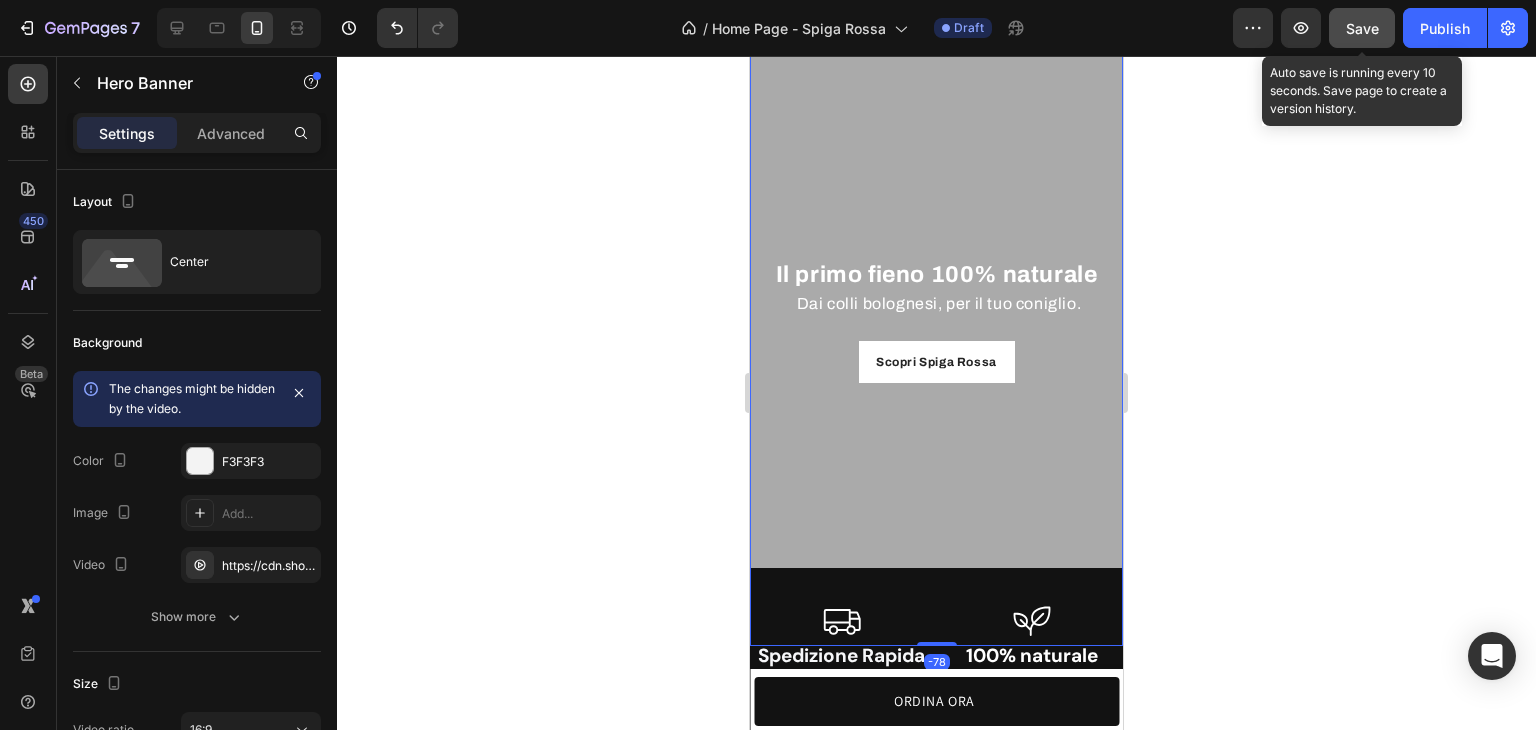 click on "Save" 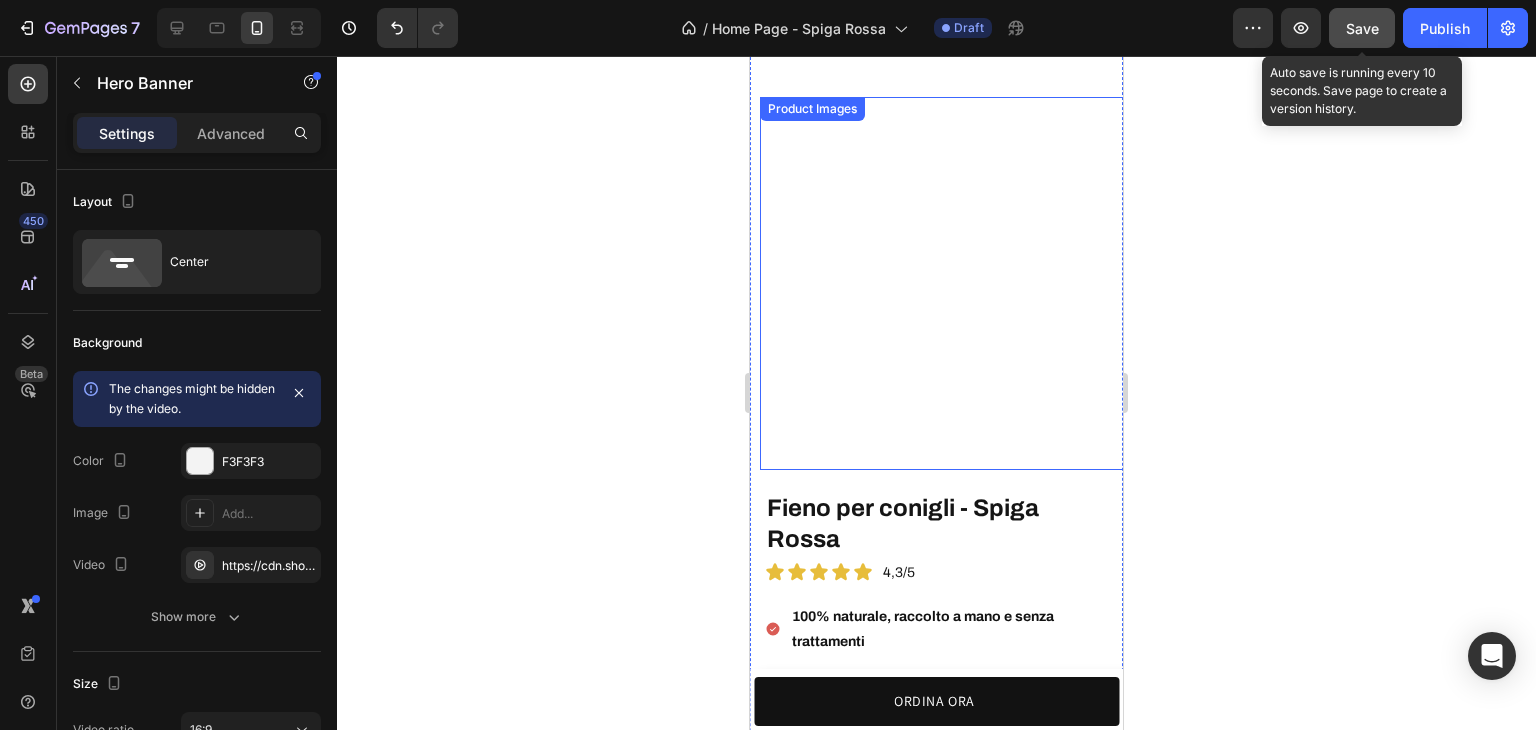 scroll, scrollTop: 5700, scrollLeft: 0, axis: vertical 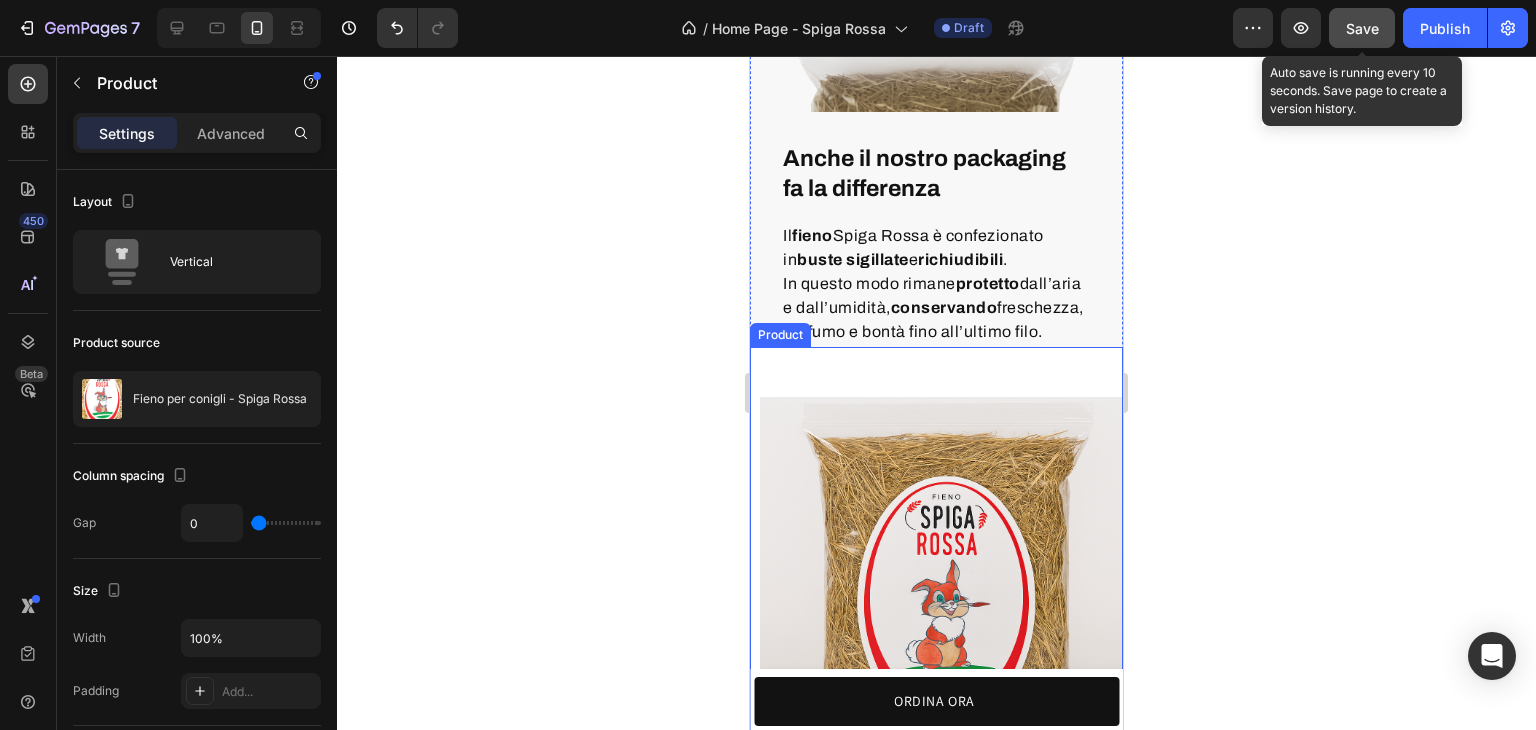 click on "Product Images" at bounding box center [936, 569] 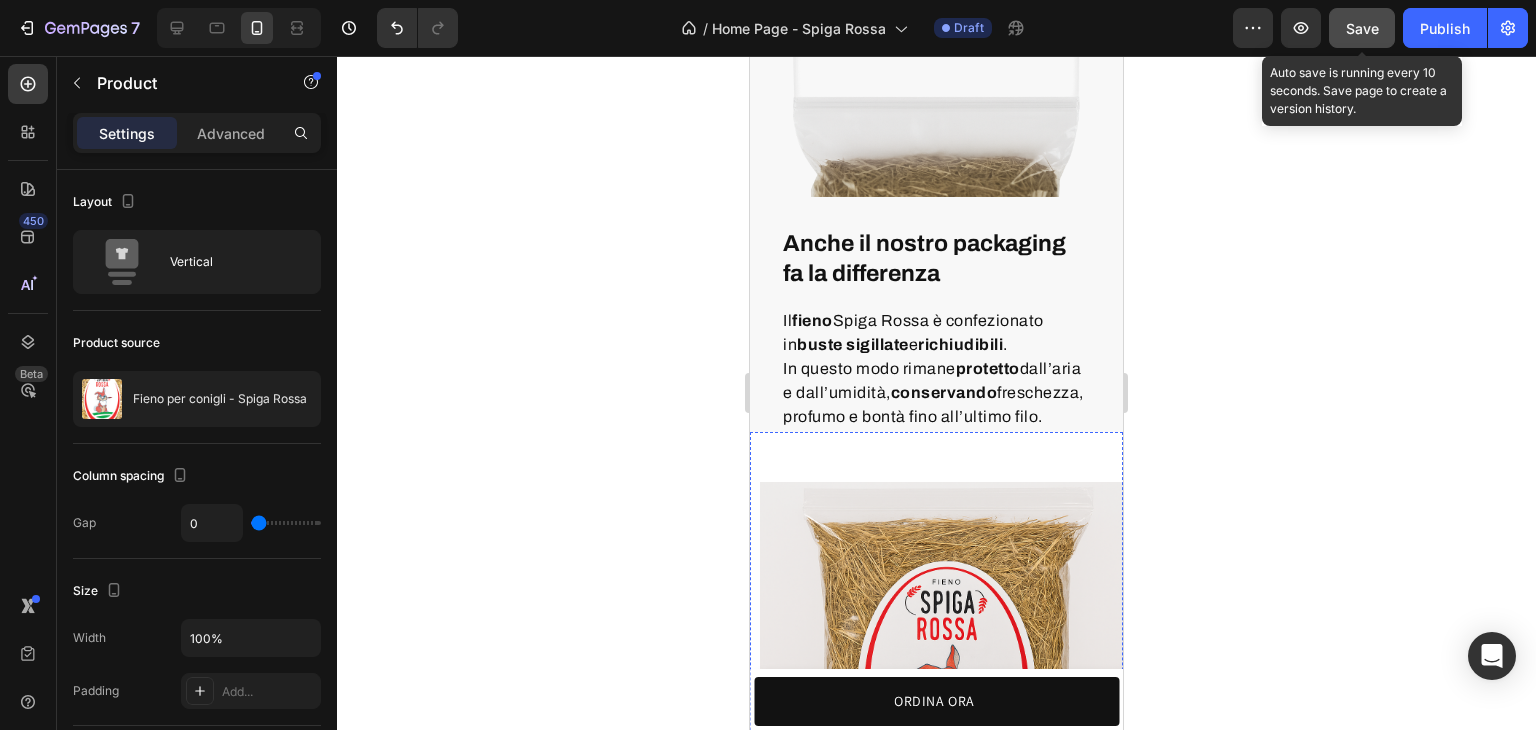 scroll, scrollTop: 5600, scrollLeft: 0, axis: vertical 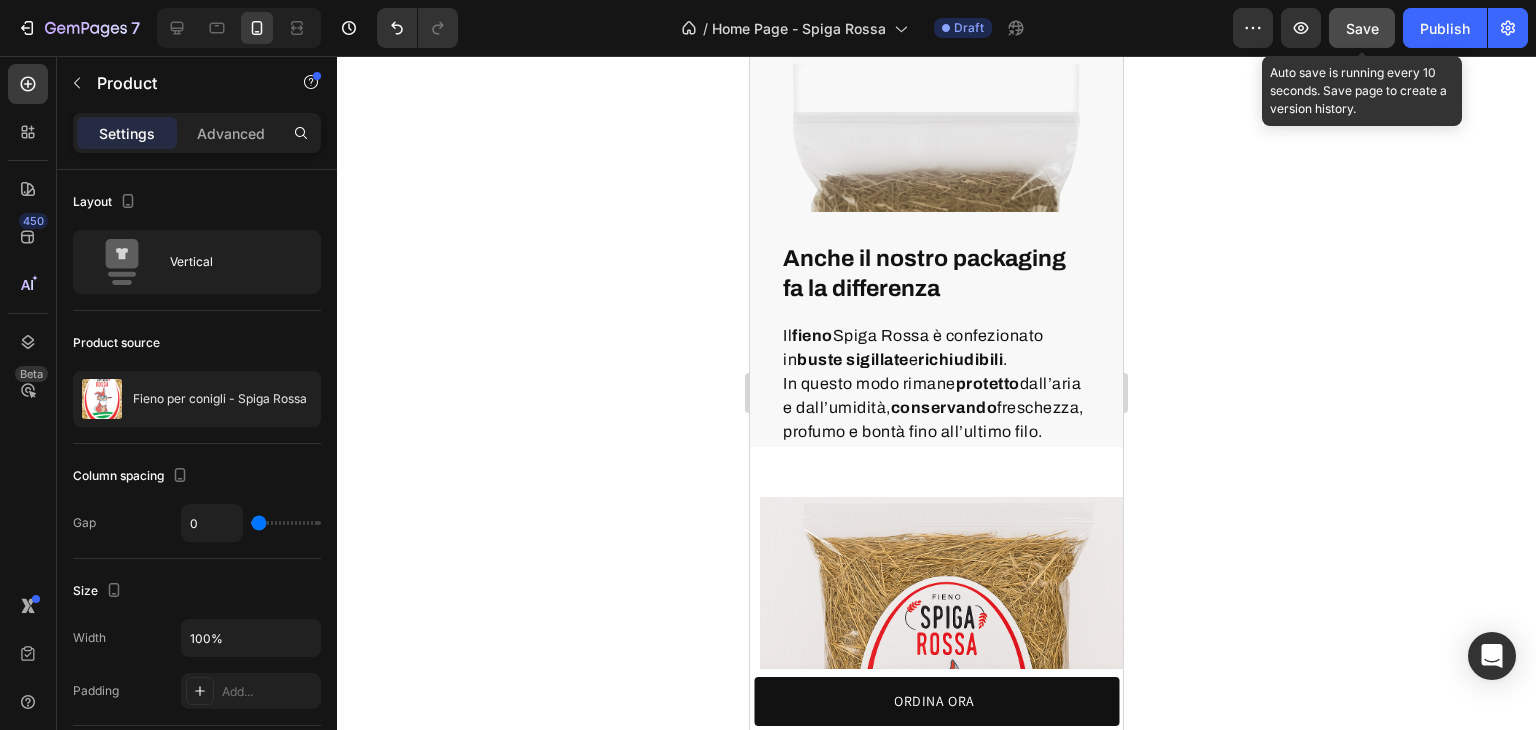 click on "Il  fieno  Spiga Rossa è confezionato in  buste sigillate  e  richiudibili . In questo modo rimane  protetto  dall’aria e dall’umidità,  conservando  freschezza, profumo e bontà fino all’ultimo filo." at bounding box center (936, 384) 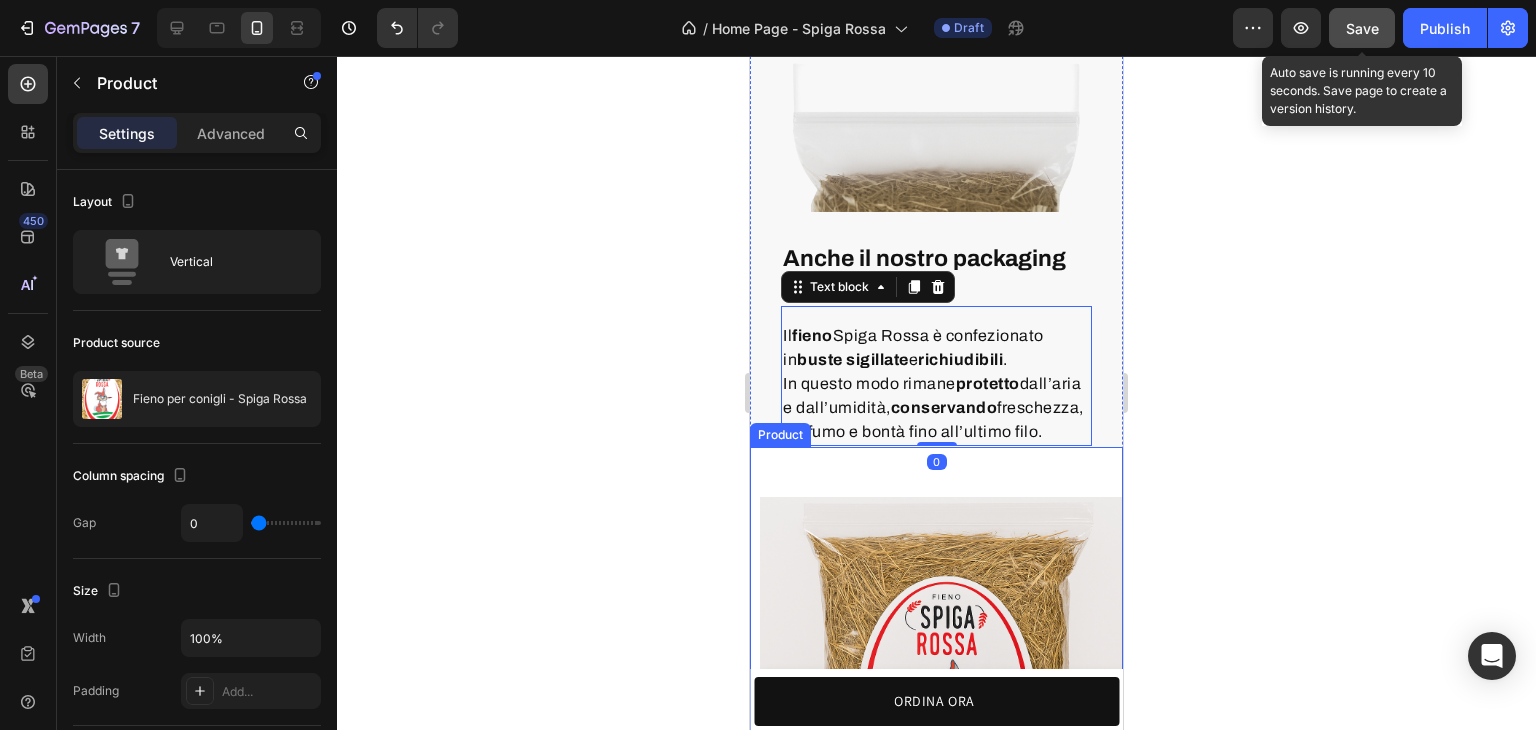 click on "Product Images" at bounding box center (936, 669) 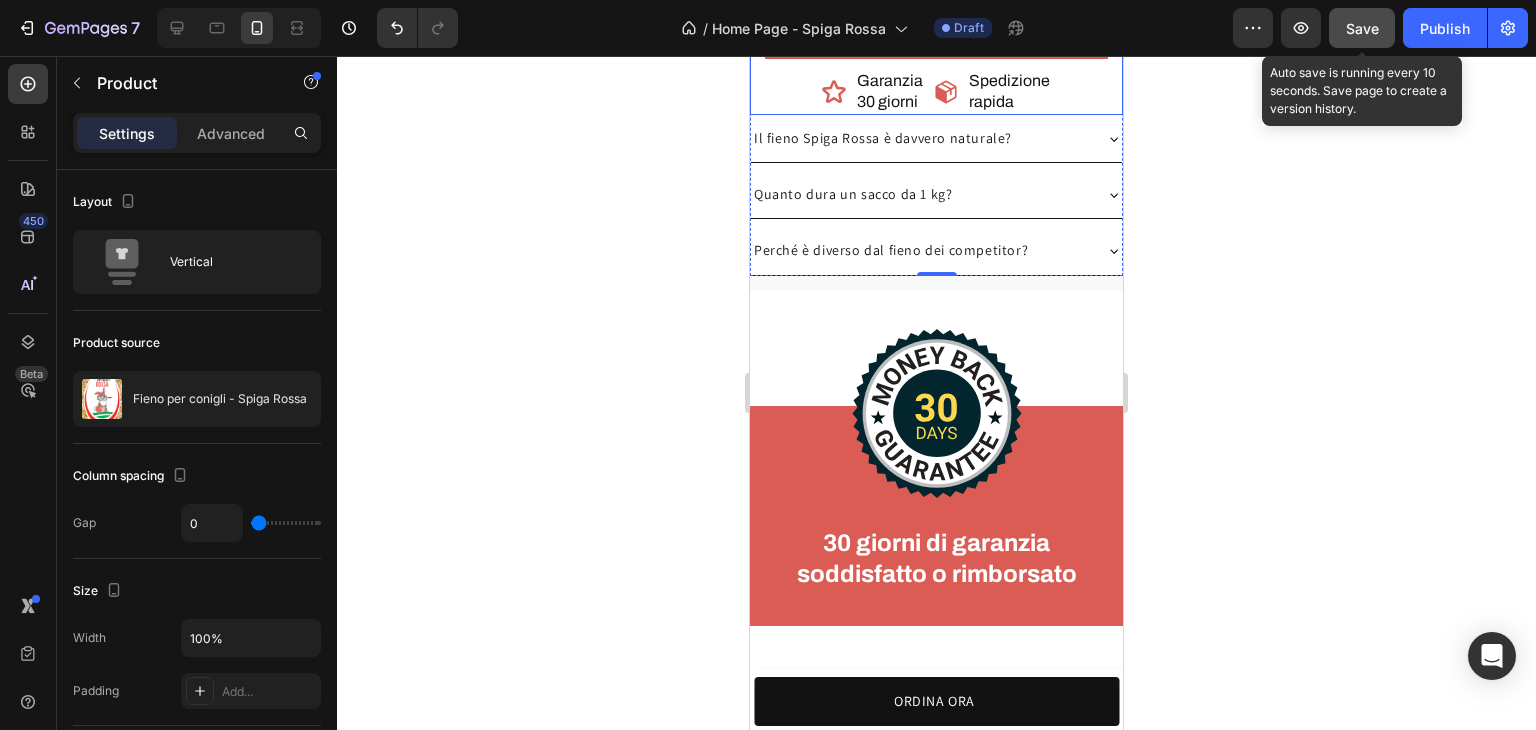 scroll, scrollTop: 6900, scrollLeft: 0, axis: vertical 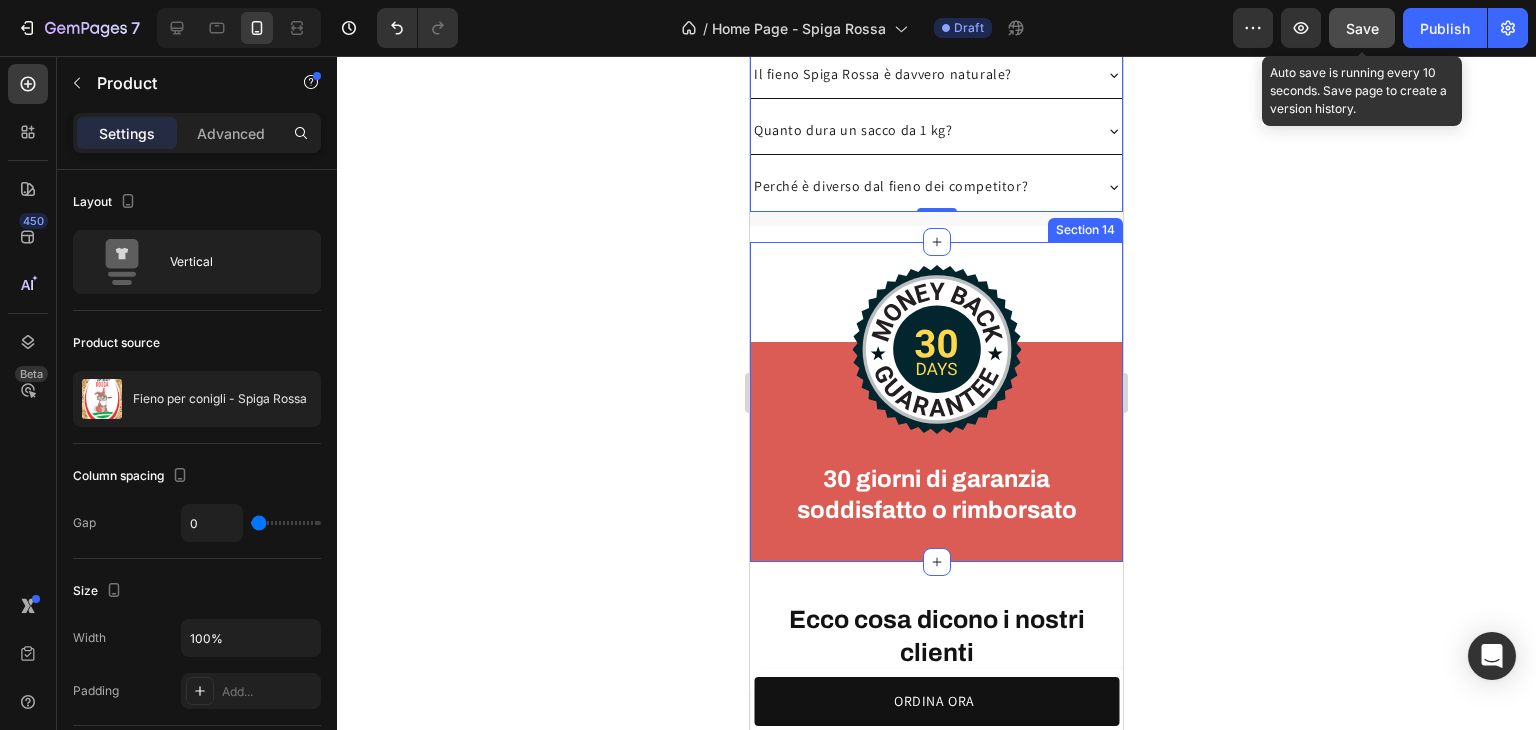 click on "Image 30 giorni di garanzia  soddisfatto o rimborsato Heading Row Row Section 14" at bounding box center [936, 402] 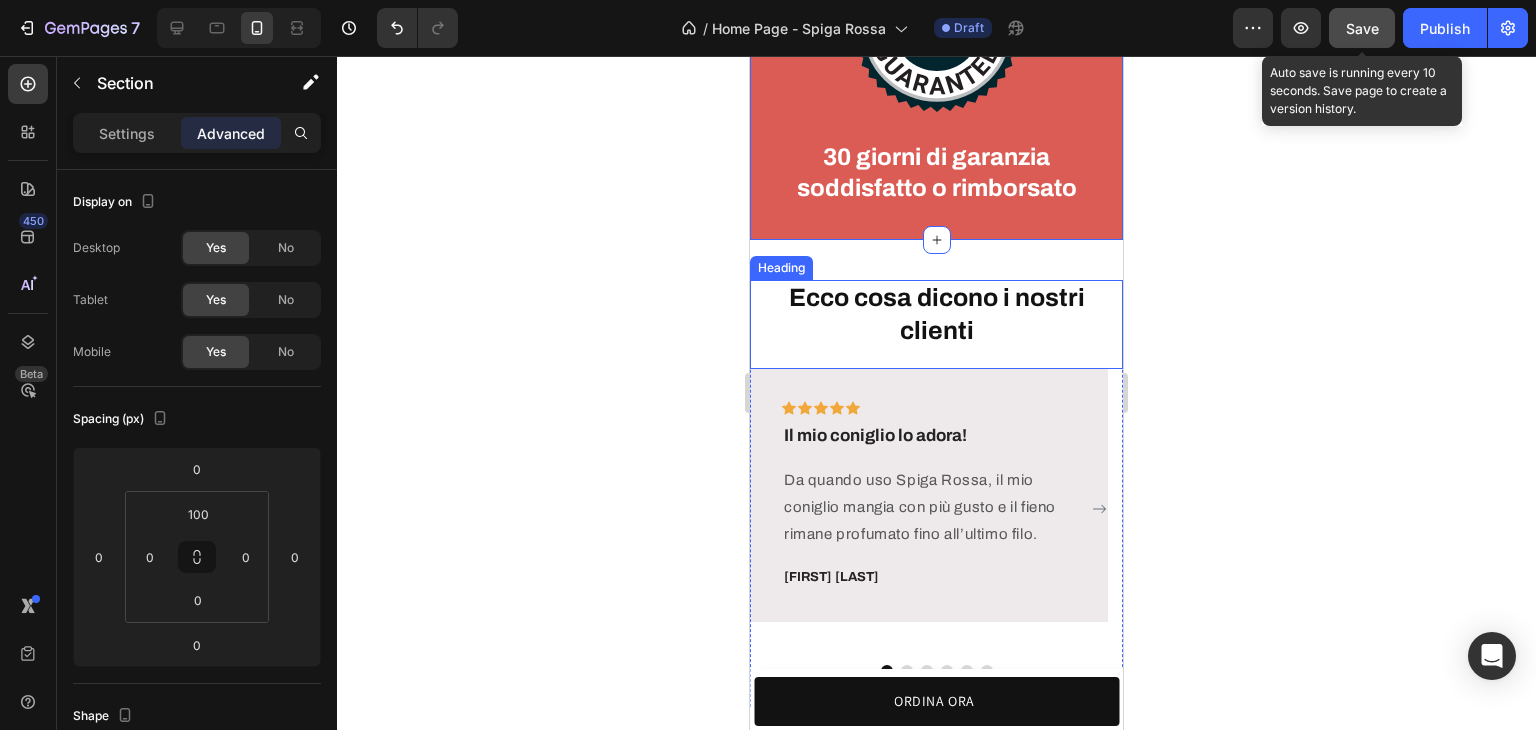 scroll, scrollTop: 7300, scrollLeft: 0, axis: vertical 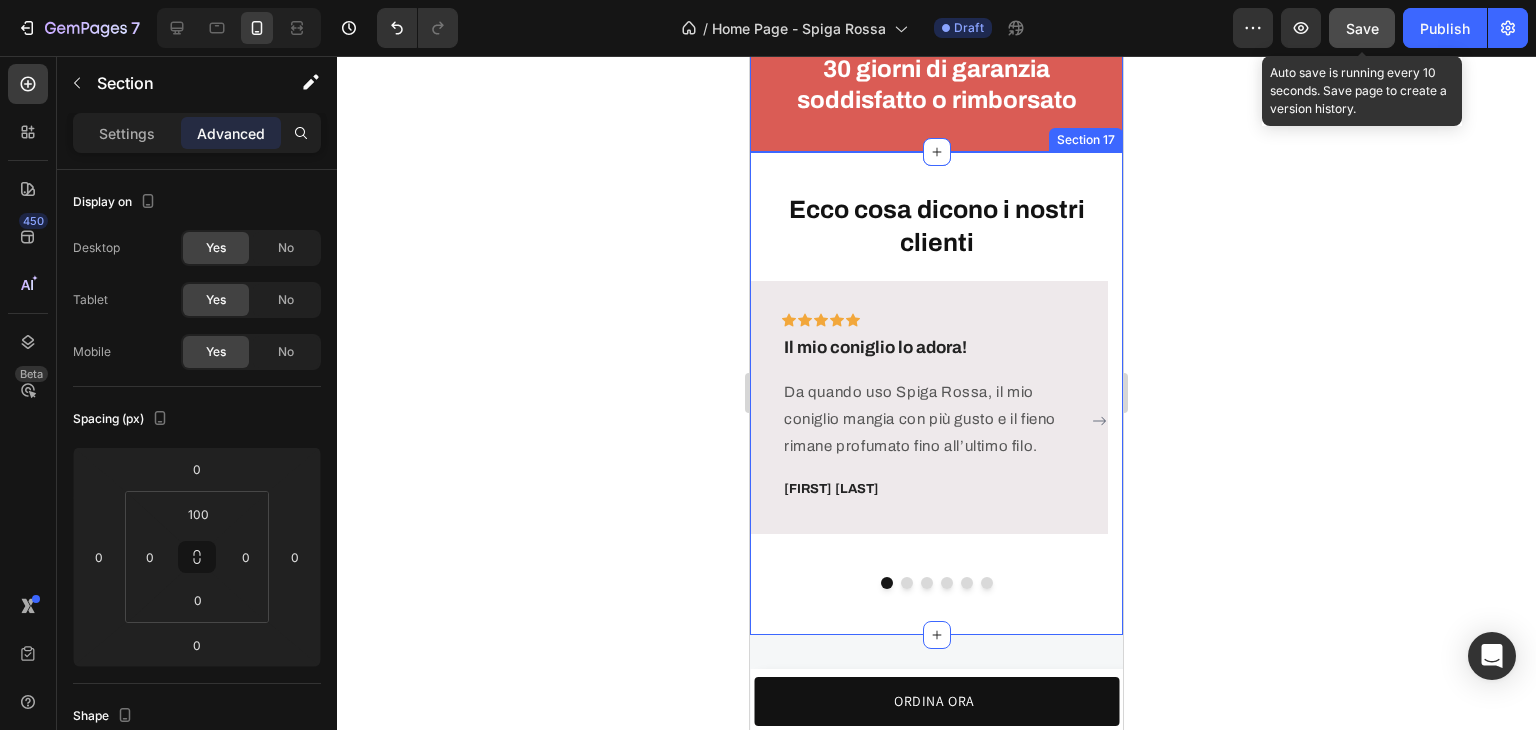 click on "Ecco cosa dicono i nostri clienti Heading
Icon
Icon
Icon
Icon
Icon Row Il mio coniglio lo adora! Text block Da quando uso Spiga Rossa, il mio coniglio mangia con più gusto e il fieno rimane profumato fino all’ultimo filo. Text block [FIRST] [LAST]. Text block Row
Icon
Icon
Icon
Icon
Icon Row Finalmente un fieno naturale Text block Niente pesticidi, niente odori strani. Si vede e si sente che è raccolto a mano, come una volta. Text block [FIRST] [LAST]. Text block Row
Icon
Icon
Icon
Icon
Icon Row Mai più quello del supermercato Text block Prima compravo fieno industriale… poi ho provato Spiga Rossa. Non torno più indietro. Text block [FIRST] [LAST]. Text block Row
Icon
Icon
Icon
Icon
Icon" at bounding box center (936, 393) 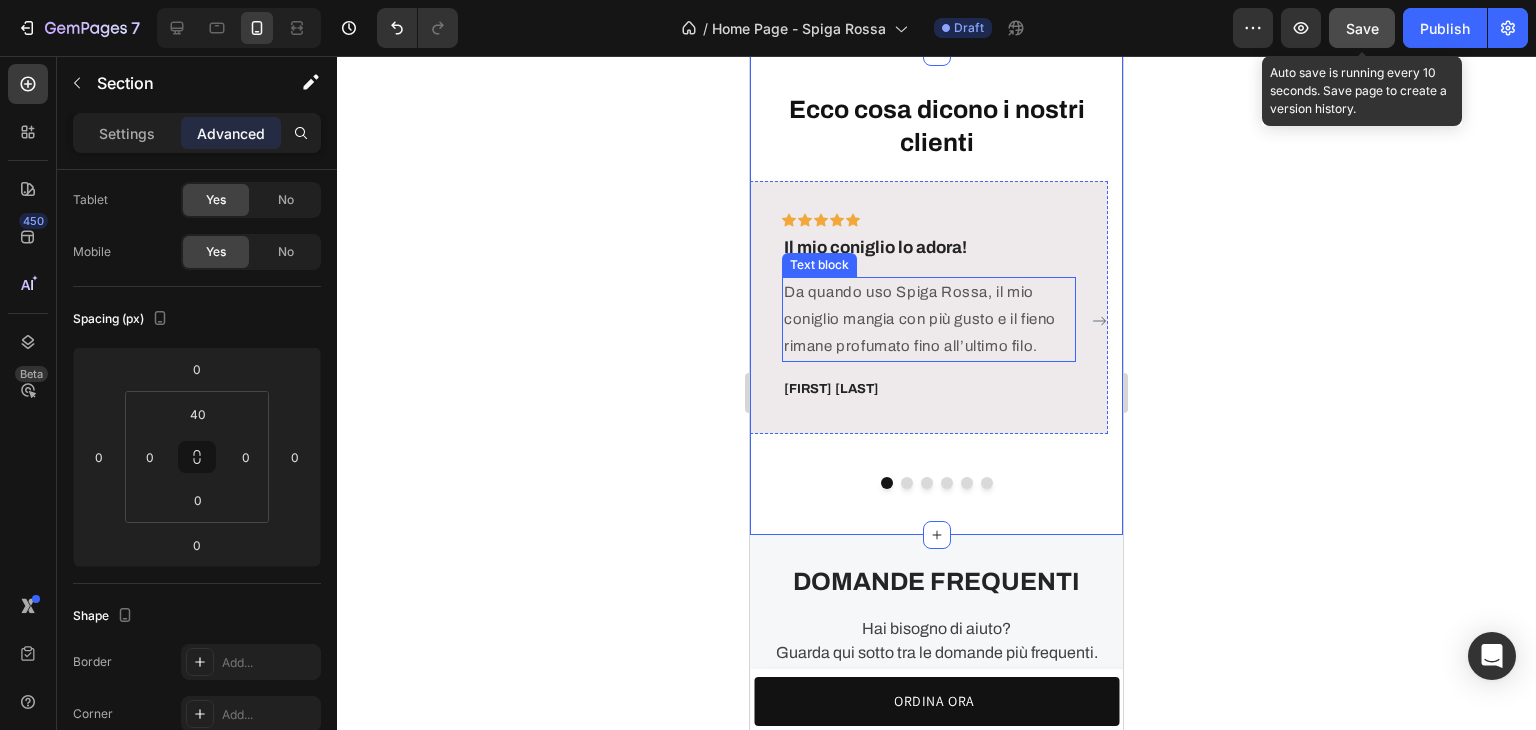 scroll, scrollTop: 7200, scrollLeft: 0, axis: vertical 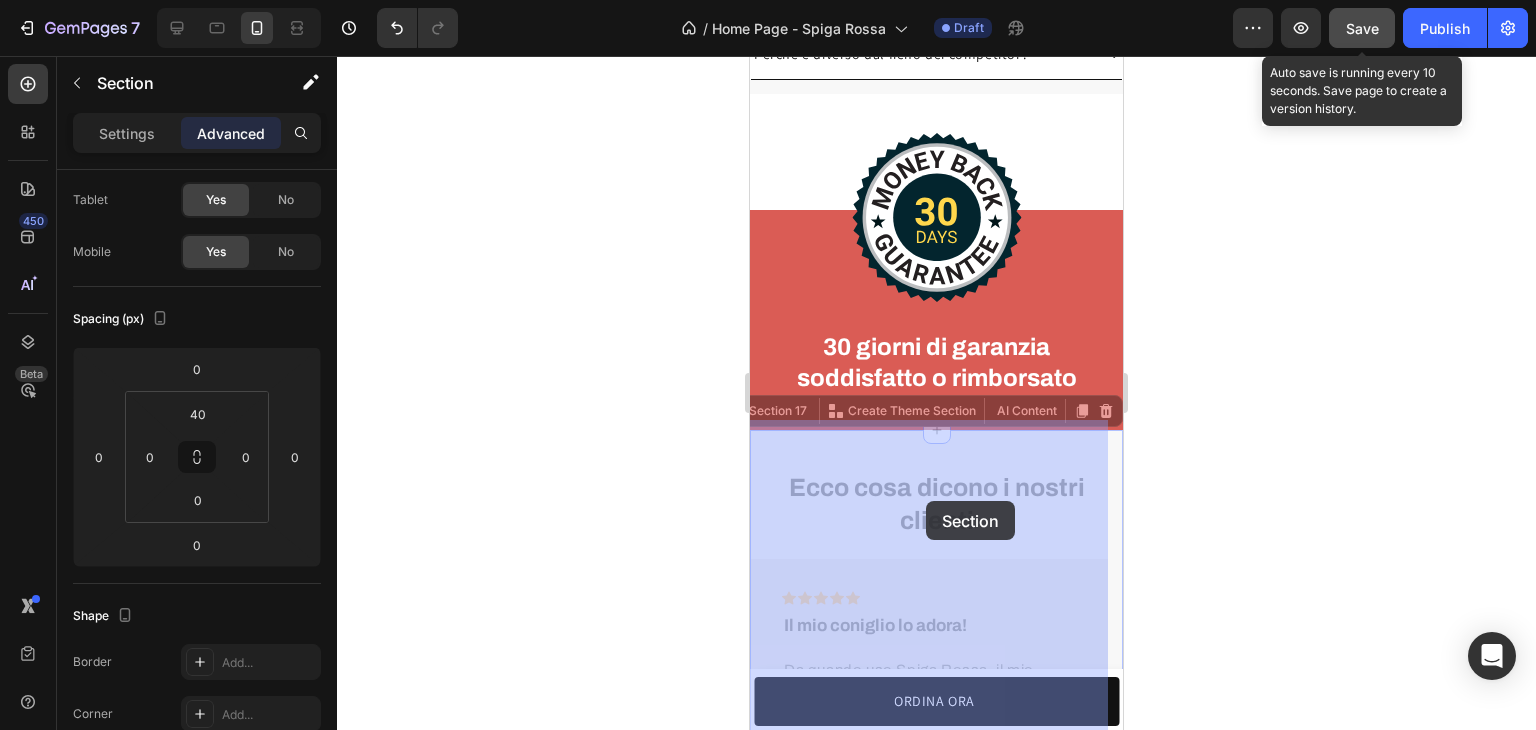 drag, startPoint x: 992, startPoint y: 271, endPoint x: 924, endPoint y: 480, distance: 219.78398 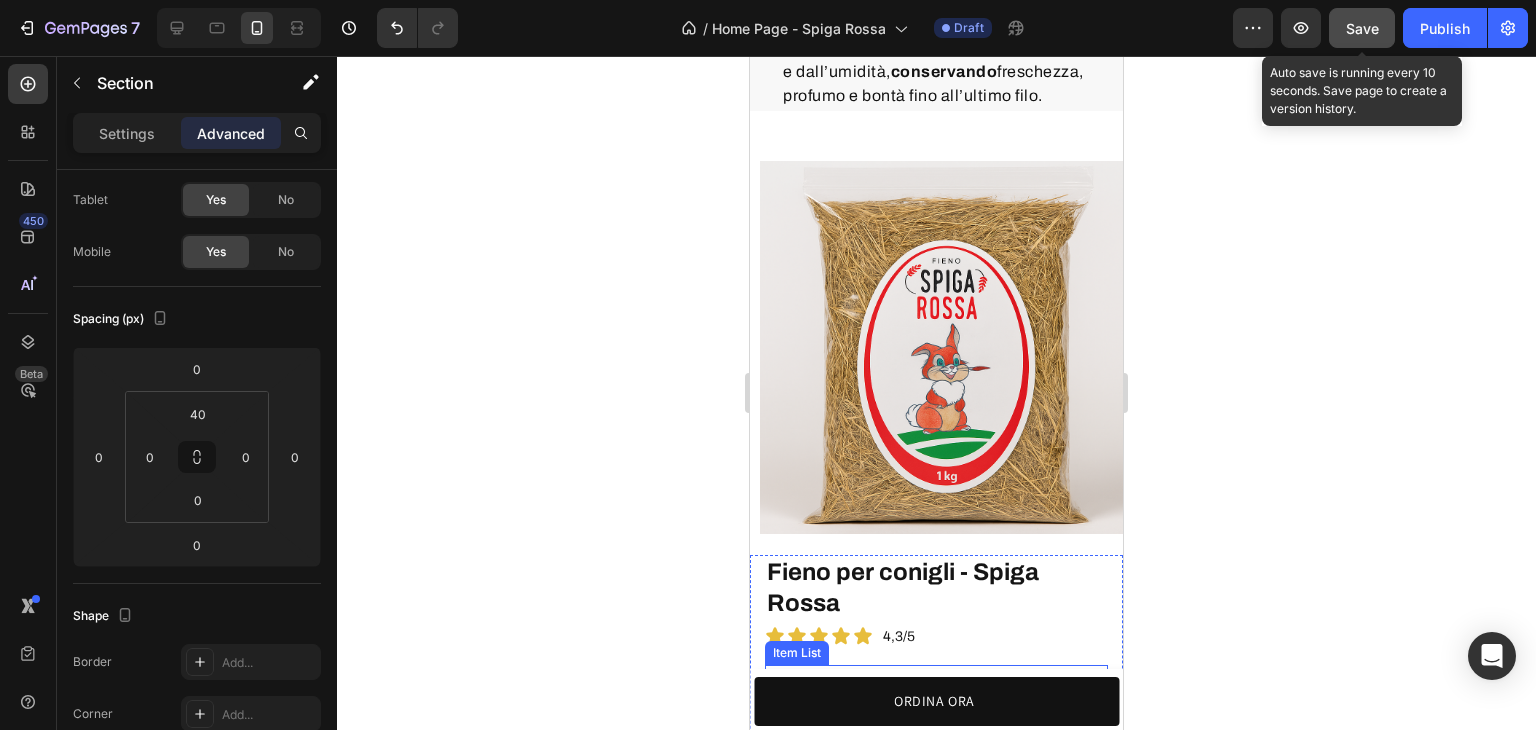scroll, scrollTop: 5932, scrollLeft: 0, axis: vertical 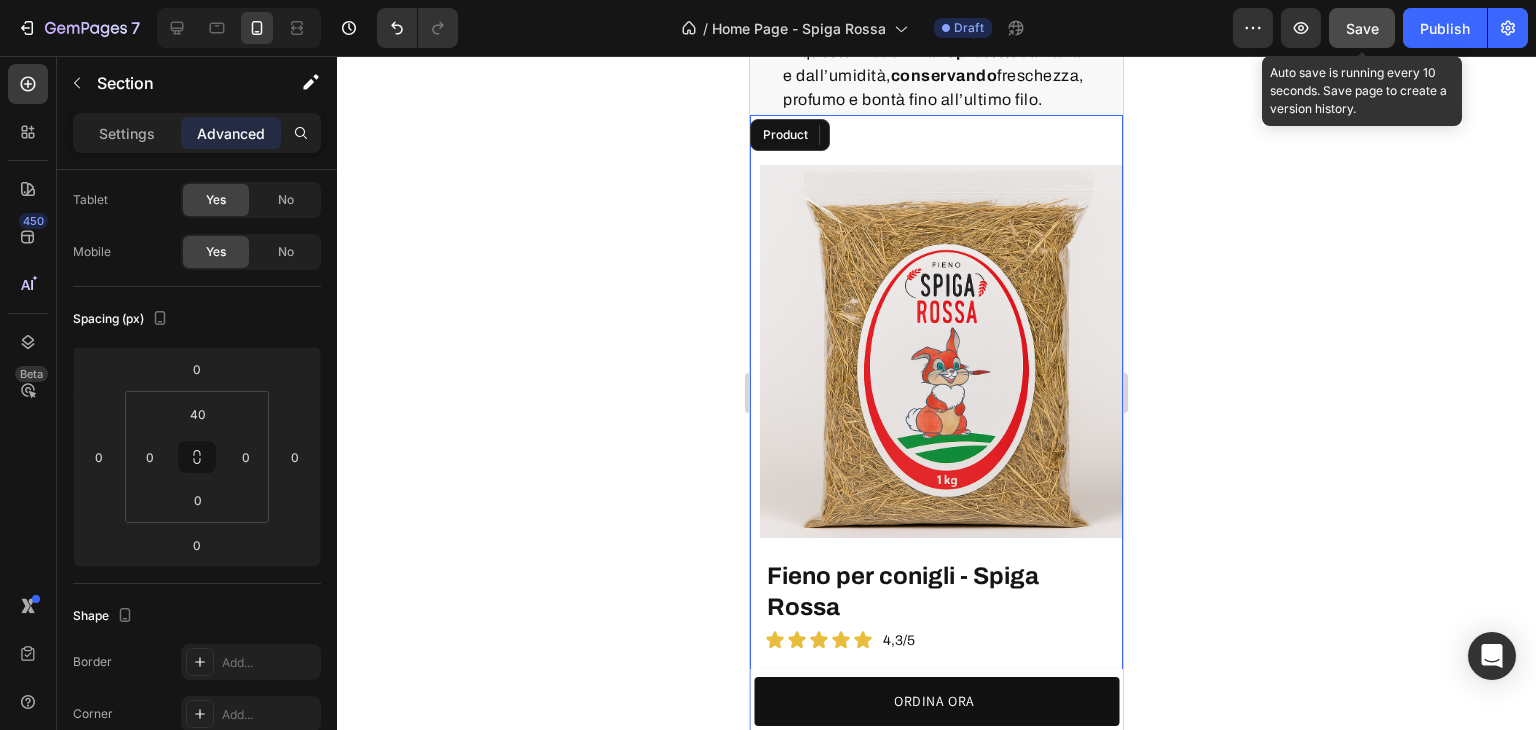 click on "Product Images" at bounding box center (936, 337) 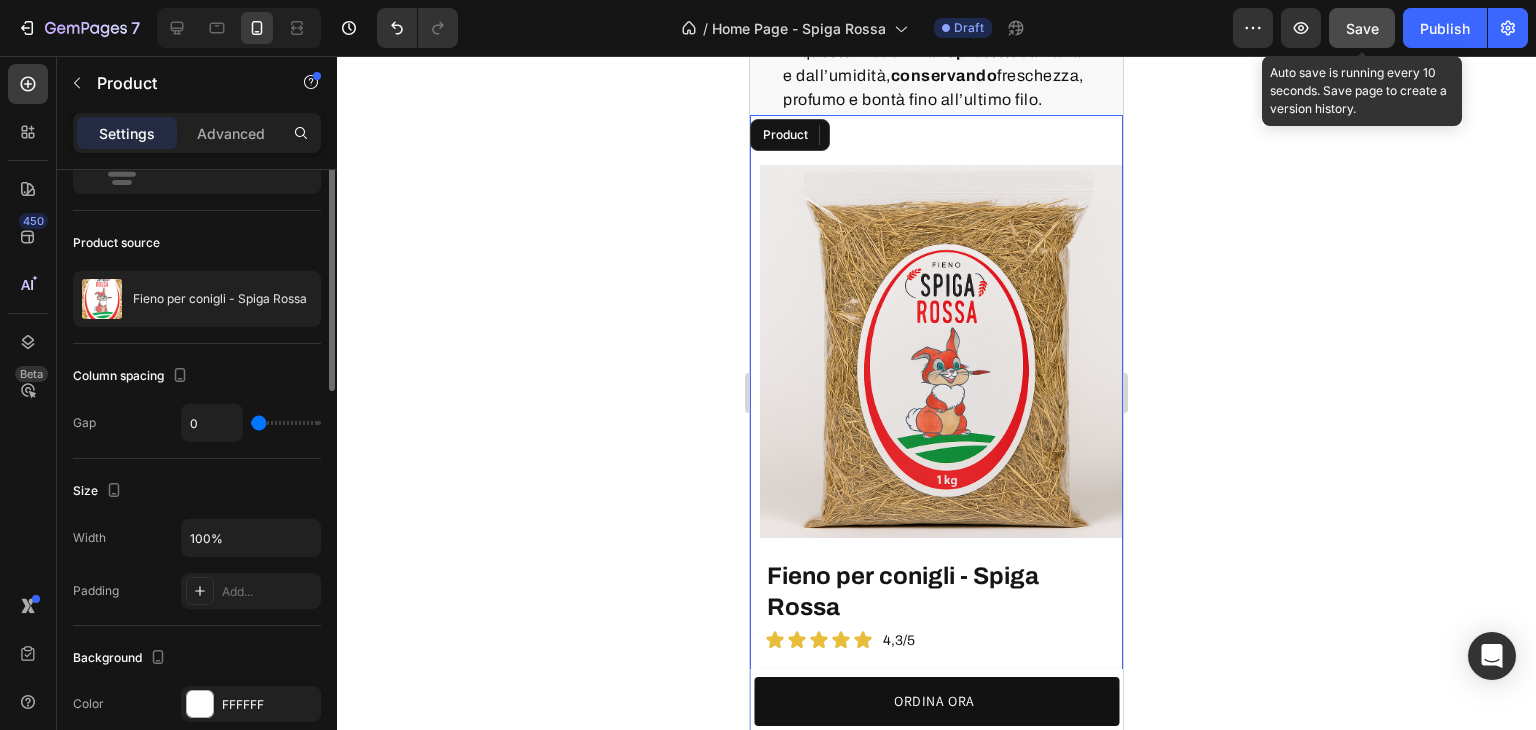 scroll, scrollTop: 0, scrollLeft: 0, axis: both 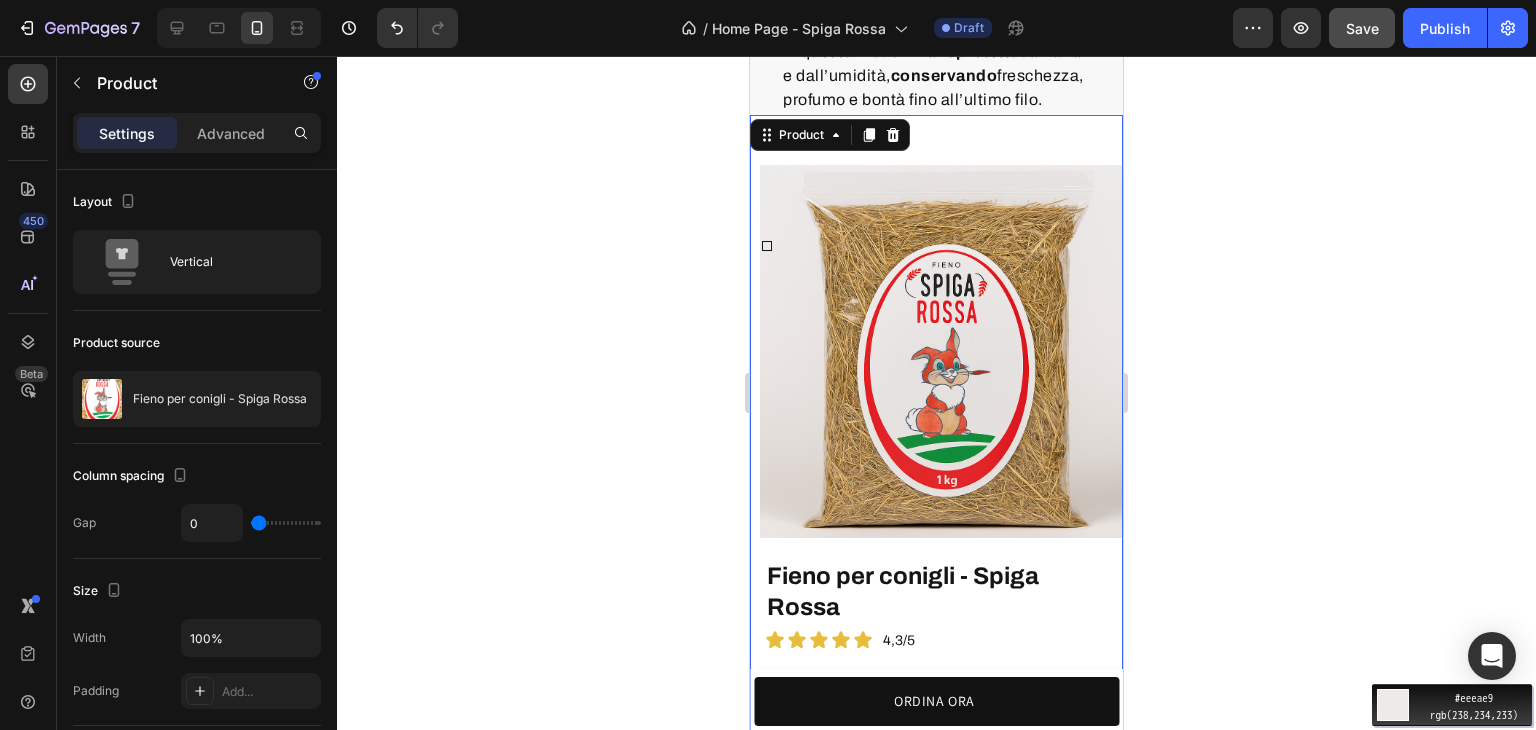click on "Move your  🖱️  to pick a color #eeeae9 rgb(238,234,233)" at bounding box center (768, 365) 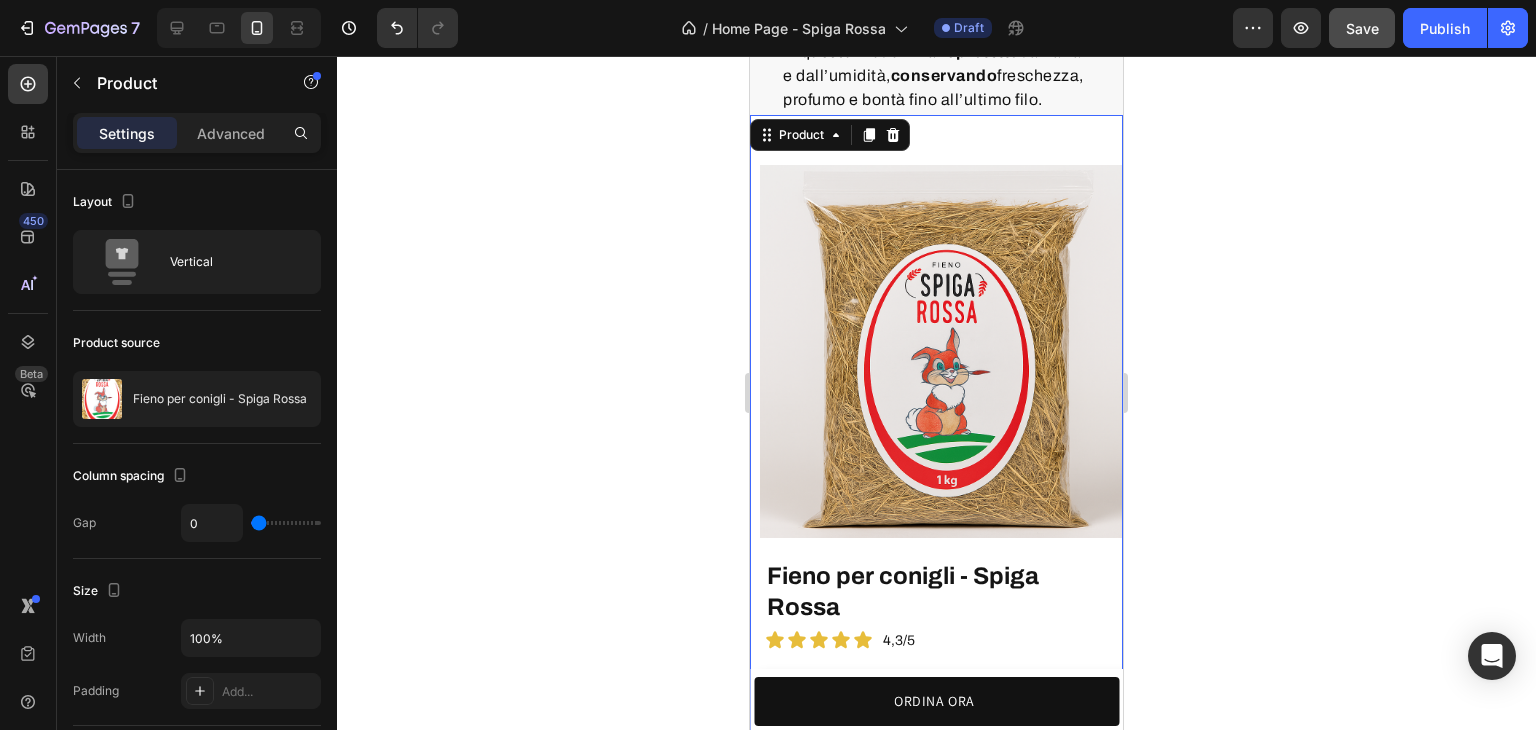 click on "Product Images" at bounding box center [936, 337] 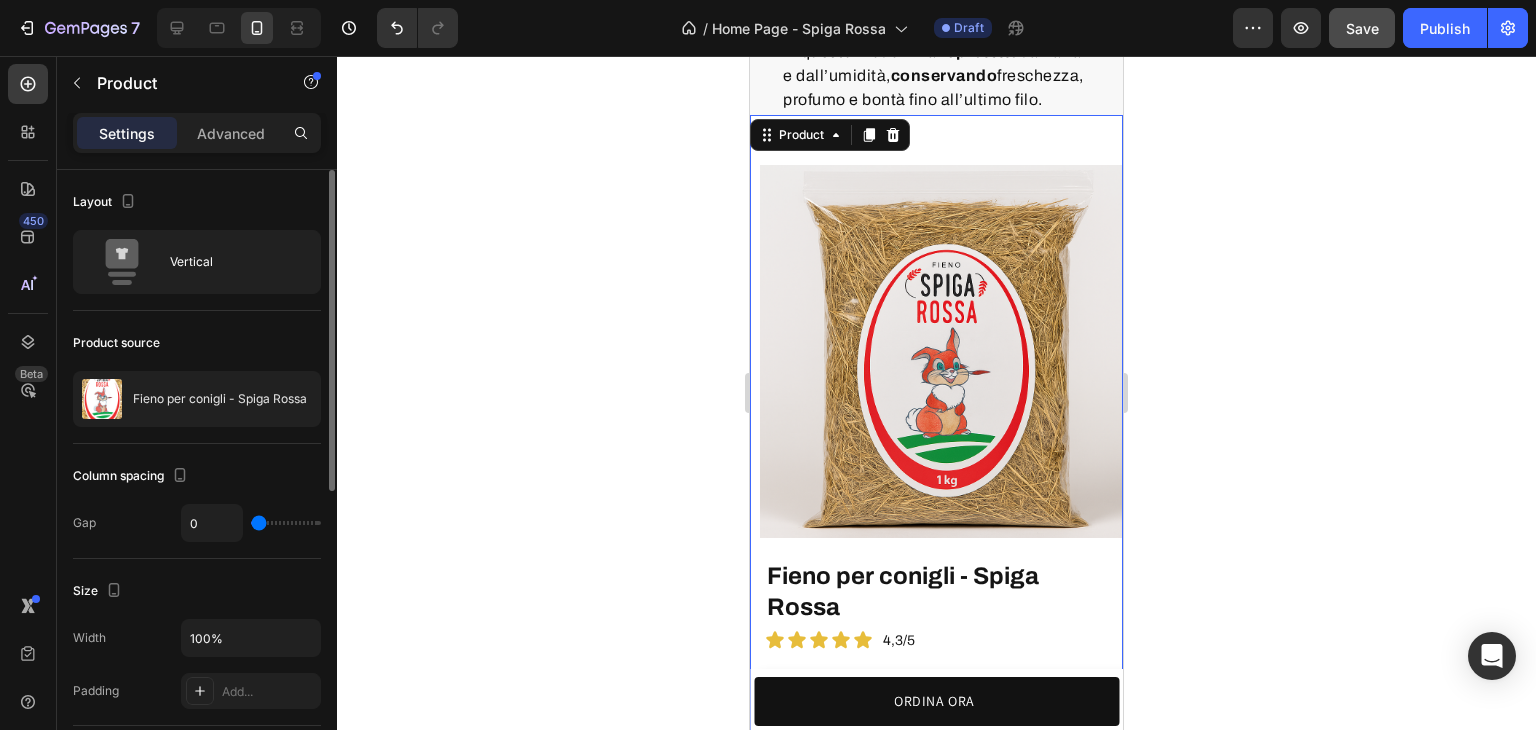 scroll, scrollTop: 400, scrollLeft: 0, axis: vertical 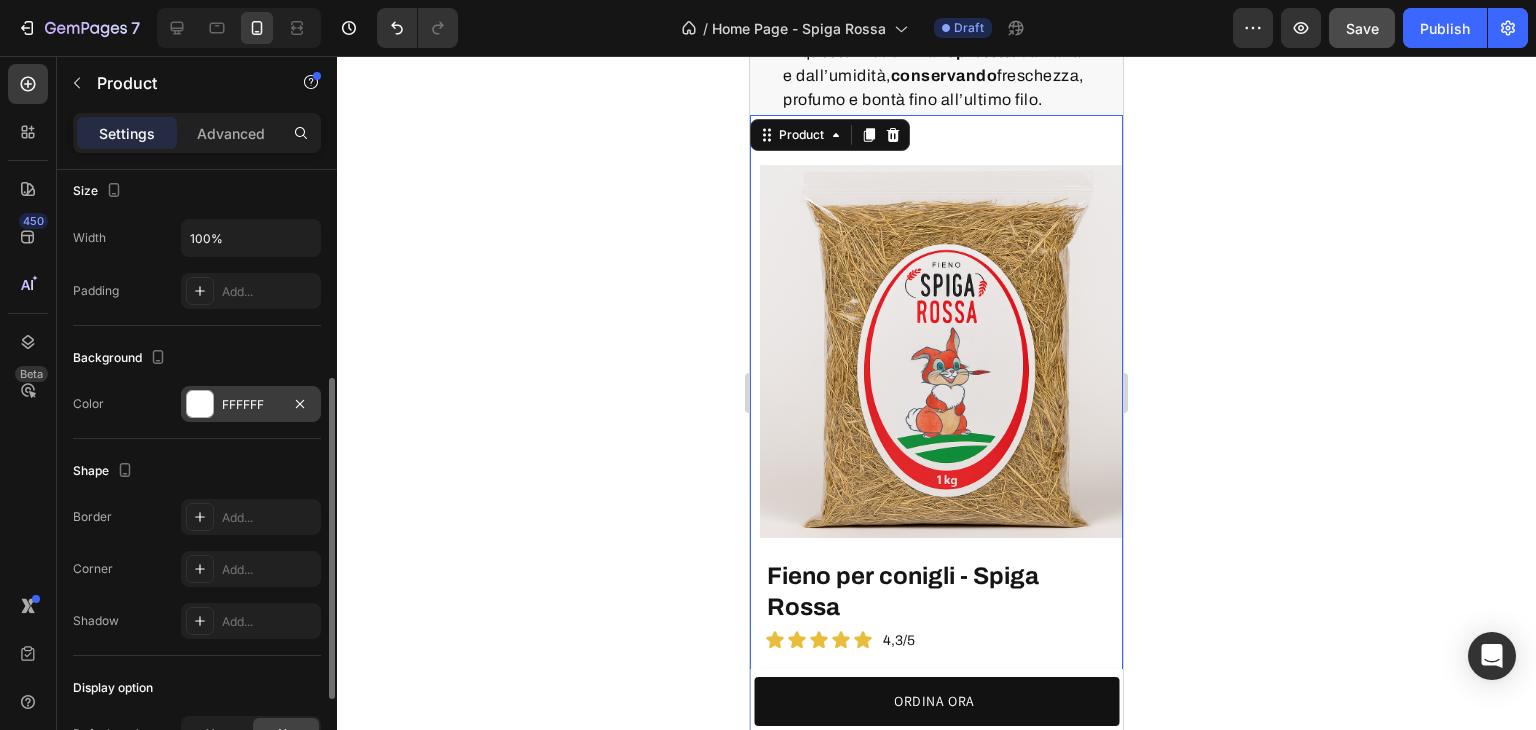 click on "FFFFFF" at bounding box center (251, 405) 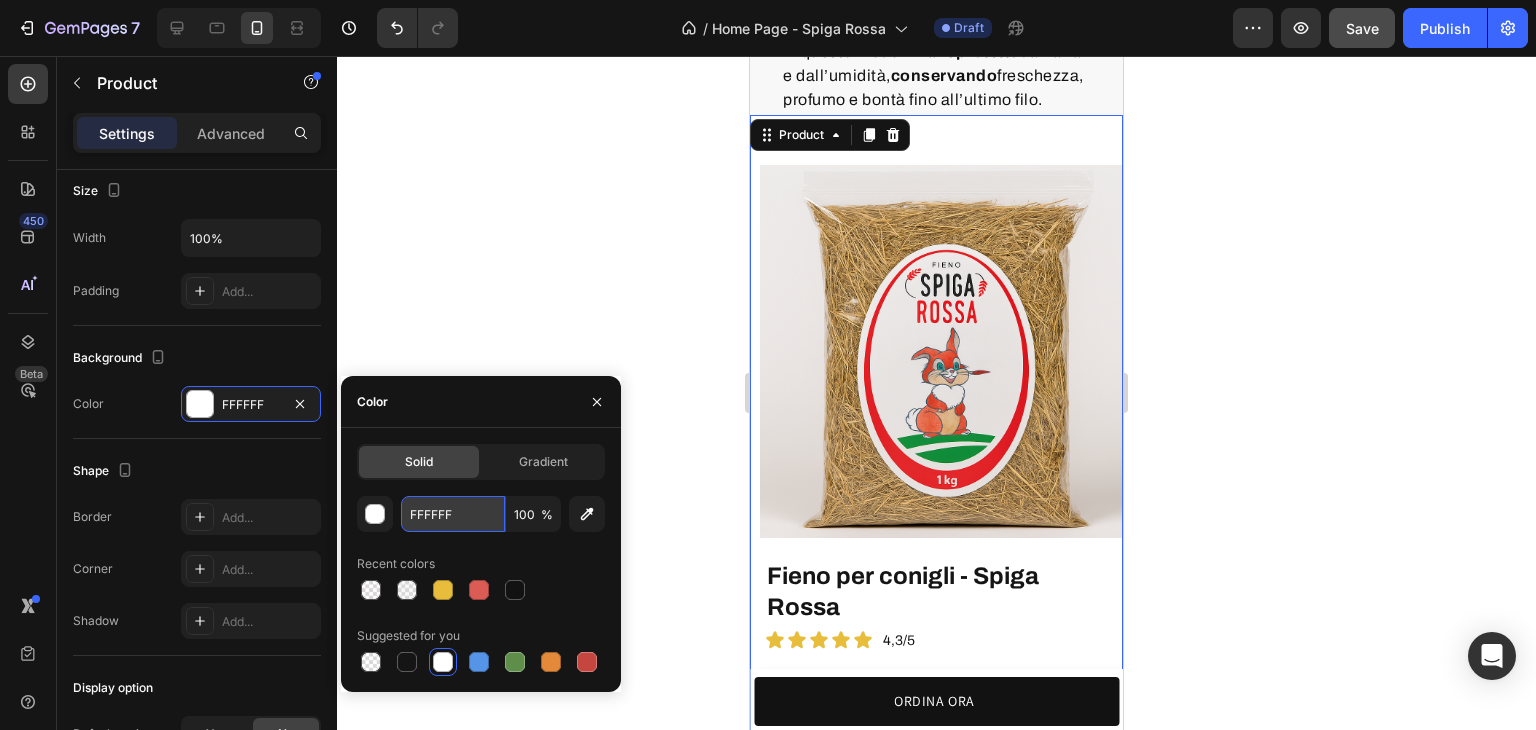 click on "FFFFFF" at bounding box center (453, 514) 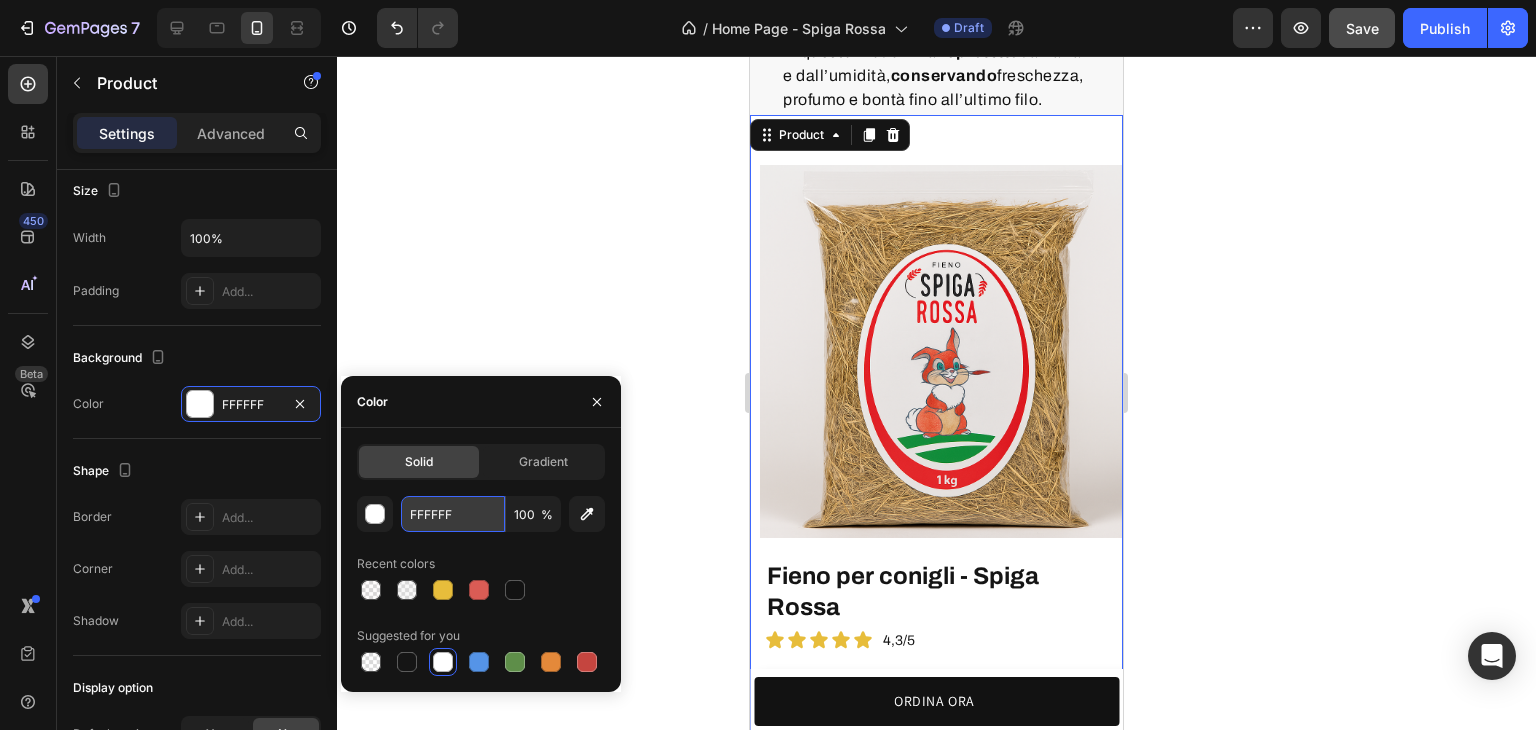 paste on "#eeeae9" 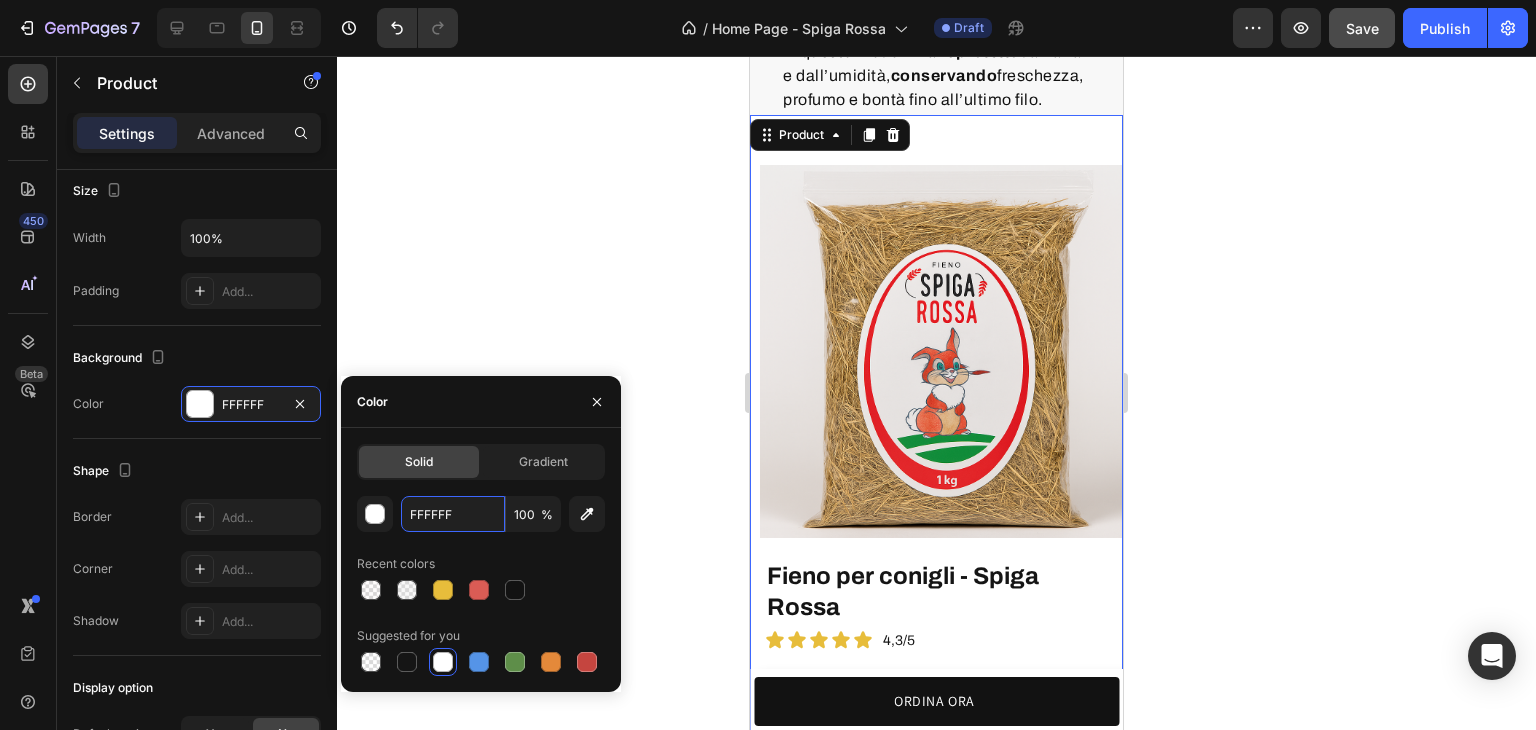 type on "#eeeae9" 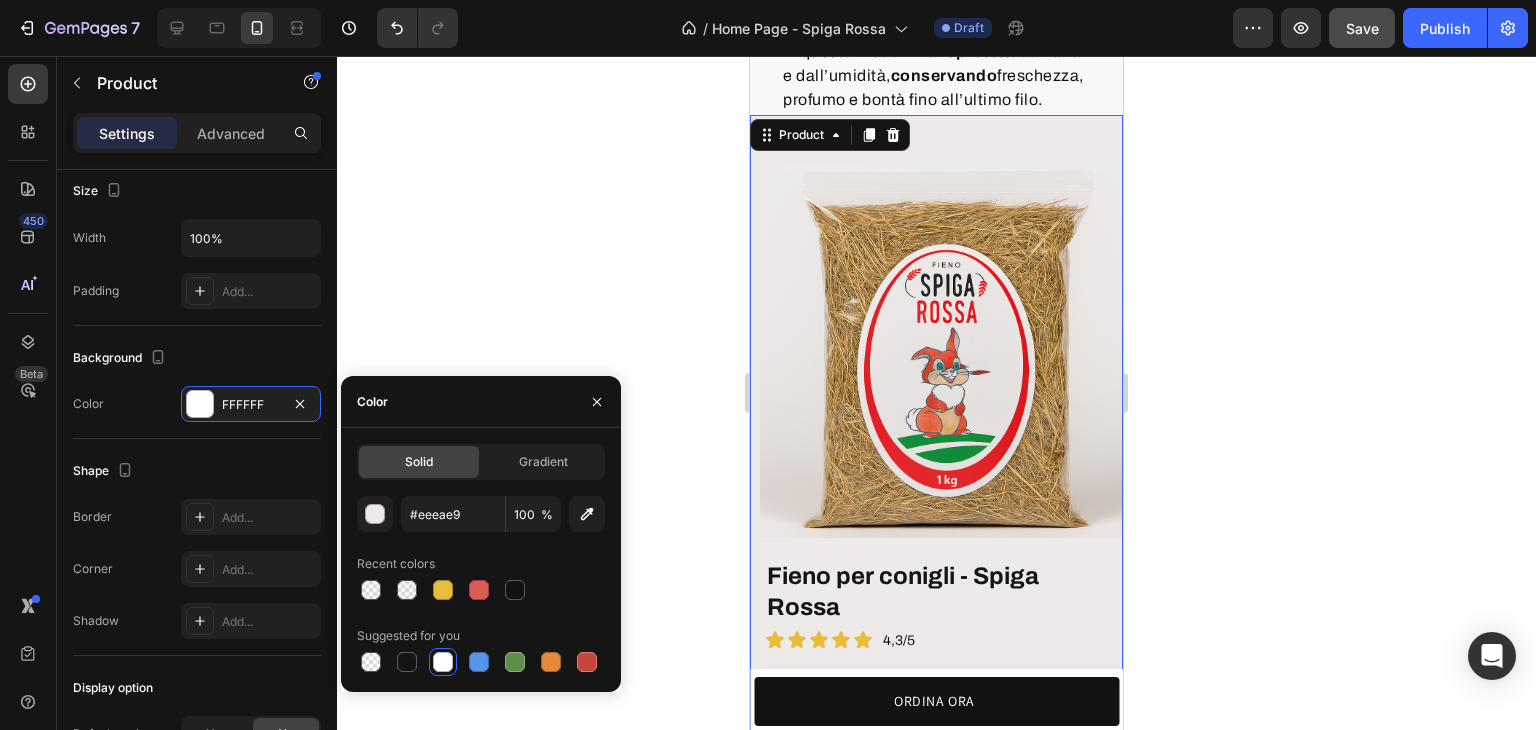 click 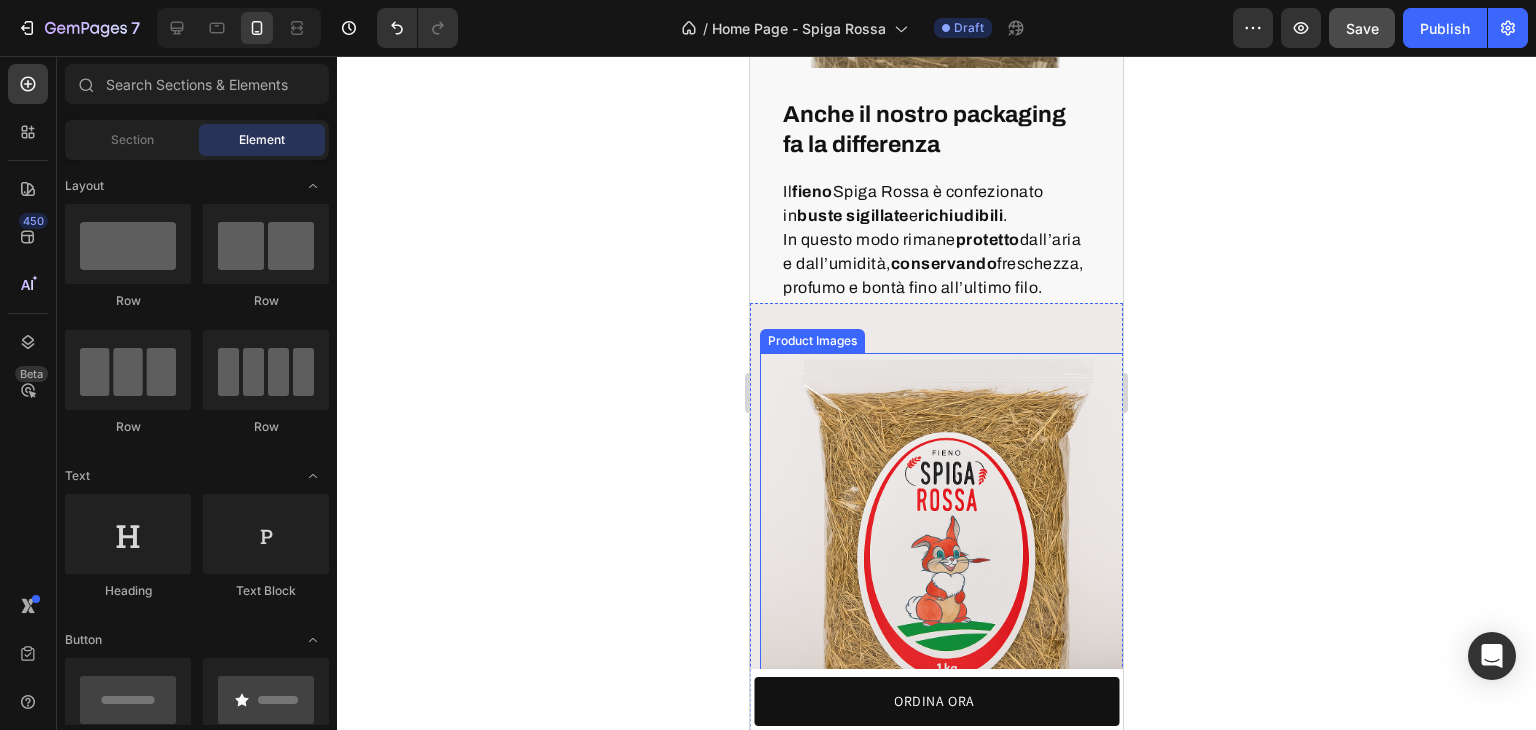 scroll, scrollTop: 5532, scrollLeft: 0, axis: vertical 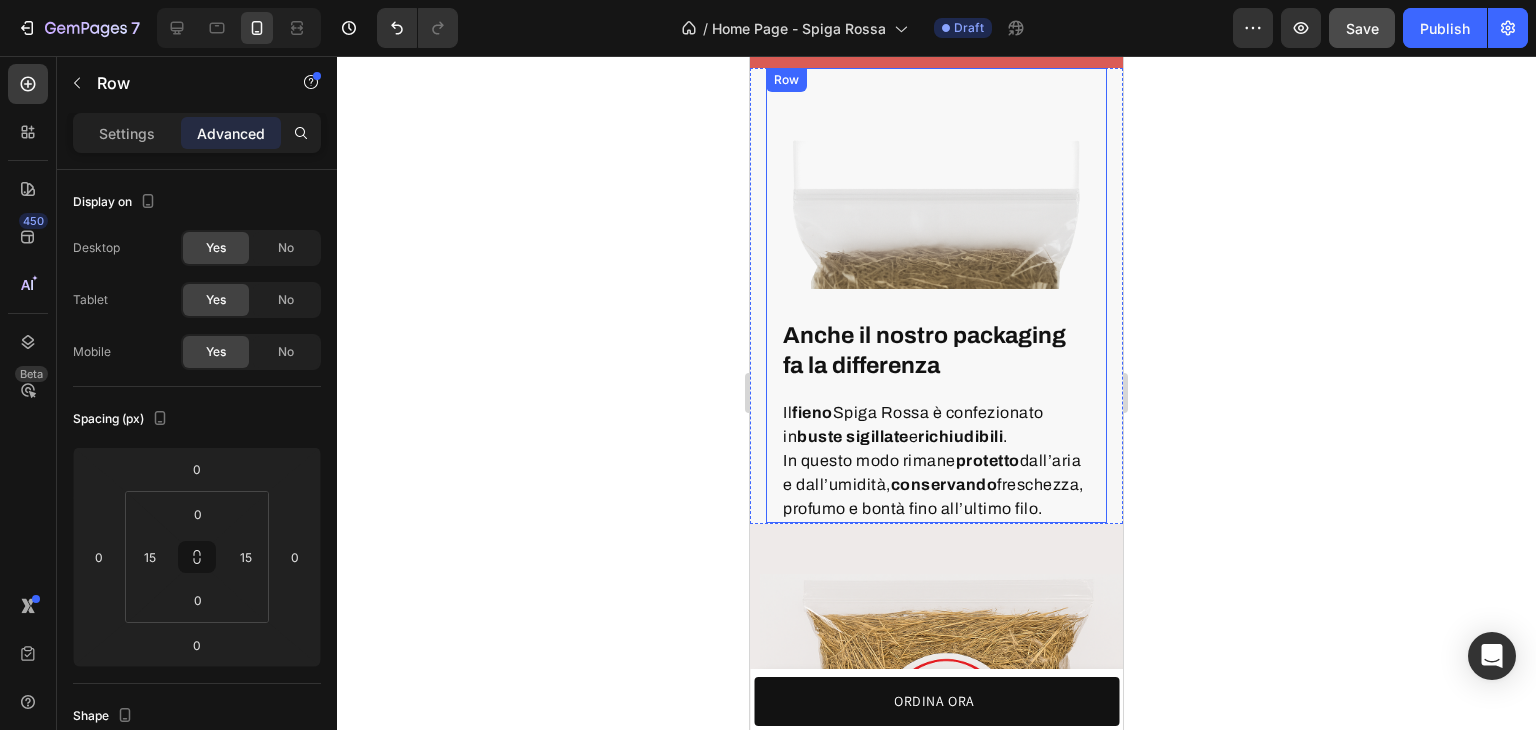 click on "Anche il nostro packaging fa la differenza Heading Il  fieno  Spiga Rossa è confezionato in  buste sigillate  e  richiudibili . In questo modo rimane  protetto  dall’aria e dall’umidità,  conservando  freschezza, profumo e bontà fino all’ultimo filo. Text block Row Image Row" at bounding box center (936, 295) 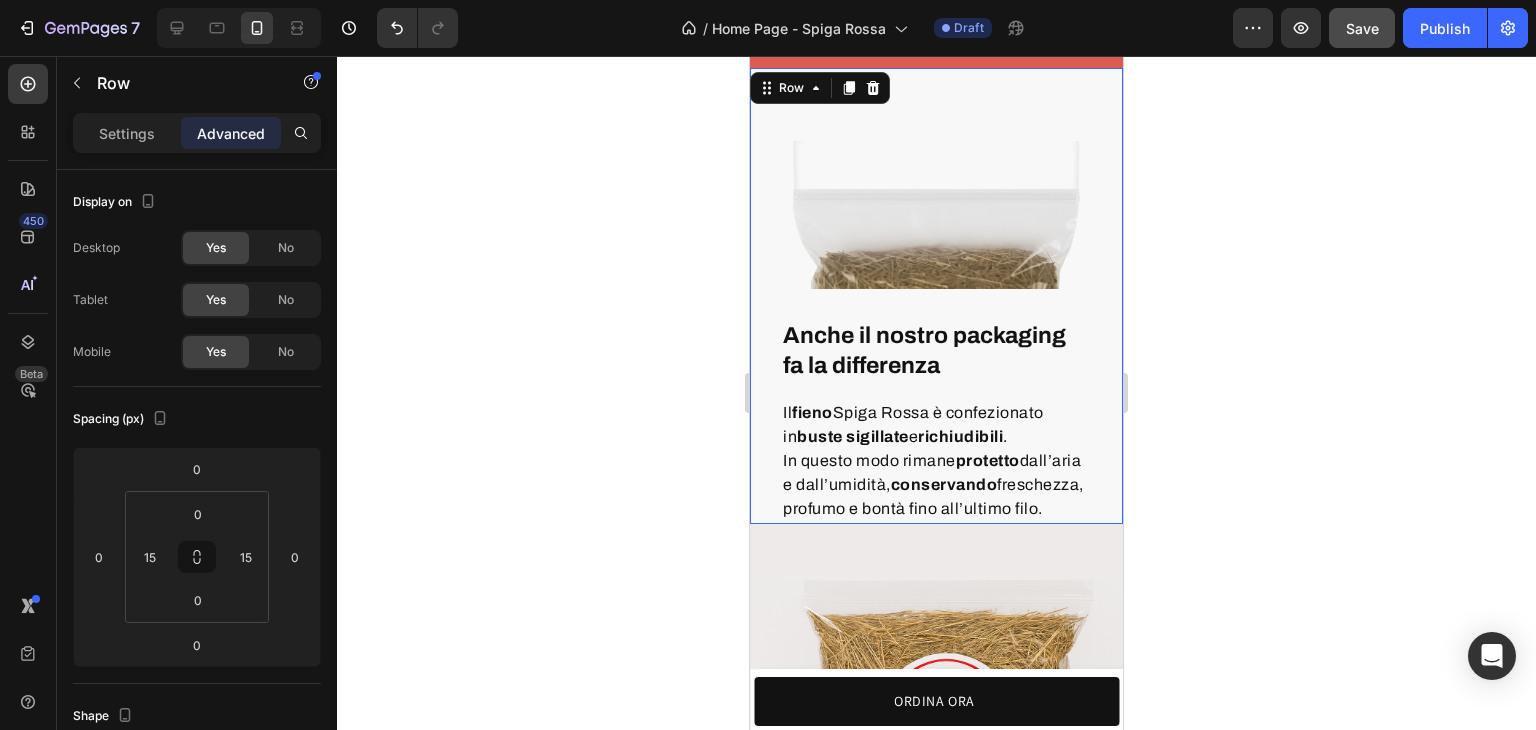 scroll, scrollTop: 400, scrollLeft: 0, axis: vertical 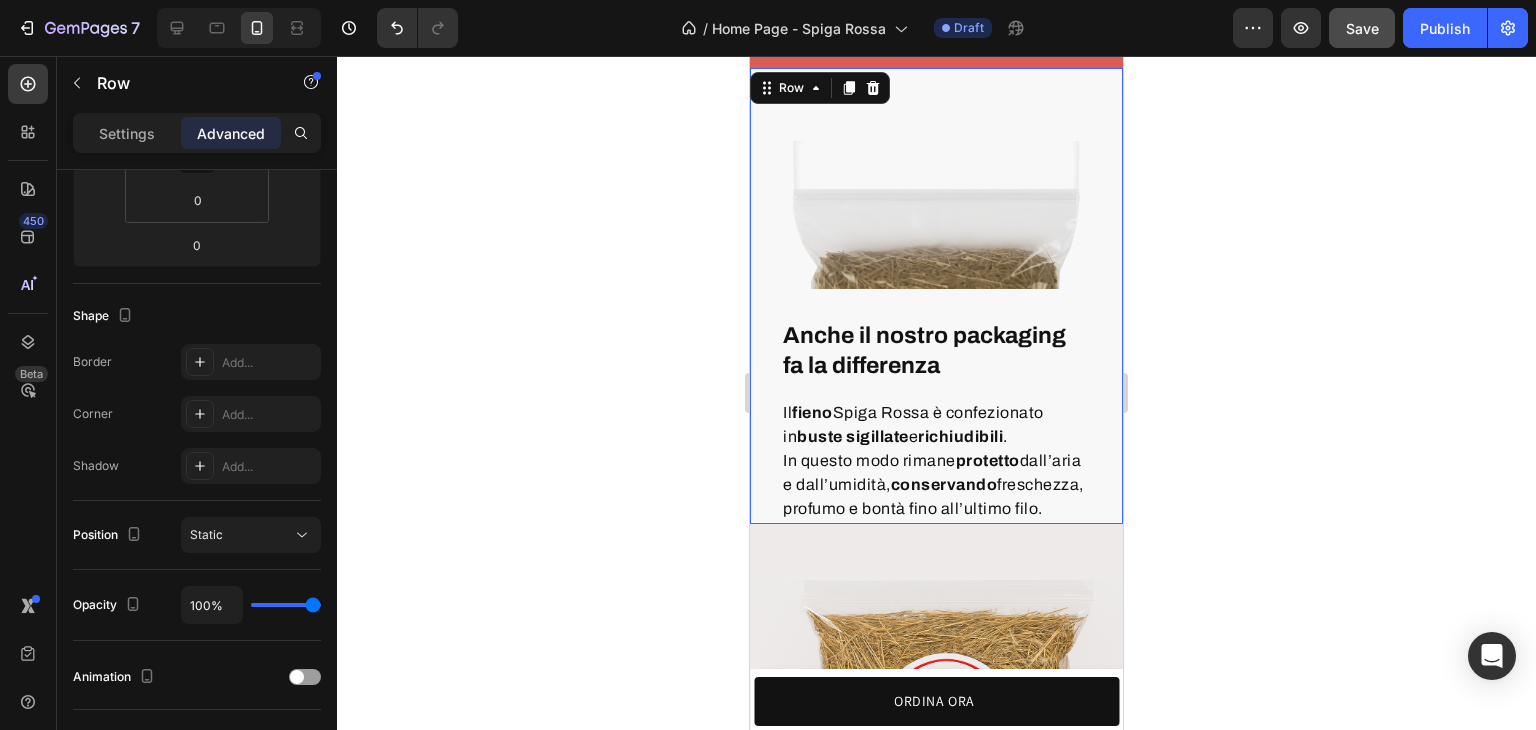 click on "Anche il nostro packaging fa la differenza Heading Il  fieno  Spiga Rossa è confezionato in  buste sigillate  e  richiudibili . In questo modo rimane  protetto  dall’aria e dall’umidità,  conservando  freschezza, profumo e bontà fino all’ultimo filo. Text block Row Image Row Row   0" at bounding box center [936, 296] 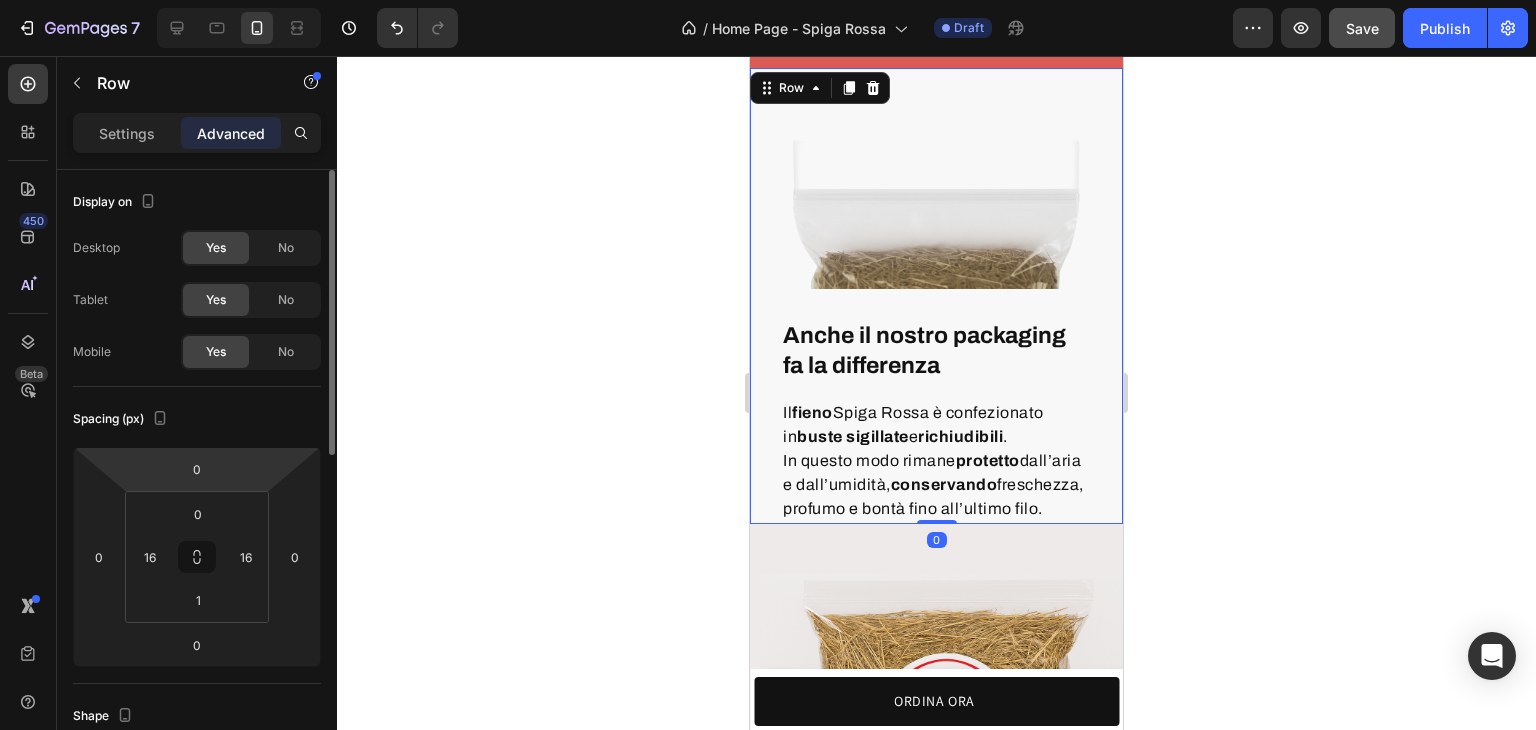 scroll, scrollTop: 600, scrollLeft: 0, axis: vertical 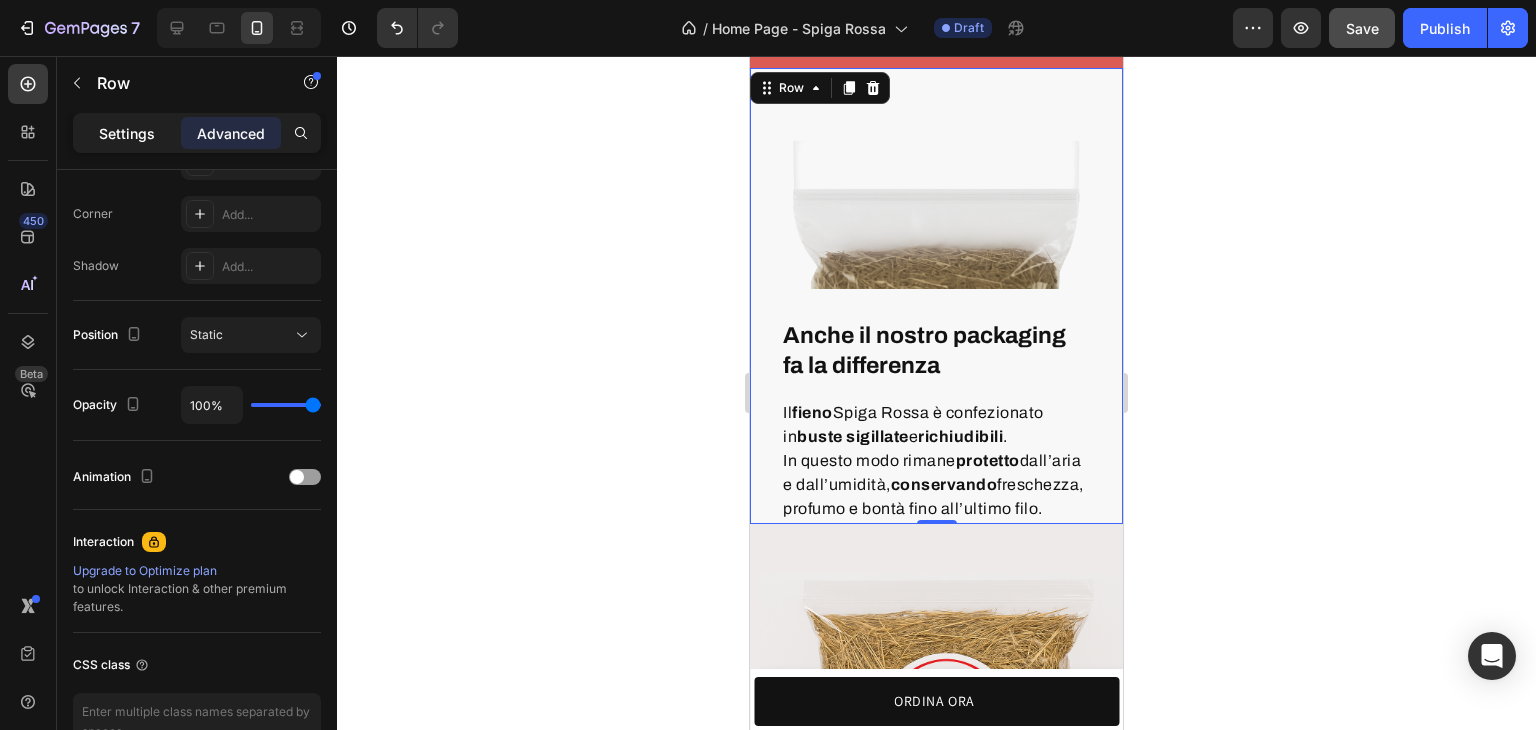 click on "Settings" at bounding box center (127, 133) 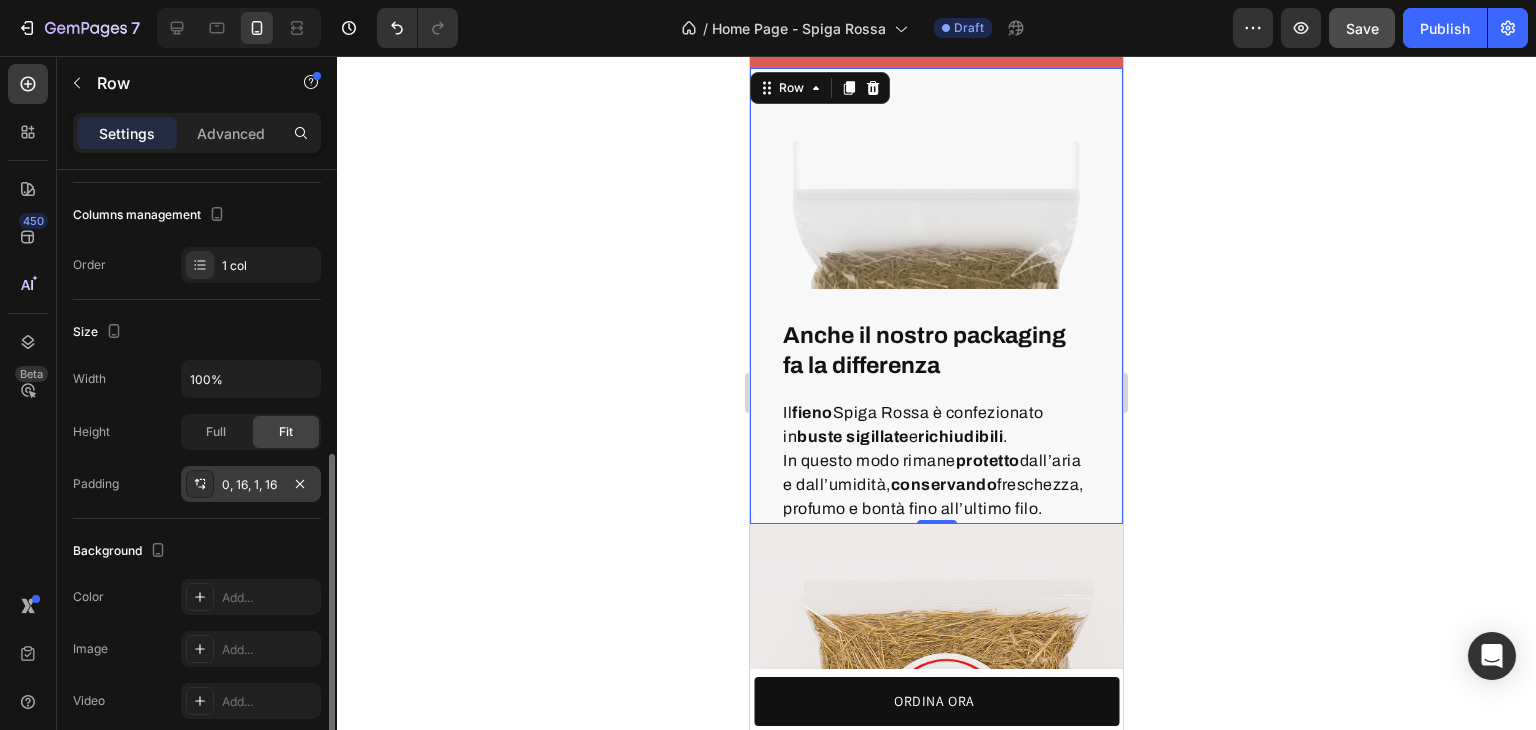 scroll, scrollTop: 349, scrollLeft: 0, axis: vertical 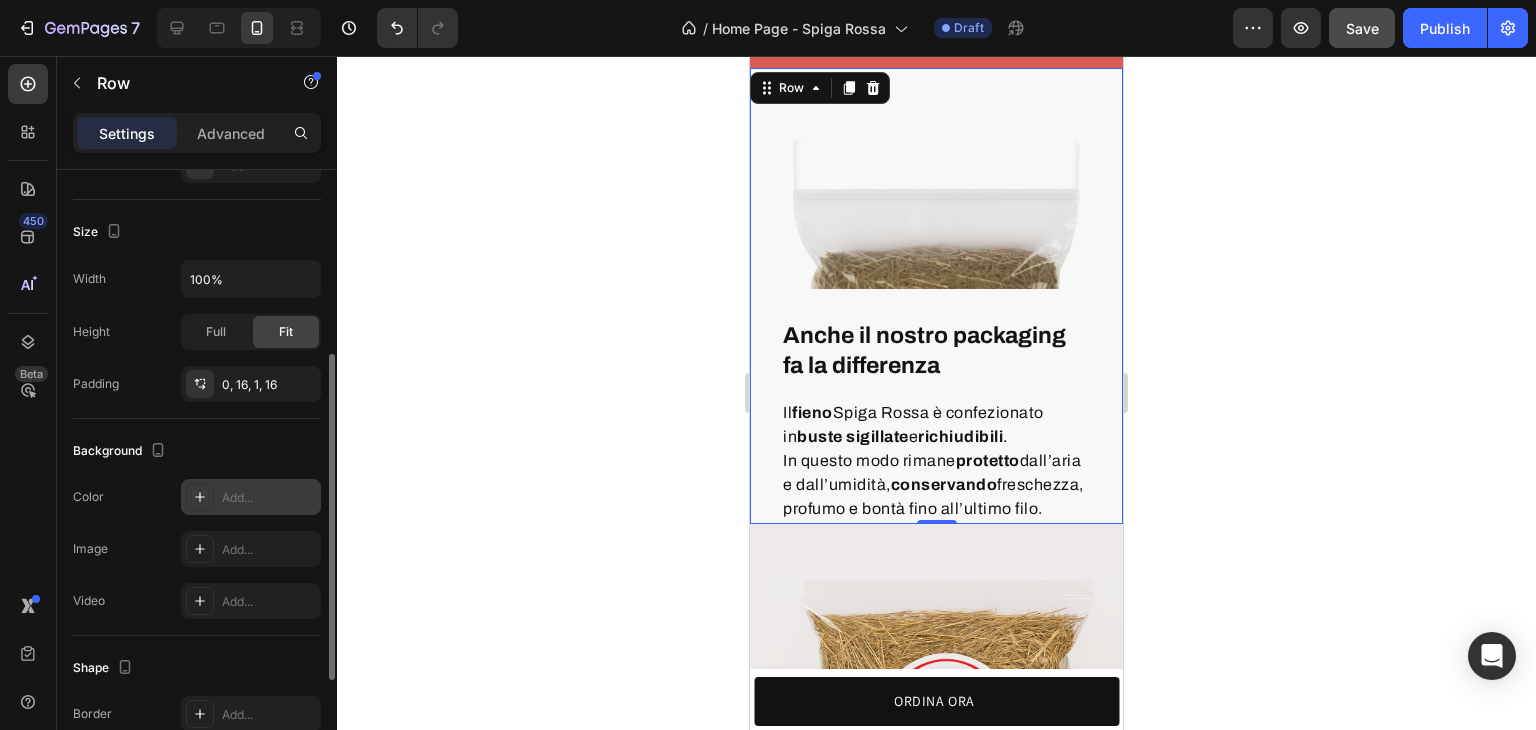 click on "Add..." at bounding box center [269, 498] 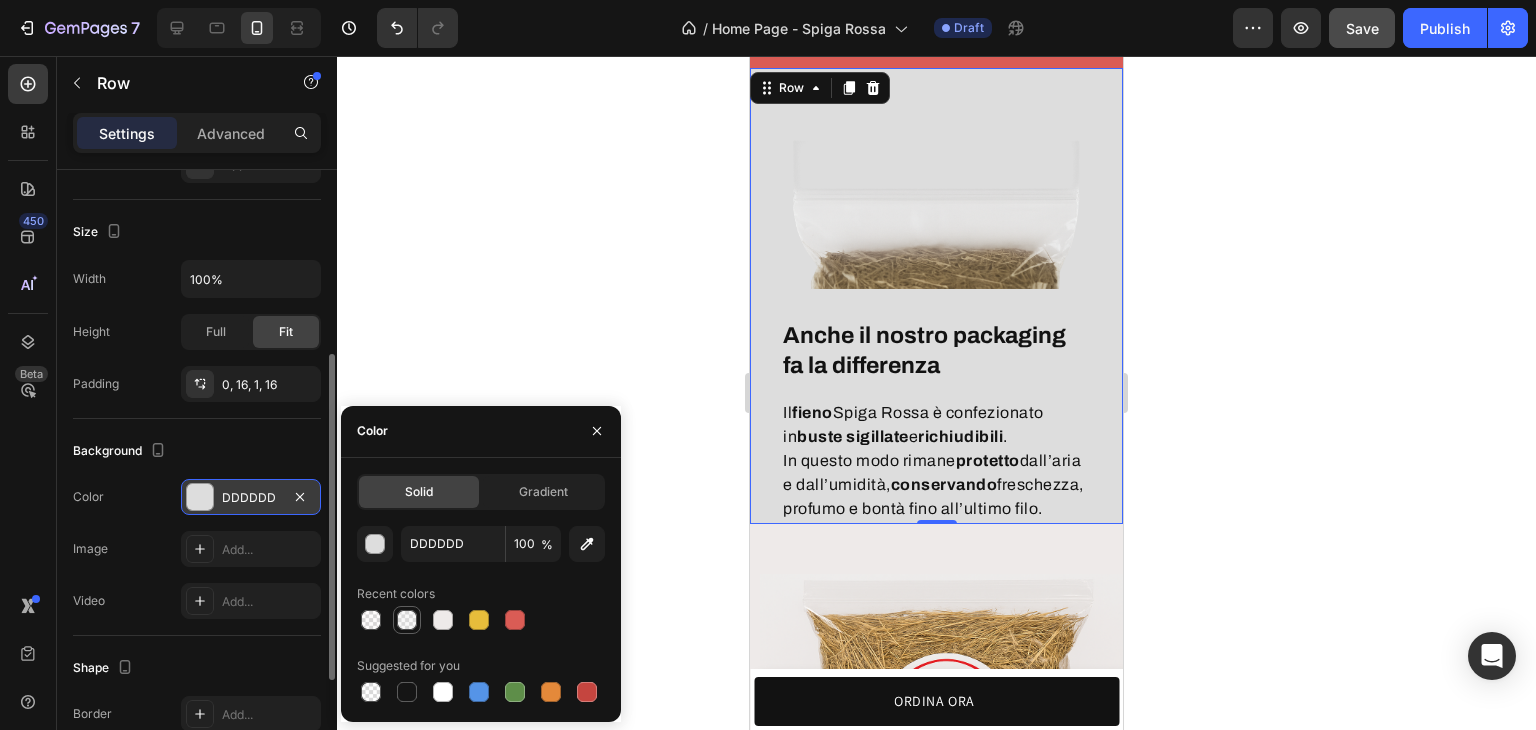 click at bounding box center (407, 620) 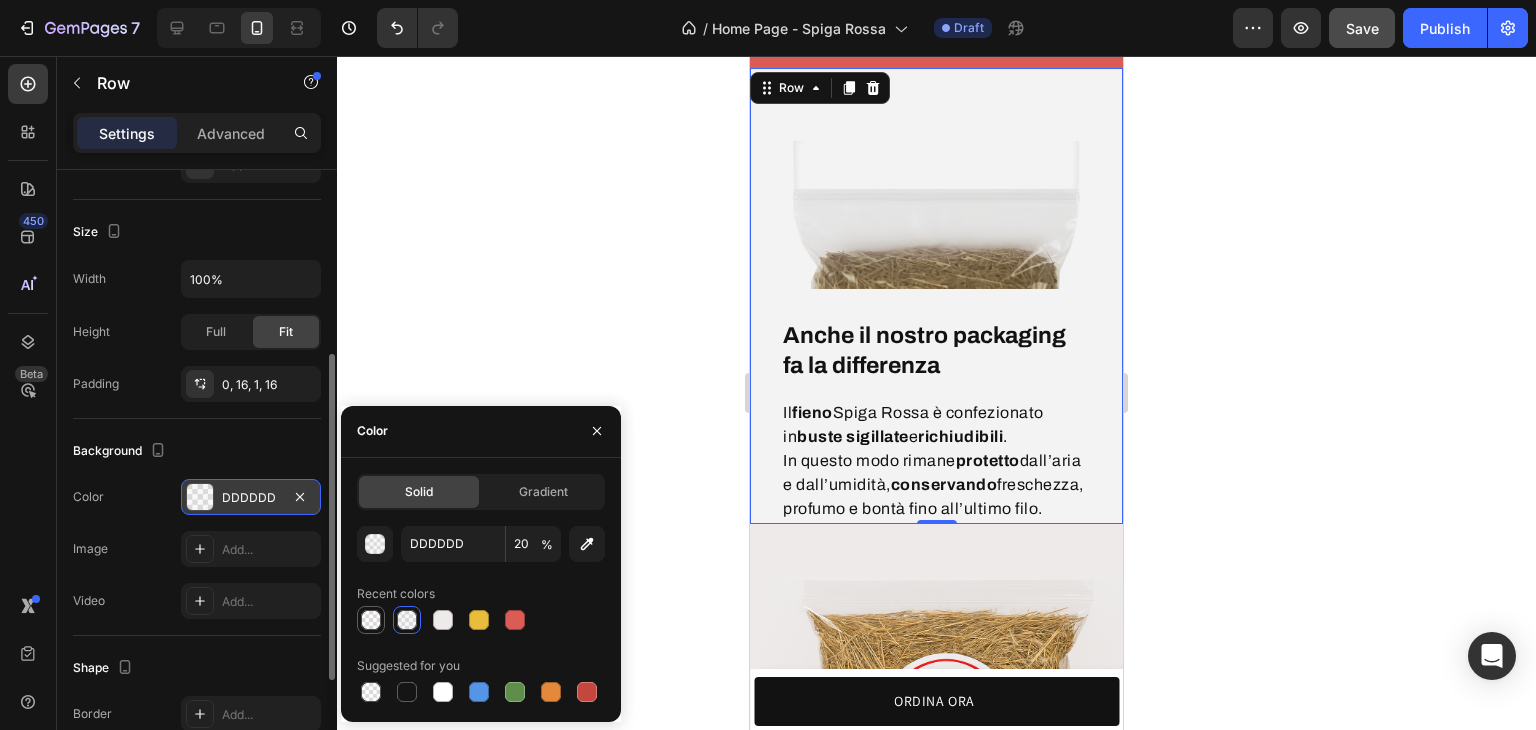 click at bounding box center [371, 620] 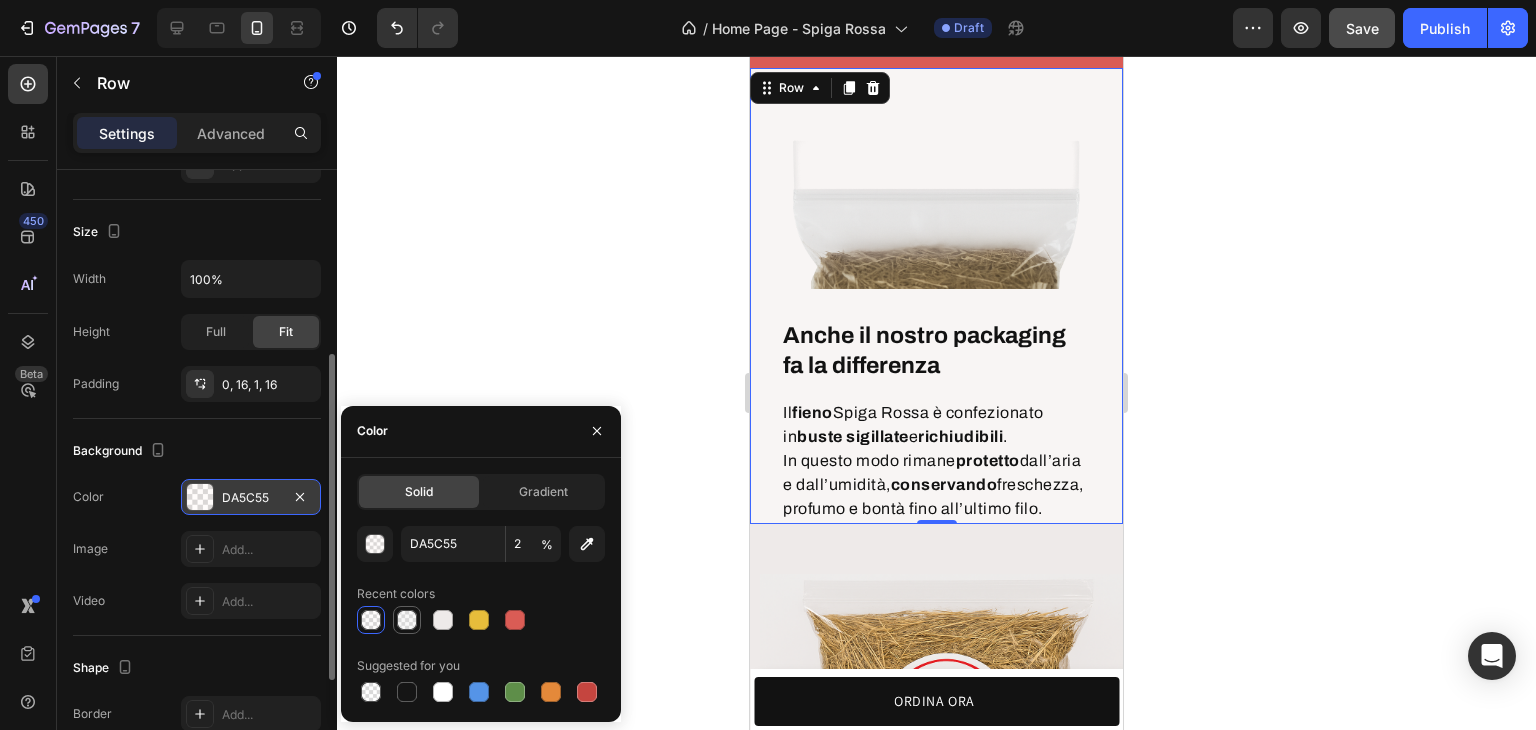click at bounding box center [407, 620] 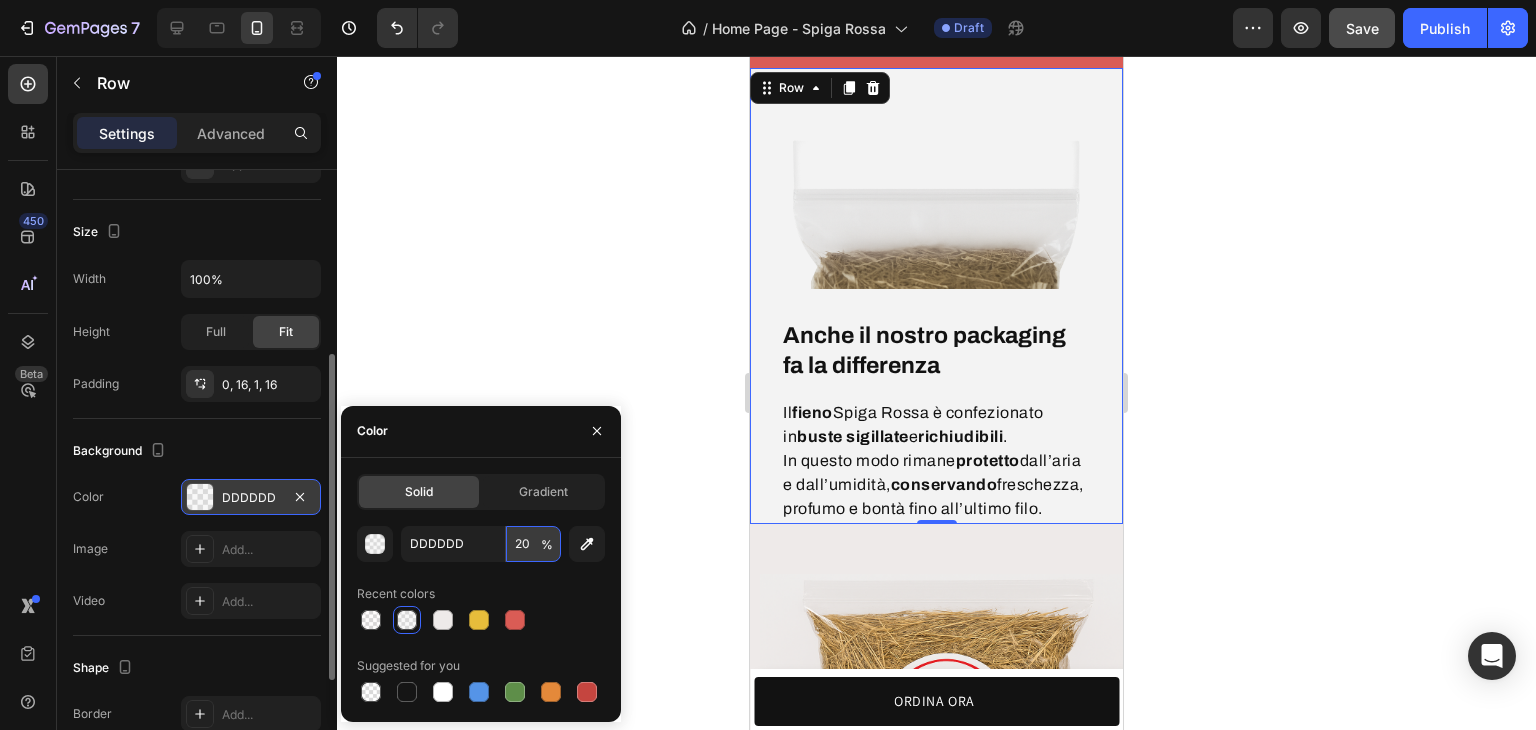 click on "20" at bounding box center [533, 544] 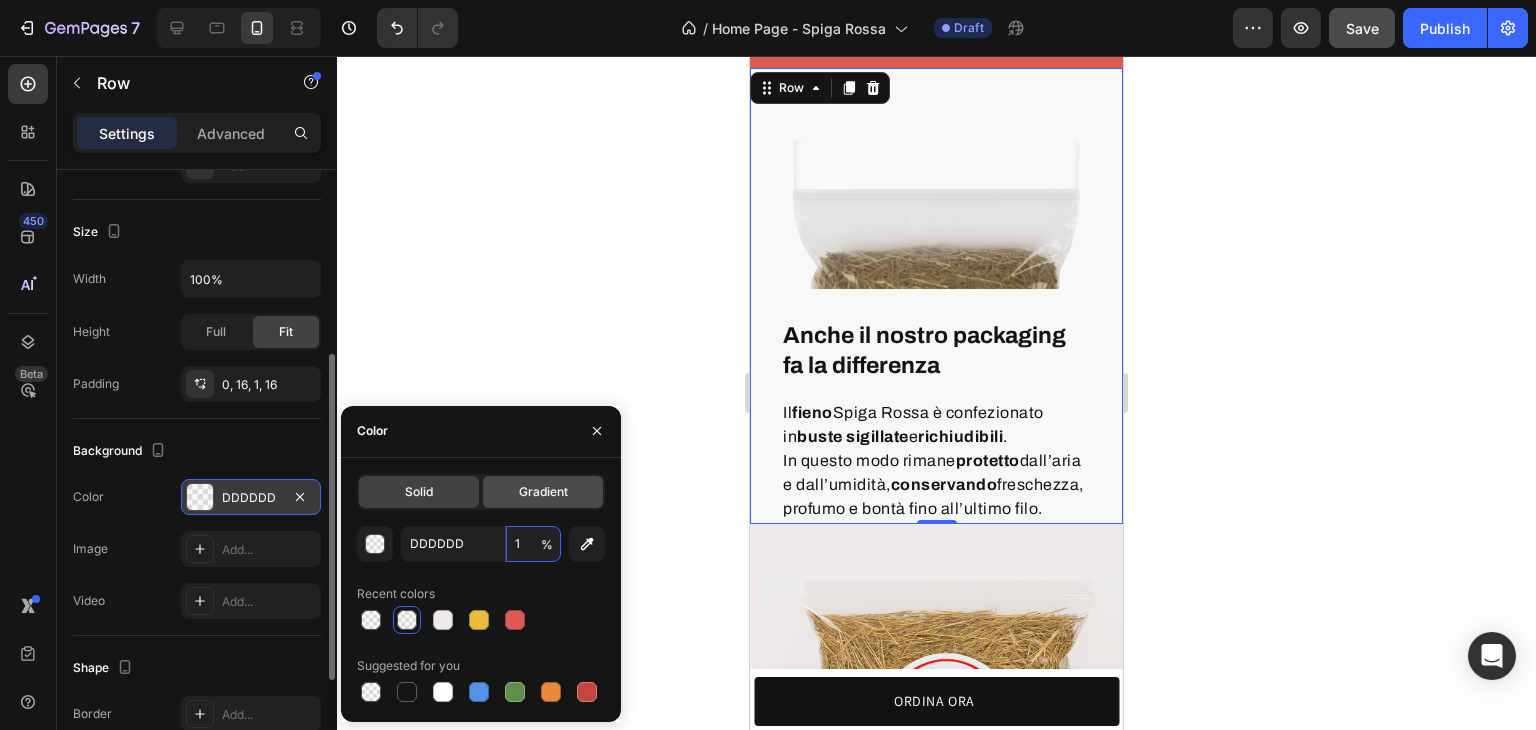 type on "10" 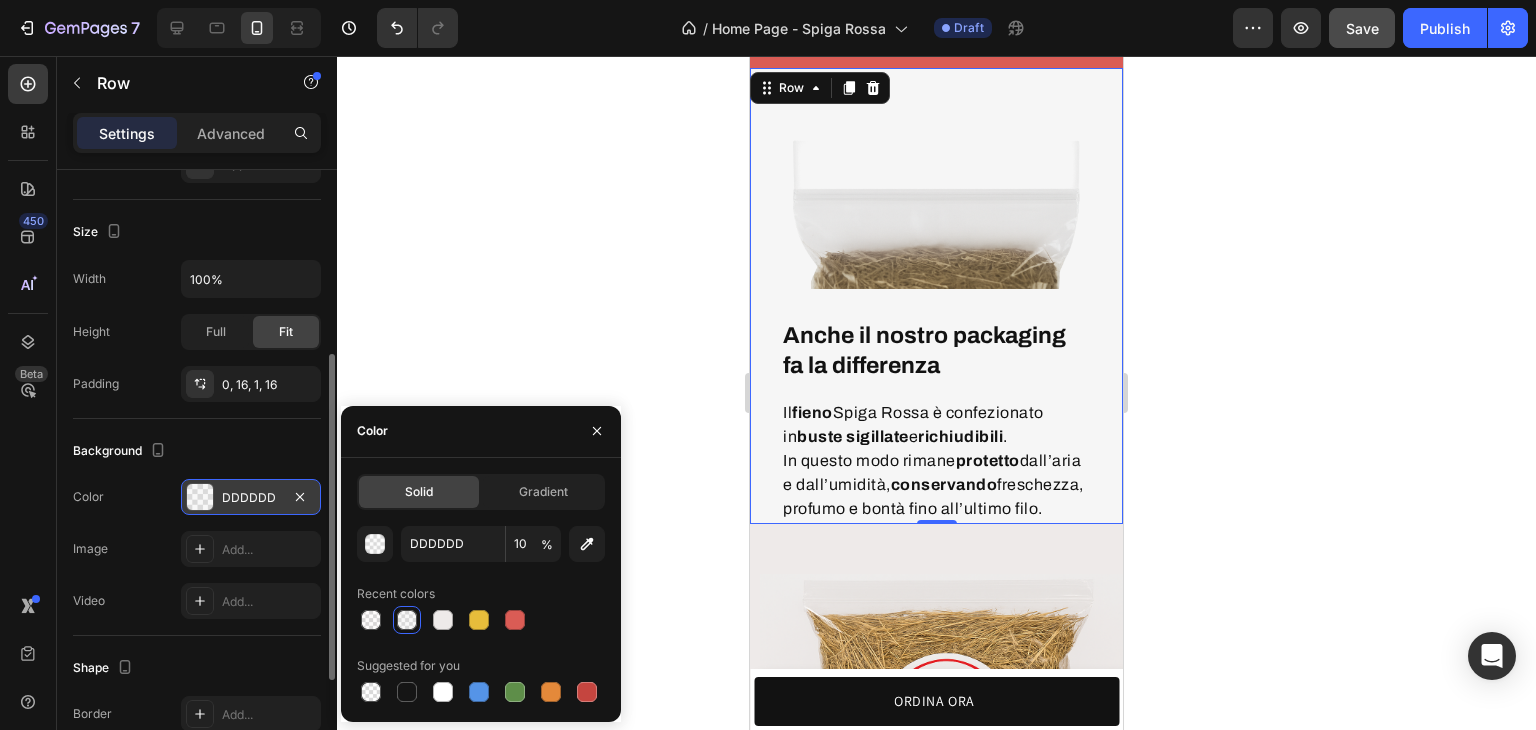 click 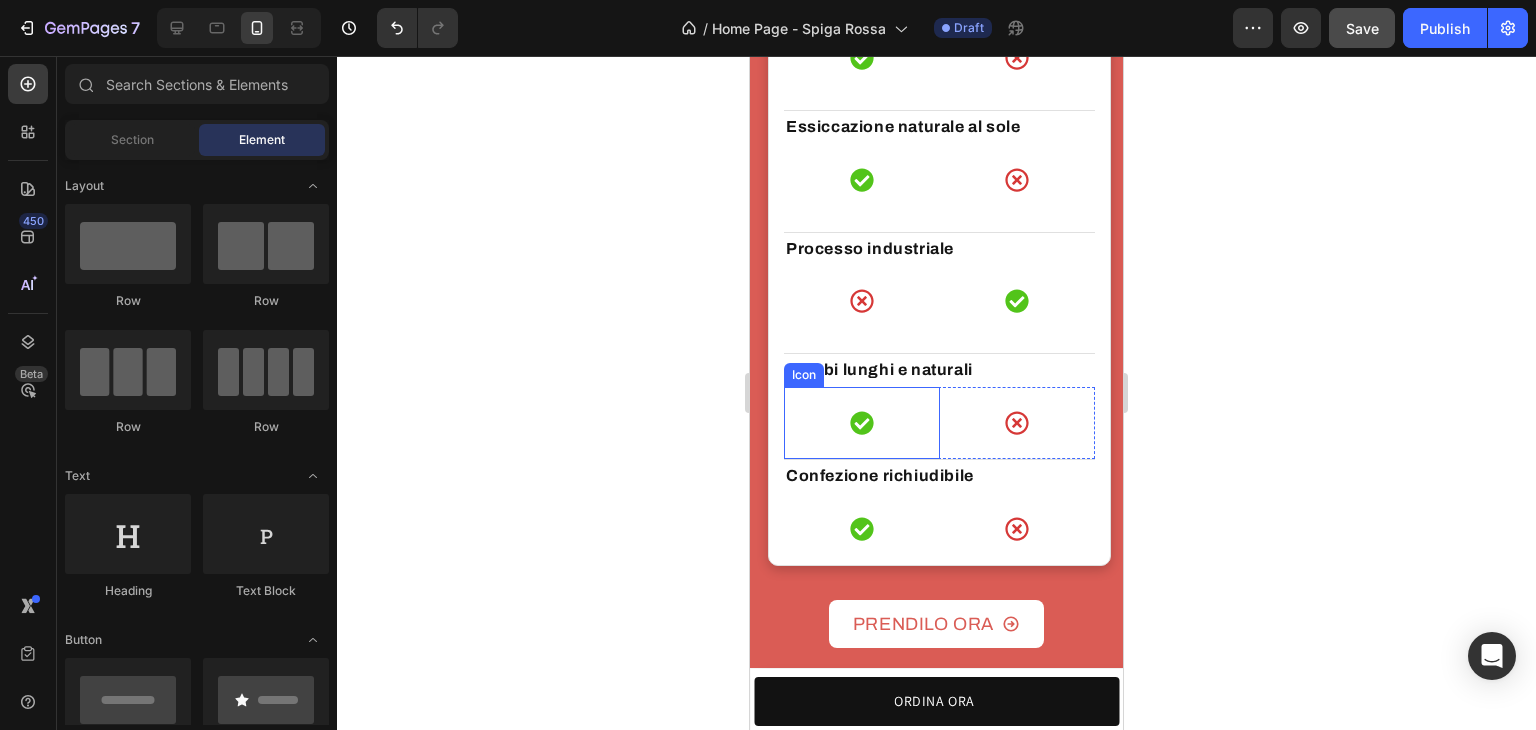 scroll, scrollTop: 5432, scrollLeft: 0, axis: vertical 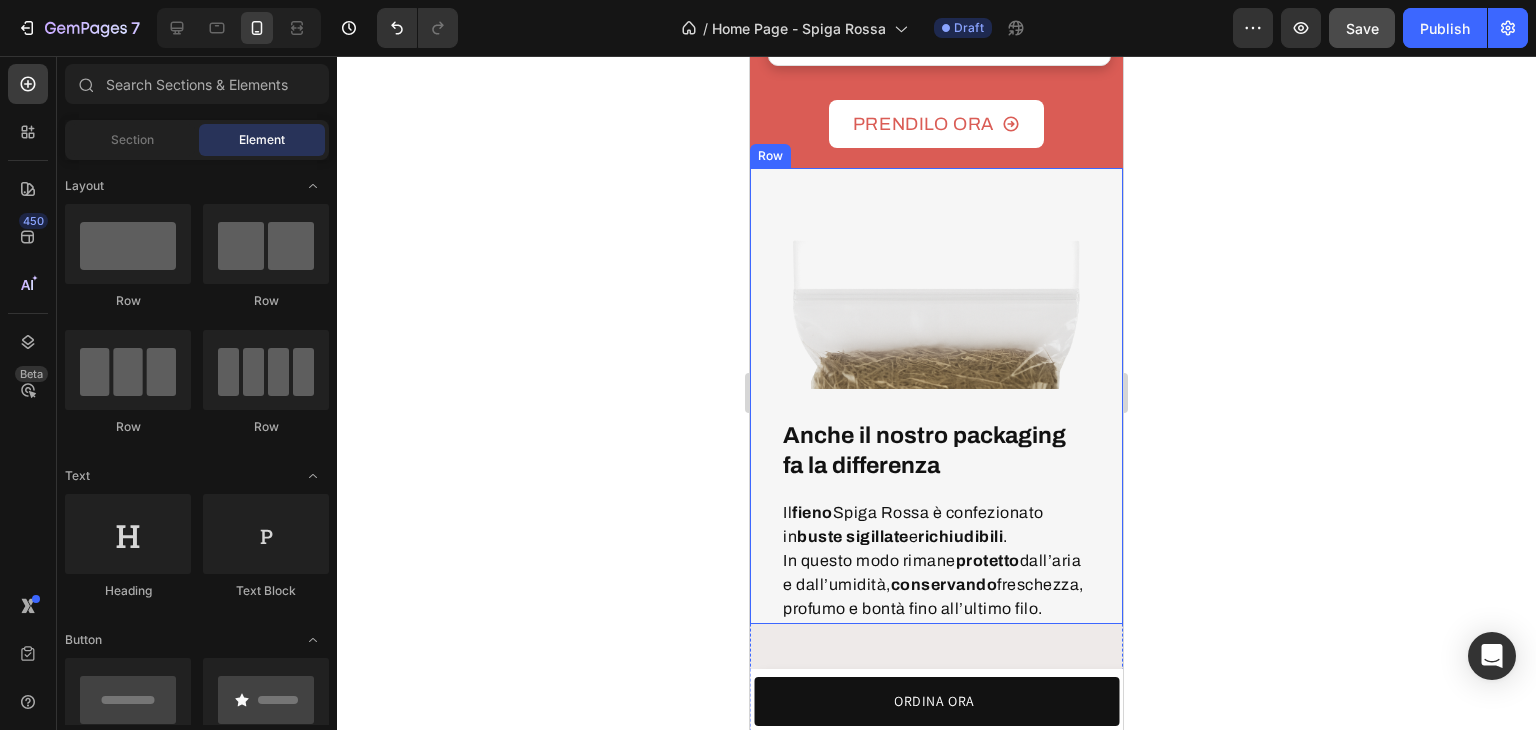 click on "Anche il nostro packaging fa la differenza Heading Il  fieno  Spiga Rossa è confezionato in  buste sigillate  e  richiudibili . In questo modo rimane  protetto  dall’aria e dall’umidità,  conservando  freschezza, profumo e bontà fino all’ultimo filo. Text block Row Image Row Row" at bounding box center [936, 396] 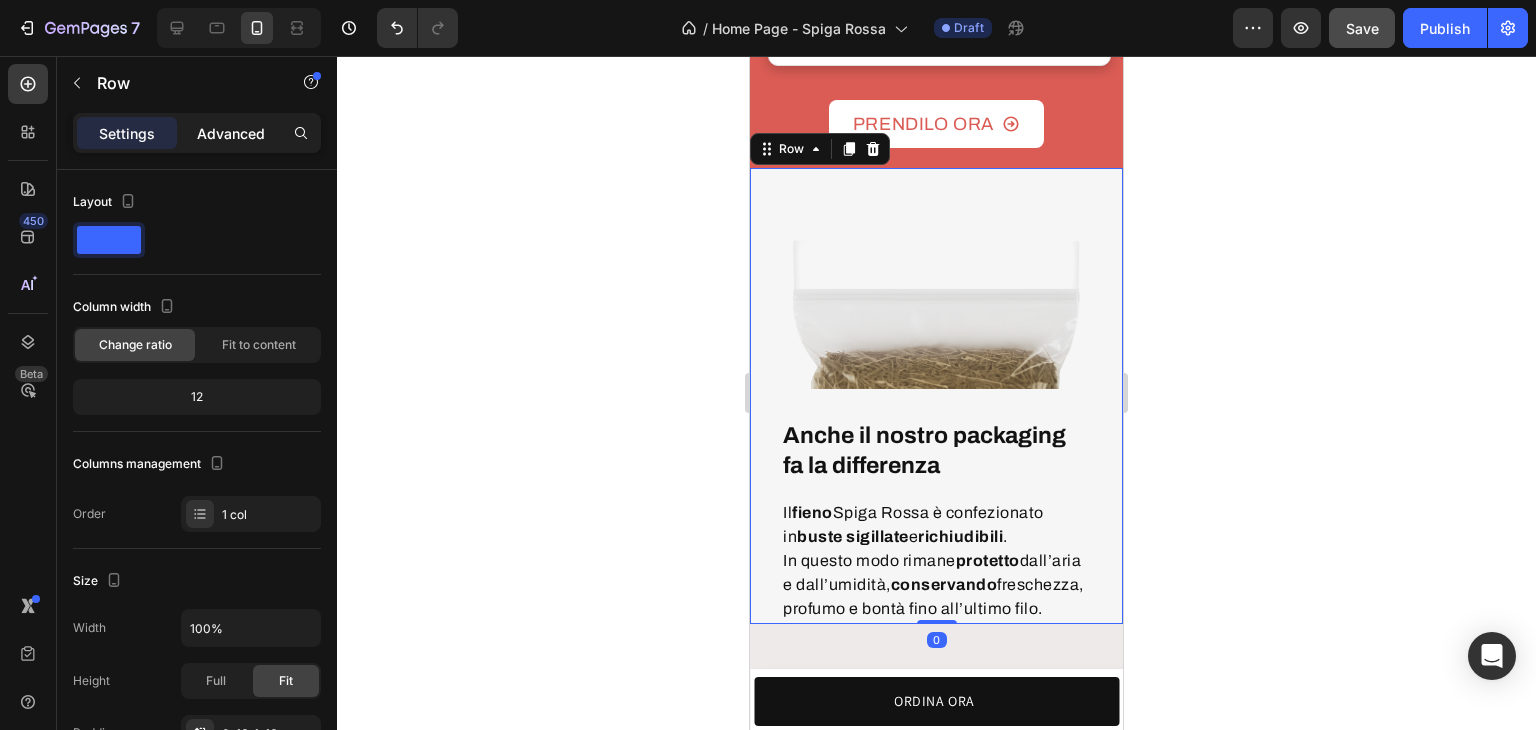 click on "Advanced" at bounding box center (231, 133) 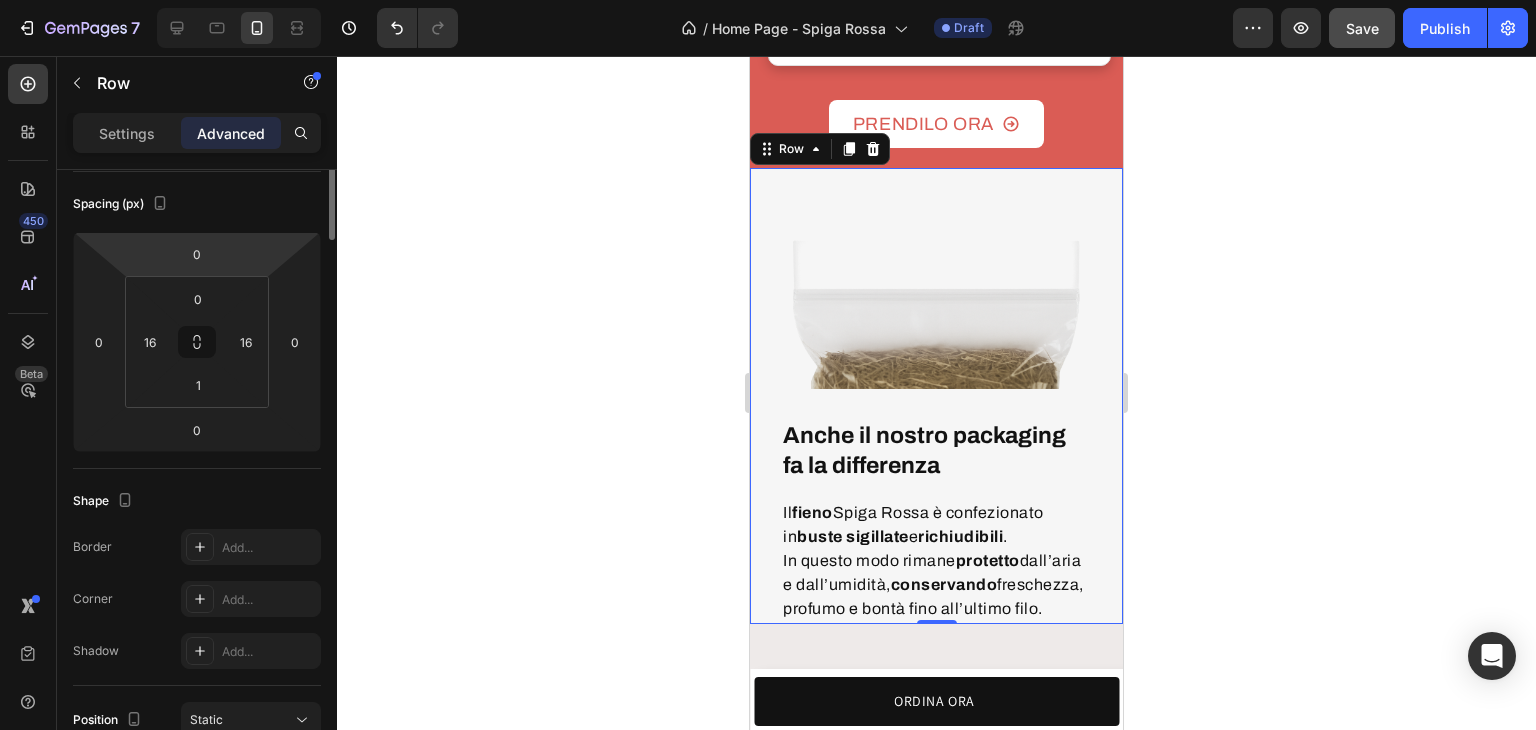 scroll, scrollTop: 0, scrollLeft: 0, axis: both 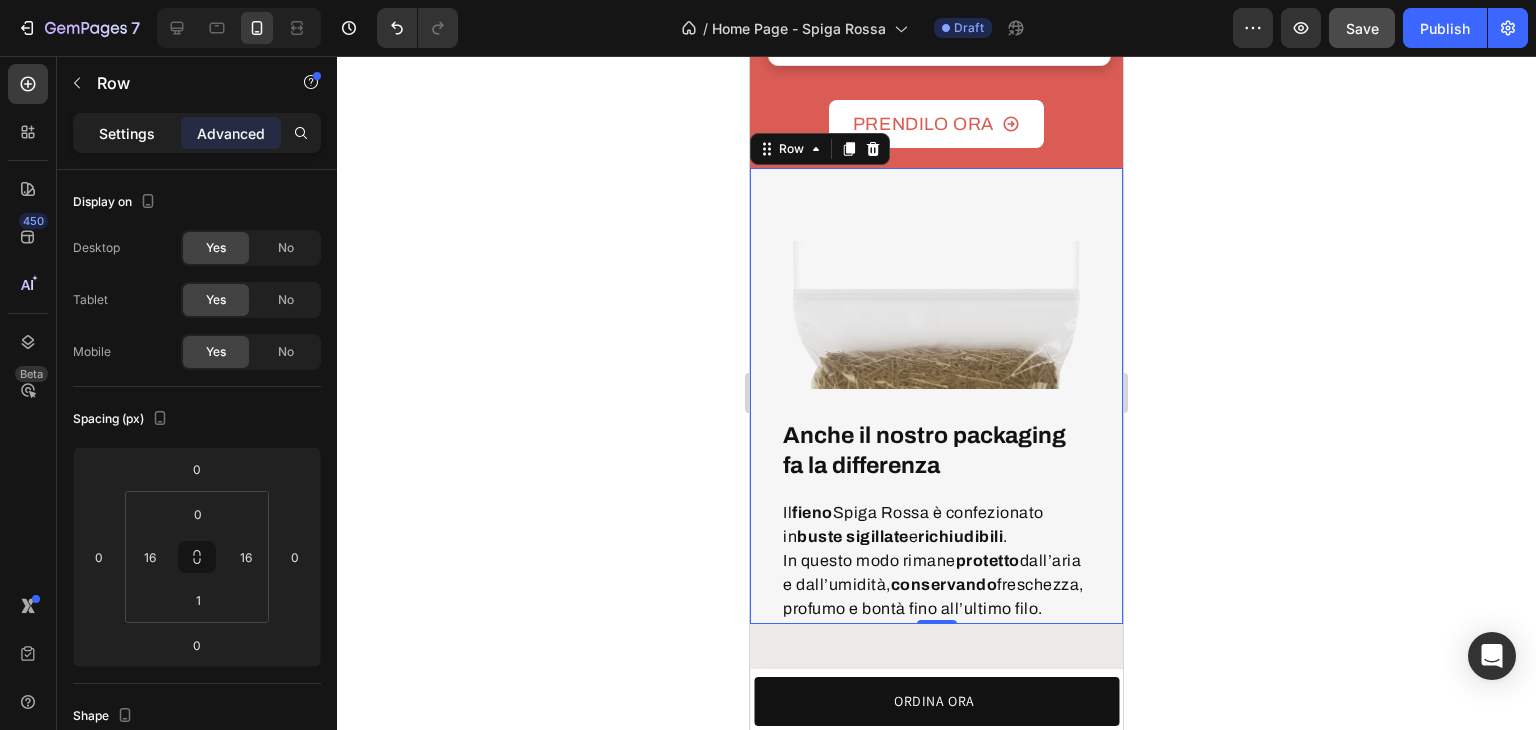 click on "Settings" 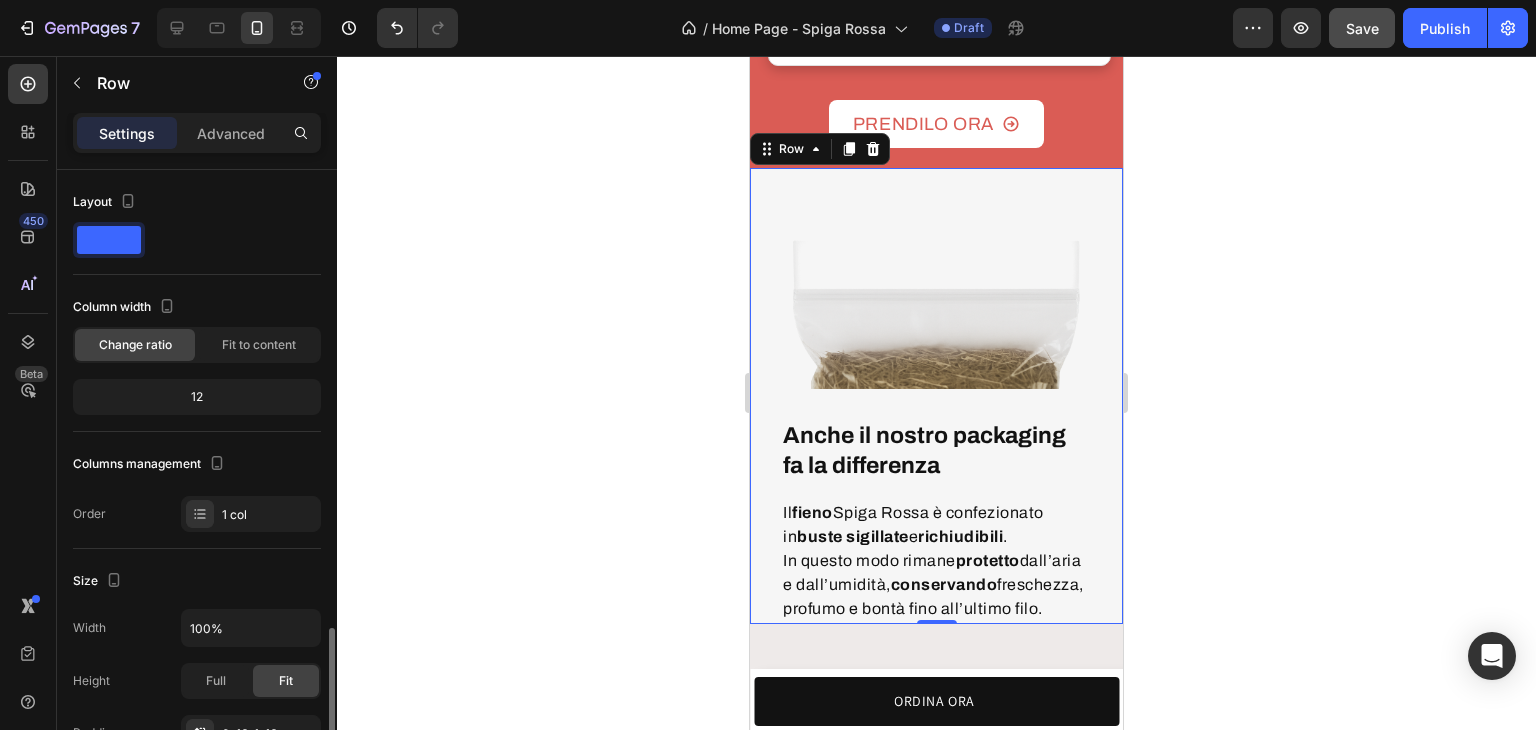 scroll, scrollTop: 400, scrollLeft: 0, axis: vertical 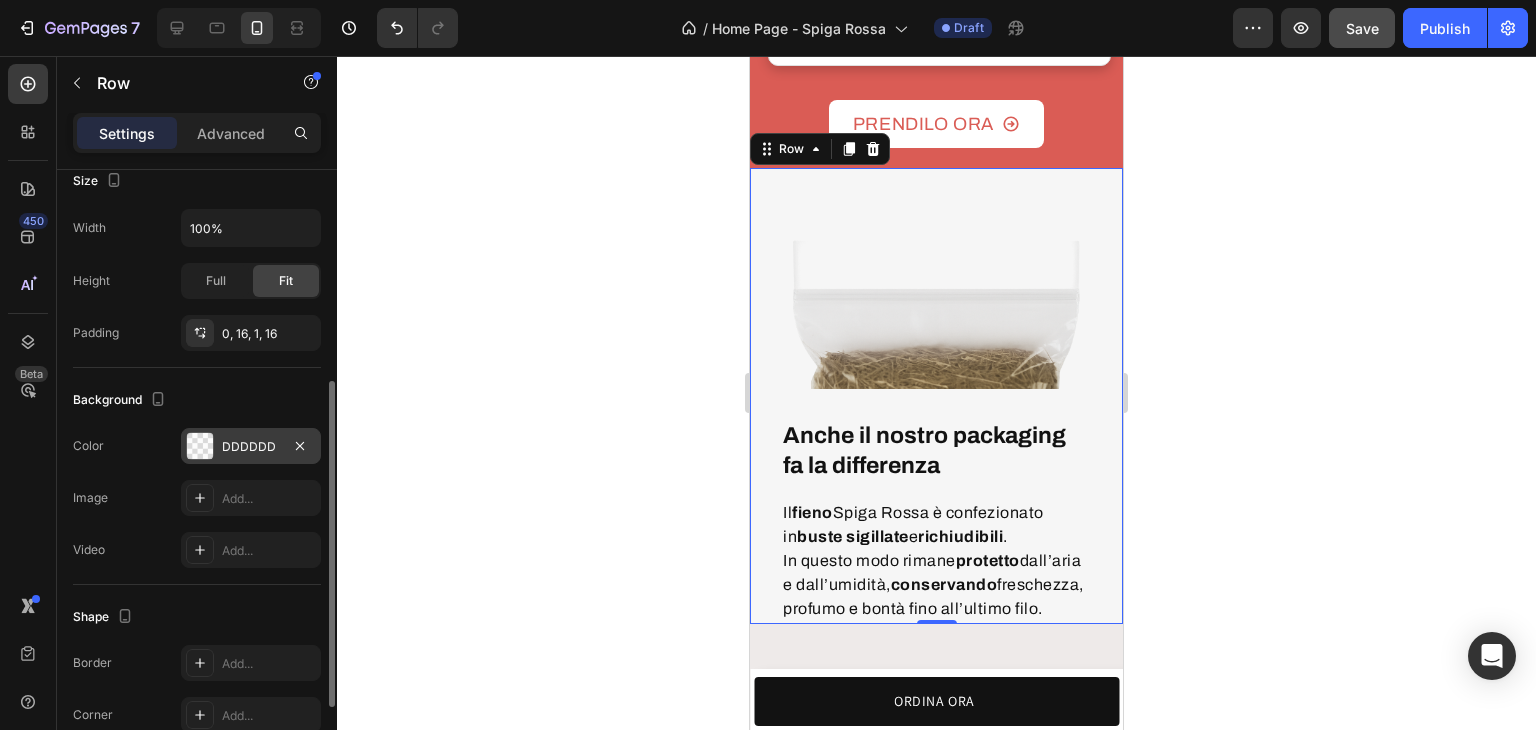 click on "DDDDDD" at bounding box center [251, 446] 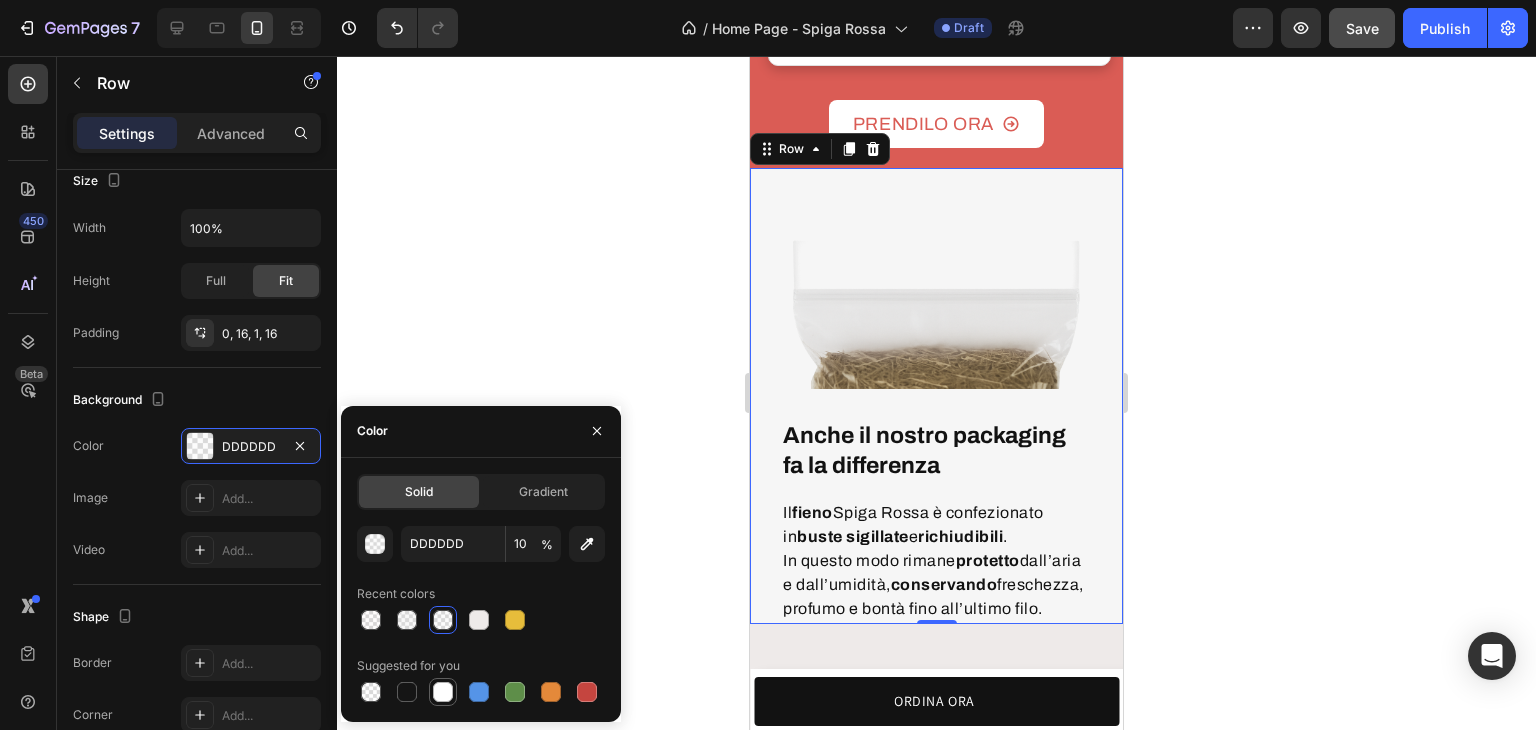 click at bounding box center [443, 692] 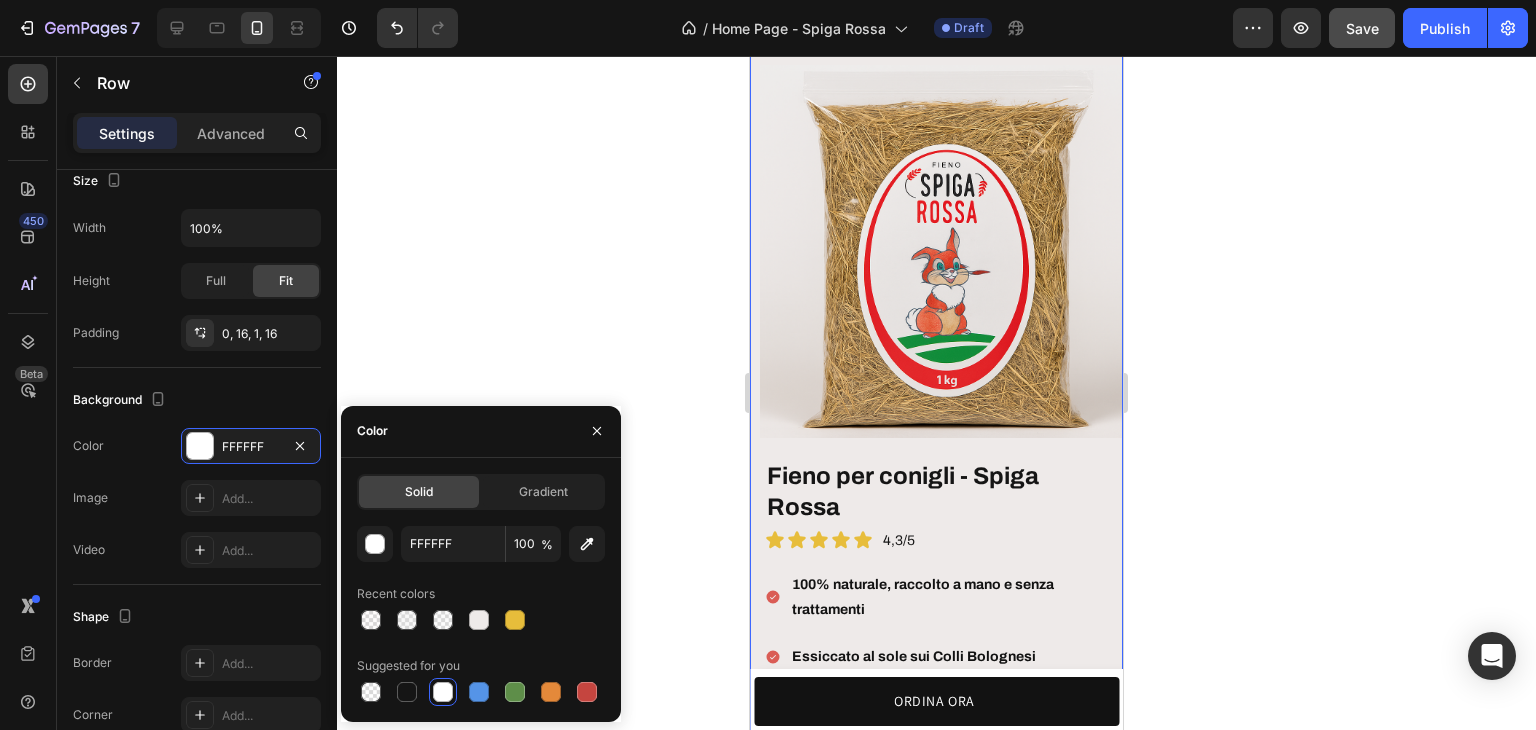 scroll, scrollTop: 6332, scrollLeft: 0, axis: vertical 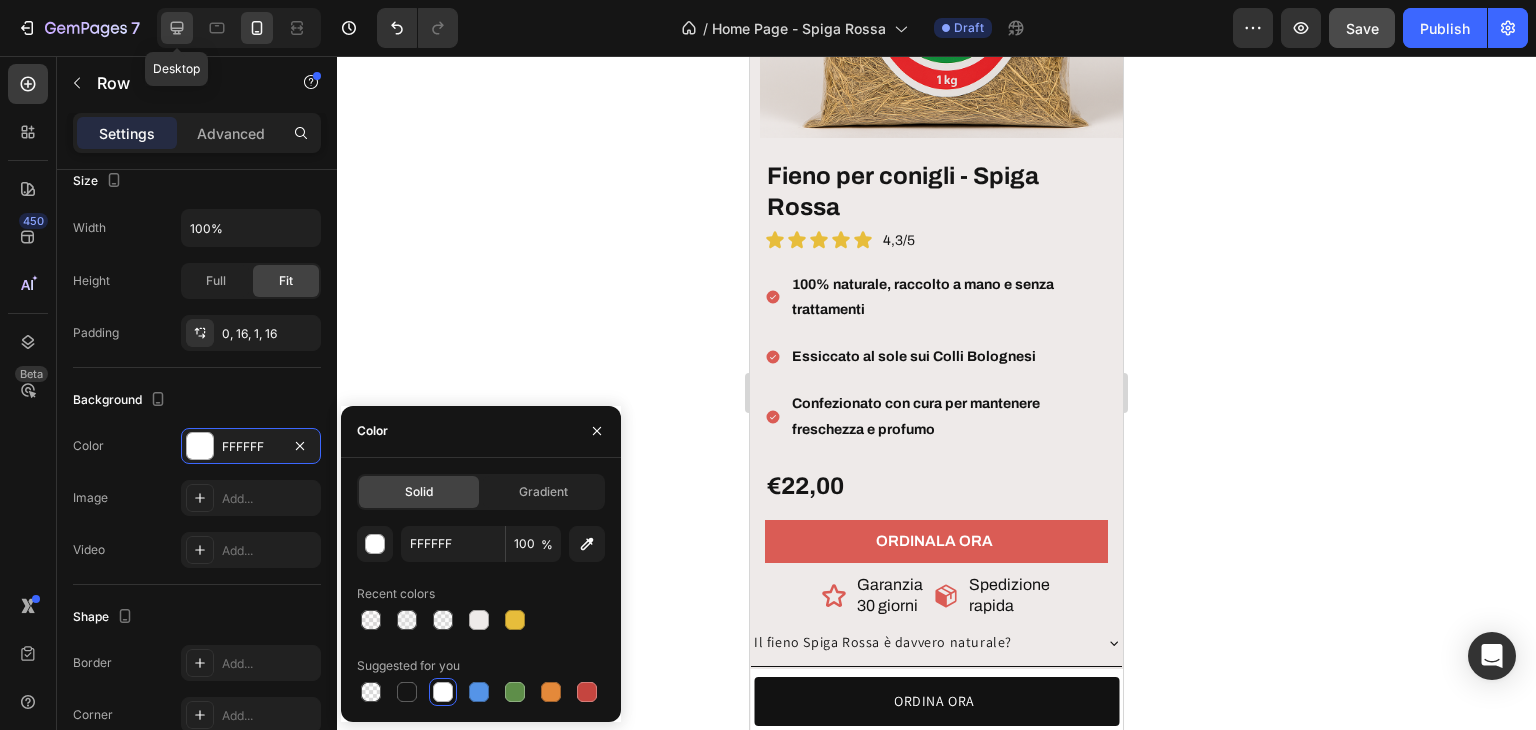 click 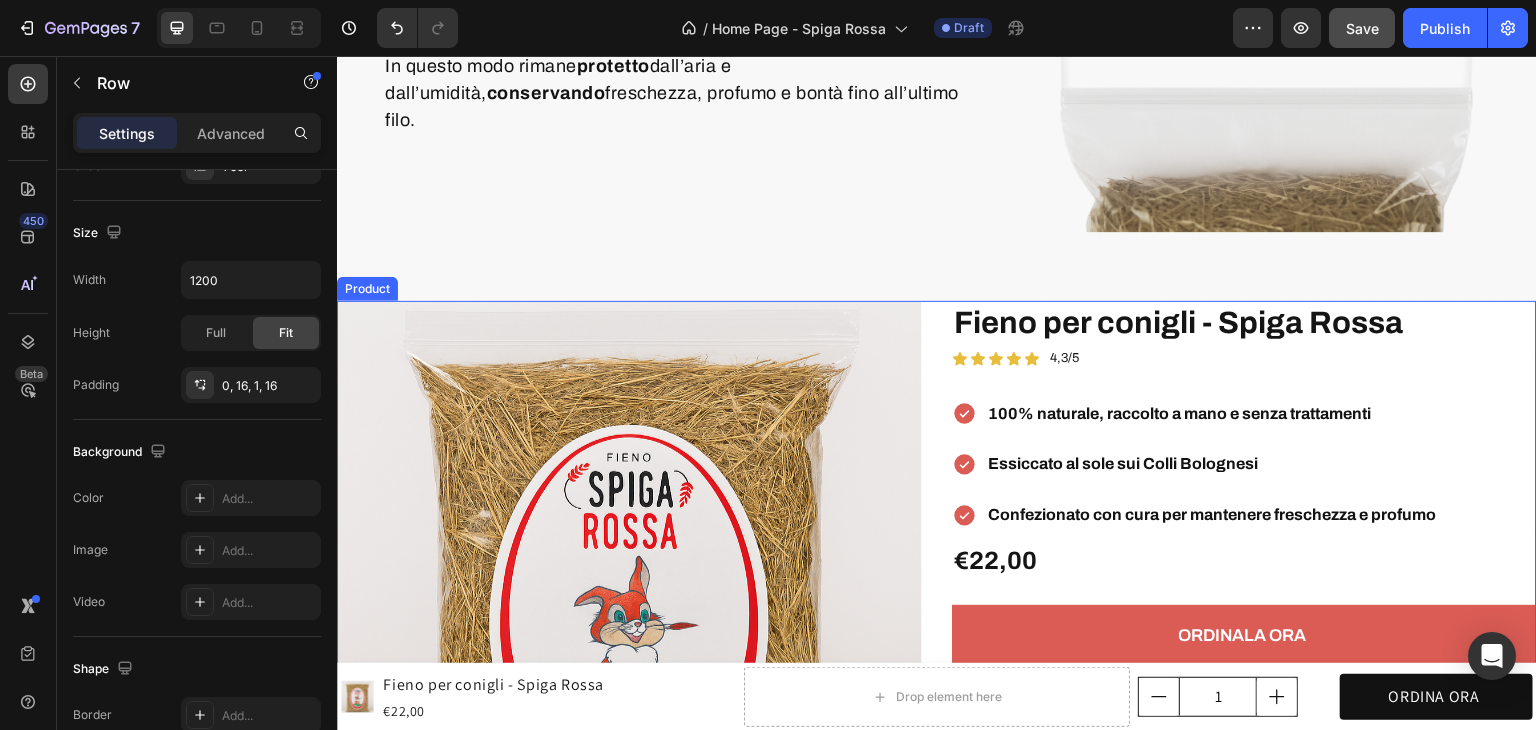 scroll, scrollTop: 4736, scrollLeft: 0, axis: vertical 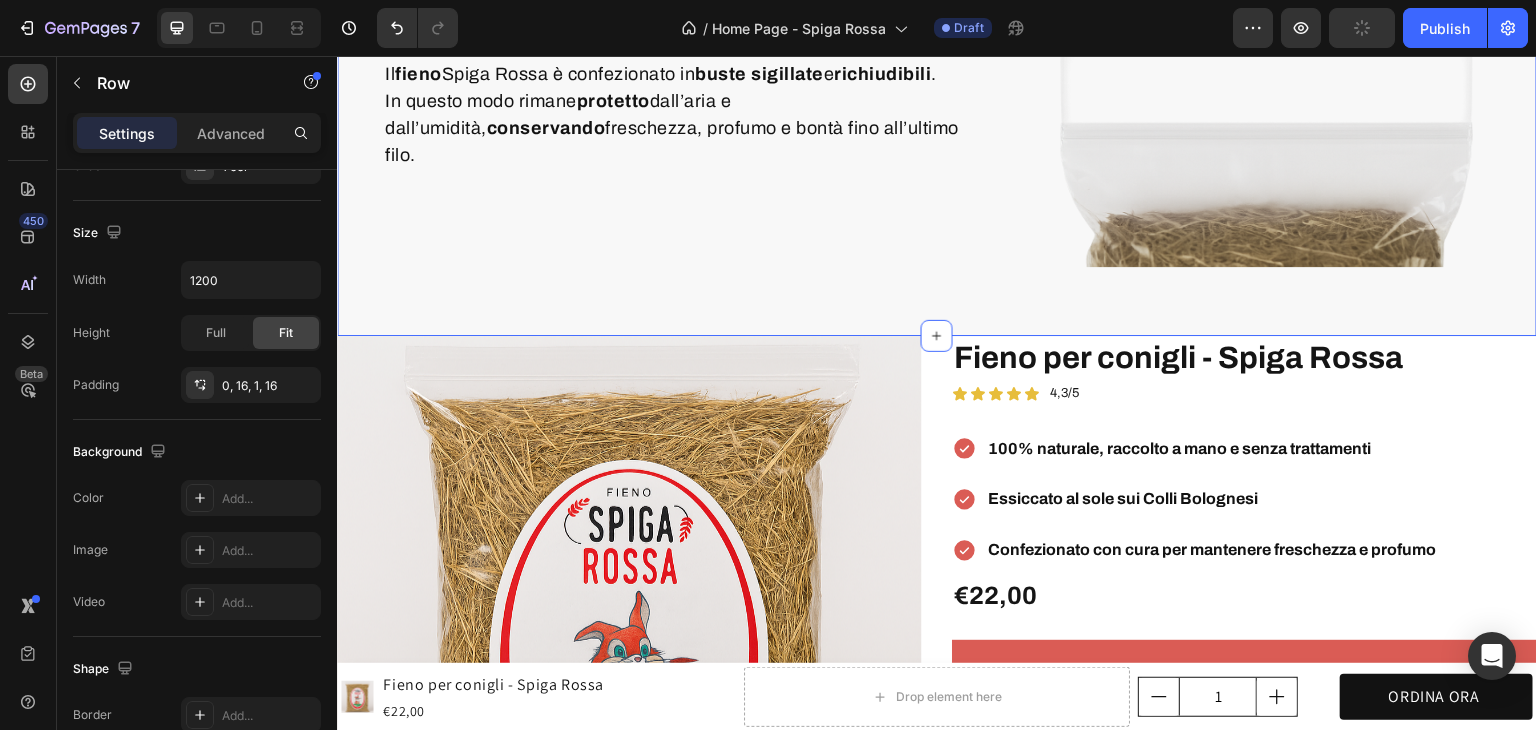 click on "Anche il nostro packaging fa la differenza Heading Il  fieno  Spiga Rossa è confezionato in  buste sigillate  e  richiudibili . In questo modo rimane  protetto  dall’aria e dall’umidità,  conservando  freschezza, profumo e bontà fino all’ultimo filo. Text block Row Image Row Row Product Images Fieno per conigli - Spiga Rossa Product Title Icon Icon Icon Icon Icon Icon List 4,3/5 Text Block Row 100% naturale, raccolto a mano e senza trattamenti Essiccato al sole sui Colli Bolognesi Confezionato con cura per mantenere freschezza e profumo Item List €22,00 Product Price Product Price Text Block Row ORDINALA ORA Add to Cart
Icon Garanzia 30 giorni Heading Row
Icon Spedizione rapida Heading Row Row Row
Il fieno Spiga Rossa è davvero naturale?
Quanto dura un sacco da 1 kg?
Perché è diverso dal fieno dei competitor? Accordion Product Section 12" at bounding box center (937, 121) 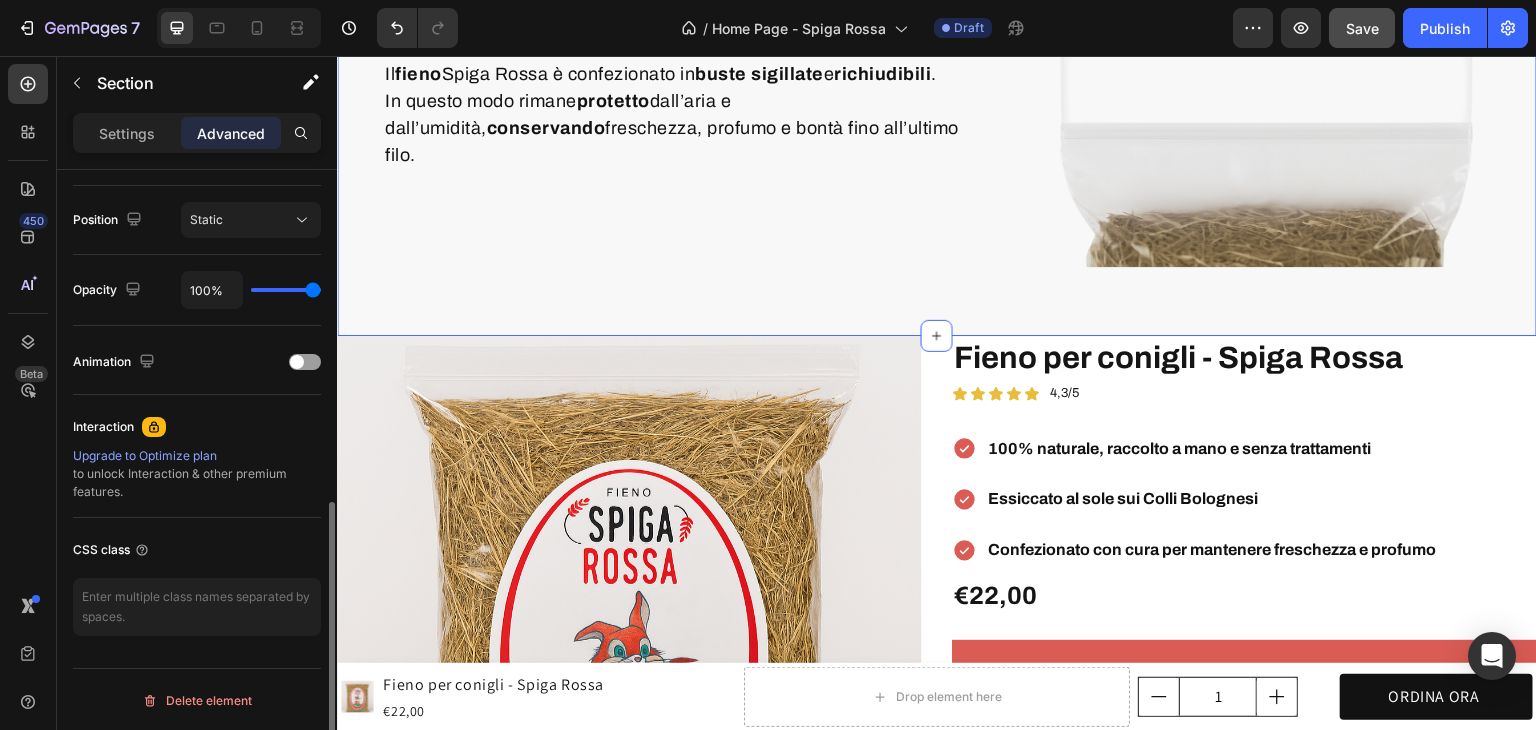 scroll, scrollTop: 415, scrollLeft: 0, axis: vertical 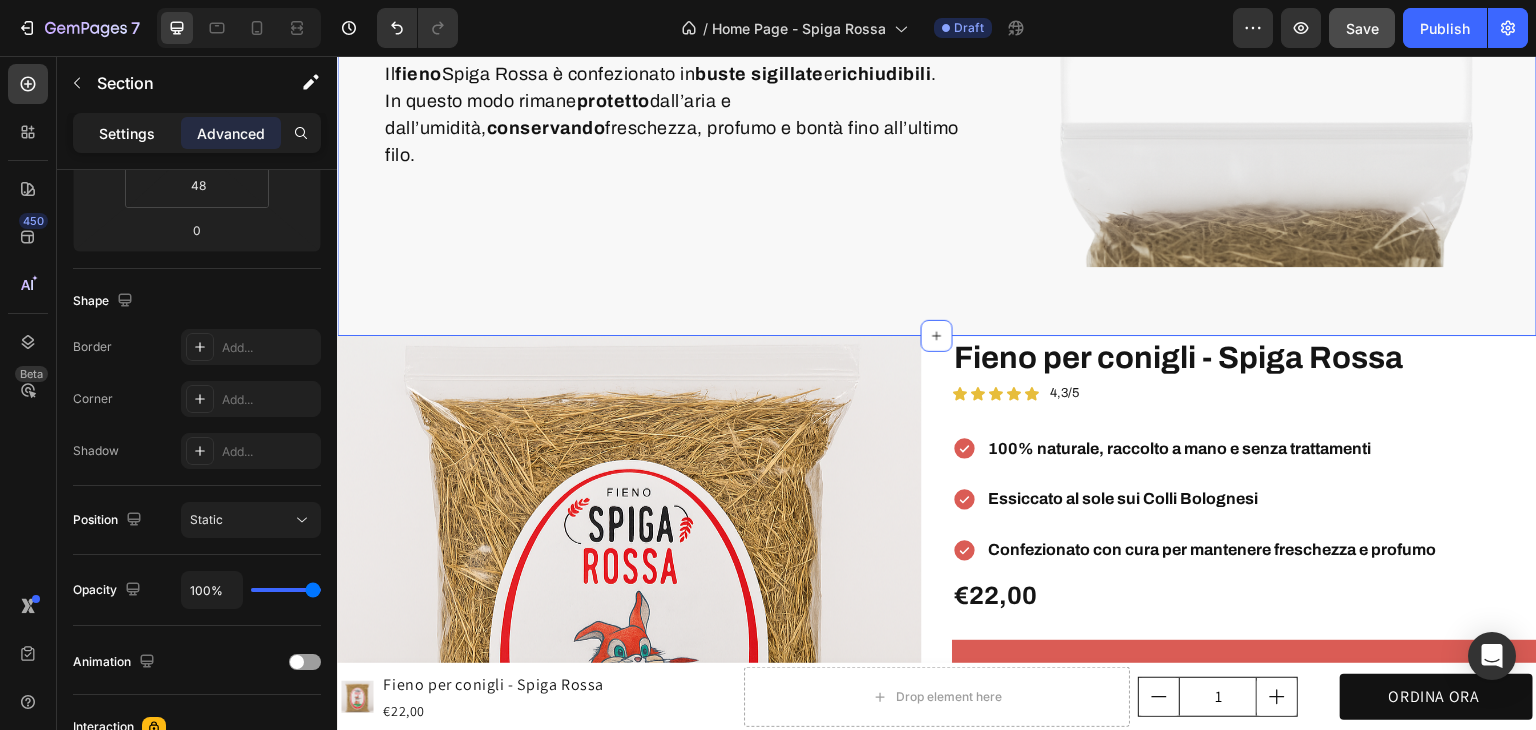 click on "Settings" at bounding box center [127, 133] 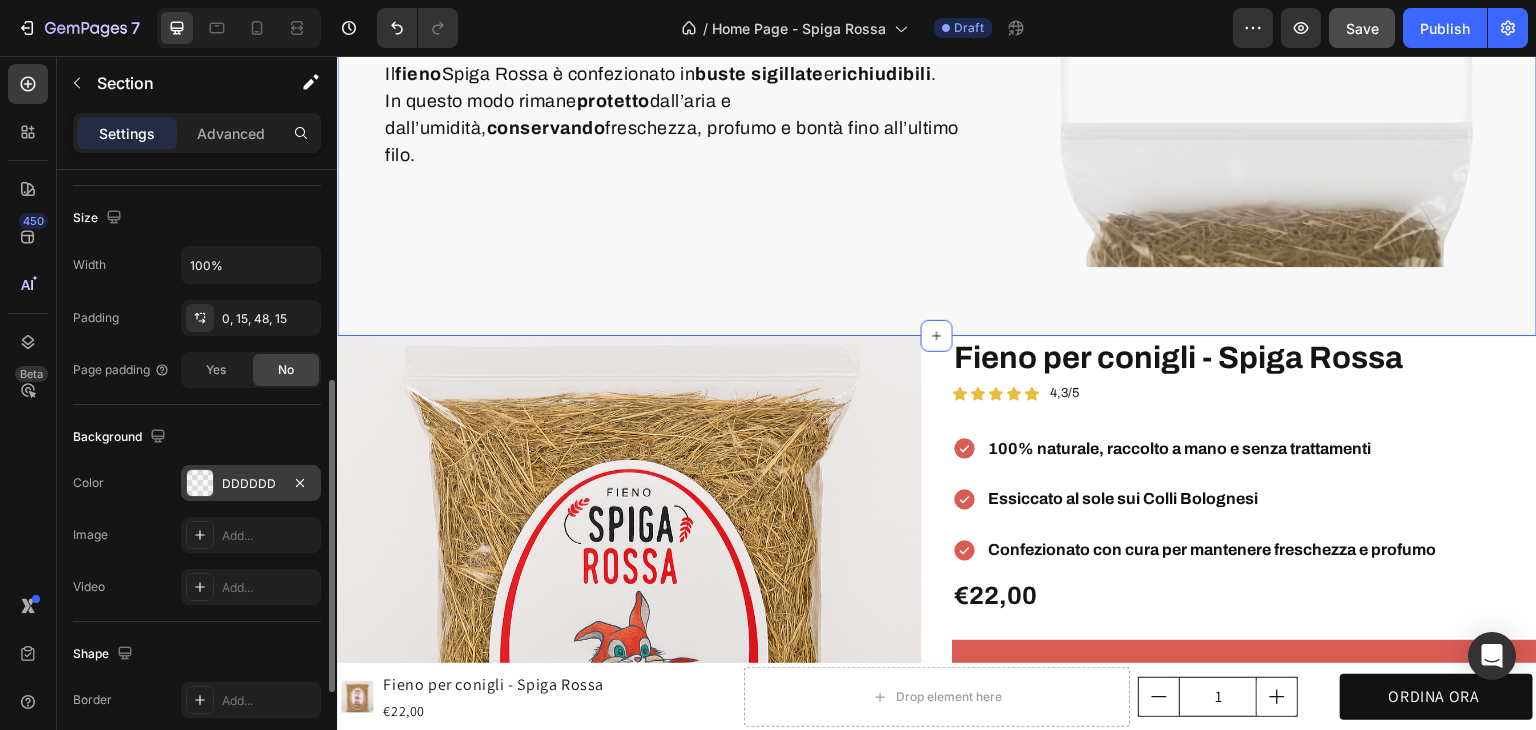 click on "DDDDDD" at bounding box center (251, 484) 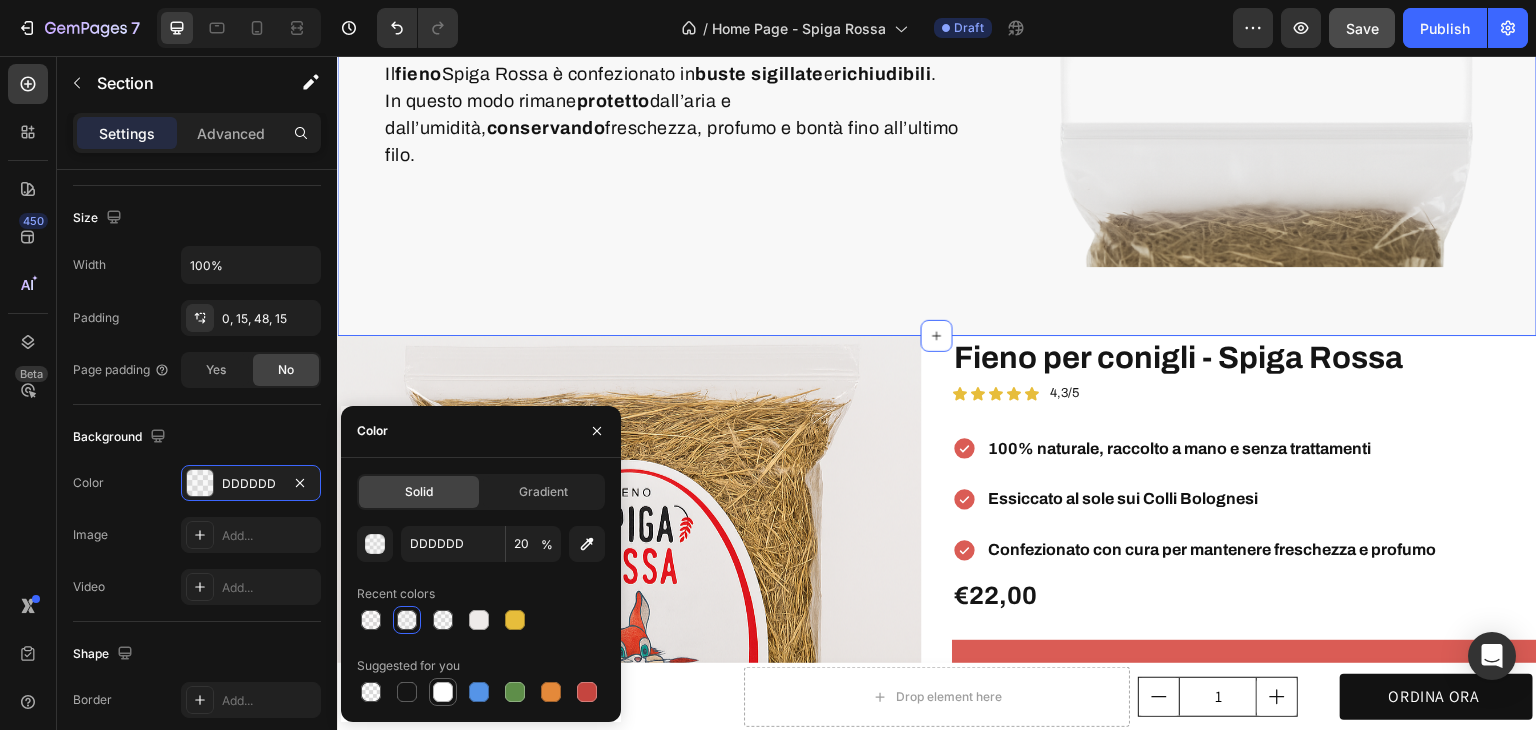 click at bounding box center (443, 692) 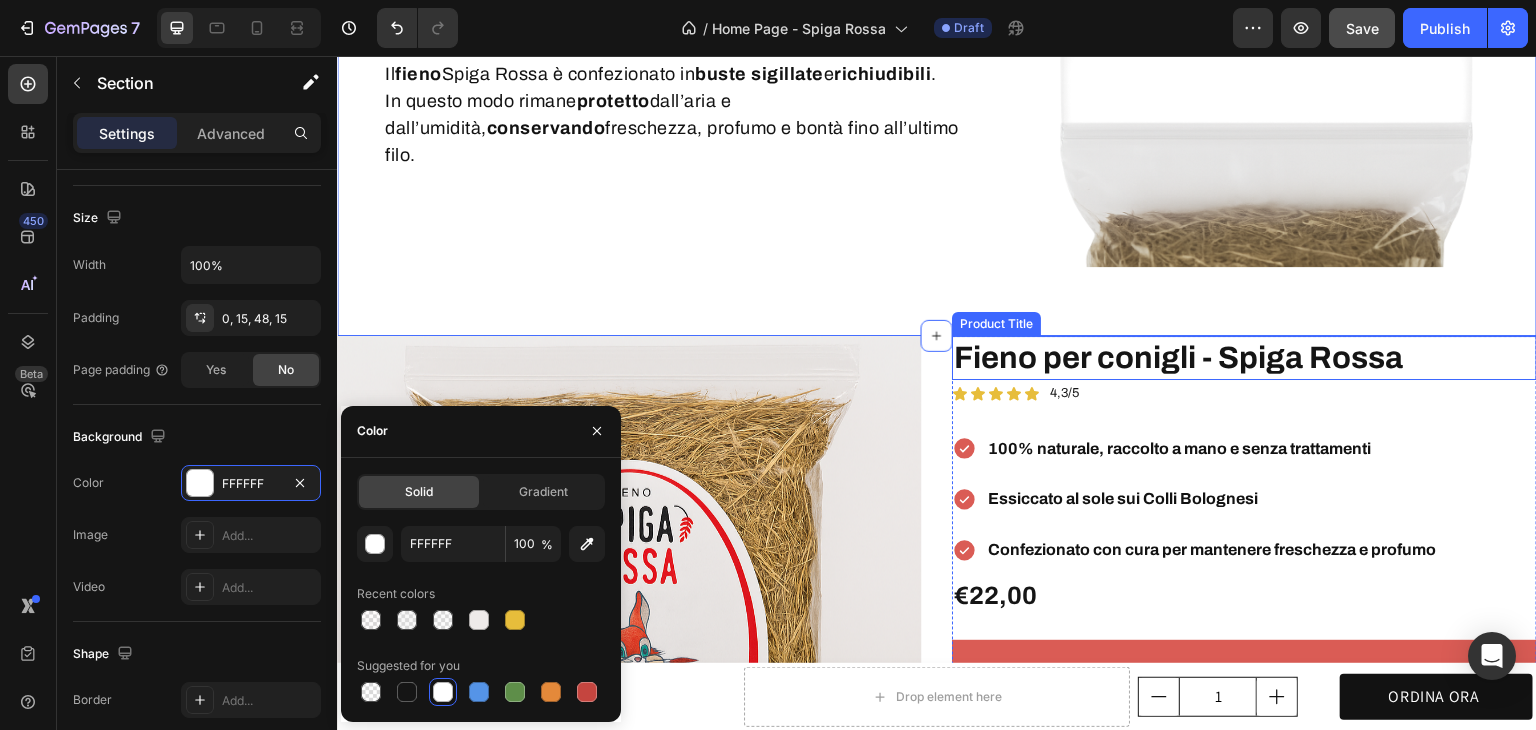 click on "Fieno per conigli - Spiga Rossa" at bounding box center [1244, 358] 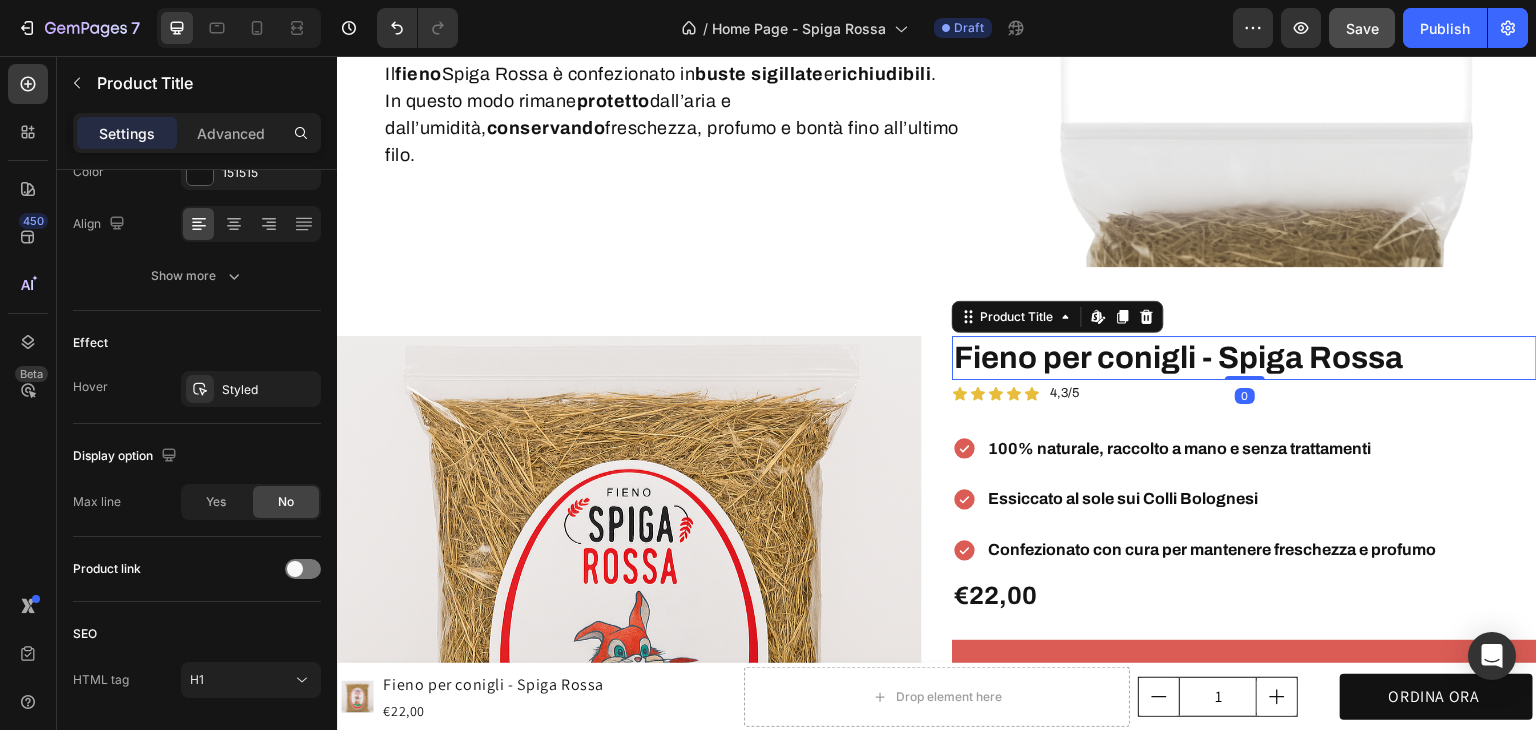 scroll, scrollTop: 0, scrollLeft: 0, axis: both 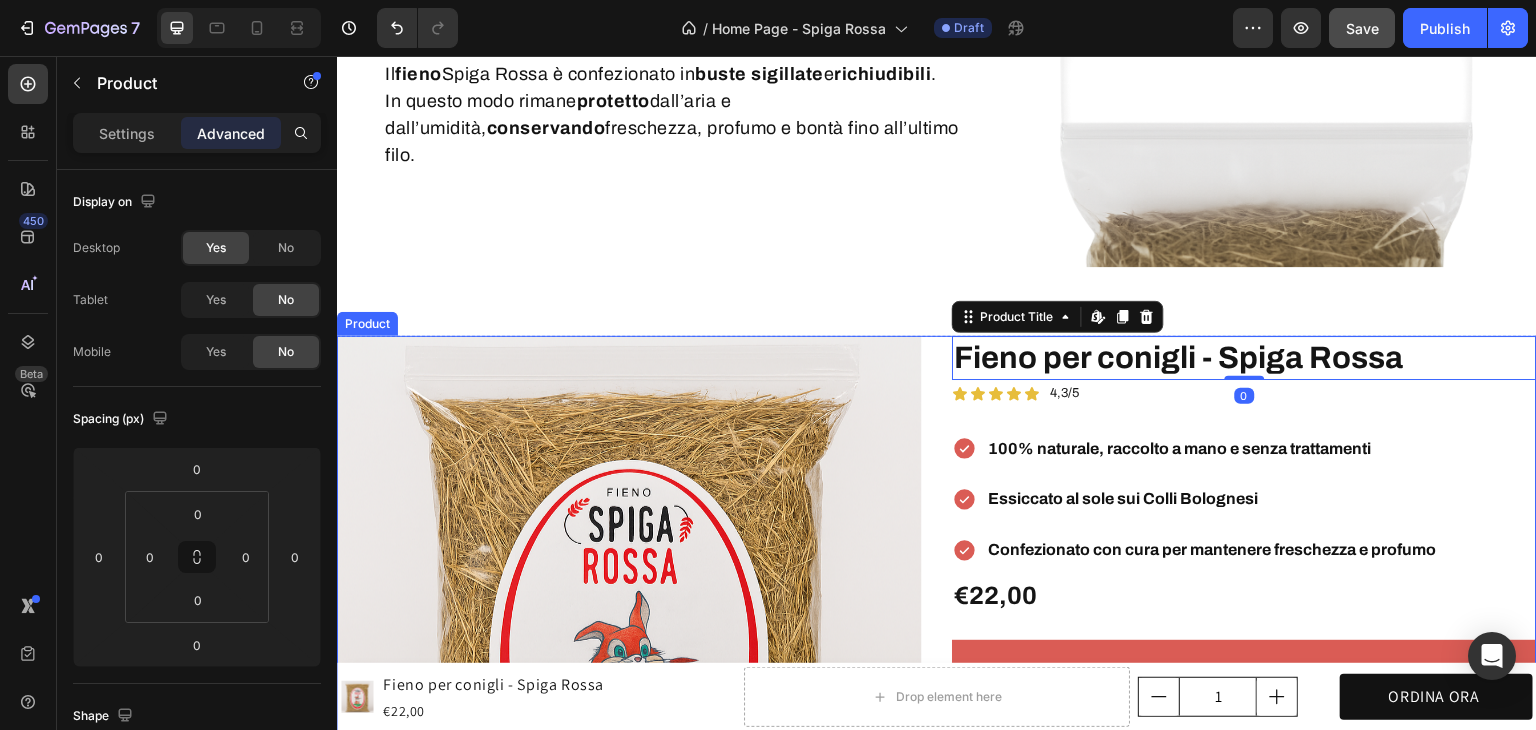 click on "Product Images Fieno per conigli - Spiga Rossa Product Title   Edit content in Shopify 0 Icon Icon Icon Icon Icon Icon List 4,3/5 Text Block Row 100% naturale, raccolto a mano e senza trattamenti Essiccato al sole sui Colli Bolognesi Confezionato con cura per mantenere freschezza e profumo Item List €22,00 Product Price Product Price Text Block Row ORDINALA ORA Add to Cart
Icon Garanzia 30 giorni Heading Row
Icon Spedizione rapida Heading Row Row Row
Il fieno Spiga Rossa è davvero naturale?
Quanto dura un sacco da 1 kg?
Perché è diverso dal fieno dei competitor? Accordion Product" at bounding box center (937, 629) 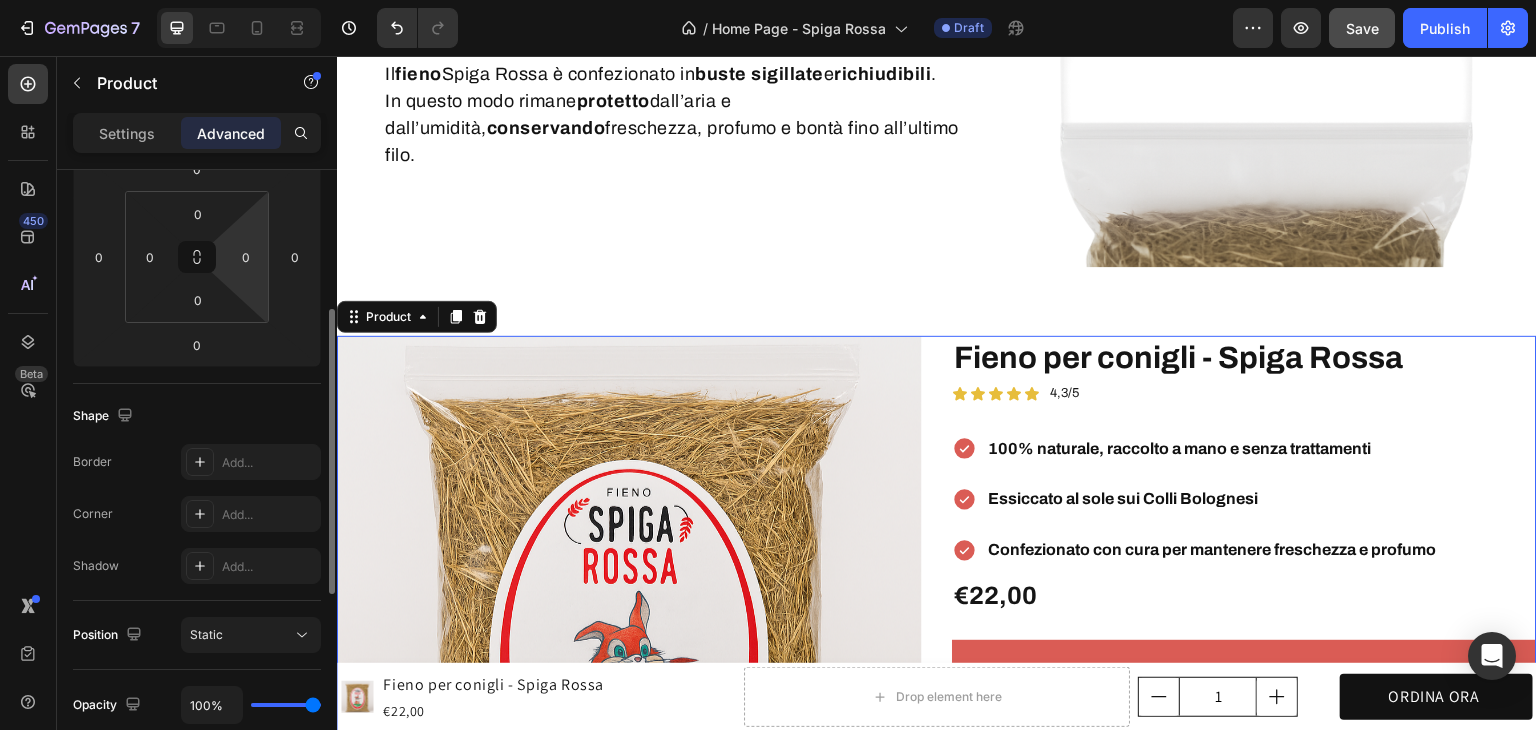 scroll, scrollTop: 0, scrollLeft: 0, axis: both 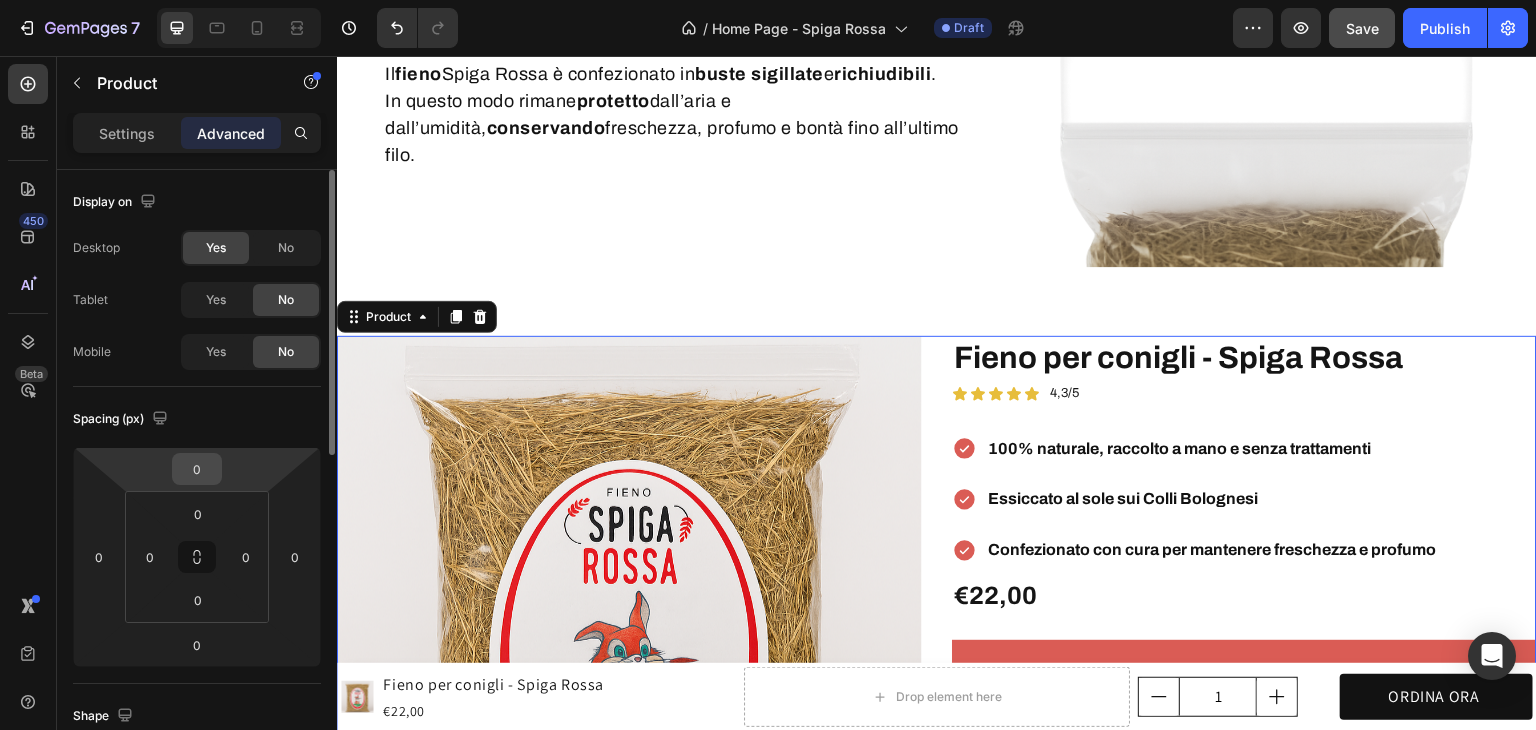 click on "0" at bounding box center (197, 469) 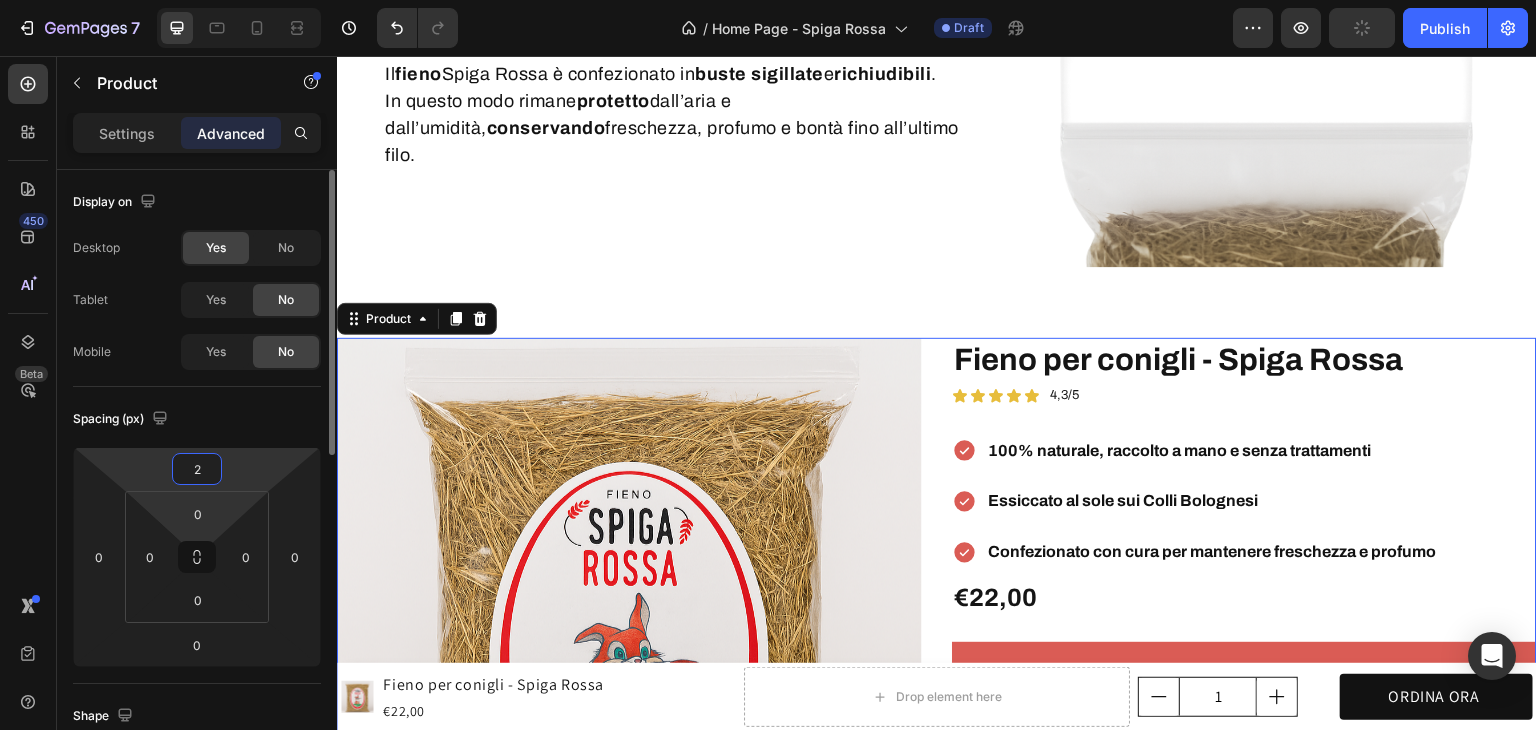 type on "20" 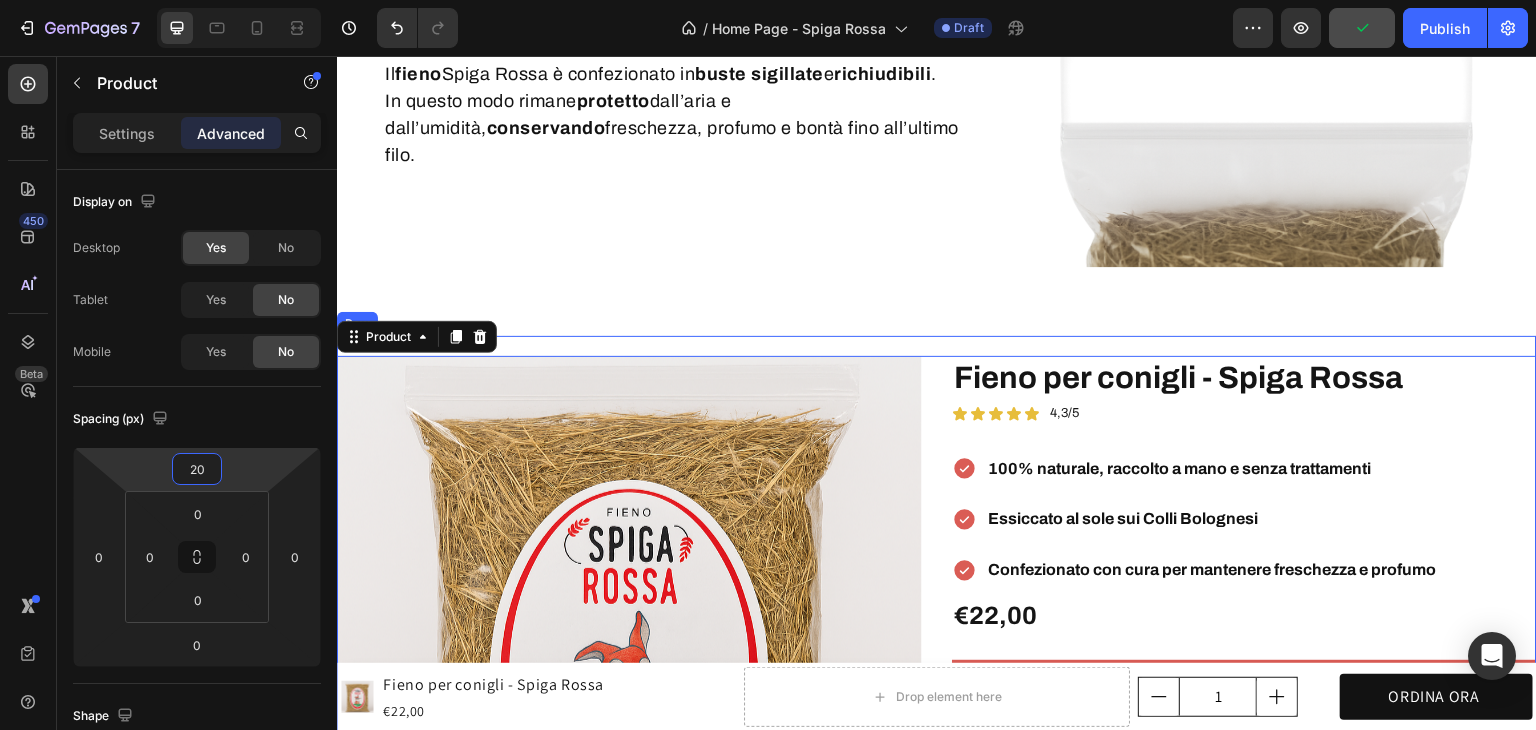 click on "Product Images Fieno per conigli - Spiga Rossa Product Title Icon Icon Icon Icon Icon Icon List 4,3/5 Text Block Row 100% naturale, raccolto a mano e senza trattamenti Essiccato al sole sui Colli Bolognesi Confezionato con cura per mantenere freschezza e profumo Item List €22,00 Product Price Product Price Text Block Row ORDINALA ORA Add to Cart
Icon Garanzia 30 giorni Heading Row
Icon Spedizione rapida Heading Row Row Row
Il fieno Spiga Rossa è davvero naturale?
Quanto dura un sacco da 1 kg?
Perché è diverso dal fieno dei competitor? Accordion Product   0" at bounding box center [937, 639] 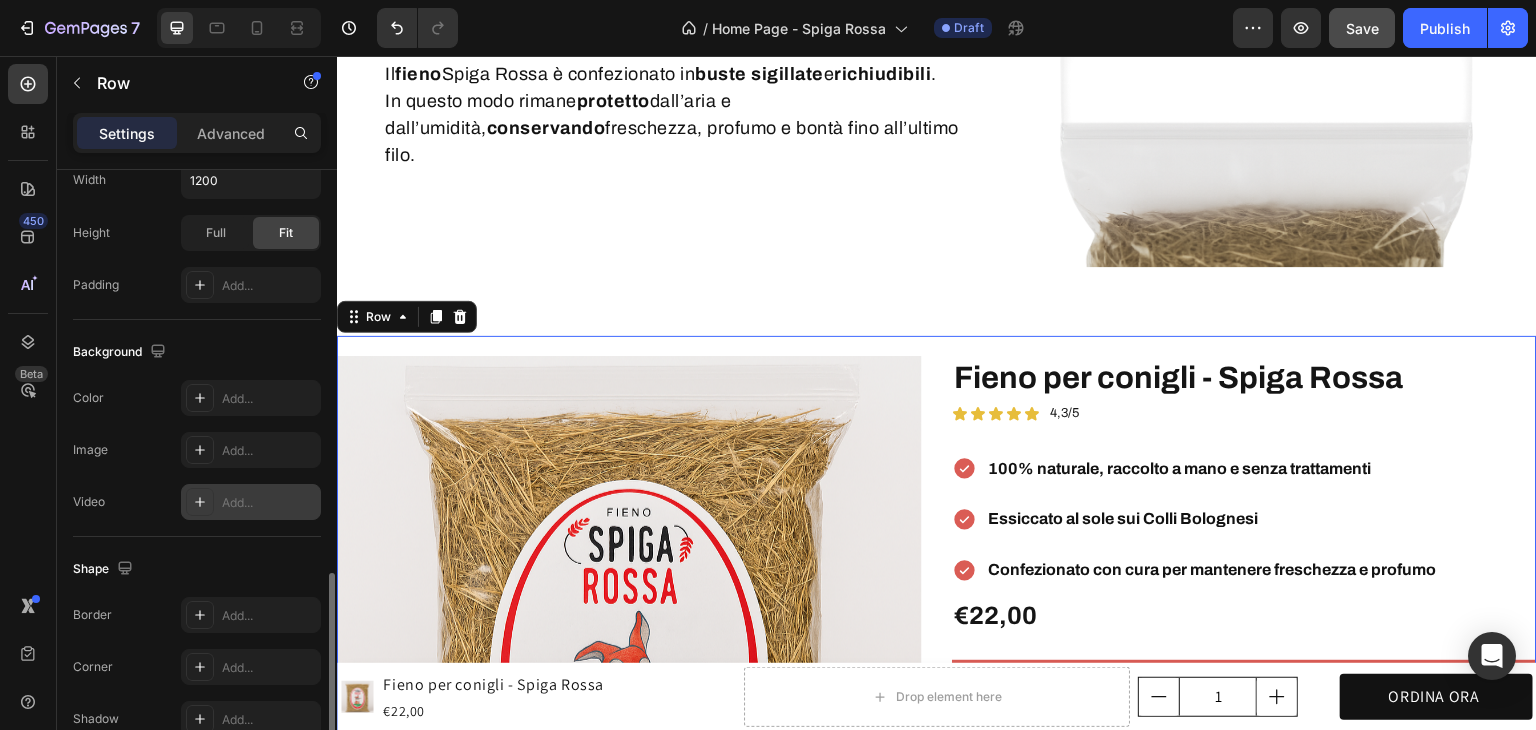 scroll, scrollTop: 601, scrollLeft: 0, axis: vertical 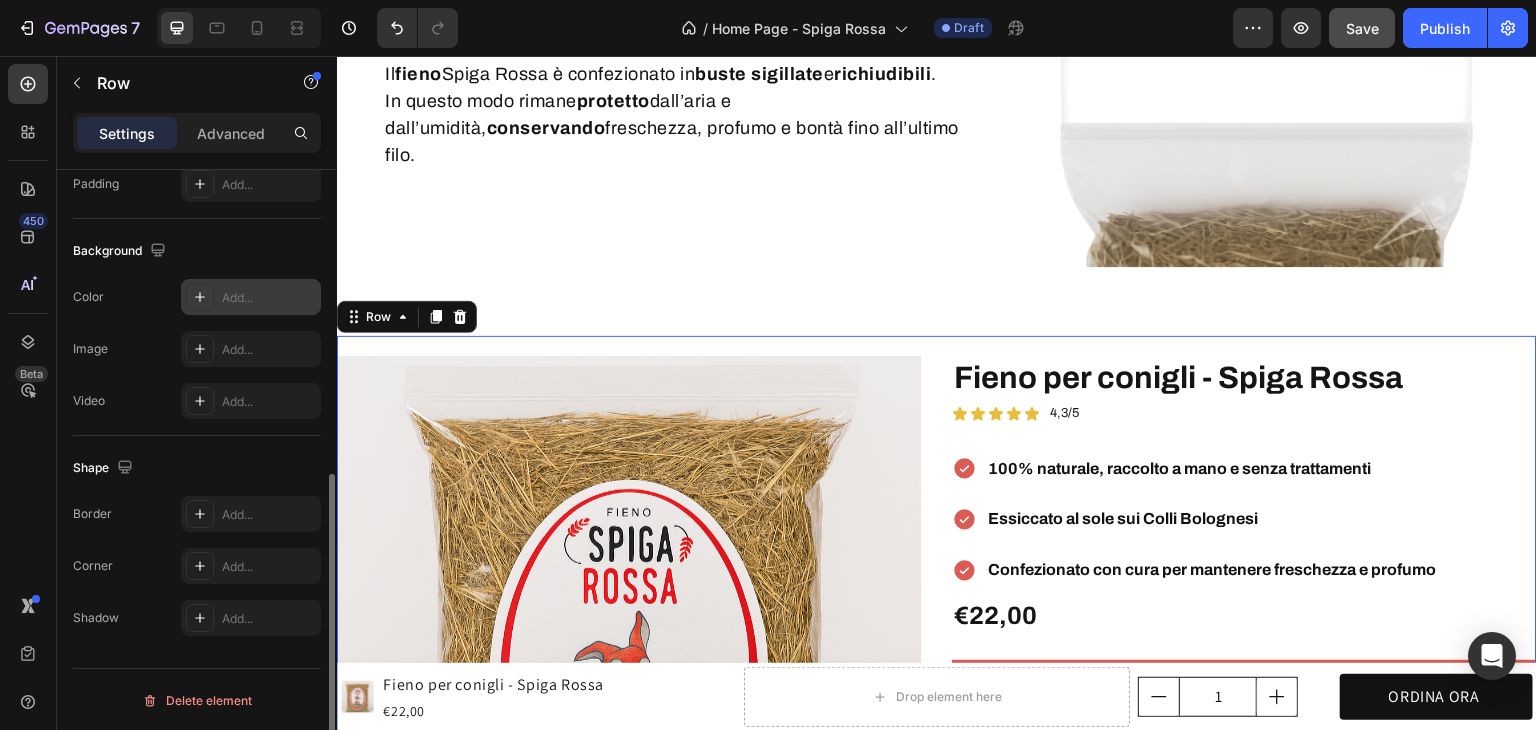 click on "Add..." at bounding box center [251, 297] 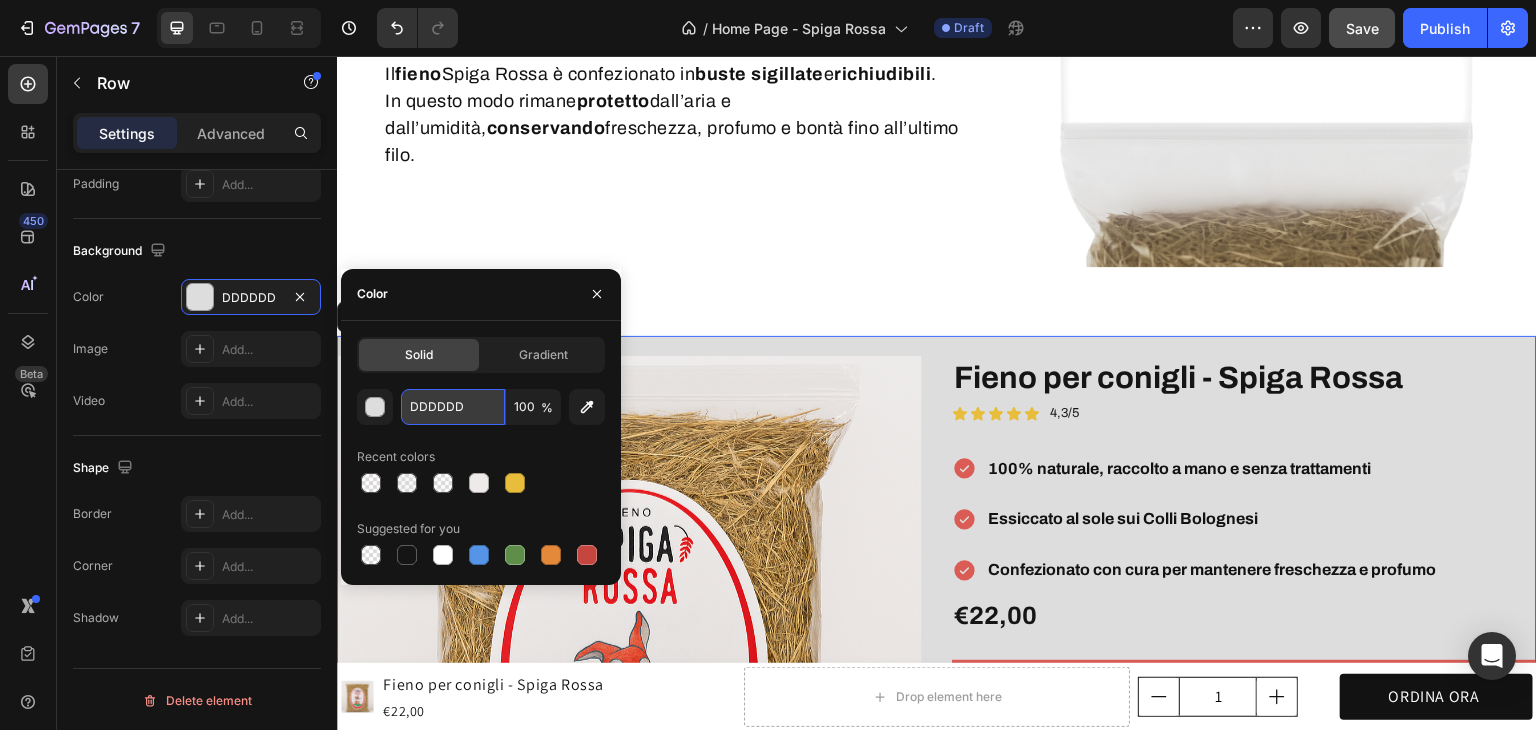 click on "DDDDDD" at bounding box center (453, 407) 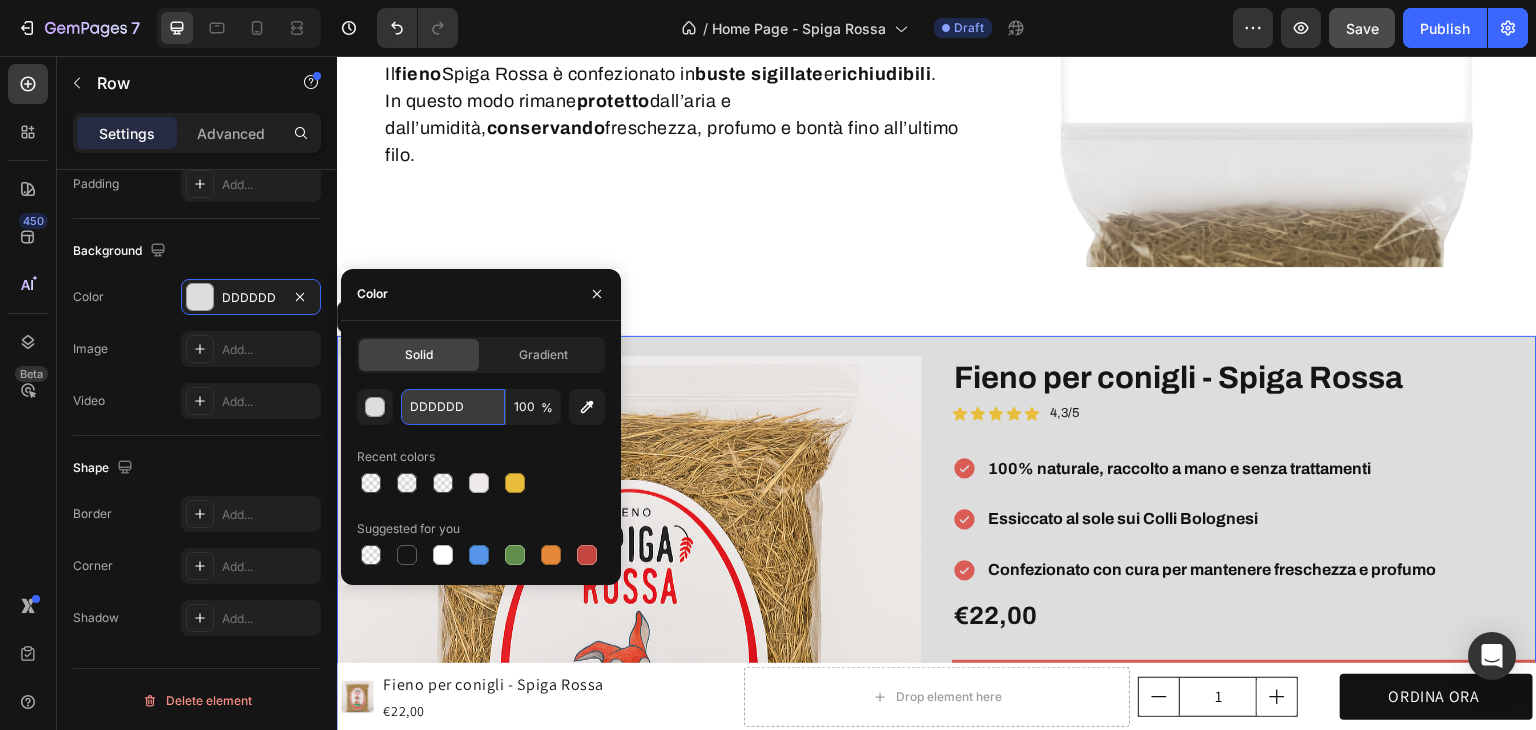 paste on "#eeeae9" 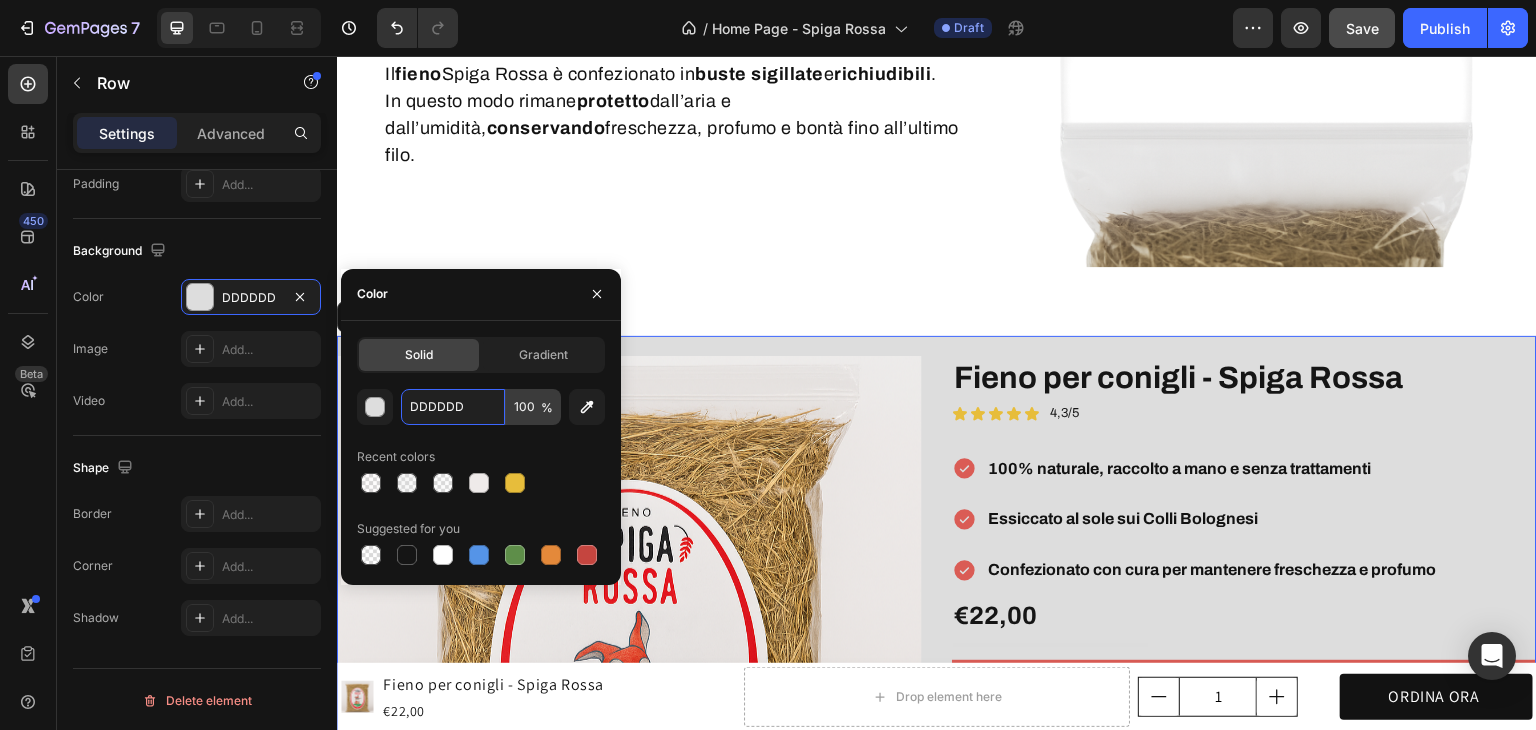 type on "#eeeae9" 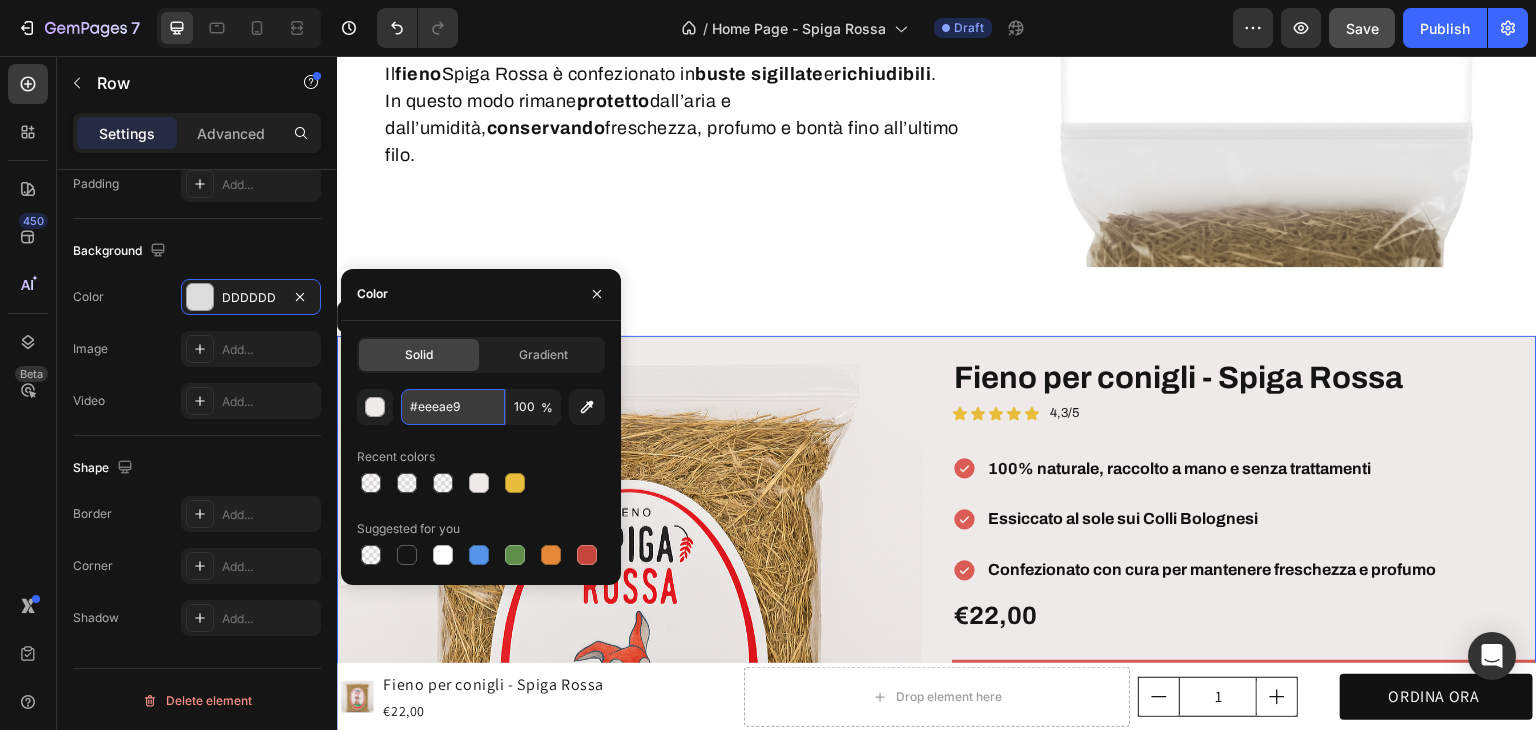 click on "#eeeae9" at bounding box center (453, 407) 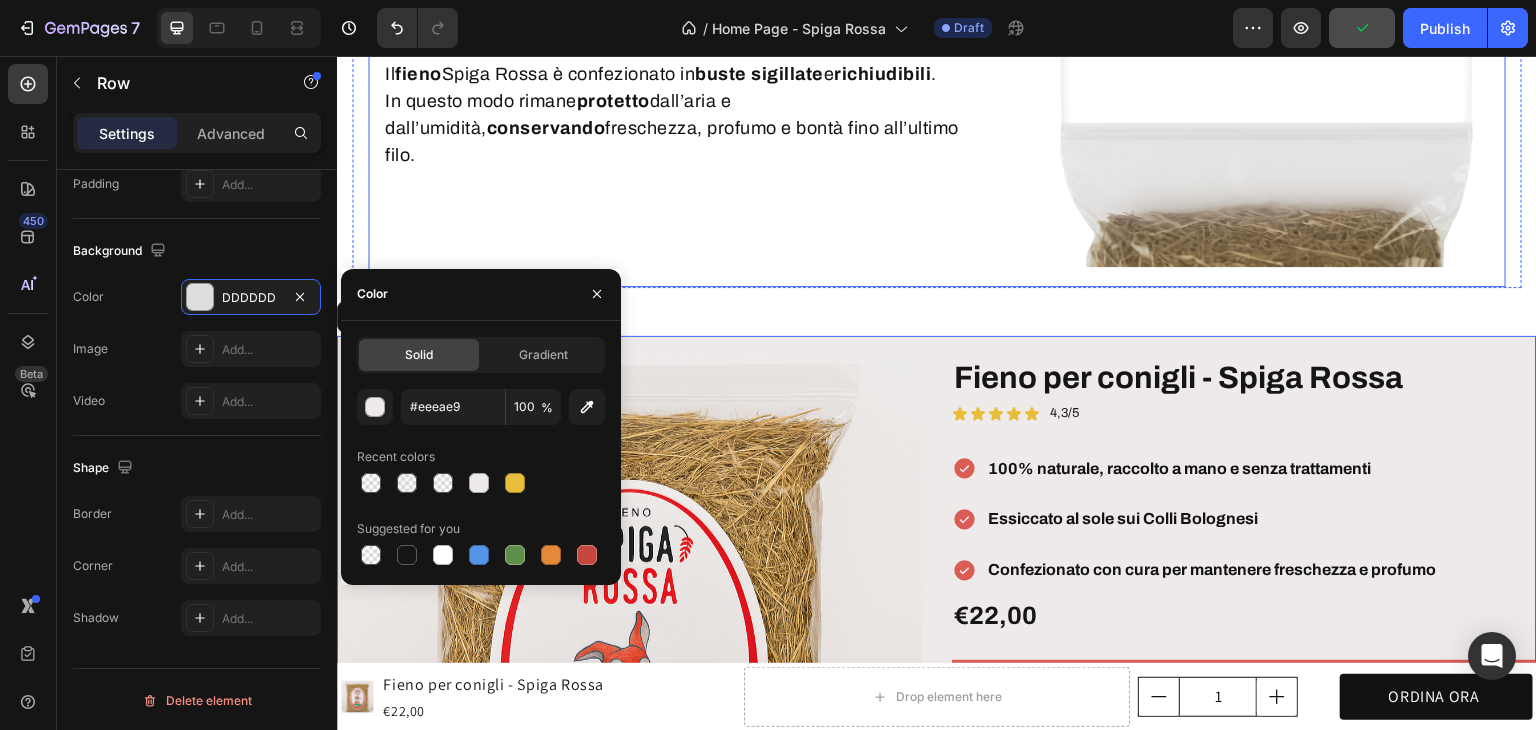 click on "Anche il nostro packaging fa la differenza Heading Il  fieno  Spiga Rossa è confezionato in  buste sigillate  e  richiudibili . In questo modo rimane  protetto  dall’aria e dall’umidità,  conservando  freschezza, profumo e bontà fino all’ultimo filo. Text block Row Image Row" at bounding box center (937, 97) 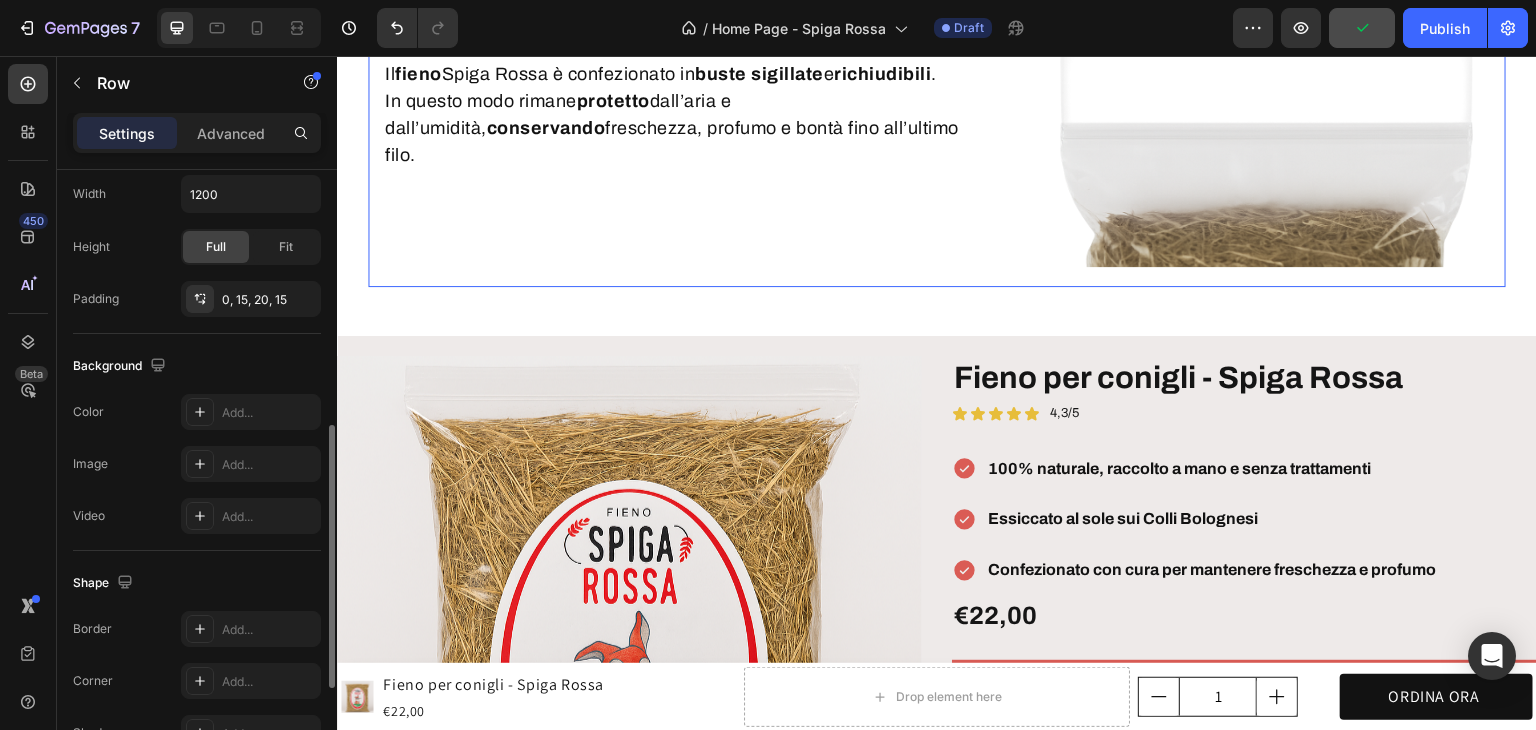 scroll, scrollTop: 600, scrollLeft: 0, axis: vertical 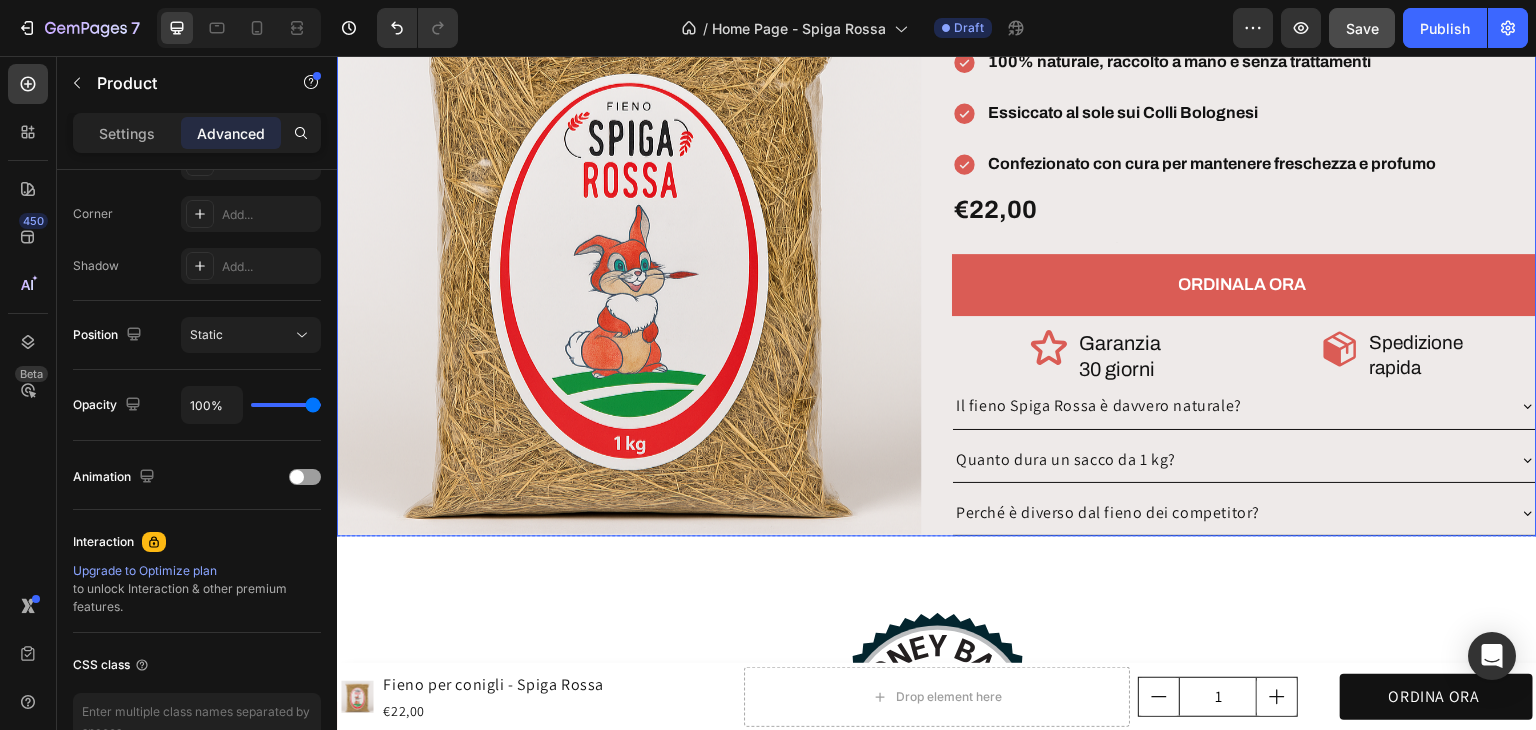 click on "Product Images" at bounding box center [629, 242] 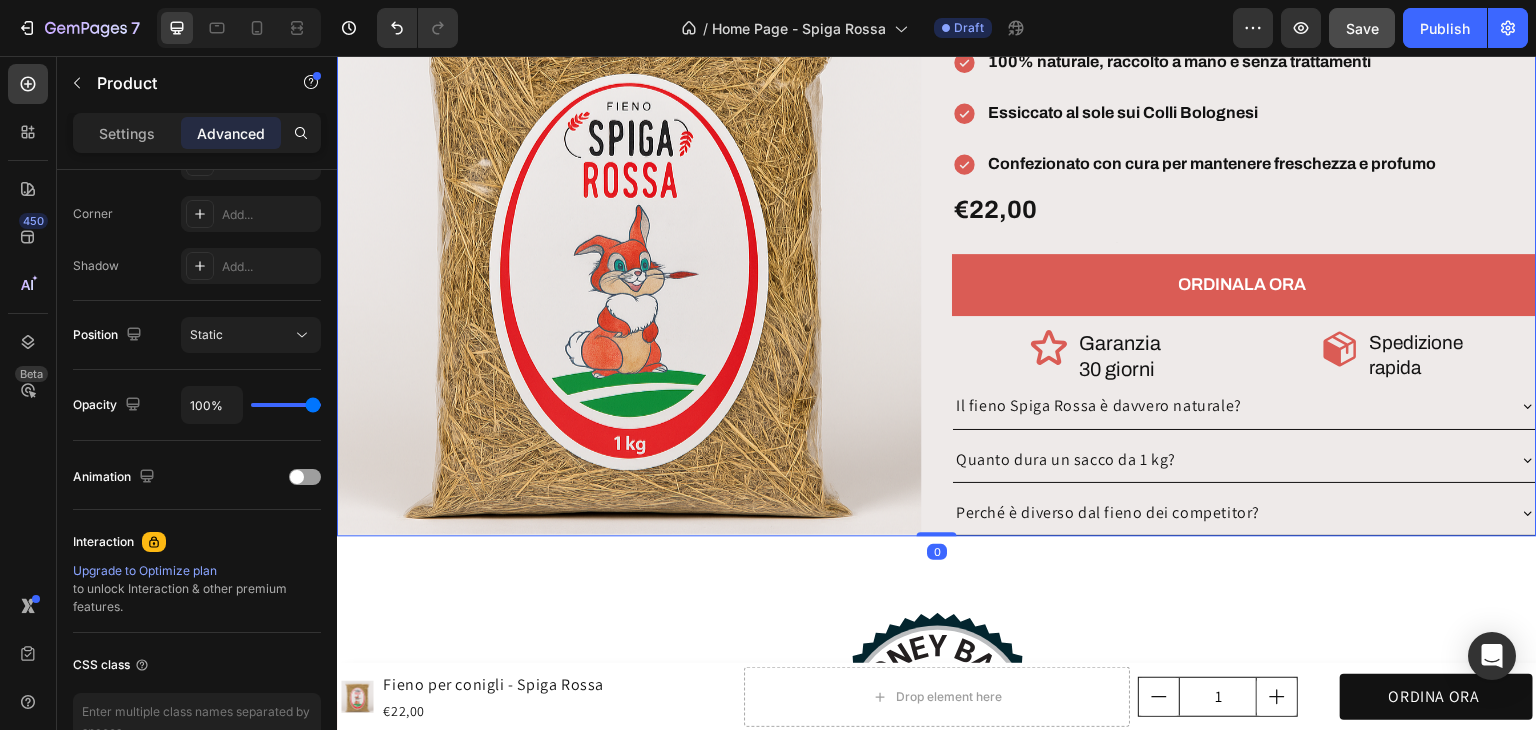 scroll, scrollTop: 0, scrollLeft: 0, axis: both 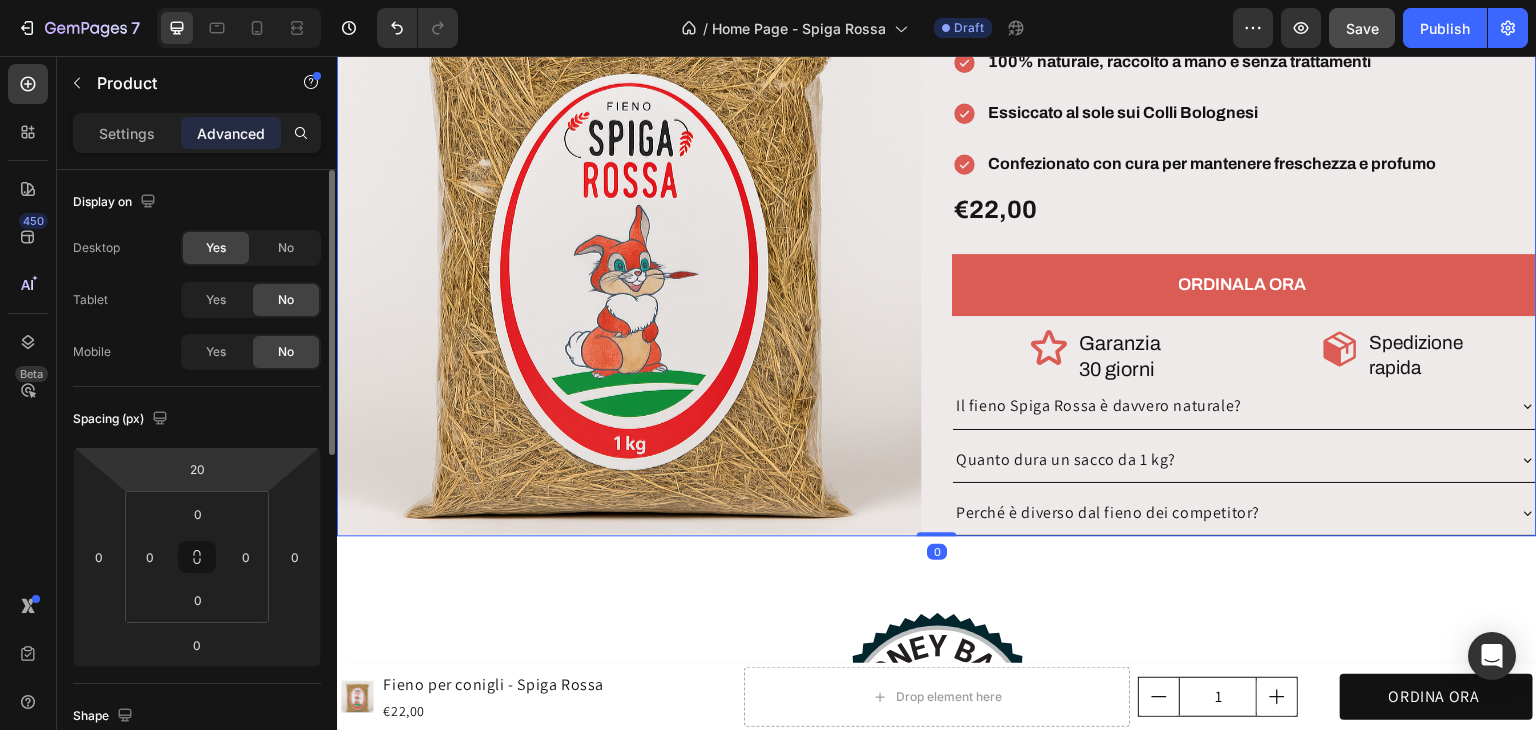 click on "Version history  /  Home Page - Spiga Rossa Draft Preview  Save   Publish  450 Beta Sections(18) Elements(83) Section Element Hero Section Product Detail Brands Trusted Badges Guarantee Product Breakdown How to use Testimonials Compare Bundle FAQs Social Proof Brand Story Product List Collection Blog List Contact Sticky Add to Cart Custom Footer Browse Library 450 Layout
Row
Row
Row
Row Text
Heading
Text Block Button
Button
Button Media
Image
Image
Video" at bounding box center [768, 0] 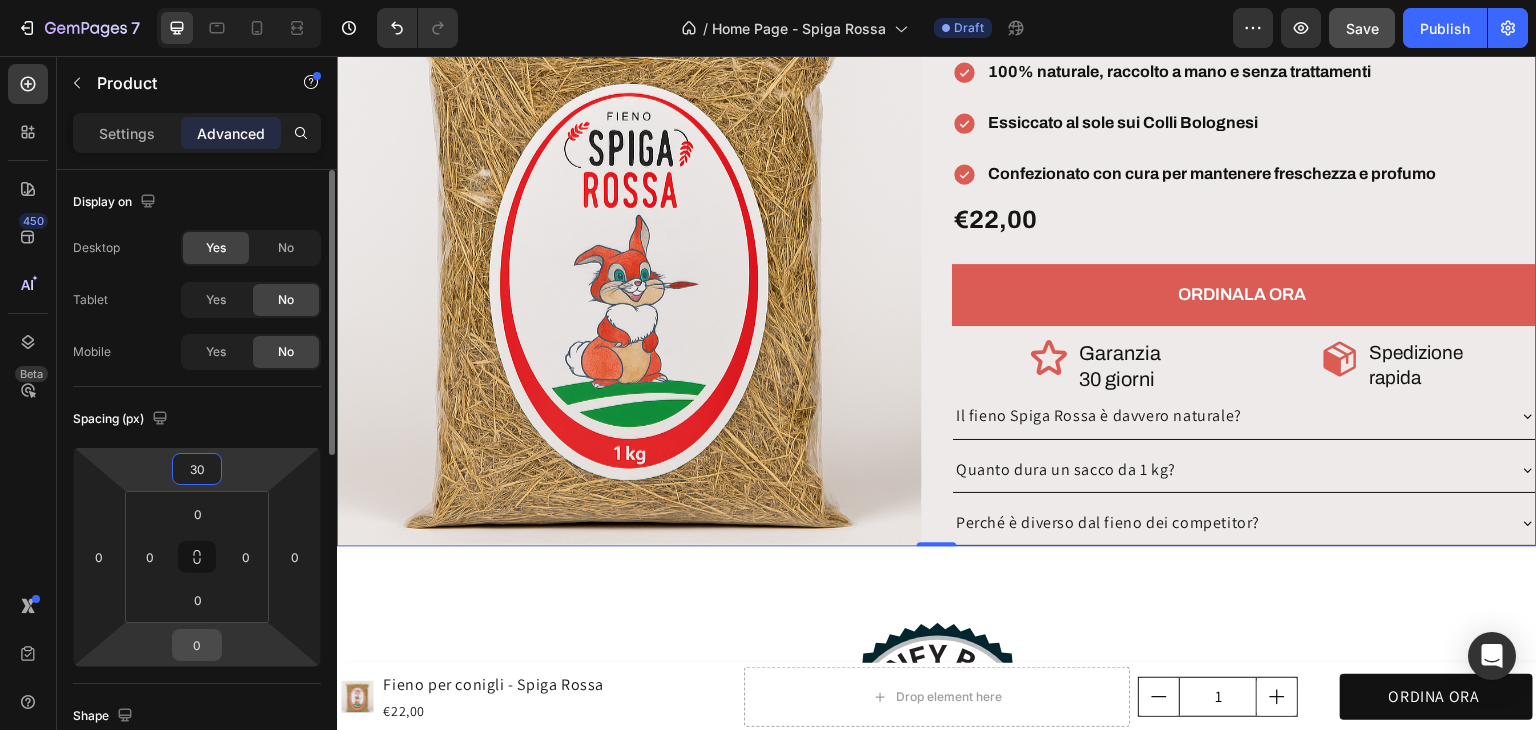 type on "30" 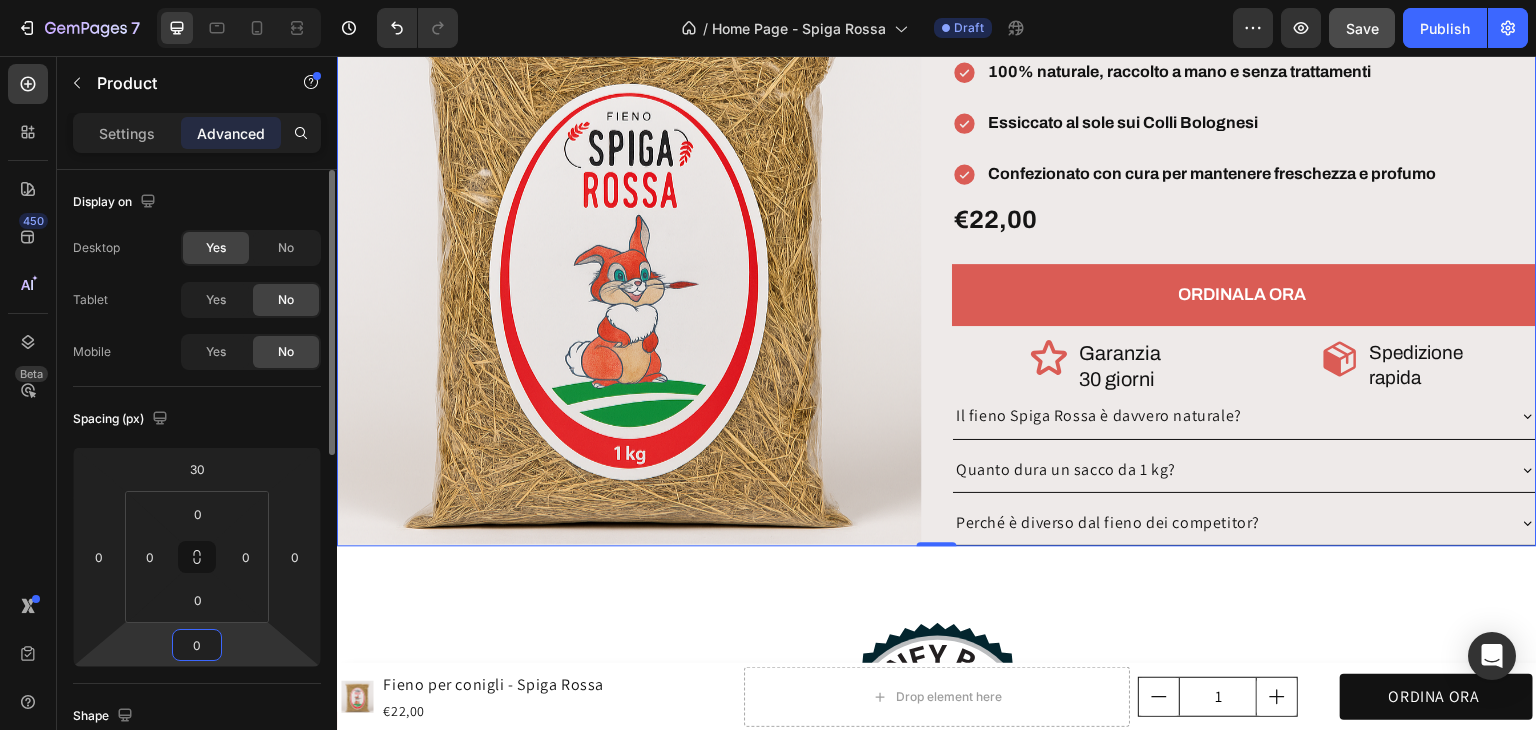 click on "0" at bounding box center [197, 645] 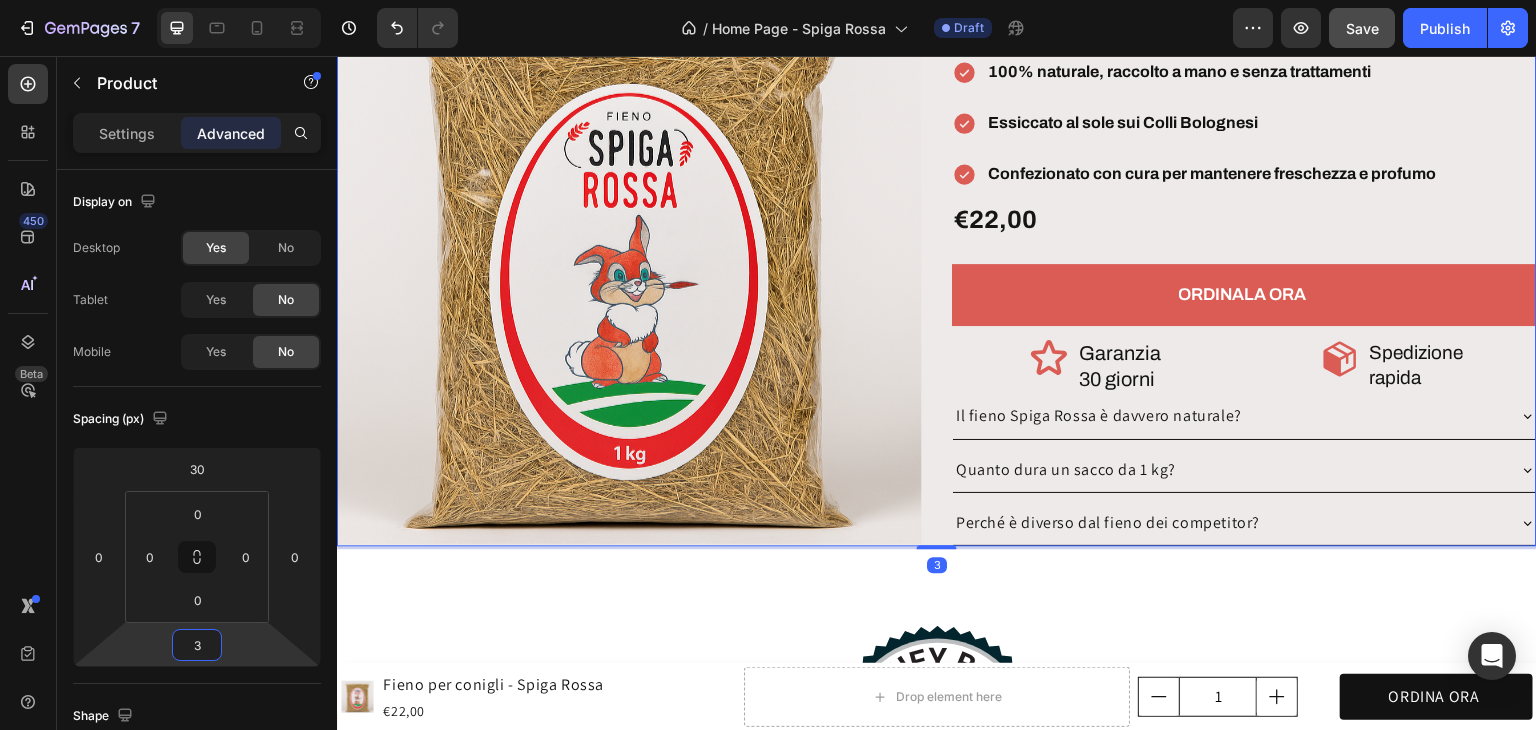 type on "30" 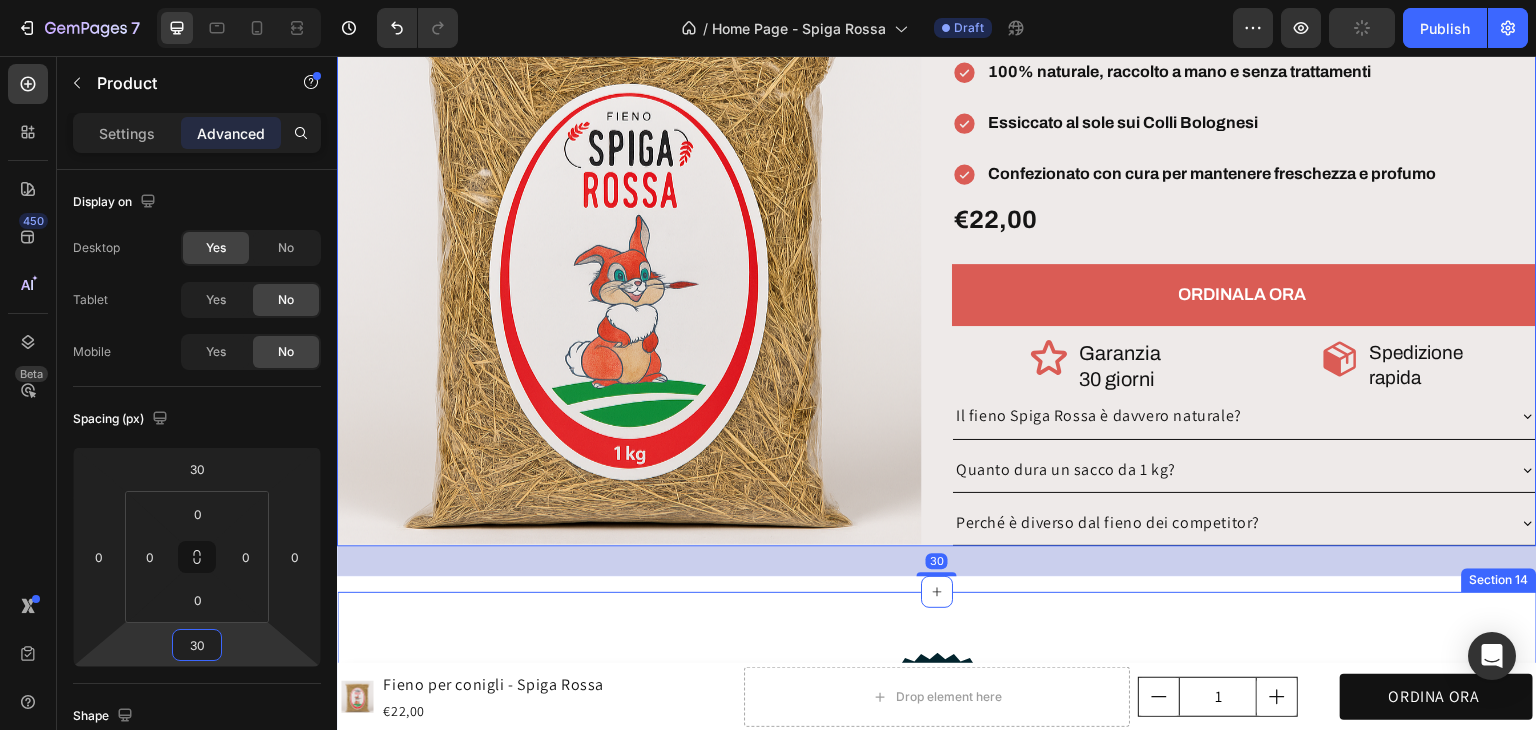 click on "Image 30 giorni di garanzia  soddisfatto o rimborsato Heading Row Row Section 14" at bounding box center (937, 803) 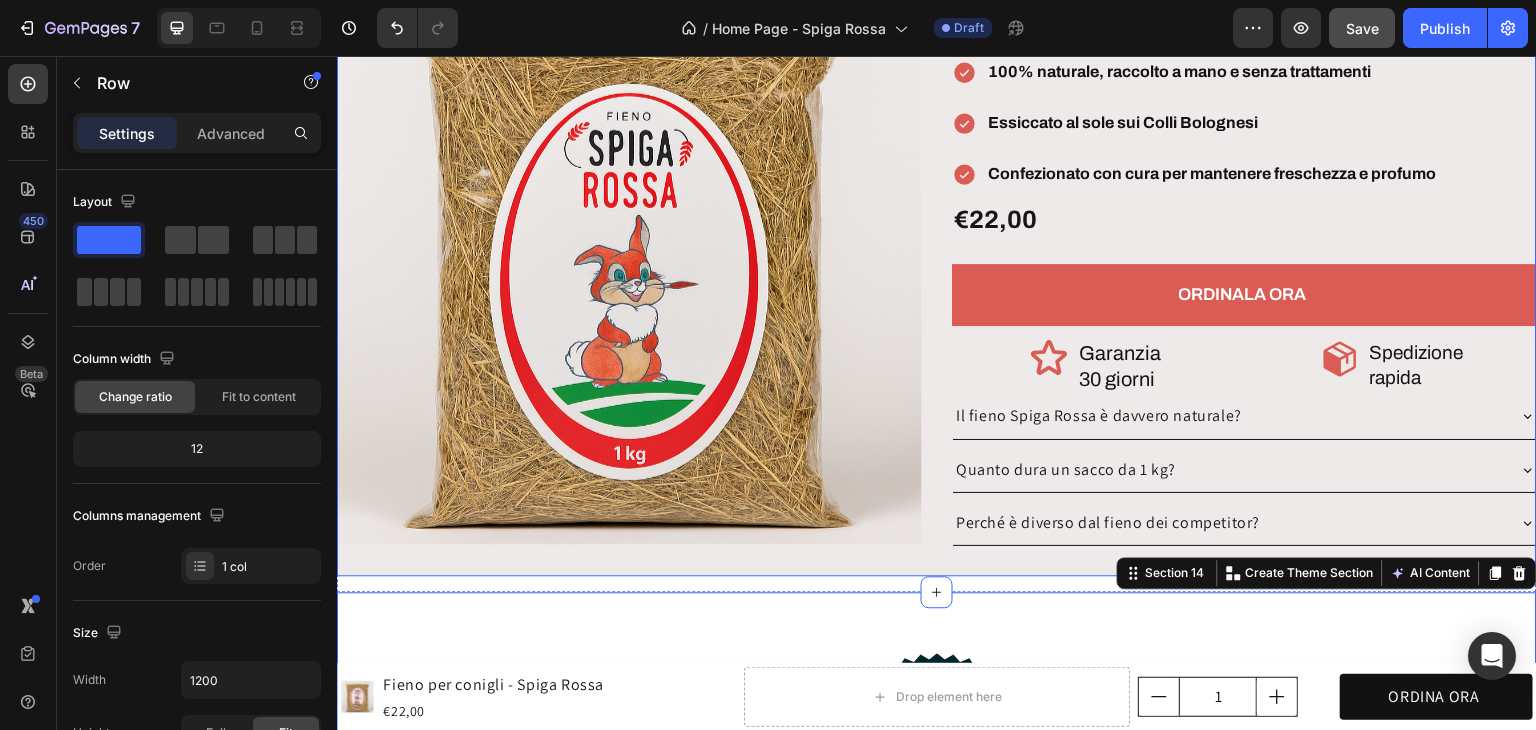 click on "Product Images Fieno per conigli - Spiga Rossa Product Title Icon Icon Icon Icon Icon Icon List 4,3/5 Text Block Row 100% naturale, raccolto a mano e senza trattamenti Essiccato al sole sui Colli Bolognesi Confezionato con cura per mantenere freschezza e profumo Item List €22,00 Product Price Product Price Text Block Row ORDINALA ORA Add to Cart
Icon Garanzia 30 giorni Heading Row
Icon Spedizione rapida Heading Row Row Row
Il fieno Spiga Rossa è davvero naturale?
Quanto dura un sacco da 1 kg?
Perché è diverso dal fieno dei competitor? Accordion Product" at bounding box center [937, 252] 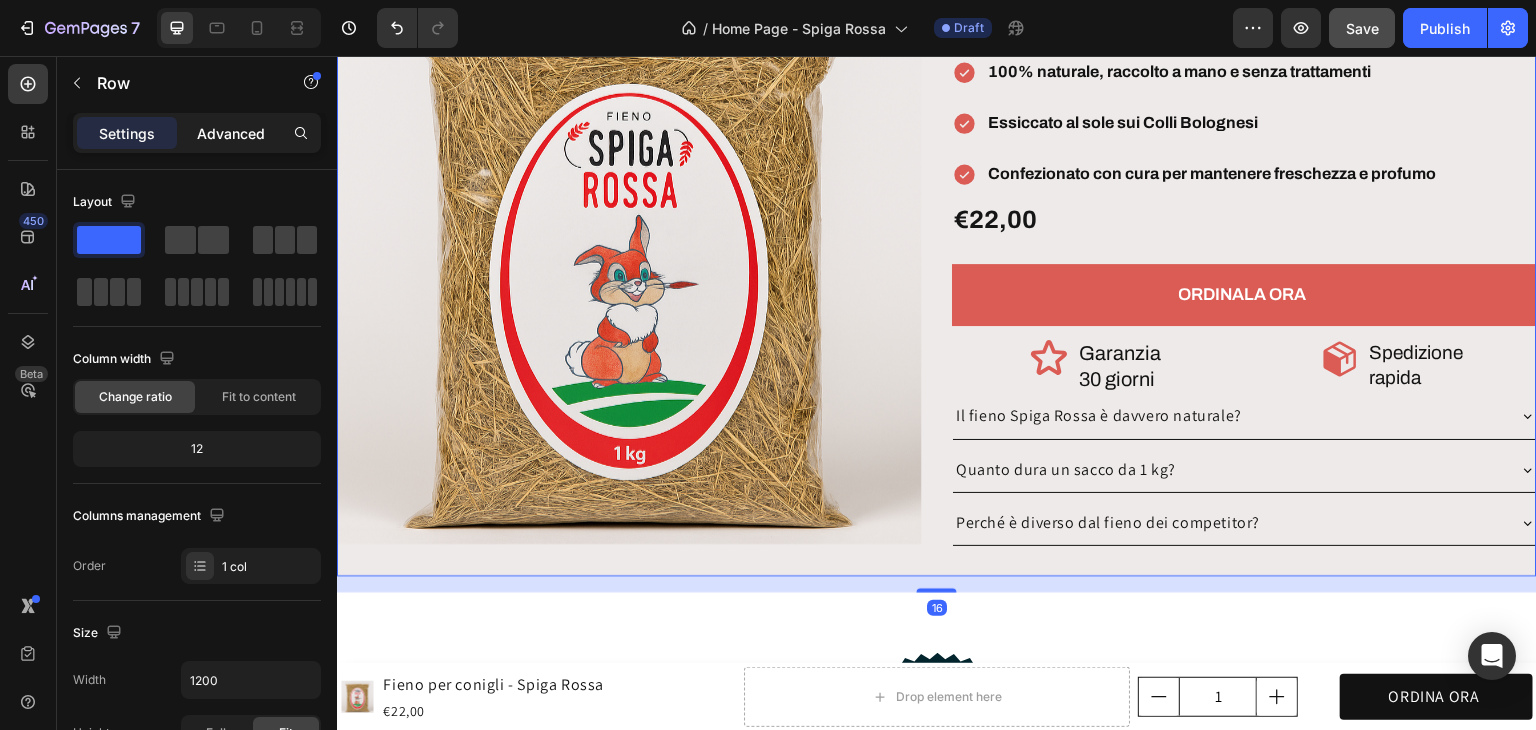 click on "Advanced" 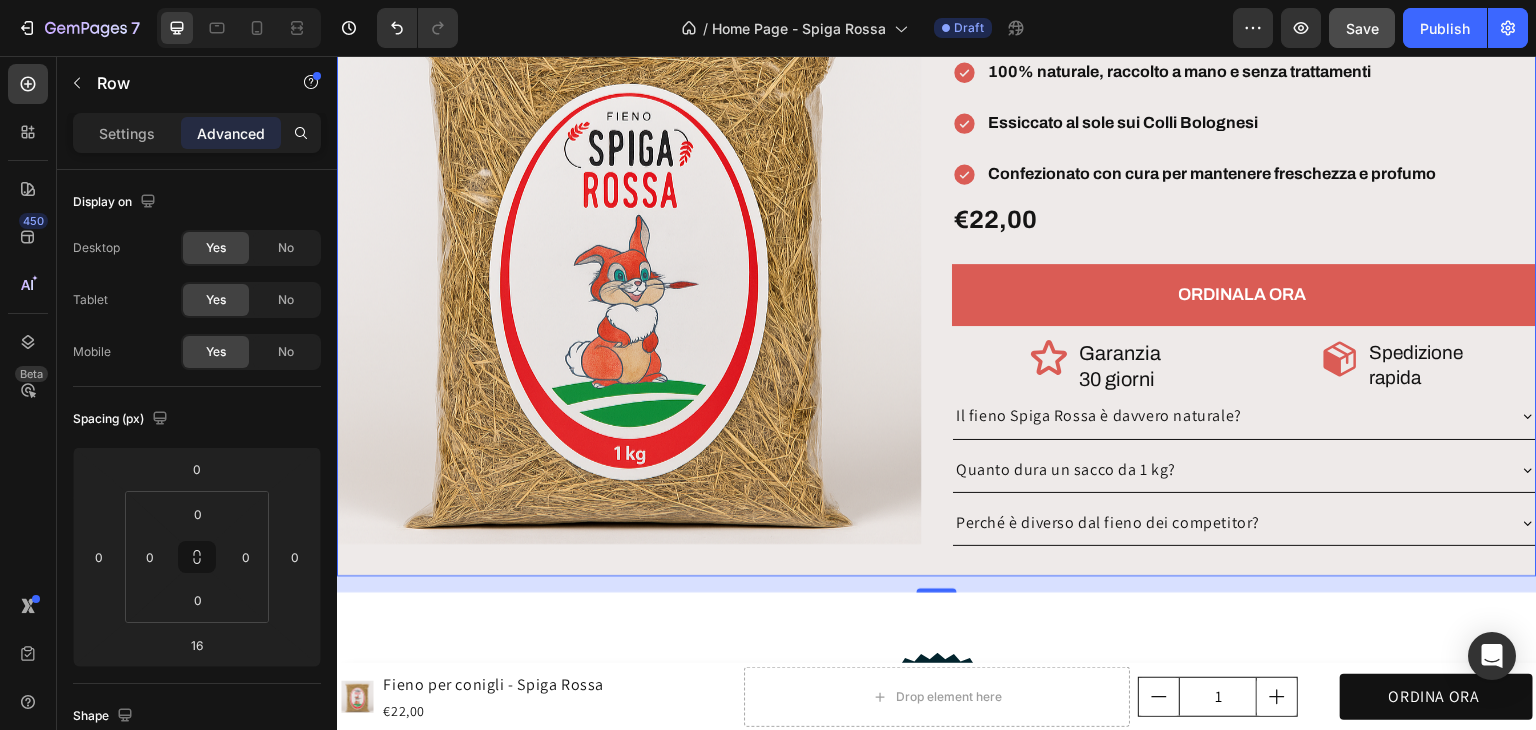 click on "Product Images Fieno per conigli - Spiga Rossa Product Title Icon Icon Icon Icon Icon Icon List 4,3/5 Text Block Row 100% naturale, raccolto a mano e senza trattamenti Essiccato al sole sui Colli Bolognesi Confezionato con cura per mantenere freschezza e profumo Item List €22,00 Product Price Product Price Text Block Row ORDINALA ORA Add to Cart
Icon Garanzia 30 giorni Heading Row
Icon Spedizione rapida Heading Row Row Row
Il fieno Spiga Rossa è davvero naturale?
Quanto dura un sacco da 1 kg?
Perché è diverso dal fieno dei competitor? Accordion Product" at bounding box center (937, 252) 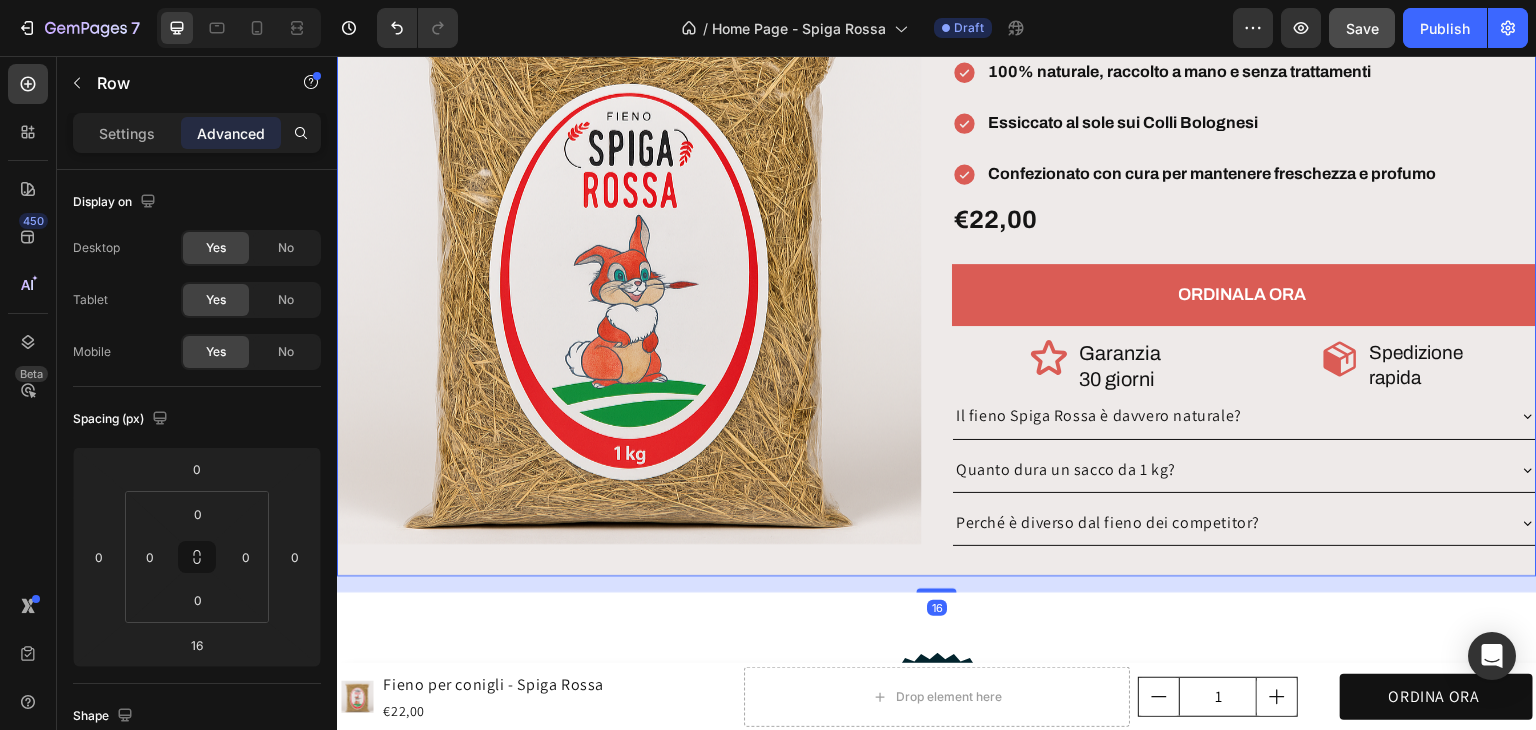 click on "16" at bounding box center [937, 584] 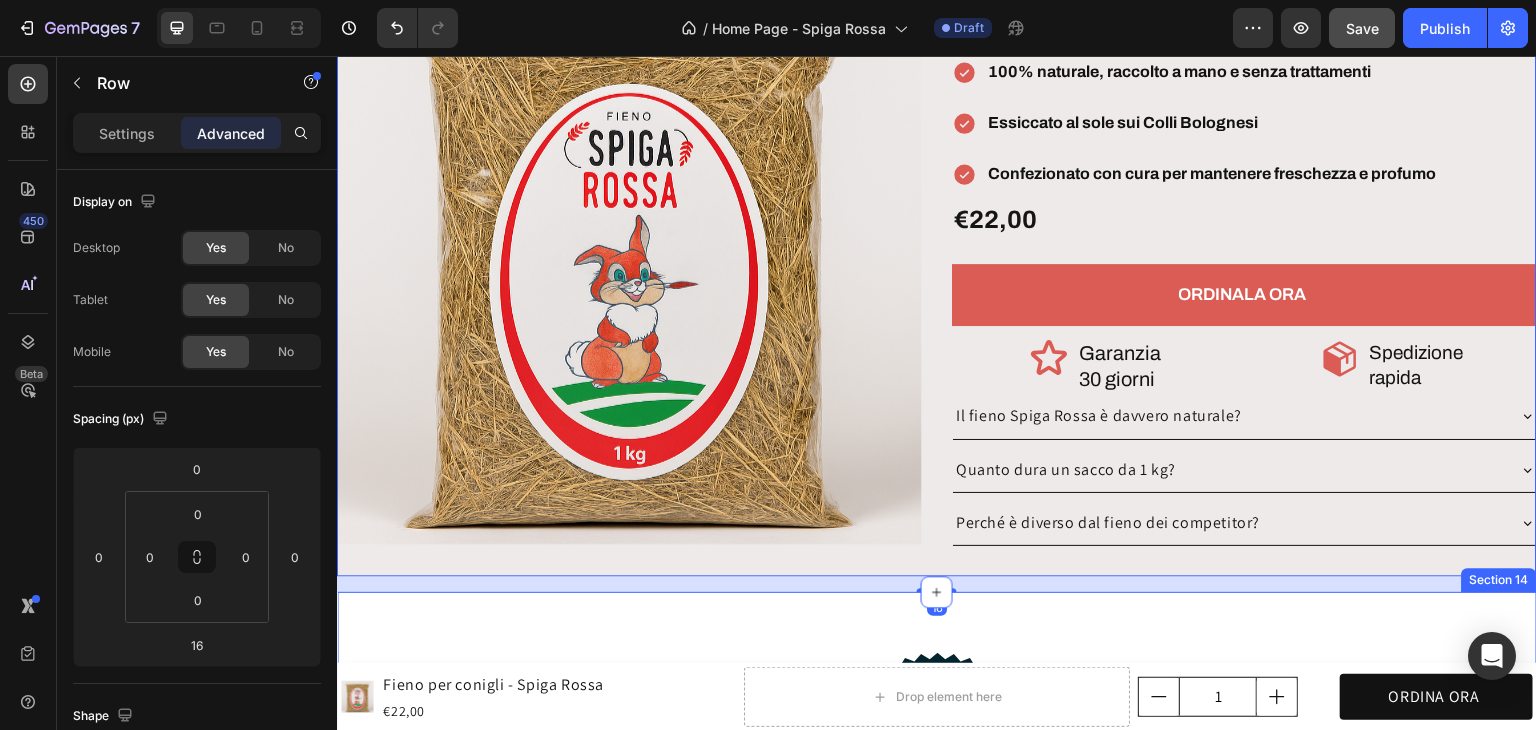 click on "Image 30 giorni di garanzia  soddisfatto o rimborsato Heading Row Row Section 14" at bounding box center (937, 803) 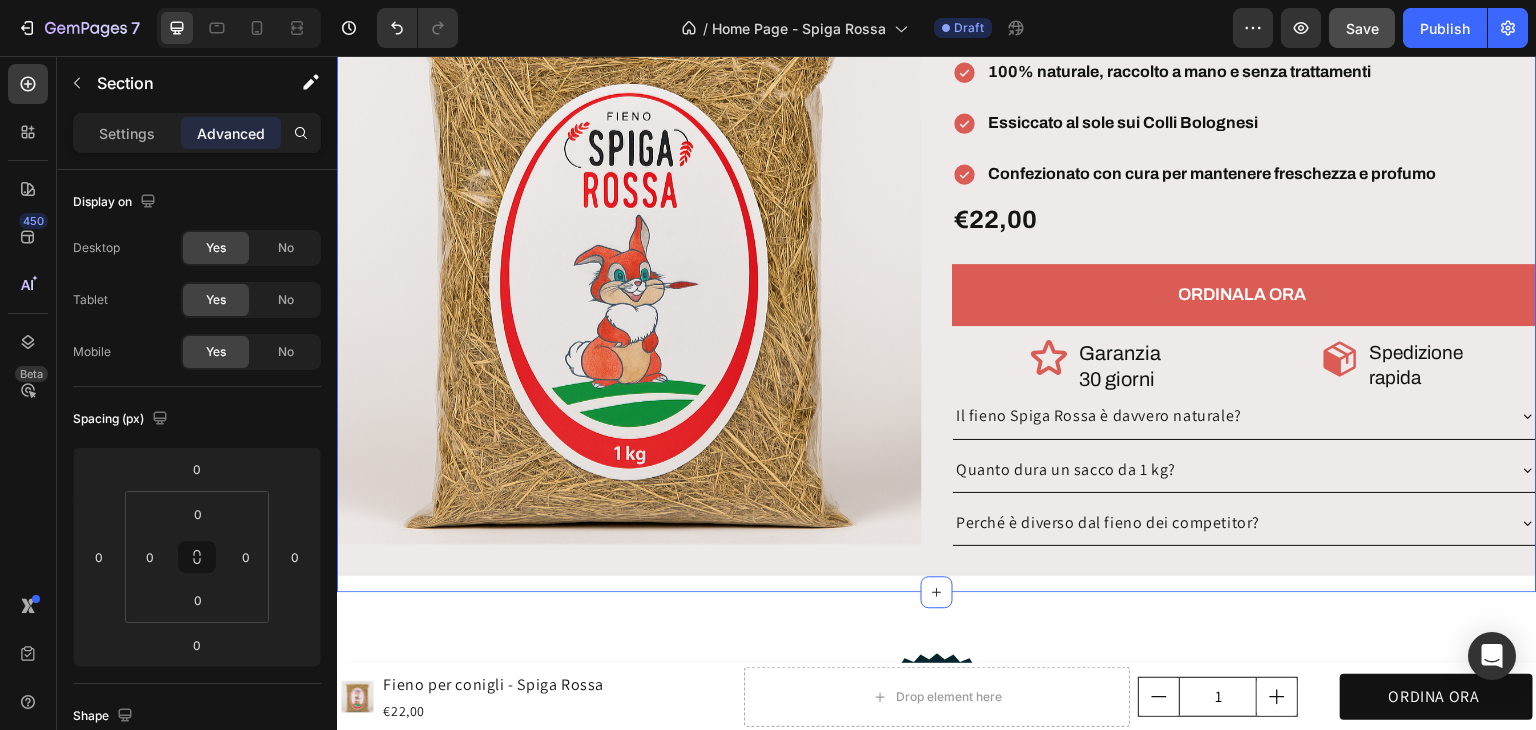 click on "Product Images Fieno per conigli - Spiga Rossa Product Title Icon Icon Icon Icon Icon Icon List 4,3/5 Text Block Row 100% naturale, raccolto a mano e senza trattamenti Essiccato al sole sui Colli Bolognesi Confezionato con cura per mantenere freschezza e profumo Item List €22,00 Product Price Product Price Text Block Row ORDINALA ORA Add to Cart
Icon Garanzia 30 giorni Heading Row
Icon Spedizione rapida Heading Row Row Row
Il fieno Spiga Rossa è davvero naturale?
Quanto dura un sacco da 1 kg?
Perché è diverso dal fieno dei competitor? Accordion Product Row" at bounding box center (937, 260) 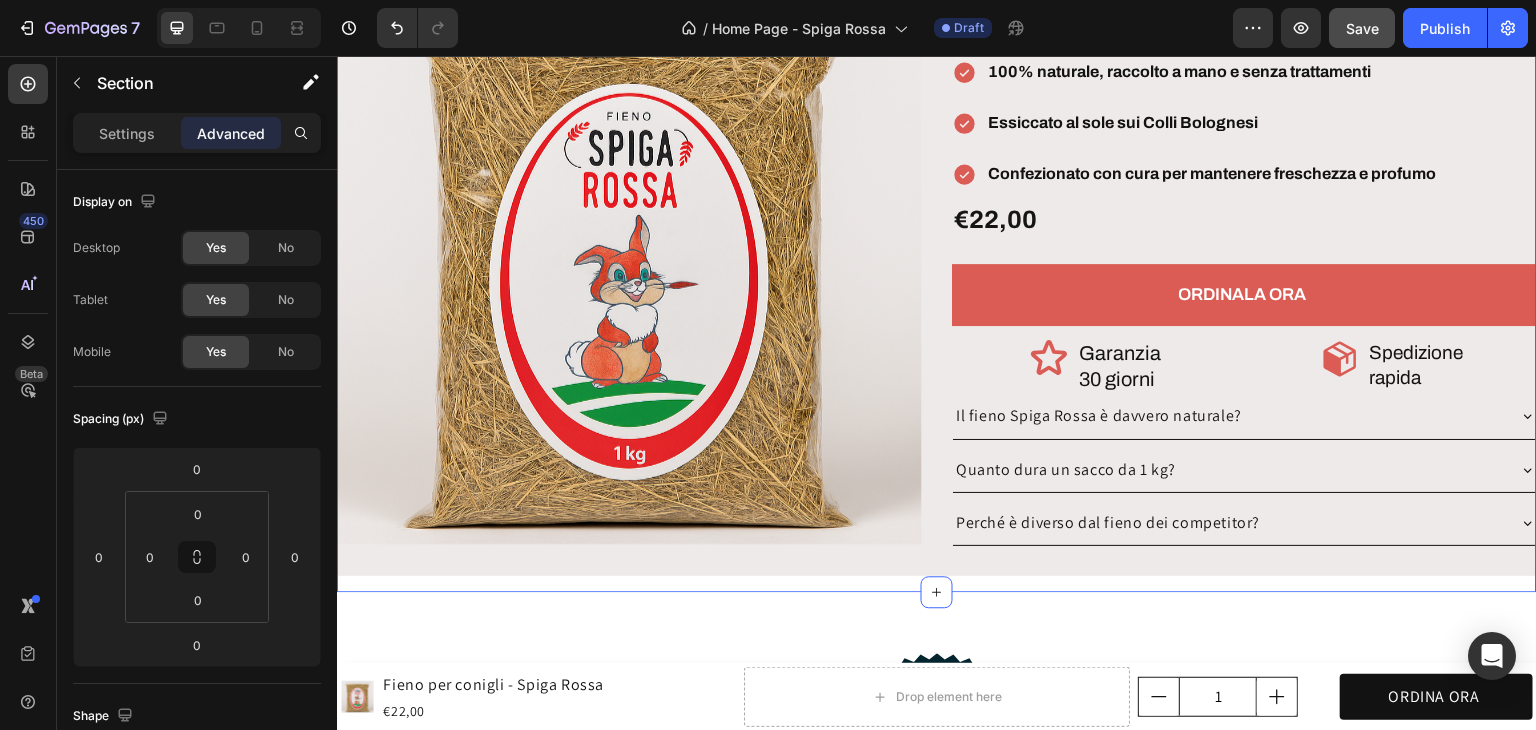 click on "Product Images Fieno per conigli - Spiga Rossa Product Title Icon Icon Icon Icon Icon Icon List 4,3/5 Text Block Row 100% naturale, raccolto a mano e senza trattamenti Essiccato al sole sui Colli Bolognesi Confezionato con cura per mantenere freschezza e profumo Item List €22,00 Product Price Product Price Text Block Row ORDINALA ORA Add to Cart
Icon Garanzia 30 giorni Heading Row
Icon Spedizione rapida Heading Row Row Row
Il fieno Spiga Rossa è davvero naturale?
Quanto dura un sacco da 1 kg?
Perché è diverso dal fieno dei competitor? Accordion Product Row" at bounding box center [937, 260] 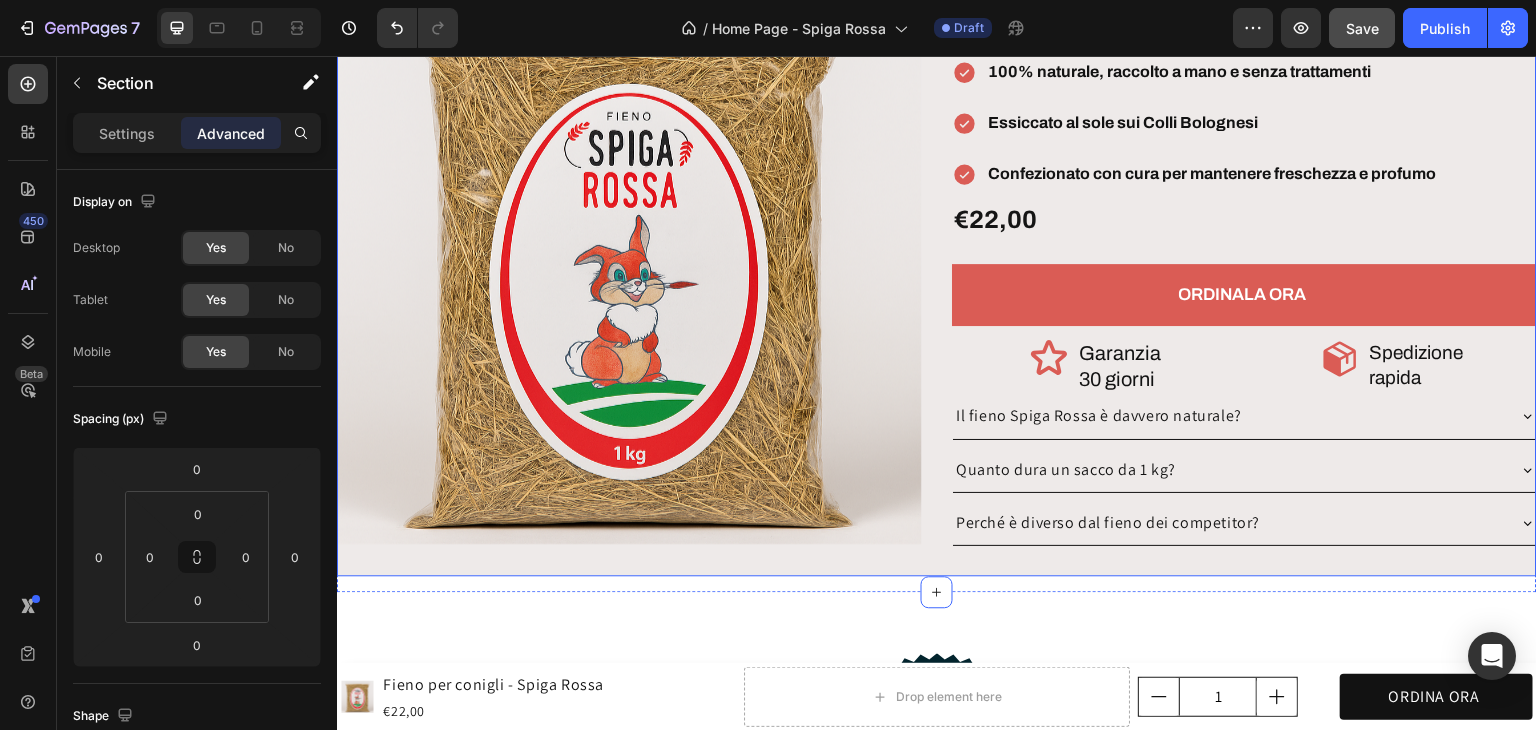 click on "Product Images Fieno per conigli - Spiga Rossa Product Title Icon Icon Icon Icon Icon Icon List 4,3/5 Text Block Row 100% naturale, raccolto a mano e senza trattamenti Essiccato al sole sui Colli Bolognesi Confezionato con cura per mantenere freschezza e profumo Item List €22,00 Product Price Product Price Text Block Row ORDINALA ORA Add to Cart
Icon Garanzia 30 giorni Heading Row
Icon Spedizione rapida Heading Row Row Row
Il fieno Spiga Rossa è davvero naturale?
Quanto dura un sacco da 1 kg?
Perché è diverso dal fieno dei competitor? Accordion Product" at bounding box center [937, 252] 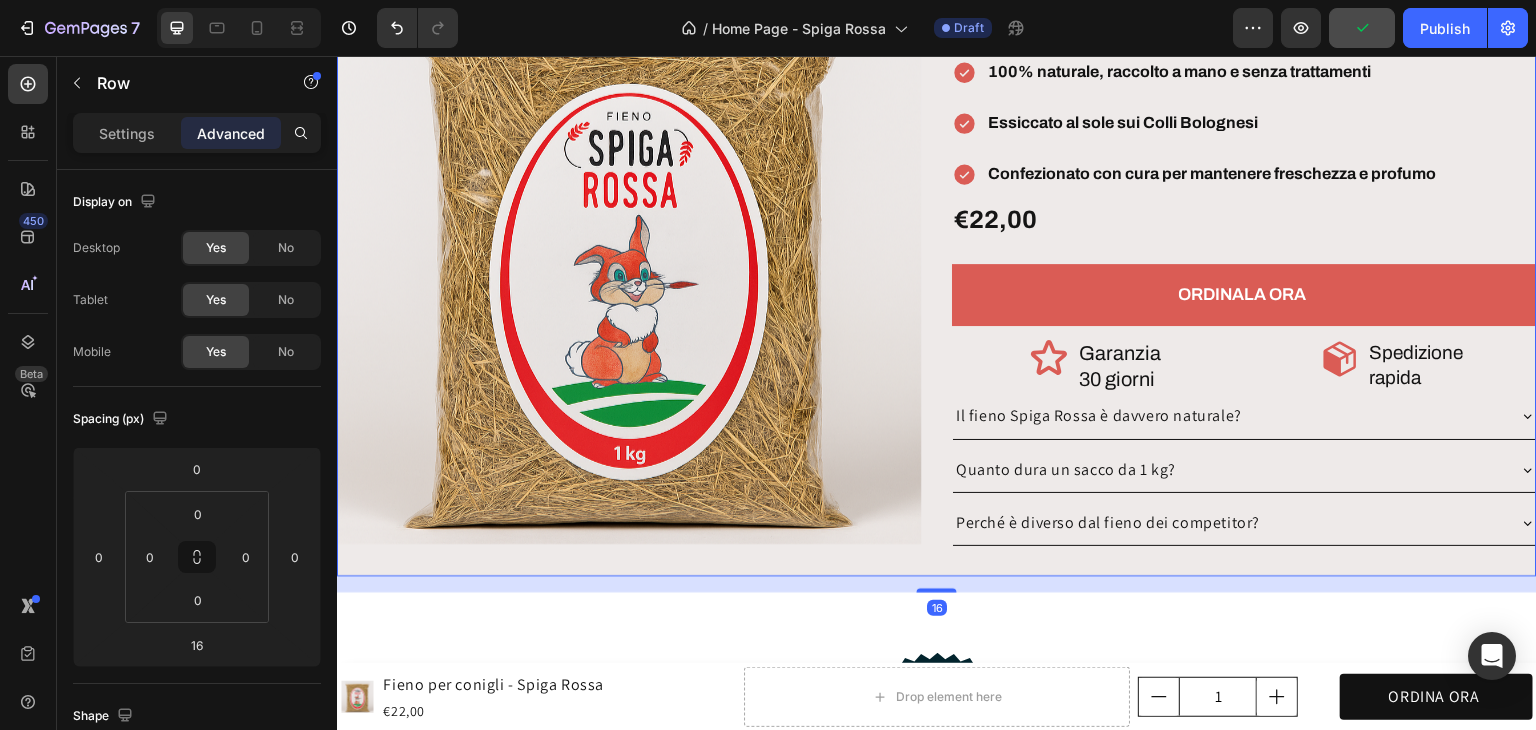 click at bounding box center [629, 251] 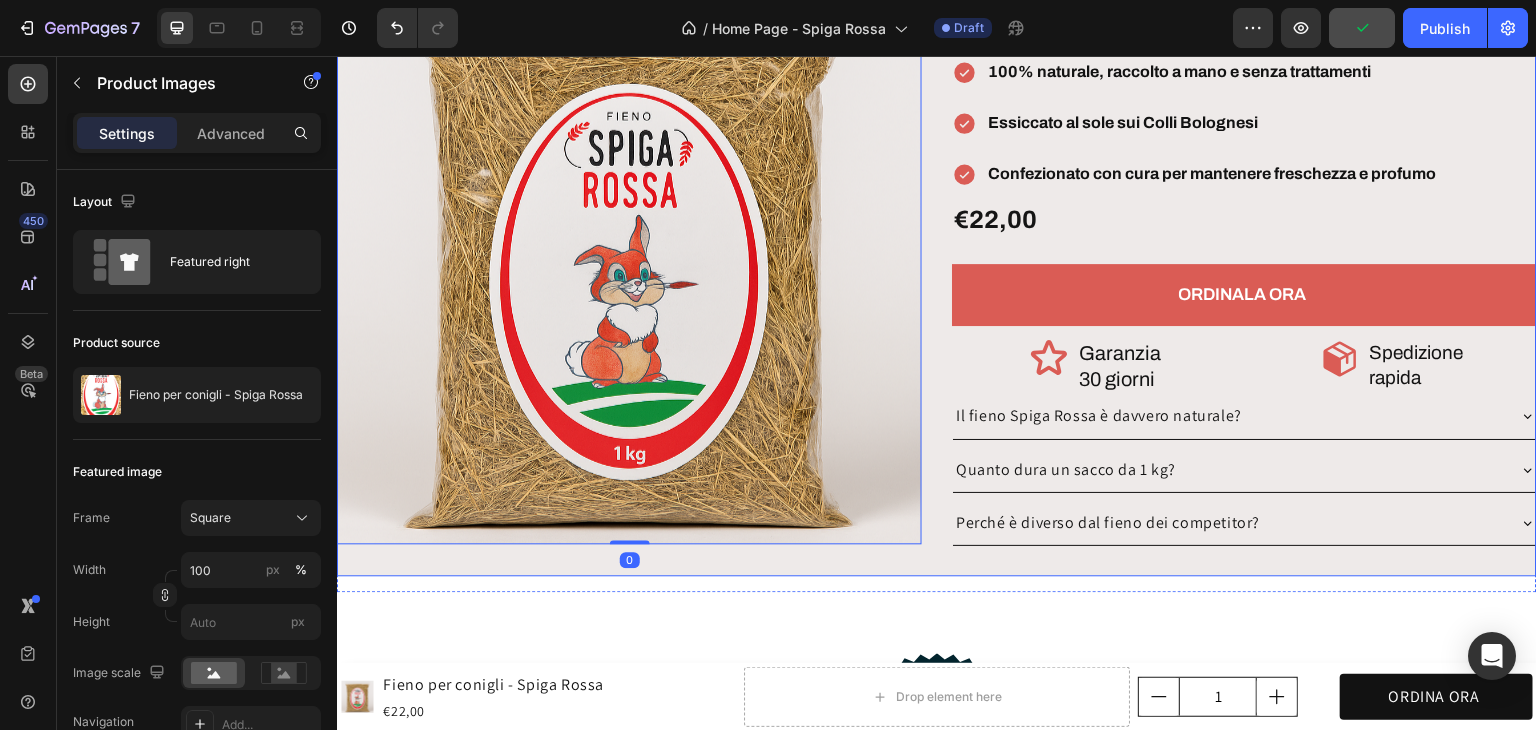click on "Product Images Fieno per conigli - Spiga Rossa Product Title Icon Icon Icon Icon Icon Icon List 4,3/5 Text Block Row 100% naturale, raccolto a mano e senza trattamenti Essiccato al sole sui Colli Bolognesi Confezionato con cura per mantenere freschezza e profumo Item List €22,00 Product Price Product Price Text Block Row ORDINALA ORA Add to Cart
Icon Garanzia 30 giorni Heading Row
Icon Spedizione rapida Heading Row Row Row
Il fieno Spiga Rossa è davvero naturale?
Quanto dura un sacco da 1 kg?
Perché è diverso dal fieno dei competitor? Accordion Product" at bounding box center [937, 252] 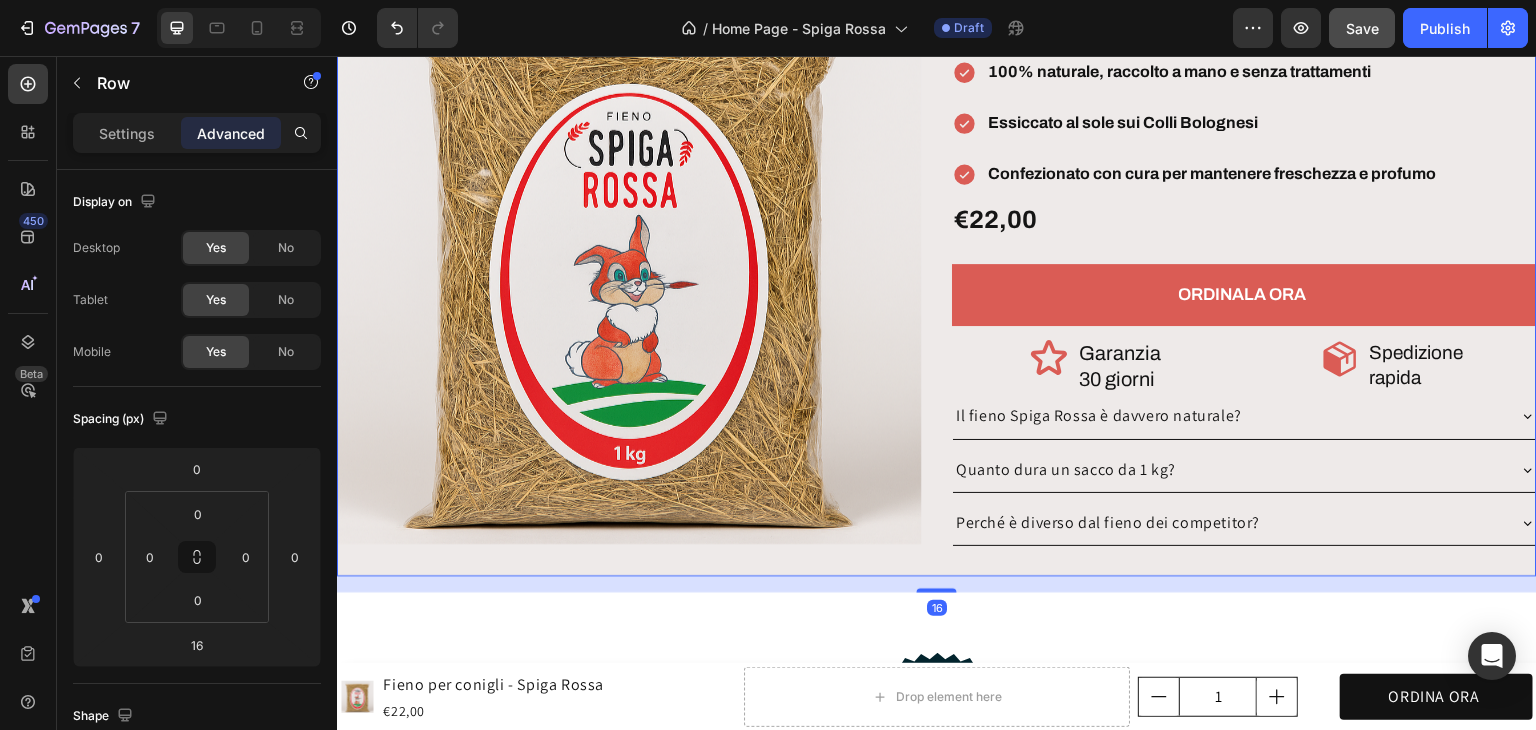 click on "Product Images Fieno per conigli - Spiga Rossa Product Title Icon Icon Icon Icon Icon Icon List 4,3/5 Text Block Row 100% naturale, raccolto a mano e senza trattamenti Essiccato al sole sui Colli Bolognesi Confezionato con cura per mantenere freschezza e profumo Item List €22,00 Product Price Product Price Text Block Row ORDINALA ORA Add to Cart
Icon Garanzia 30 giorni Heading Row
Icon Spedizione rapida Heading Row Row Row
Il fieno Spiga Rossa è davvero naturale?
Quanto dura un sacco da 1 kg?
Perché è diverso dal fieno dei competitor? Accordion Product" at bounding box center [937, 252] 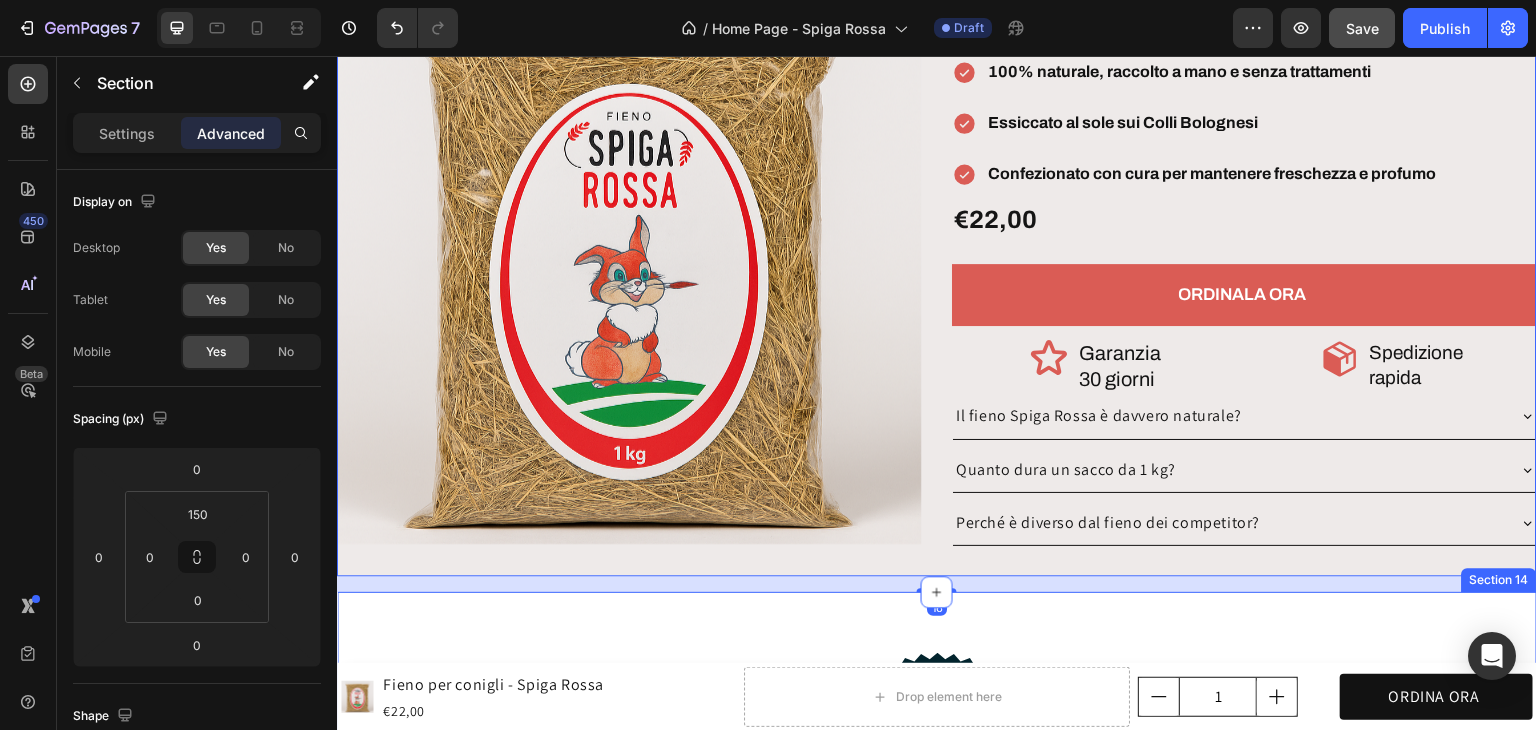 click on "Image 30 giorni di garanzia  soddisfatto o rimborsato Heading Row Row Section 14" at bounding box center (937, 803) 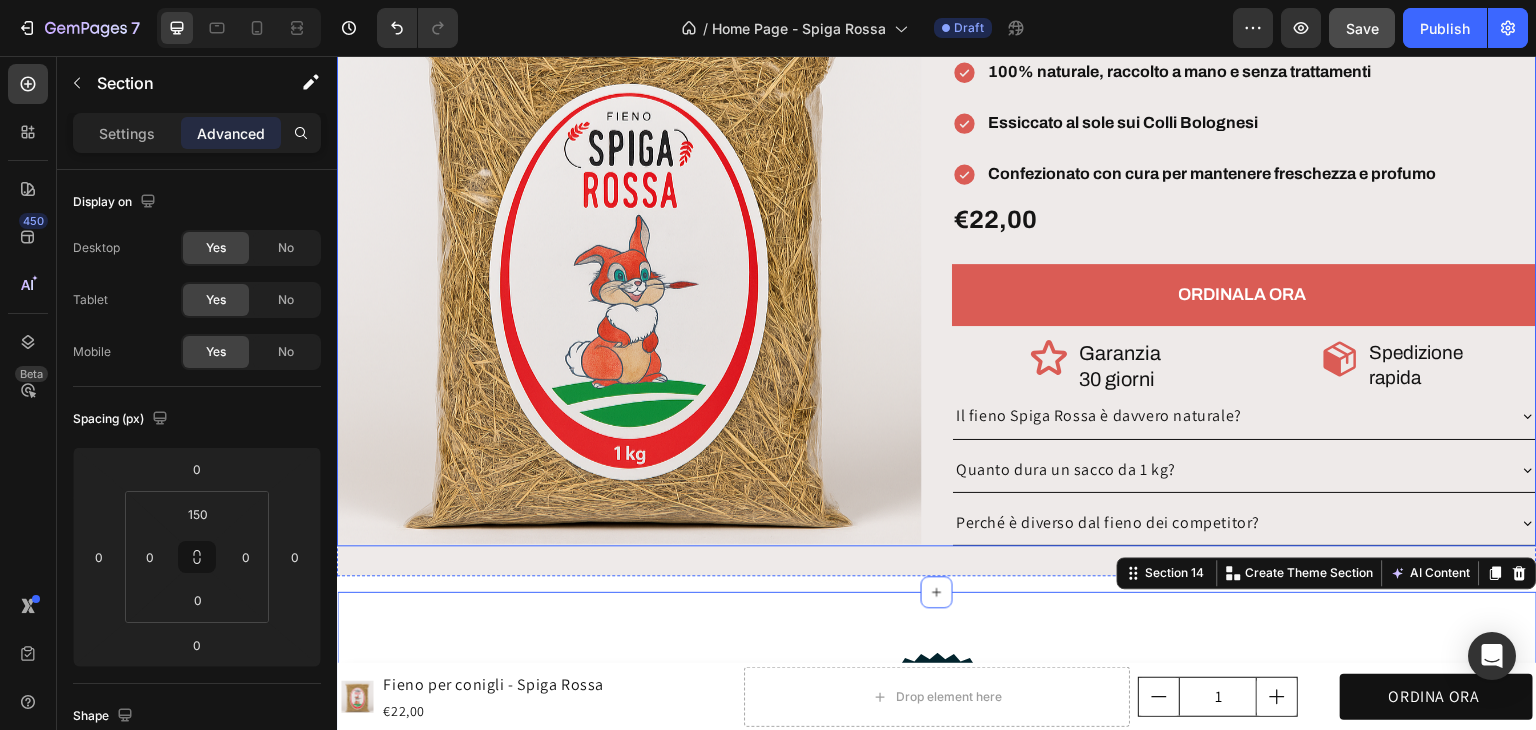 click at bounding box center (629, 251) 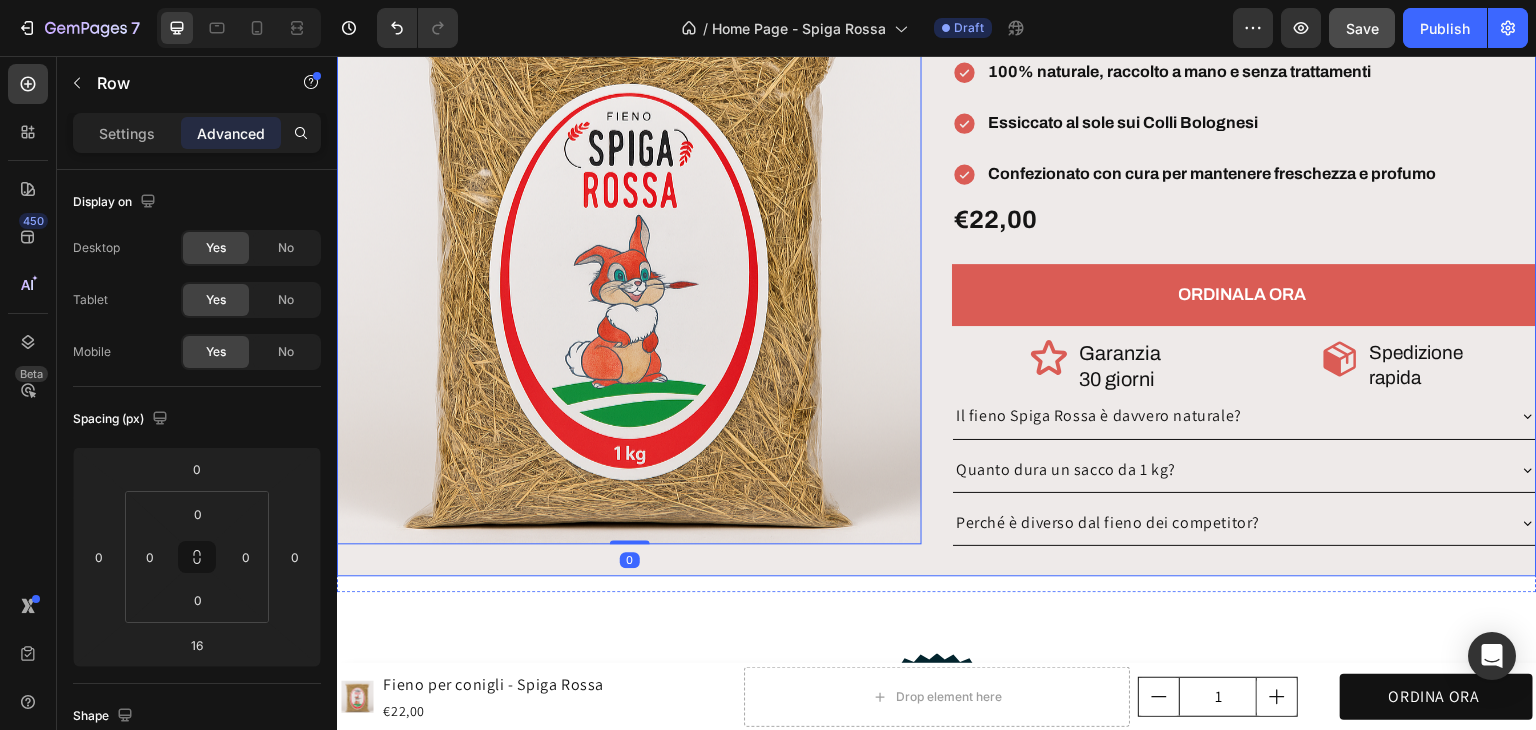 click on "Product Images Fieno per conigli - Spiga Rossa Product Title Icon Icon Icon Icon Icon Icon List 4,3/5 Text Block Row 100% naturale, raccolto a mano e senza trattamenti Essiccato al sole sui Colli Bolognesi Confezionato con cura per mantenere freschezza e profumo Item List €22,00 Product Price Product Price Text Block Row ORDINALA ORA Add to Cart
Icon Garanzia 30 giorni Heading Row
Icon Spedizione rapida Heading Row Row Row
Il fieno Spiga Rossa è davvero naturale?
Quanto dura un sacco da 1 kg?
Perché è diverso dal fieno dei competitor? Accordion Product" at bounding box center [937, 252] 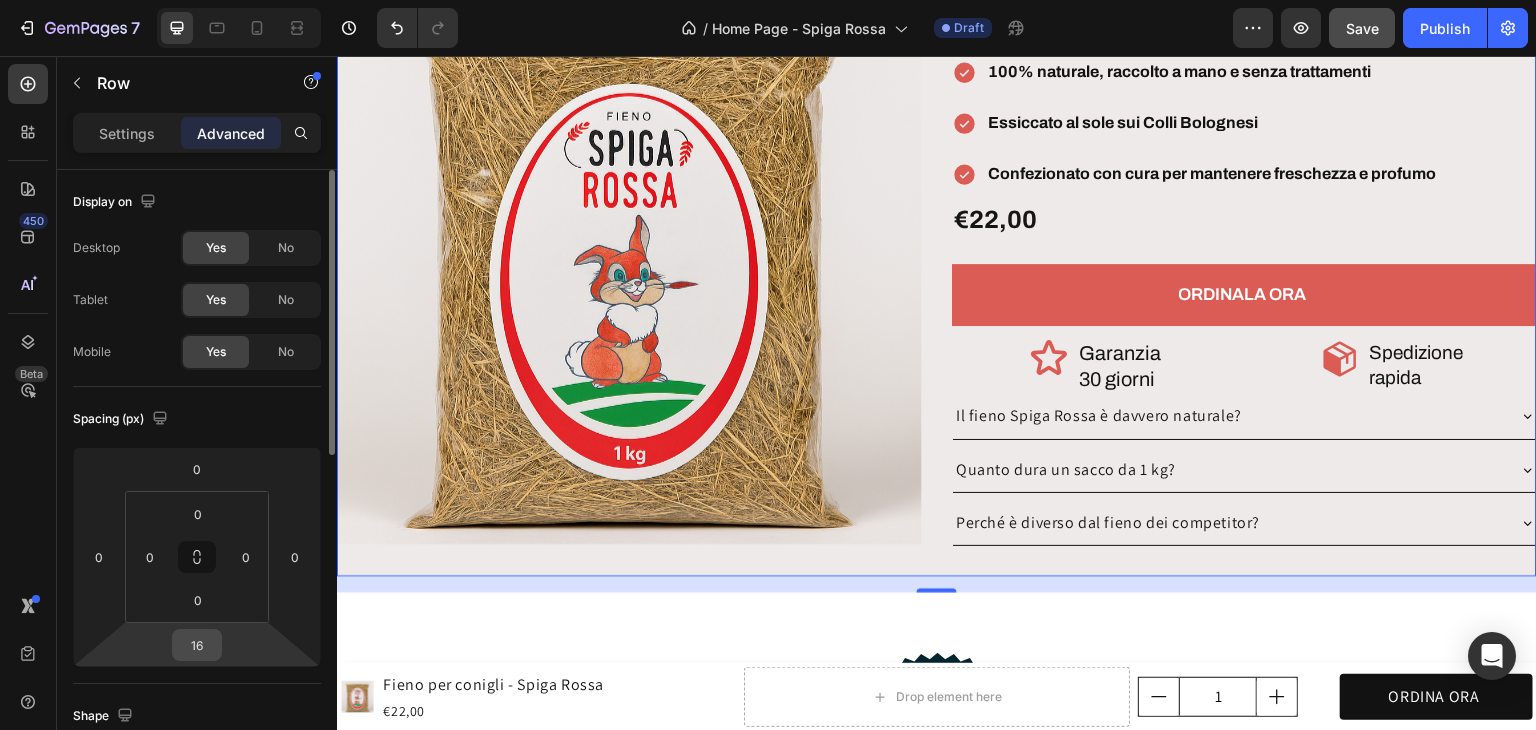 click on "16" at bounding box center [197, 645] 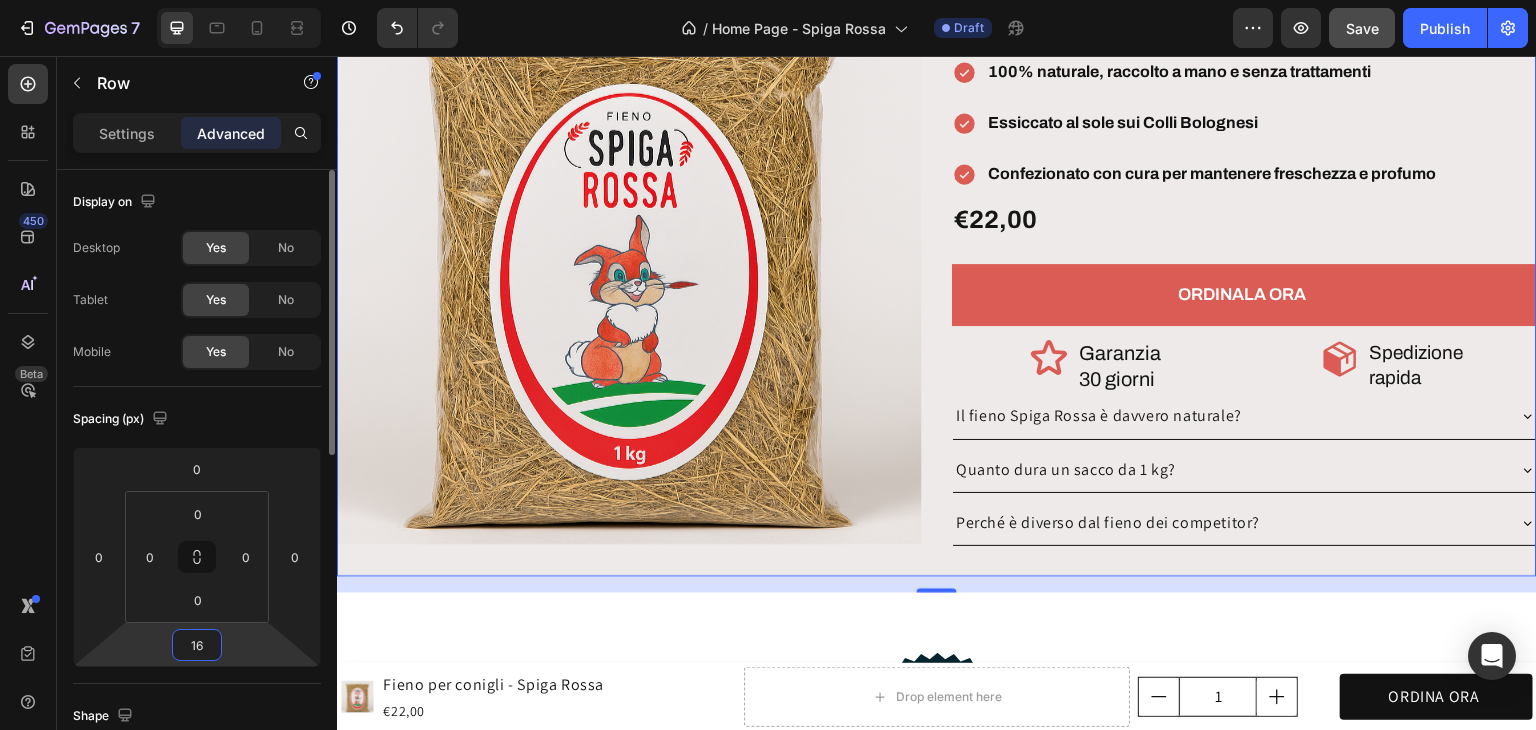 click on "16" at bounding box center [197, 645] 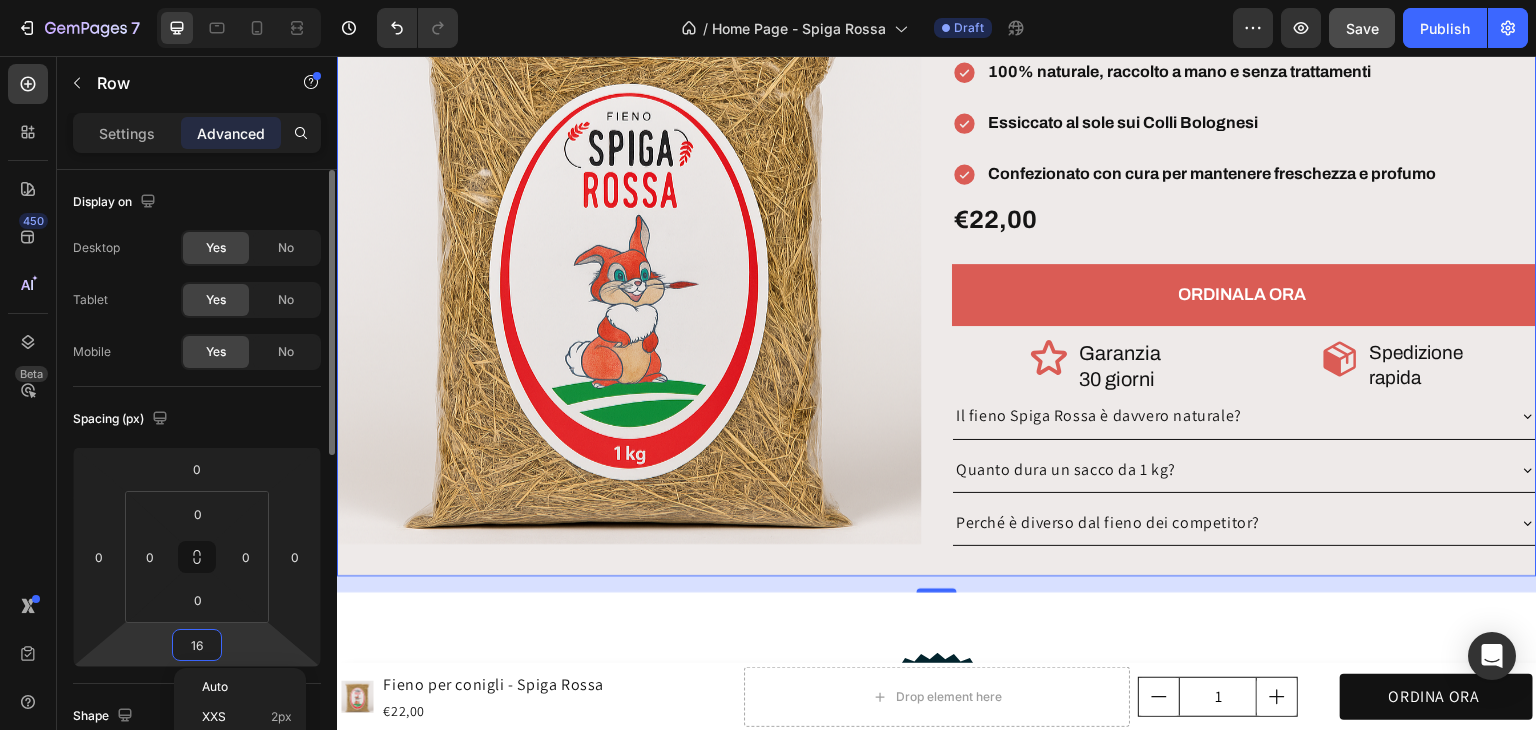 type 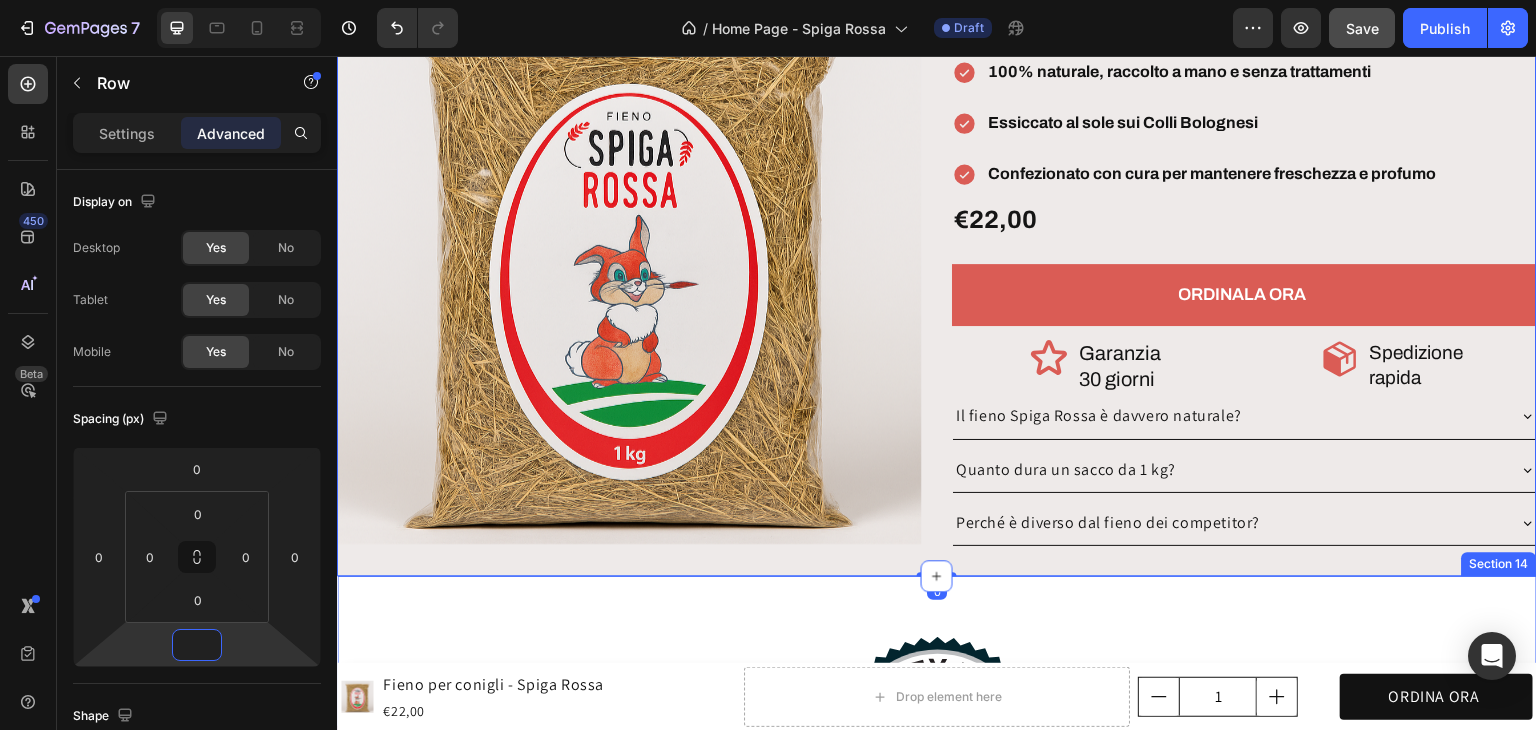 click on "Image 30 giorni di garanzia  soddisfatto o rimborsato Heading Row Row Section 14" at bounding box center [937, 787] 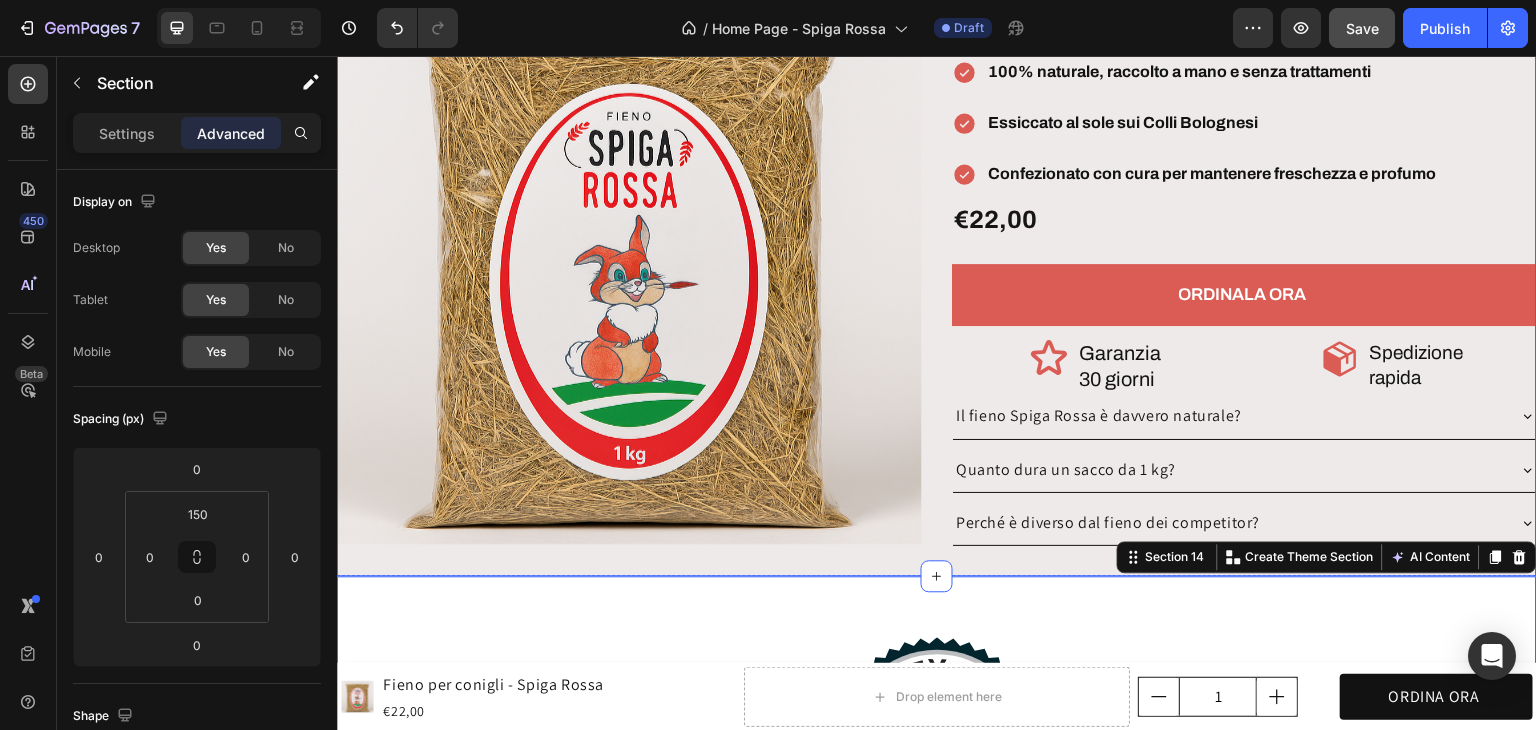 click on "Product Images Fieno per conigli - Spiga Rossa Product Title Icon Icon Icon Icon Icon Icon List 4,3/5 Text Block Row 100% naturale, raccolto a mano e senza trattamenti Essiccato al sole sui Colli Bolognesi Confezionato con cura per mantenere freschezza e profumo Item List €22,00 Product Price Product Price Text Block Row ORDINALA ORA Add to Cart
Icon Garanzia 30 giorni Heading Row
Icon Spedizione rapida Heading Row Row Row
Il fieno Spiga Rossa è davvero naturale?
Quanto dura un sacco da 1 kg?
Perché è diverso dal fieno dei competitor? Accordion Product" at bounding box center (937, 252) 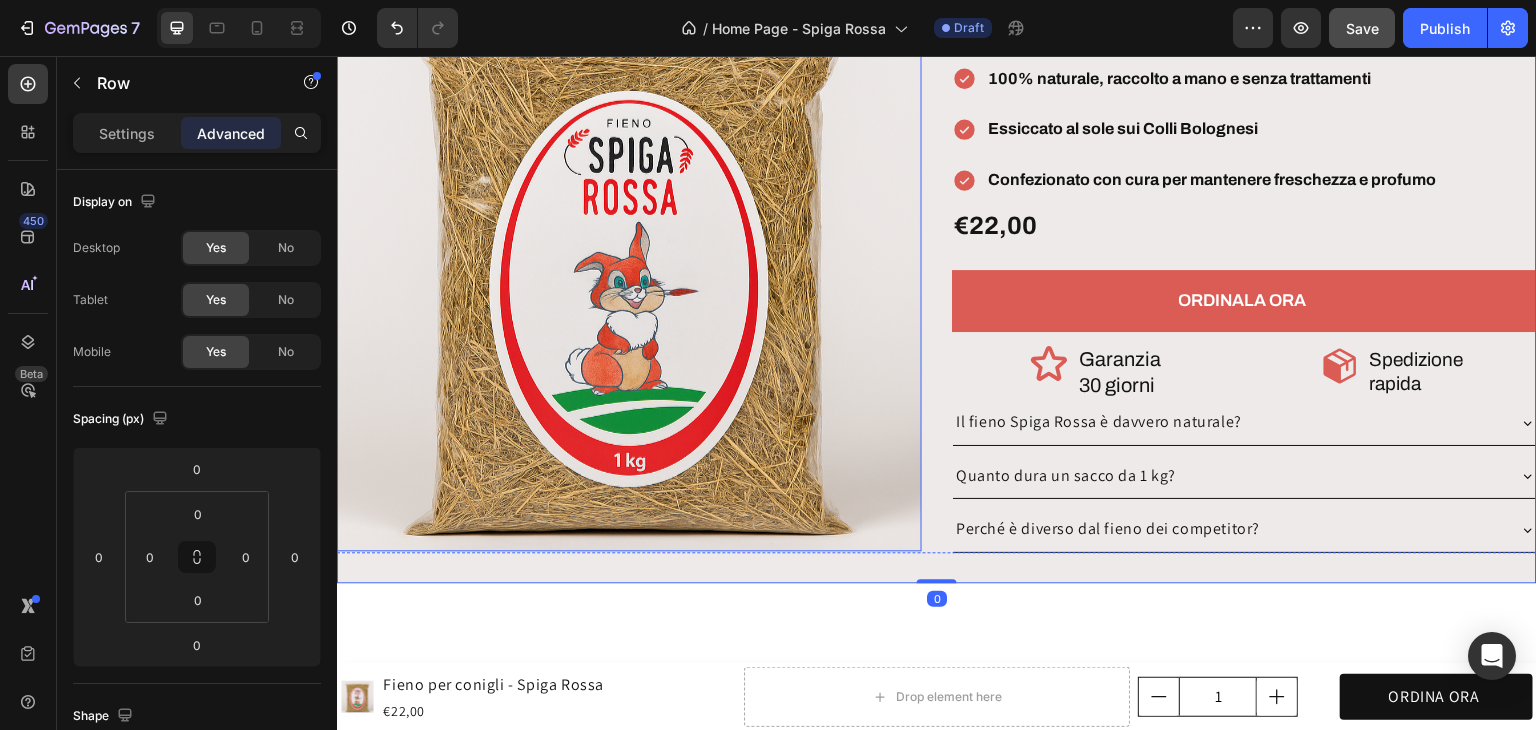 scroll, scrollTop: 4736, scrollLeft: 0, axis: vertical 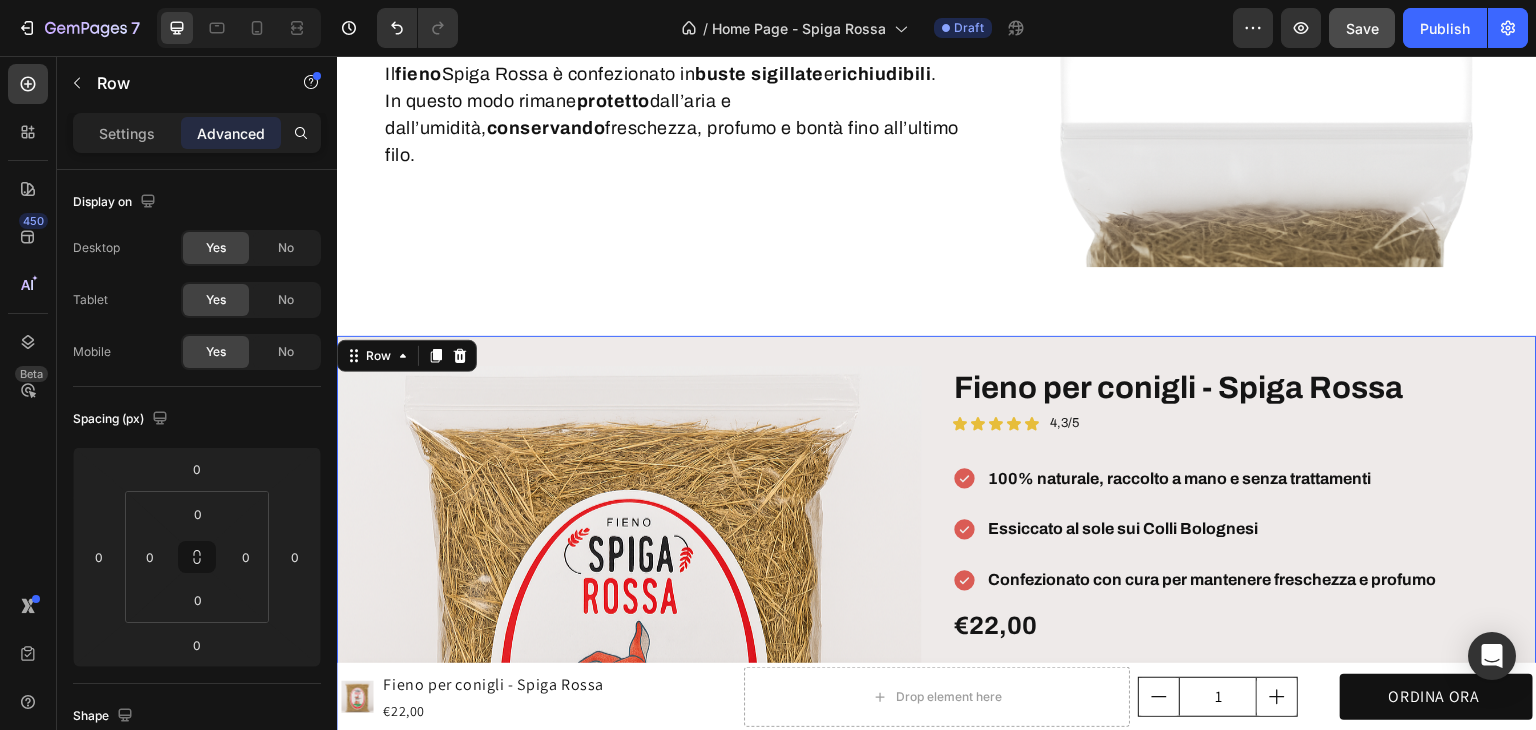 click on "Product Images Fieno per conigli - Spiga Rossa Product Title Icon Icon Icon Icon Icon Icon List 4,3/5 Text Block Row 100% naturale, raccolto a mano e senza trattamenti Essiccato al sole sui Colli Bolognesi Confezionato con cura per mantenere freschezza e profumo Item List €22,00 Product Price Product Price Text Block Row ORDINALA ORA Add to Cart
Icon Garanzia 30 giorni Heading Row
Icon Spedizione rapida Heading Row Row Row
Il fieno Spiga Rossa è davvero naturale?
Quanto dura un sacco da 1 kg?
Perché è diverso dal fieno dei competitor? Accordion Product" at bounding box center [937, 659] 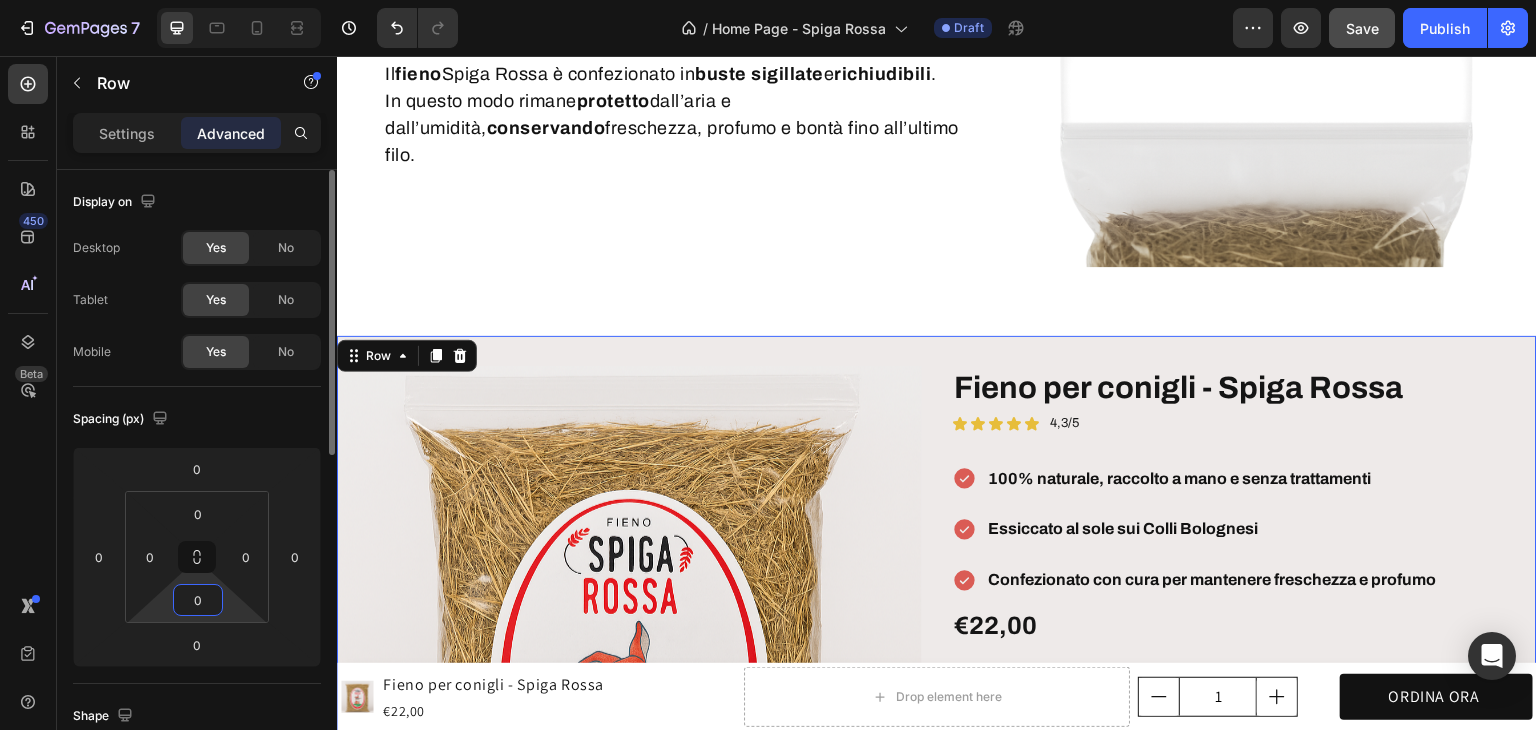 click on "0" at bounding box center (198, 600) 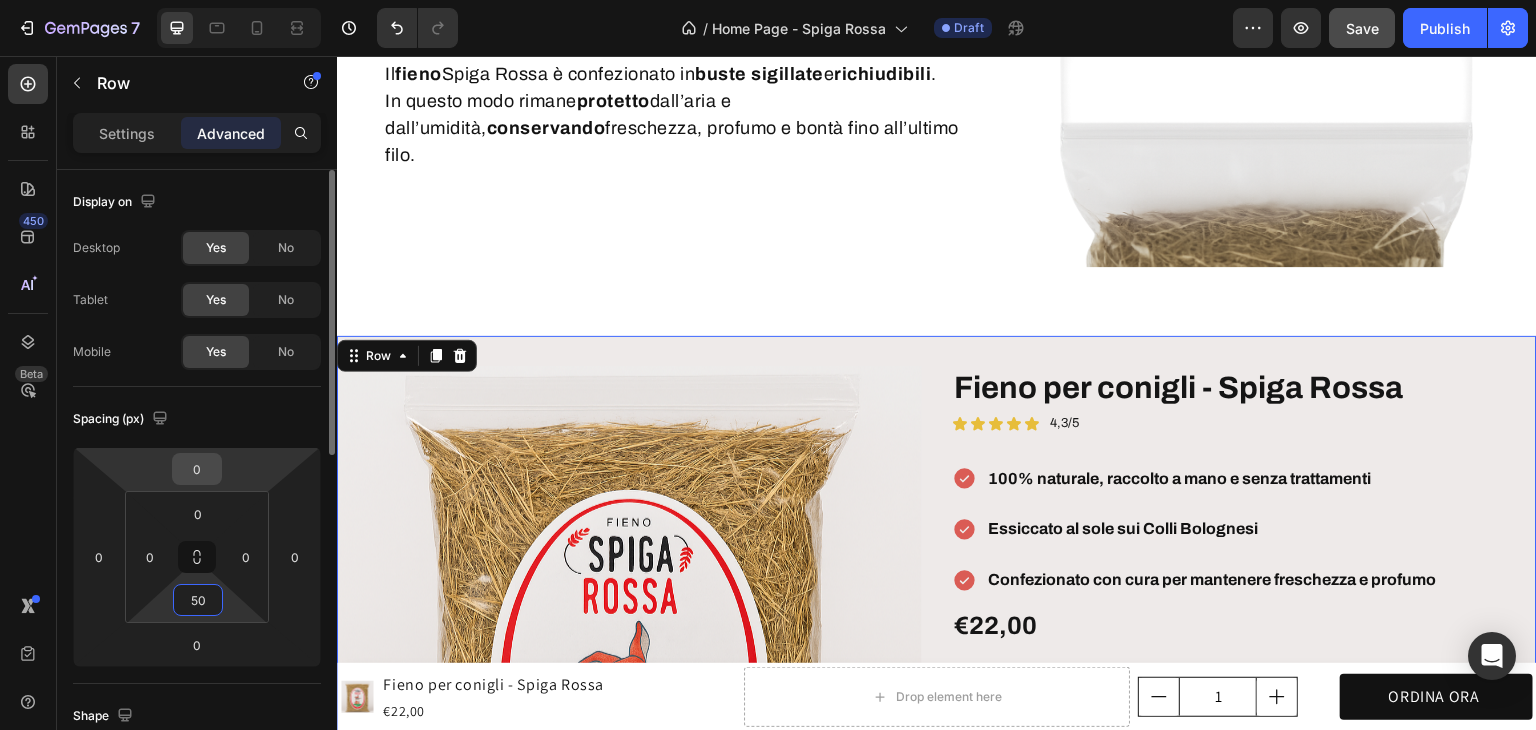 type on "50" 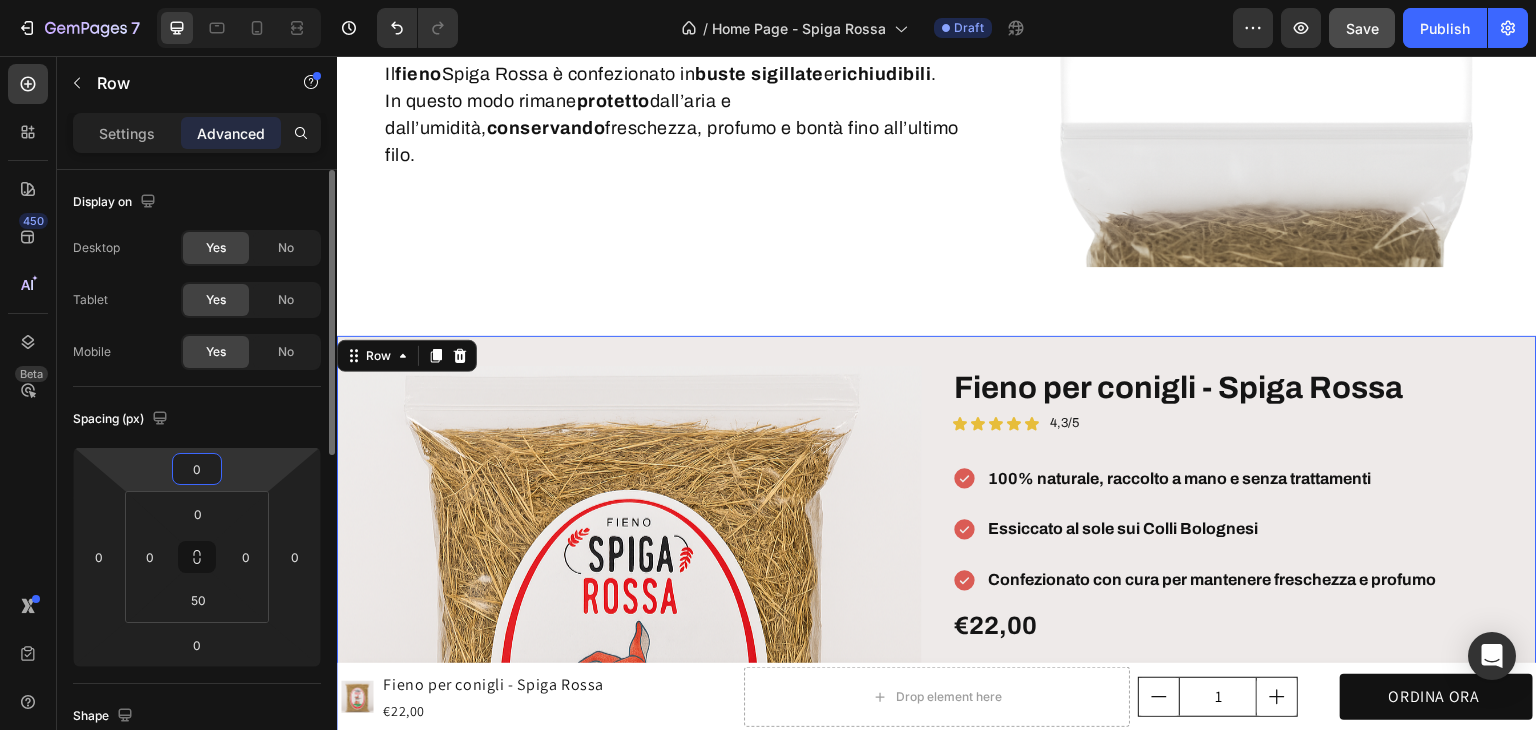 click on "0" at bounding box center [197, 469] 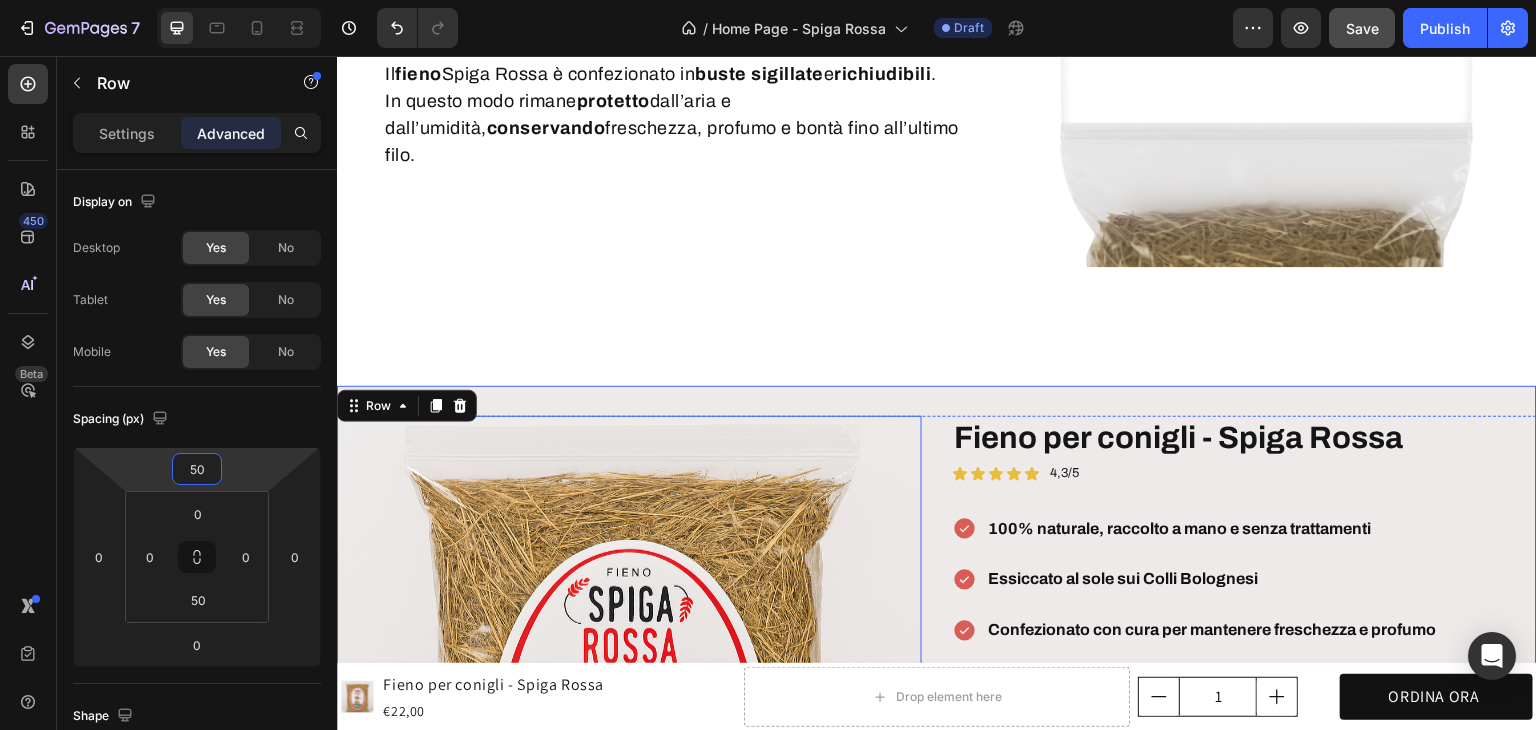 type on "5" 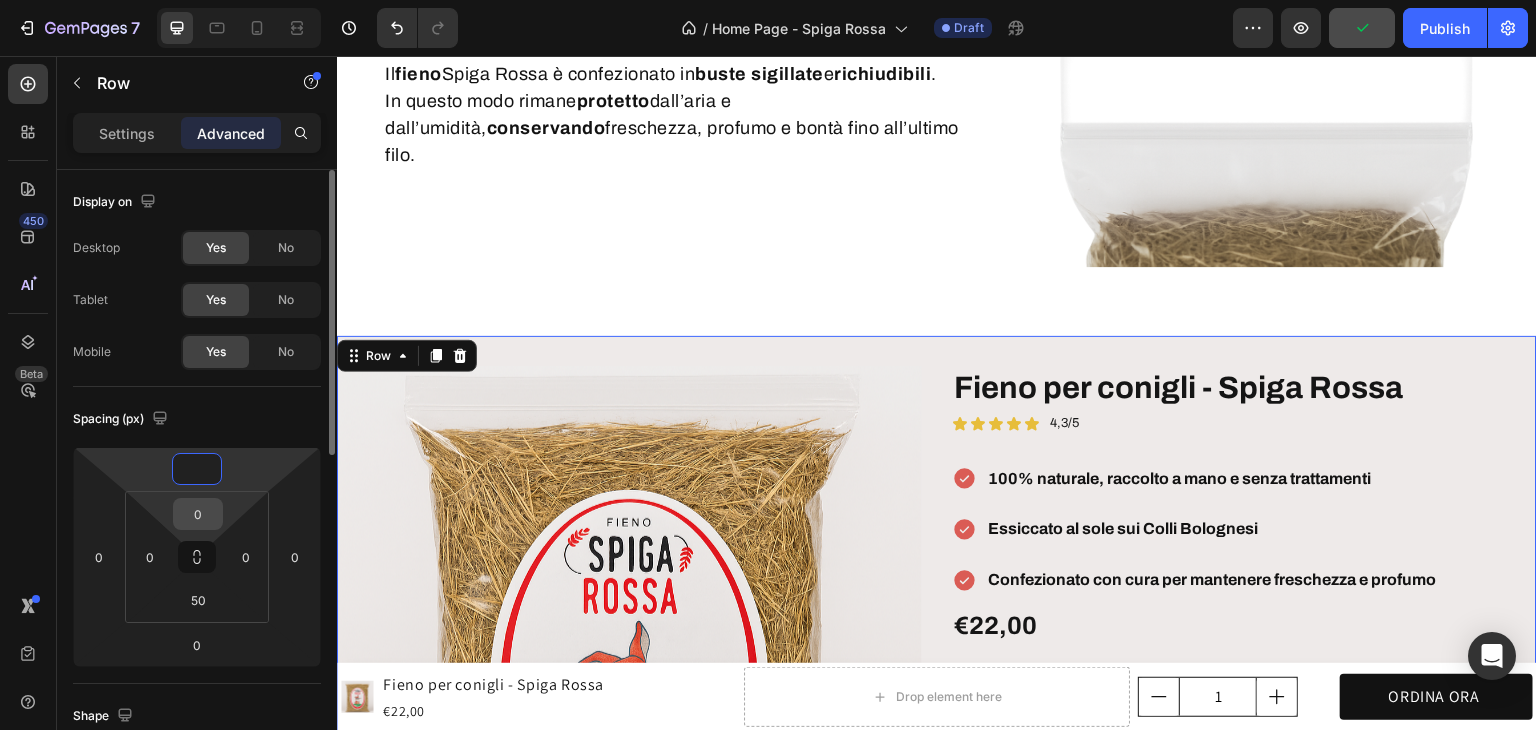click on "0" at bounding box center [198, 514] 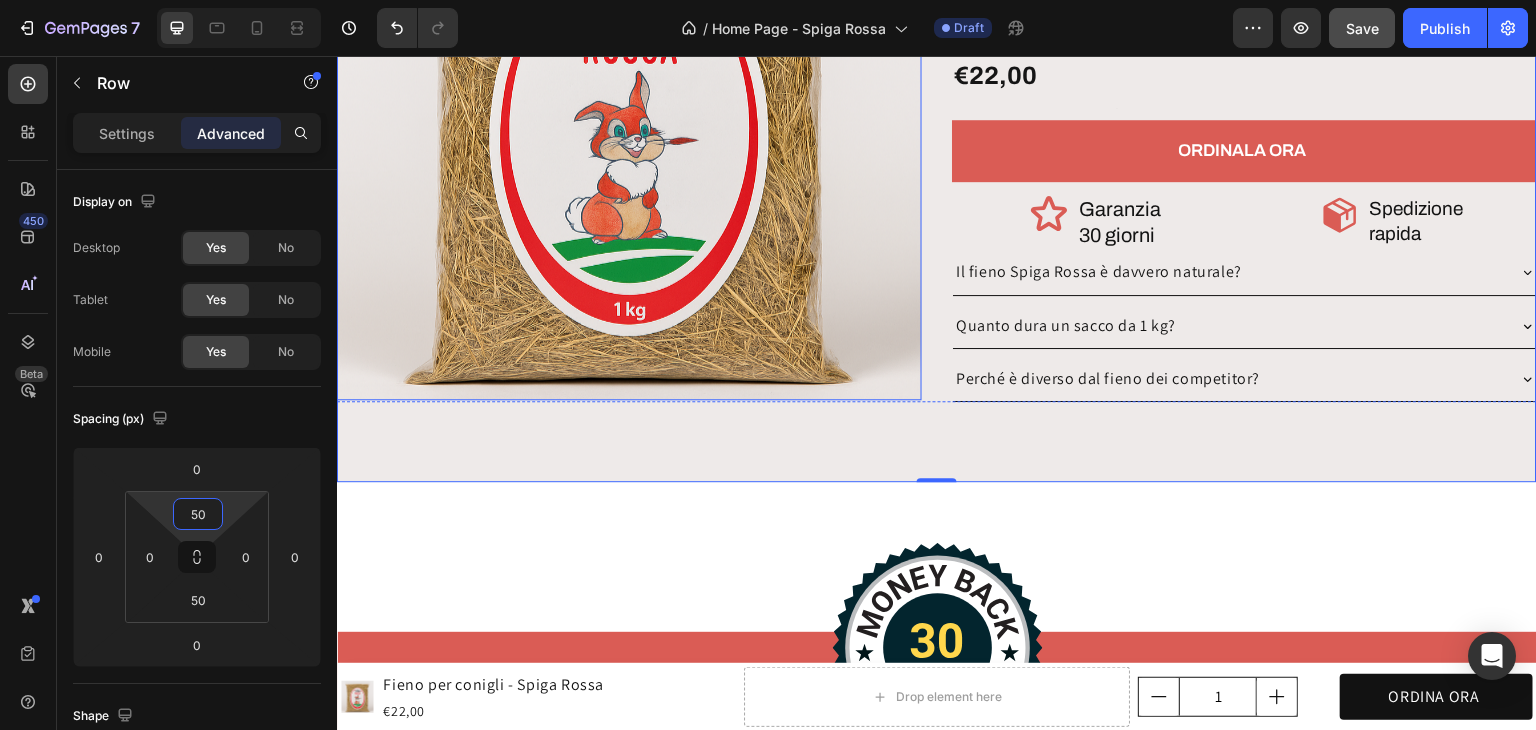 scroll, scrollTop: 5336, scrollLeft: 0, axis: vertical 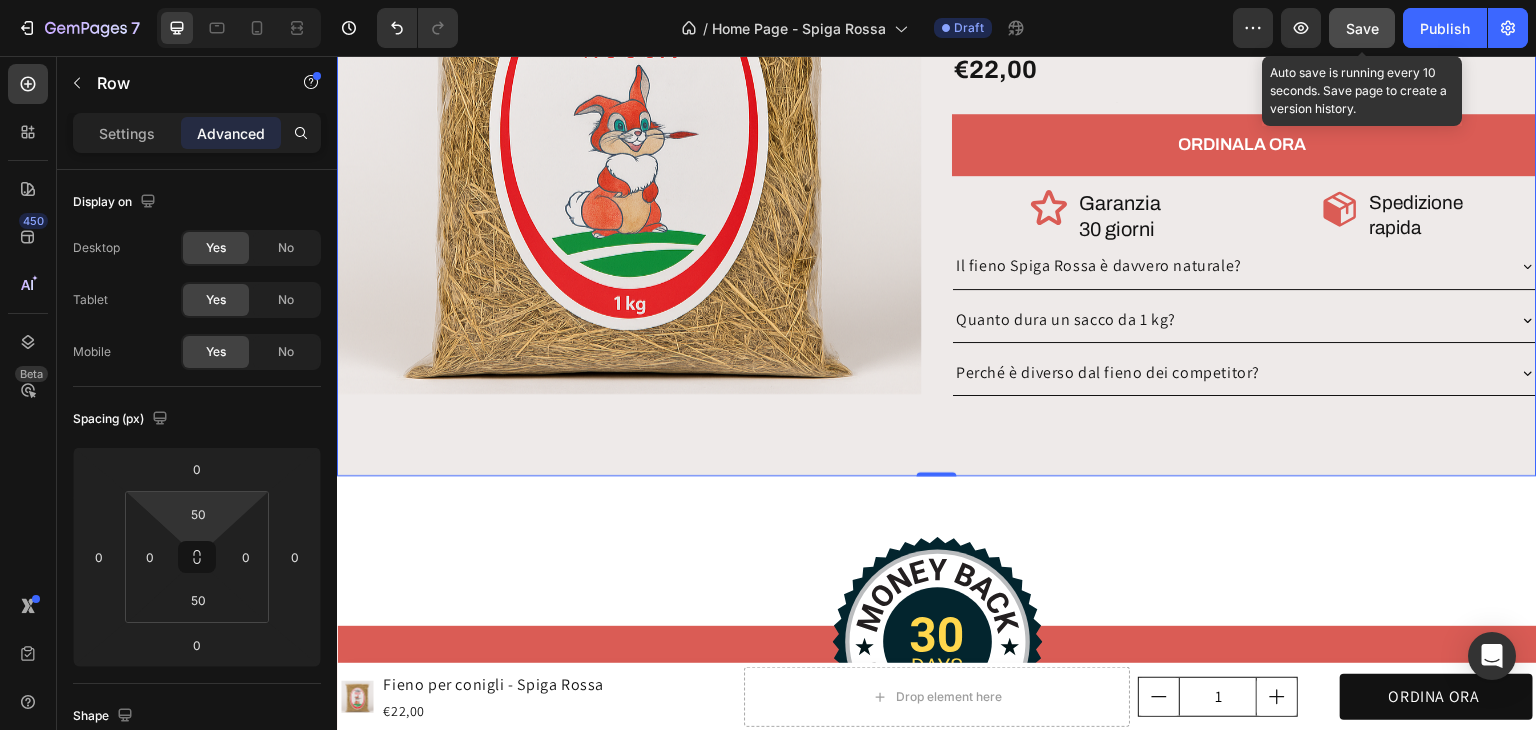 click on "Save" 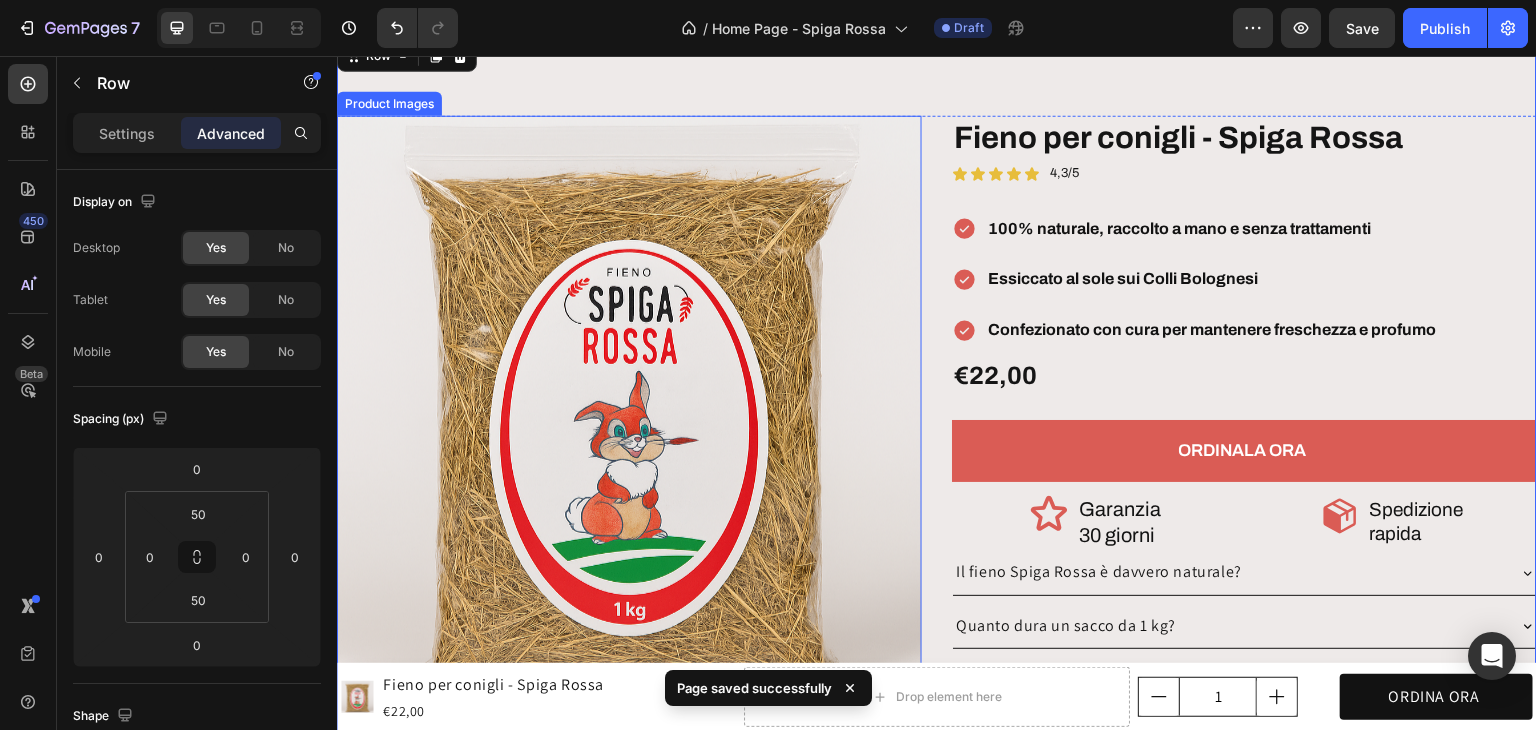 scroll, scrollTop: 4936, scrollLeft: 0, axis: vertical 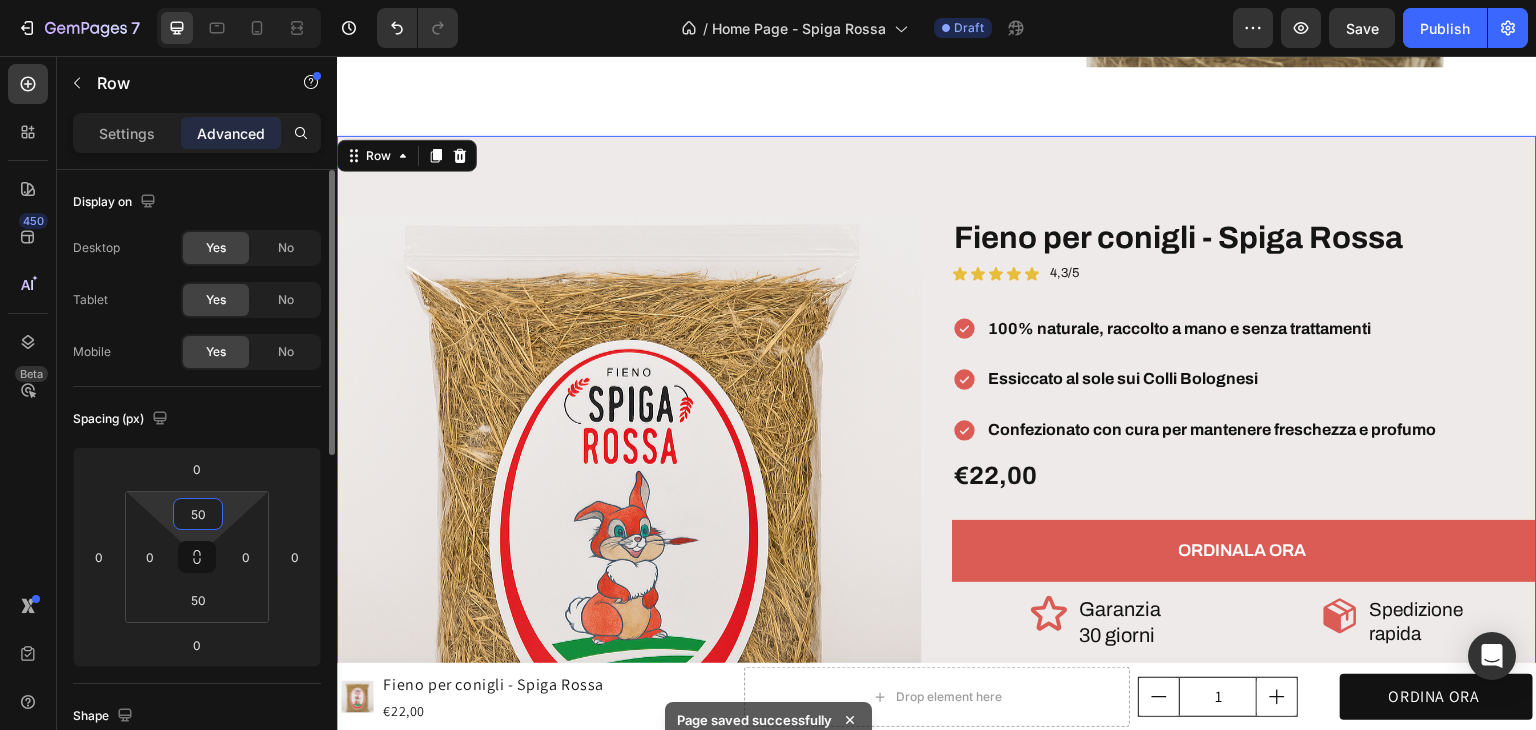drag, startPoint x: 195, startPoint y: 521, endPoint x: 204, endPoint y: 544, distance: 24.698177 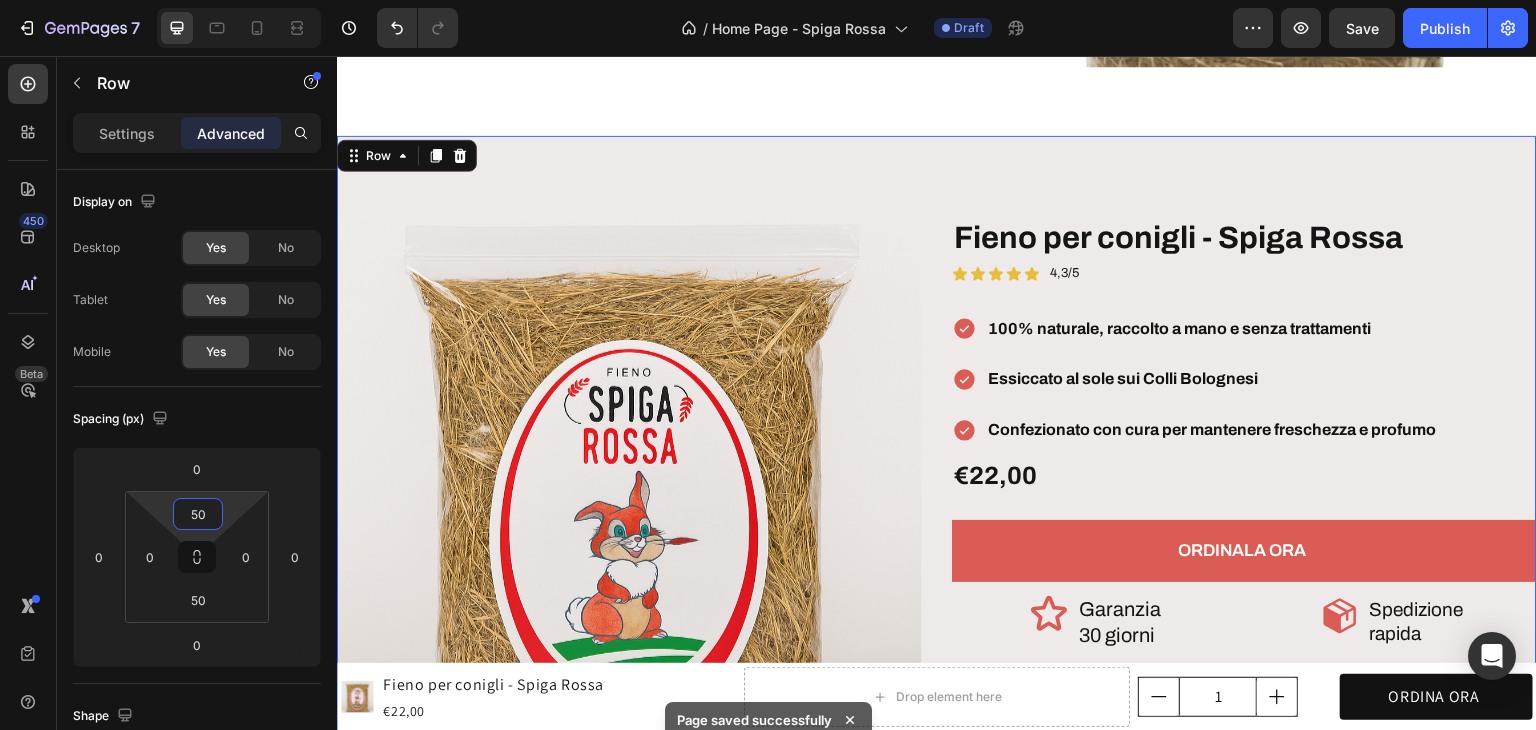 click on "50" at bounding box center (198, 514) 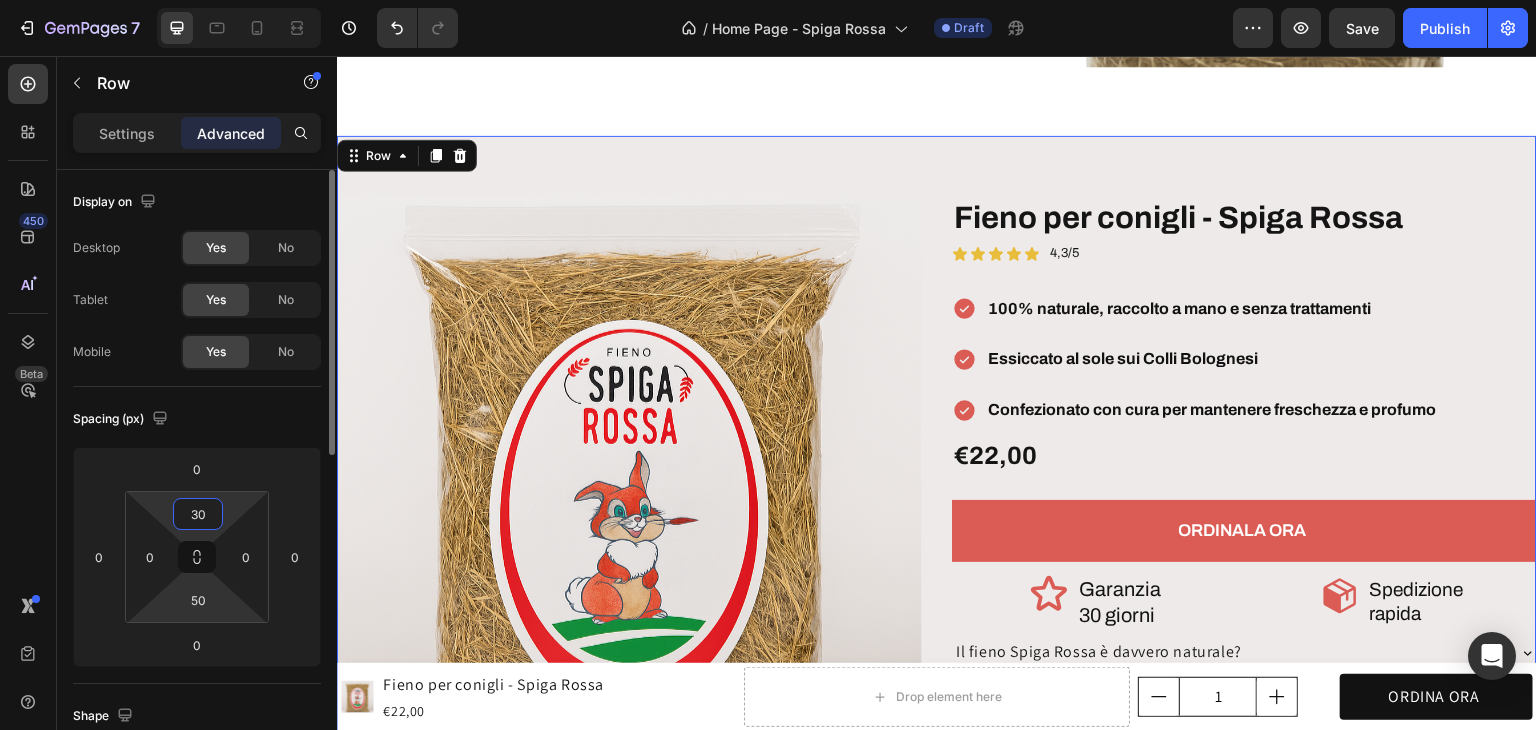 type on "30" 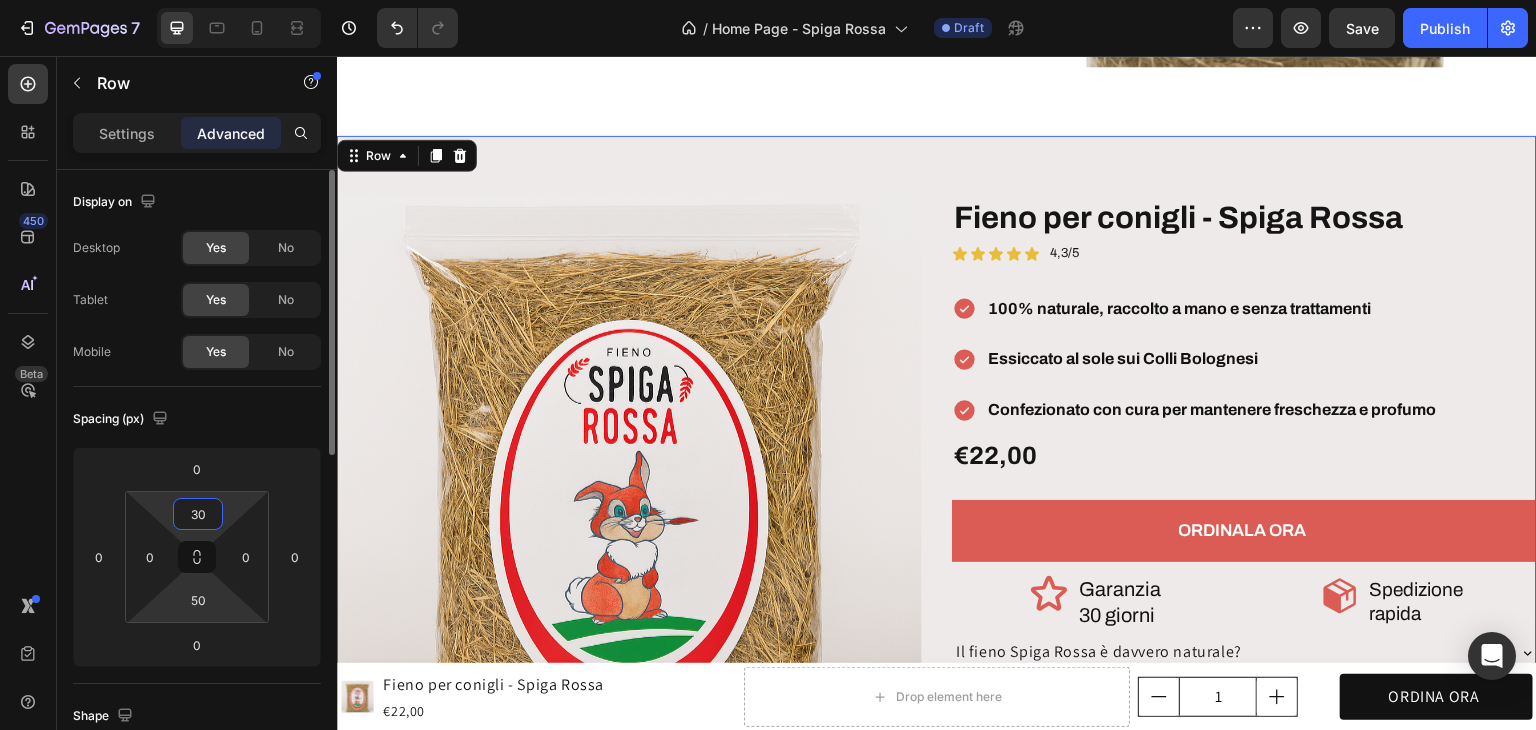 click on "50" at bounding box center (198, 600) 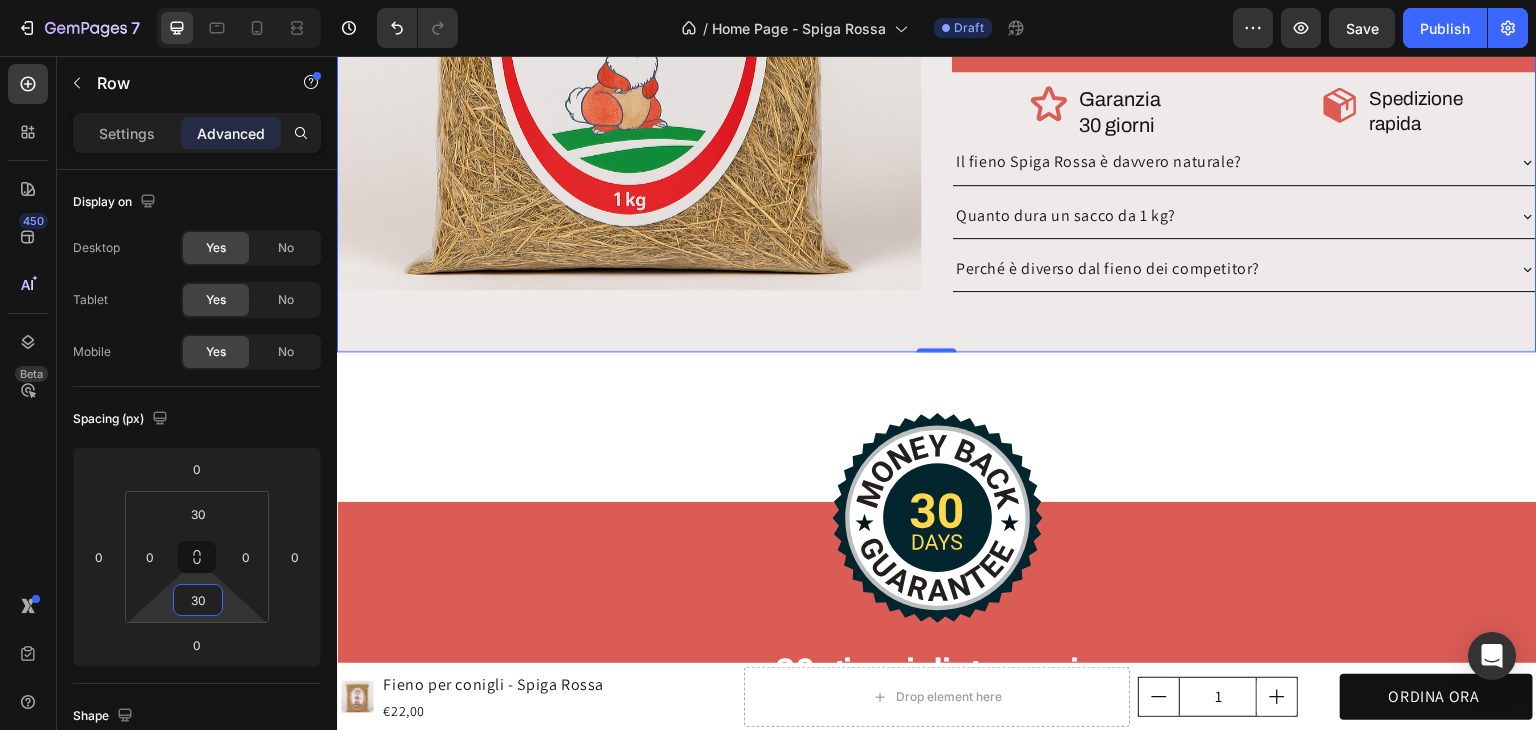 scroll, scrollTop: 5436, scrollLeft: 0, axis: vertical 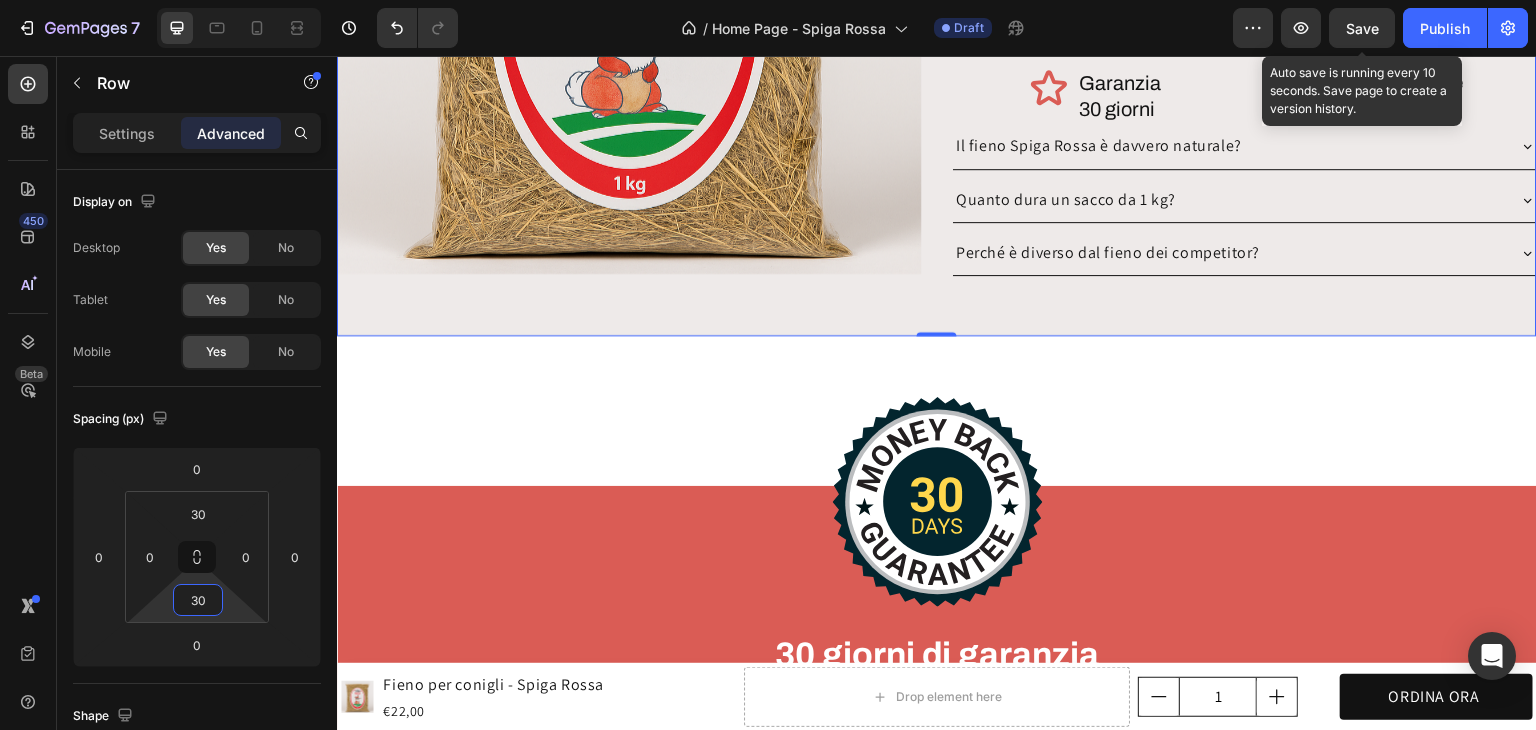 type on "30" 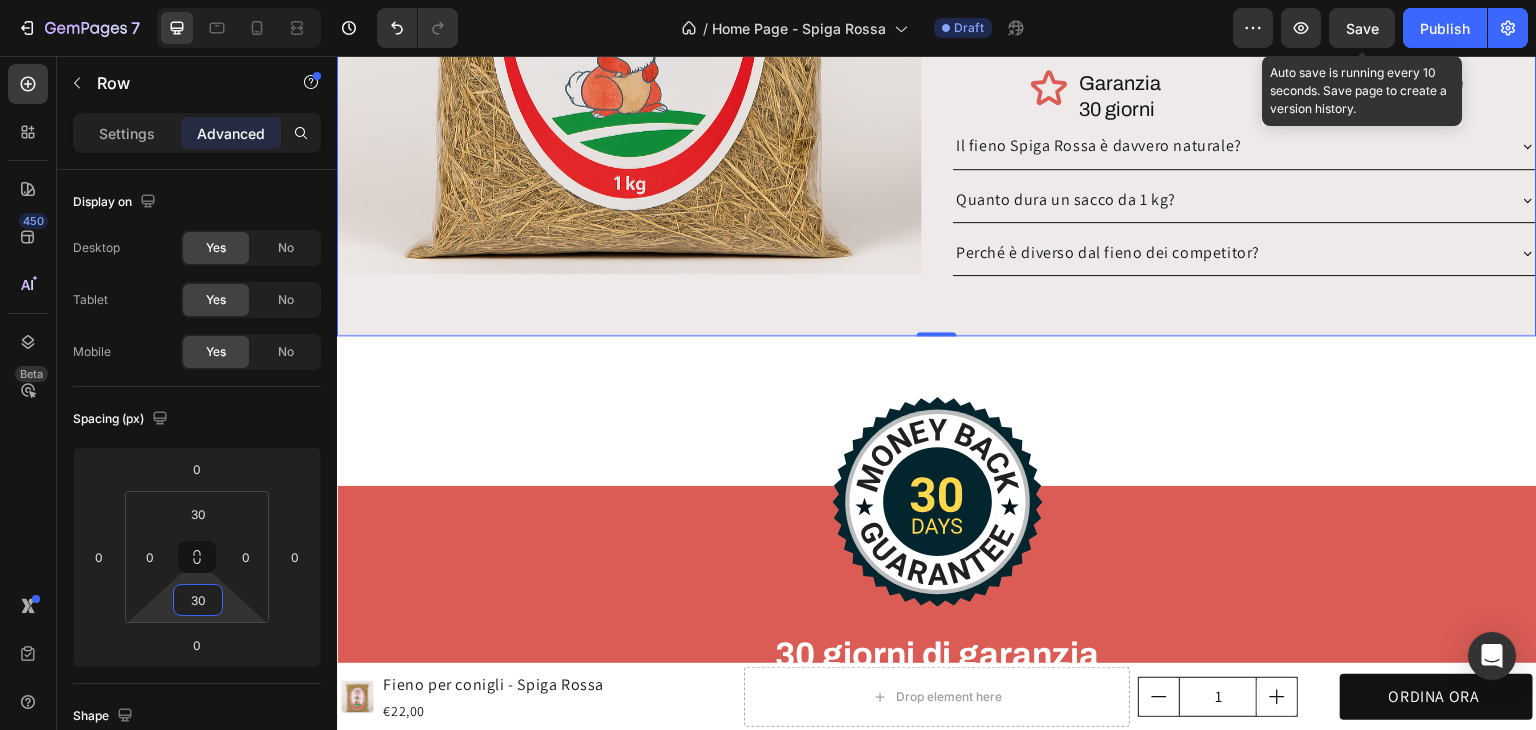 click on "Save" 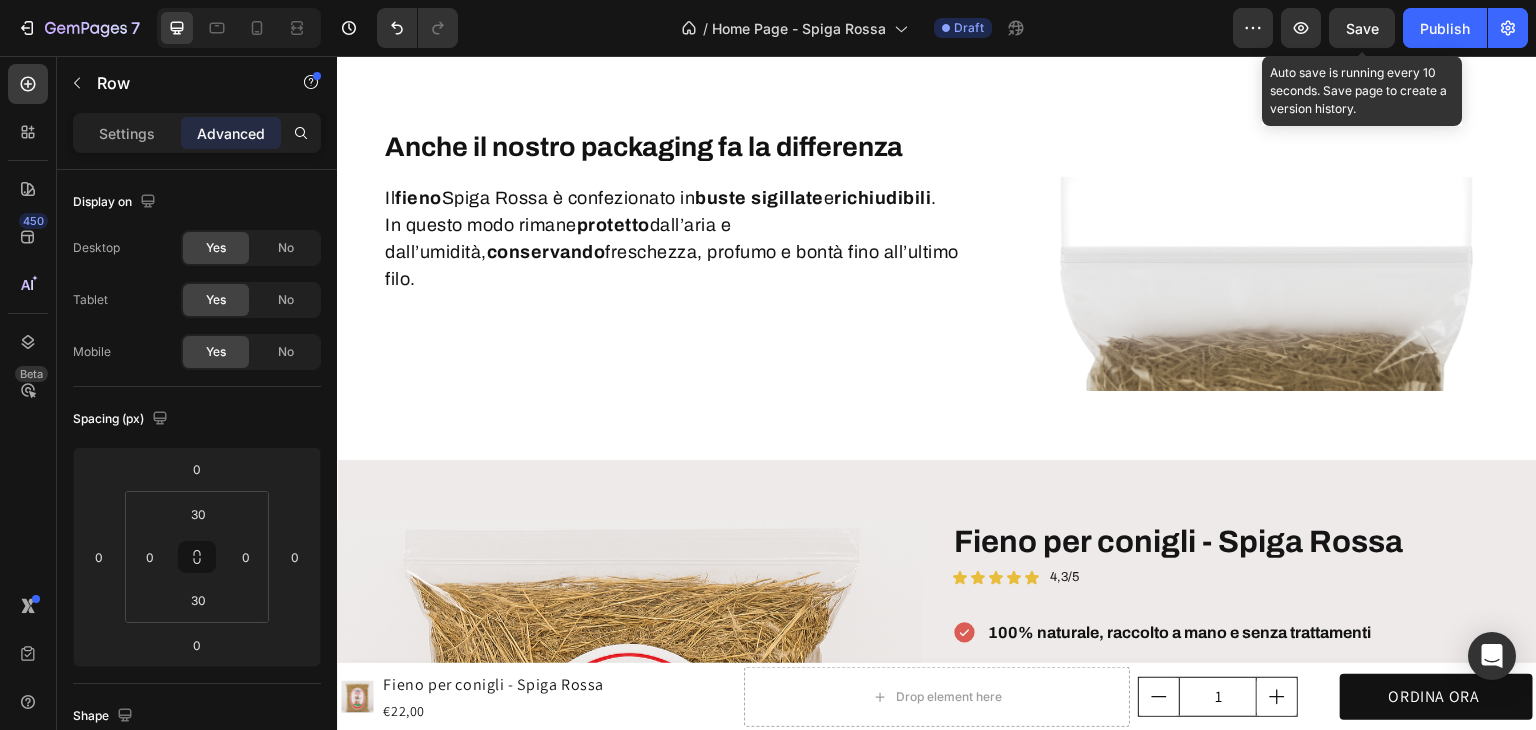 scroll, scrollTop: 4577, scrollLeft: 0, axis: vertical 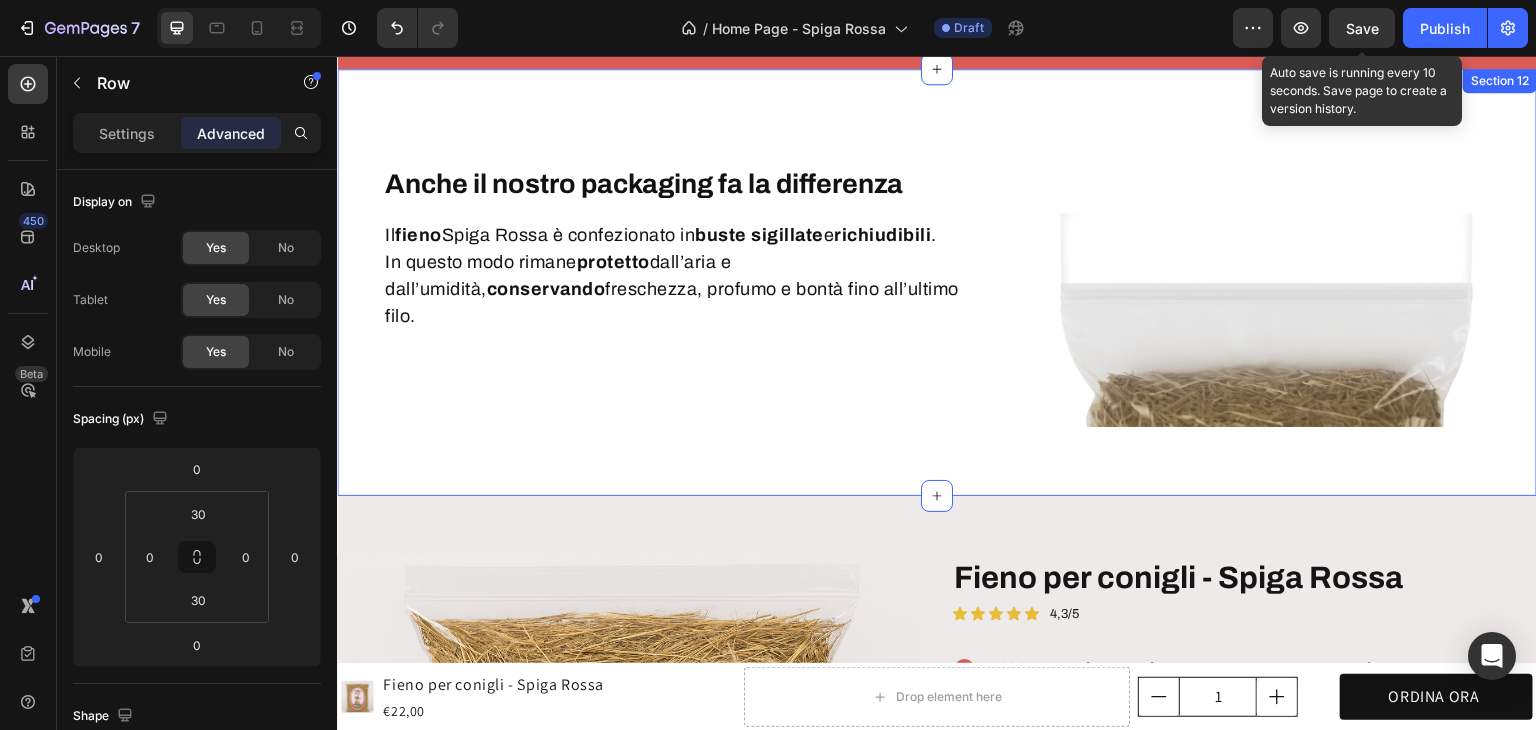 drag, startPoint x: 913, startPoint y: 502, endPoint x: 878, endPoint y: 517, distance: 38.078865 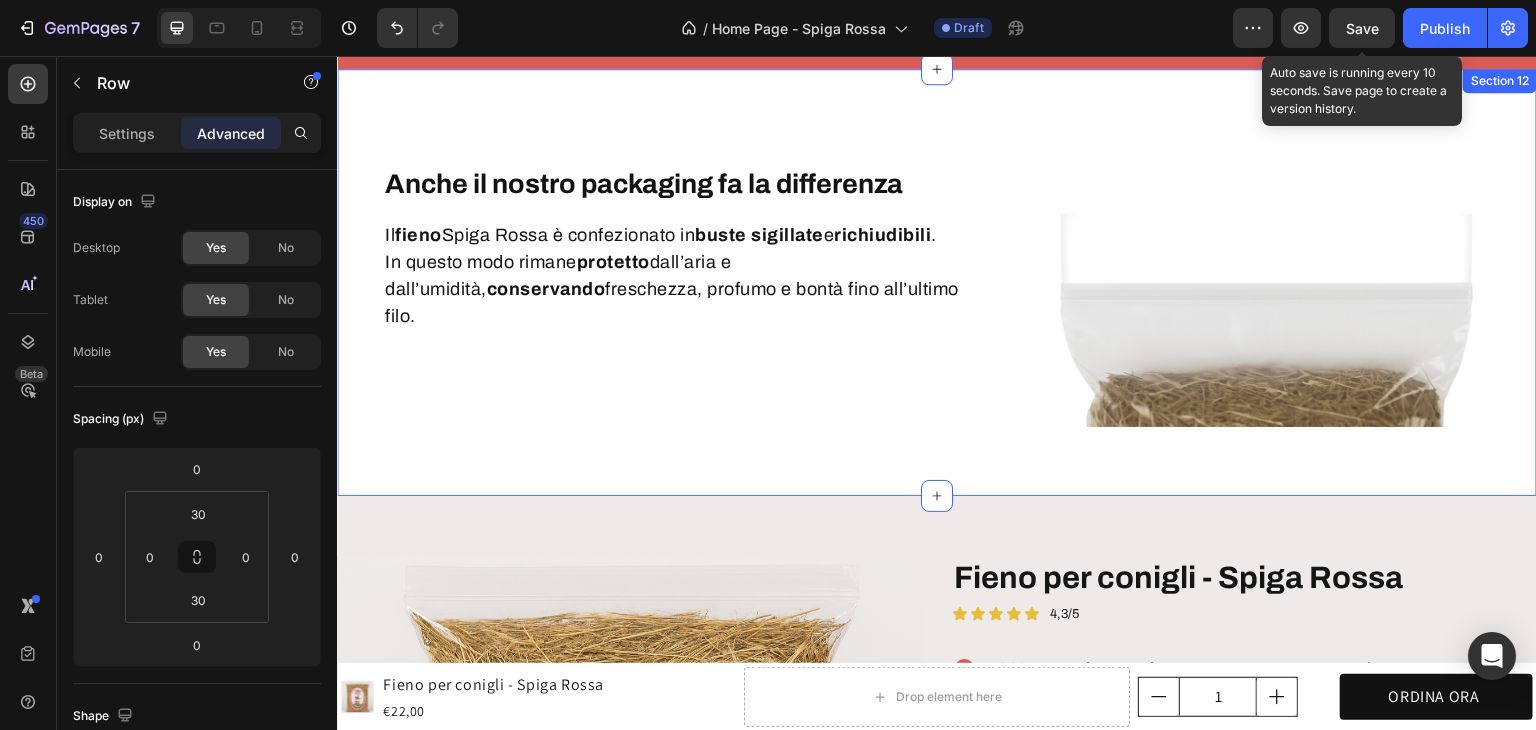click on "Anche il nostro packaging fa la differenza Heading Il  fieno  Spiga Rossa è confezionato in  buste sigillate  e  richiudibili . In questo modo rimane  protetto  dall’aria e dall’umidità,  conservando  freschezza, profumo e bontà fino all’ultimo filo. Text block Row Image Row Row Product Images Fieno per conigli - Spiga Rossa Product Title Icon Icon Icon Icon Icon Icon List 4,3/5 Text Block Row 100% naturale, raccolto a mano e senza trattamenti Essiccato al sole sui Colli Bolognesi Confezionato con cura per mantenere freschezza e profumo Item List €22,00 Product Price Product Price Text Block Row ORDINALA ORA Add to Cart
Icon Garanzia 30 giorni Heading Row
Icon Spedizione rapida Heading Row Row Row
Il fieno Spiga Rossa è davvero naturale?
Quanto dura un sacco da 1 kg?
Perché è diverso dal fieno dei competitor? Accordion Product Section 12" at bounding box center (937, 282) 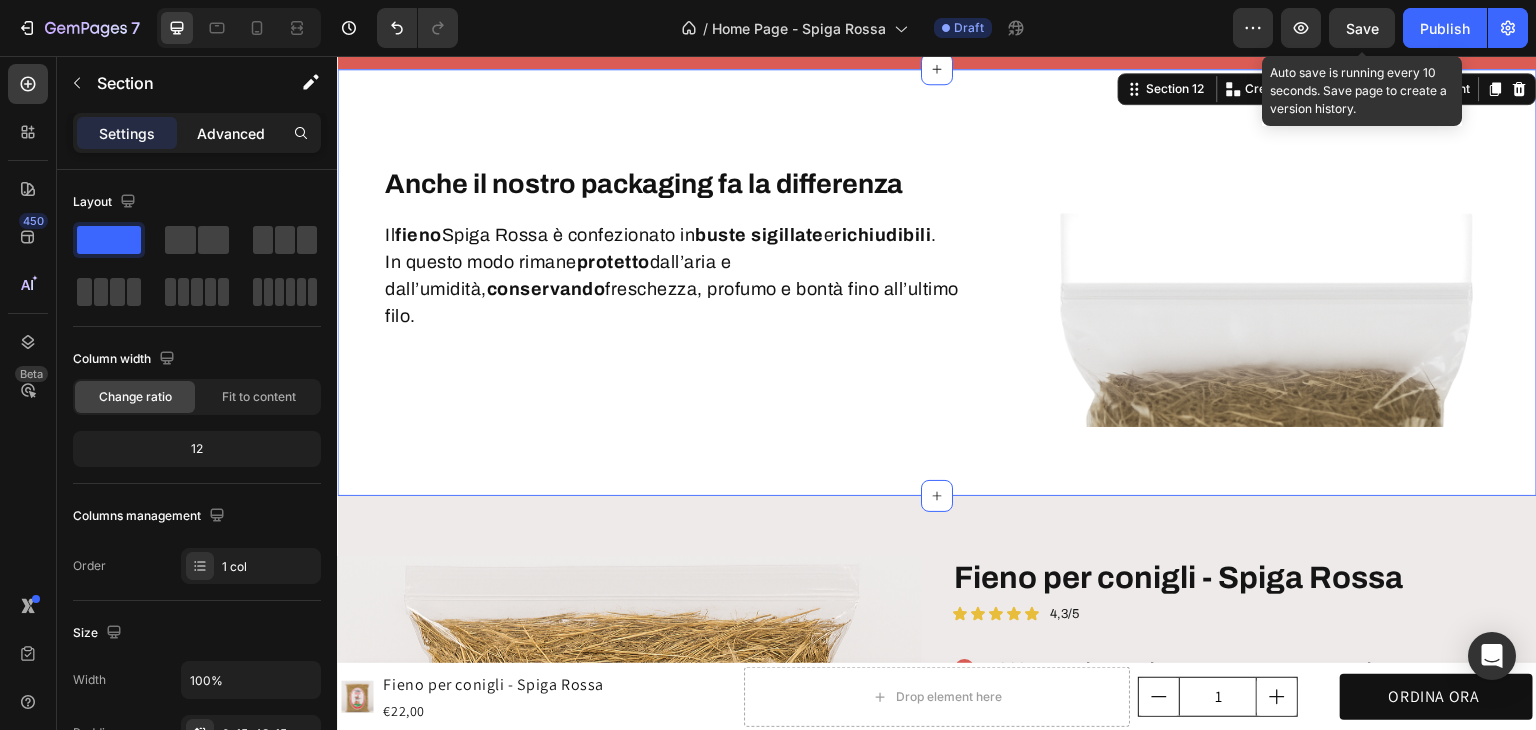 click on "Advanced" 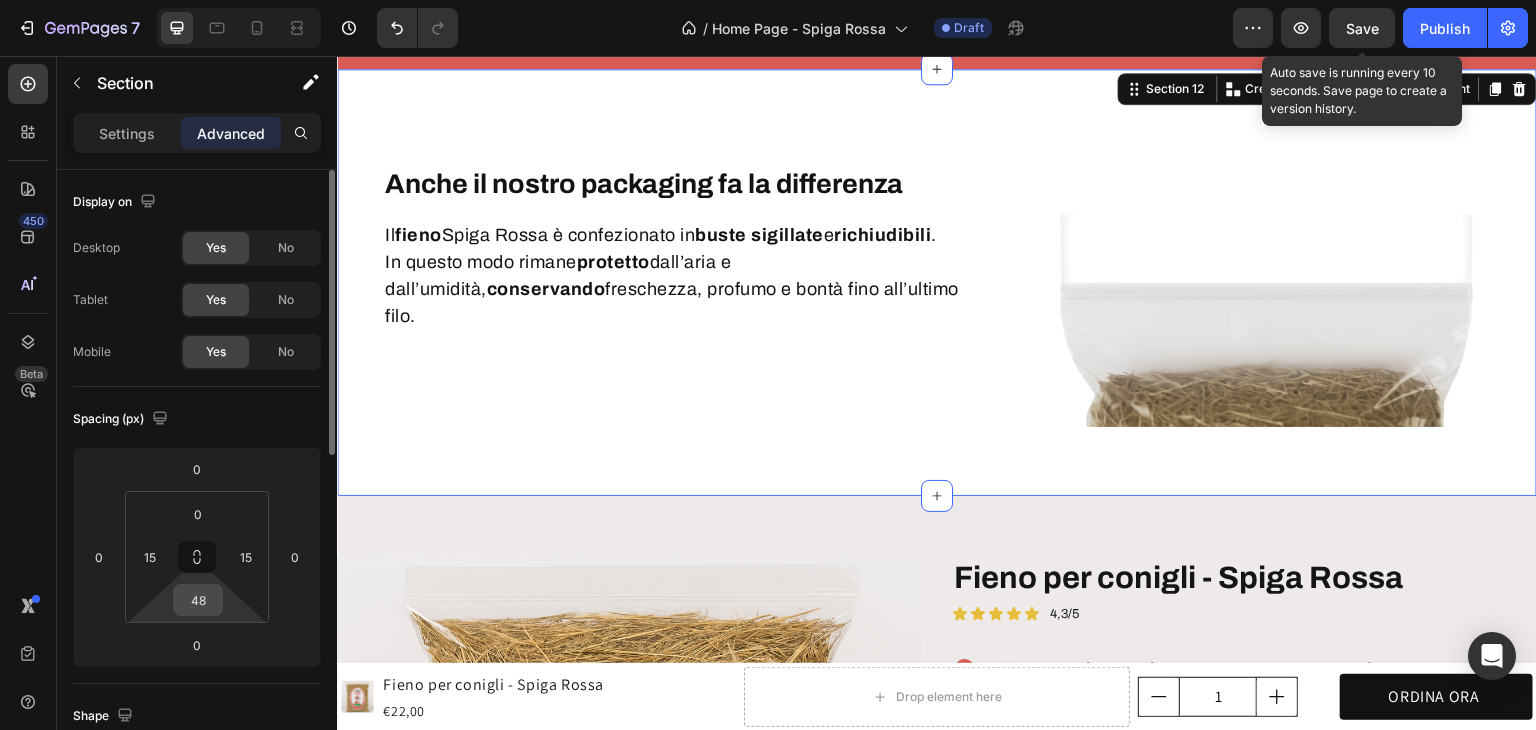 click on "48" at bounding box center [198, 600] 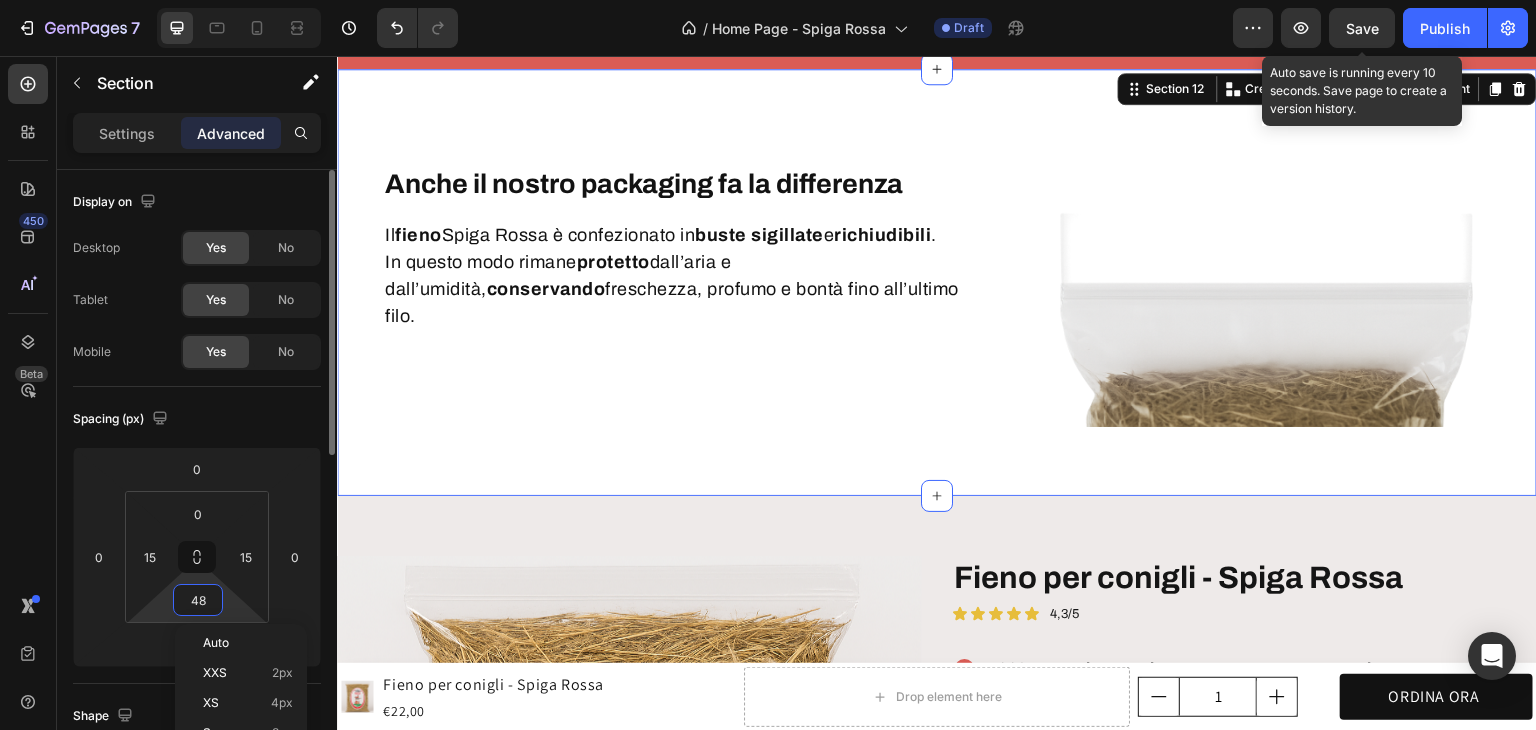 type 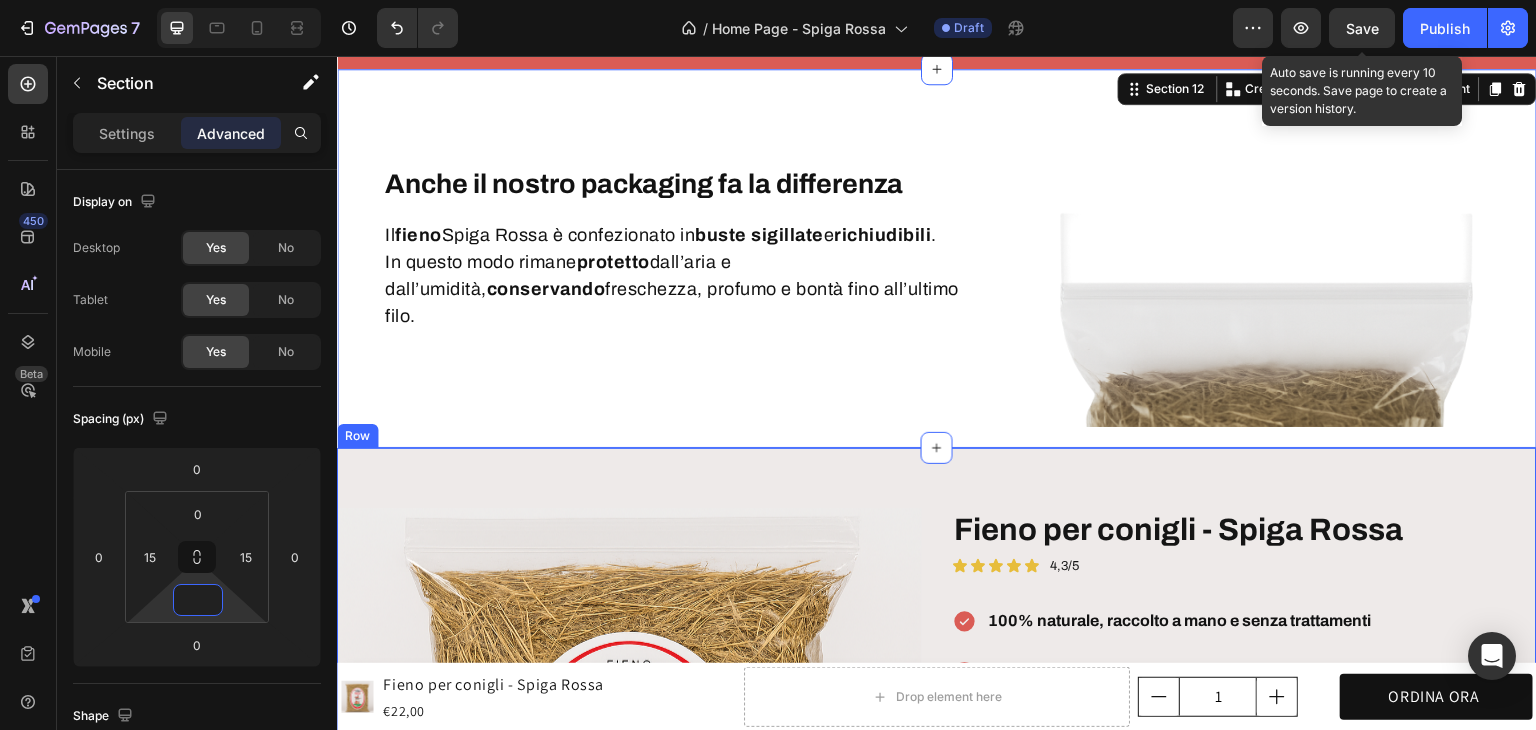 click on "Product Images Fieno per conigli - Spiga Rossa Product Title Icon Icon Icon Icon Icon Icon List 4,3/5 Text Block Row 100% naturale, raccolto a mano e senza trattamenti Essiccato al sole sui Colli Bolognesi Confezionato con cura per mantenere freschezza e profumo Item List €22,00 Product Price Product Price Text Block Row ORDINALA ORA Add to Cart
Icon Garanzia 30 giorni Heading Row
Icon Spedizione rapida Heading Row Row Row
Il fieno Spiga Rossa è davvero naturale?
Quanto dura un sacco da 1 kg?
Perché è diverso dal fieno dei competitor? Accordion Product Row" at bounding box center (937, 801) 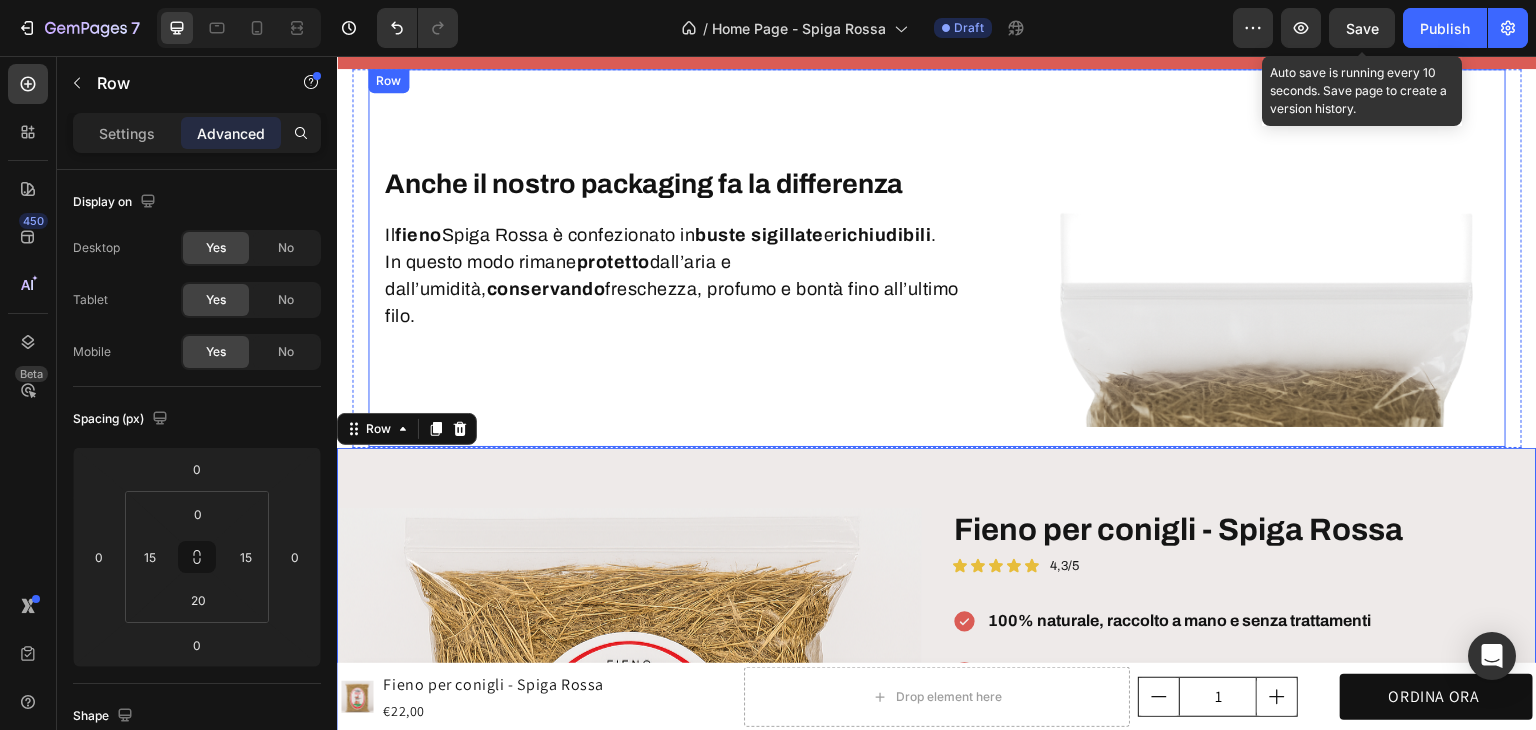 click on "Anche il nostro packaging fa la differenza Heading Il  fieno  Spiga Rossa è confezionato in  buste sigillate  e  richiudibili . In questo modo rimane  protetto  dall’aria e dall’umidità,  conservando  freschezza, profumo e bontà fino all’ultimo filo. Text block Row Image Row" at bounding box center (937, 258) 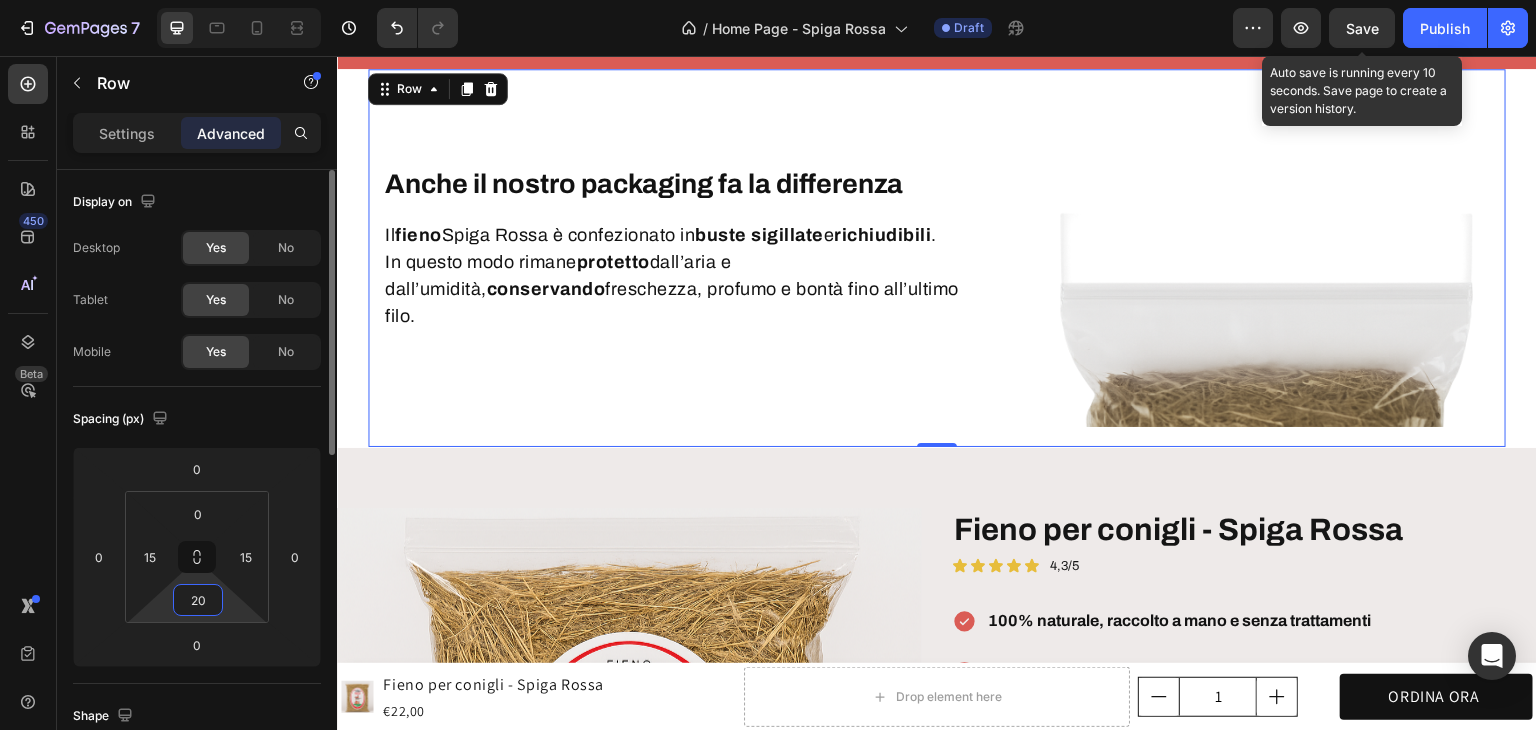 click on "20" at bounding box center (198, 600) 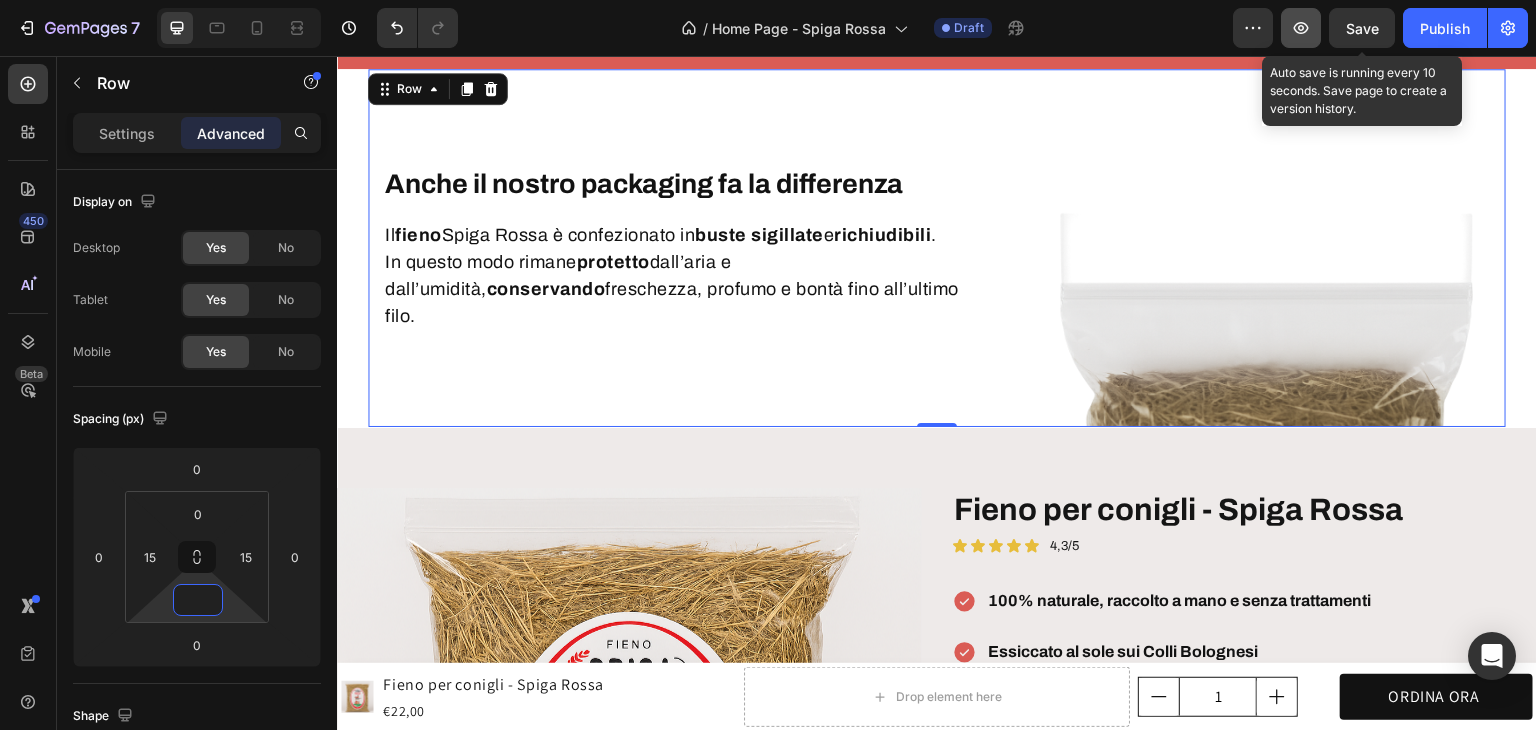 type on "0" 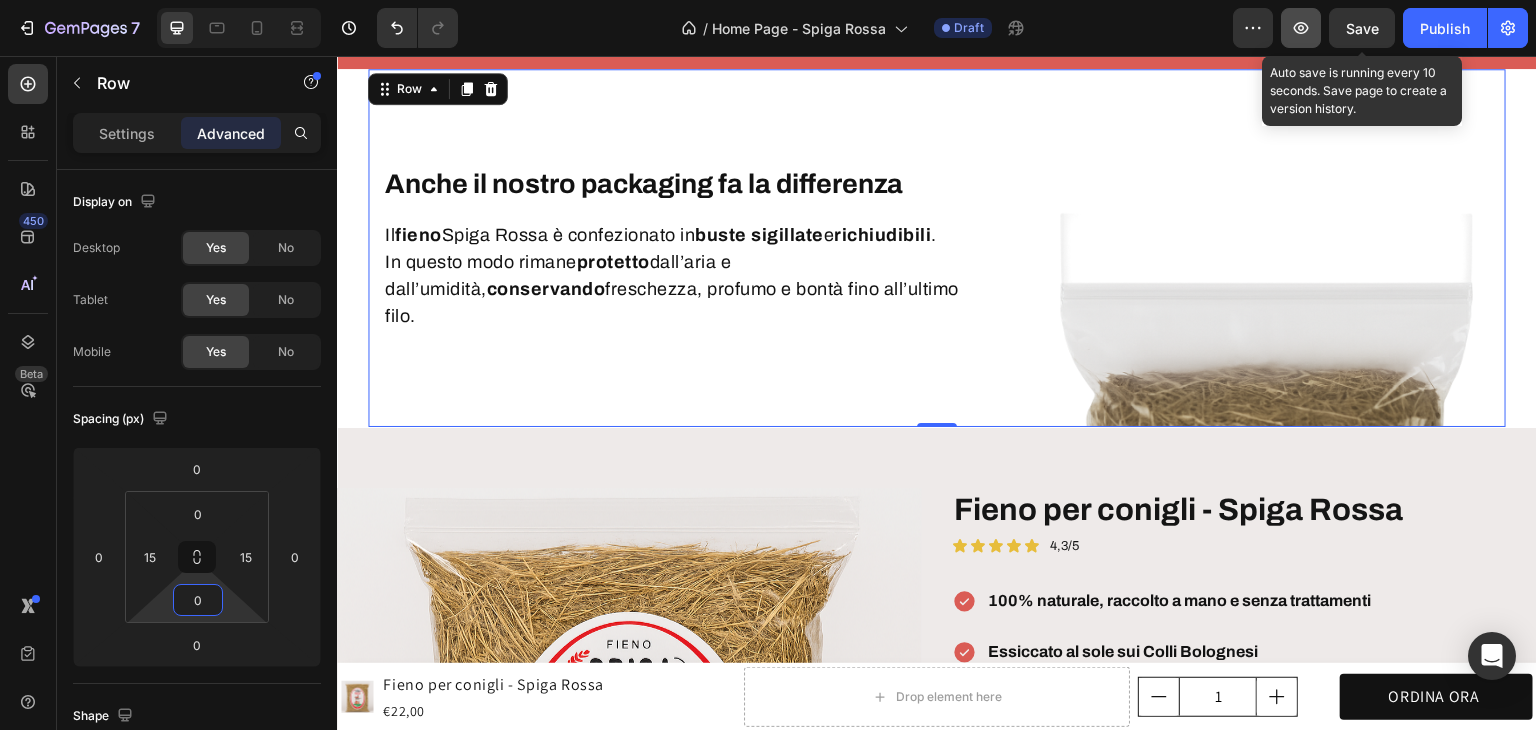 click on "Save" at bounding box center [1362, 28] 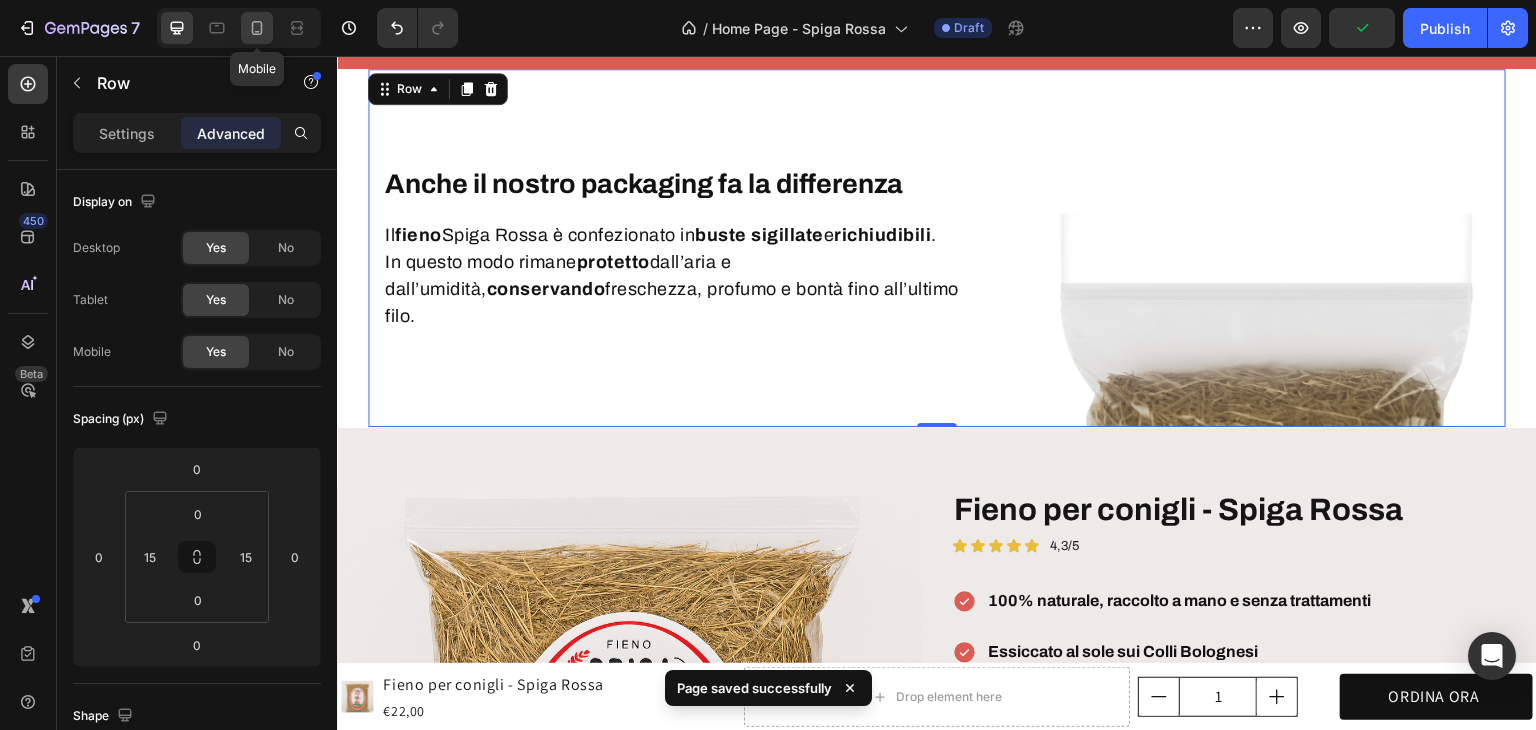 click 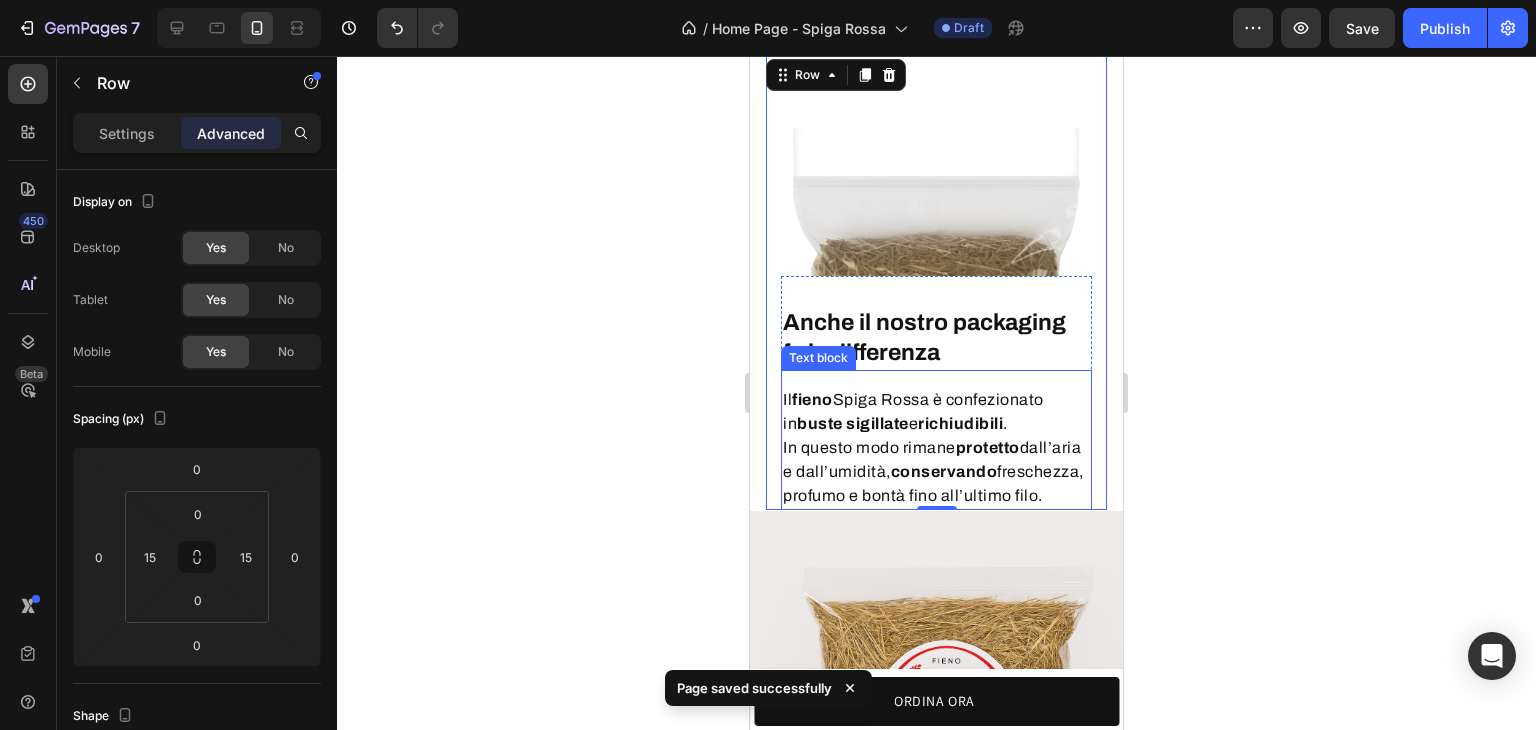scroll, scrollTop: 5664, scrollLeft: 0, axis: vertical 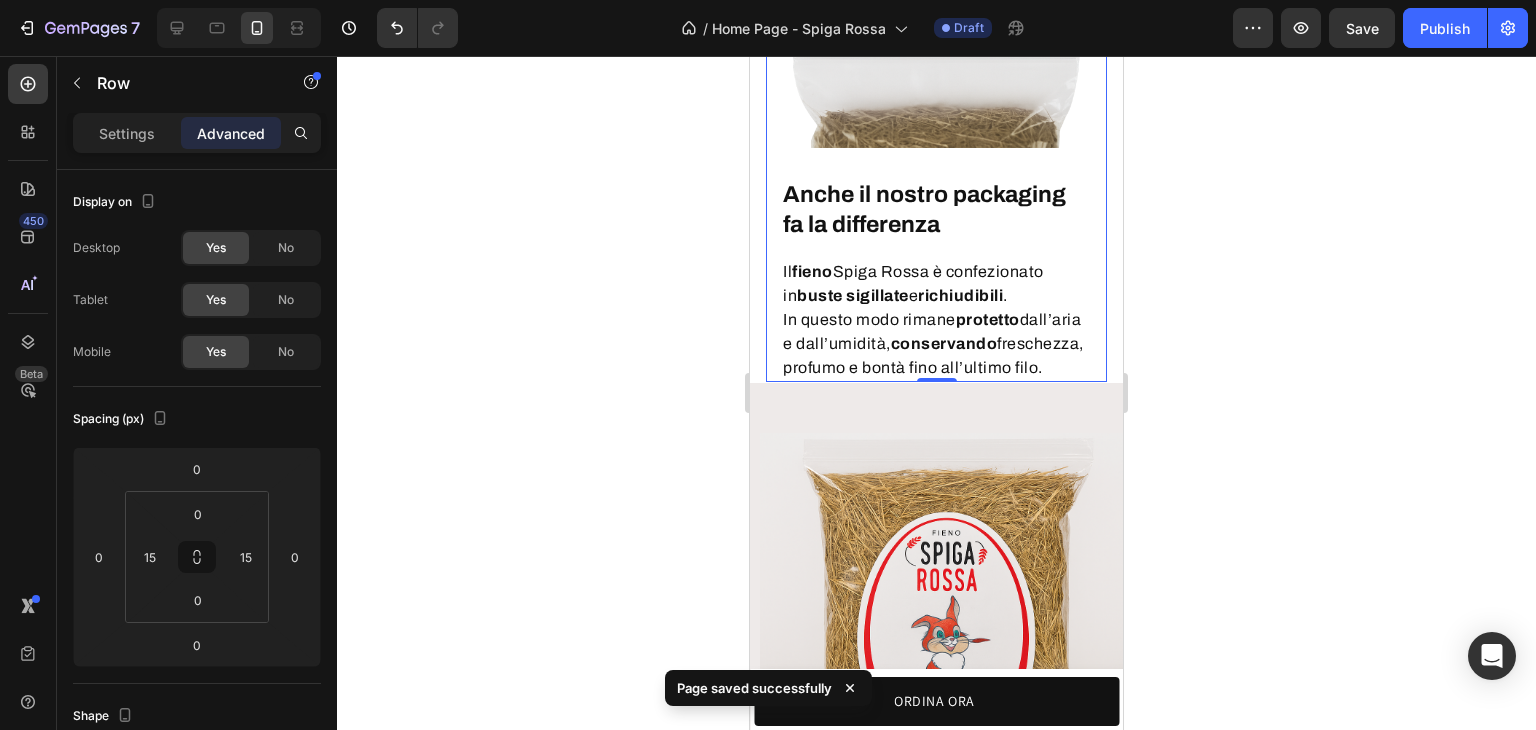 click 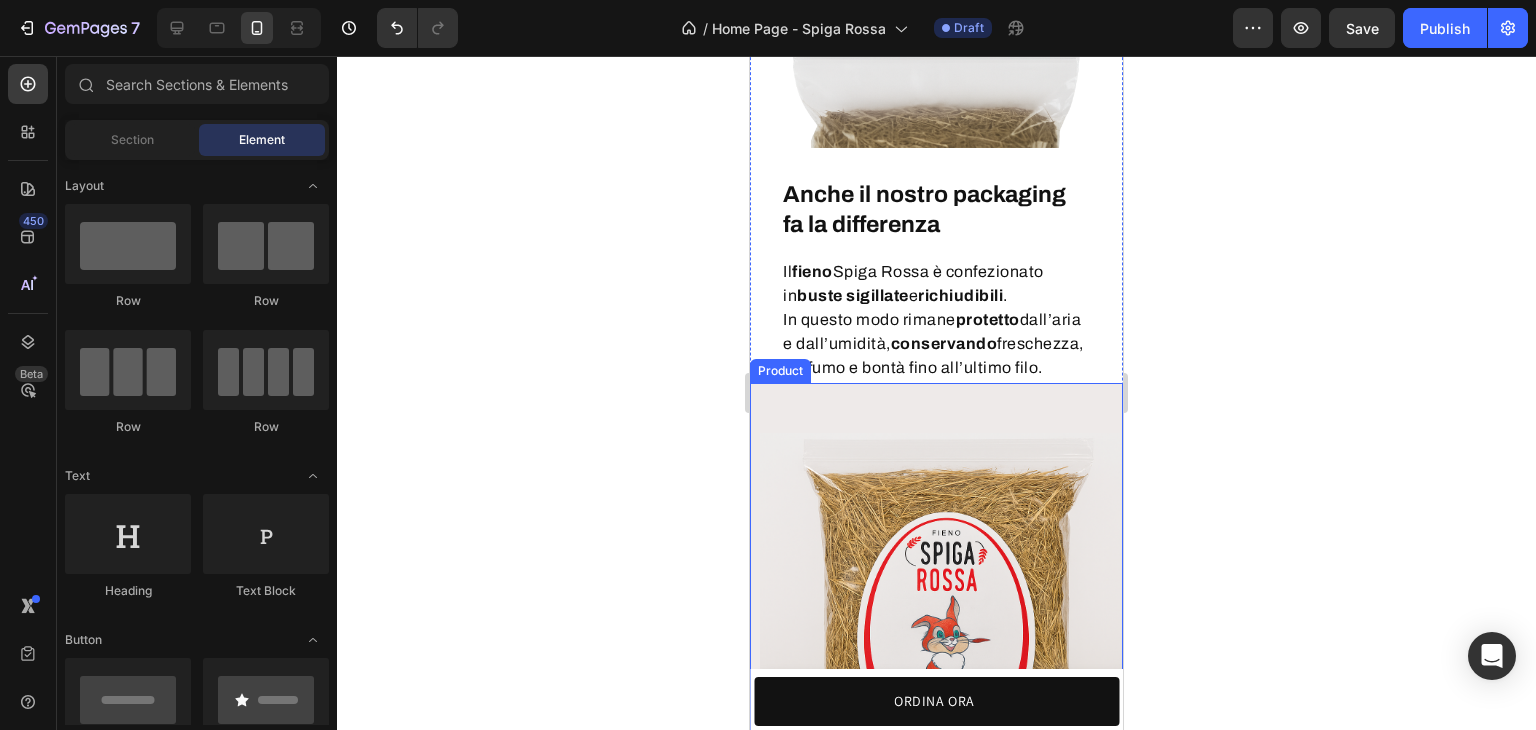 click on "Il  fieno  Spiga Rossa è confezionato in  buste sigillate  e  richiudibili . In questo modo rimane  protetto  dall’aria e dall’umidità,  conservando  freschezza, profumo e bontà fino all’ultimo filo." at bounding box center [936, 320] 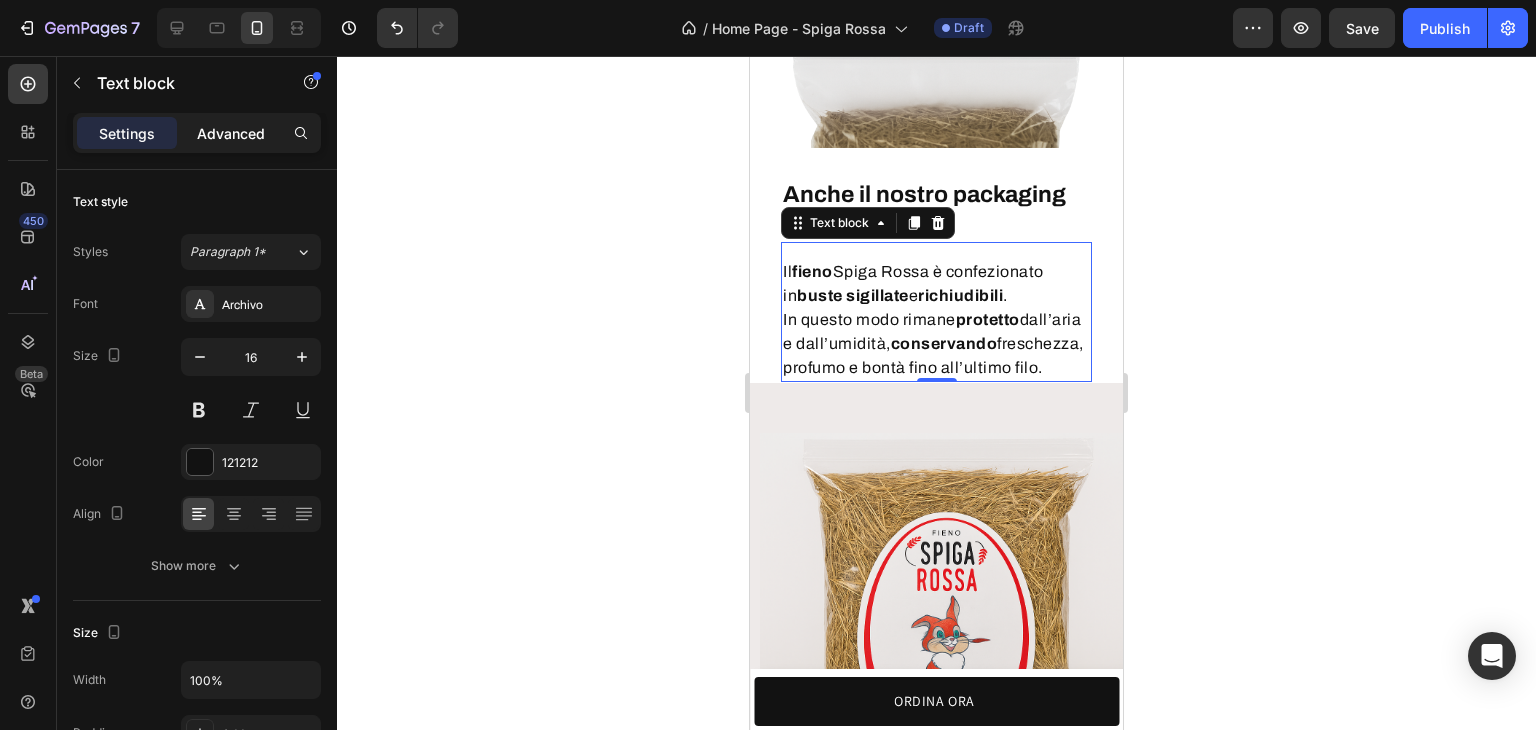 click on "Advanced" at bounding box center (231, 133) 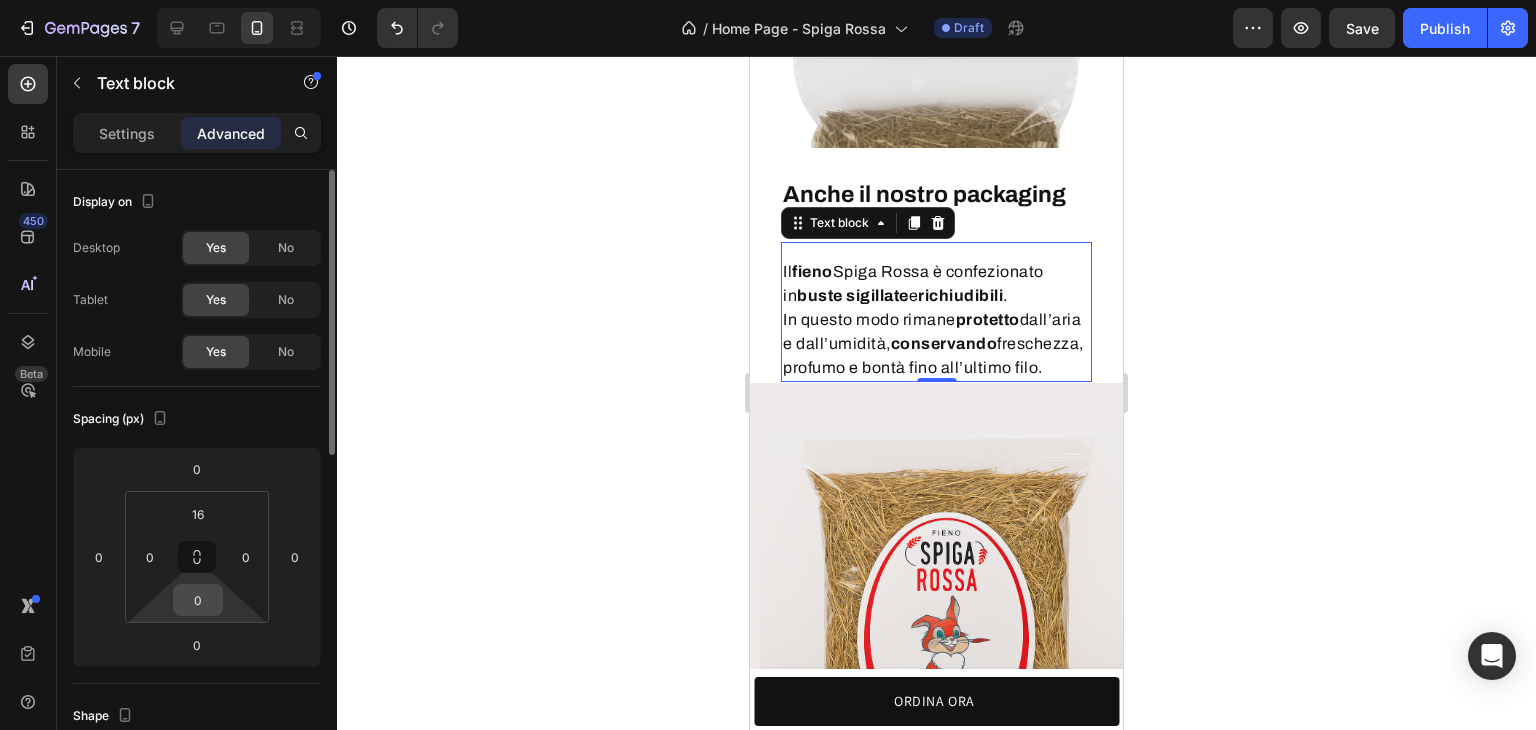 click on "0" at bounding box center (198, 600) 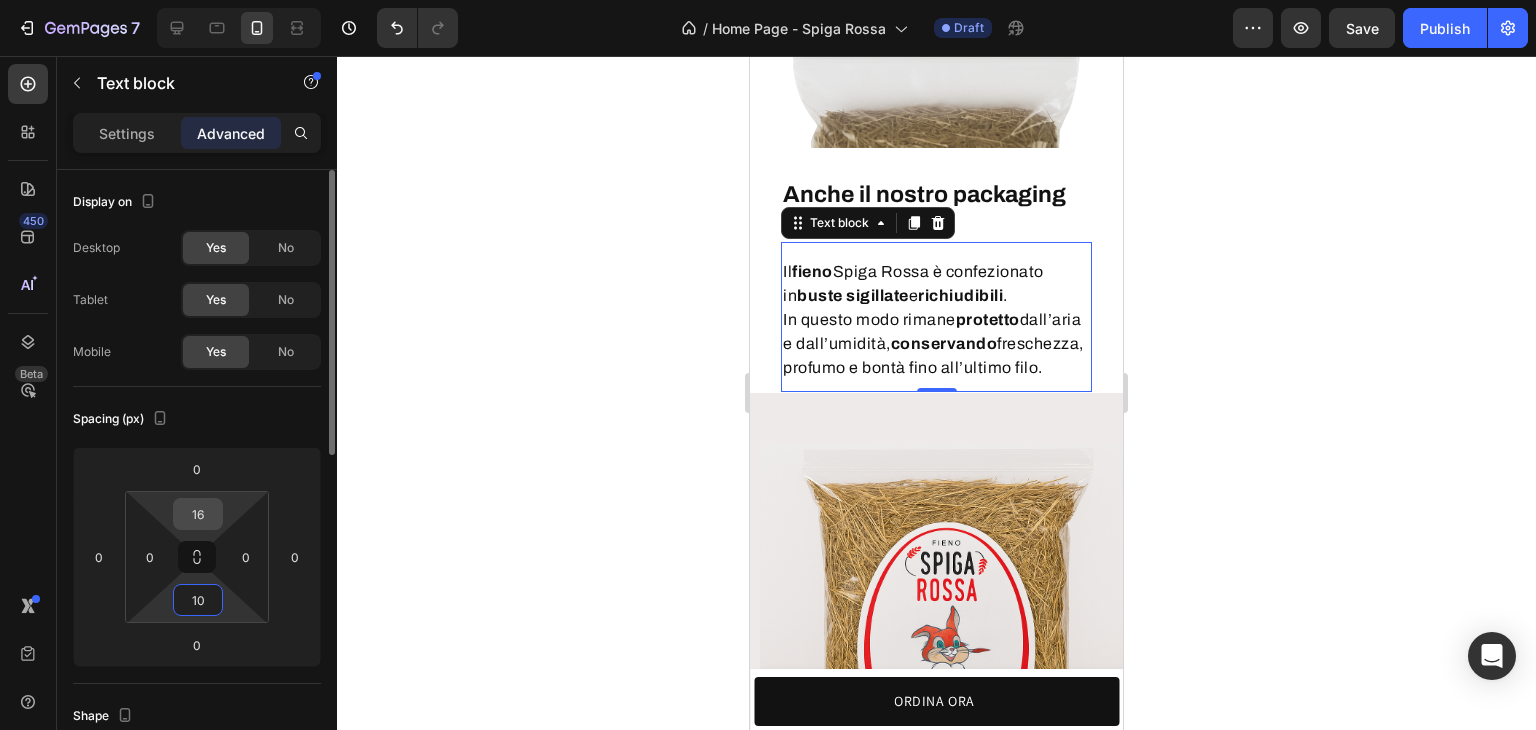 type on "10" 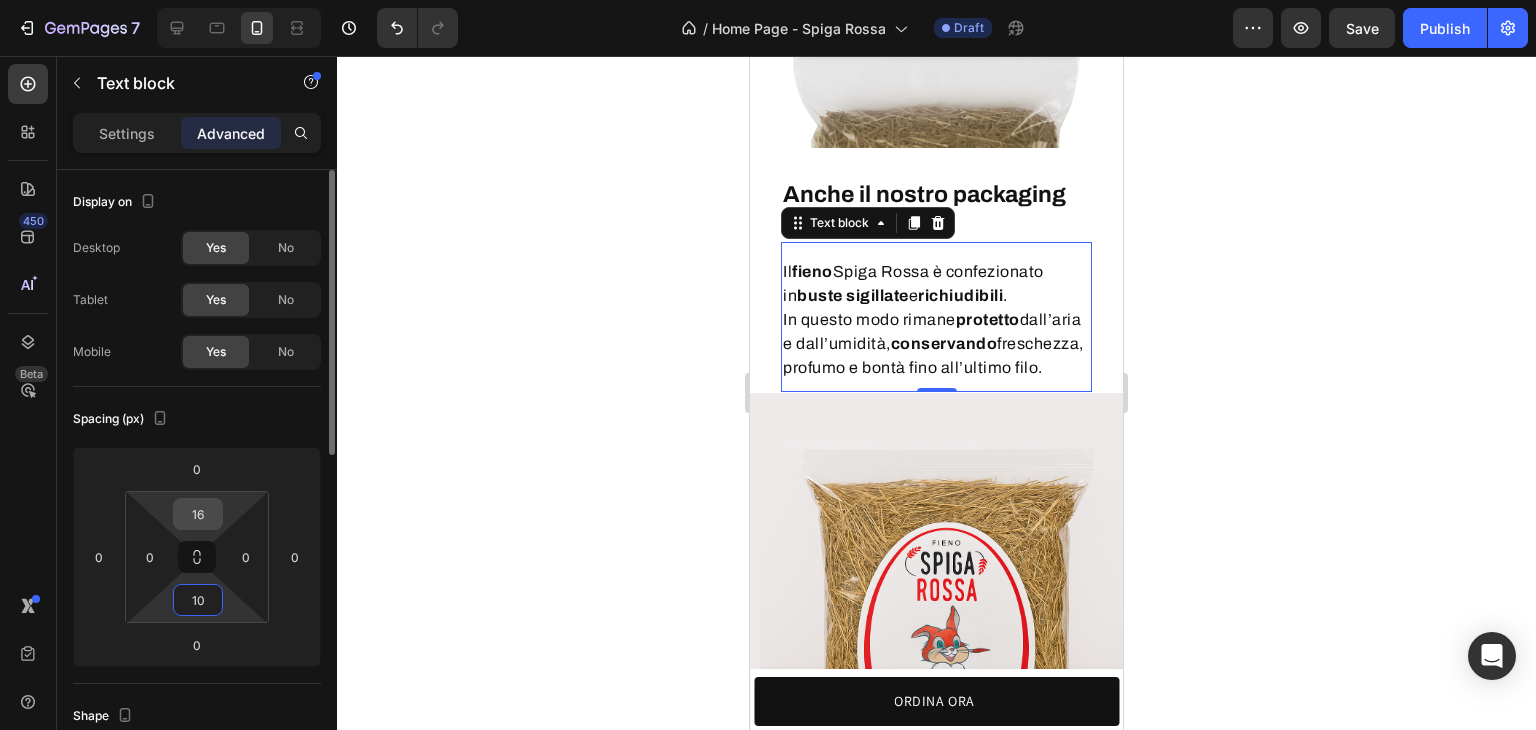 click on "16" at bounding box center [198, 514] 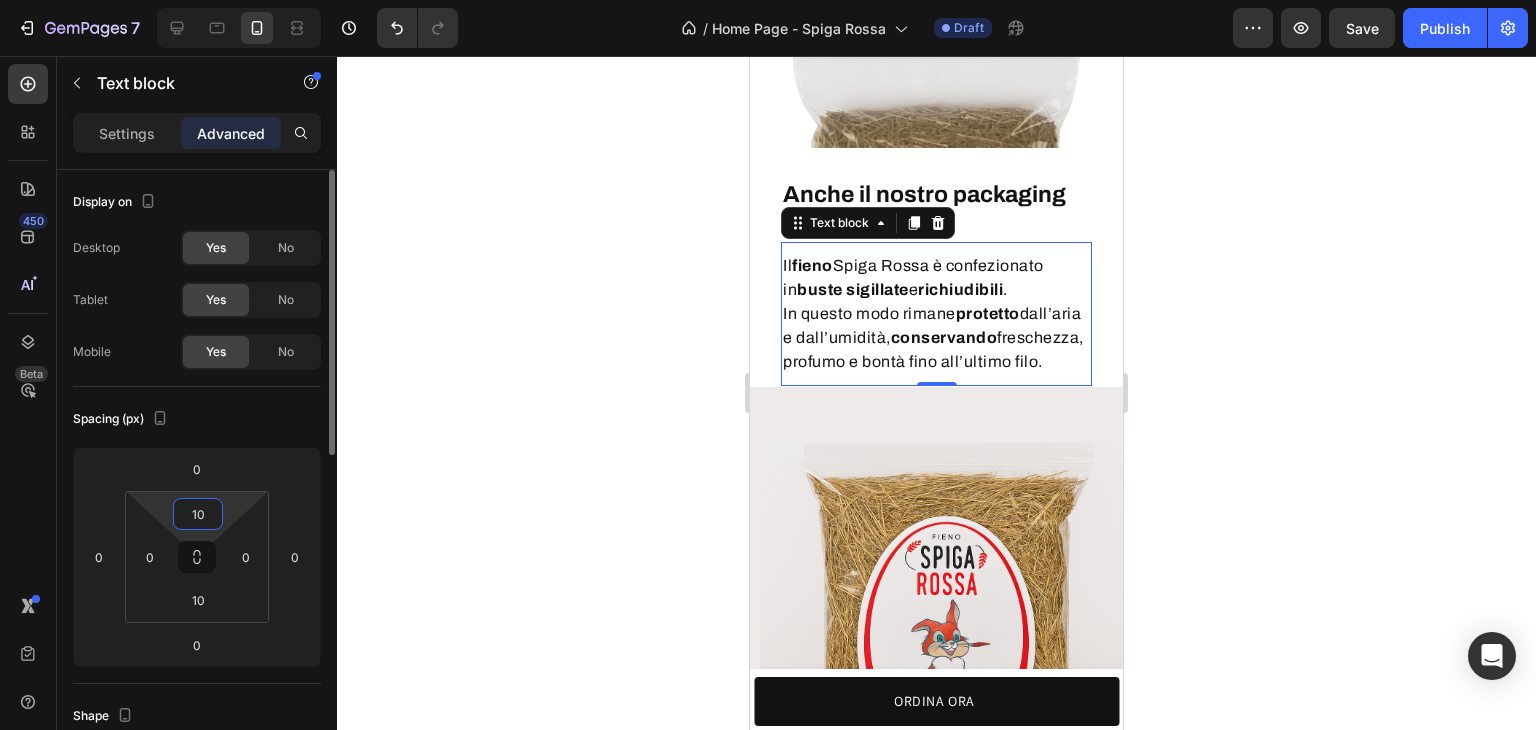 type on "1" 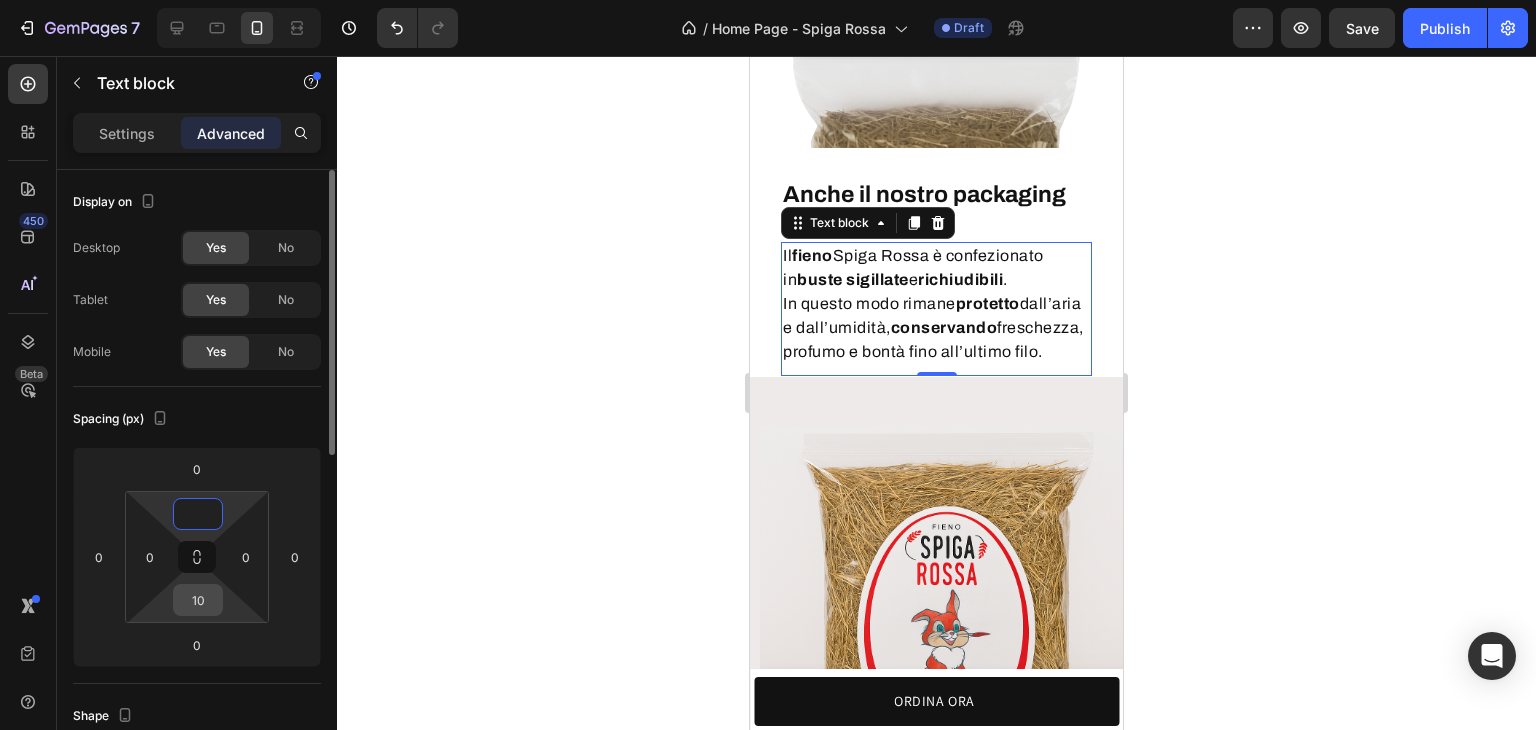 type on "0" 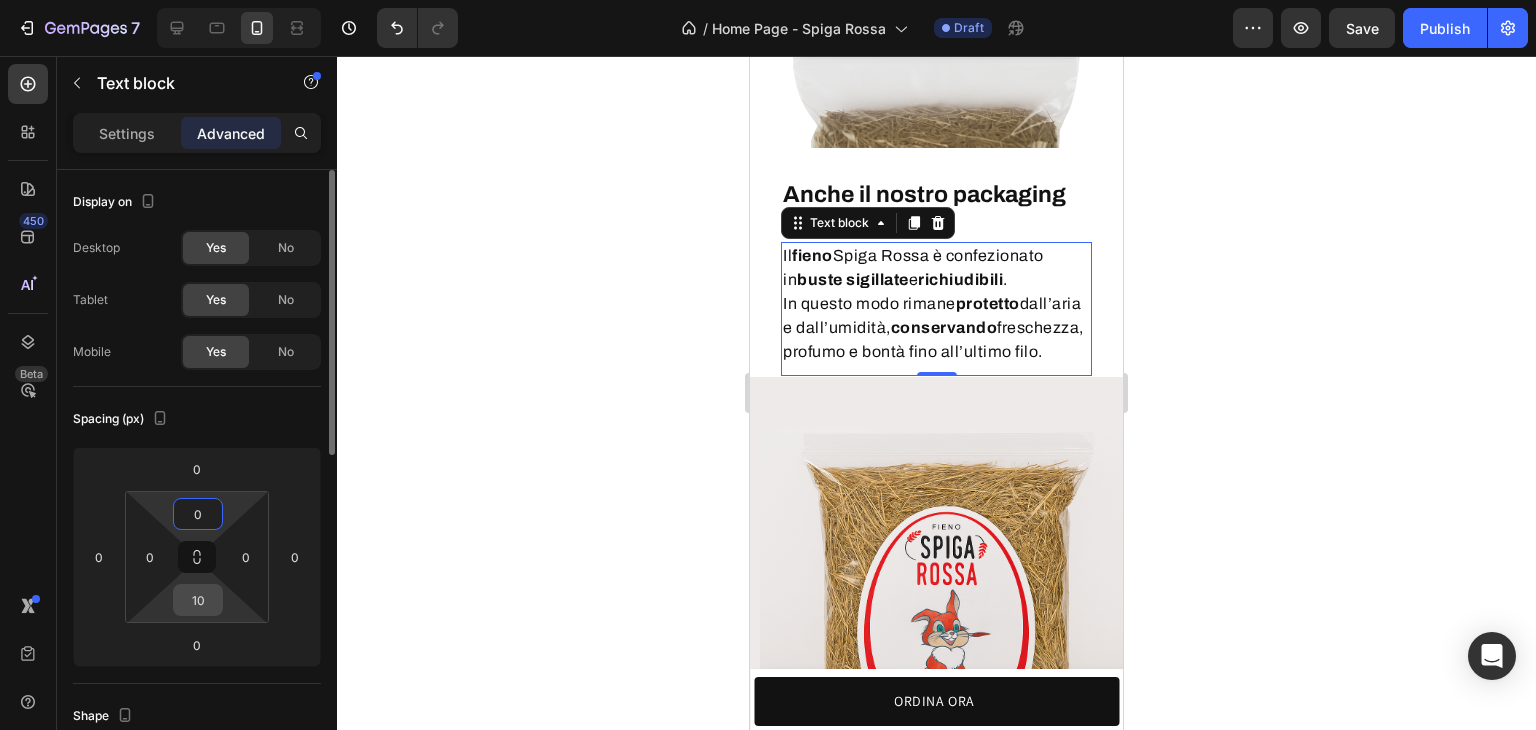 click on "10" at bounding box center (198, 600) 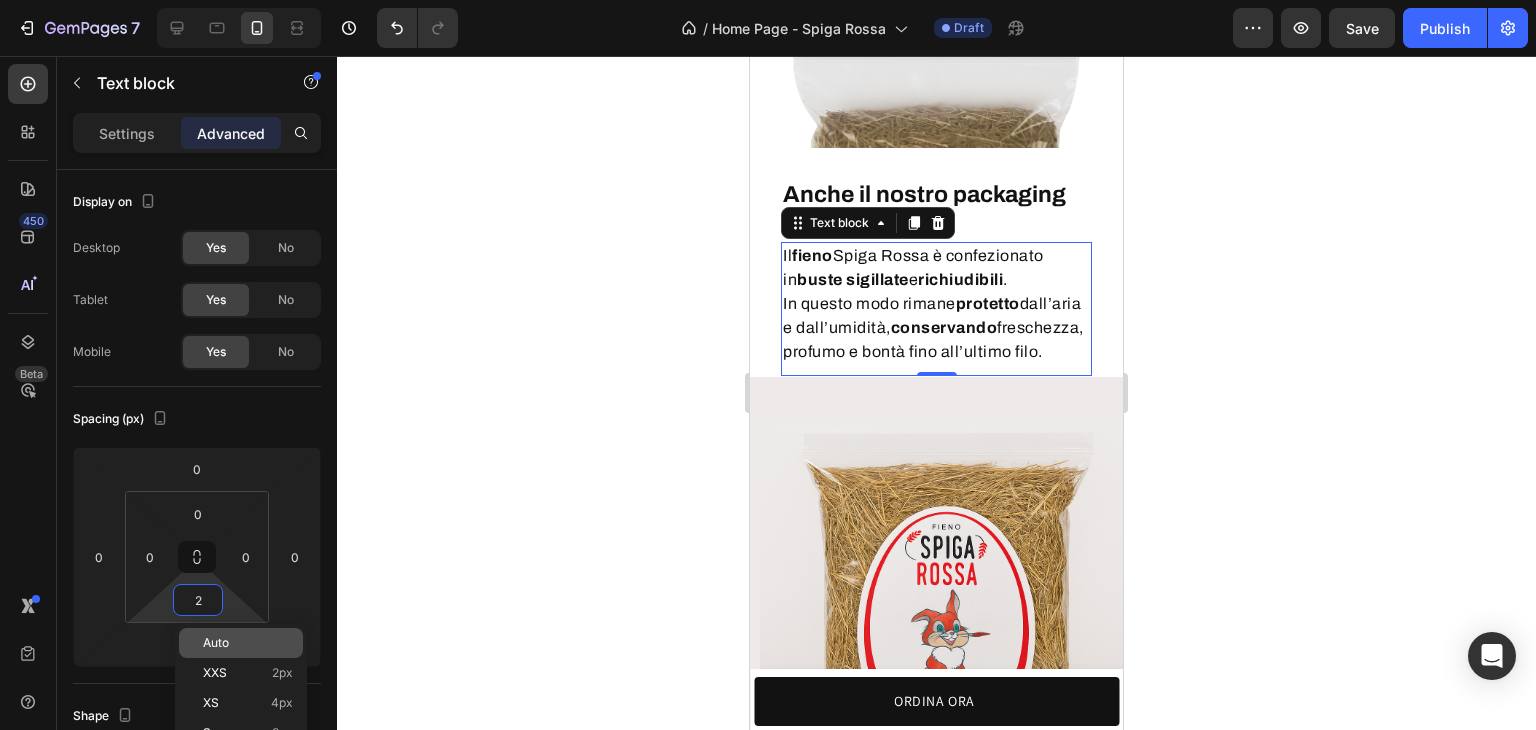 type on "20" 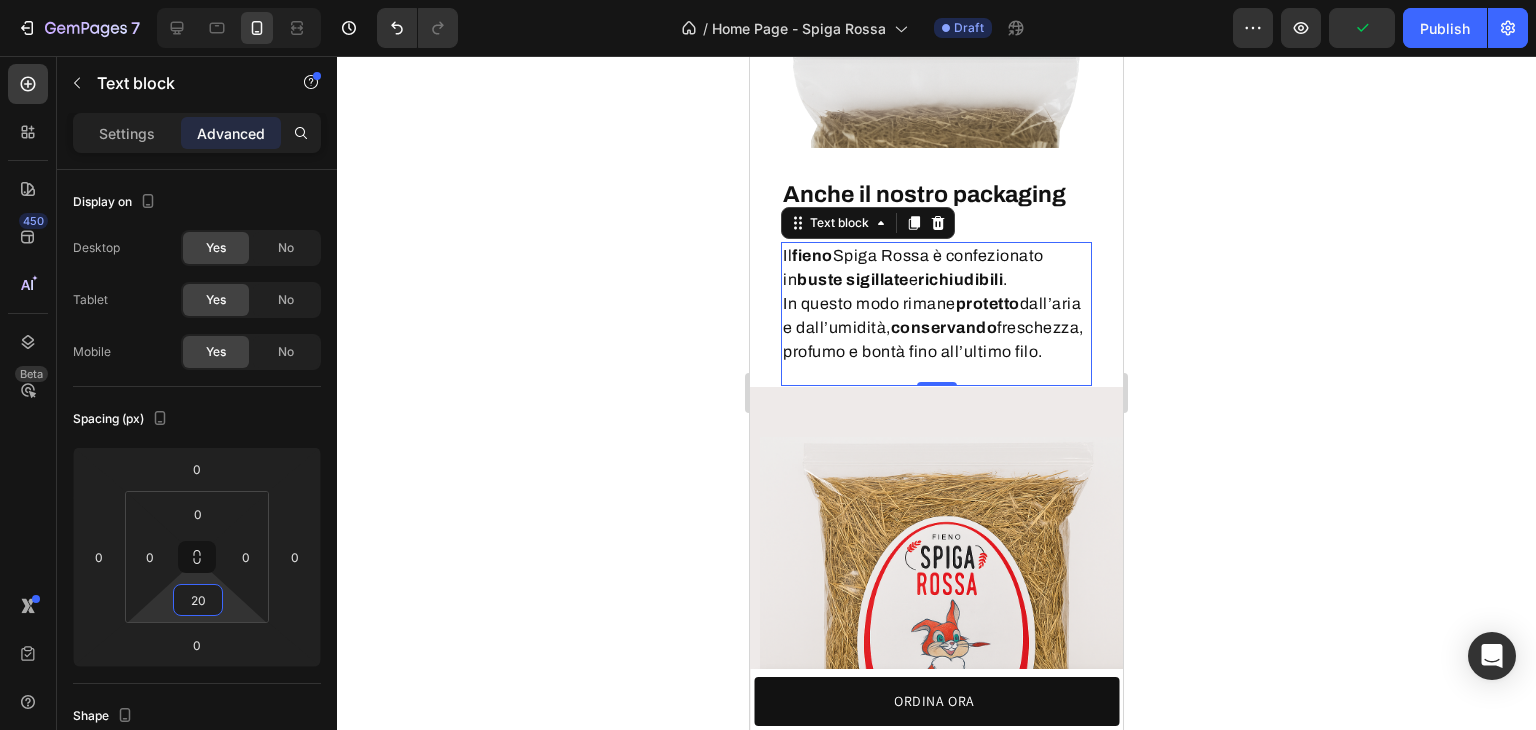 click 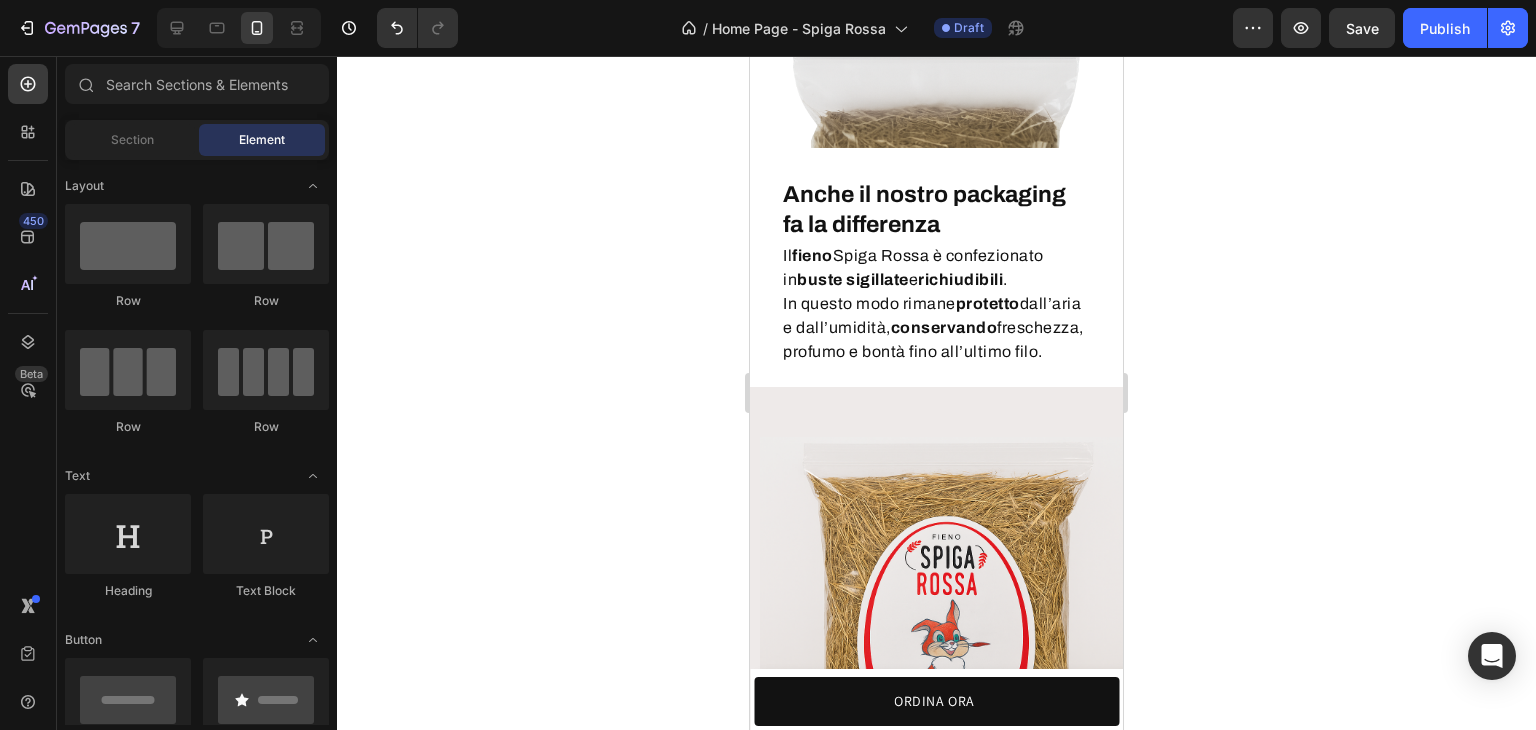 click at bounding box center (239, 28) 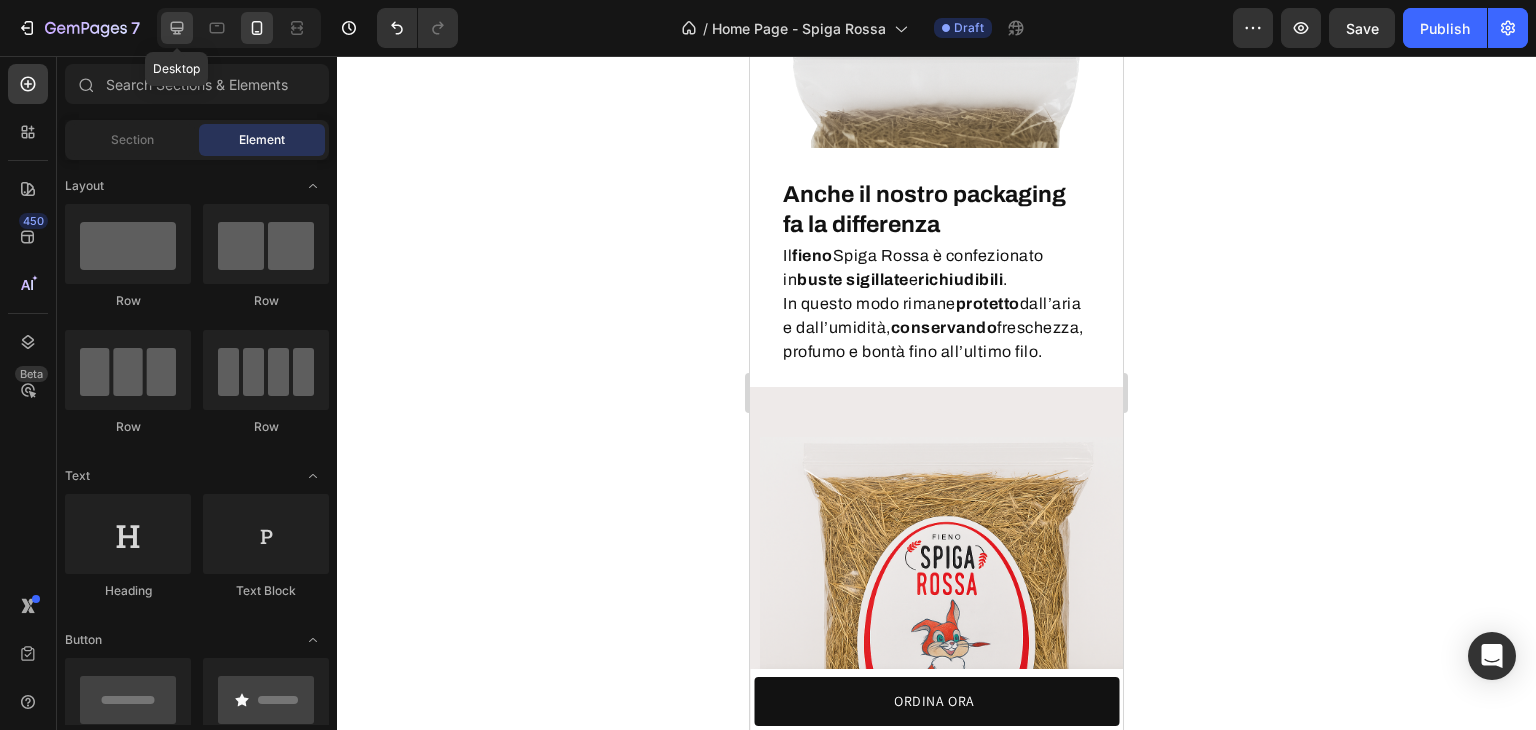 click 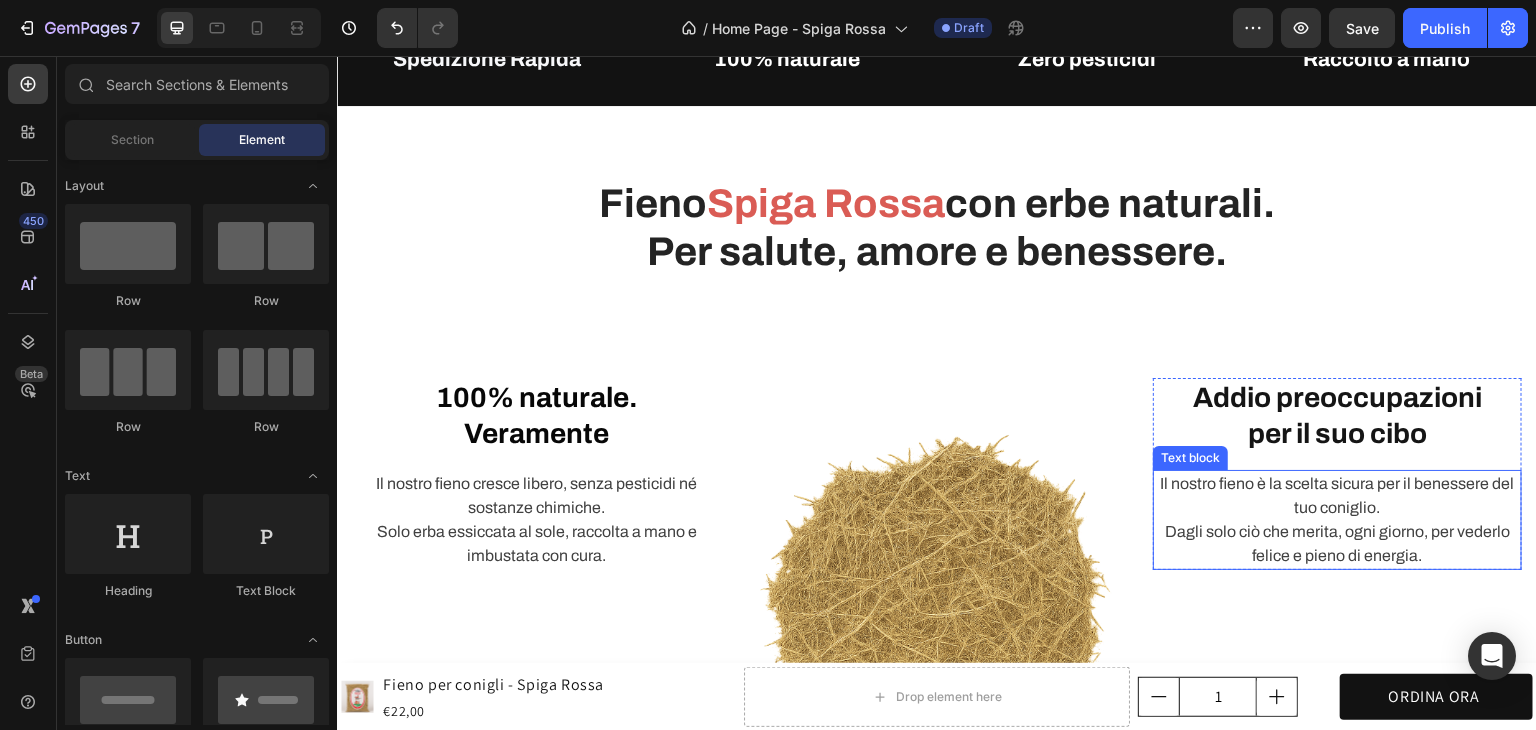 scroll, scrollTop: 563, scrollLeft: 0, axis: vertical 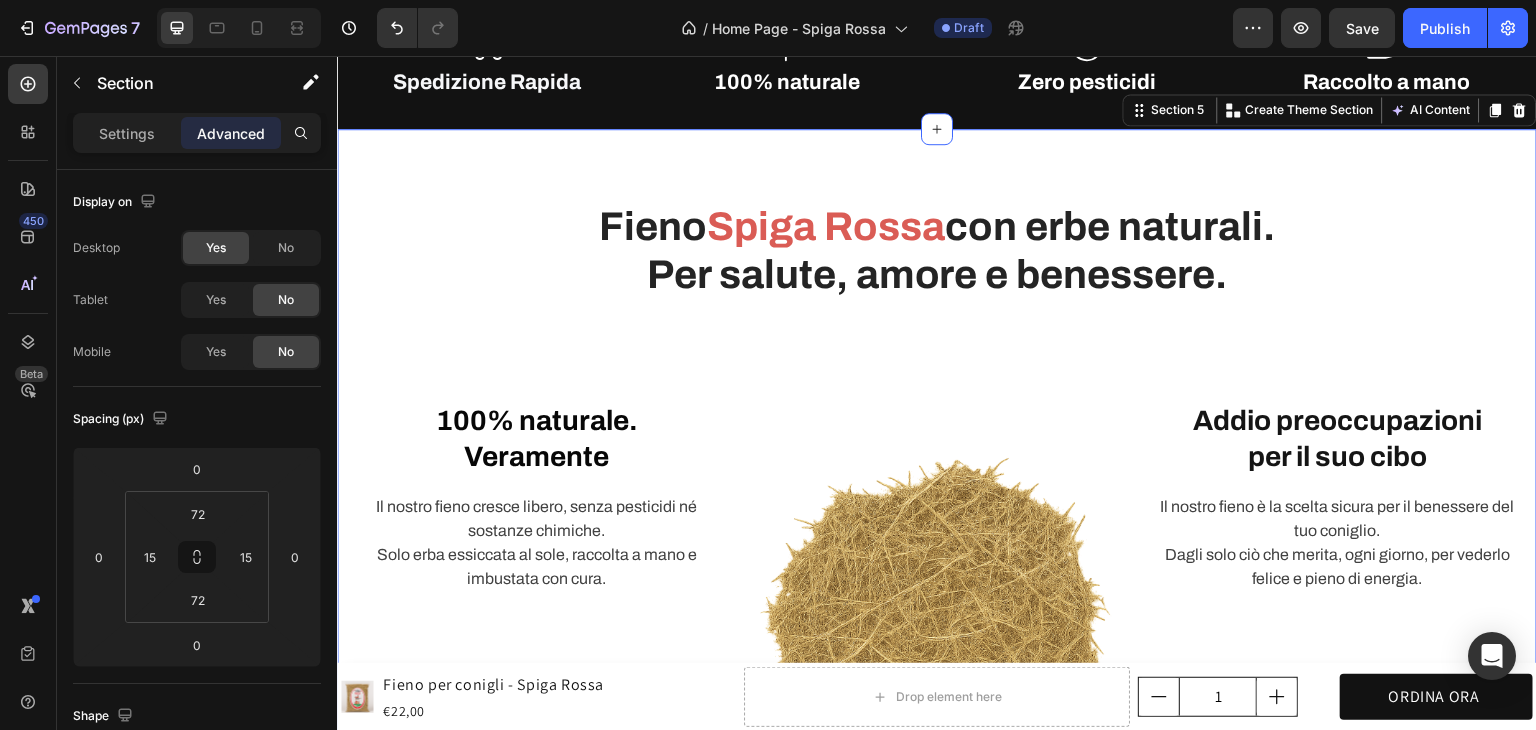 click on "Fieno  Spiga Rossa  con erbe naturali. Per salute, amore e benessere. Heading Row 100% naturale.  Veramente Heading Il nostro fieno cresce libero, senza pesticidi né sostanze chimiche. Solo erba essiccata al sole, raccolta a mano e imbustata con cura. Text block Row Fatto a mano,  come una volta. Heading Ogni passaggio è artigianale, dal taglio  alla raccolta. Niente macchinari, niente processi industriali. Solo pazienza, esperienza e cura per il tuo coniglio. Text block Row Image Addio preoccupazioni  per il suo cibo Heading Il nostro fieno è la scelta sicura per il benessere del tuo coniglio. Dagli solo ciò che merita, ogni giorno, per vederlo felice e pieno di energia. Text block Row La differenza che  si vede e si sente Heading Gambi più lunghi, colore più intenso, fieno  non trattato. Qualità vera che fa la differenza nella sua salute quotidiana. Text block Row Row Section 5   You can create reusable sections Create Theme Section AI Content Write with GemAI Tone and Voice Persuasive Product" at bounding box center (937, 550) 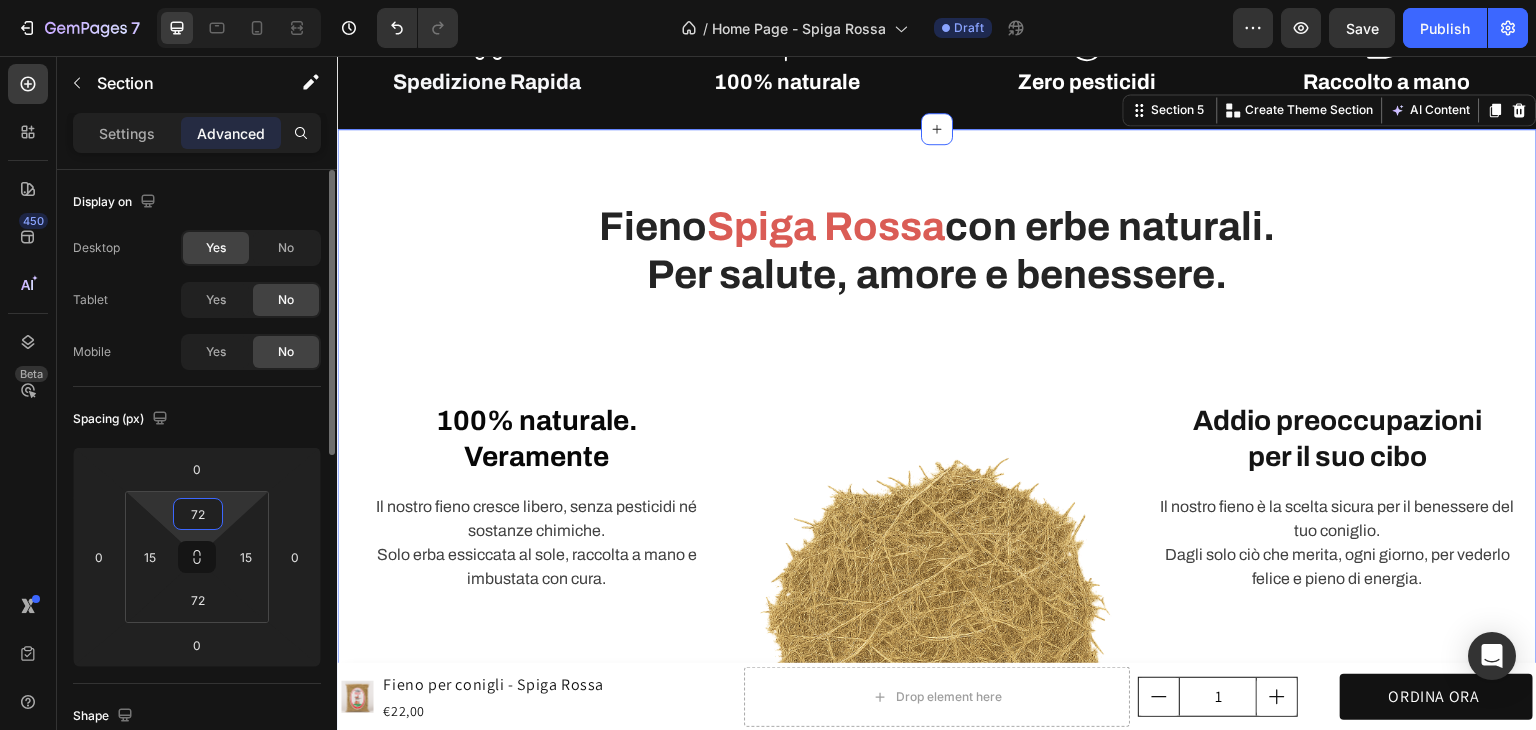 click on "72" at bounding box center [198, 514] 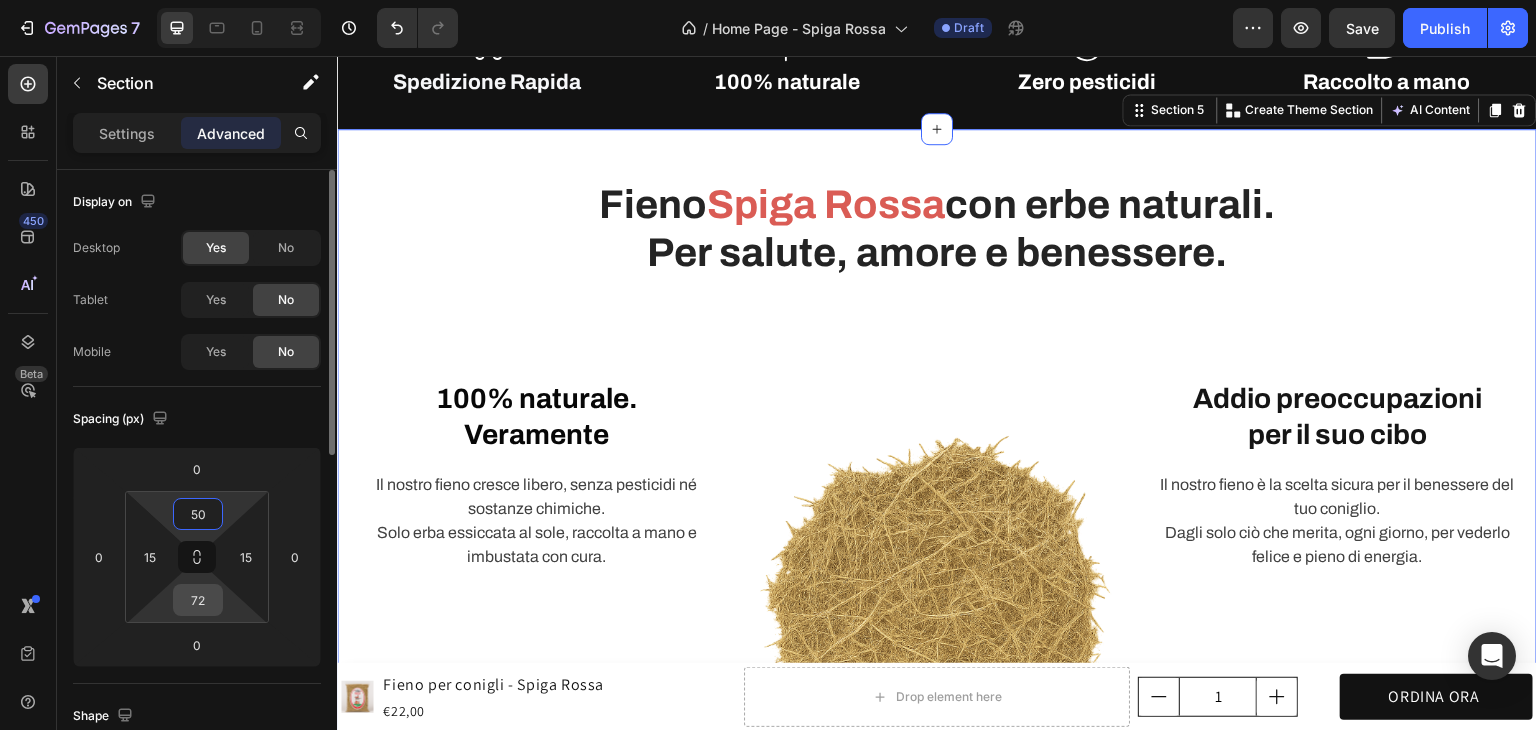 type on "50" 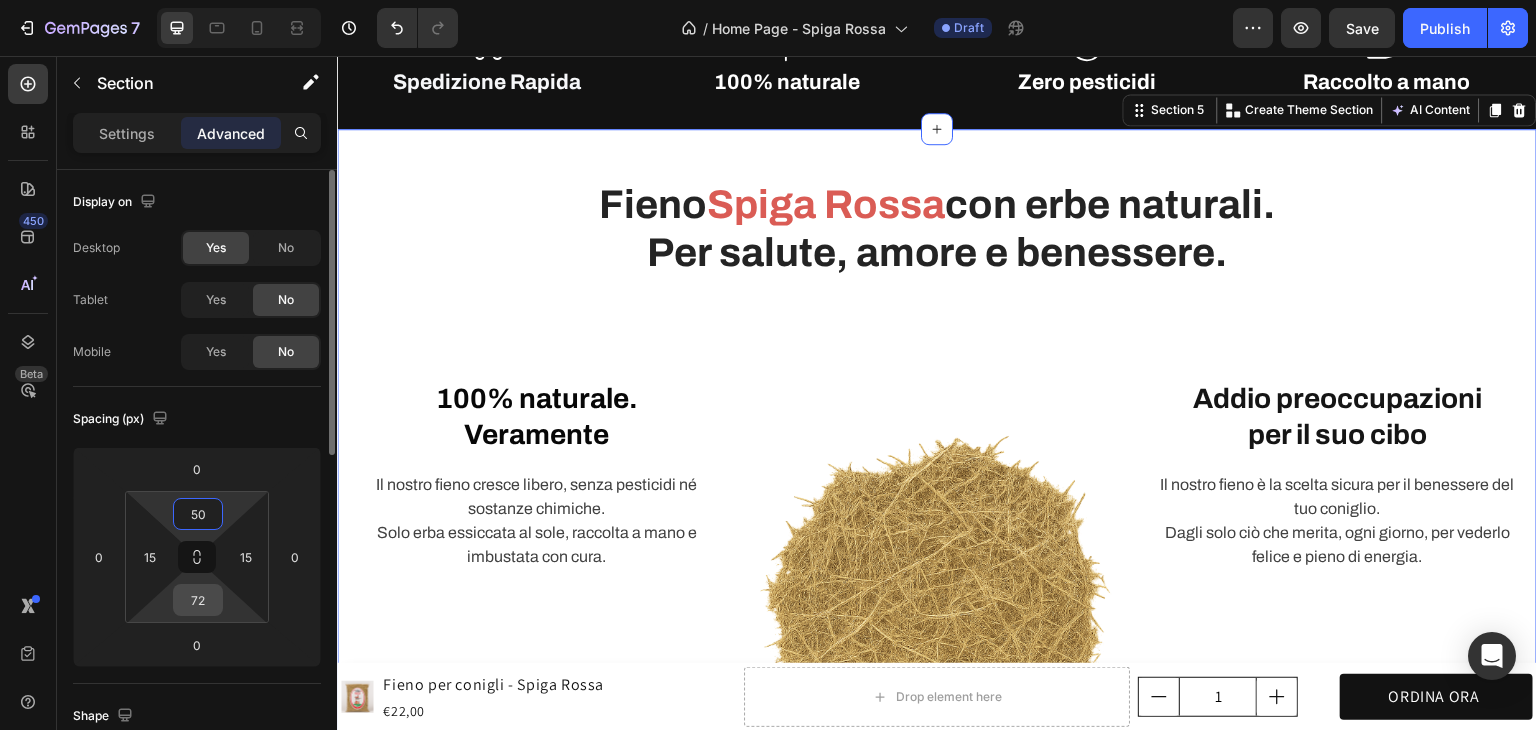 click on "72" at bounding box center [198, 600] 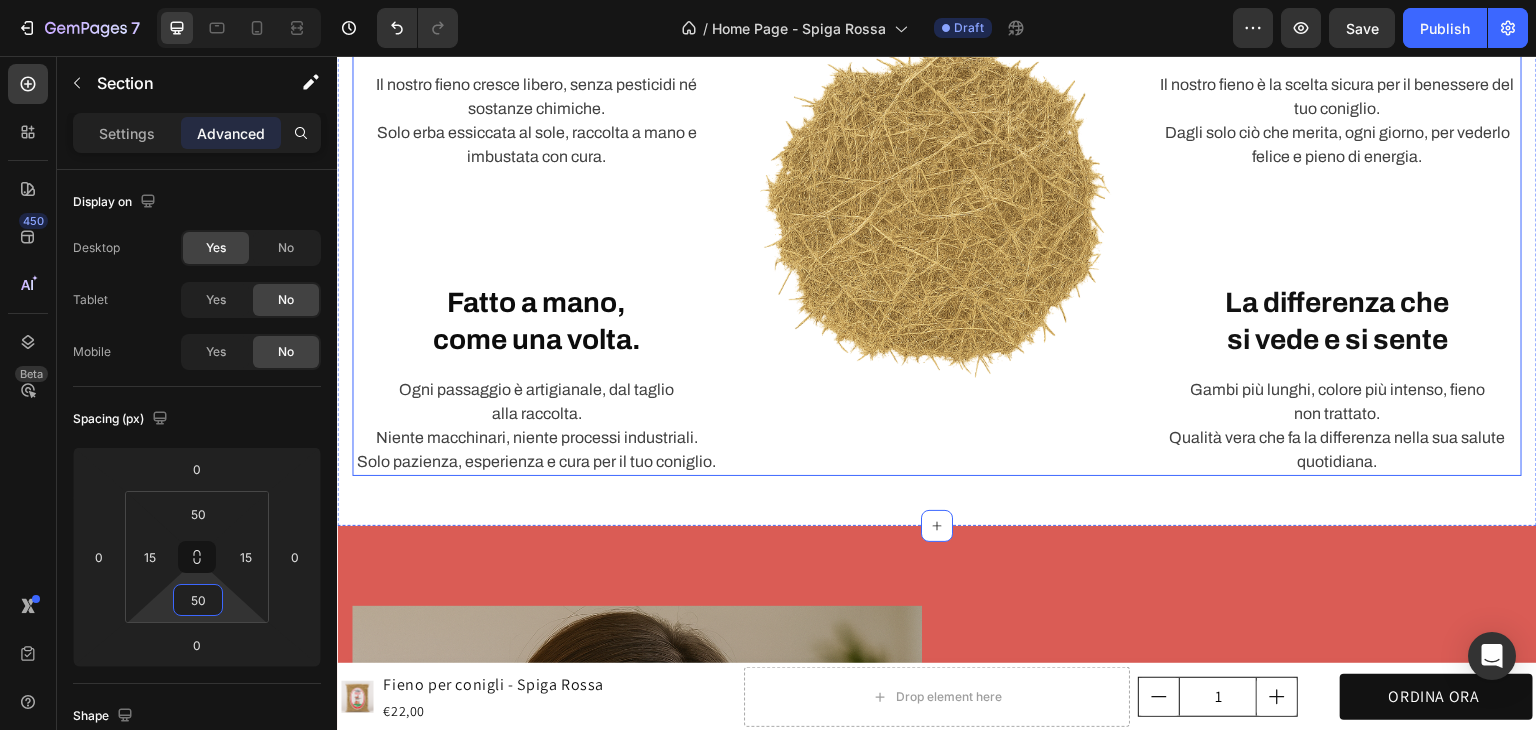 scroll, scrollTop: 1263, scrollLeft: 0, axis: vertical 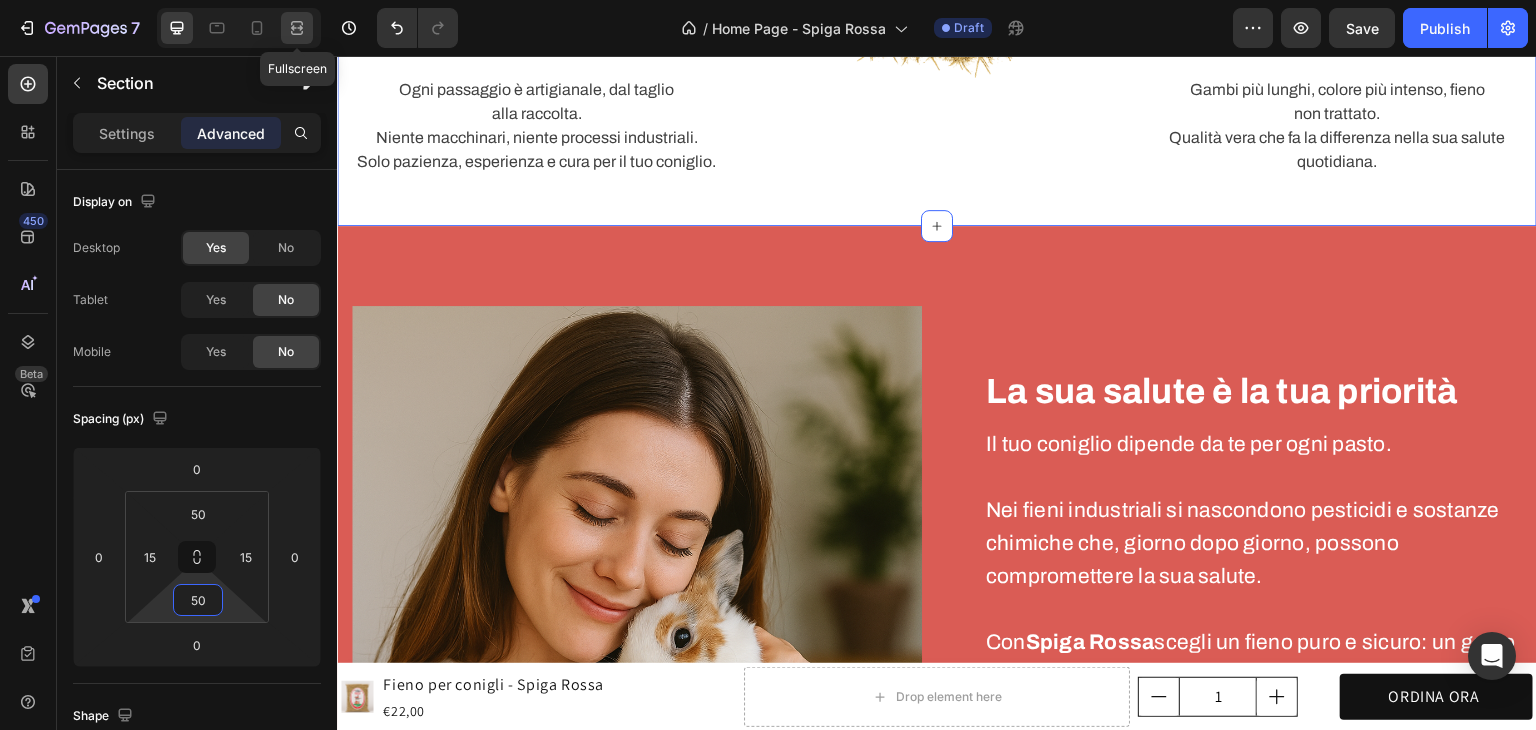 type on "50" 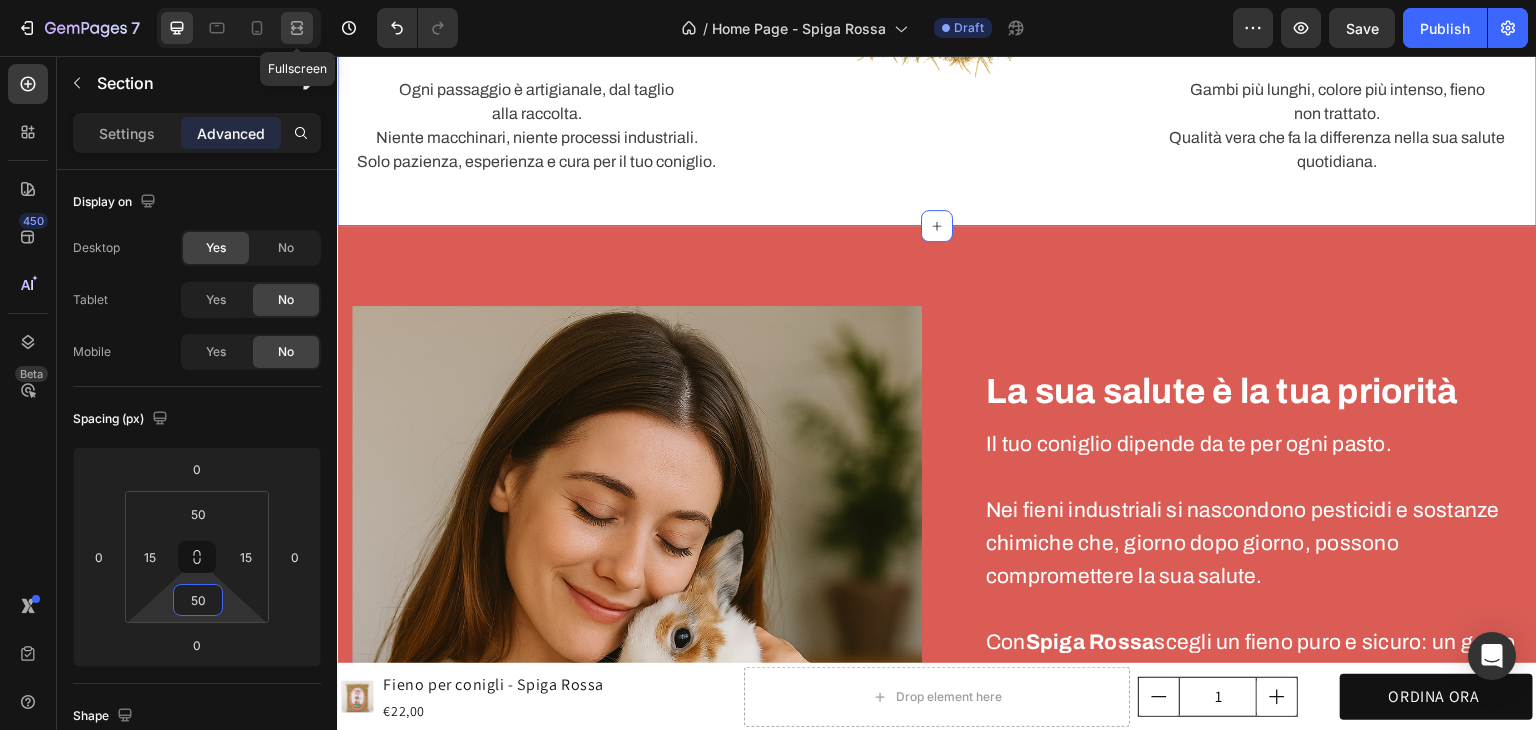 click 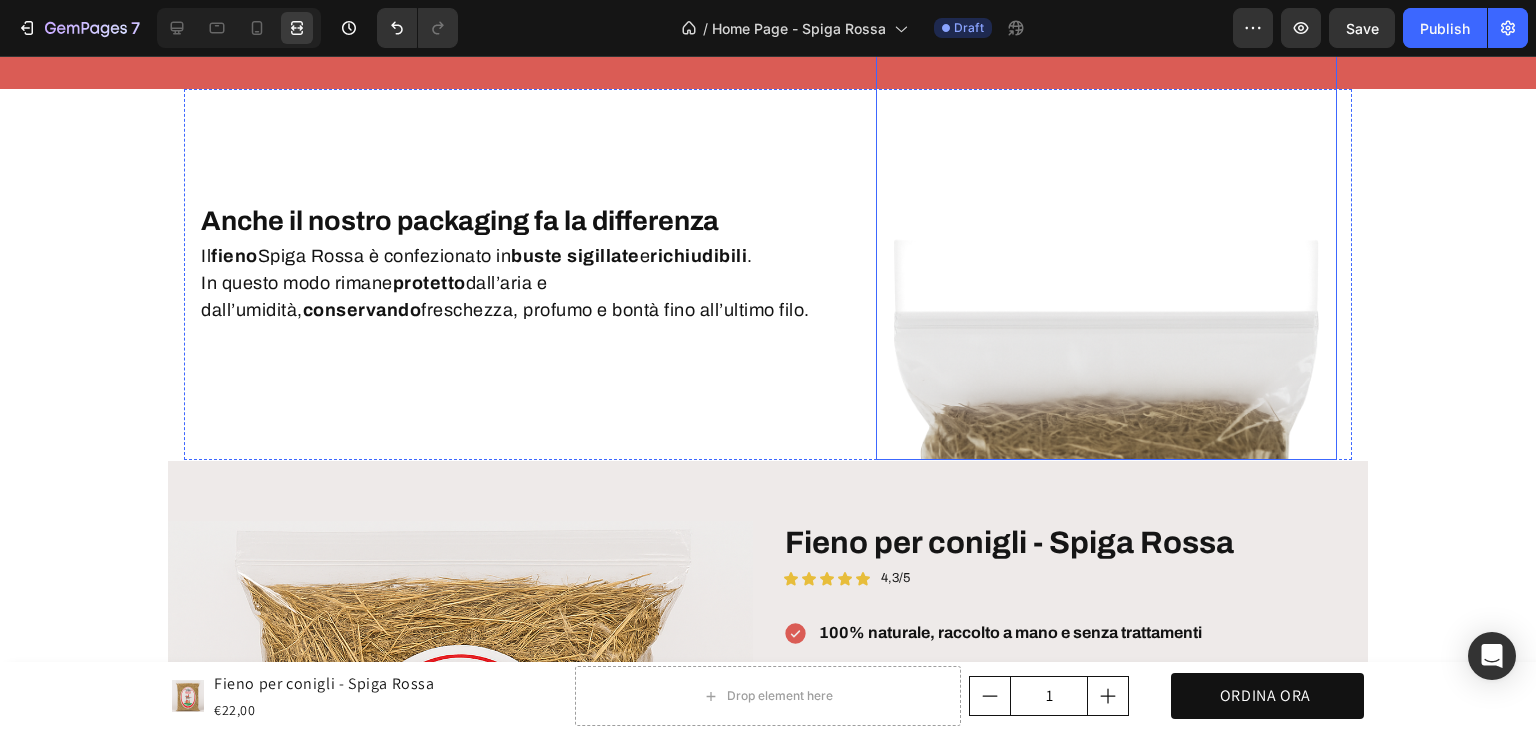 scroll, scrollTop: 4300, scrollLeft: 0, axis: vertical 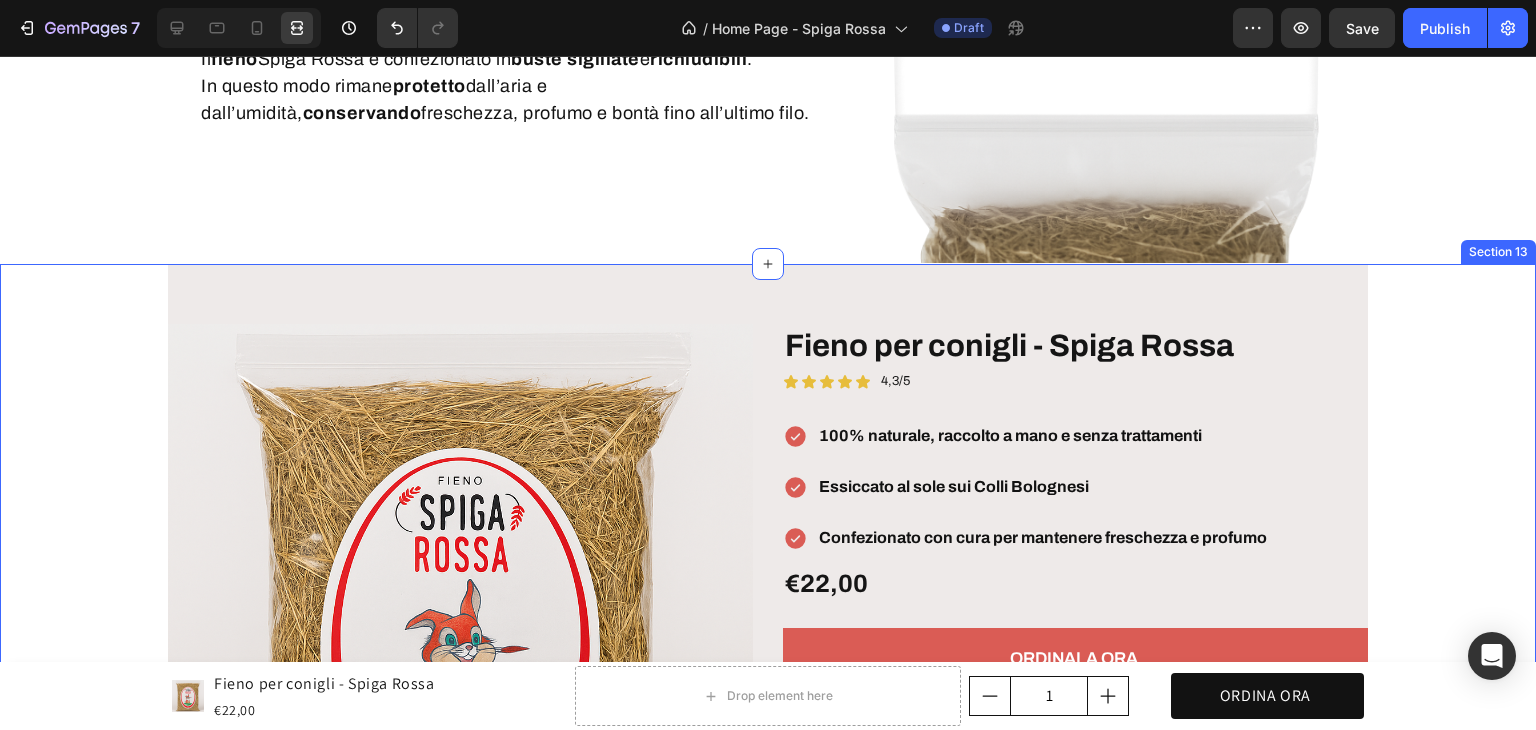 click on "Product Images Fieno per conigli - Spiga Rossa Product Title Icon Icon Icon Icon Icon Icon List 4,3/5 Text Block Row 100% naturale, raccolto a mano e senza trattamenti Essiccato al sole sui Colli Bolognesi Confezionato con cura per mantenere freschezza e profumo Item List €22,00 Product Price Product Price Text Block Row ORDINALA ORA Add to Cart
Icon Garanzia 30 giorni Heading Row
Icon Spedizione rapida Heading Row Row Row
Il fieno Spiga Rossa è davvero naturale?
Quanto dura un sacco da 1 kg?
Perché è diverso dal fieno dei competitor? Accordion Product Row" at bounding box center [768, 617] 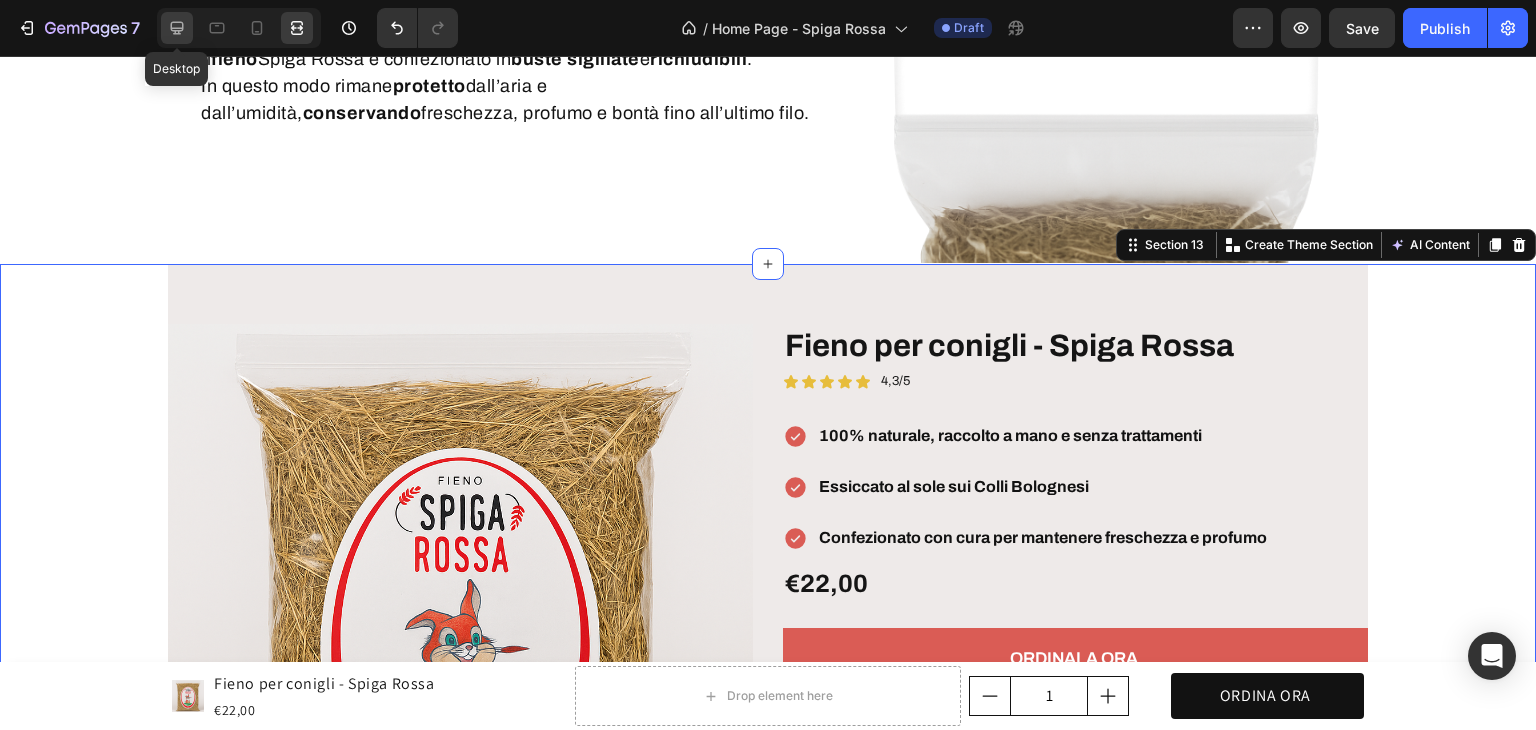 click 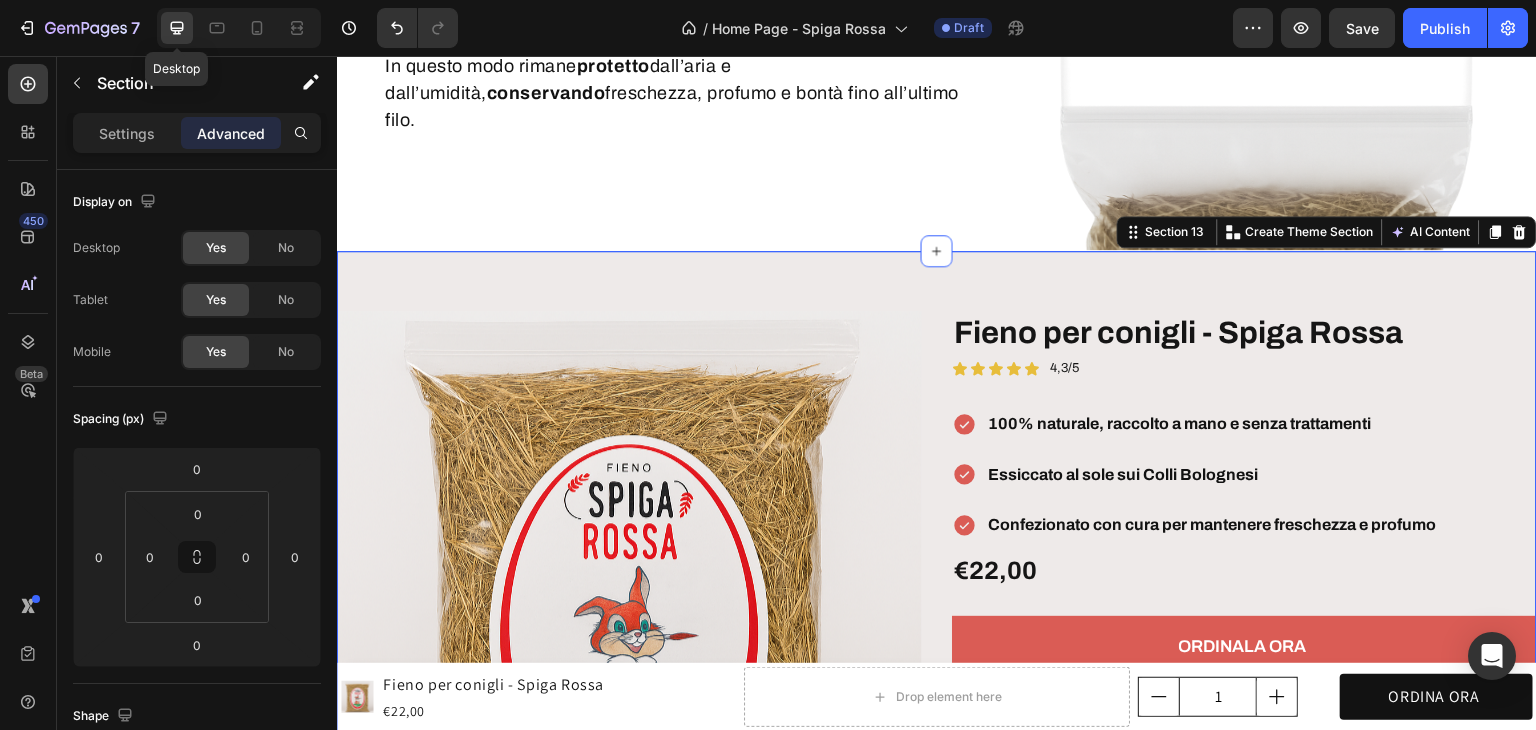 scroll, scrollTop: 4291, scrollLeft: 0, axis: vertical 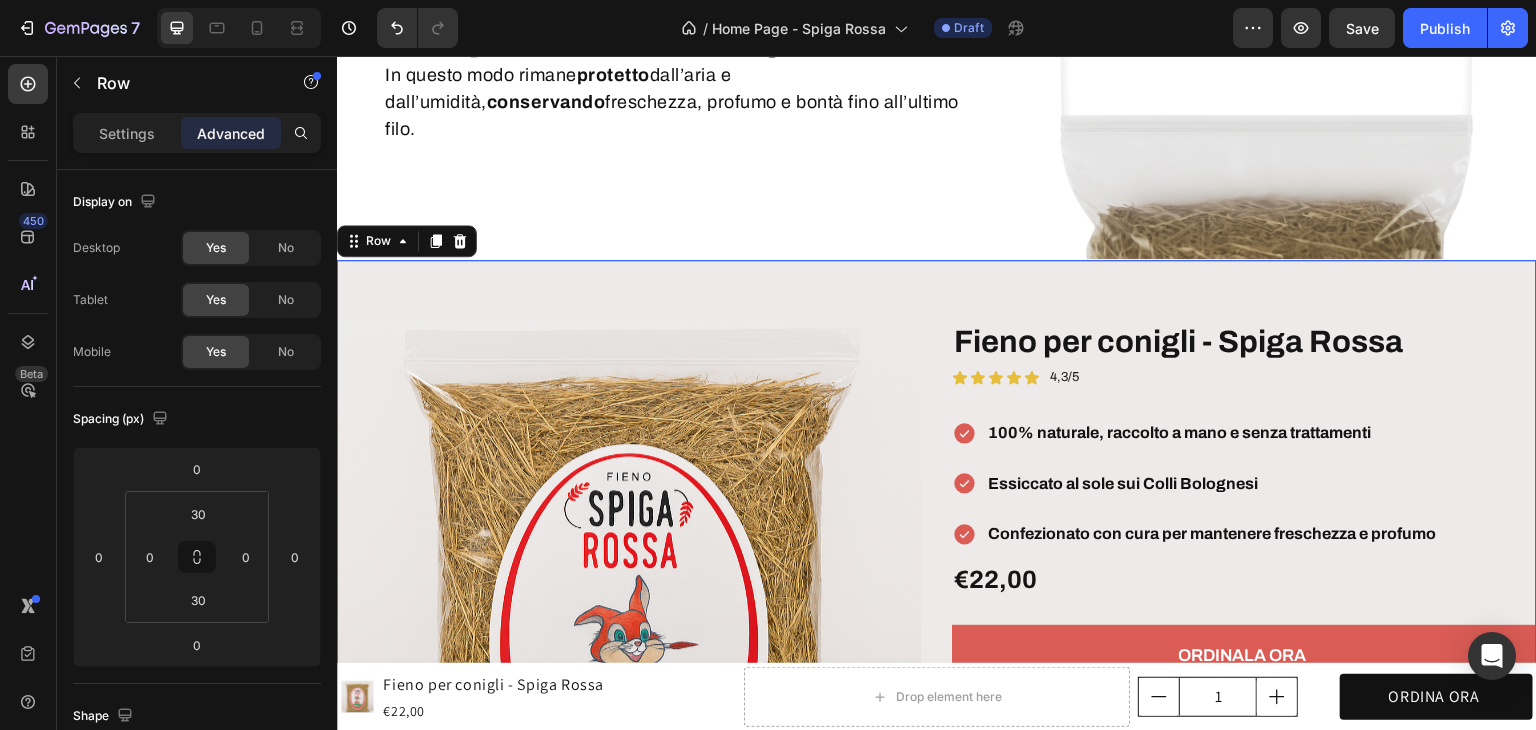 click on "Product Images Fieno per conigli - Spiga Rossa Product Title Icon Icon Icon Icon Icon Icon List 4,3/5 Text Block Row 100% naturale, raccolto a mano e senza trattamenti Essiccato al sole sui Colli Bolognesi Confezionato con cura per mantenere freschezza e profumo Item List €22,00 Product Price Product Price Text Block Row ORDINALA ORA Add to Cart
Icon Garanzia 30 giorni Heading Row
Icon Spedizione rapida Heading Row Row Row
Il fieno Spiga Rossa è davvero naturale?
Quanto dura un sacco da 1 kg?
Perché è diverso dal fieno dei competitor? Accordion Product" at bounding box center [937, 613] 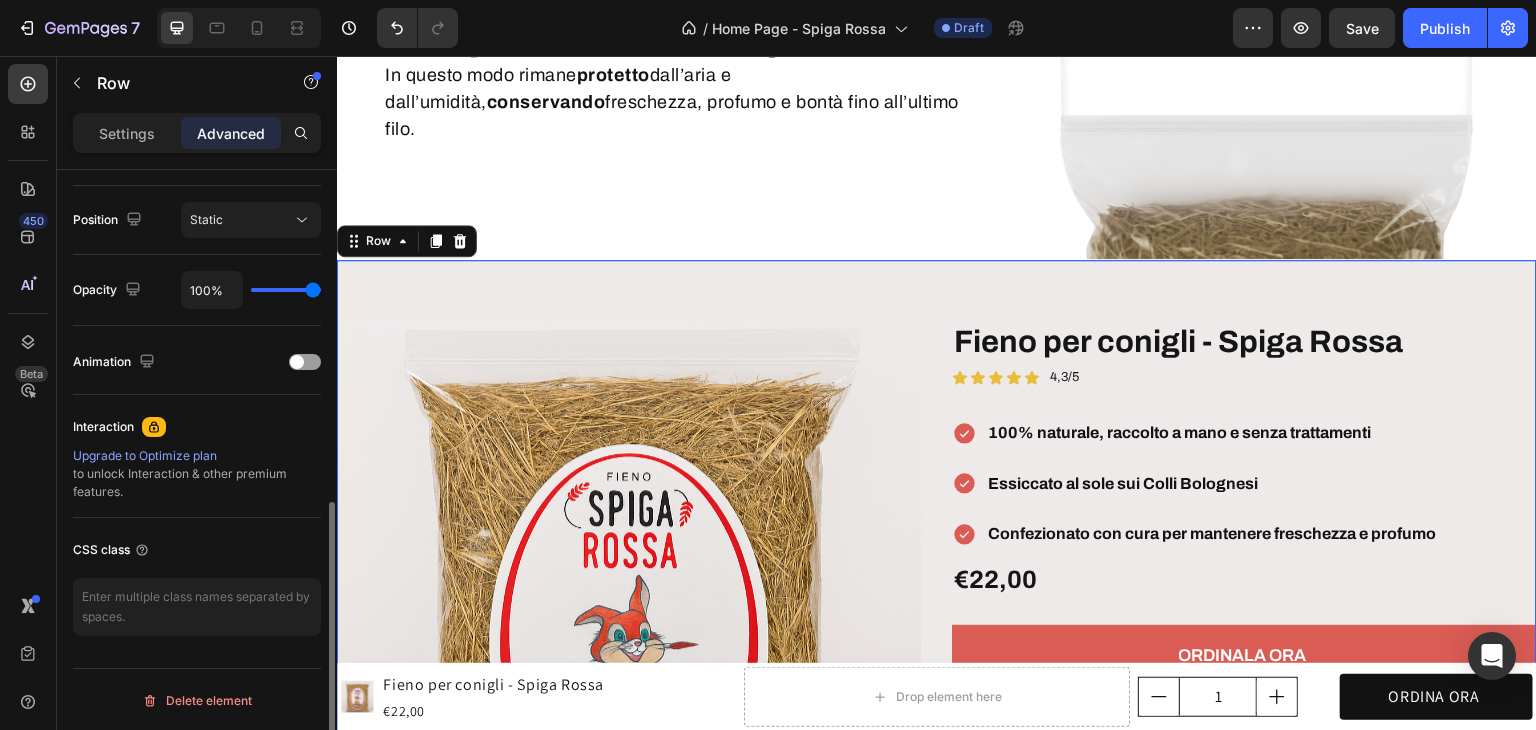 scroll, scrollTop: 215, scrollLeft: 0, axis: vertical 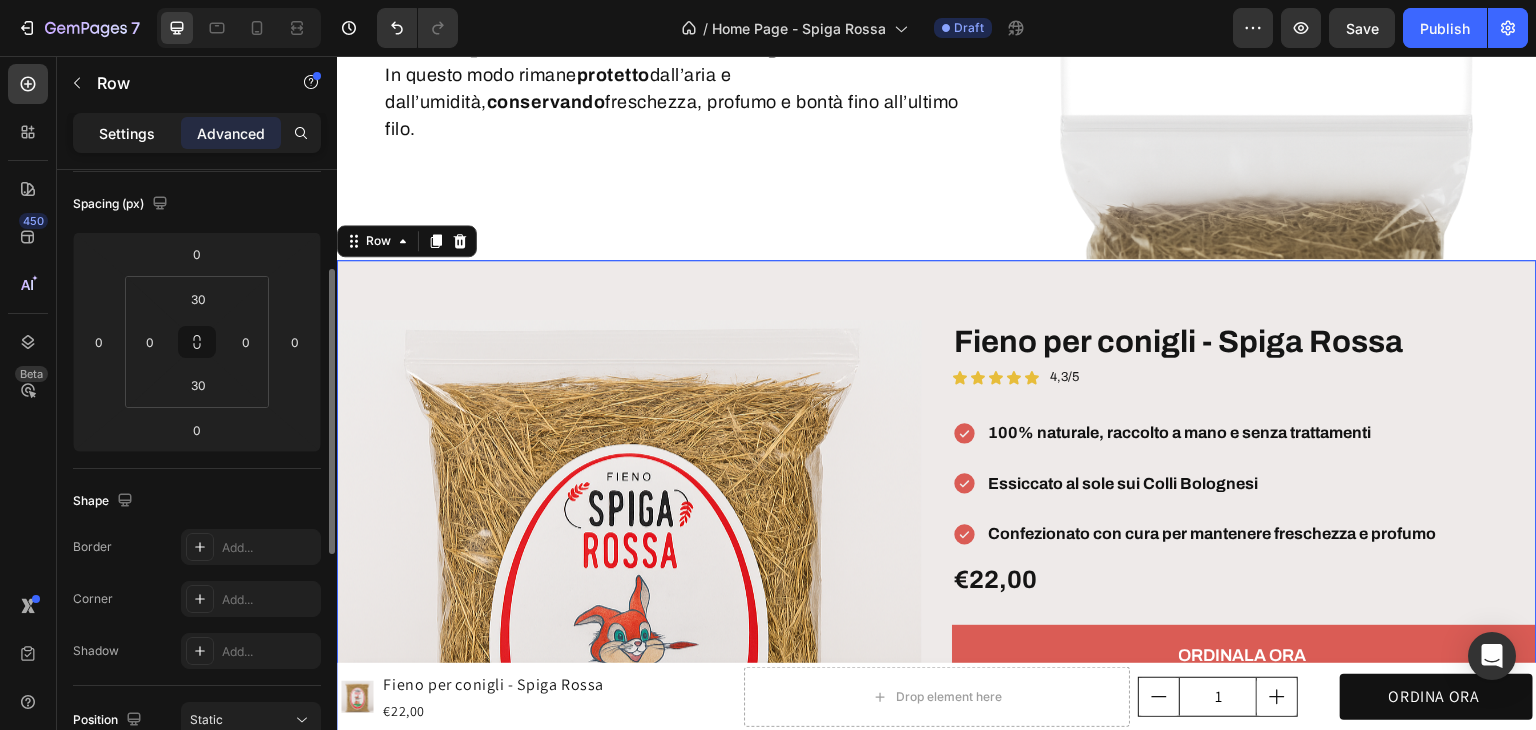 click on "Settings" 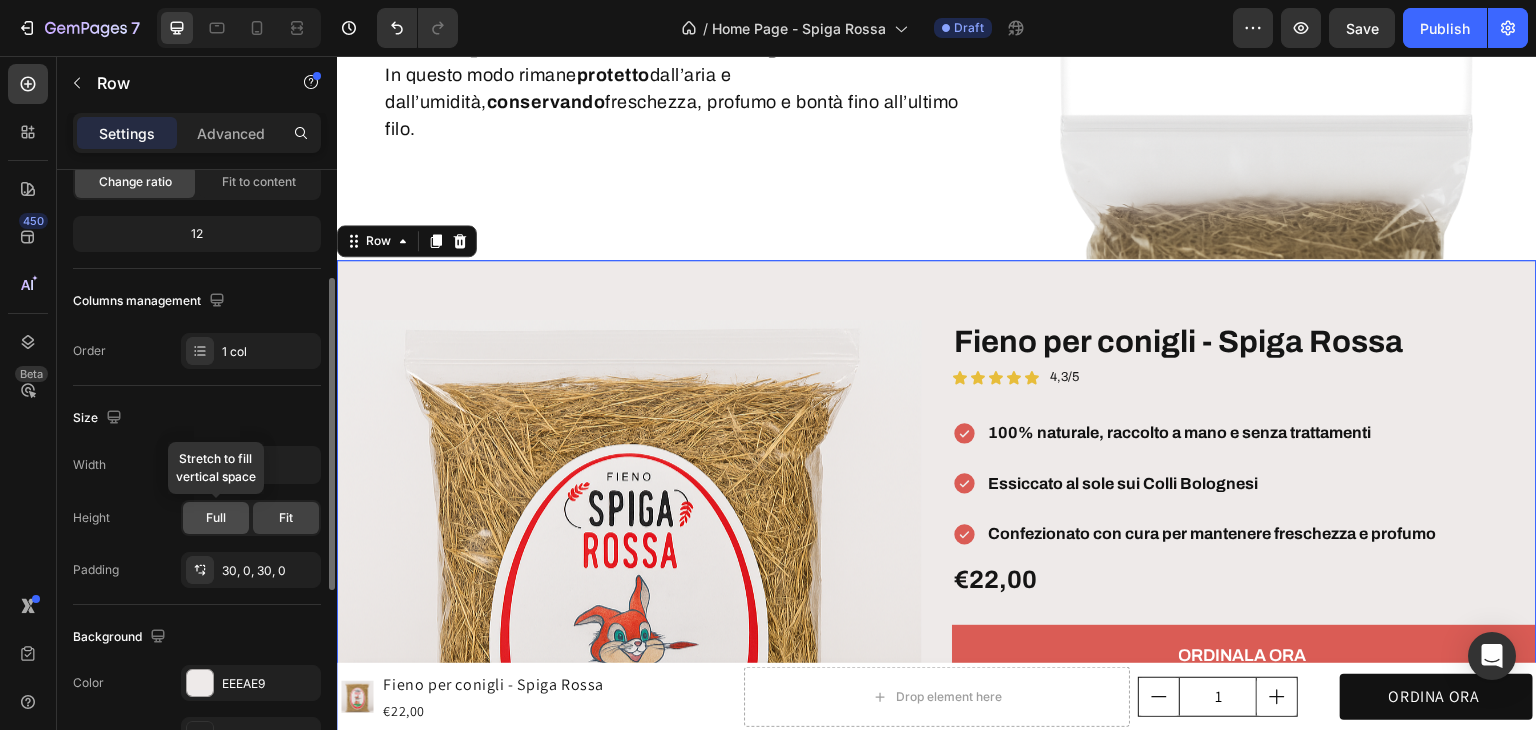 click on "Full" 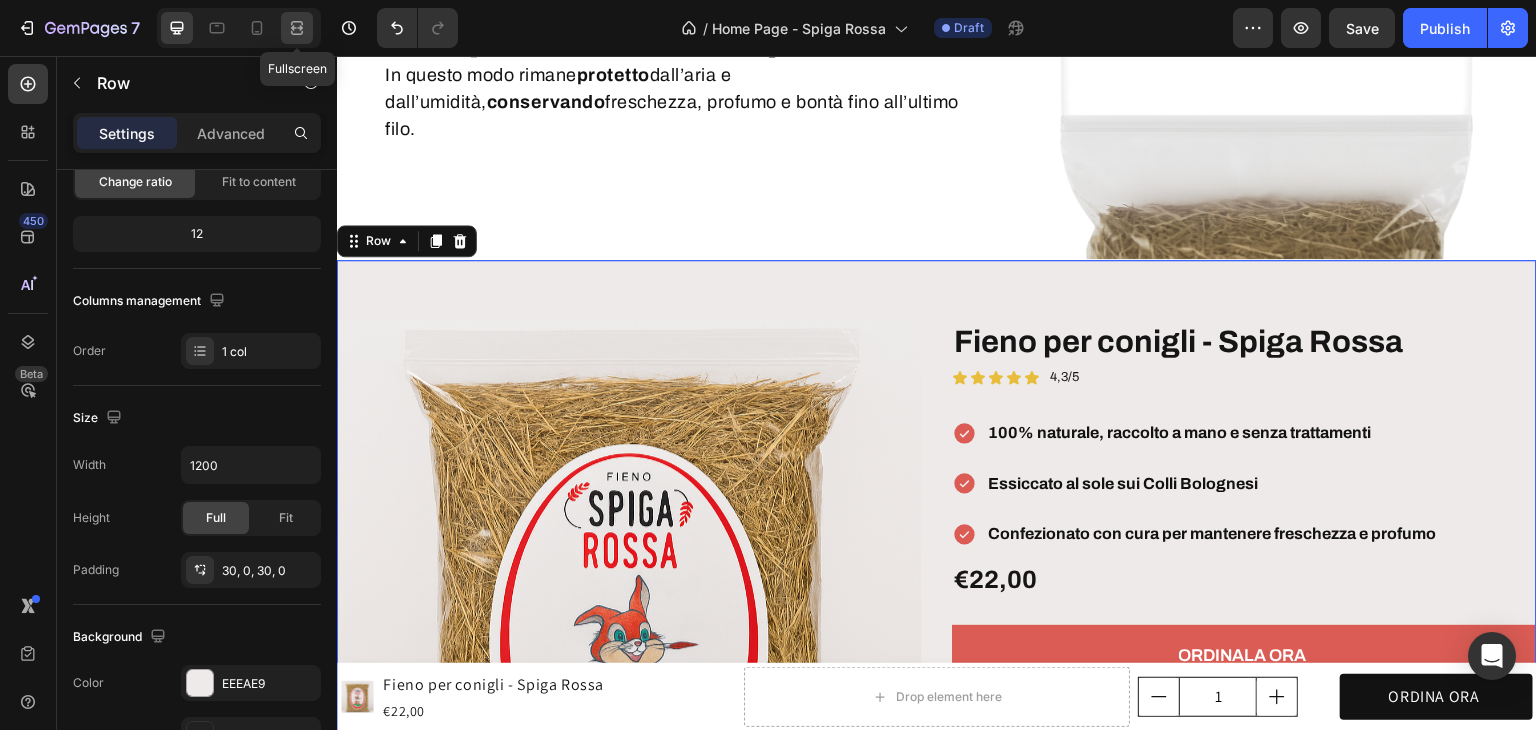 click 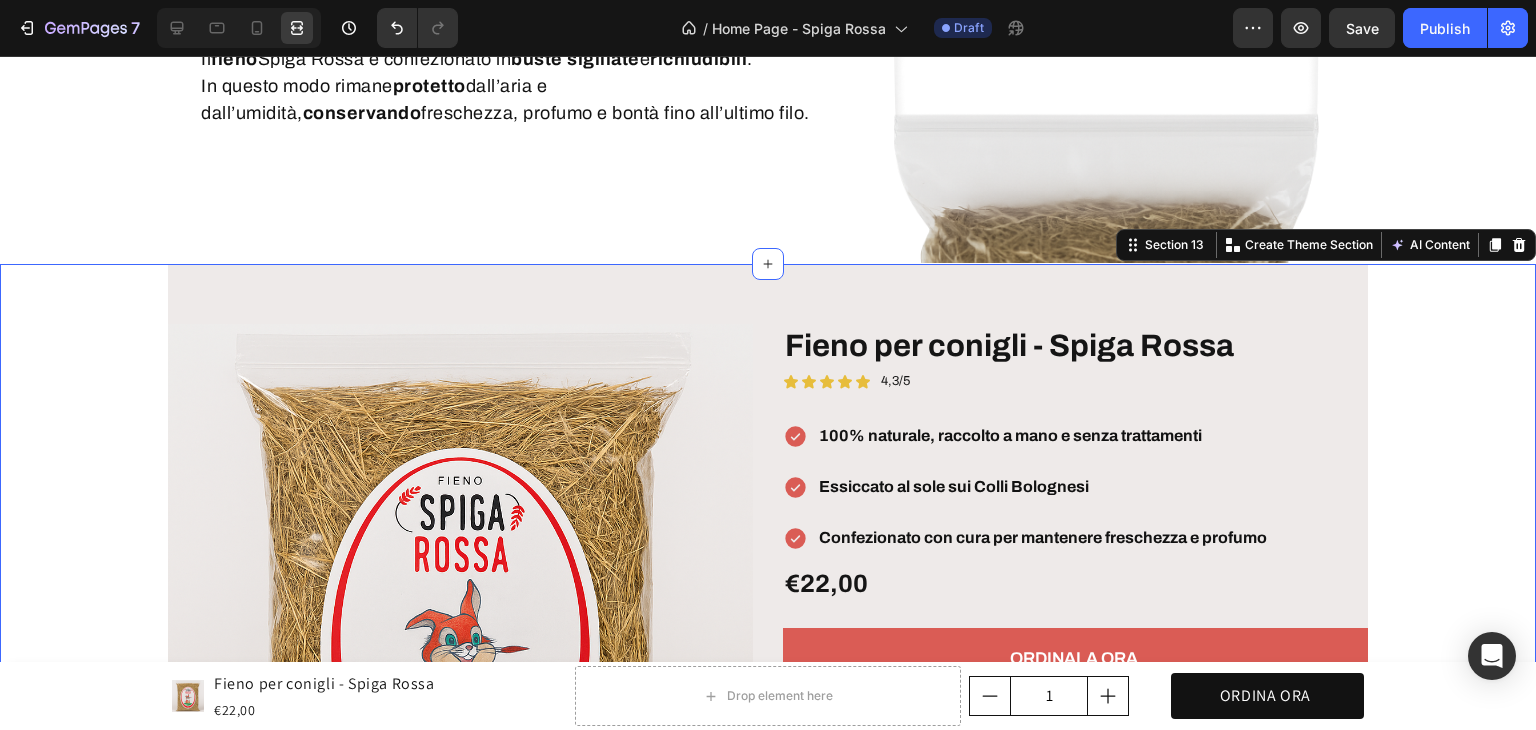 click on "Product Images Fieno per conigli - Spiga Rossa Product Title Icon Icon Icon Icon Icon Icon List 4,3/5 Text Block Row 100% naturale, raccolto a mano e senza trattamenti Essiccato al sole sui Colli Bolognesi Confezionato con cura per mantenere freschezza e profumo Item List €22,00 Product Price Product Price Text Block Row ORDINALA ORA Add to Cart
Icon Garanzia 30 giorni Heading Row
Icon Spedizione rapida Heading Row Row Row
Il fieno Spiga Rossa è davvero naturale?
Quanto dura un sacco da 1 kg?
Perché è diverso dal fieno dei competitor? Accordion Product Row" at bounding box center (768, 617) 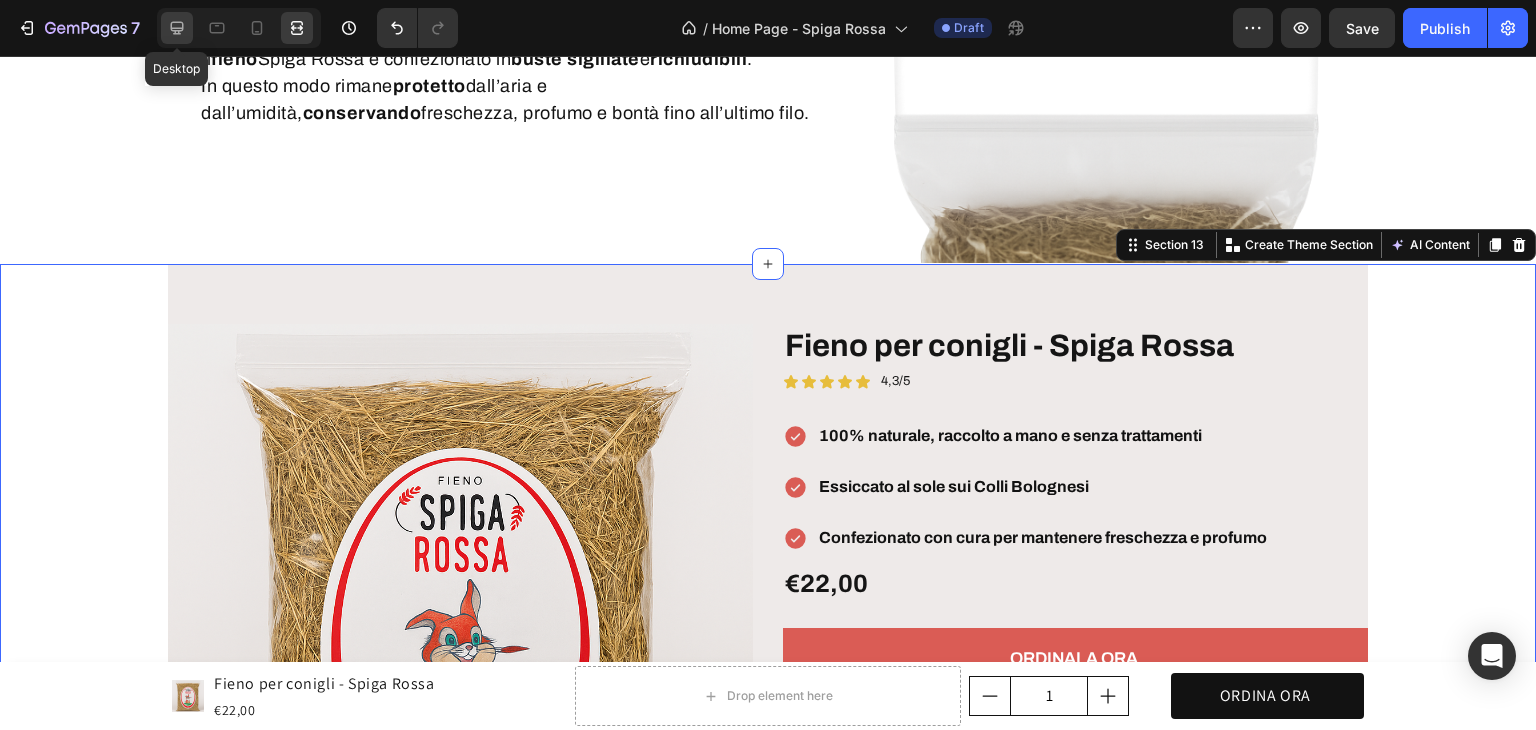 click 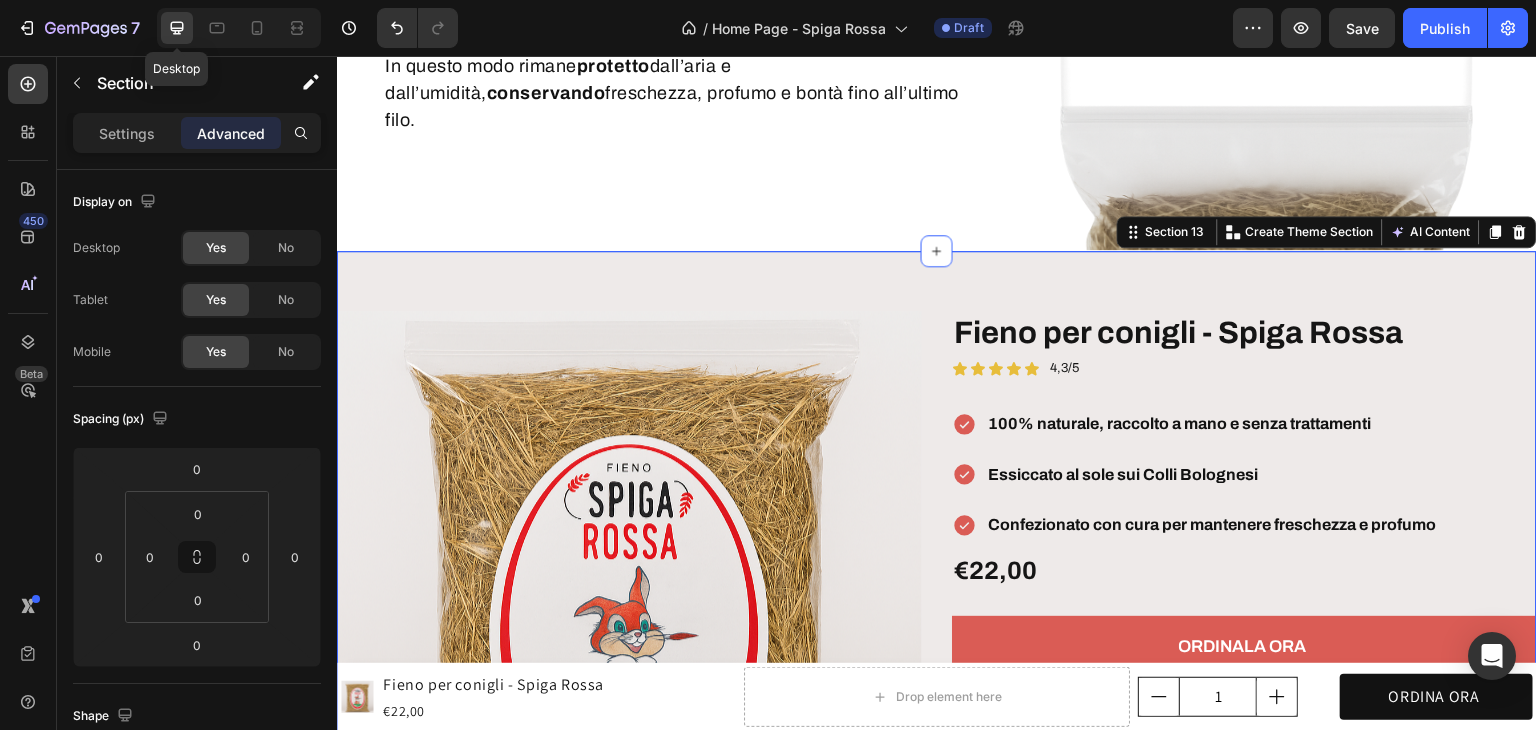 scroll, scrollTop: 4291, scrollLeft: 0, axis: vertical 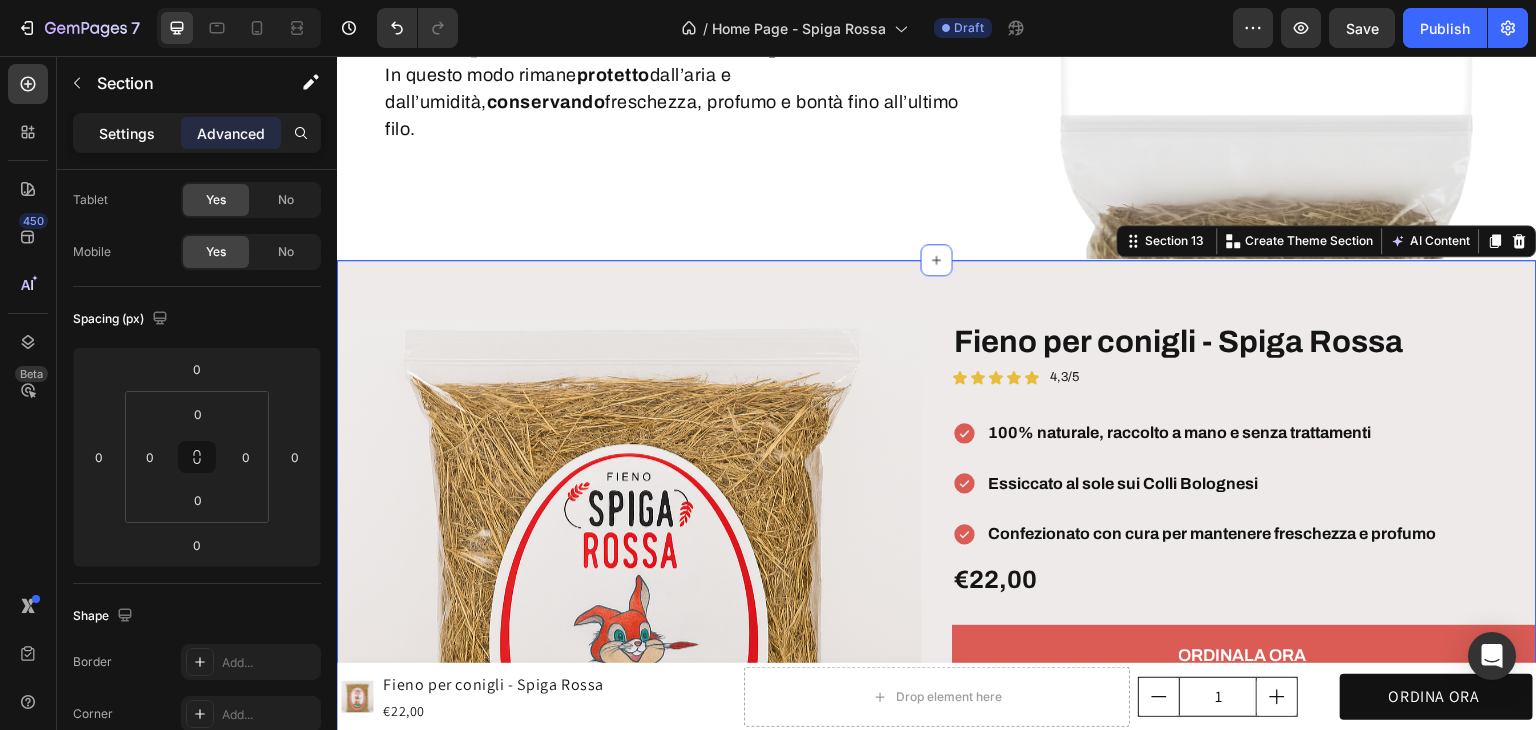 click on "Settings" at bounding box center (127, 133) 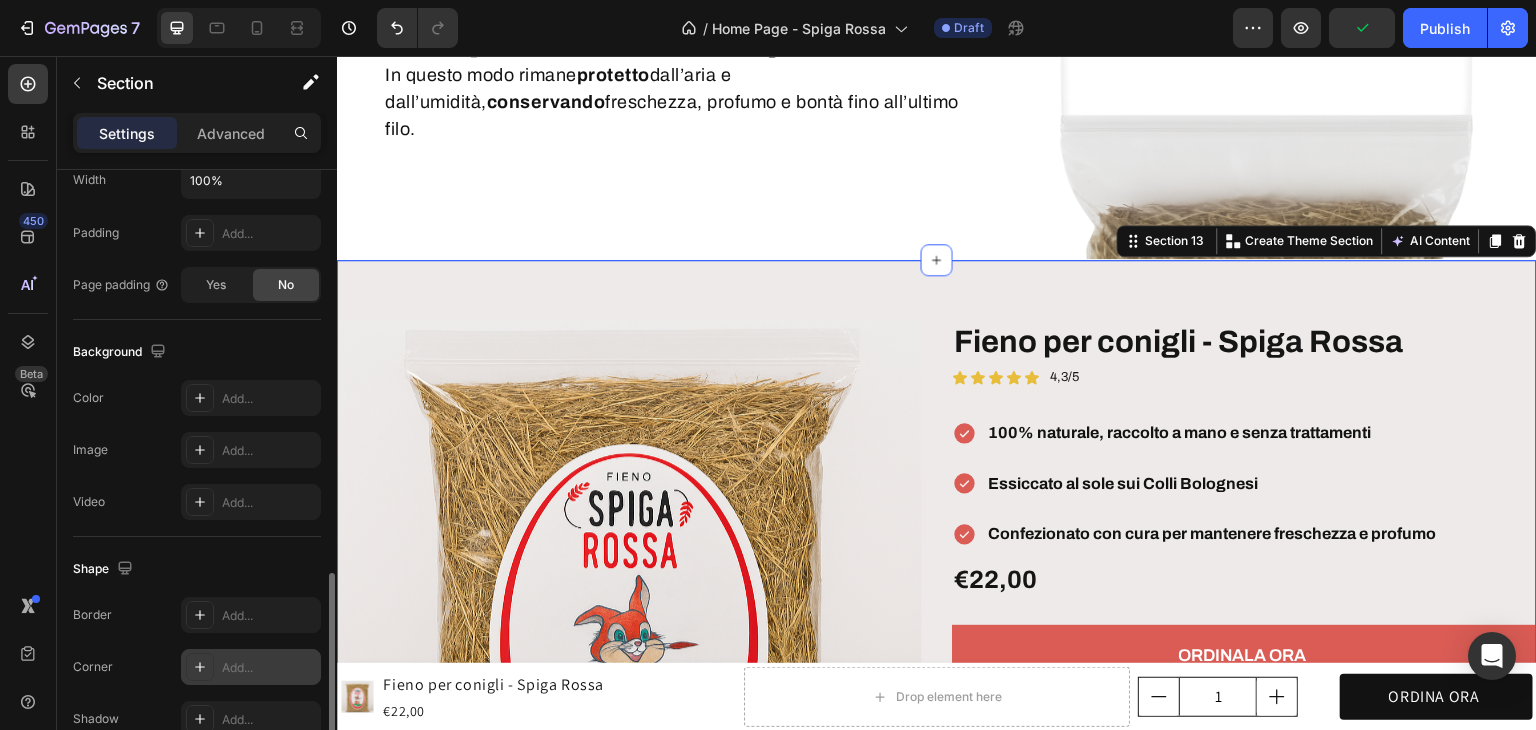 scroll, scrollTop: 600, scrollLeft: 0, axis: vertical 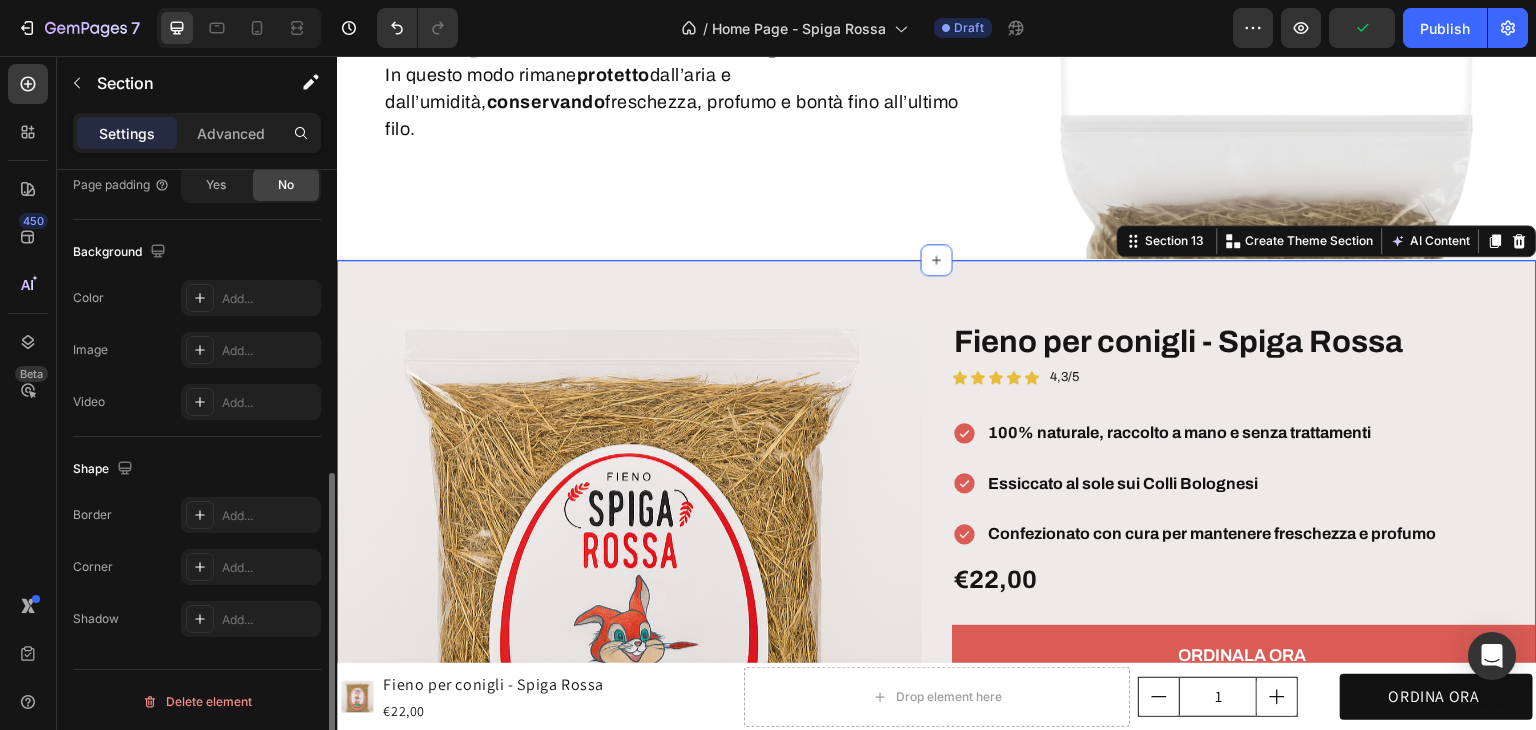 click on "Background The changes might be hidden by  the video. Color Add... Image Add... Video Add..." 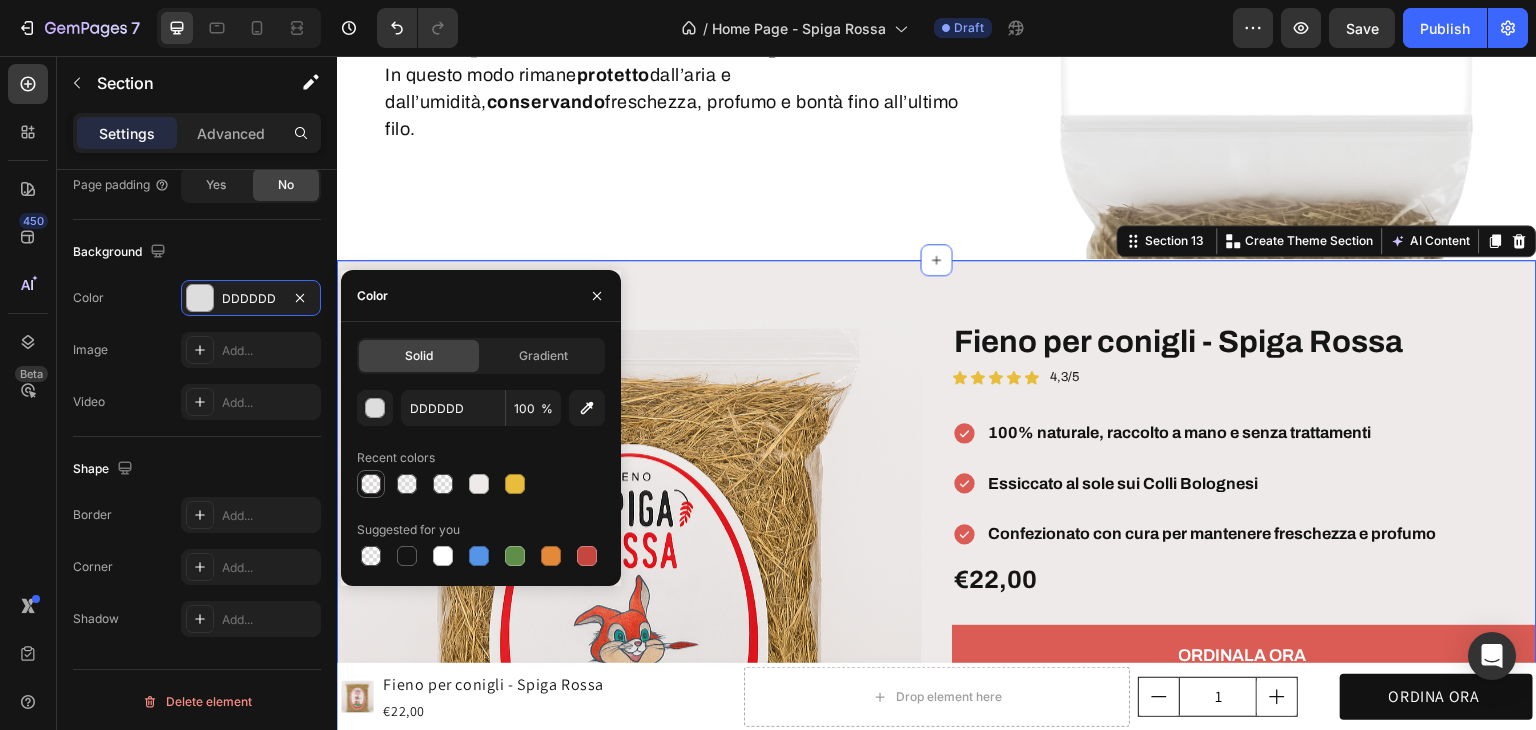 click at bounding box center (371, 484) 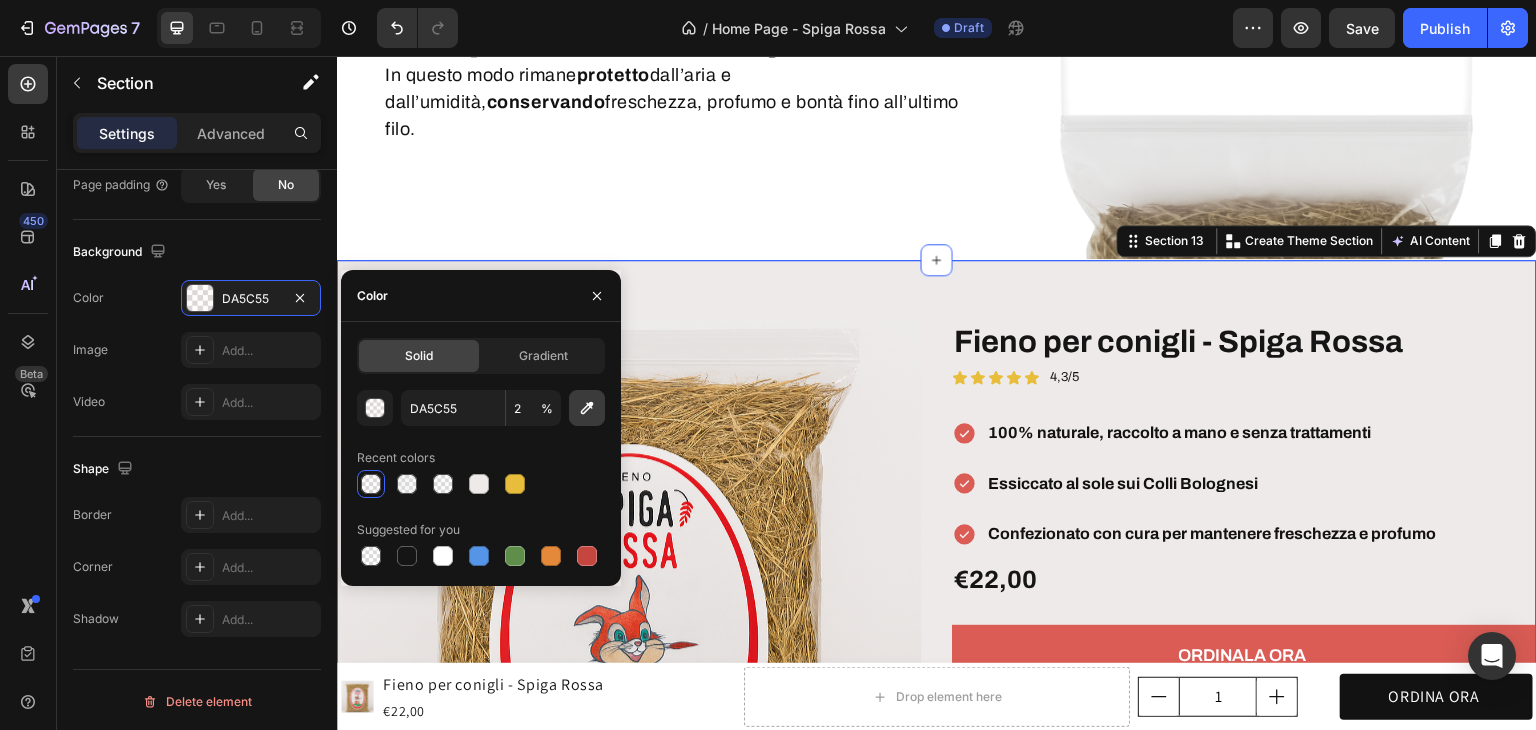 click 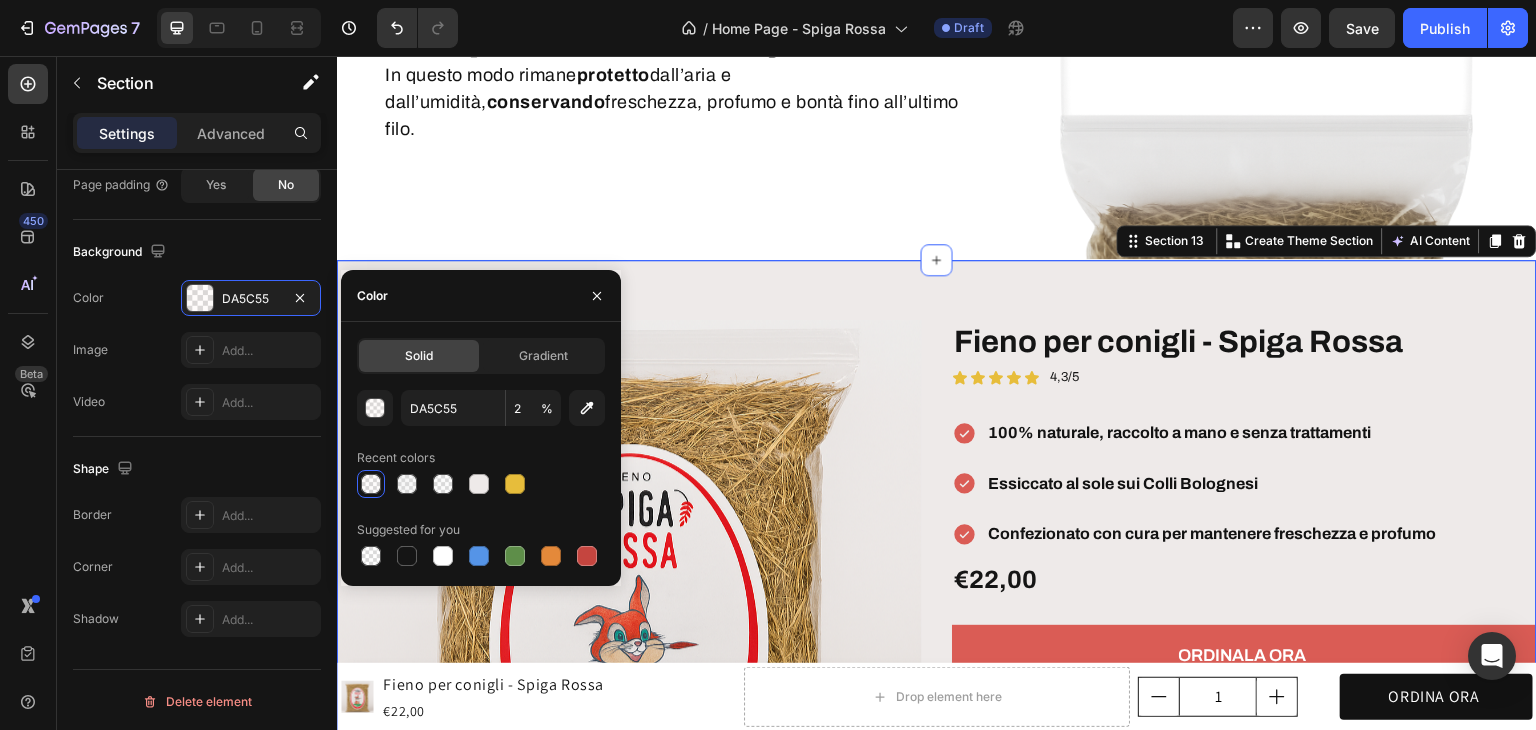 type on "EDEBE9" 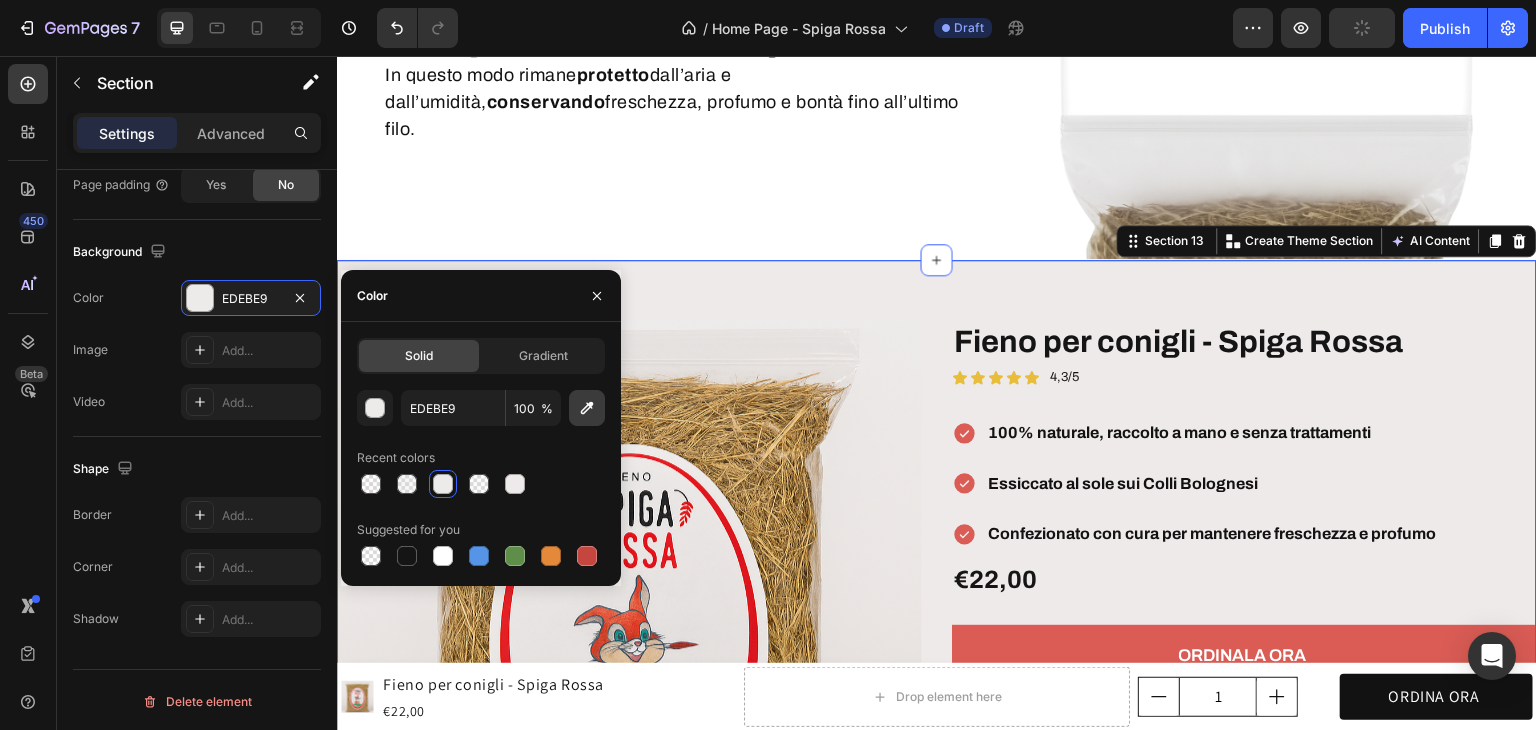 click at bounding box center [587, 408] 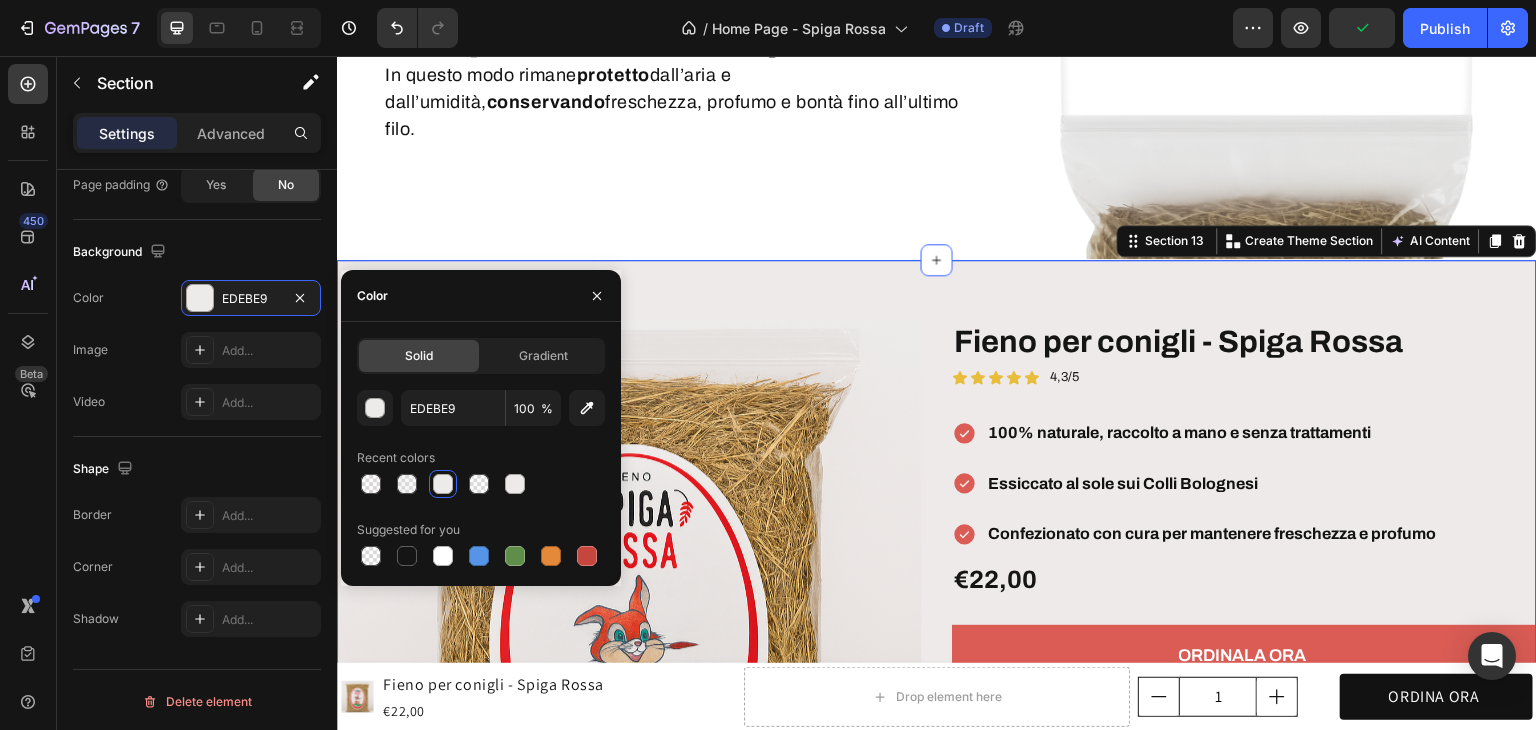 type on "EEEAE9" 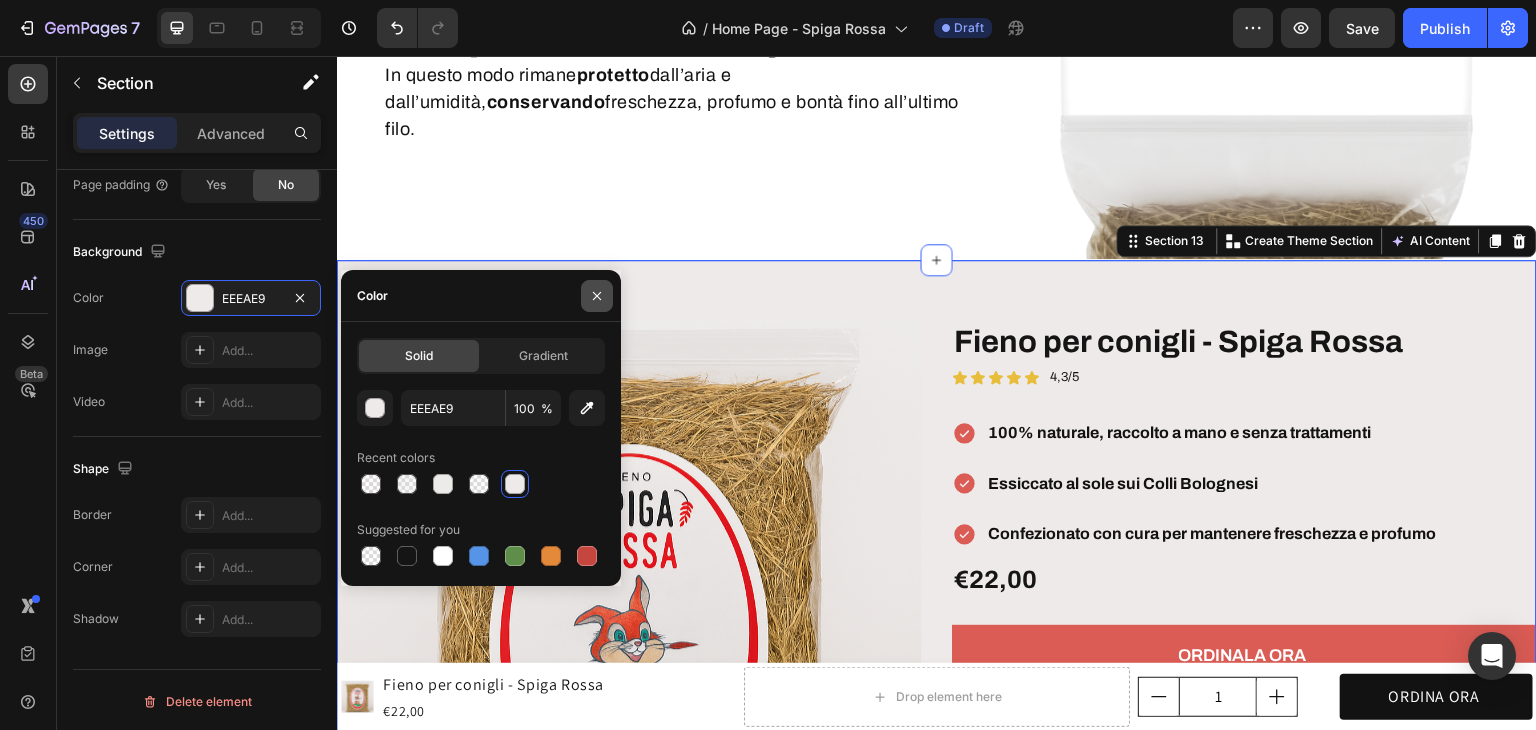 click 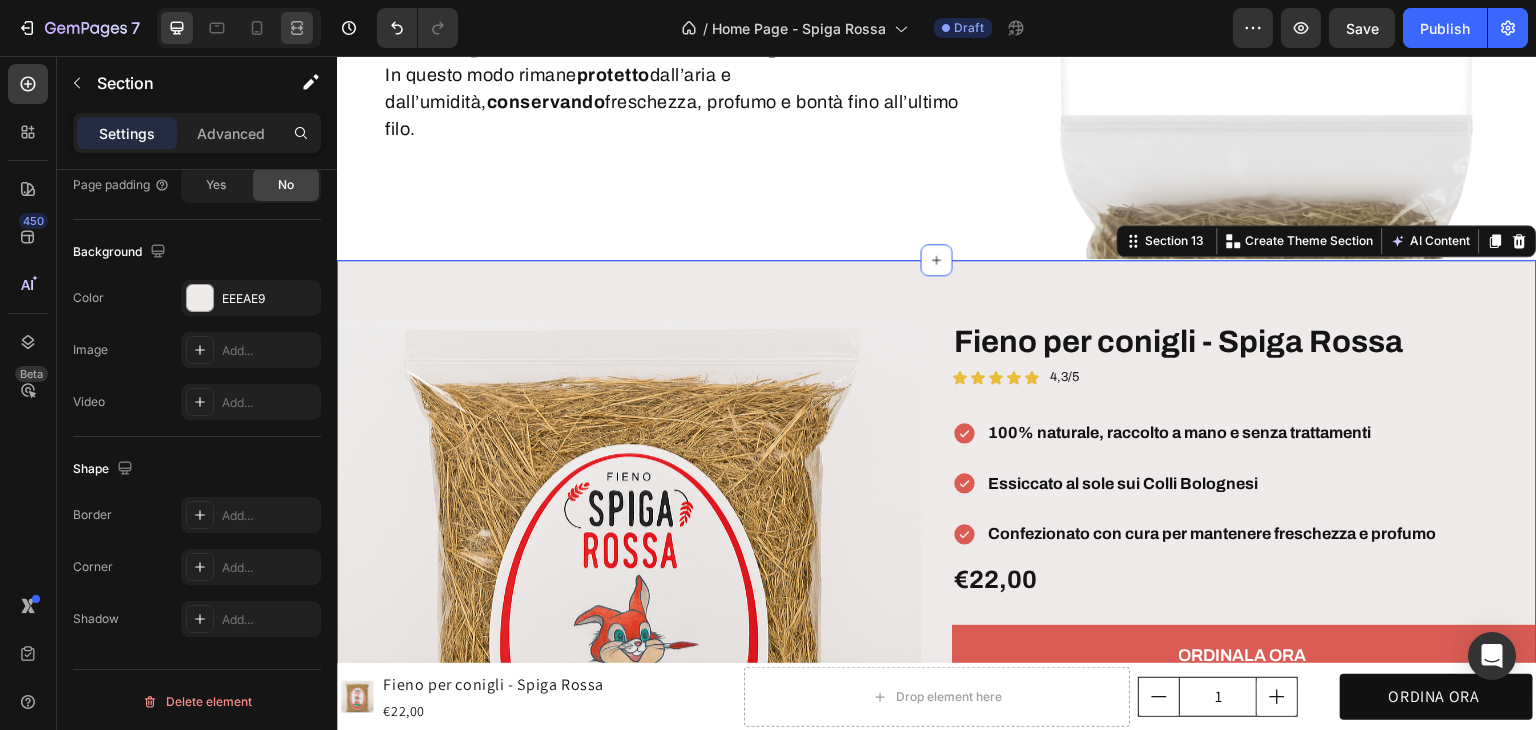 click 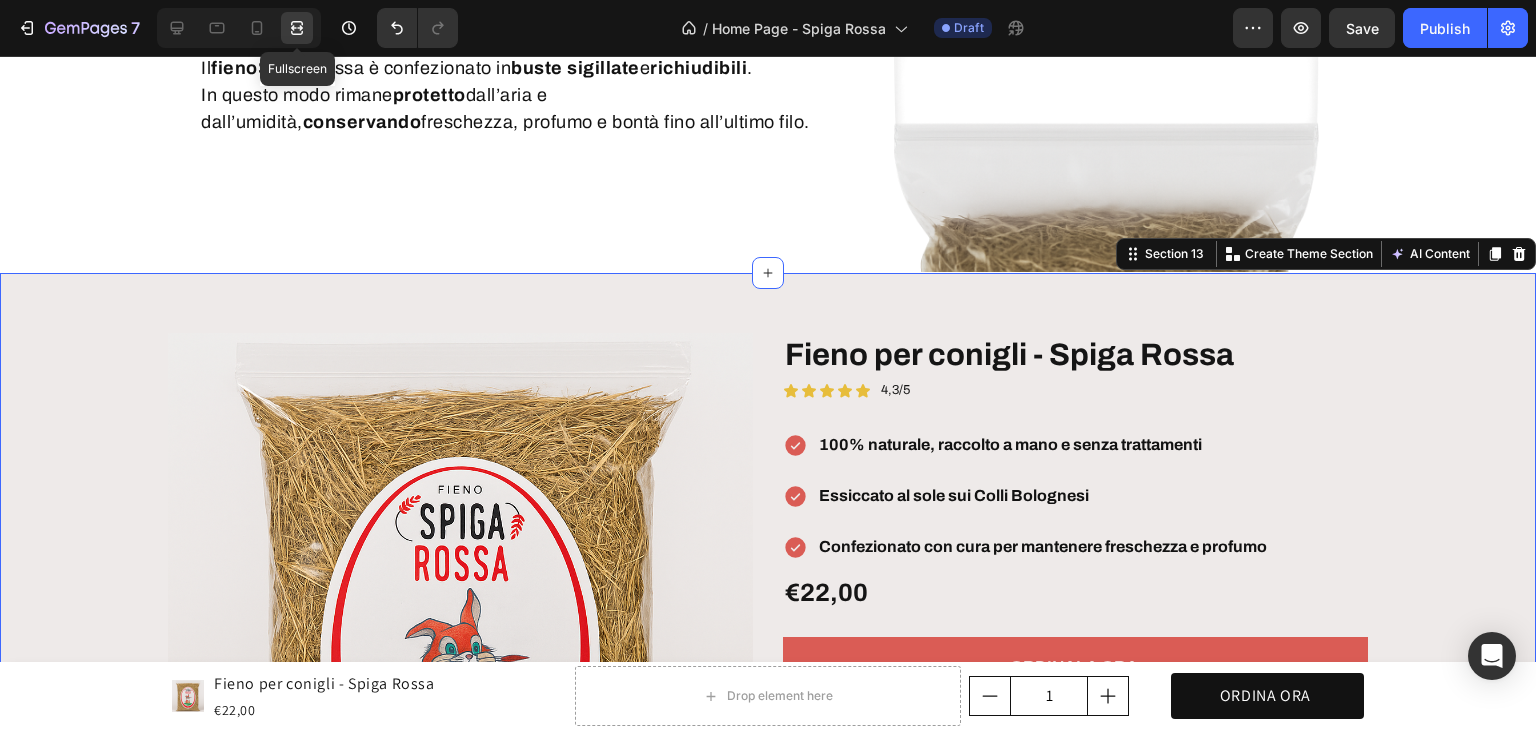 scroll, scrollTop: 4300, scrollLeft: 0, axis: vertical 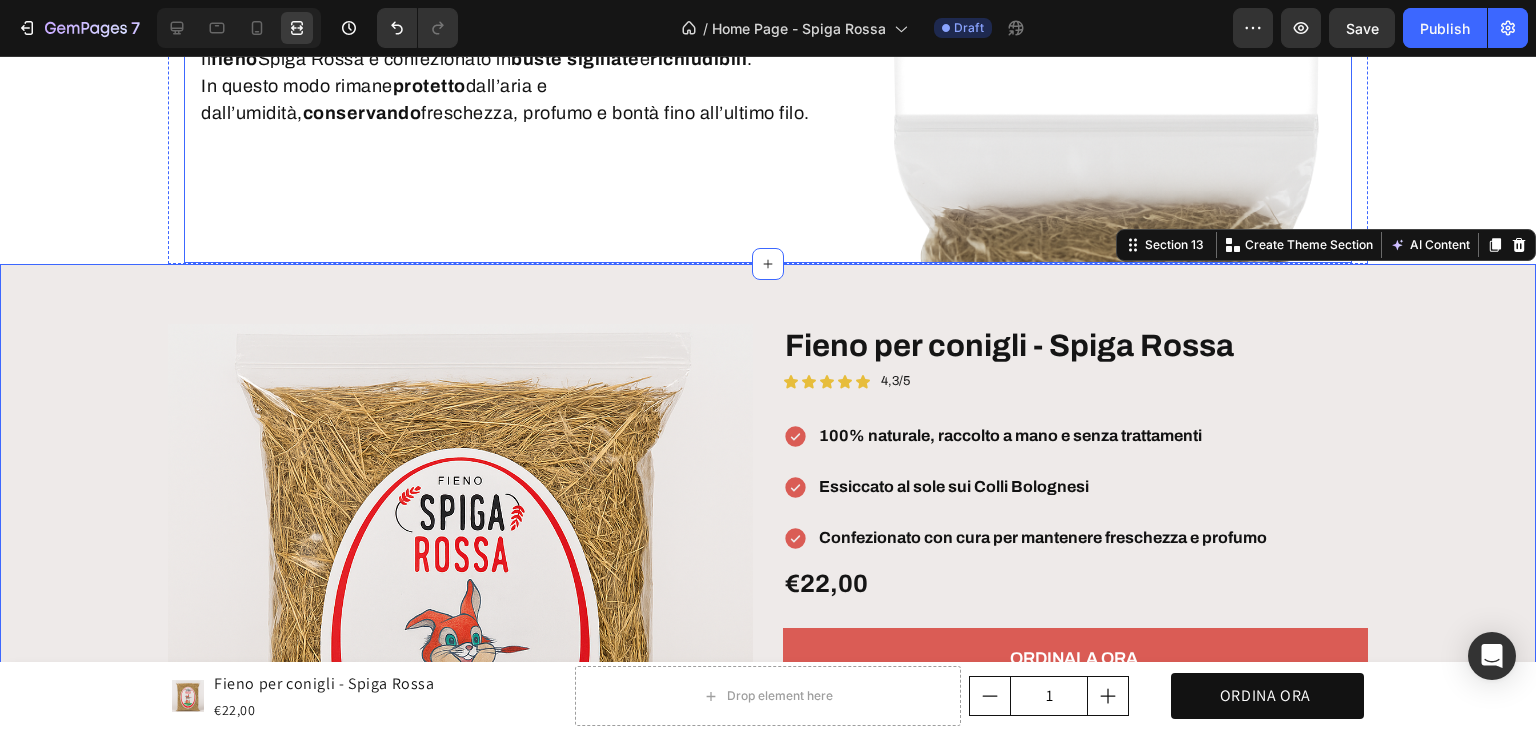 click on "Anche il nostro packaging fa la differenza Heading Il  fieno  Spiga Rossa è confezionato in  buste sigillate  e  richiudibili . In questo modo rimane  protetto  dall’aria e dall’umidità,  conservando  freschezza, profumo e bontà fino all’ultimo filo. Text block Row" at bounding box center [521, 77] 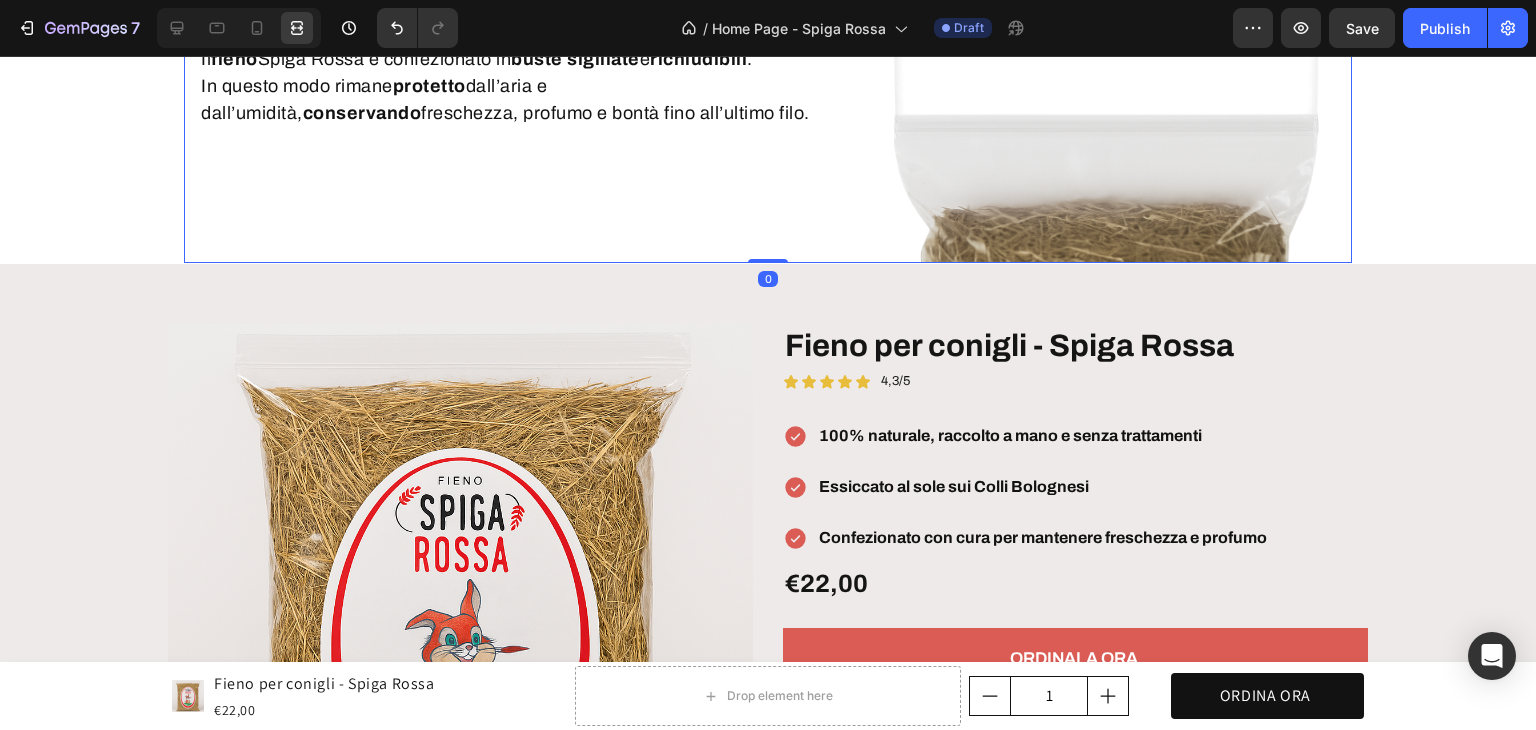 scroll, scrollTop: 0, scrollLeft: 0, axis: both 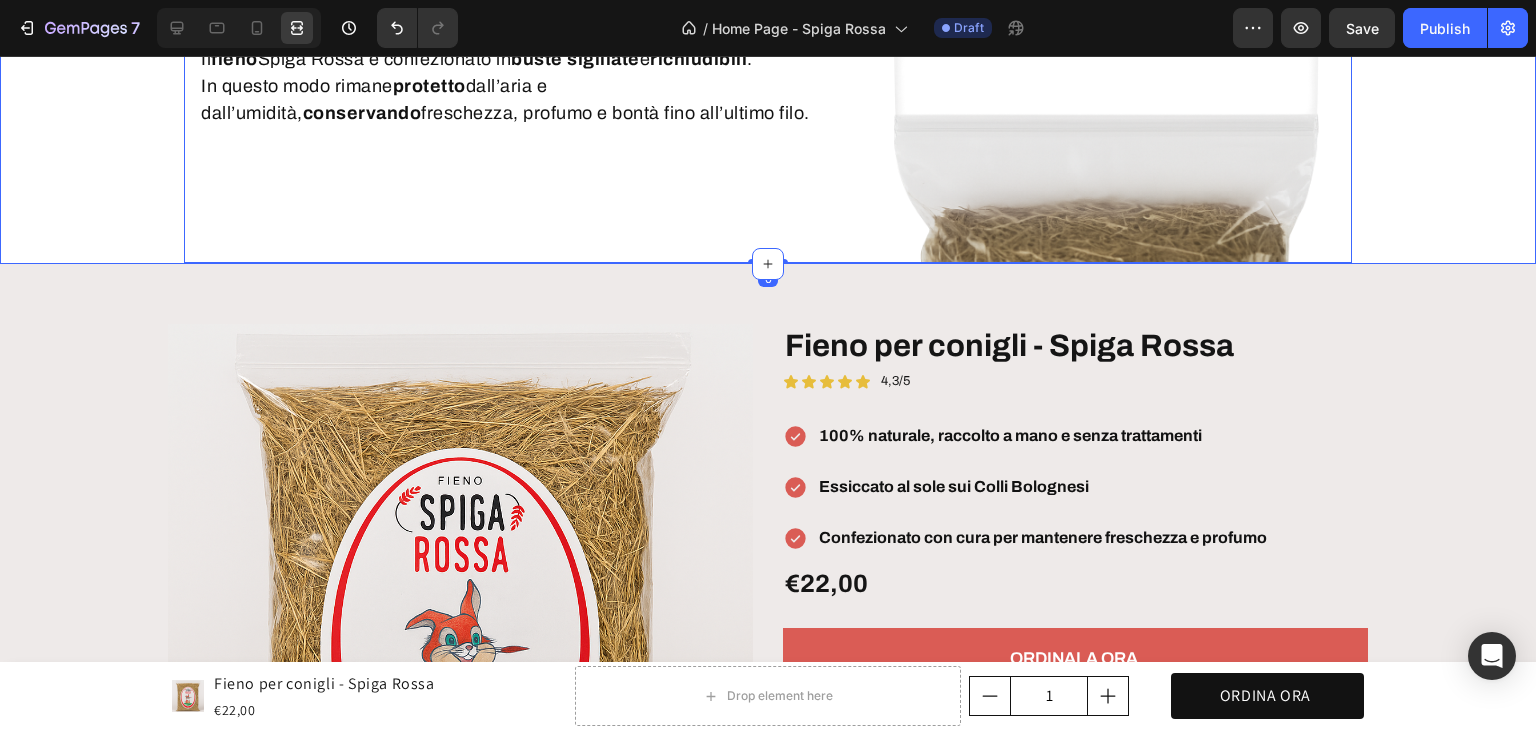 click on "Anche il nostro packaging fa la differenza Heading Il  fieno  Spiga Rossa è confezionato in  buste sigillate  e  richiudibili . In questo modo rimane  protetto  dall’aria e dall’umidità,  conservando  freschezza, profumo e bontà fino all’ultimo filo. Text block Row Image Row   0 Row Product Images Fieno per conigli - Spiga Rossa Product Title Icon Icon Icon Icon Icon Icon List 4,3/5 Text Block Row 100% naturale, raccolto a mano e senza trattamenti Essiccato al sole sui Colli Bolognesi Confezionato con cura per mantenere freschezza e profumo Item List €22,00 Product Price Product Price Text Block Row ORDINALA ORA Add to Cart
Icon Garanzia 30 giorni Heading Row
Icon Spedizione rapida Heading Row Row Row
Il fieno Spiga Rossa è davvero naturale?
Quanto dura un sacco da 1 kg?
Perché è diverso dal fieno dei competitor? Accordion Product" at bounding box center (768, 78) 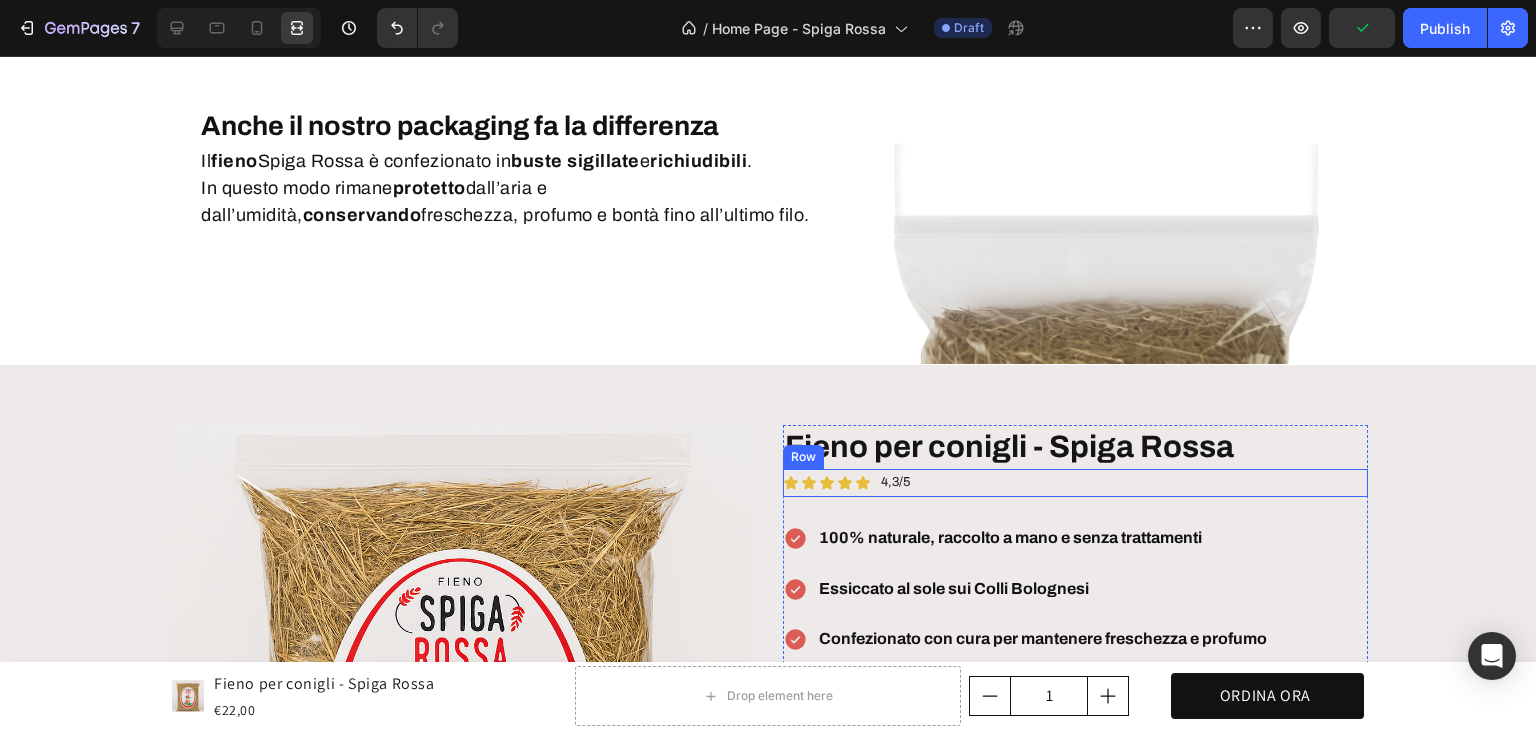 scroll, scrollTop: 4000, scrollLeft: 0, axis: vertical 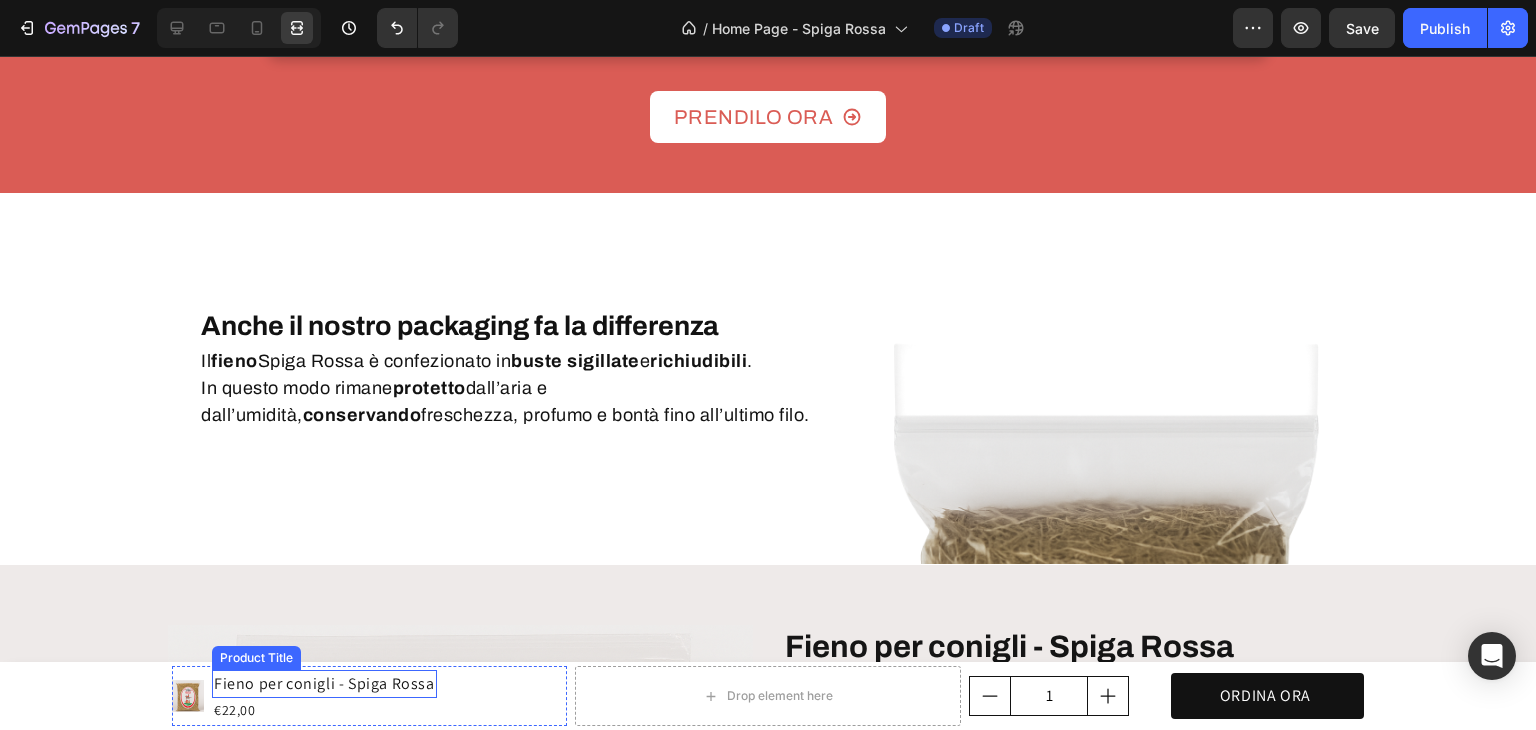 click on "Fieno per conigli - Spiga Rossa" at bounding box center [324, 684] 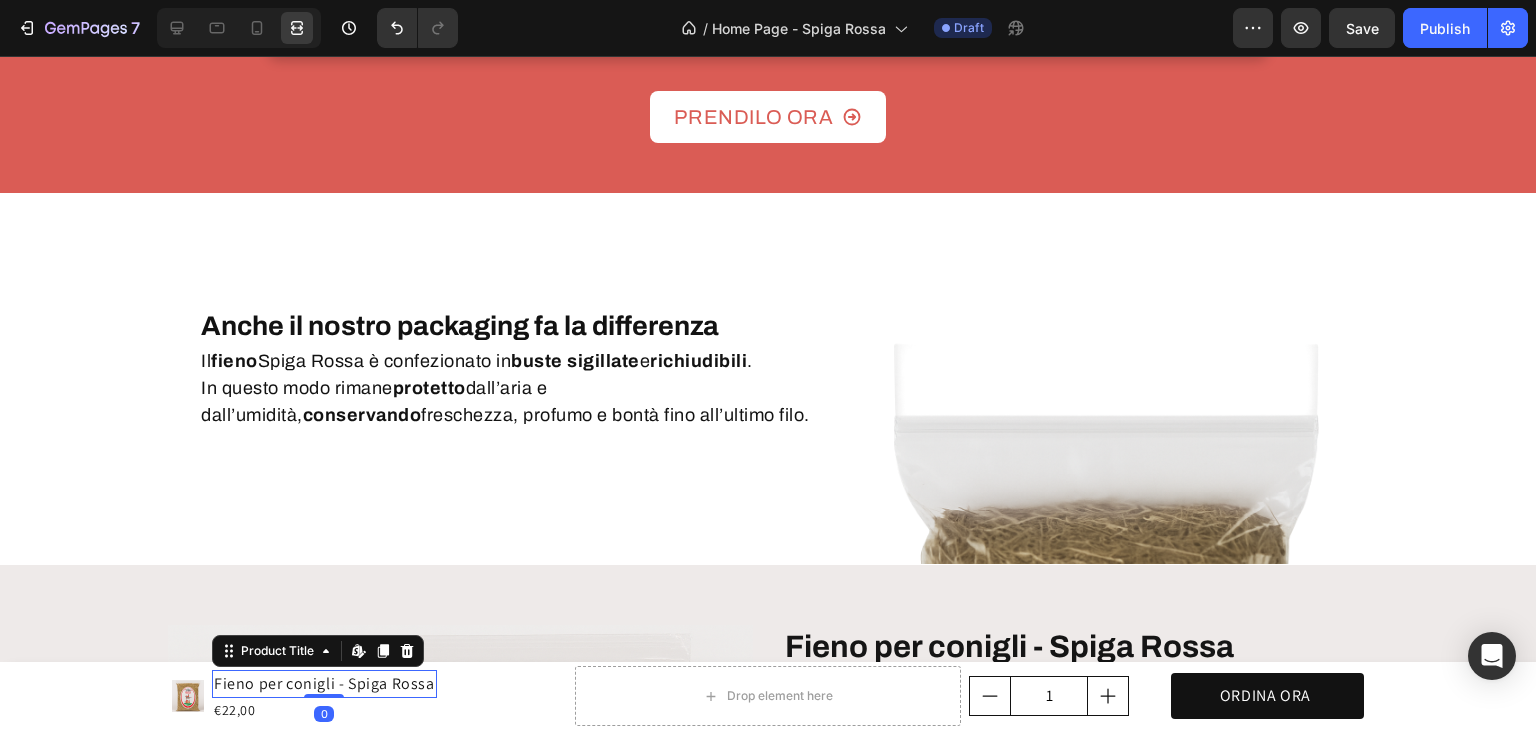 click on "Fieno per conigli - Spiga Rossa" at bounding box center (324, 684) 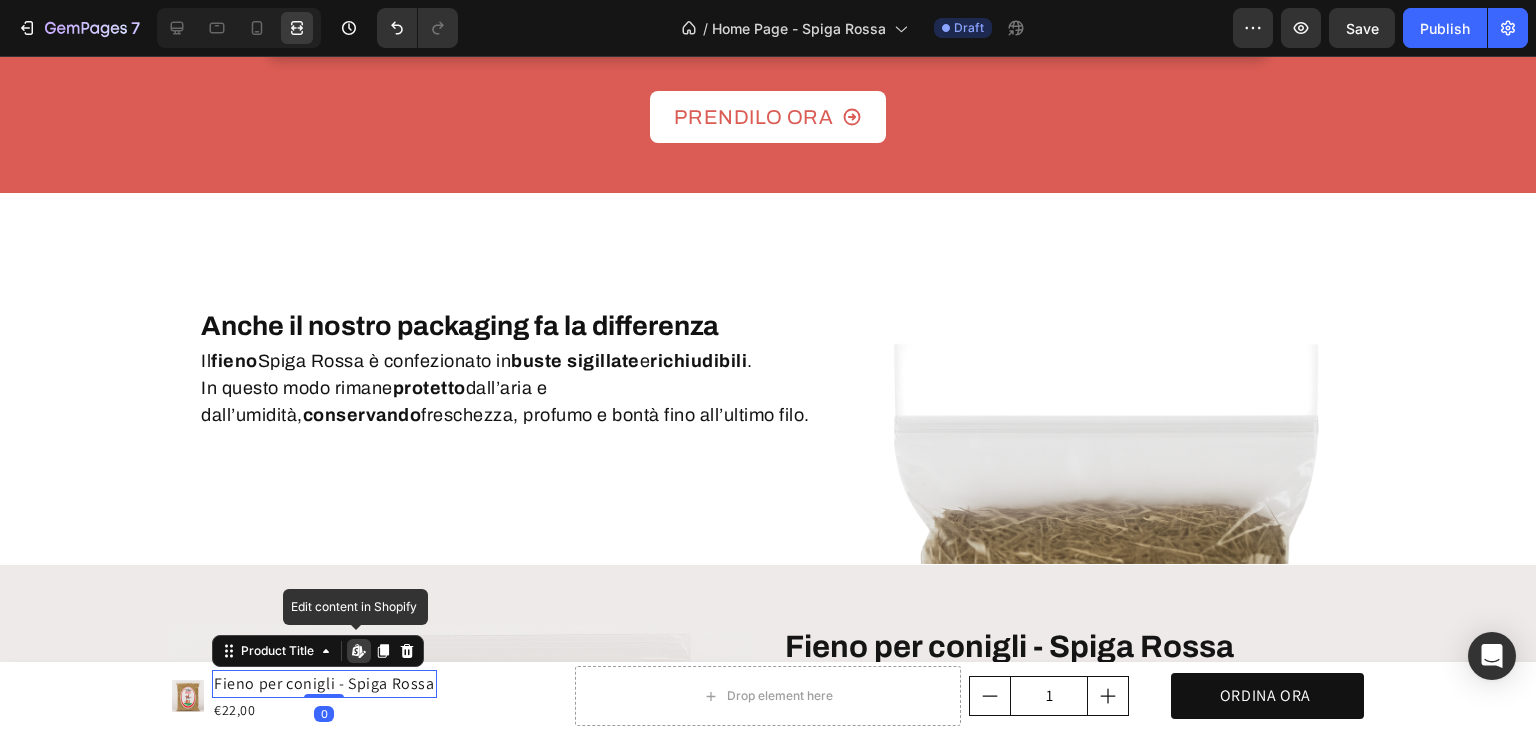 click on "Fieno per conigli - Spiga Rossa" at bounding box center [324, 684] 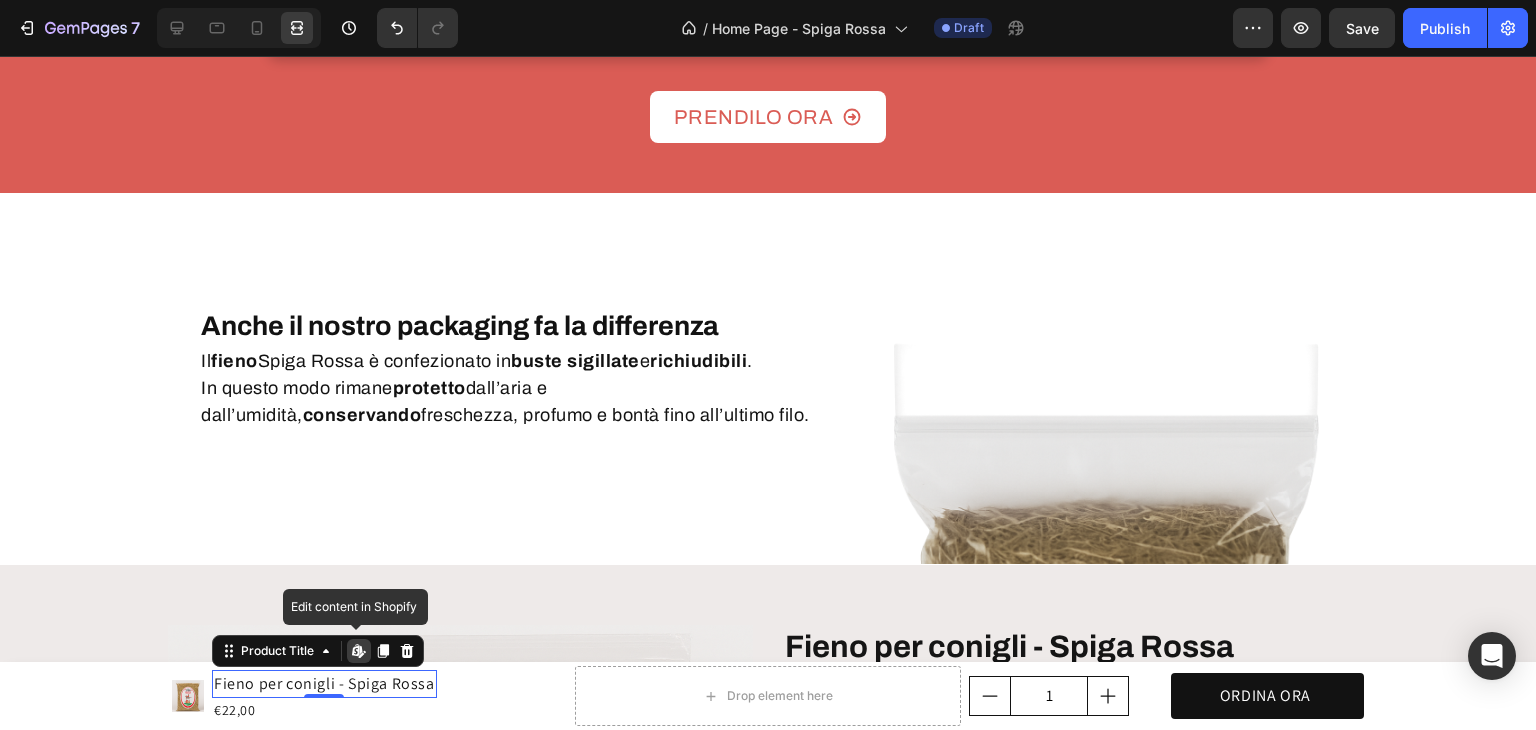 click on "Fieno per conigli - Spiga Rossa" at bounding box center (324, 684) 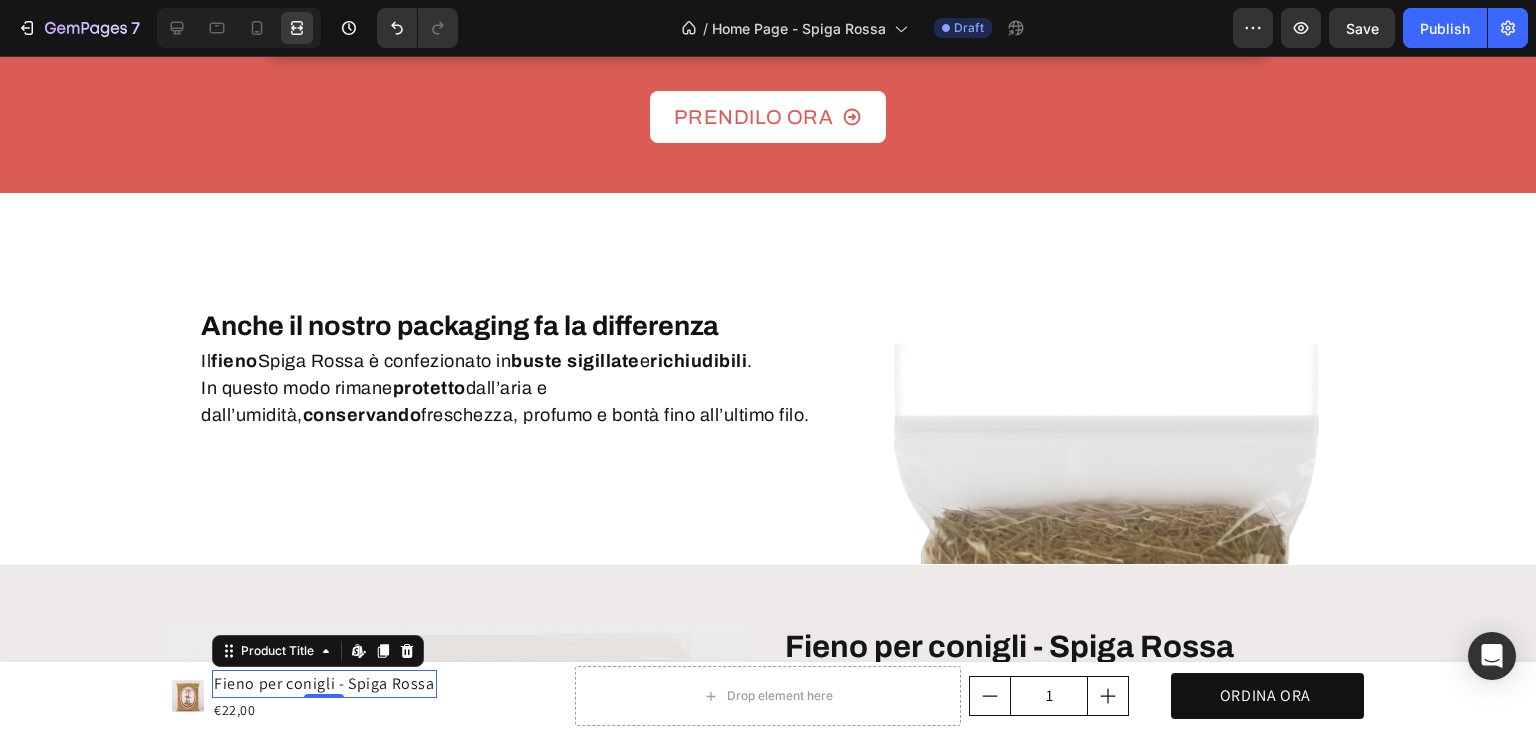 click at bounding box center (239, 28) 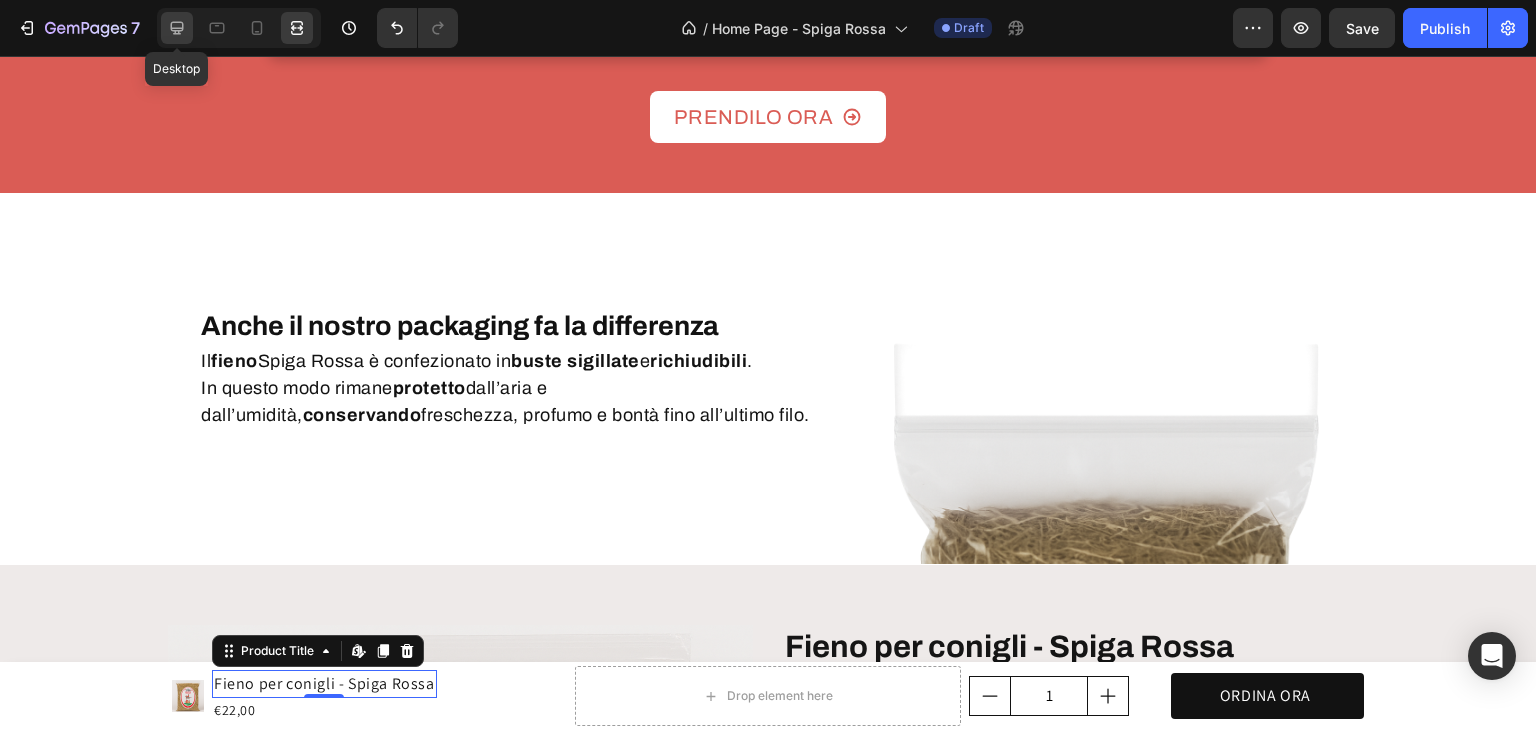 click 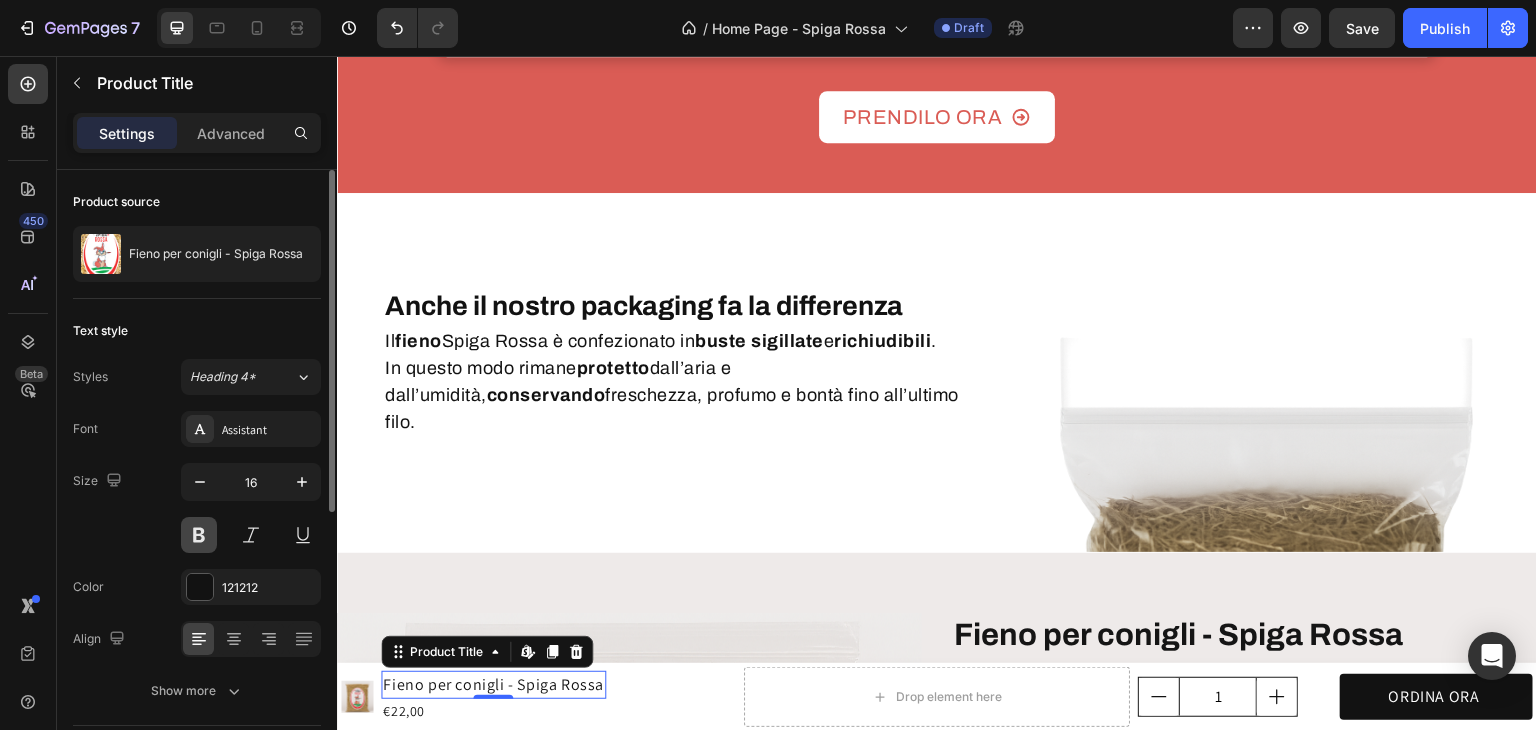 click at bounding box center [199, 535] 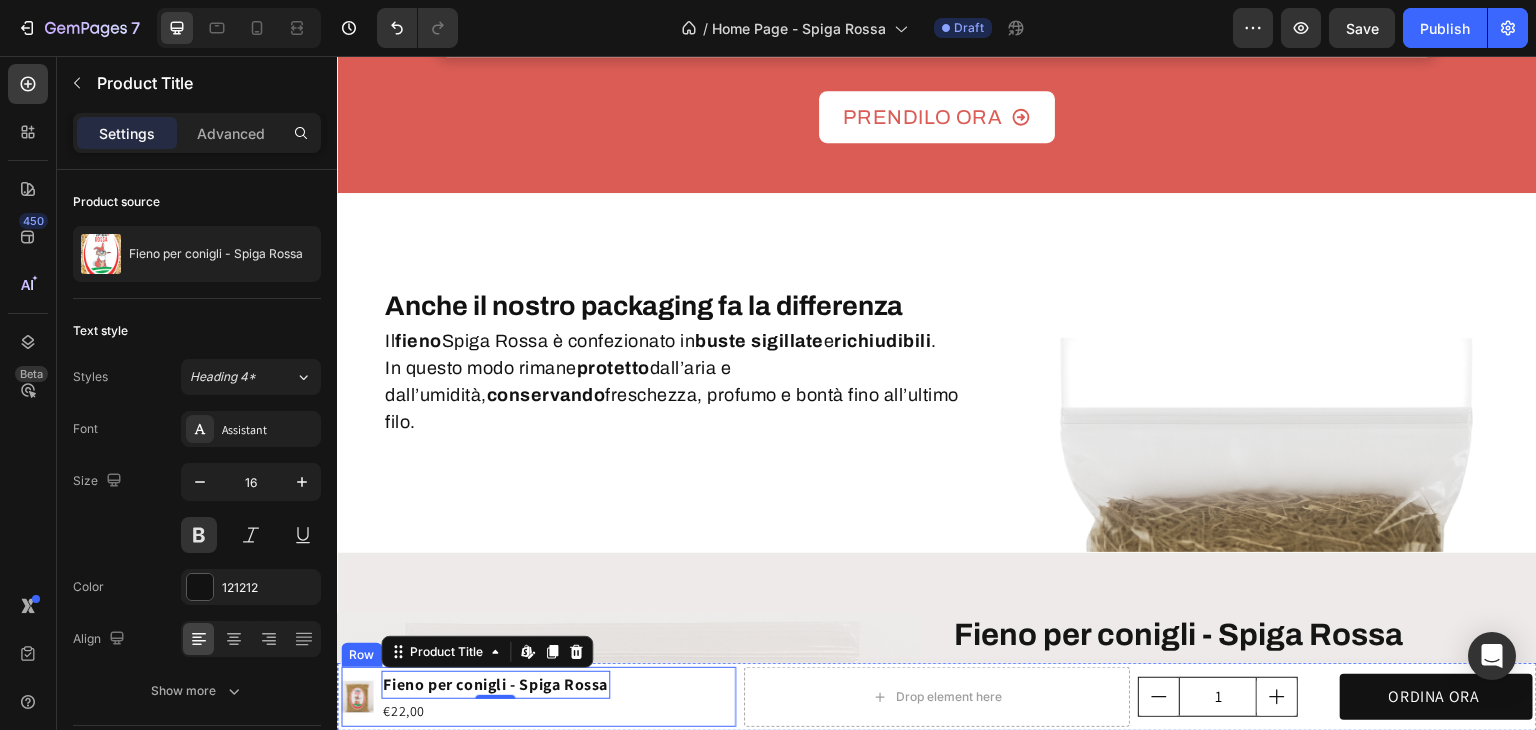 click on "€22,00" at bounding box center [495, 711] 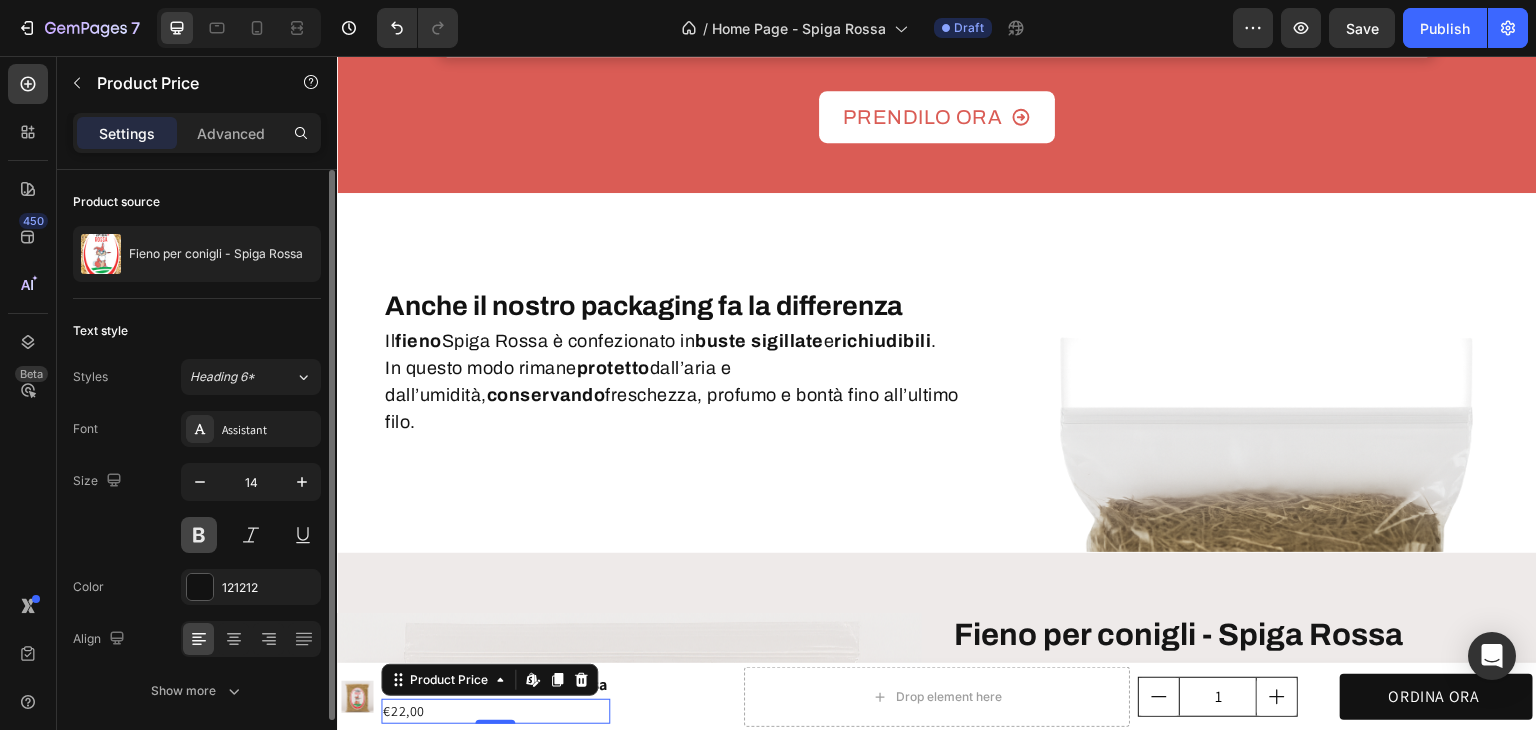 click at bounding box center (199, 535) 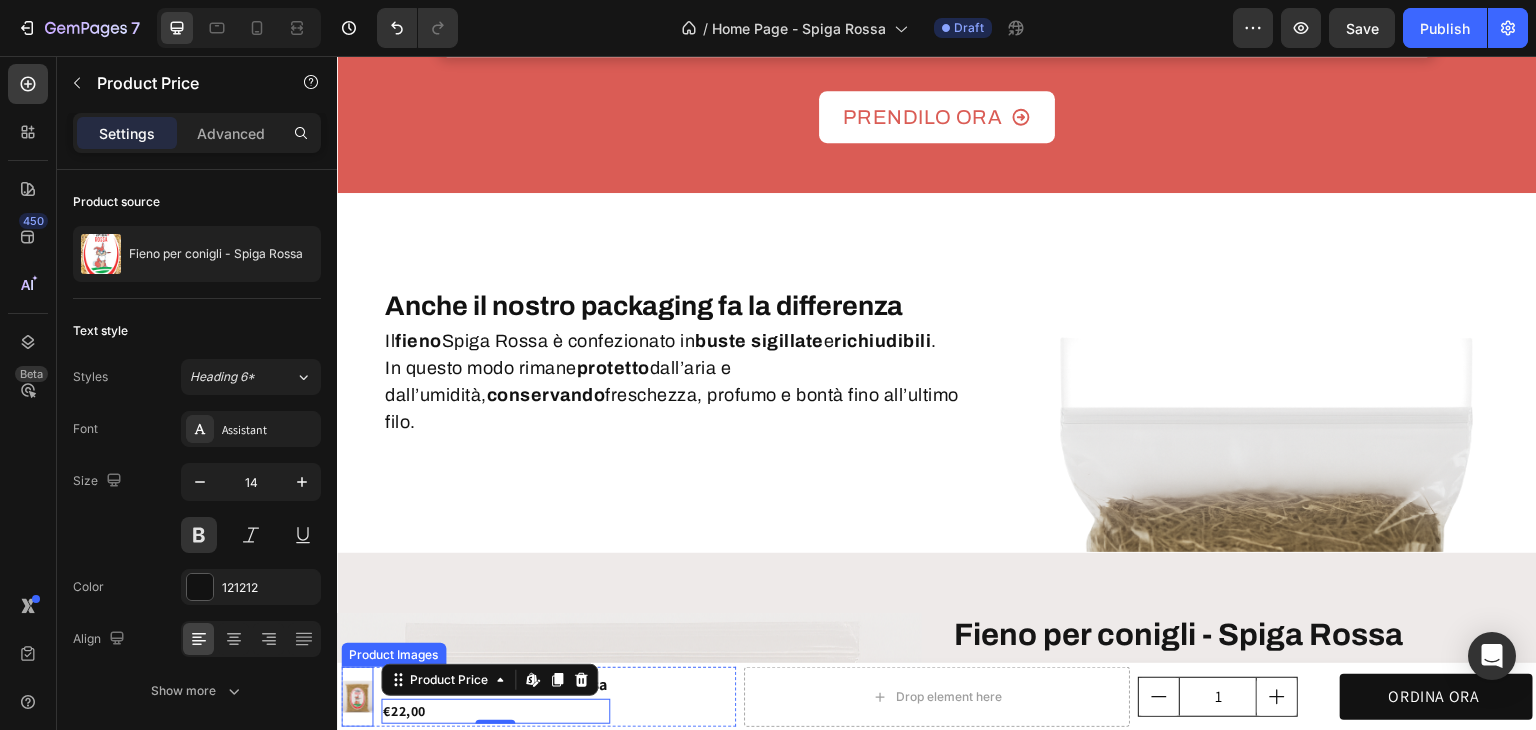 click at bounding box center (357, 697) 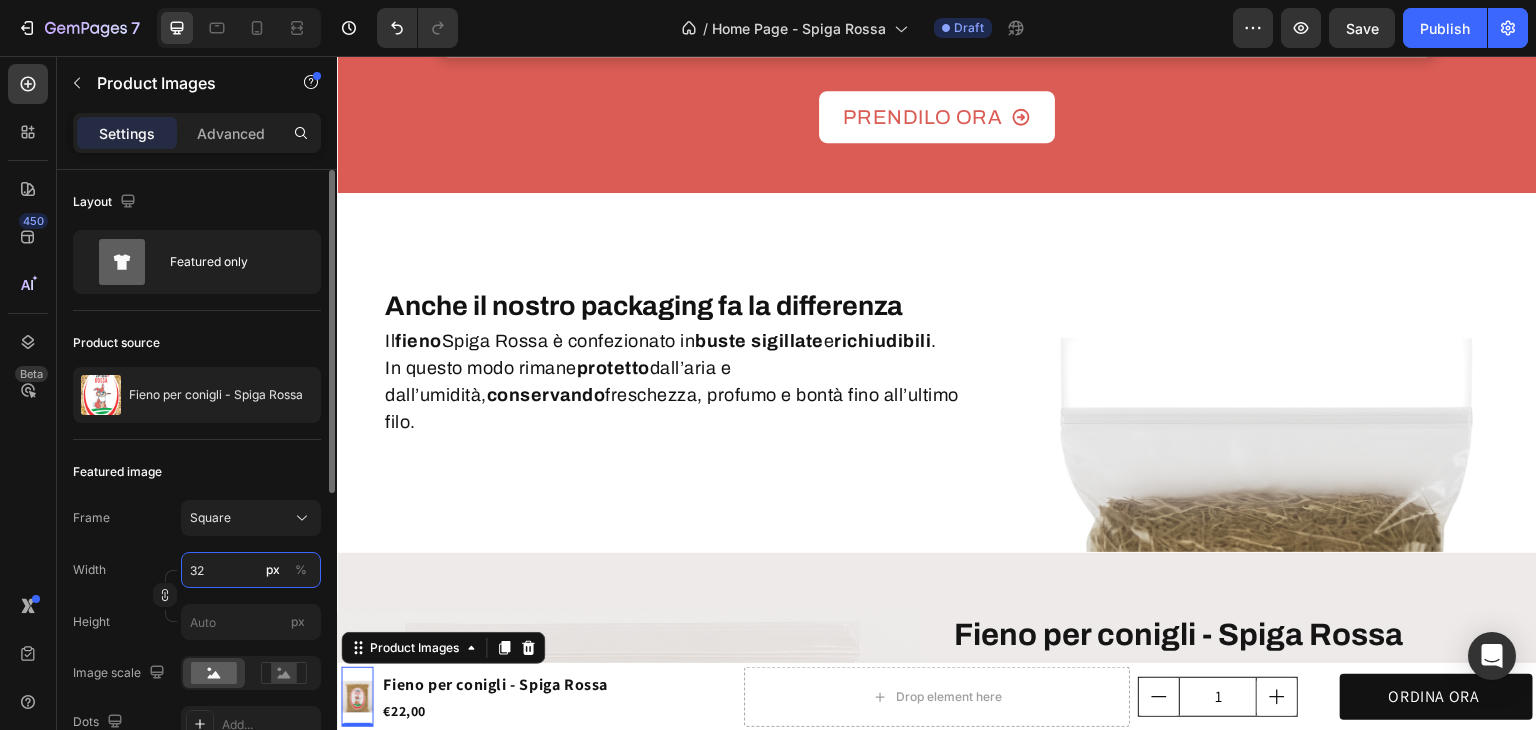 click on "32" at bounding box center [251, 570] 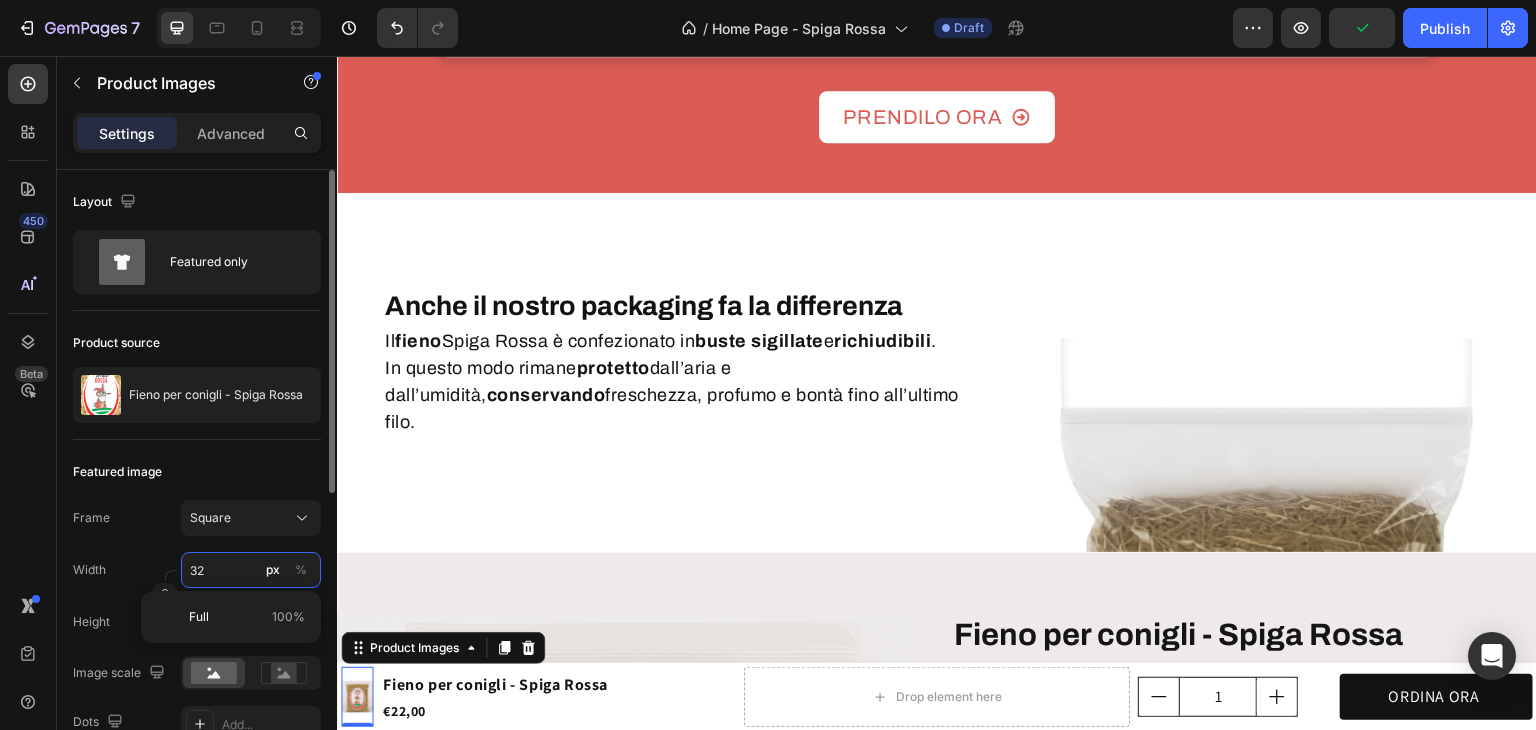 type on "5" 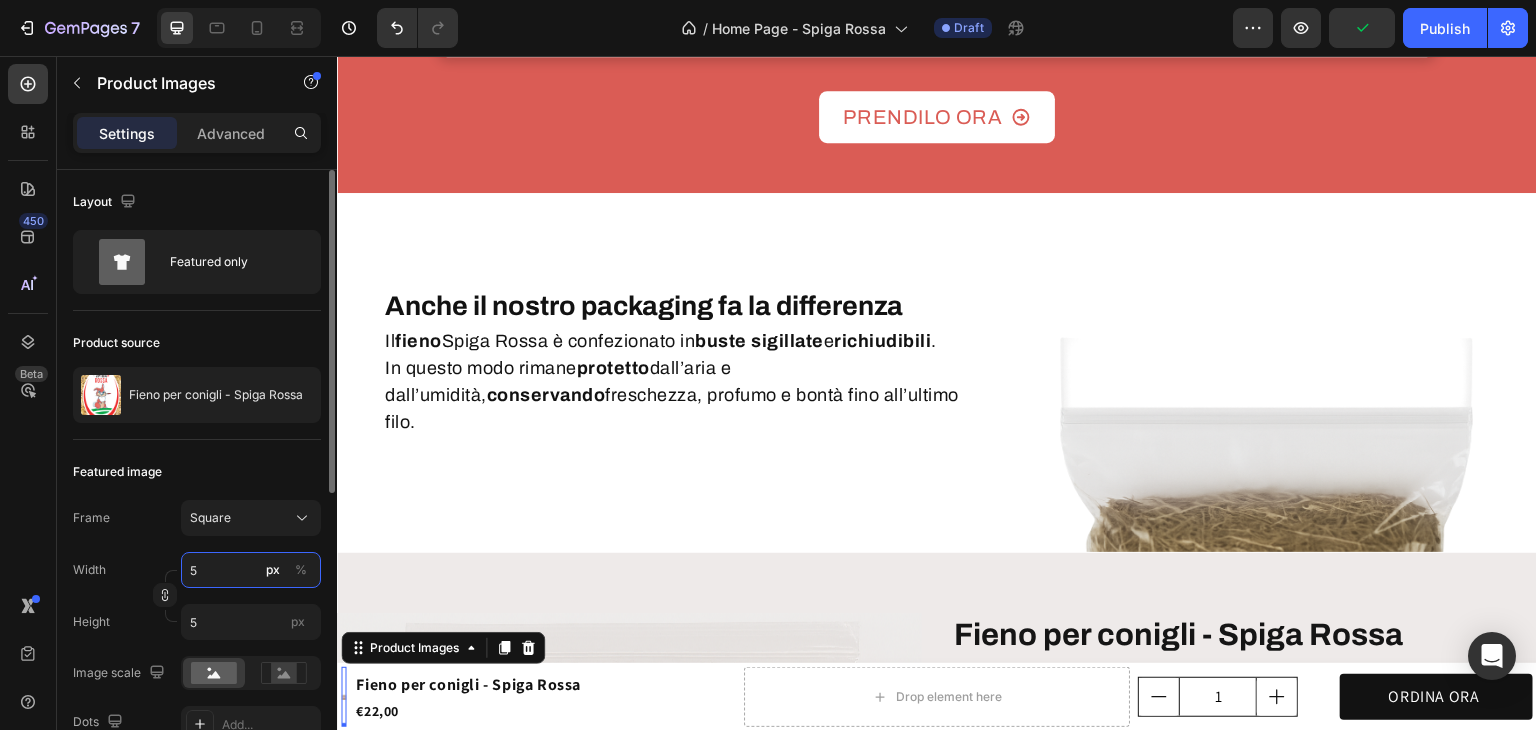 type on "50" 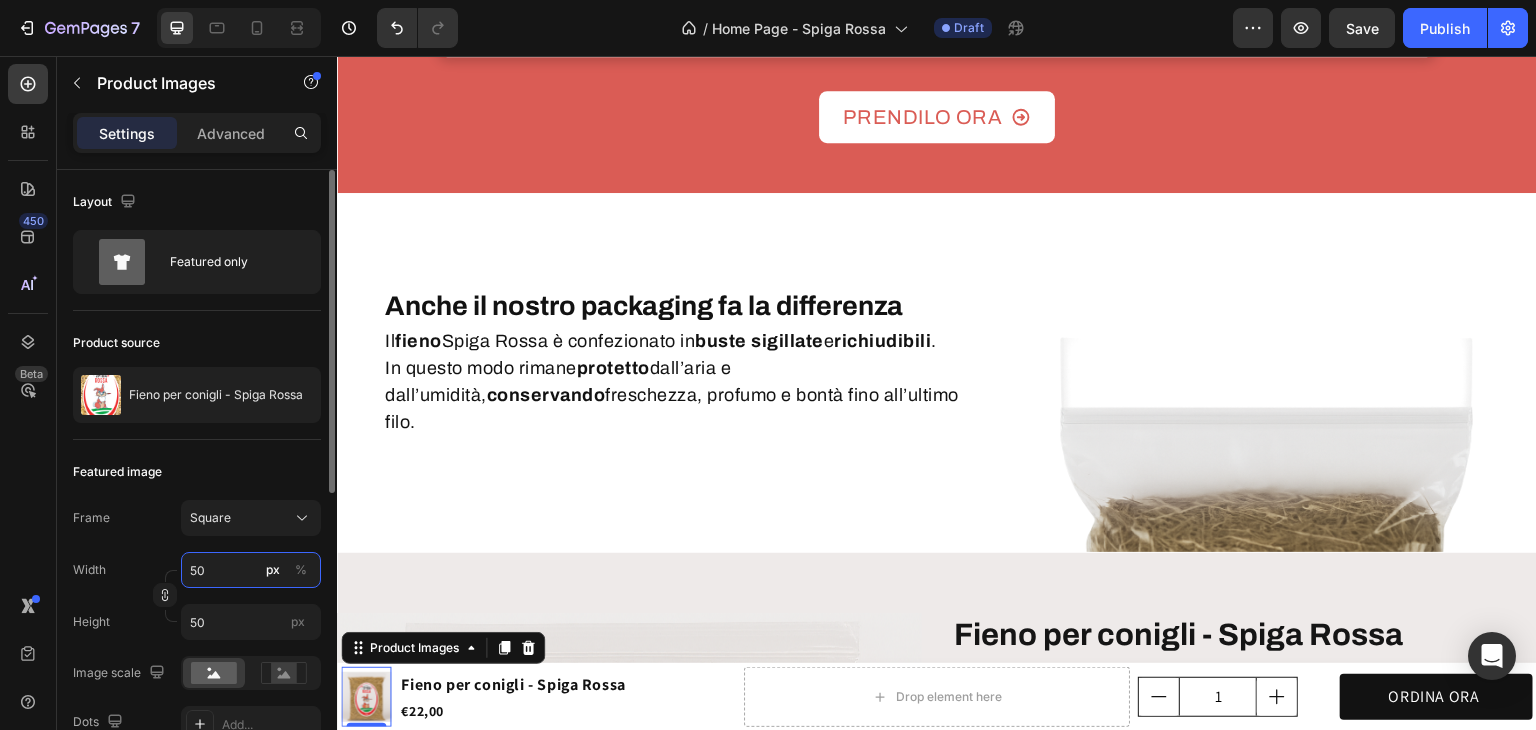 scroll, scrollTop: 300, scrollLeft: 0, axis: vertical 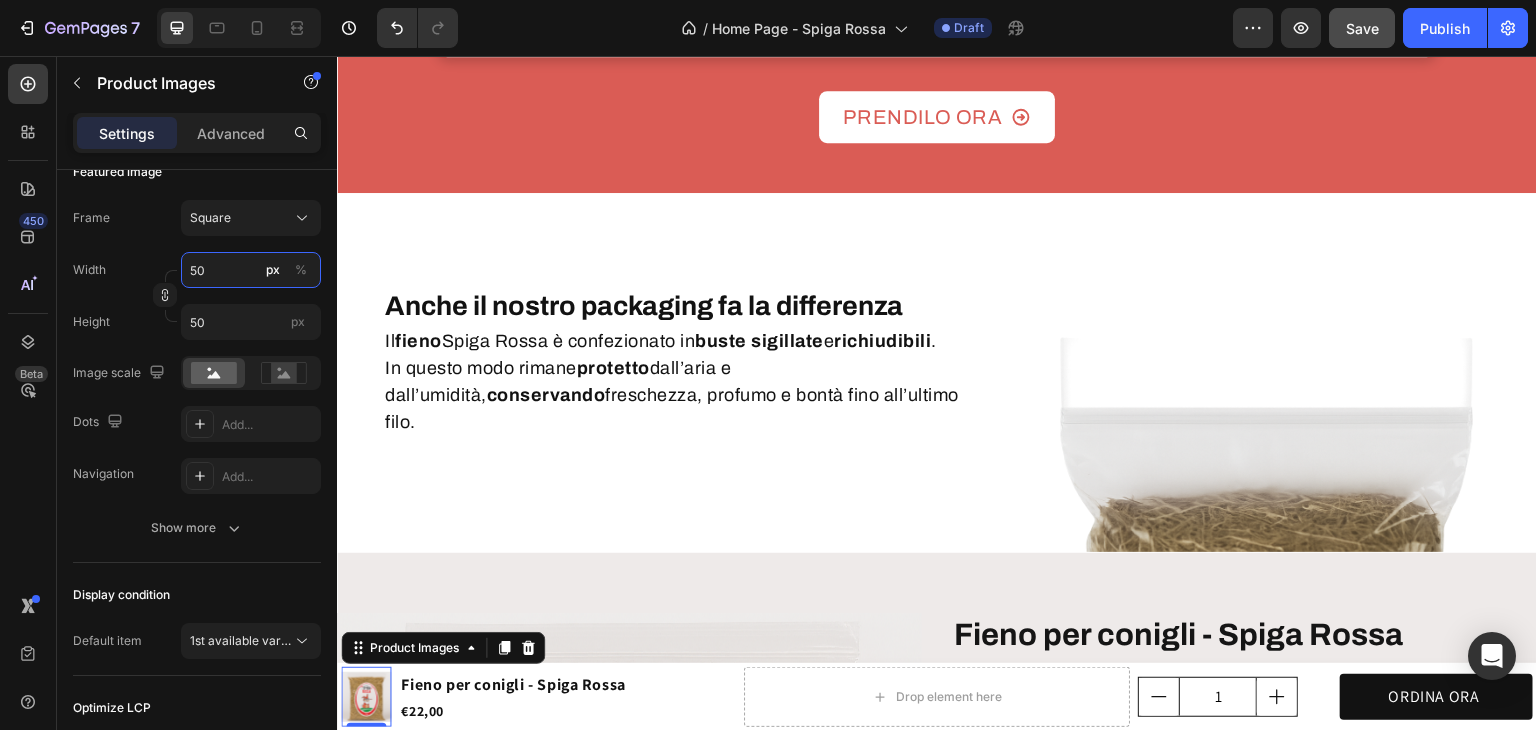 type on "50" 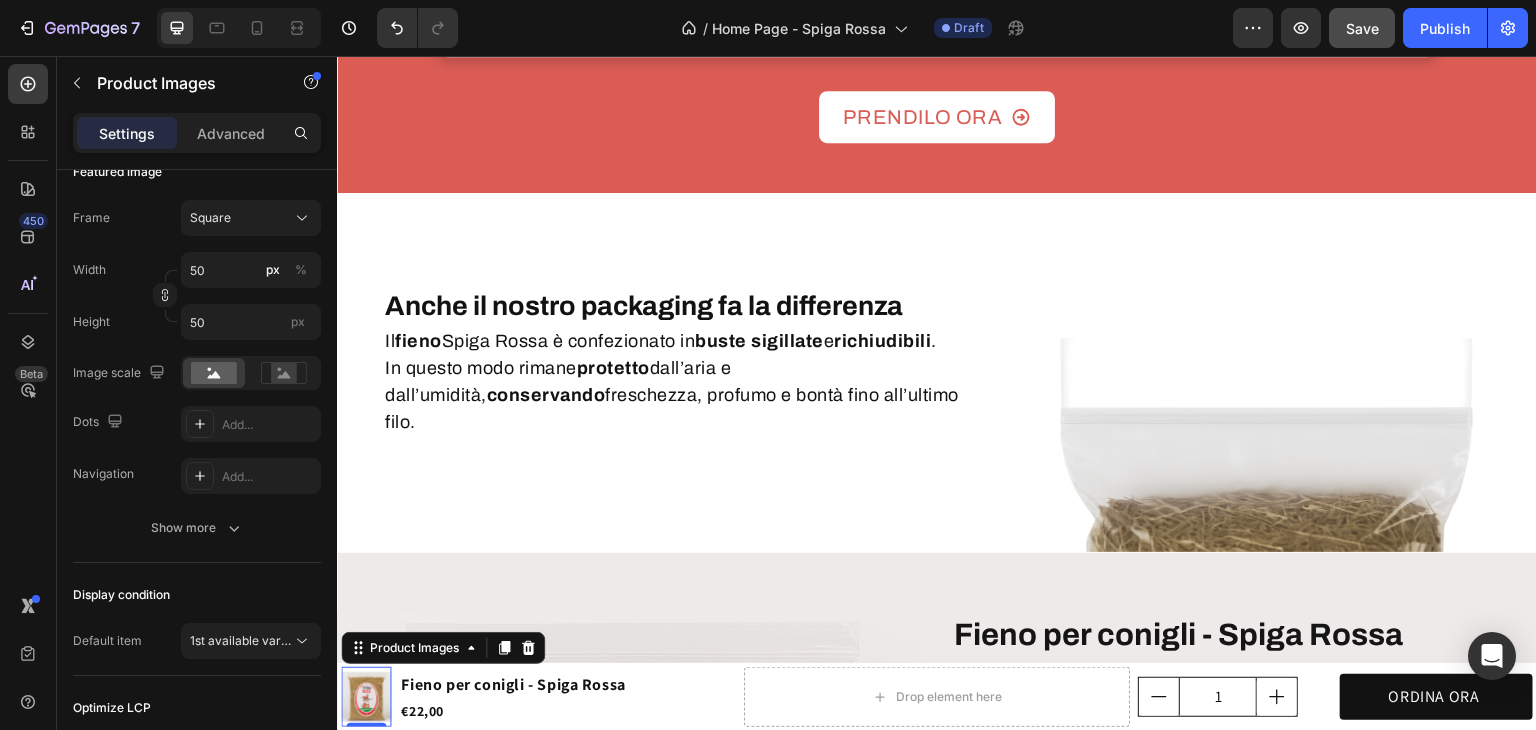 click on "Save" 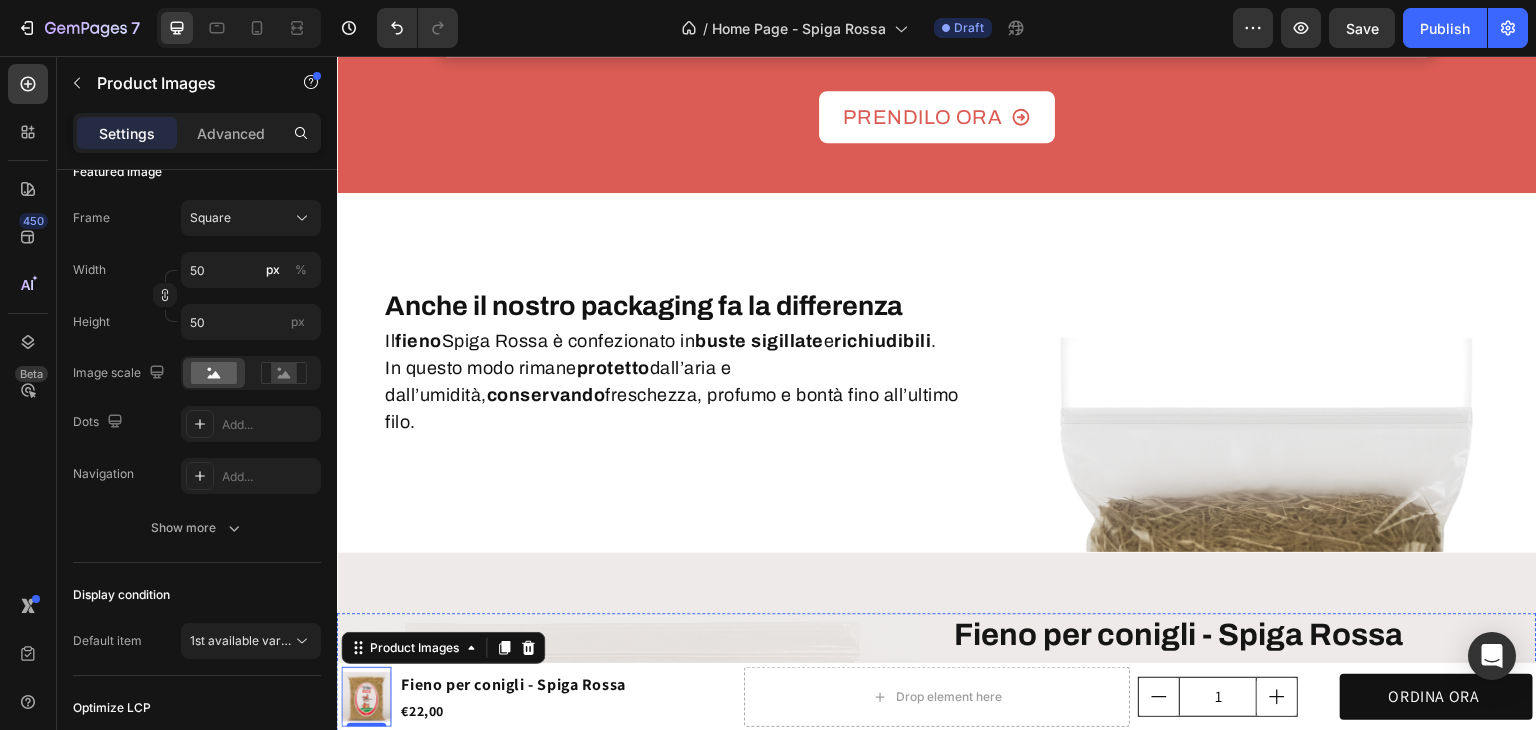 scroll, scrollTop: 4400, scrollLeft: 0, axis: vertical 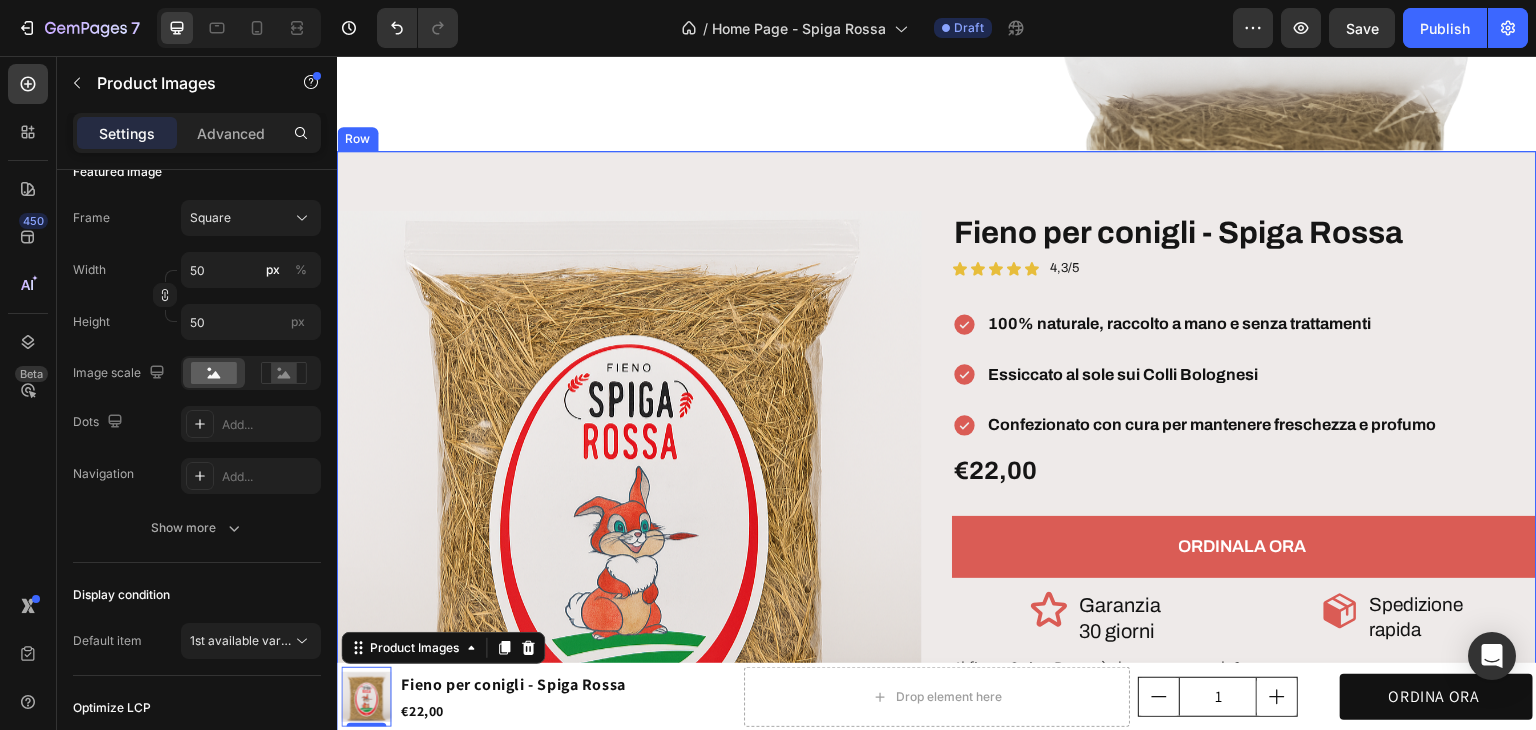 type 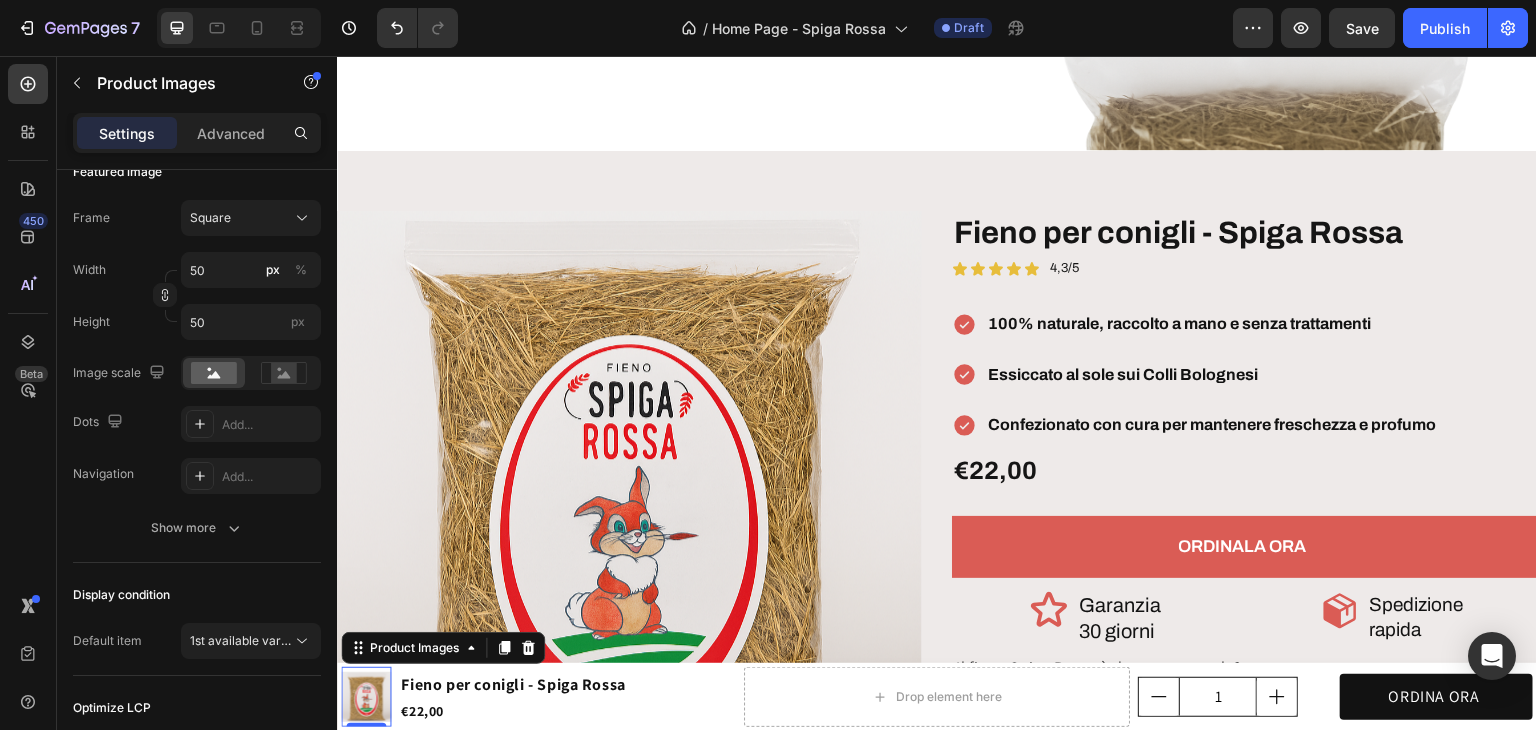 click at bounding box center (239, 28) 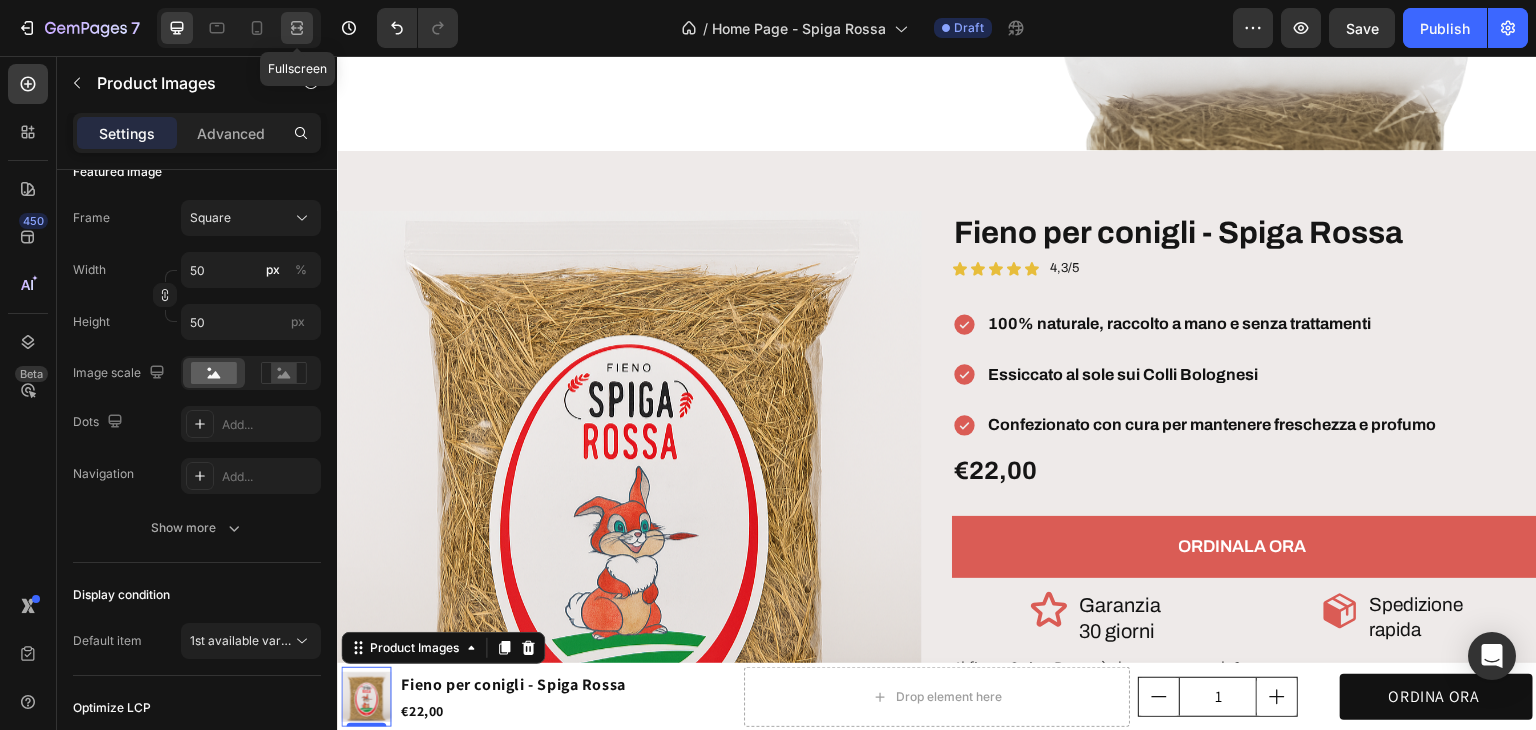 click 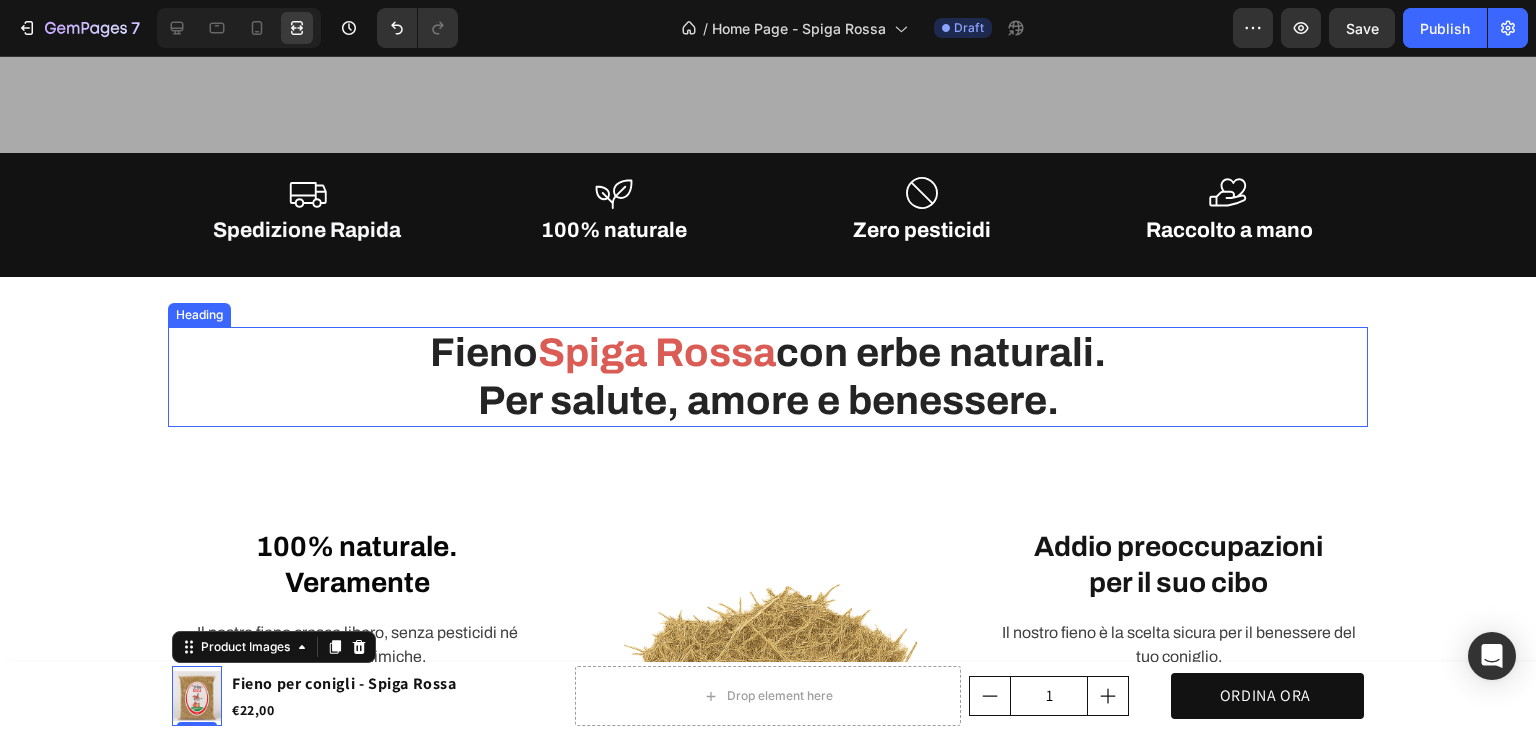 scroll, scrollTop: 500, scrollLeft: 0, axis: vertical 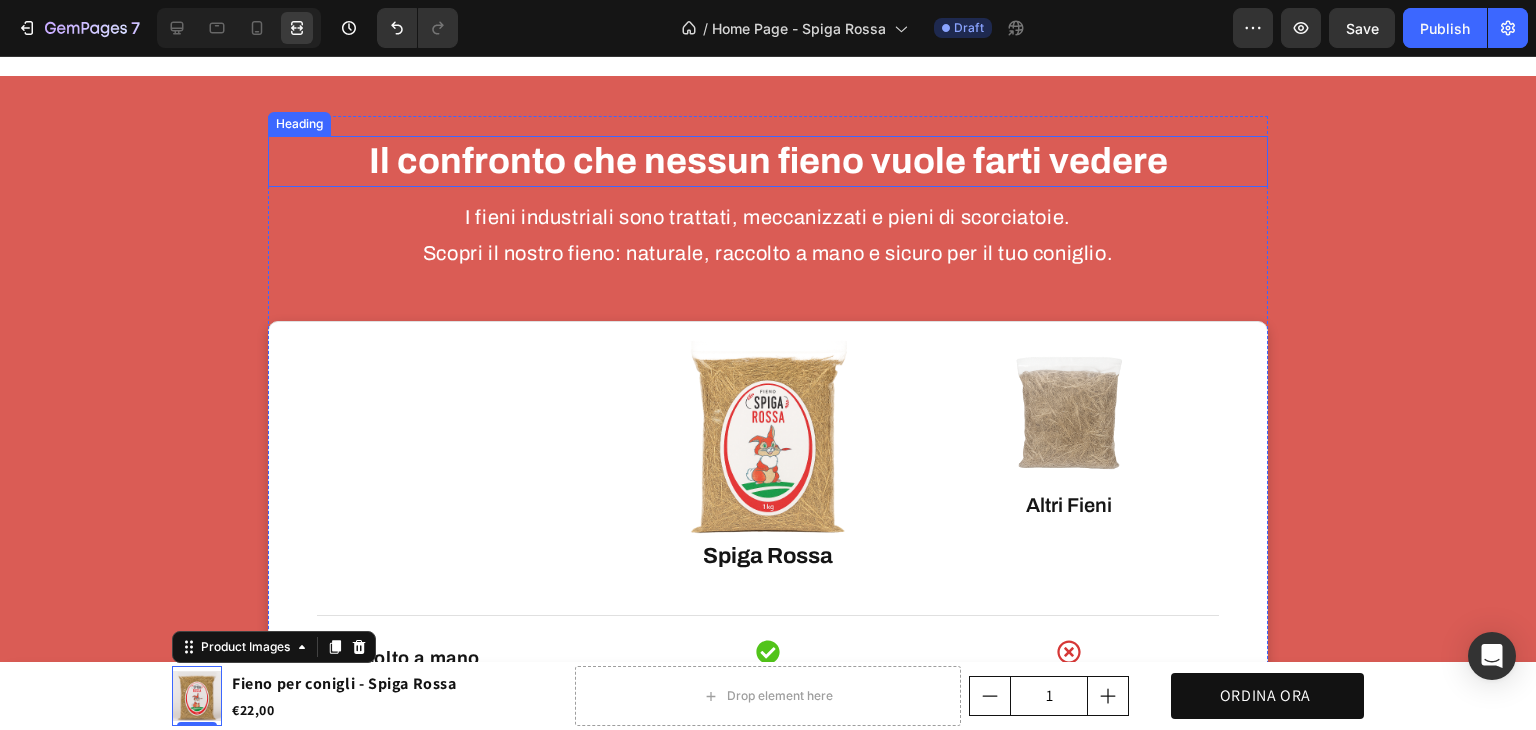 click on "Il confronto che nessun fieno vuole farti vedere" at bounding box center (768, 161) 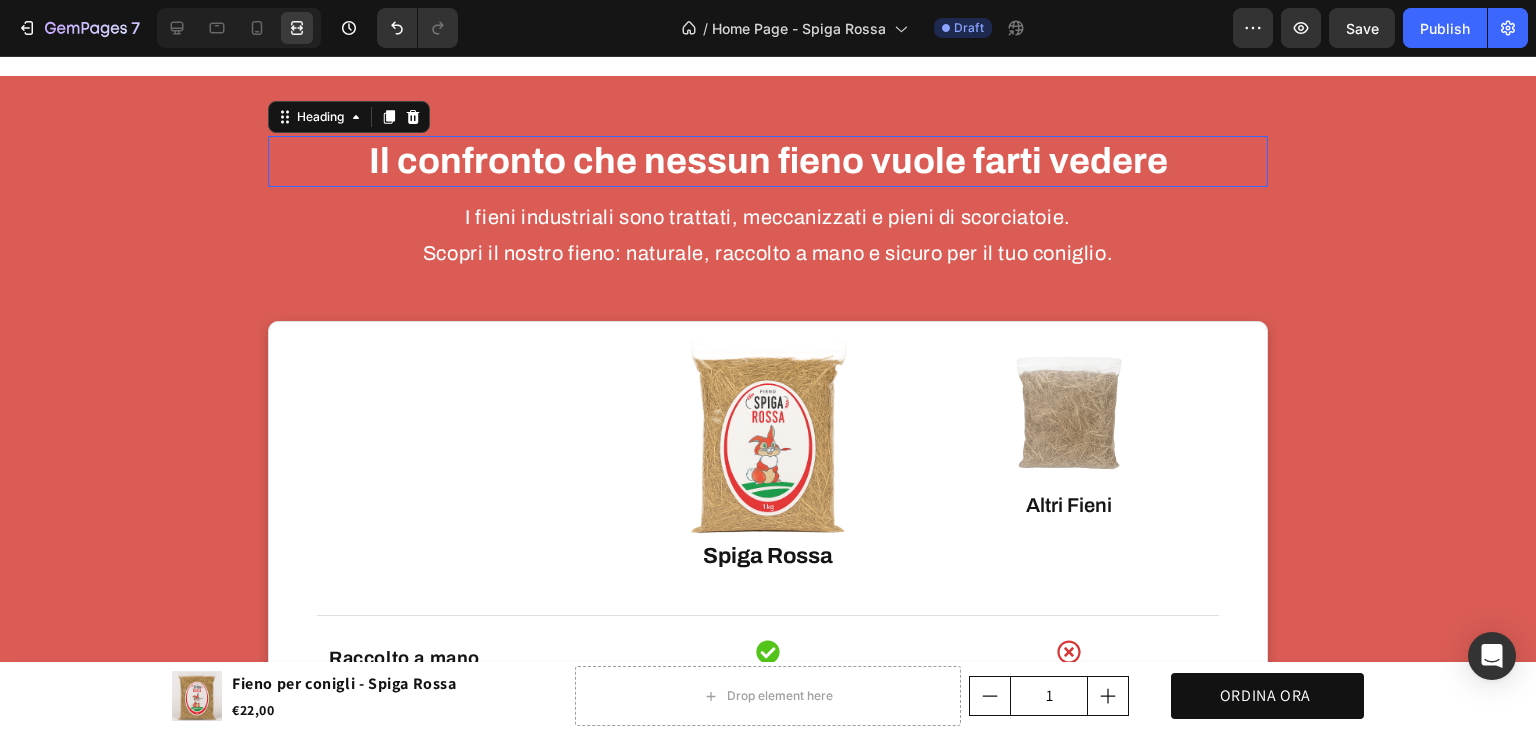 scroll, scrollTop: 0, scrollLeft: 0, axis: both 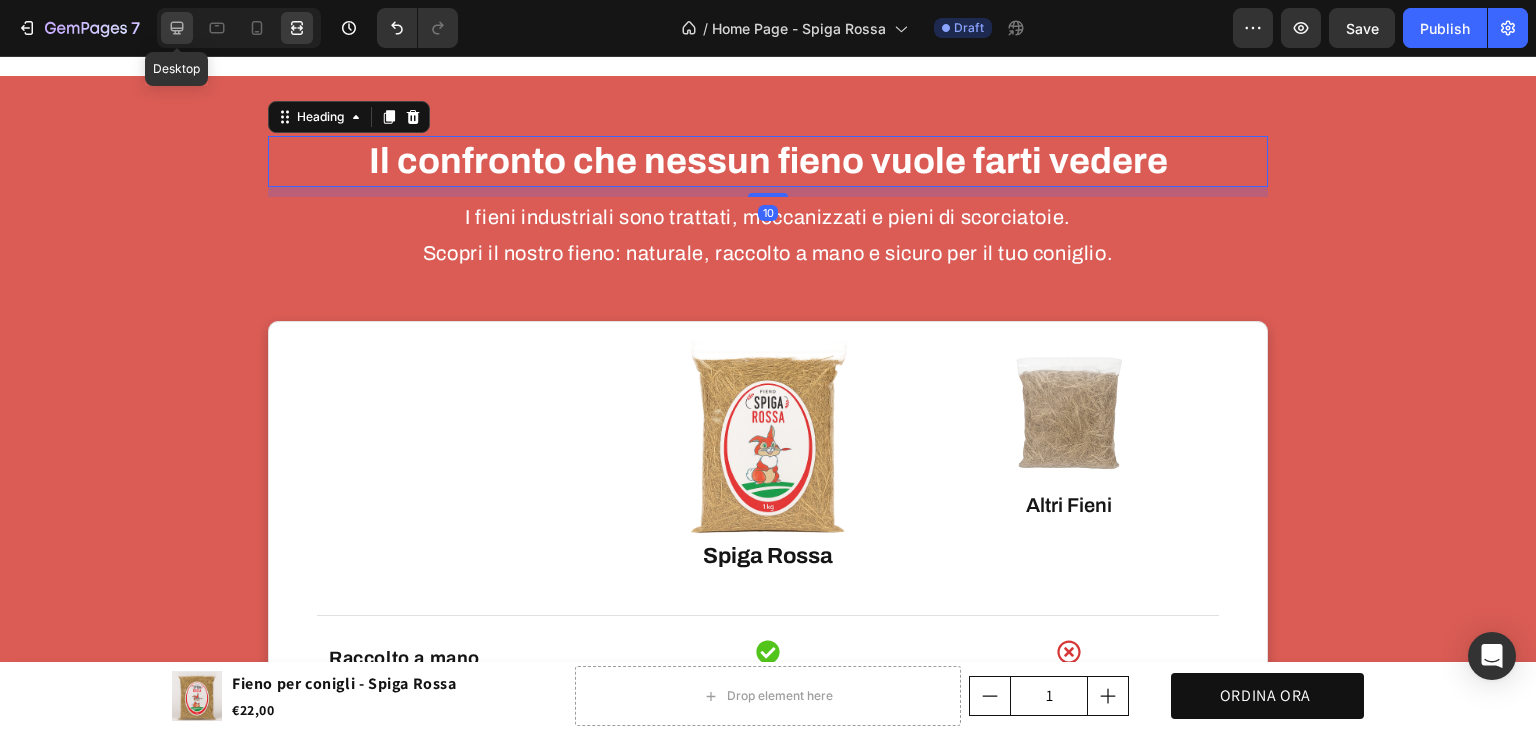 click 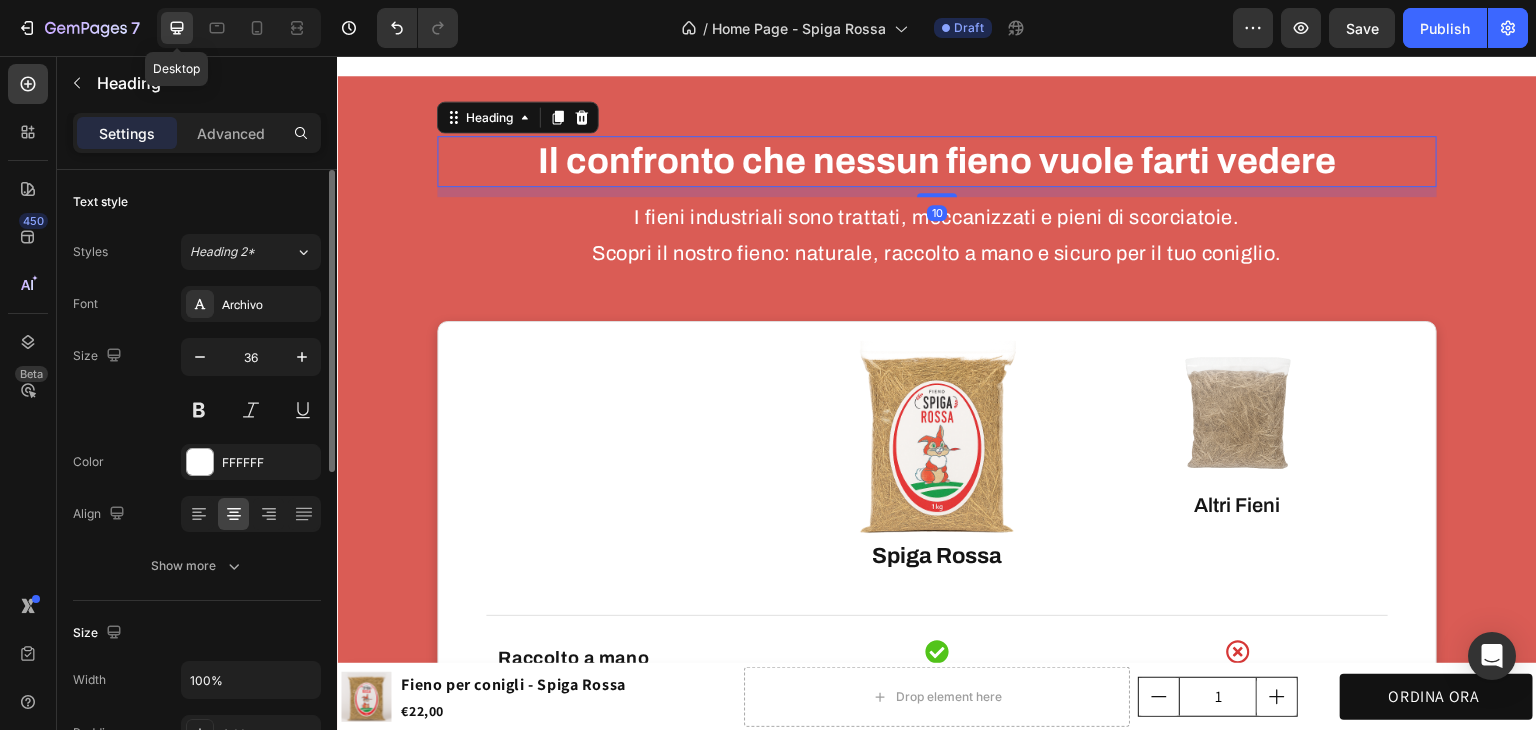 scroll, scrollTop: 2796, scrollLeft: 0, axis: vertical 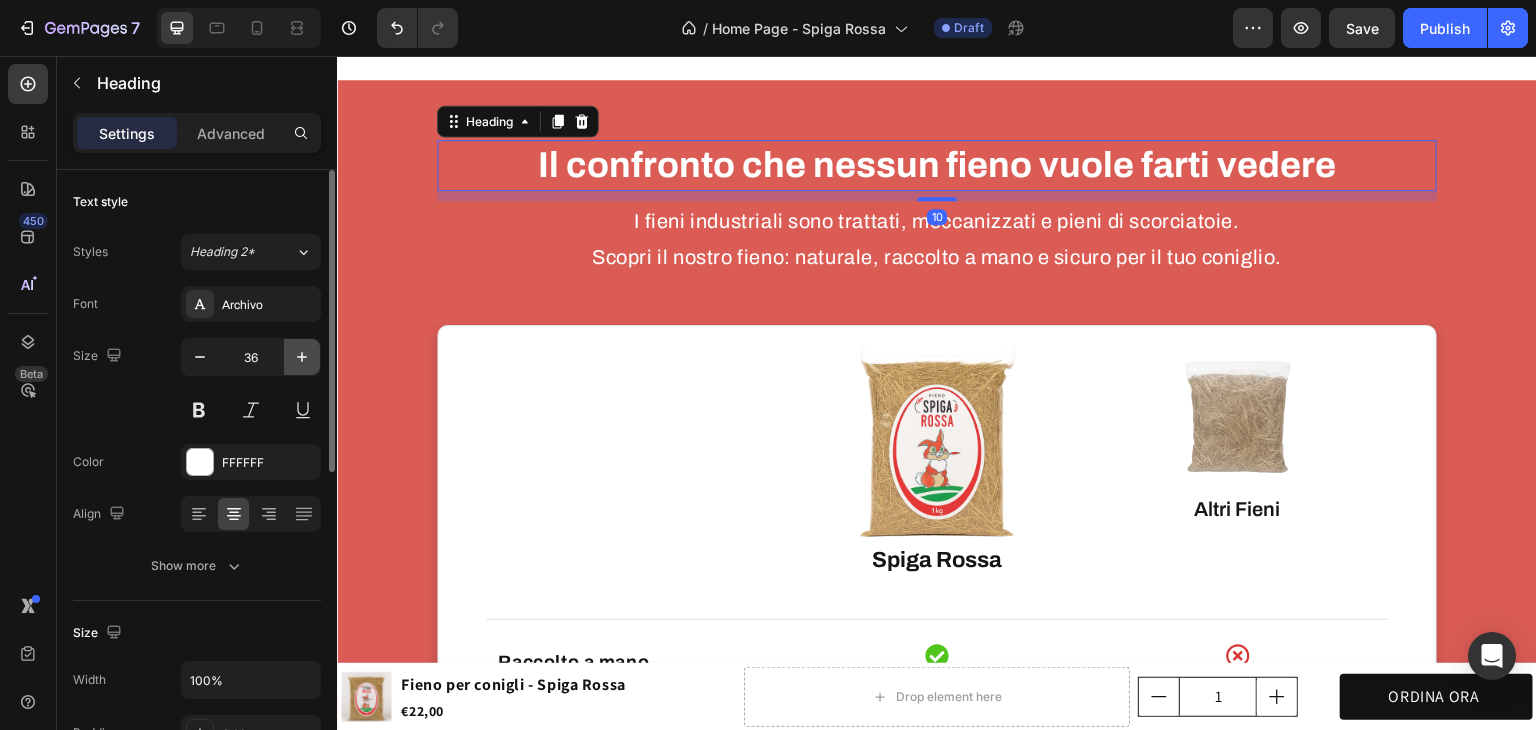 click 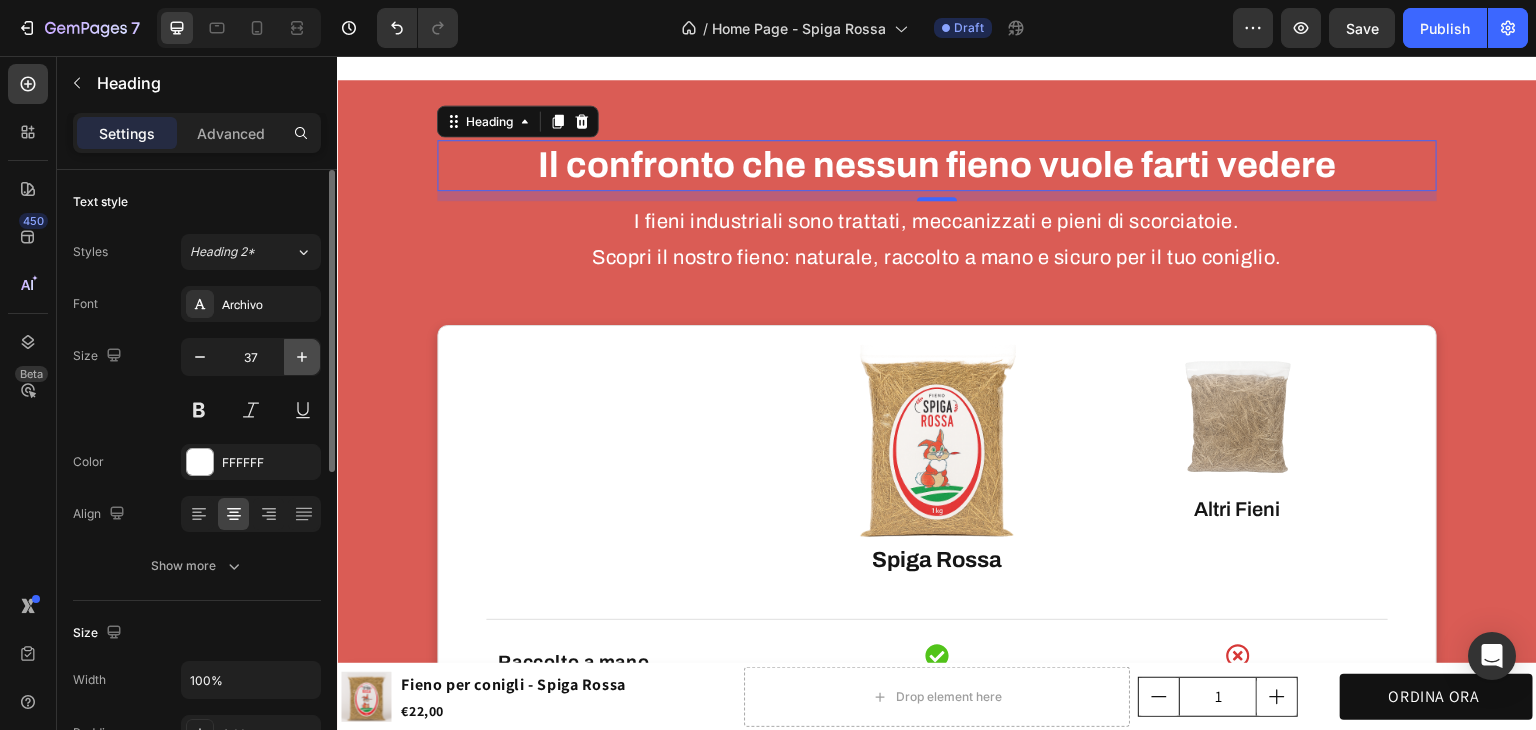 click 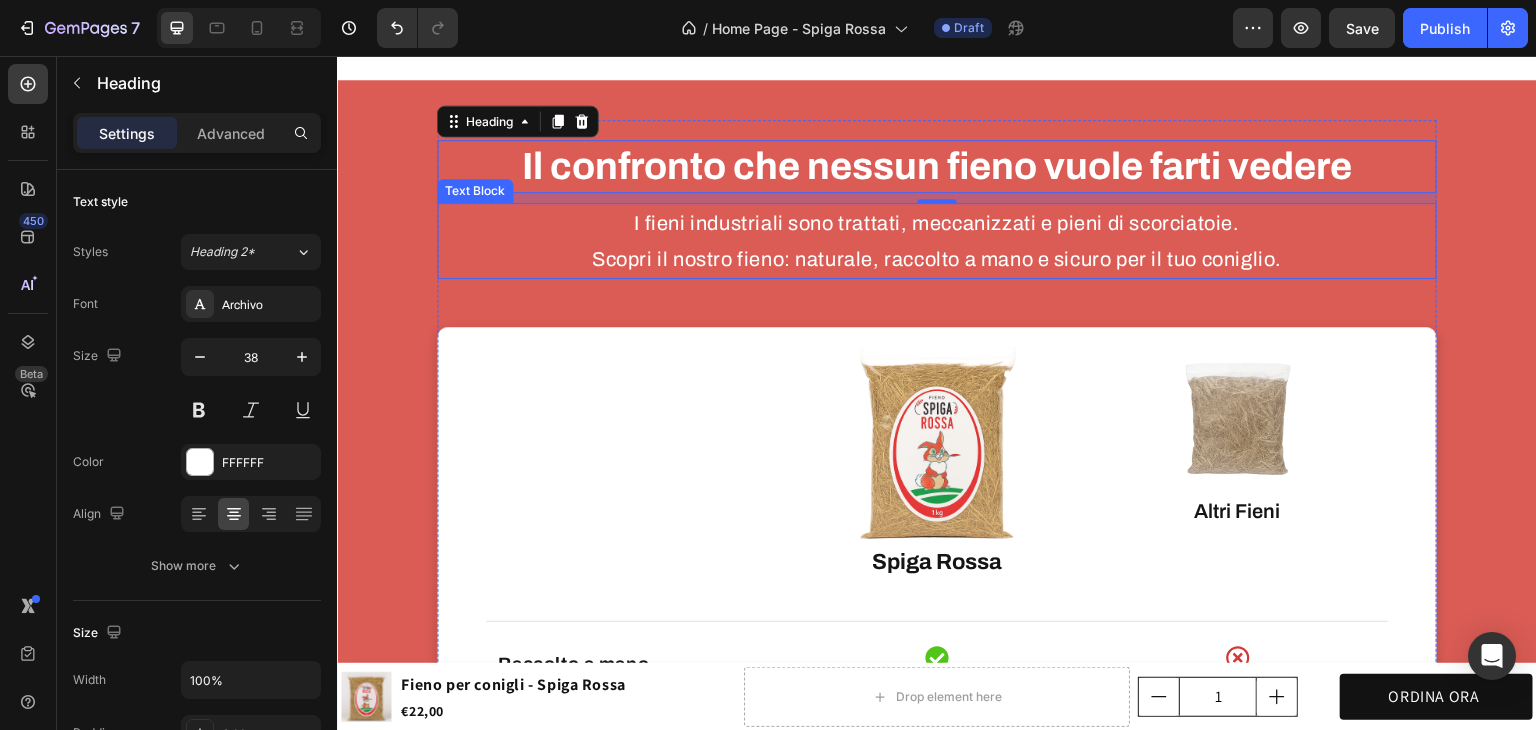 click on "I fieni industriali sono trattati, meccanizzati e pieni di scorciatoie. Scopri il nostro fieno: naturale, raccolto a mano e sicuro per il tuo coniglio." at bounding box center (937, 241) 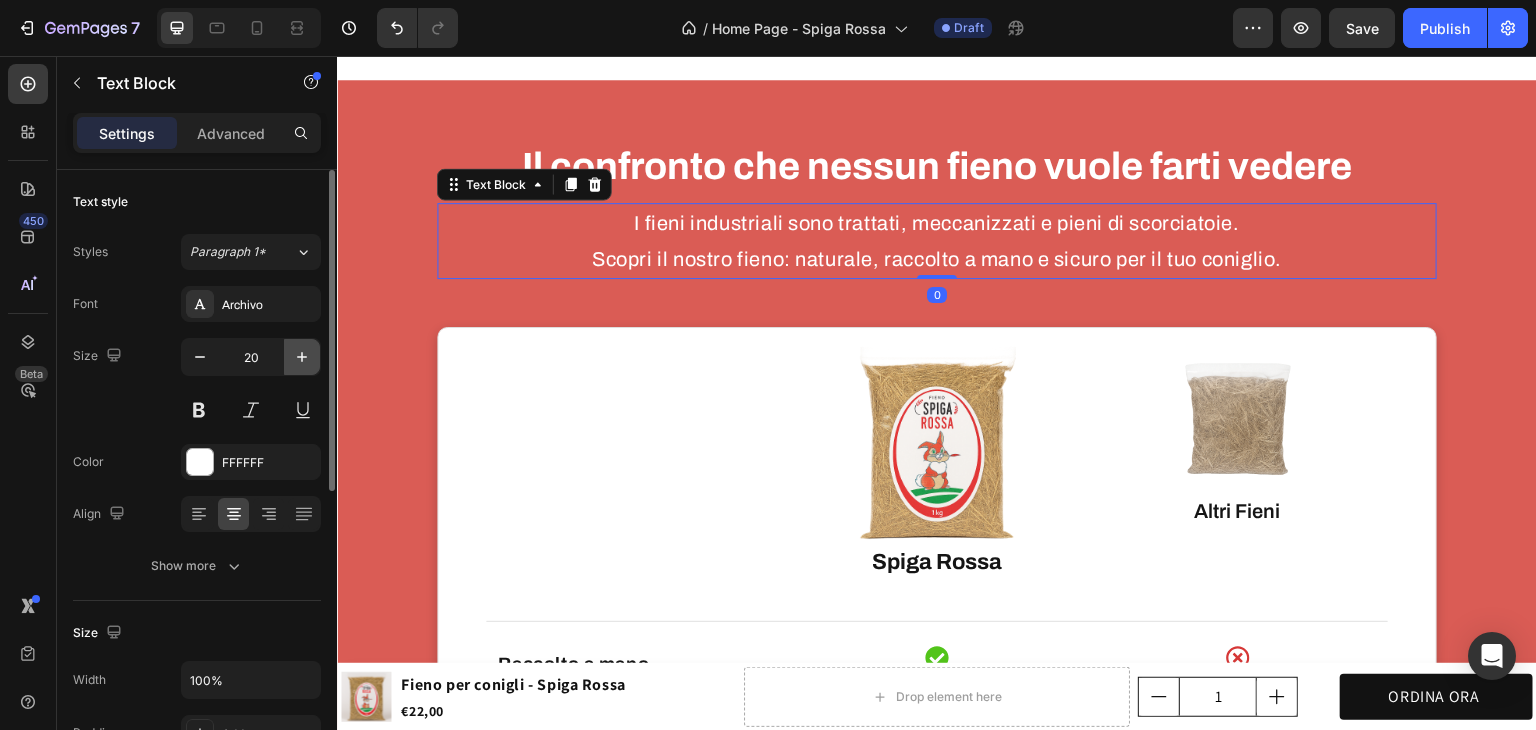 click 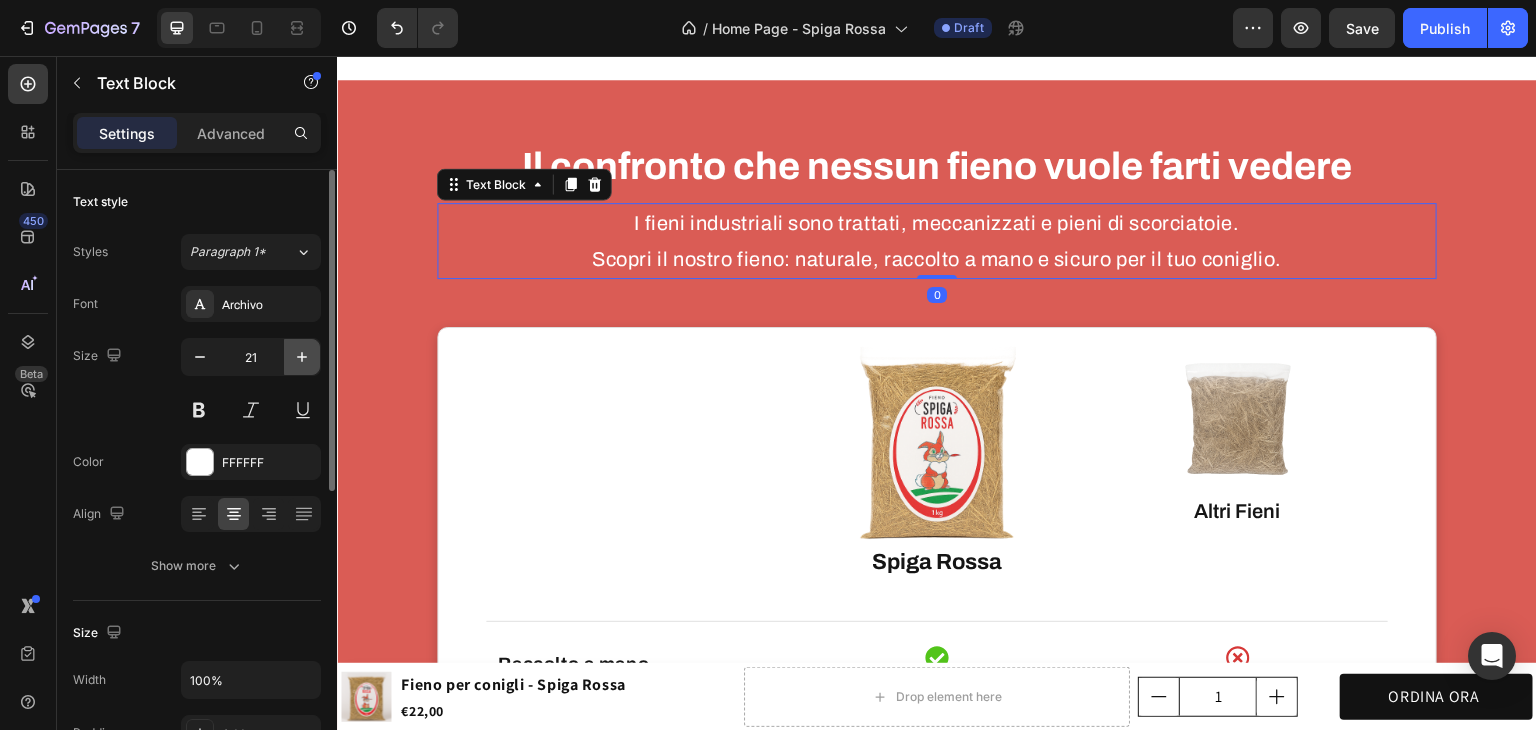 click 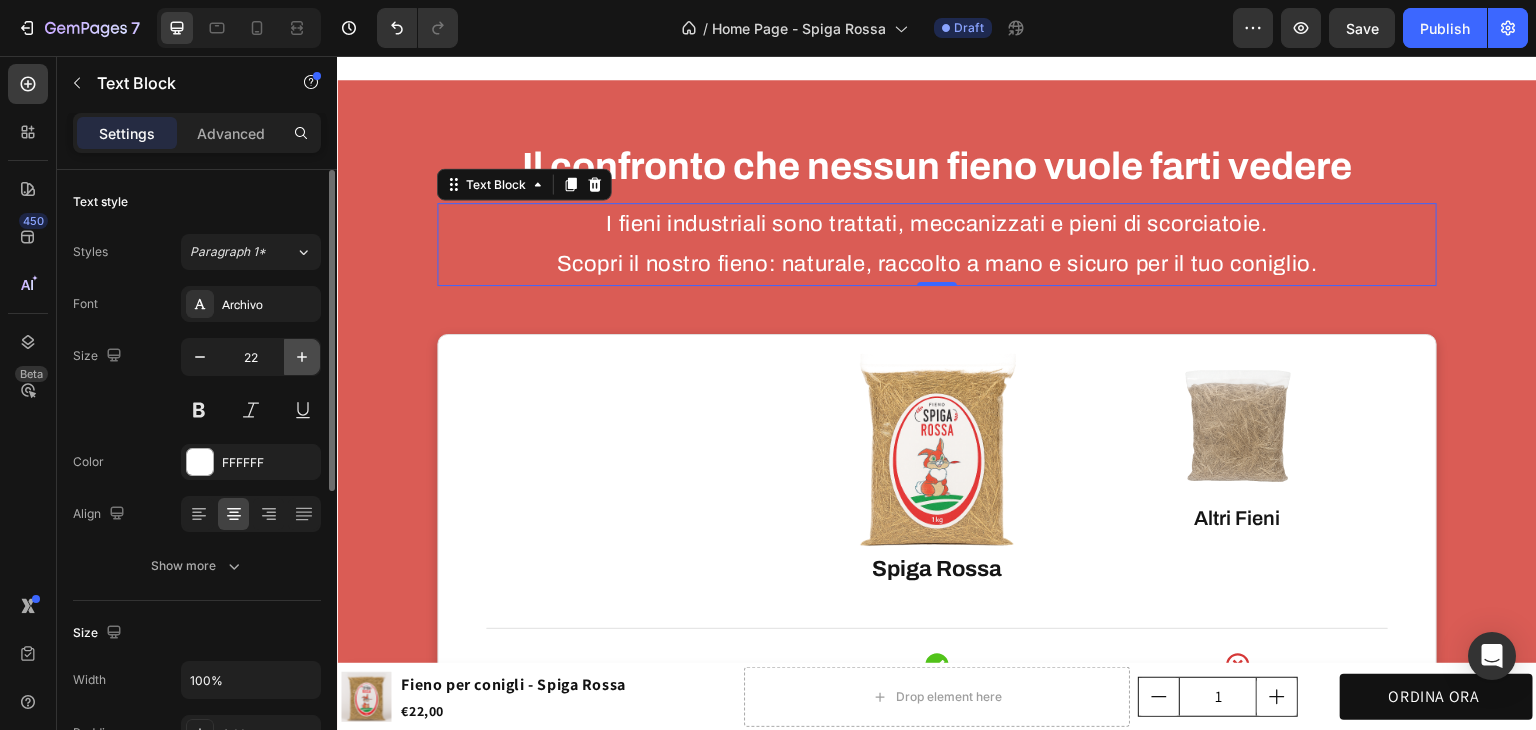 click 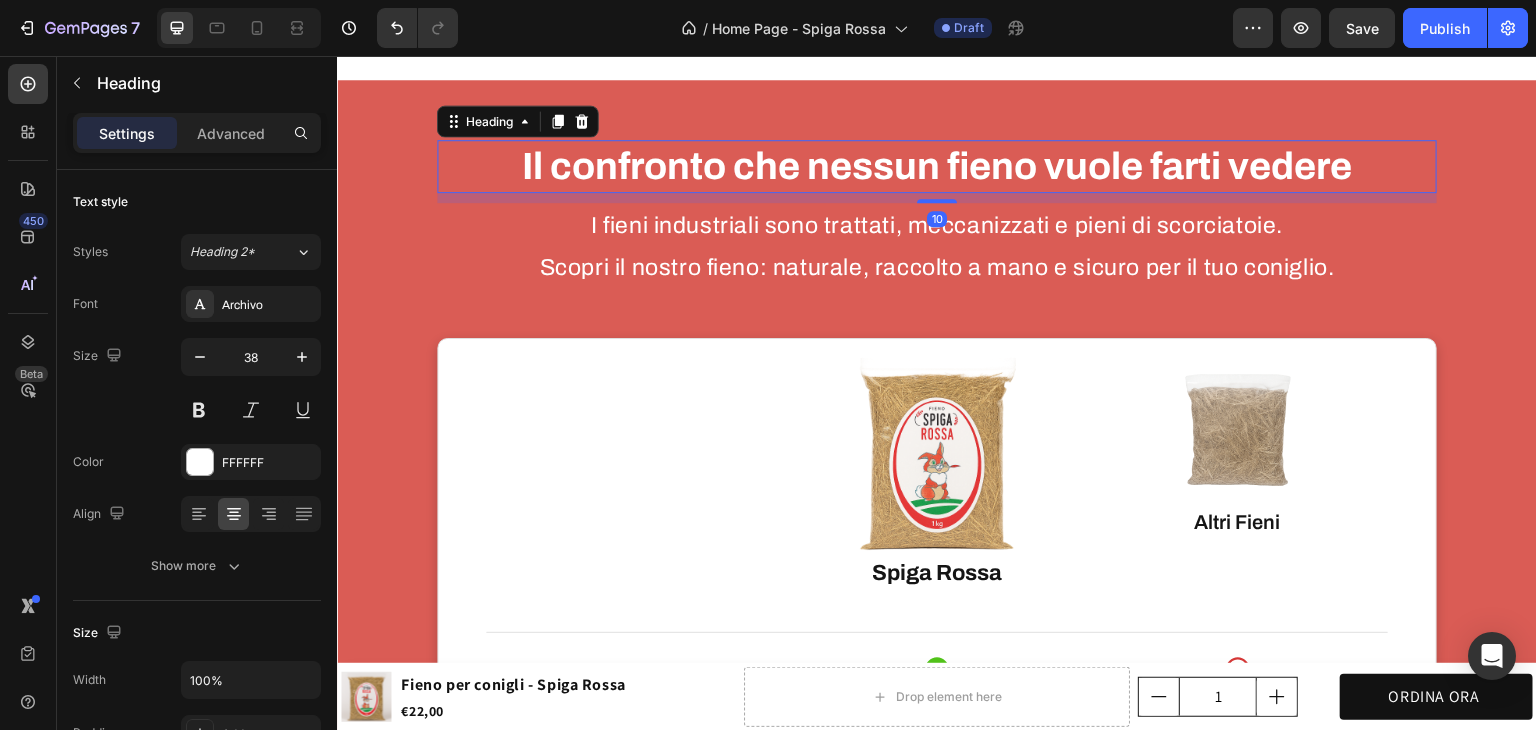 click on "Il confronto che nessun fieno vuole farti vedere" at bounding box center [937, 166] 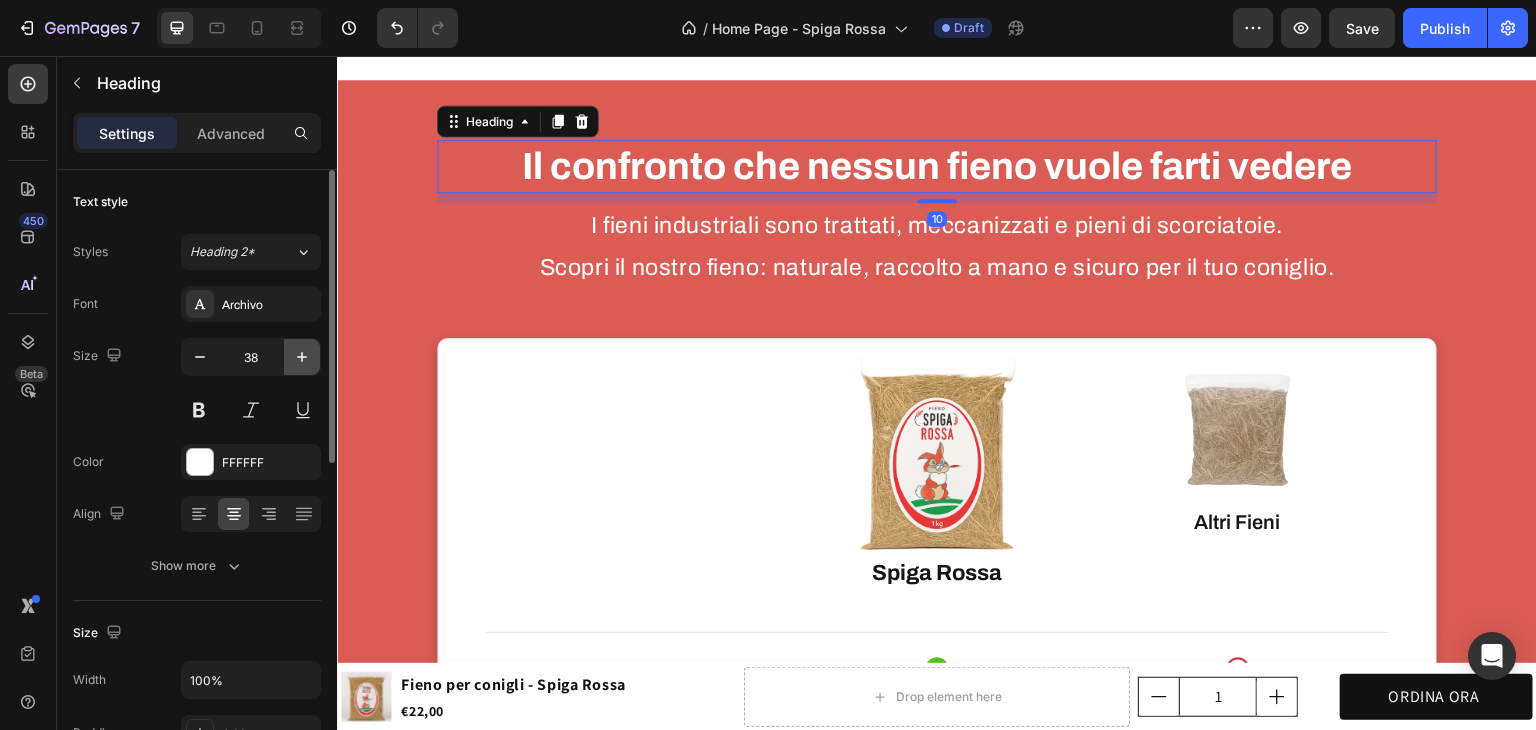 click 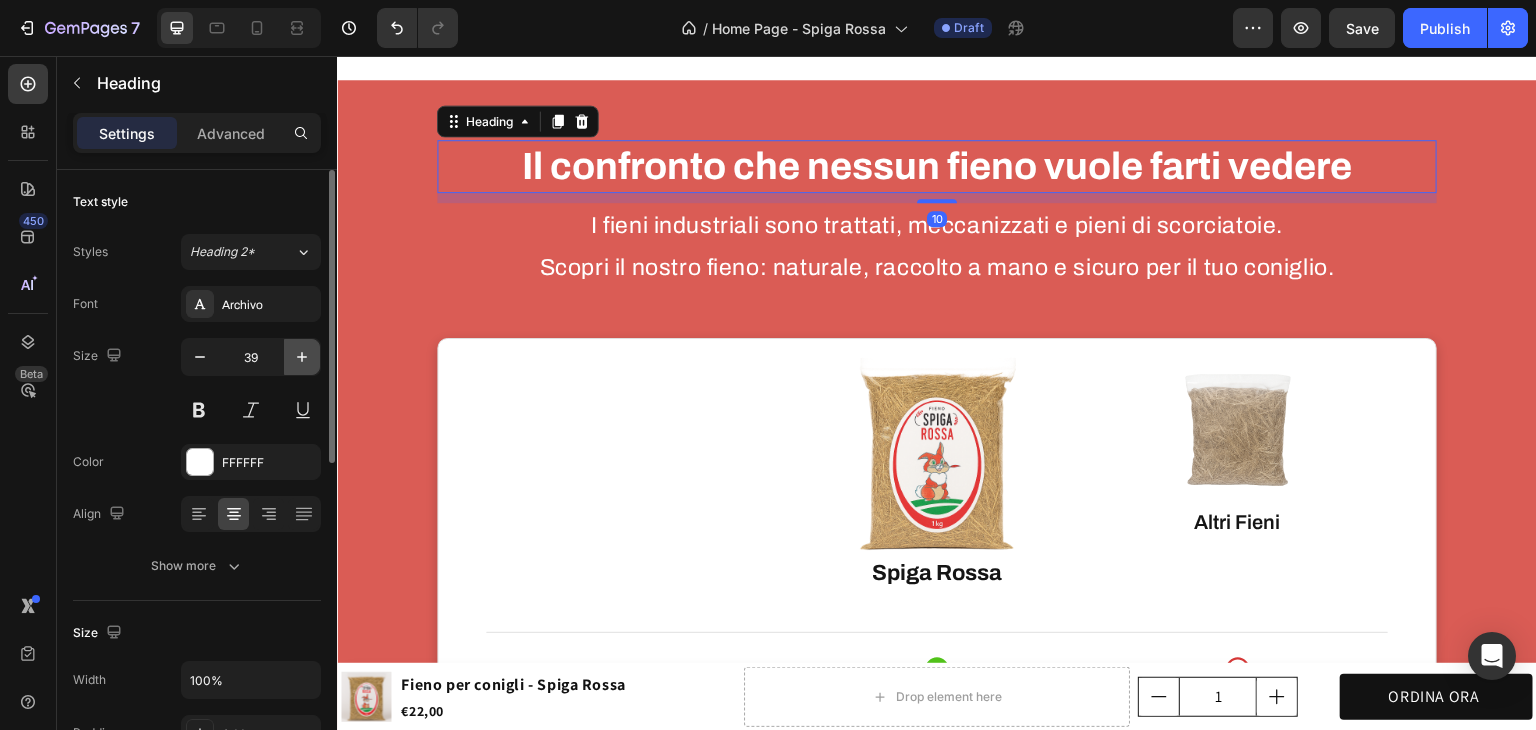 click 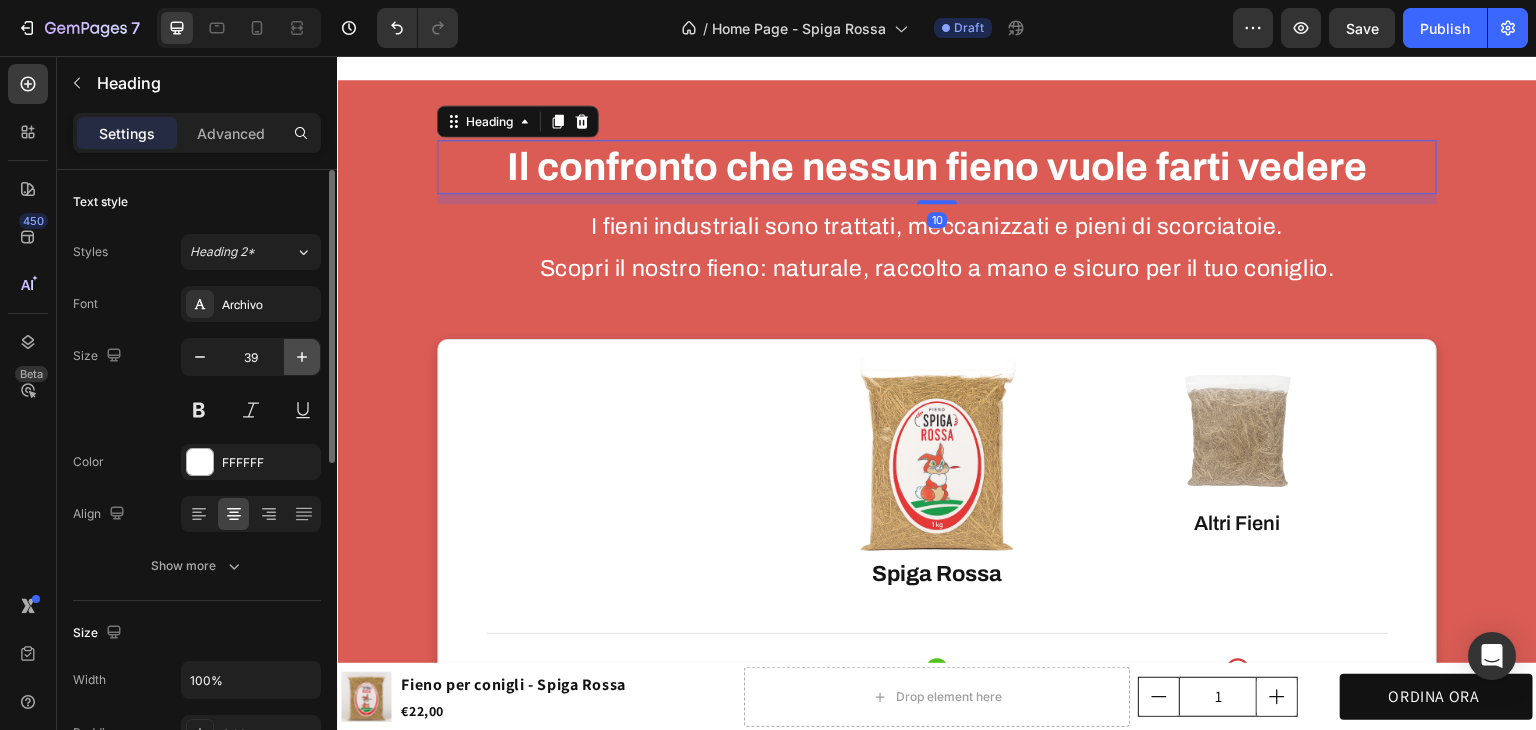 type on "40" 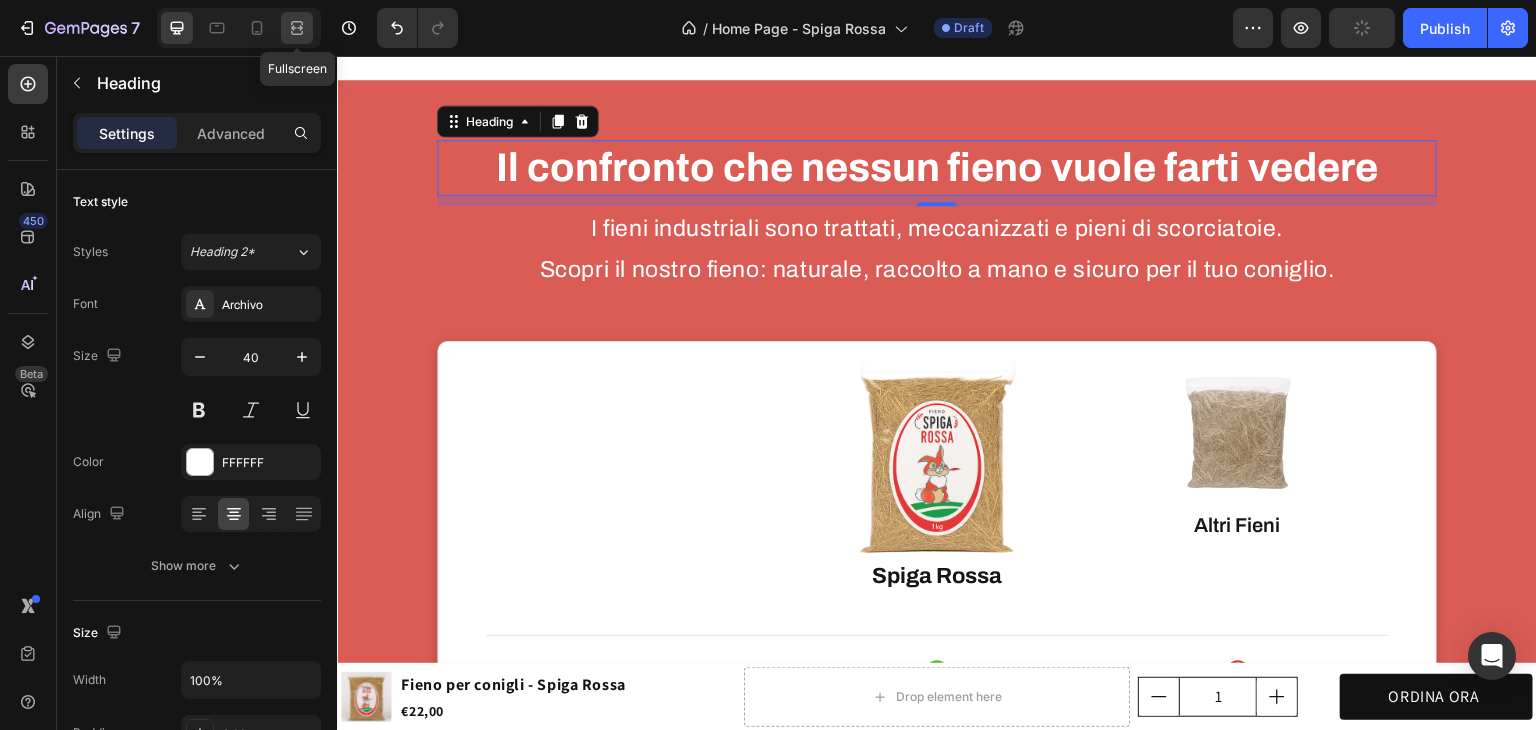 click 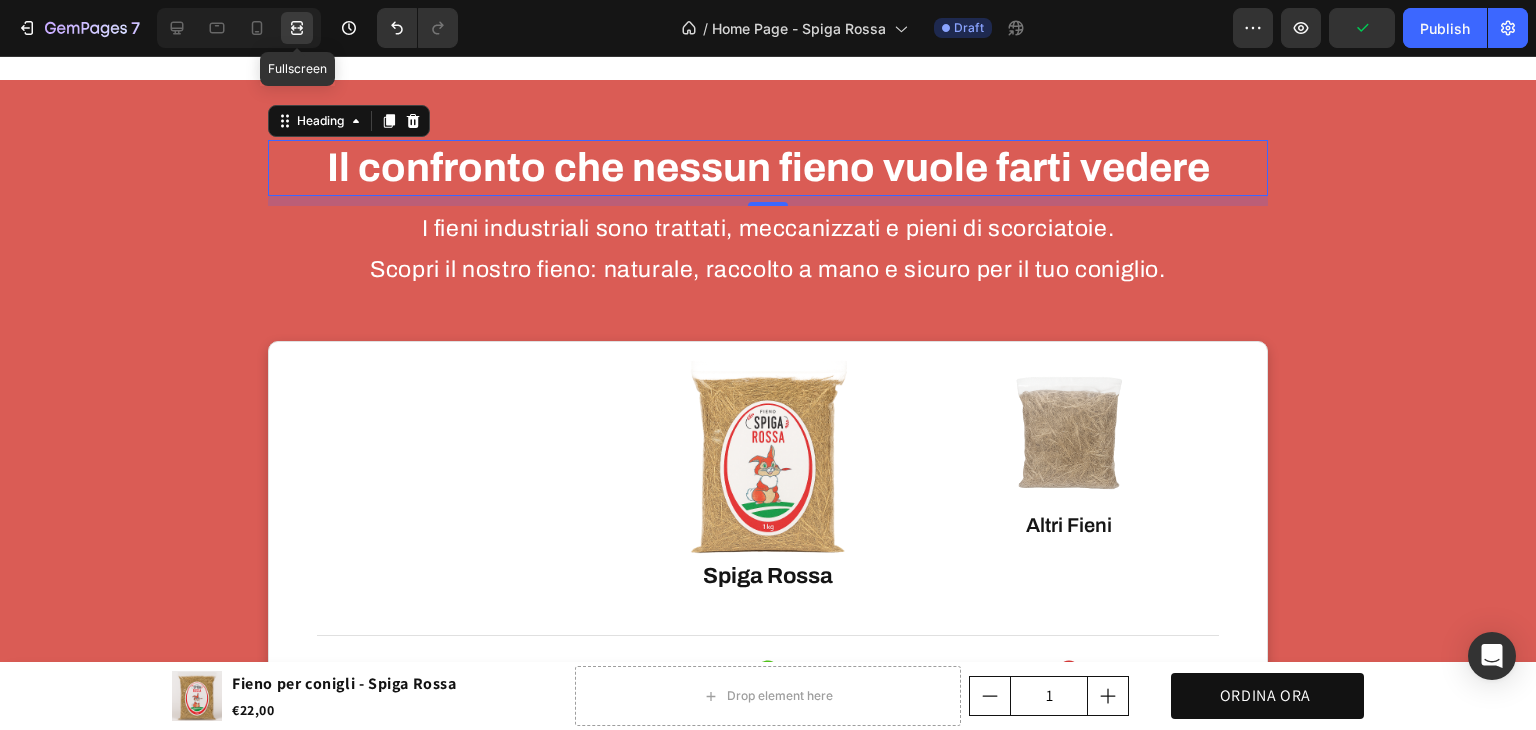 scroll, scrollTop: 2800, scrollLeft: 0, axis: vertical 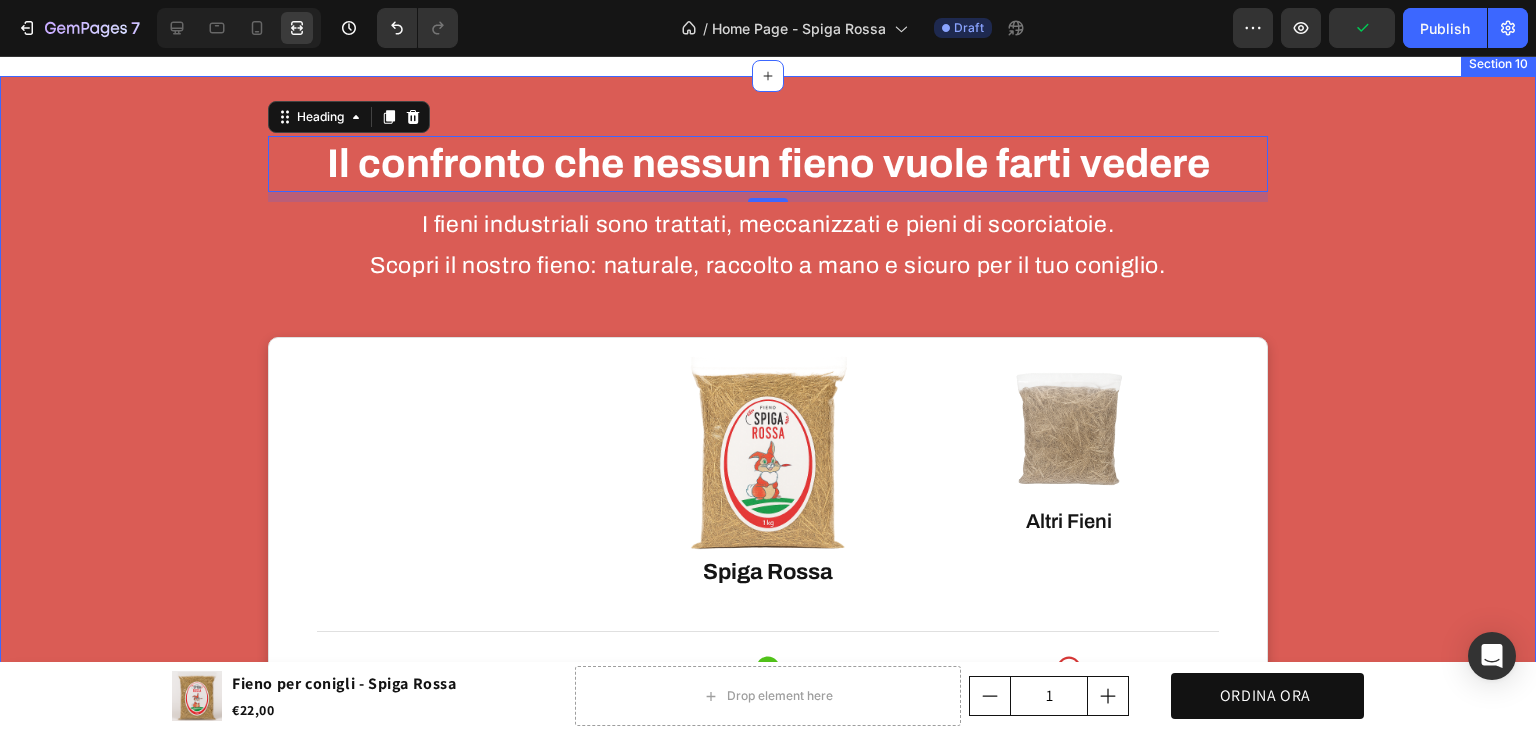 click on "Il confronto che nessun fieno vuole farti vedere Heading   10 I fieni industriali sono trattati, meccanizzati e pieni di scorciatoie. Scopri il nostro fieno: naturale, raccolto a mano e sicuro per il tuo coniglio. Text Block Text Block Image Image Spiga Rossa Text block Image Altri Fieni Text block Altri Fieni Text block Row Row Raccolto a mano Text block
Icon
Icon Row Row Senza pesticidi e chimica Text block
Icon
Icon Row Row Essiccazione naturale al sole Text block
Icon
Icon Row Row Processo industriale Text block
Icon
Icon Row Row Gambi lunghi e naturali Text block
Icon
Icon Row Row Confezione richiudibile Text block
Icon
Icon Row Row Row
PRENDILO ORA    Button Row" at bounding box center (768, 718) 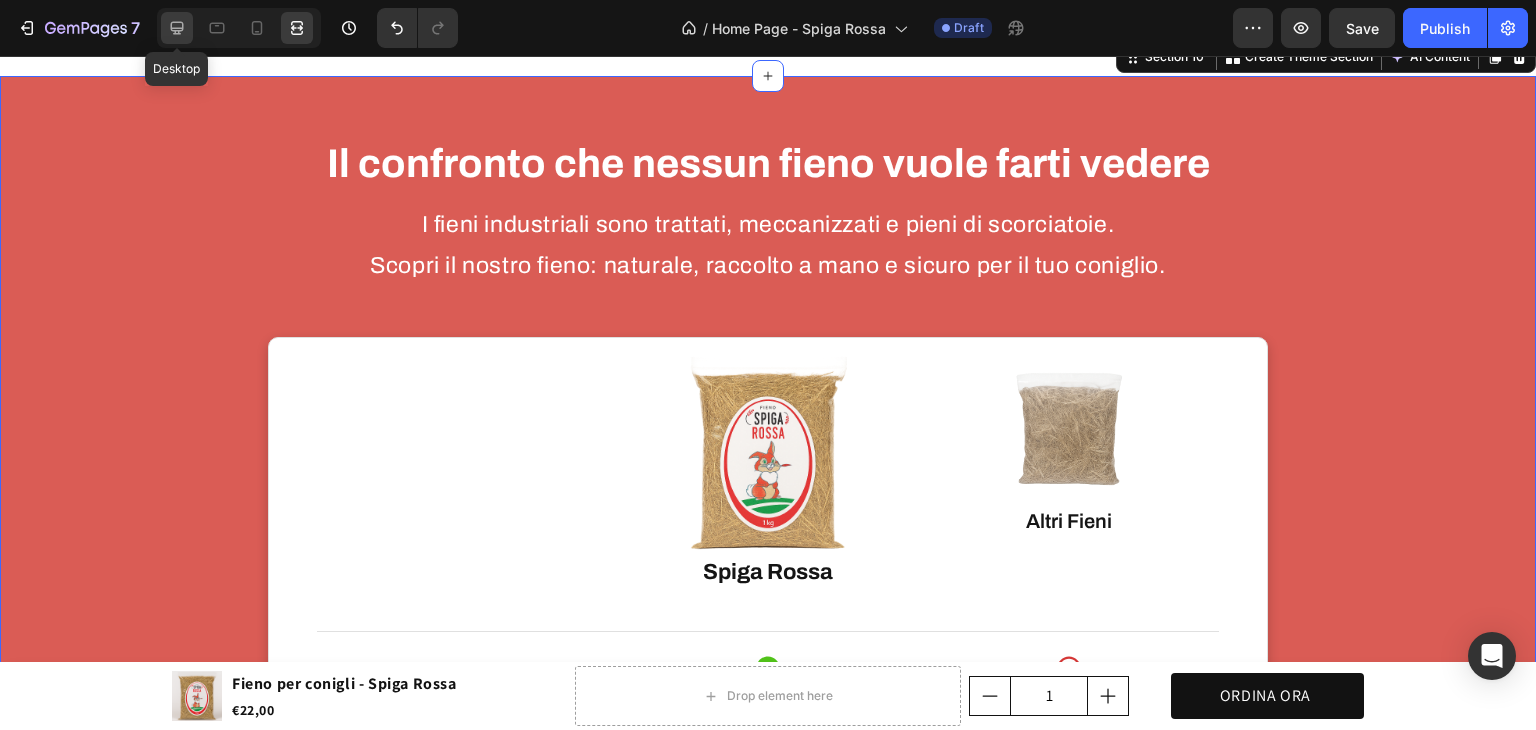 click 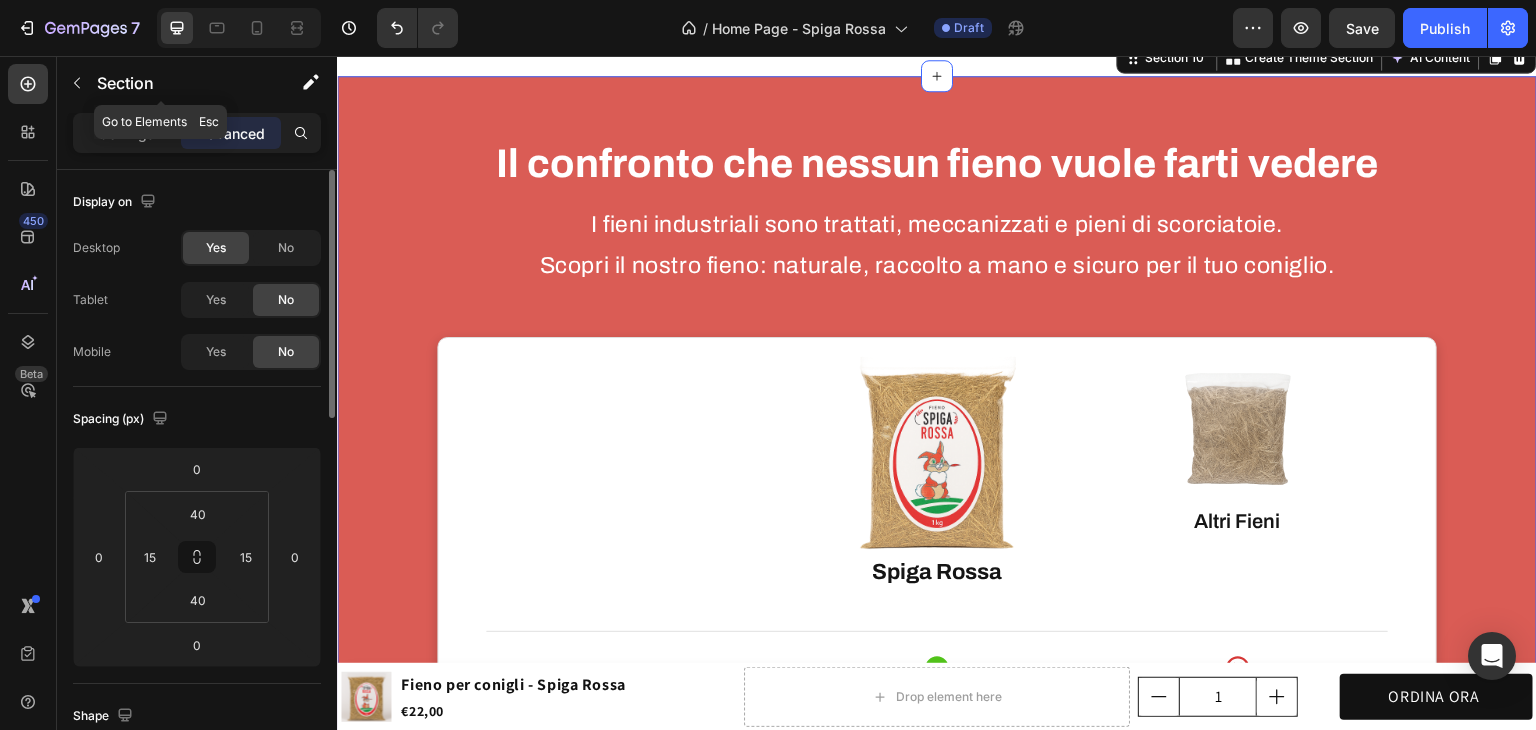 scroll, scrollTop: 2796, scrollLeft: 0, axis: vertical 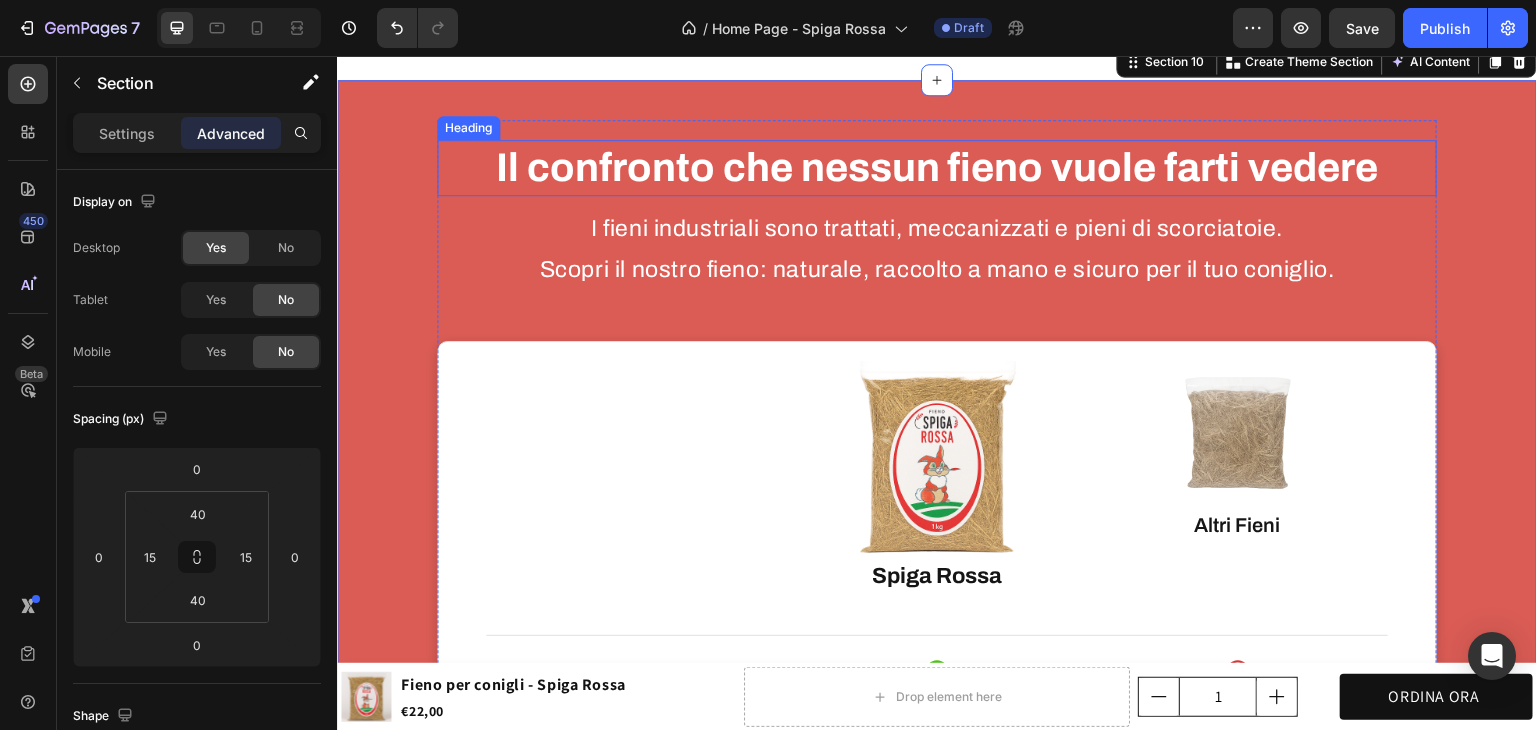 click on "Il confronto che nessun fieno vuole farti vedere" at bounding box center (937, 167) 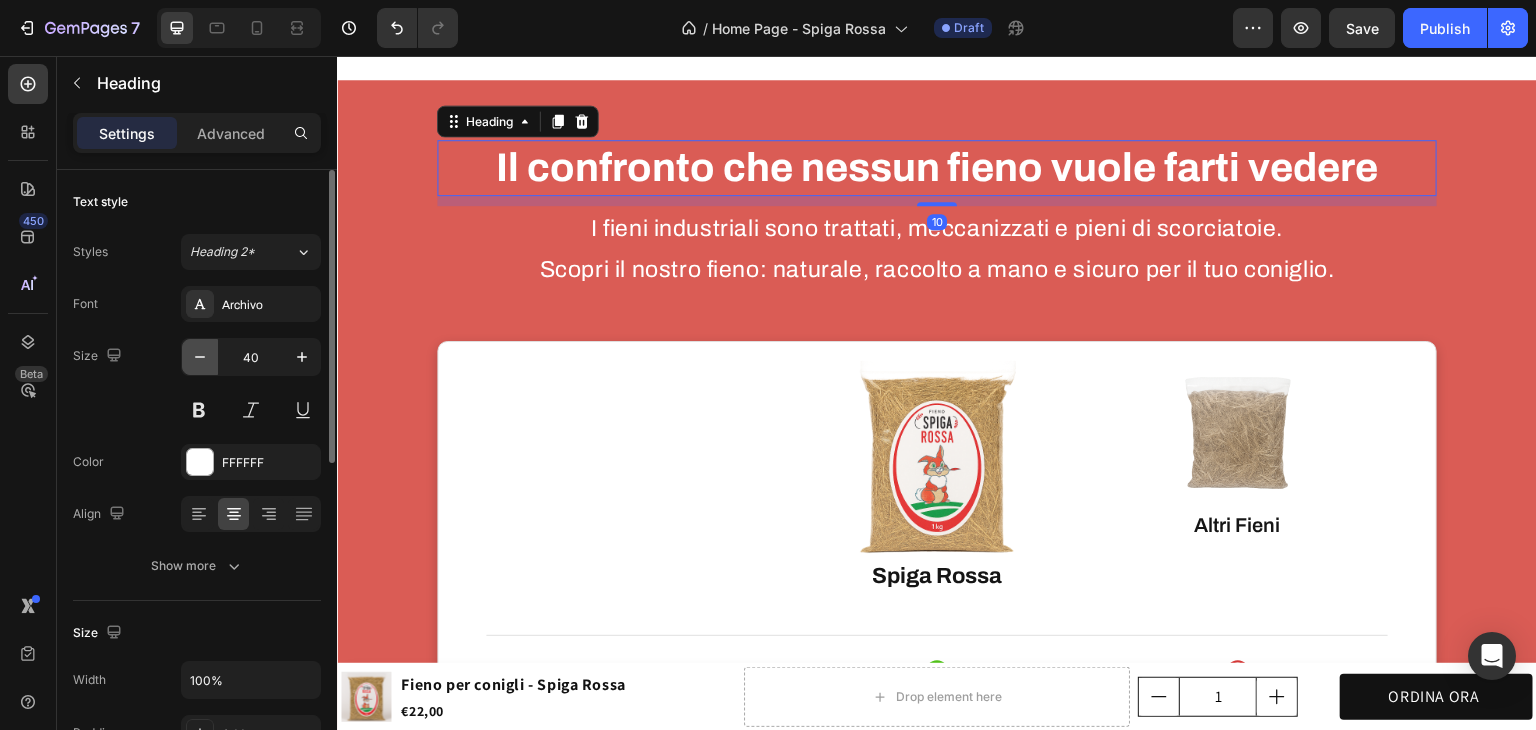 click 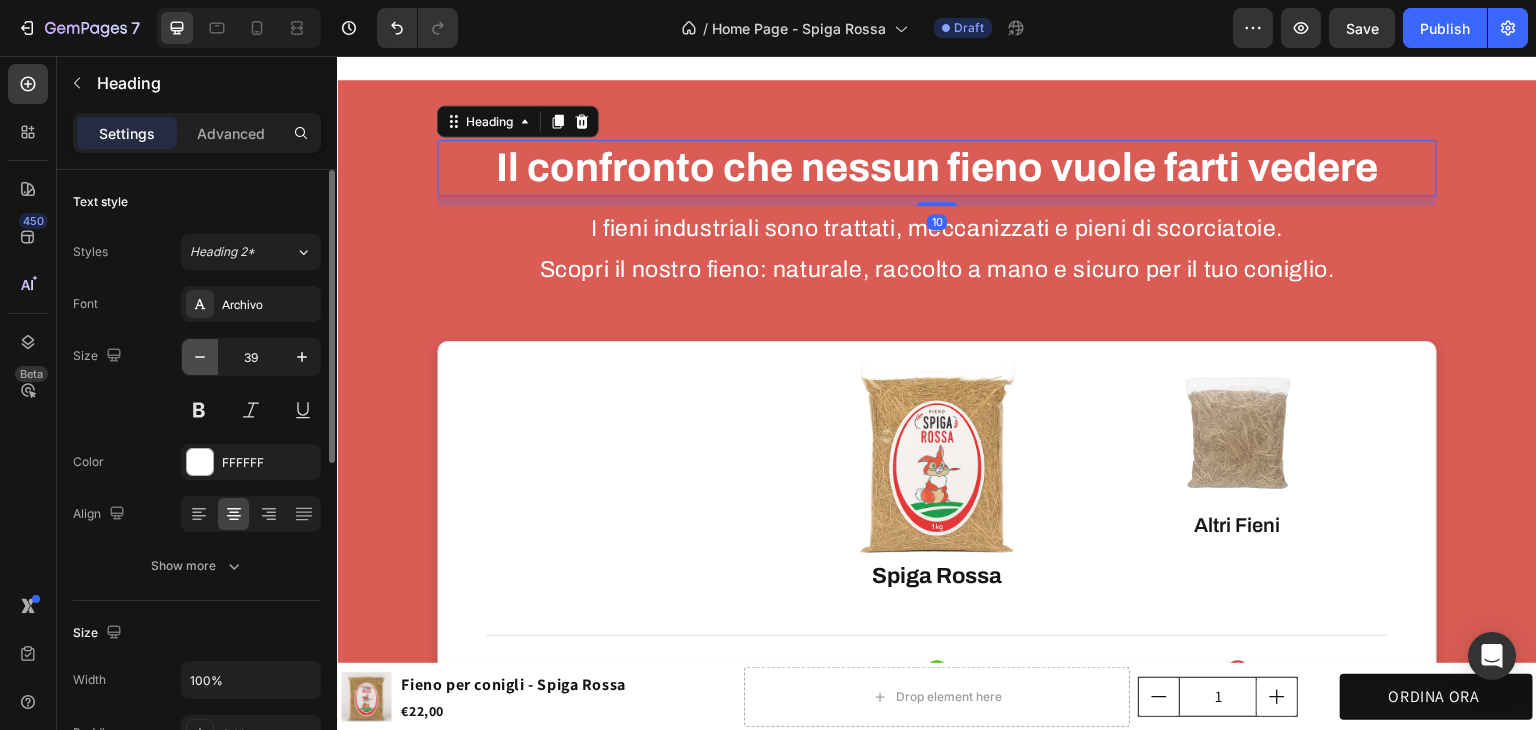 click 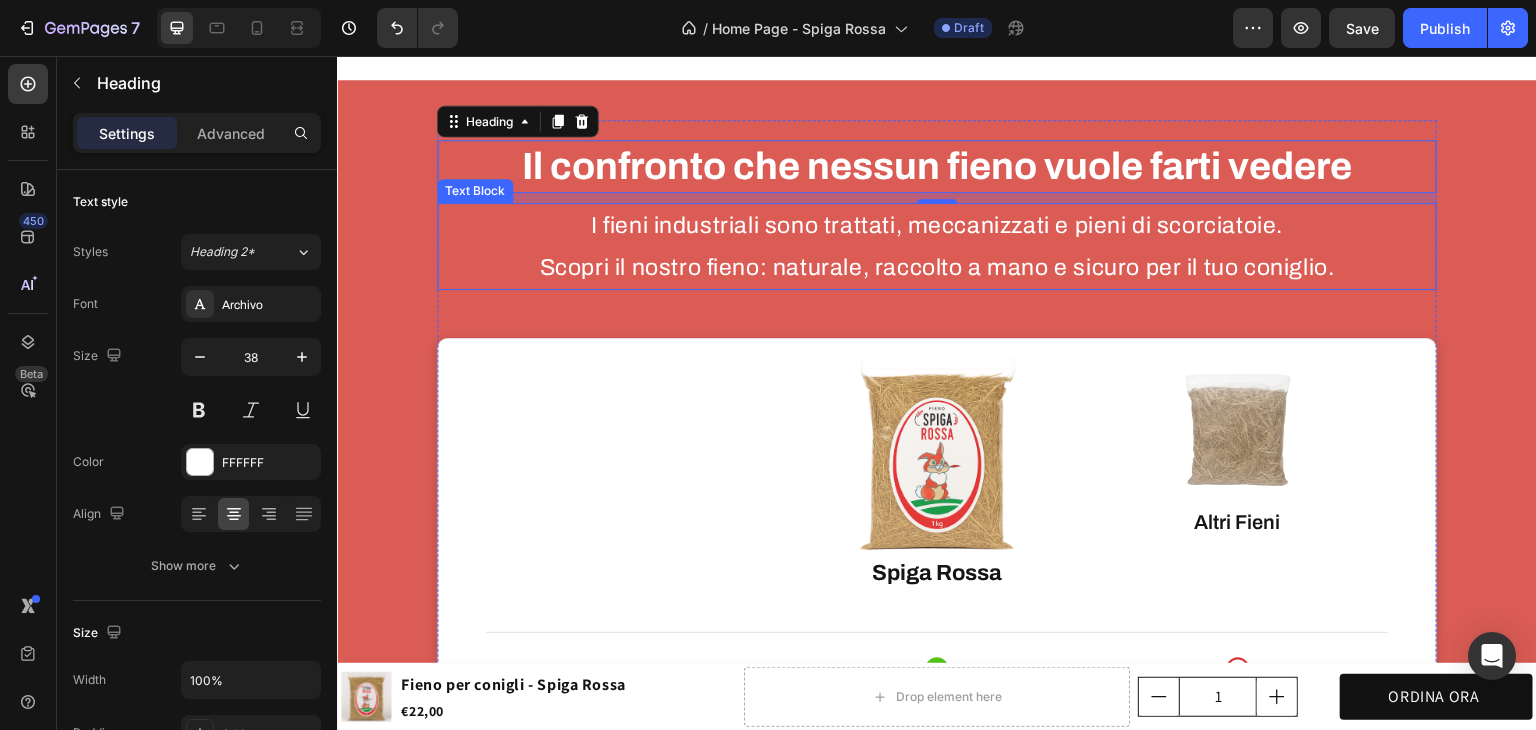 click on "I fieni industriali sono trattati, meccanizzati e pieni di scorciatoie. Scopri il nostro fieno: naturale, raccolto a mano e sicuro per il tuo coniglio." at bounding box center (937, 246) 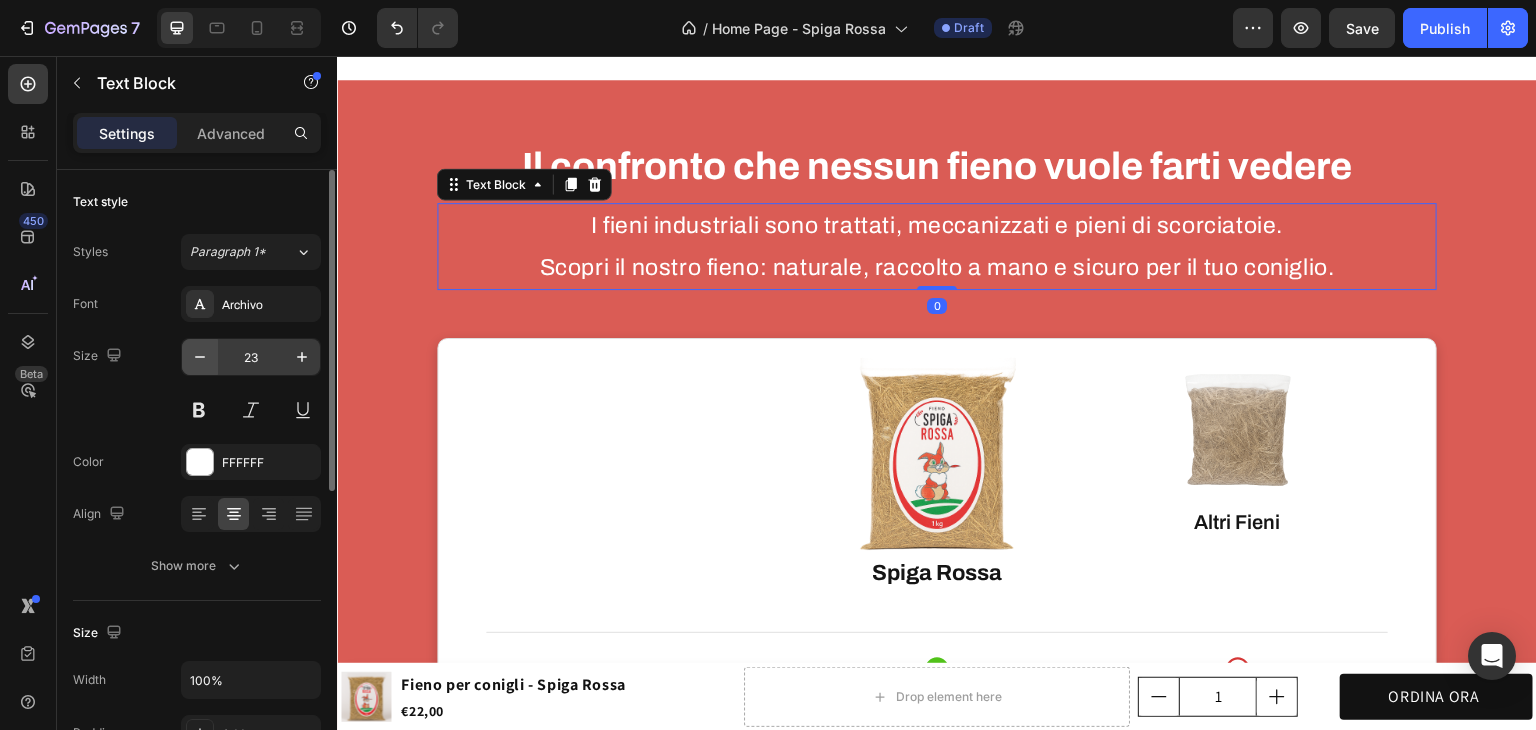 drag, startPoint x: 1, startPoint y: 313, endPoint x: 199, endPoint y: 368, distance: 205.49696 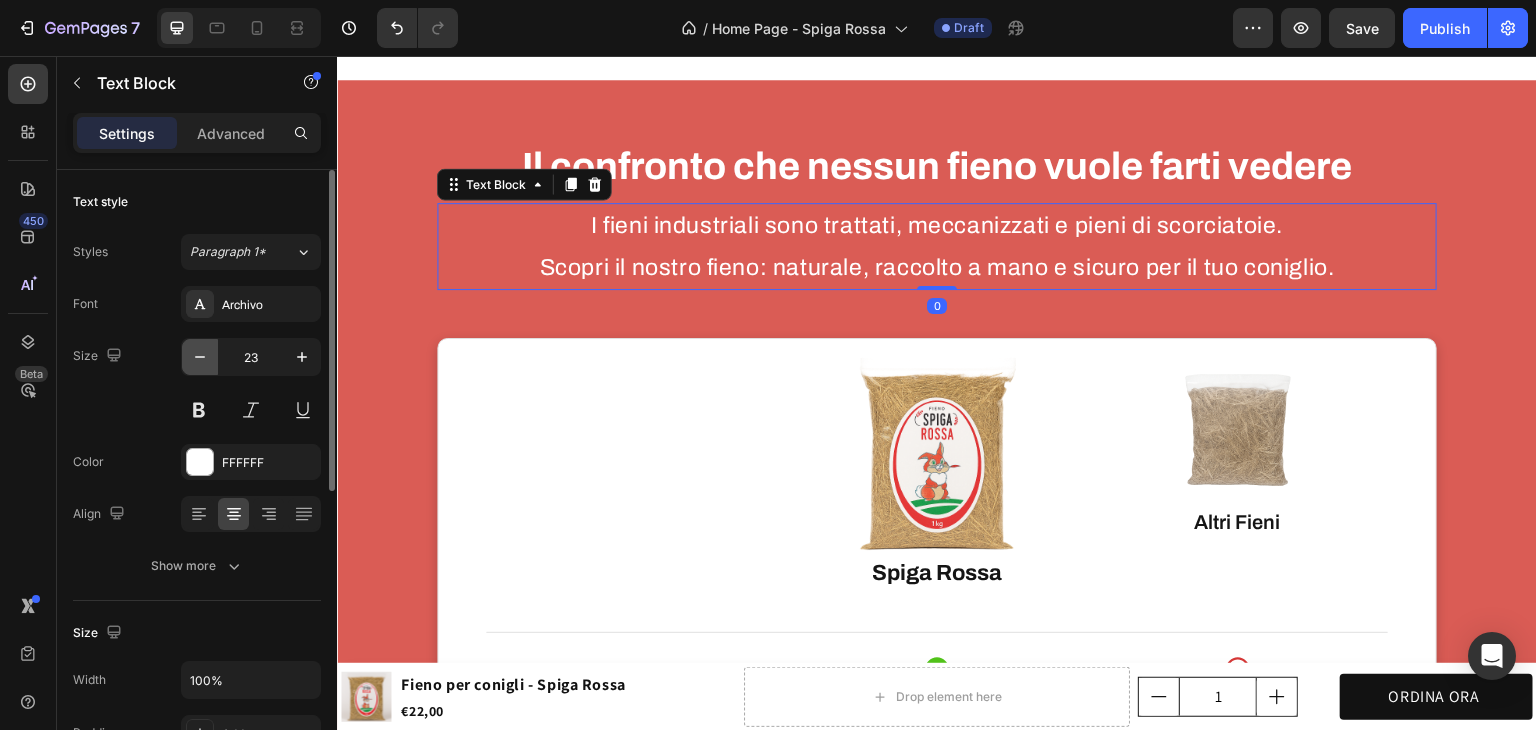 click at bounding box center [200, 357] 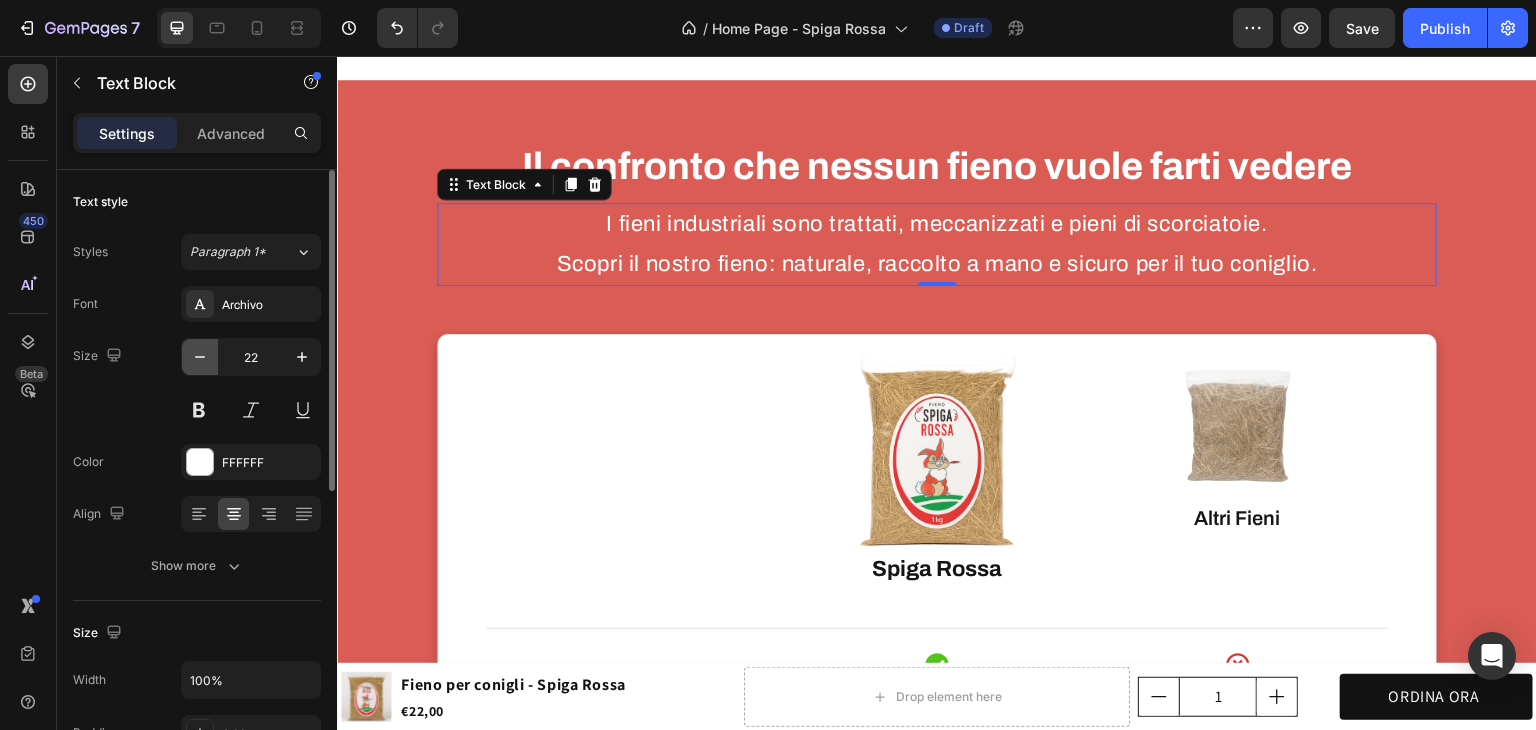 click at bounding box center [200, 357] 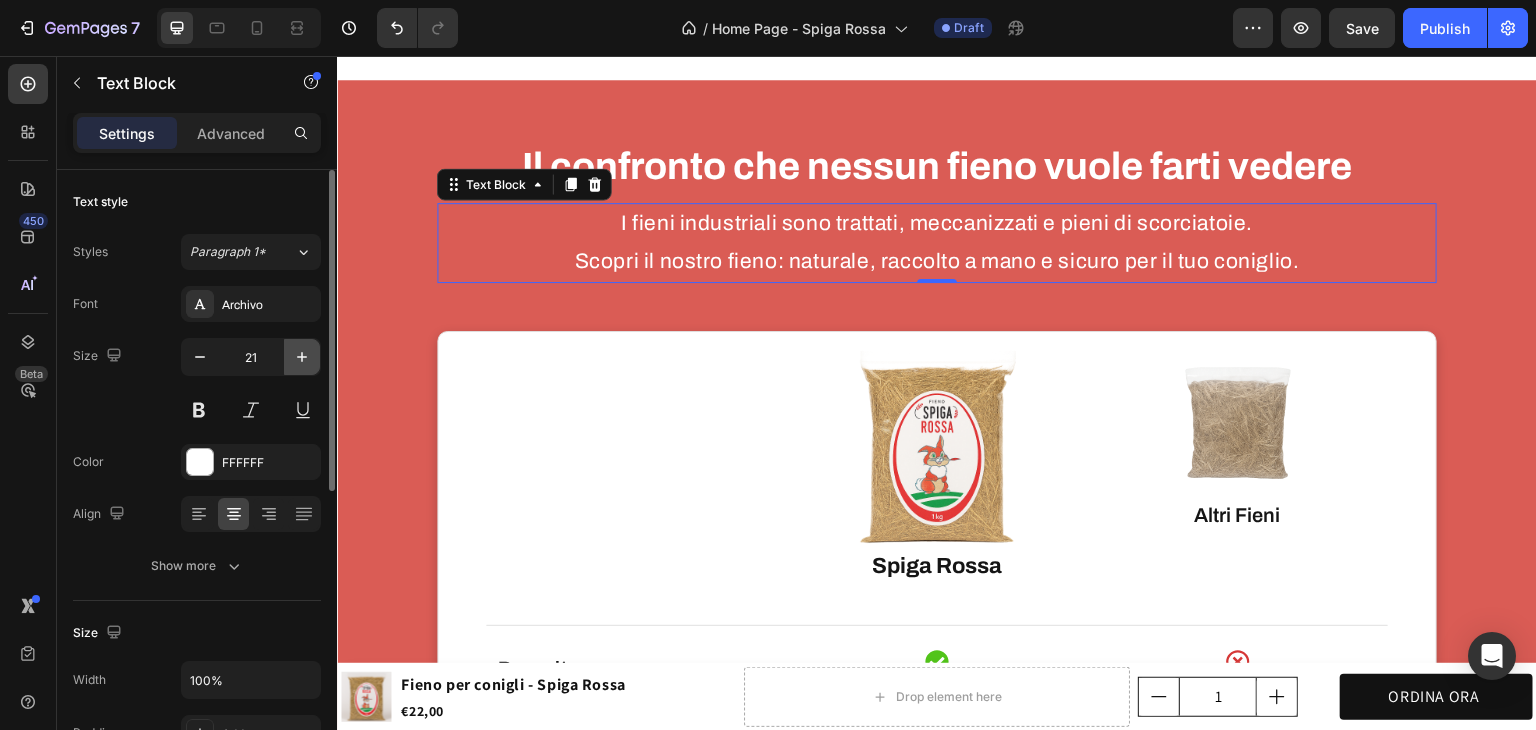 click at bounding box center (302, 357) 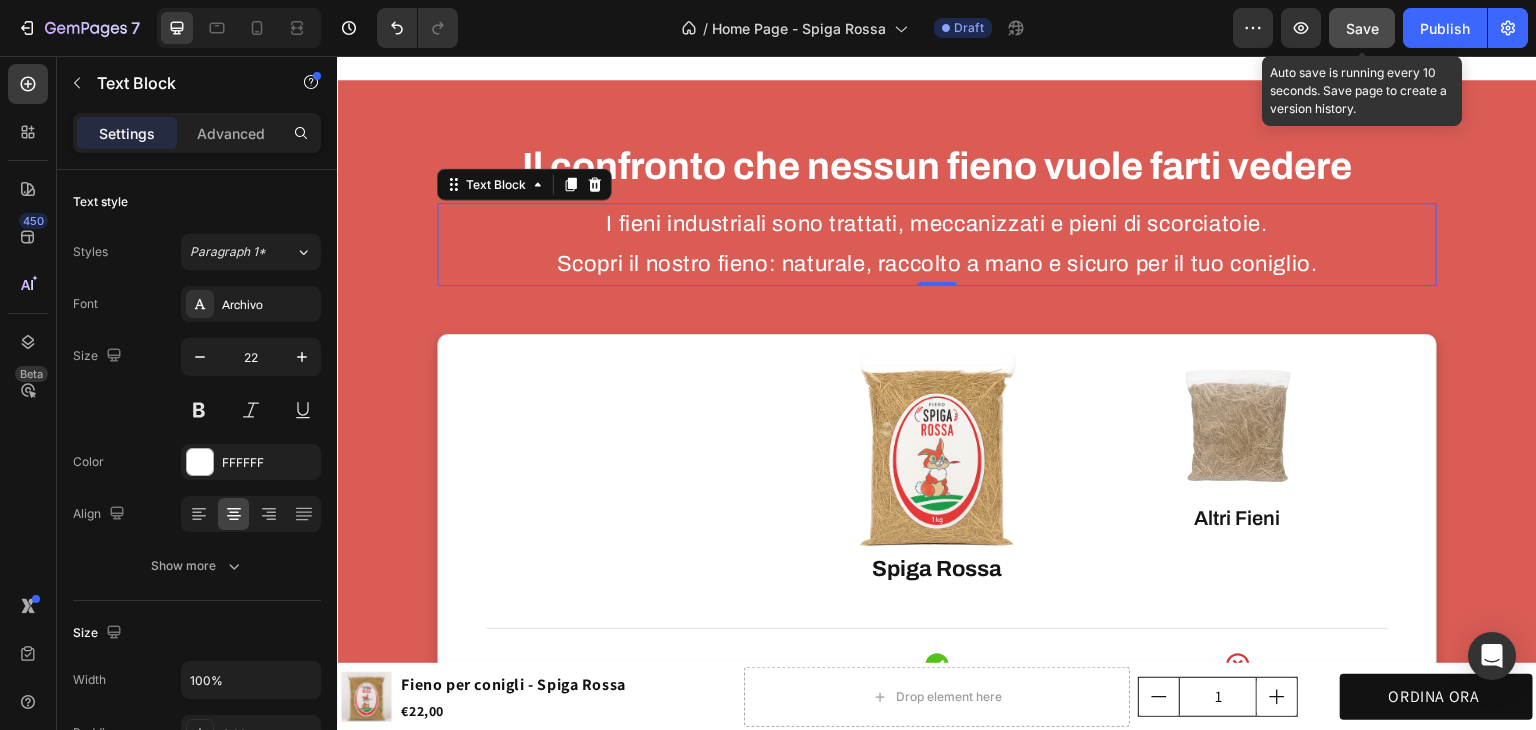 click on "Save" at bounding box center (1362, 28) 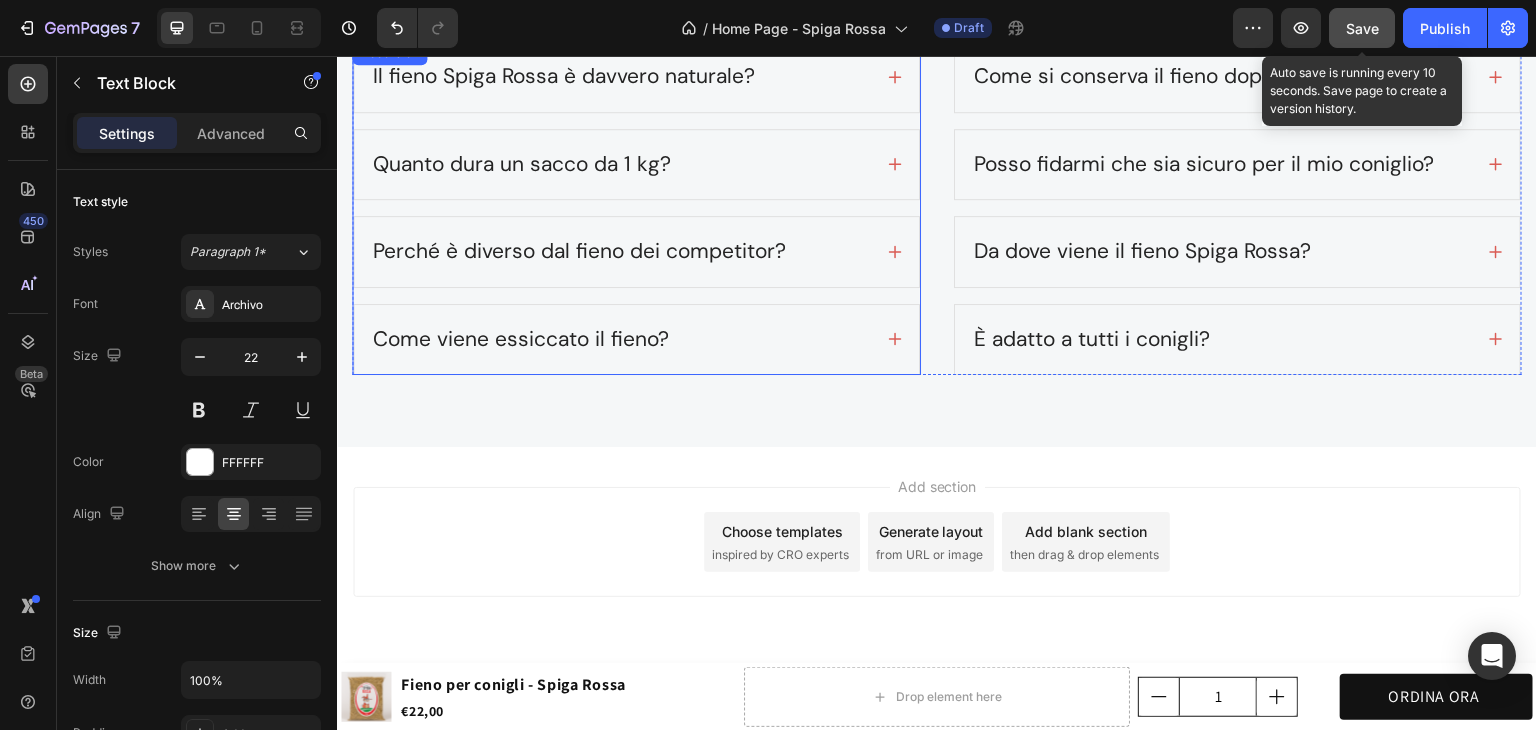 scroll, scrollTop: 6158, scrollLeft: 0, axis: vertical 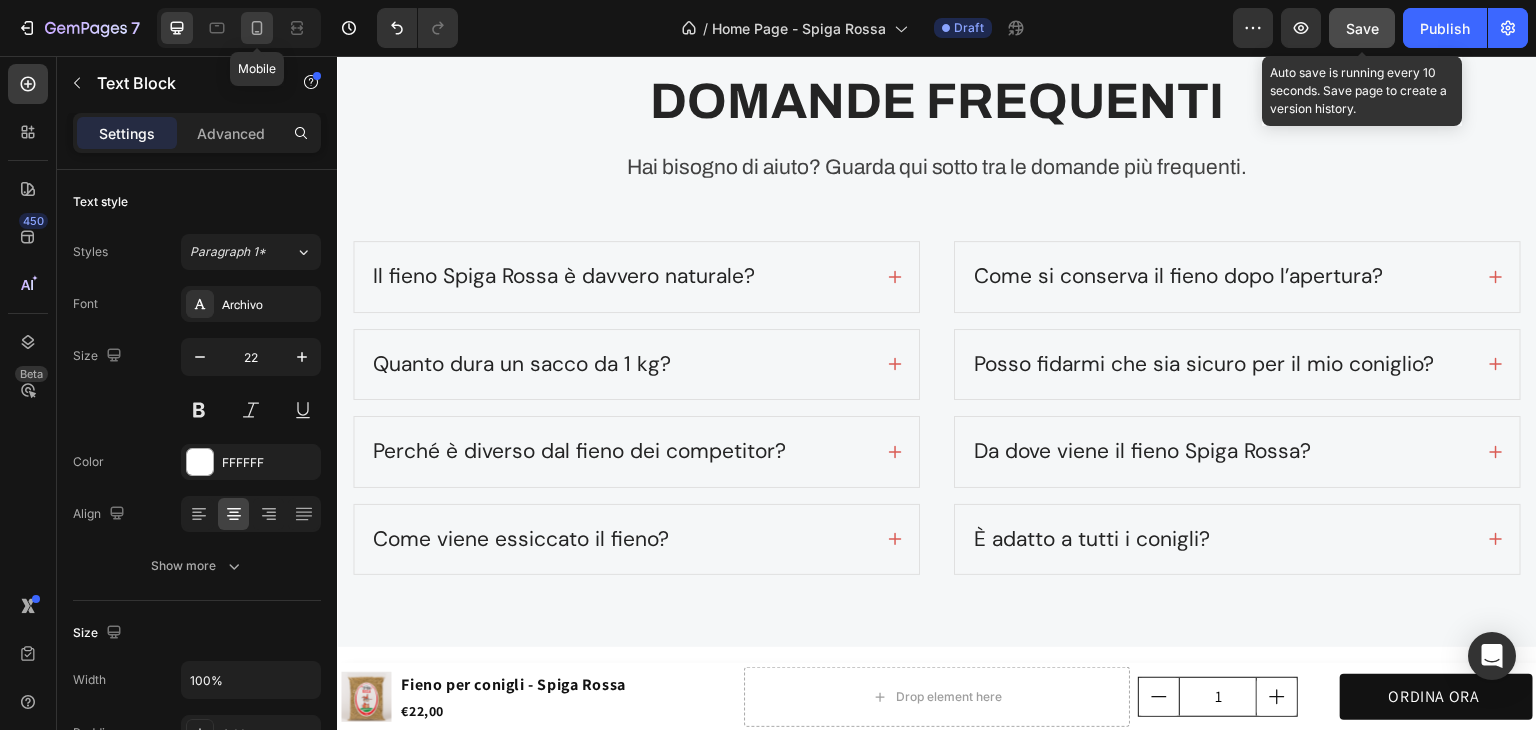 click 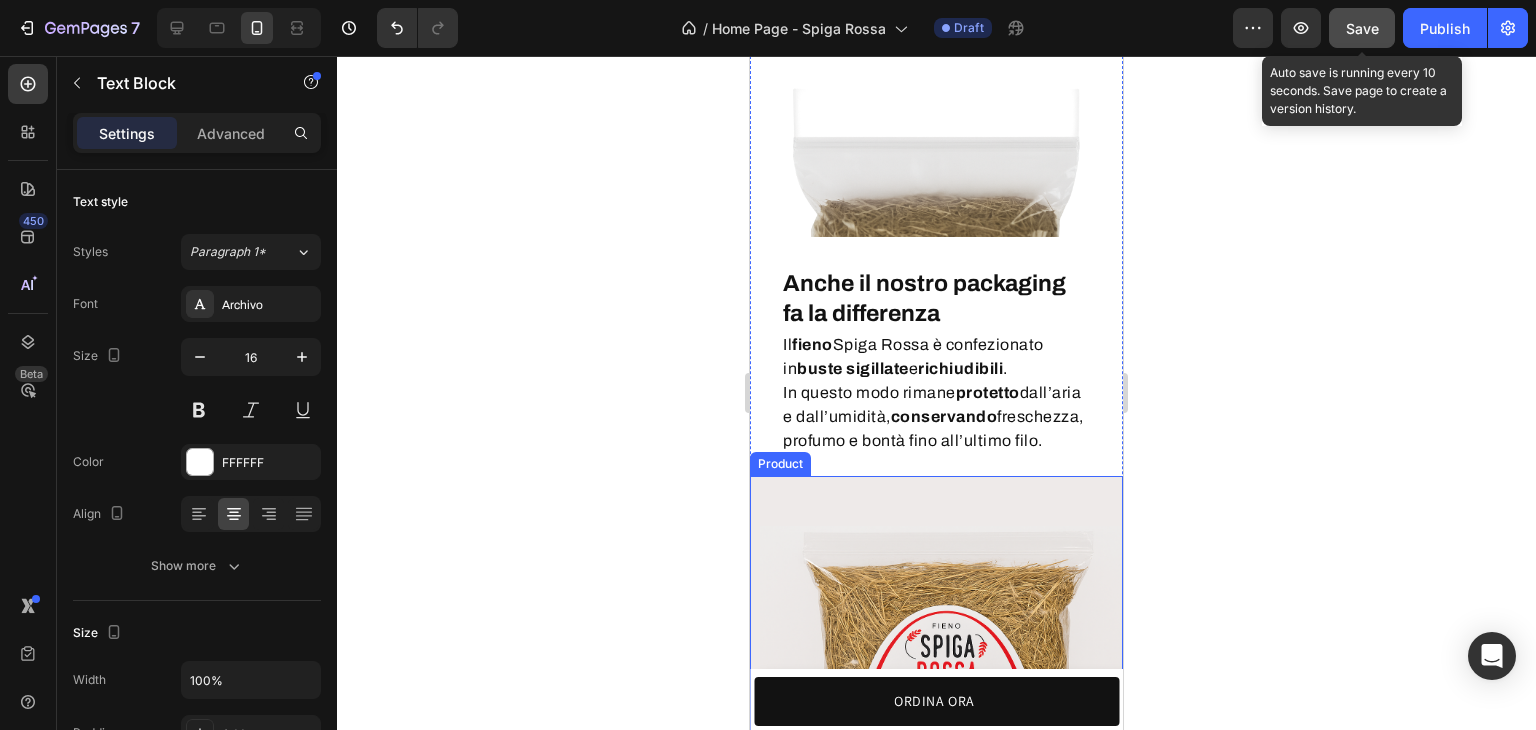 scroll, scrollTop: 5060, scrollLeft: 0, axis: vertical 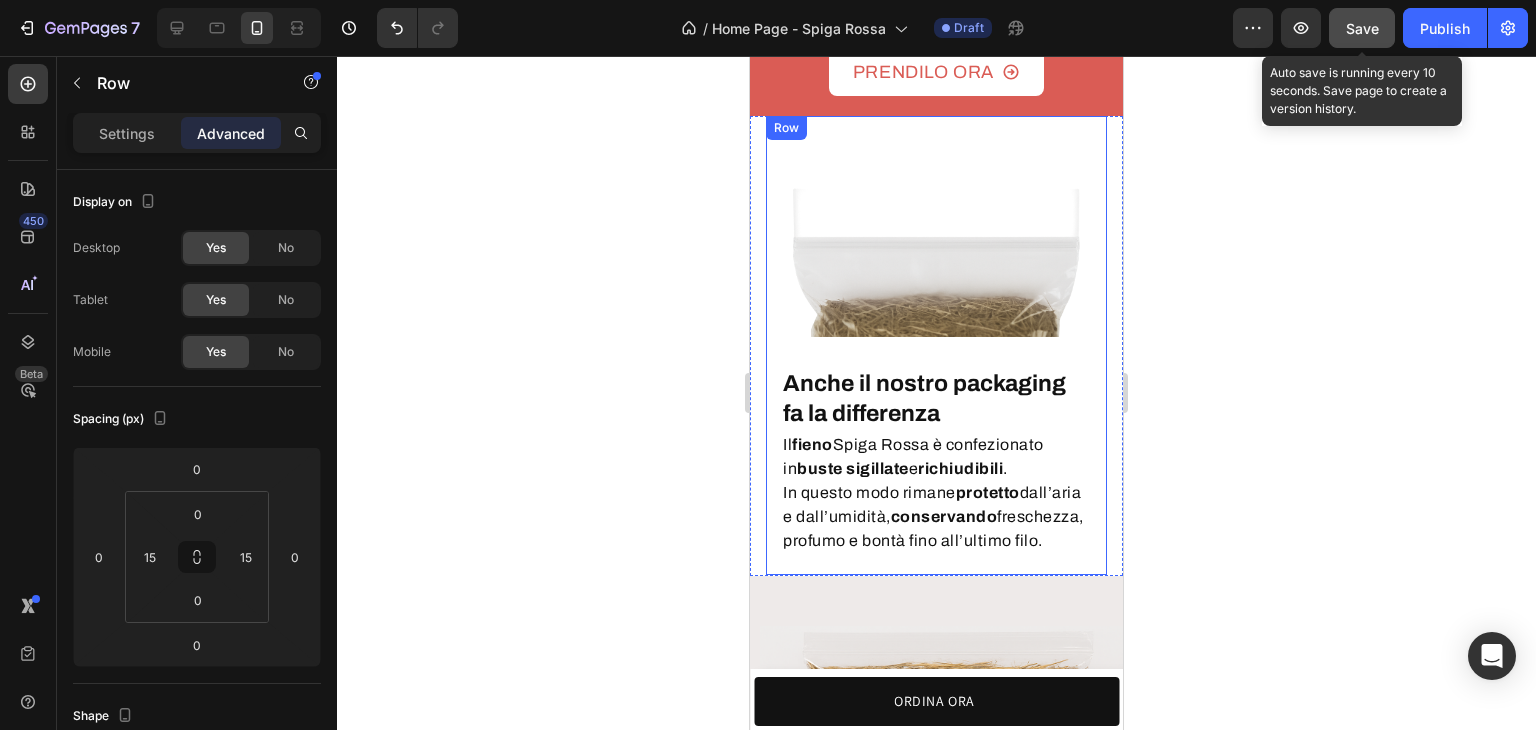 click on "Anche il nostro packaging fa la differenza Heading Il  fieno  Spiga Rossa è confezionato in  buste sigillate  e  richiudibili . In questo modo rimane  protetto  dall’aria e dall’umidità,  conservando  freschezza, profumo e bontà fino all’ultimo filo. Text block Row Image Row" at bounding box center [936, 345] 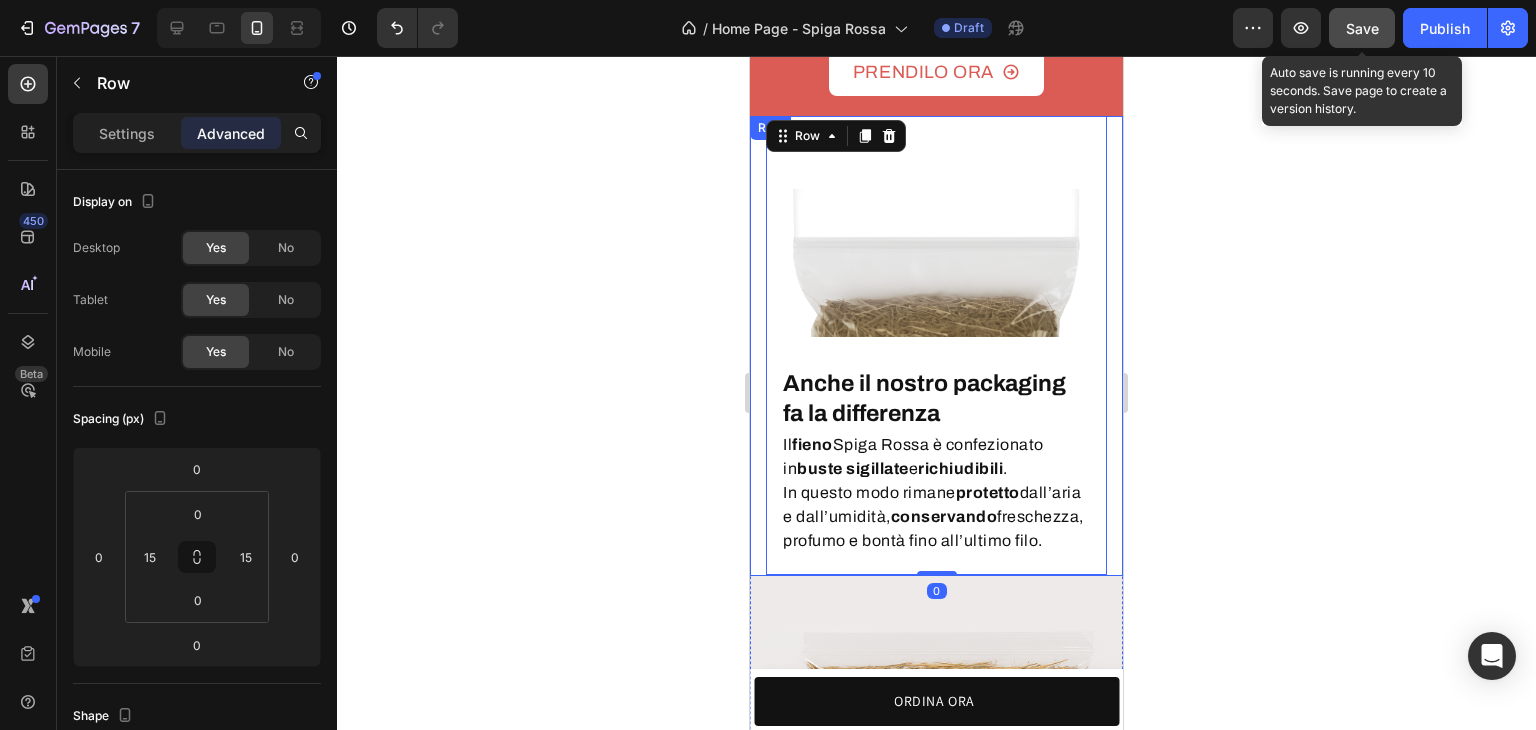 click on "Anche il nostro packaging fa la differenza Heading Il  fieno  Spiga Rossa è confezionato in  buste sigillate  e  richiudibili . In questo modo rimane  protetto  dall’aria e dall’umidità,  conservando  freschezza, profumo e bontà fino all’ultimo filo. Text block Row Image Row   0 Row" at bounding box center (936, 346) 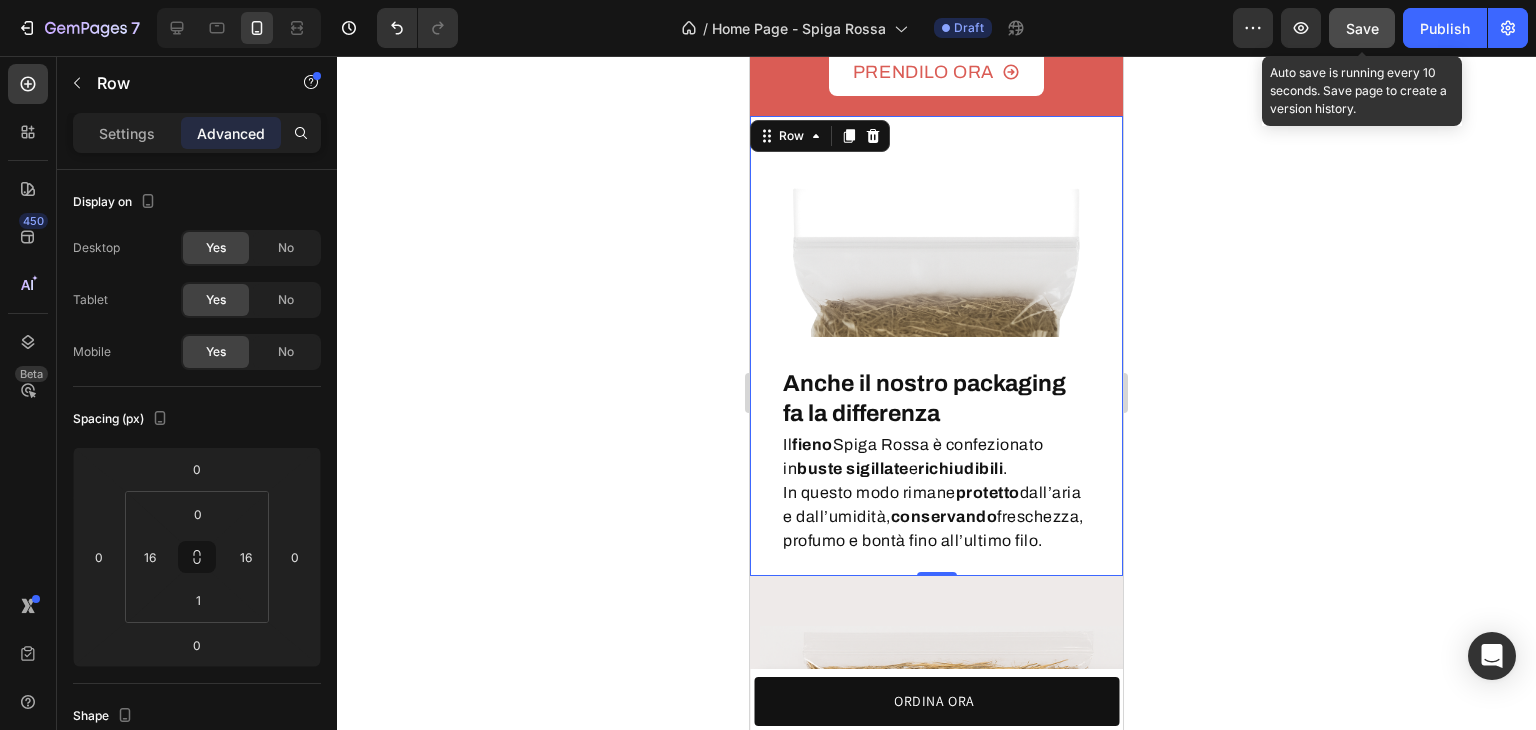 click on "Anche il nostro packaging fa la differenza Heading Il  fieno  Spiga Rossa è confezionato in  buste sigillate  e  richiudibili . In questo modo rimane  protetto  dall’aria e dall’umidità,  conservando  freschezza, profumo e bontà fino all’ultimo filo. Text block Row Image Row Row   0" at bounding box center [936, 346] 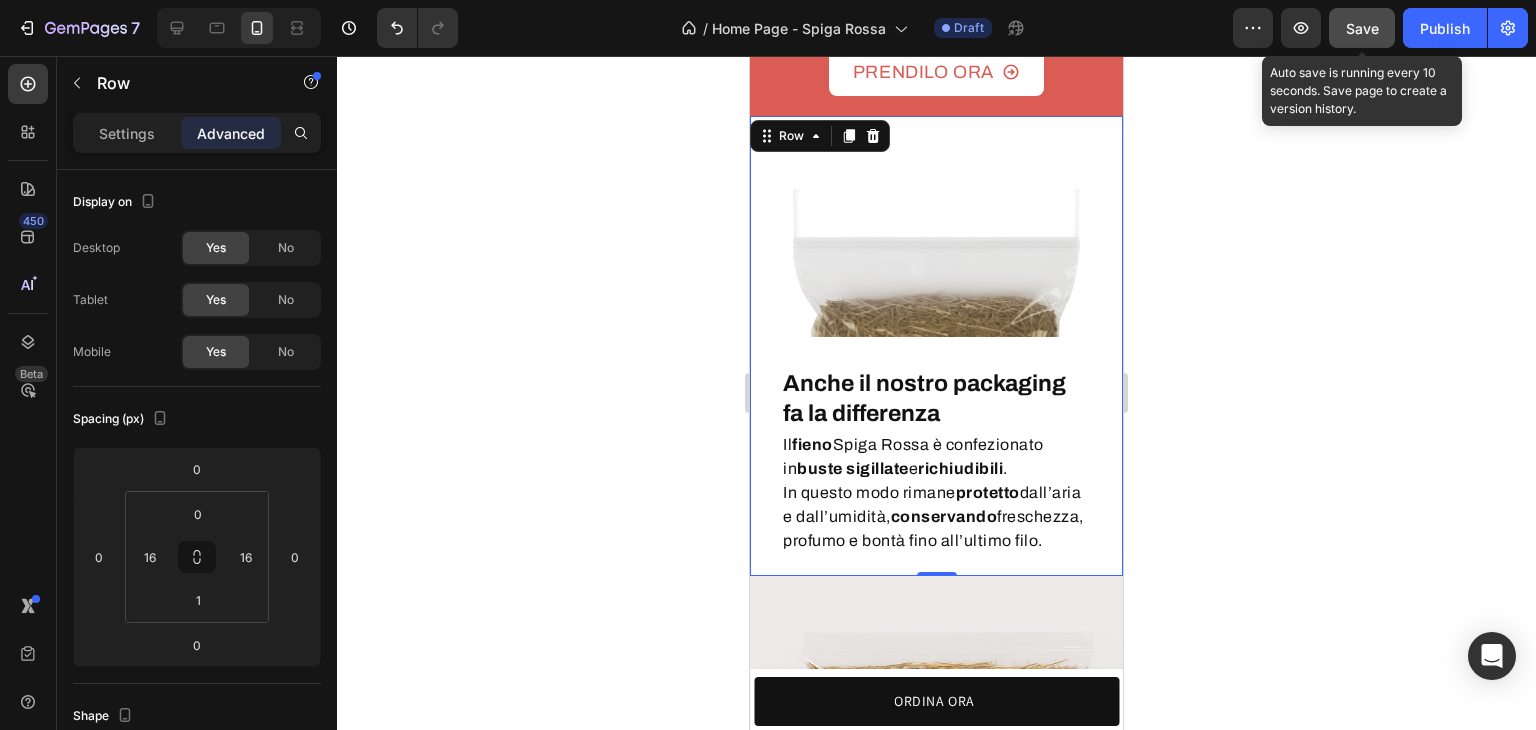 click on "Anche il nostro packaging fa la differenza Heading Il  fieno  Spiga Rossa è confezionato in  buste sigillate  e  richiudibili . In questo modo rimane  protetto  dall’aria e dall’umidità,  conservando  freschezza, profumo e bontà fino all’ultimo filo. Text block Row Image Row Row   0" at bounding box center (936, 346) 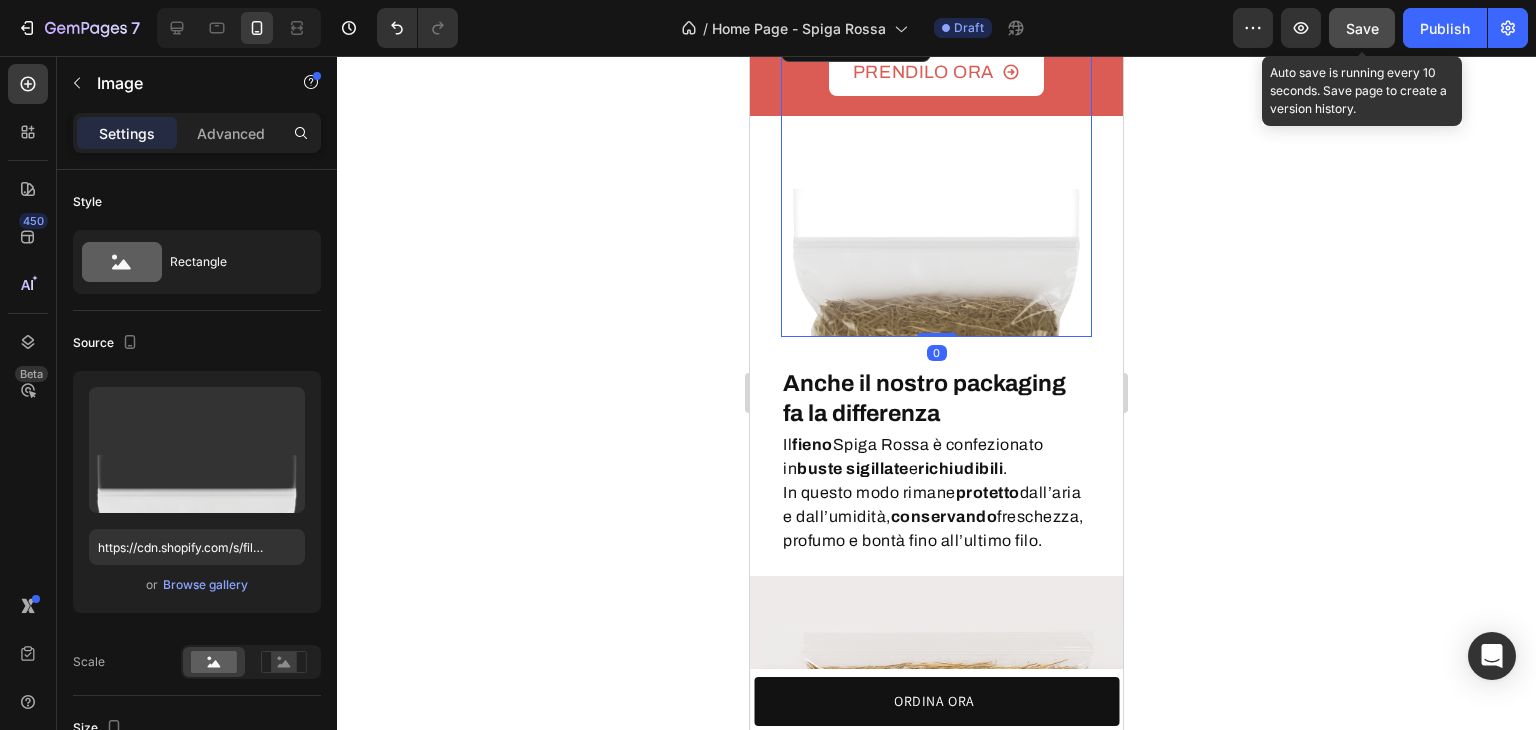 click at bounding box center (936, 181) 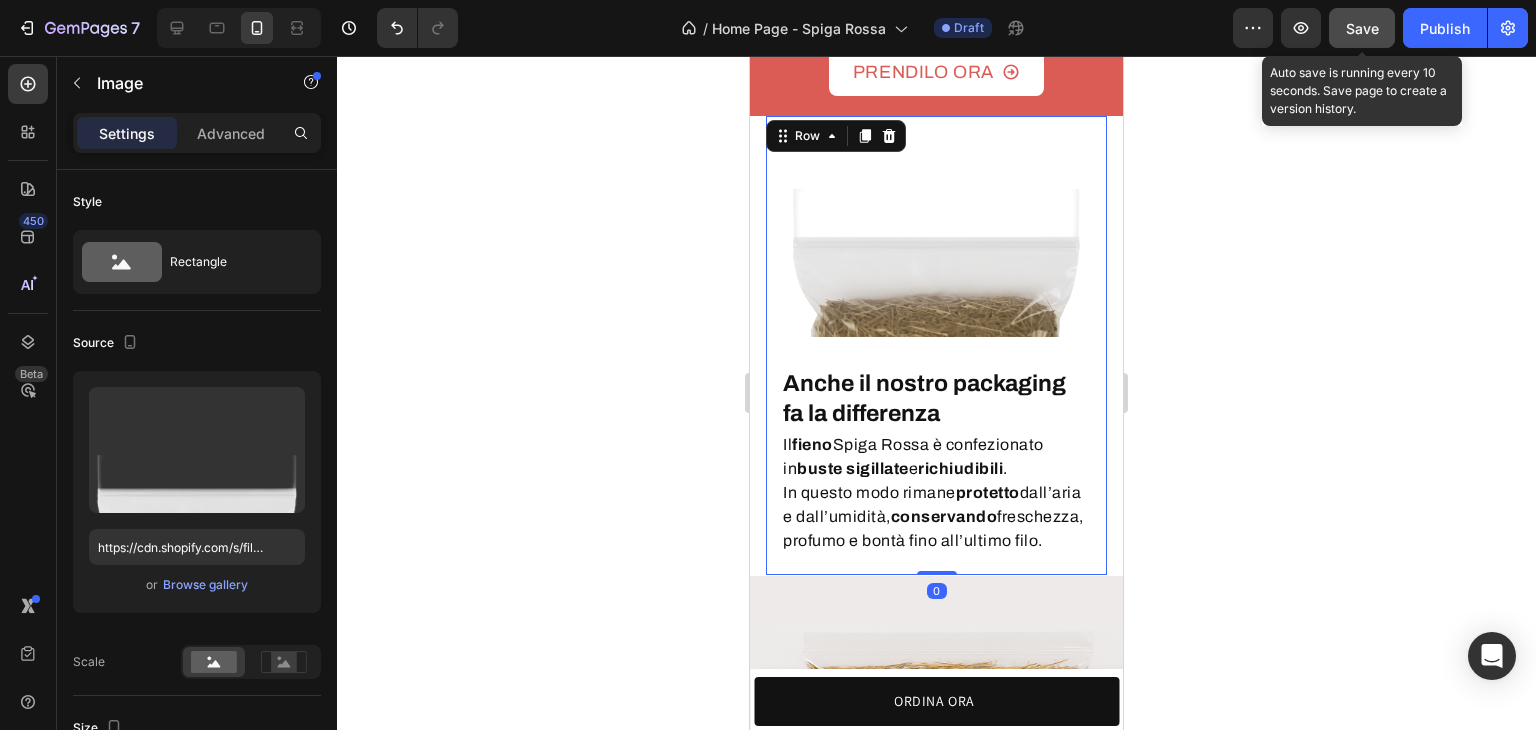 click on "Anche il nostro packaging fa la differenza Heading Il  fieno  Spiga Rossa è confezionato in  buste sigillate  e  richiudibili . In questo modo rimane  protetto  dall’aria e dall’umidità,  conservando  freschezza, profumo e bontà fino all’ultimo filo. Text block Row Image Row   0" at bounding box center (936, 345) 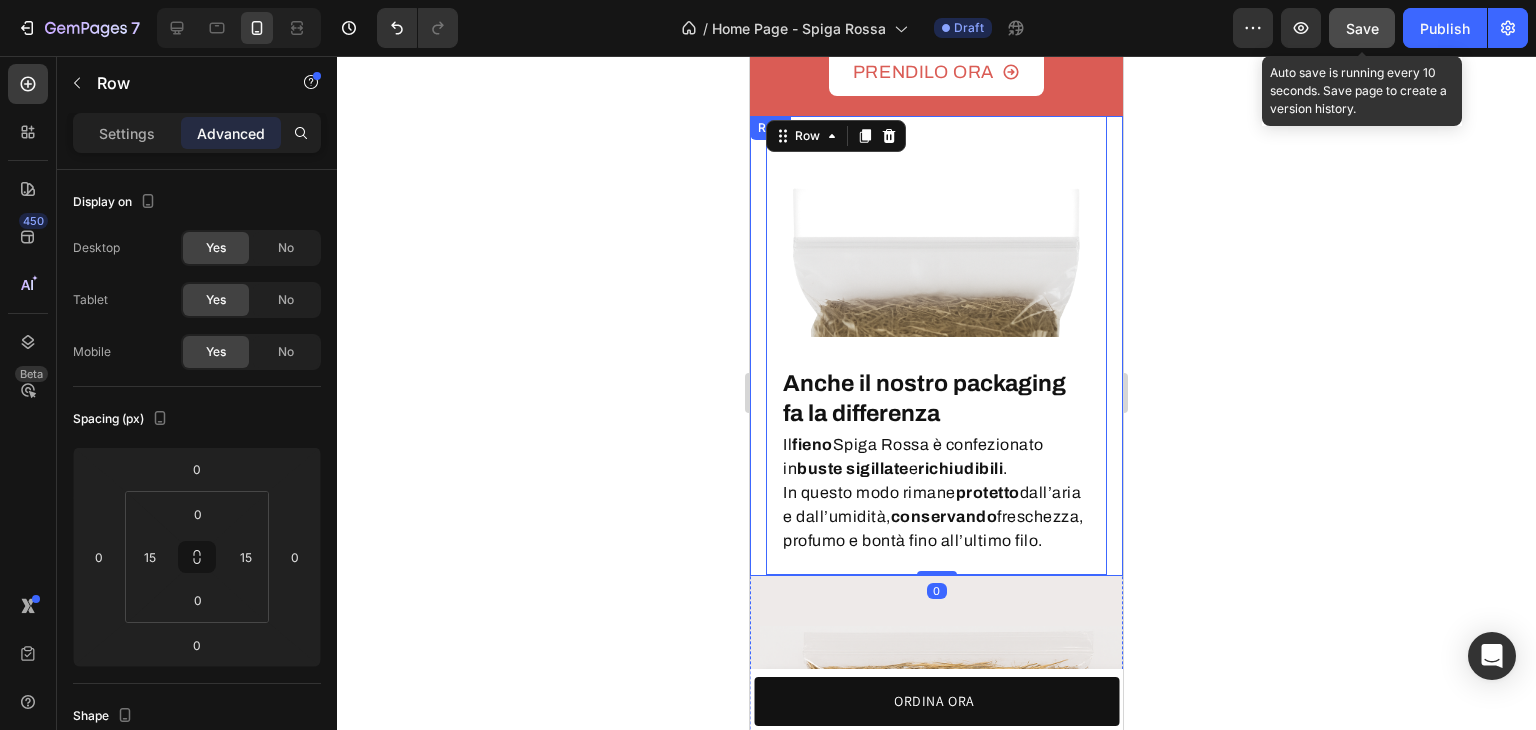 click on "Anche il nostro packaging fa la differenza Heading Il  fieno  Spiga Rossa è confezionato in  buste sigillate  e  richiudibili . In questo modo rimane  protetto  dall’aria e dall’umidità,  conservando  freschezza, profumo e bontà fino all’ultimo filo. Text block Row Image Row   0 Row" at bounding box center (936, 346) 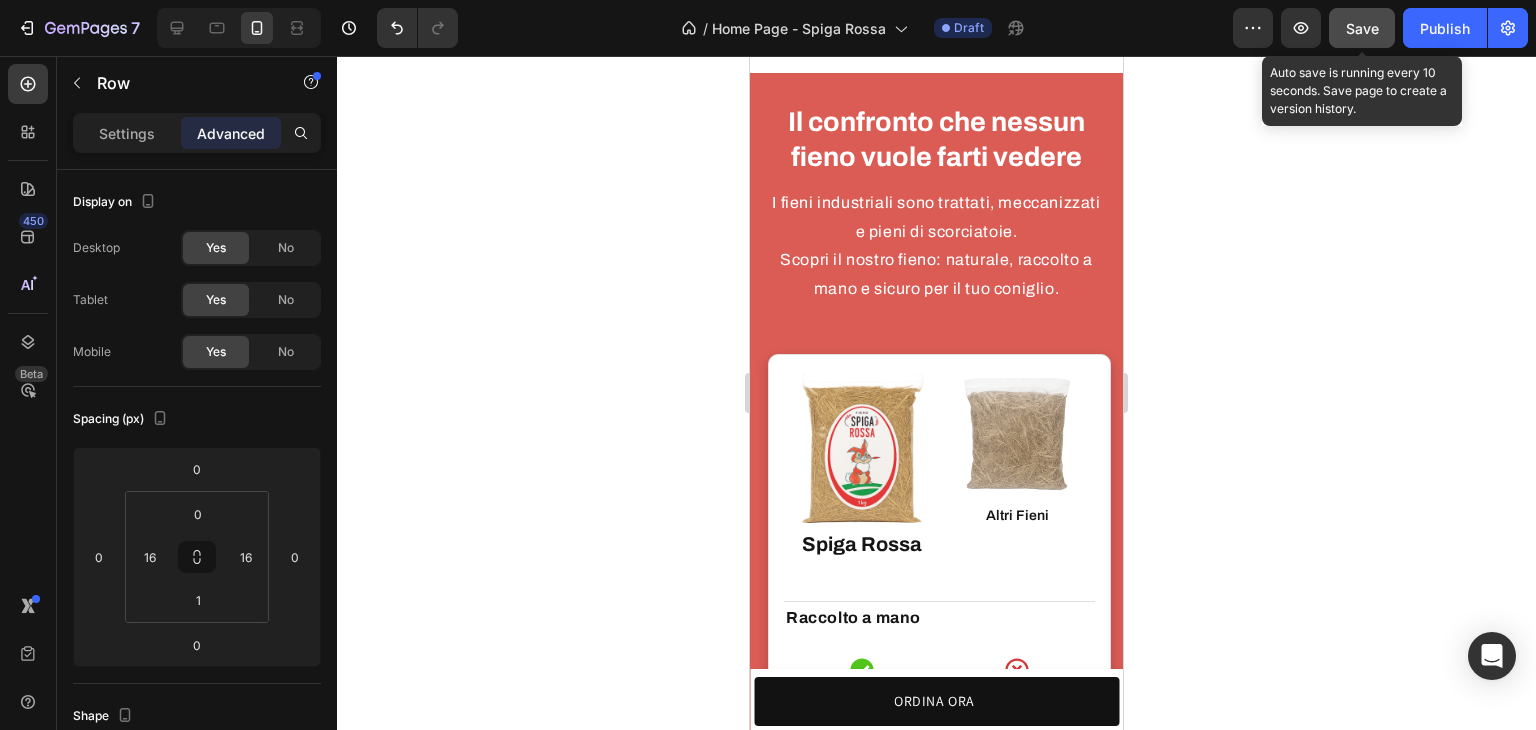 scroll, scrollTop: 3998, scrollLeft: 0, axis: vertical 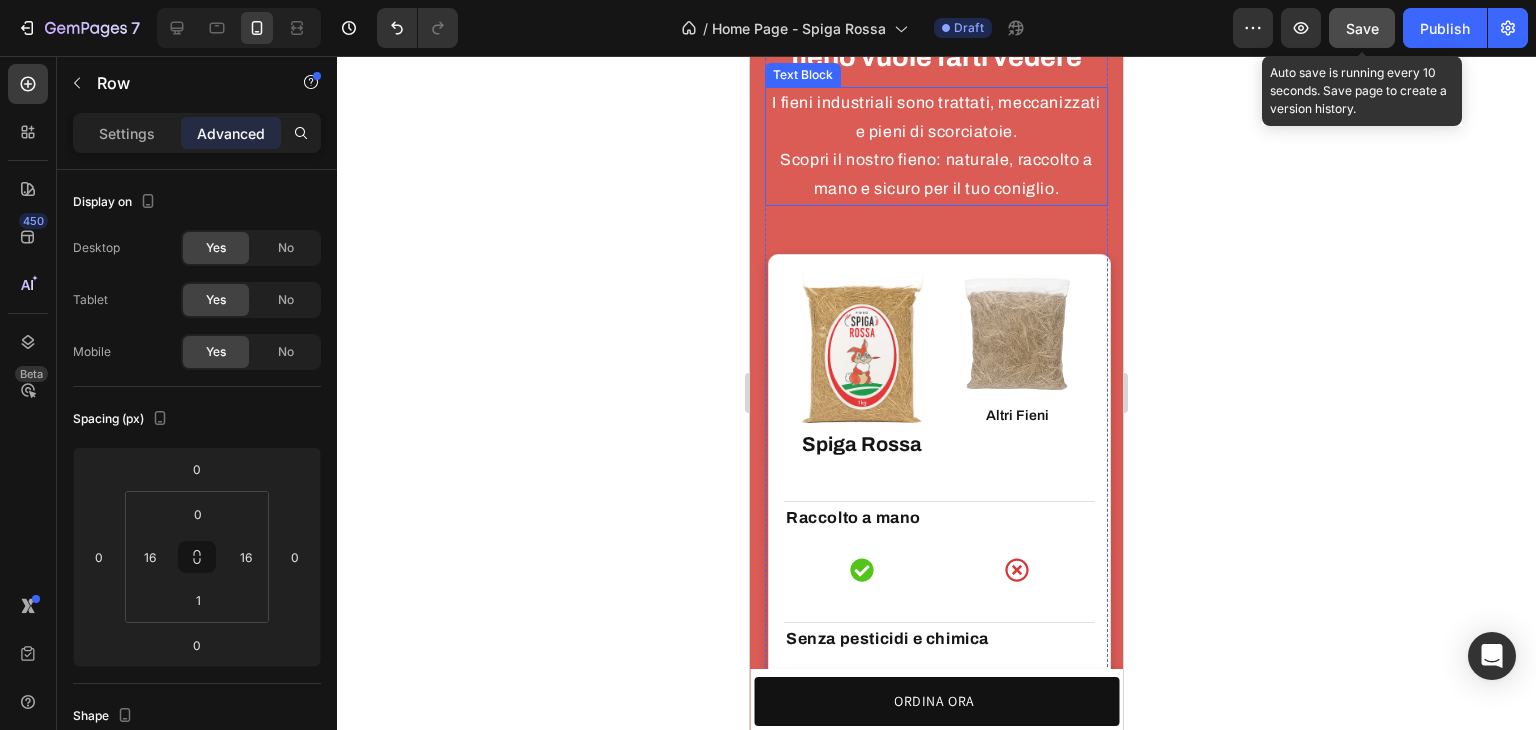 click on "Il confronto che nessun fieno vuole farti vedere" at bounding box center (936, 39) 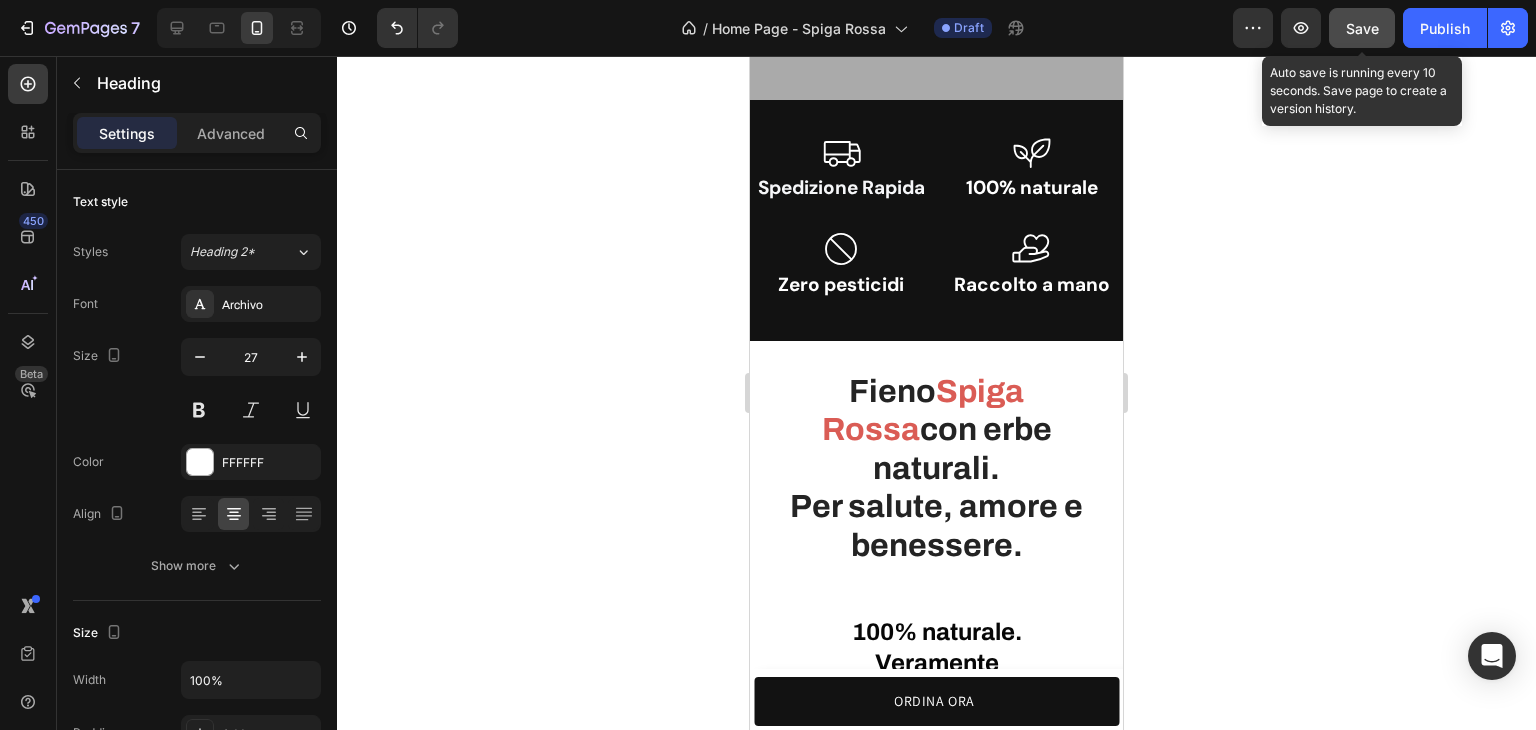 scroll, scrollTop: 398, scrollLeft: 0, axis: vertical 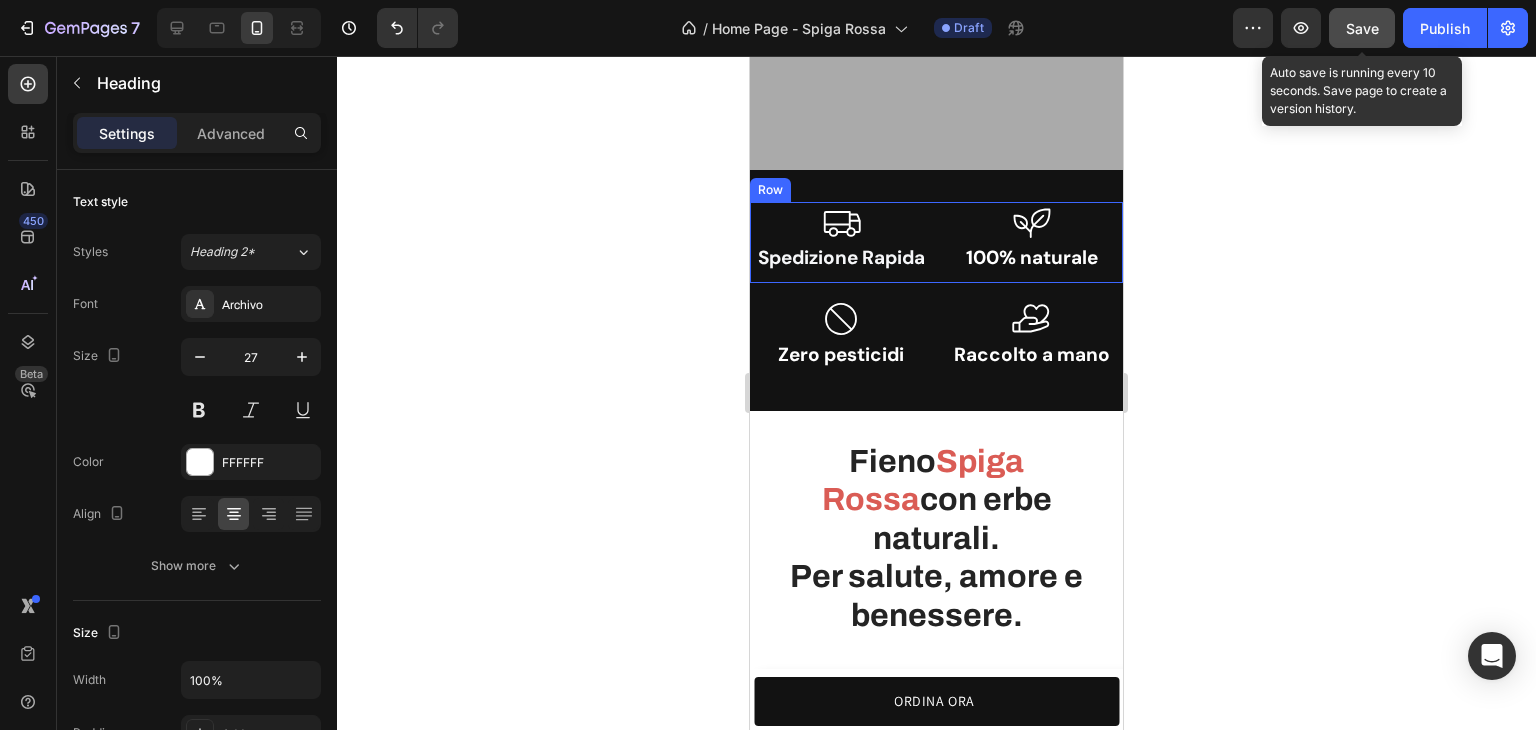 click on "Spedizione Rapida" at bounding box center [841, 258] 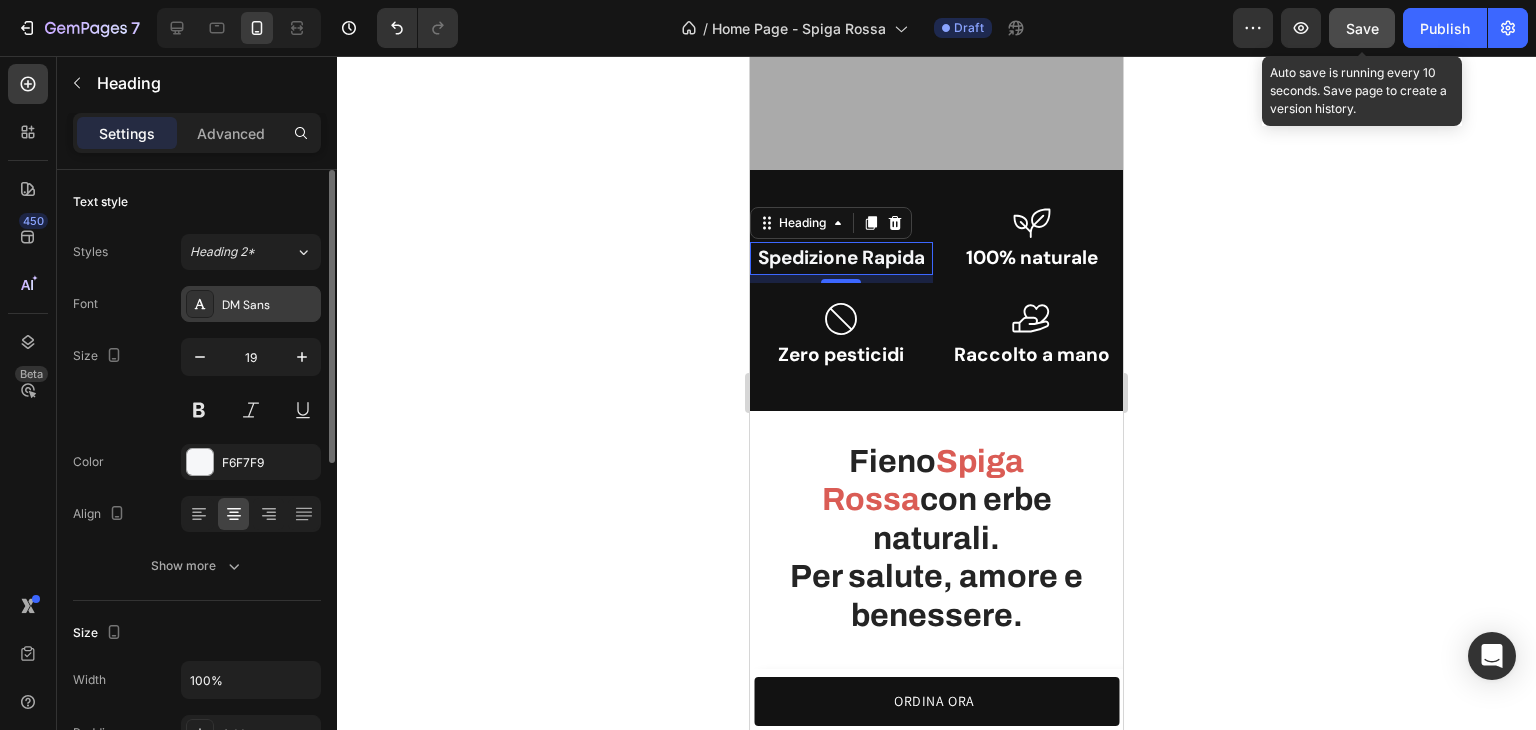 click on "DM Sans" at bounding box center [269, 305] 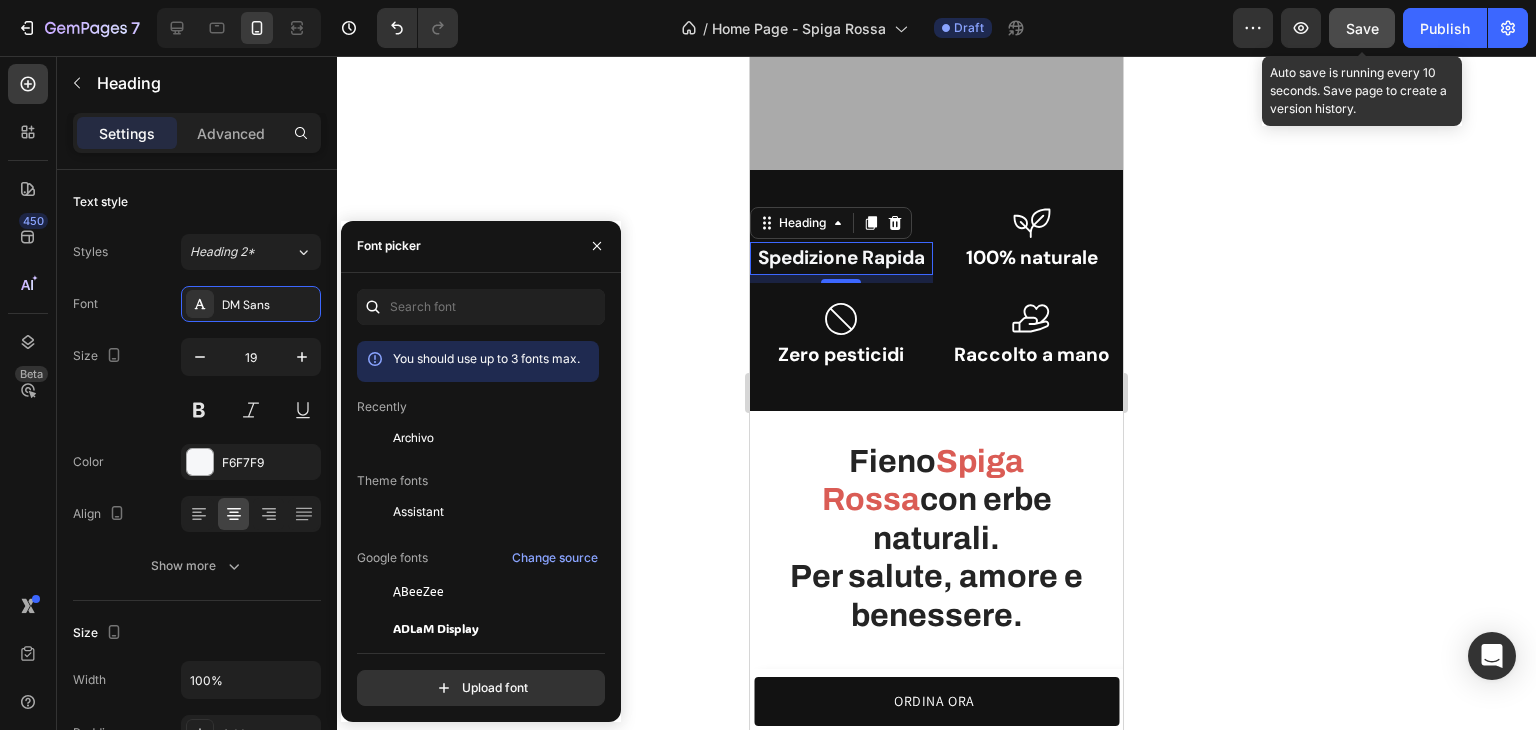 click on "Archivo" at bounding box center [494, 438] 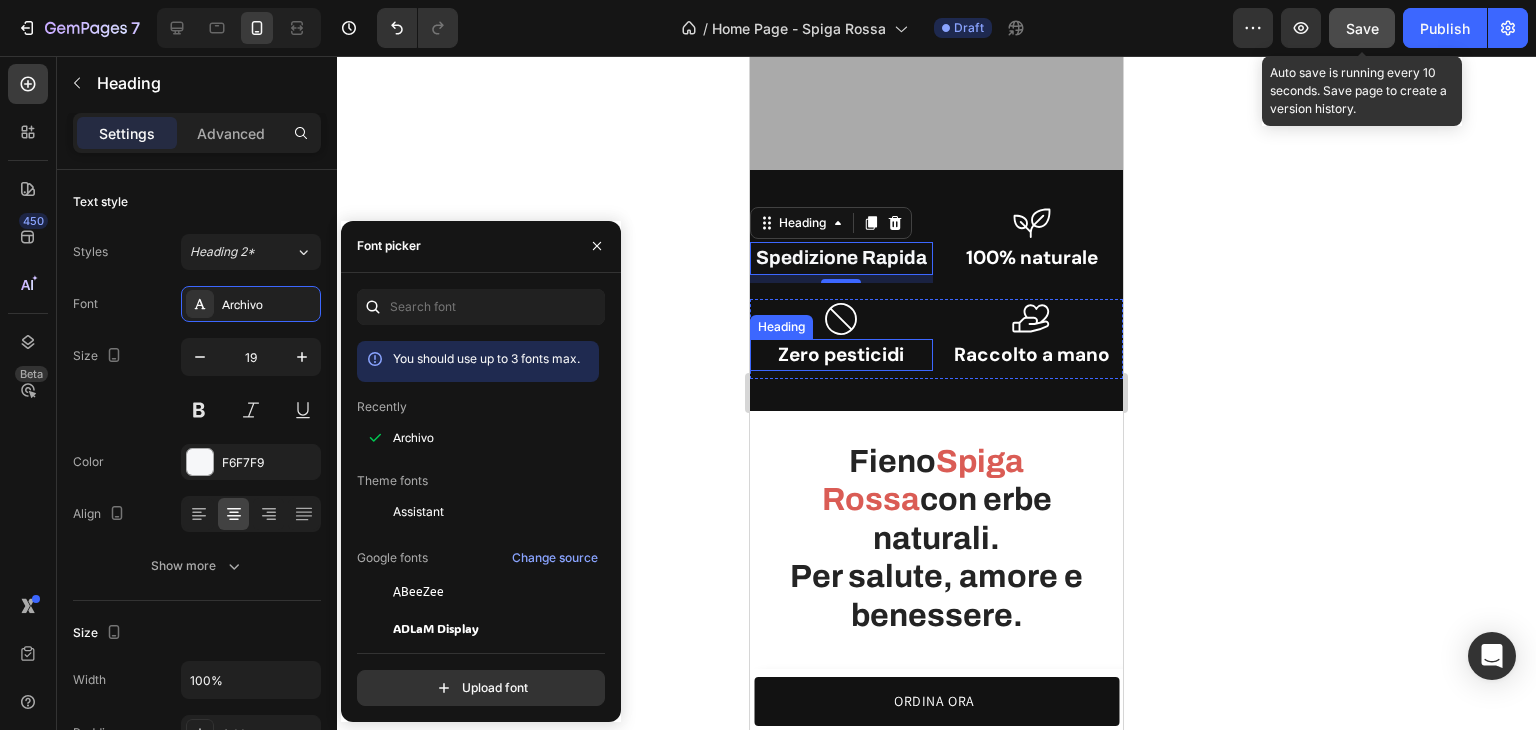 click on "Zero pesticidi" at bounding box center (841, 355) 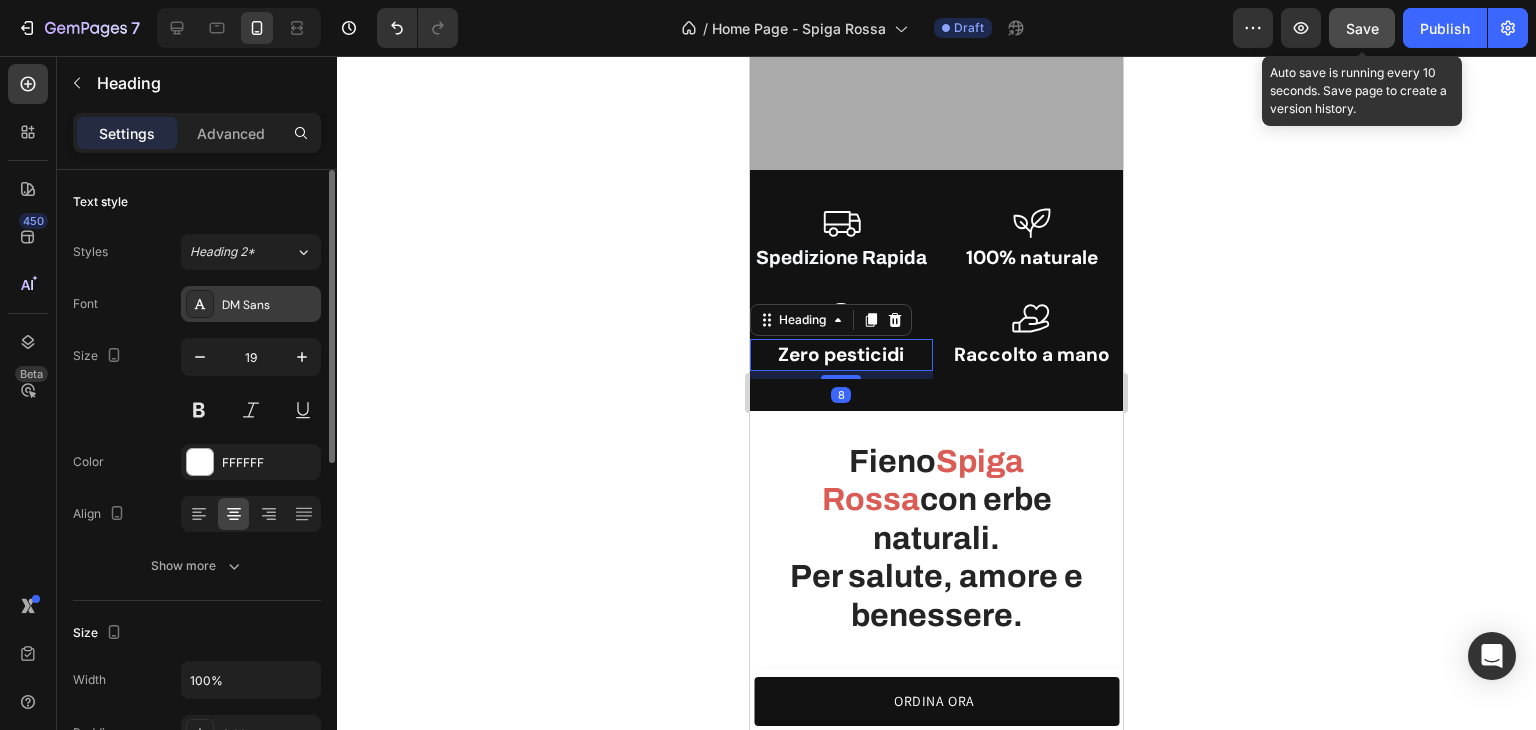 drag, startPoint x: 209, startPoint y: 296, endPoint x: 265, endPoint y: 312, distance: 58.24088 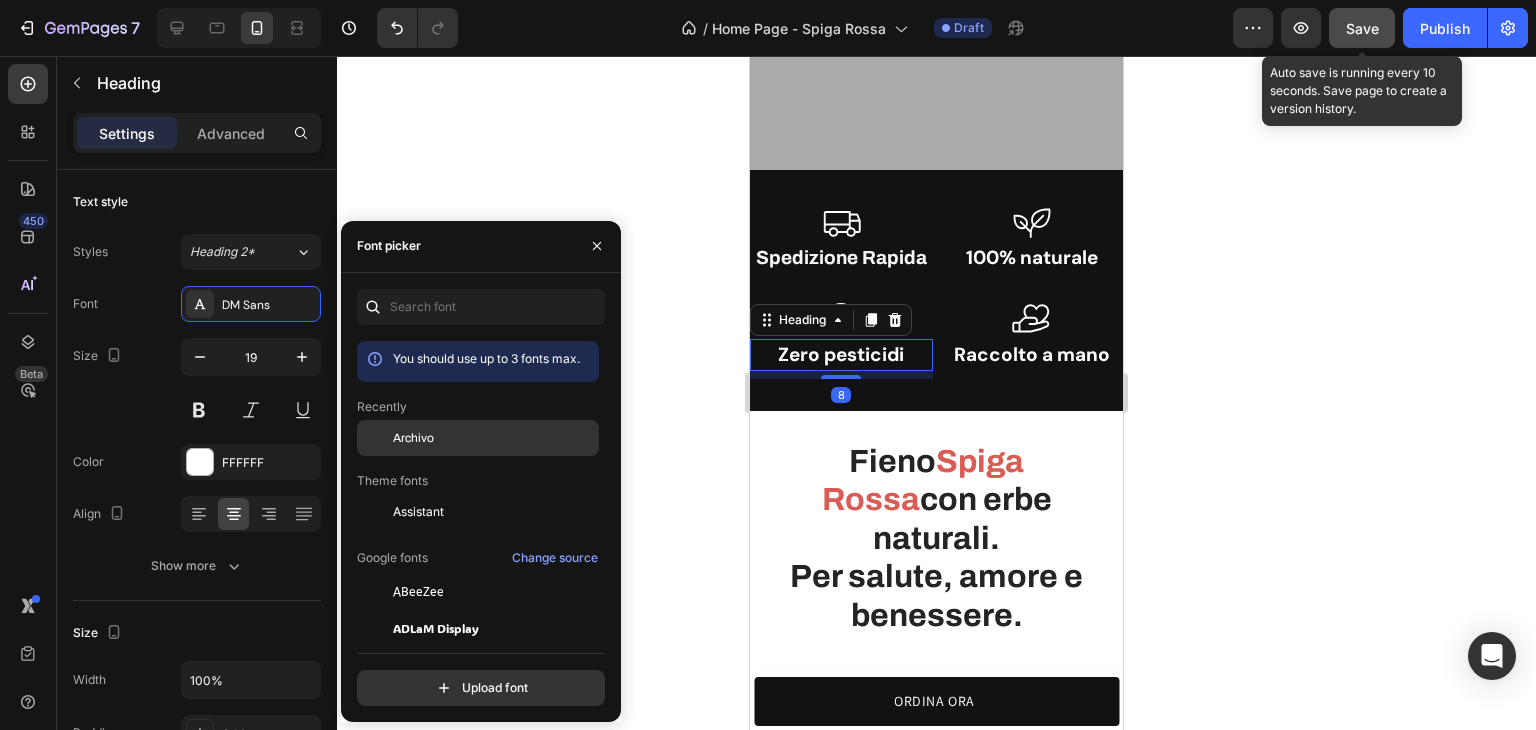 click on "Archivo" at bounding box center (494, 438) 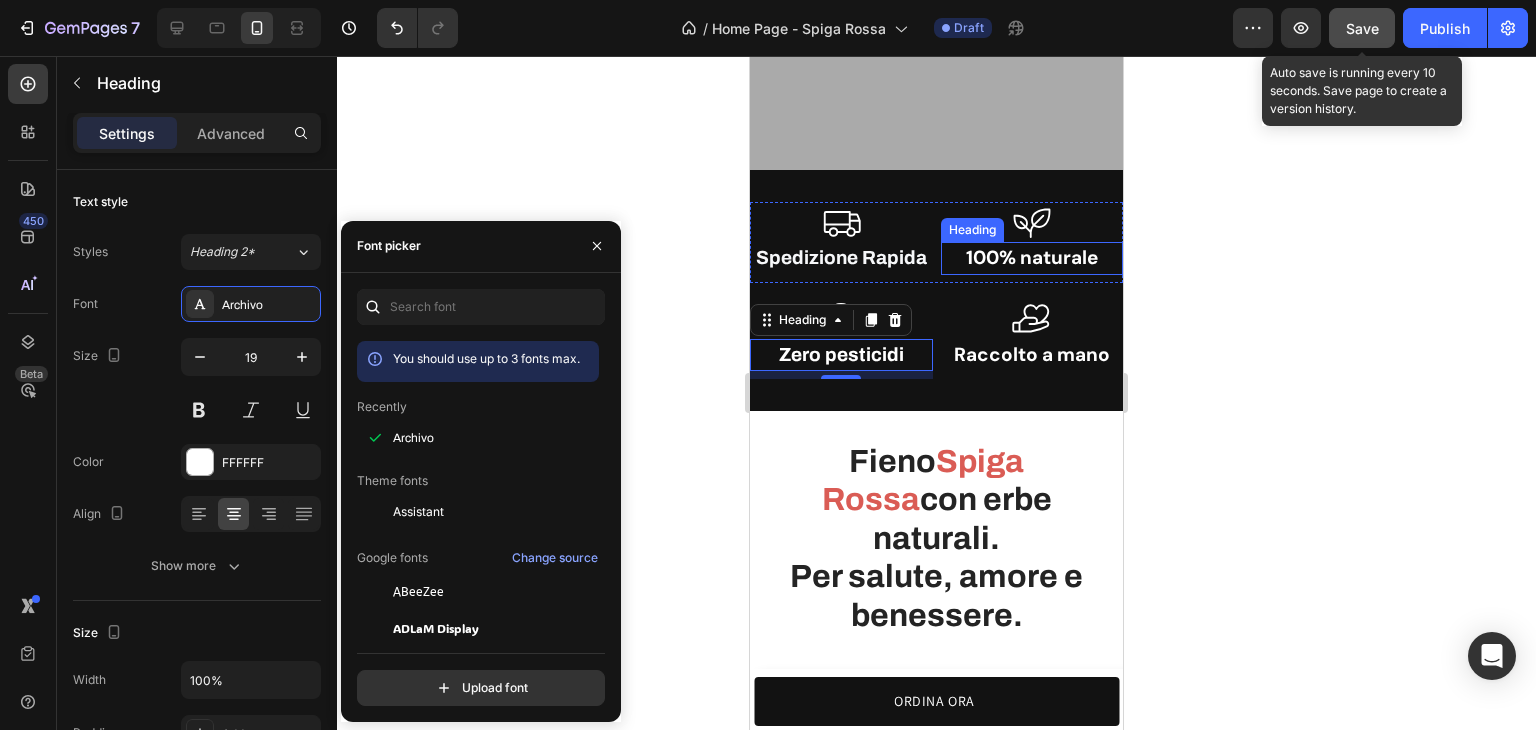 click on "100% naturale" at bounding box center [1032, 258] 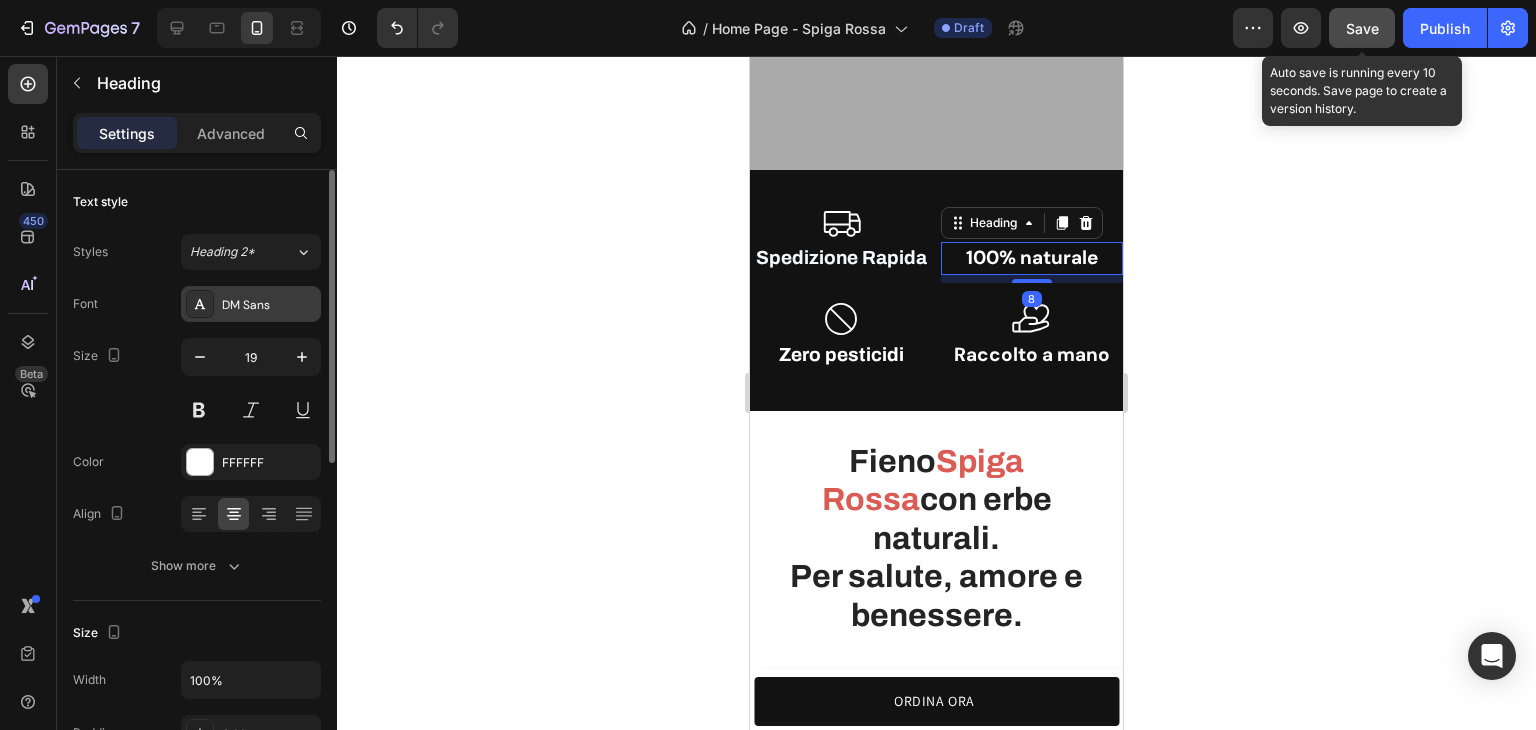 click on "DM Sans" at bounding box center (269, 305) 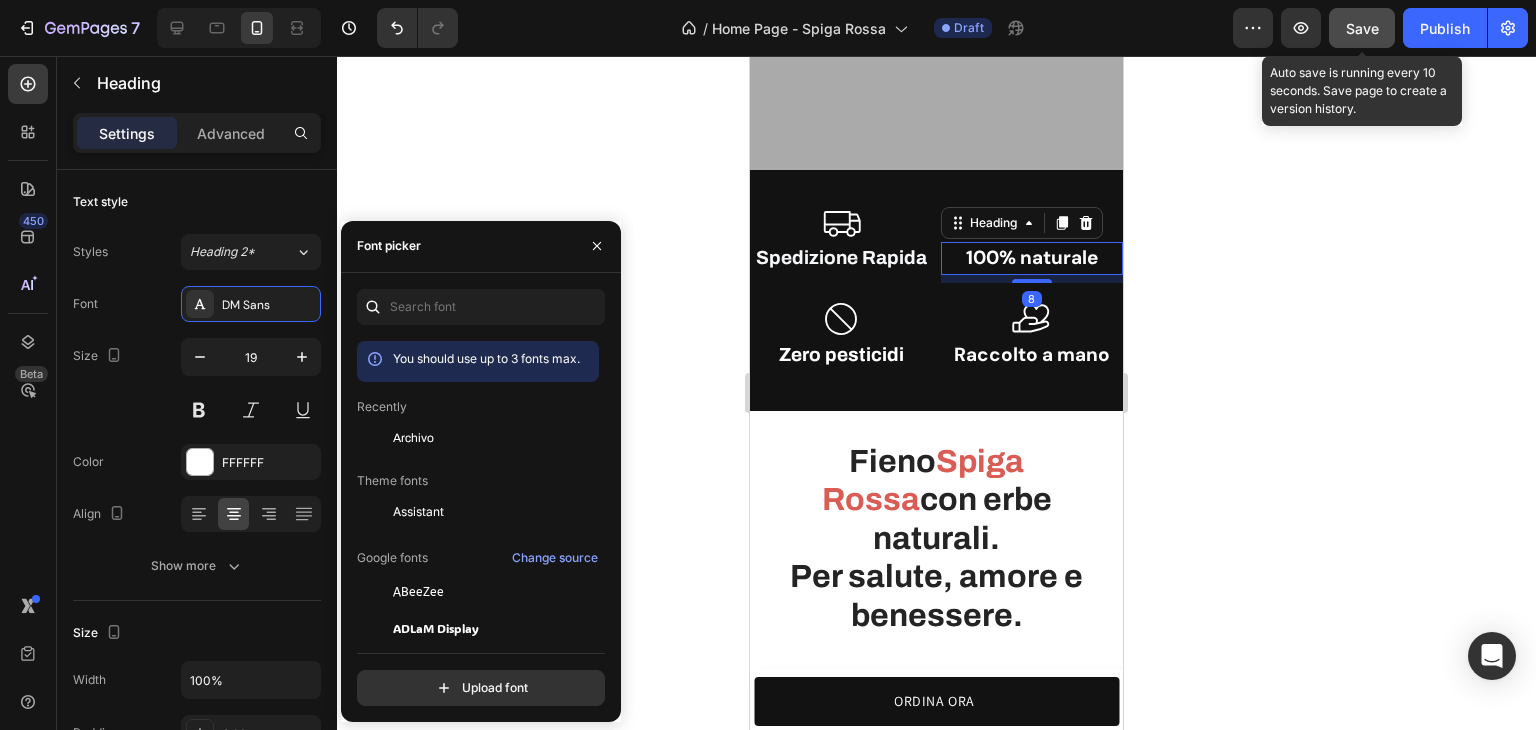 click on "Archivo" at bounding box center [494, 438] 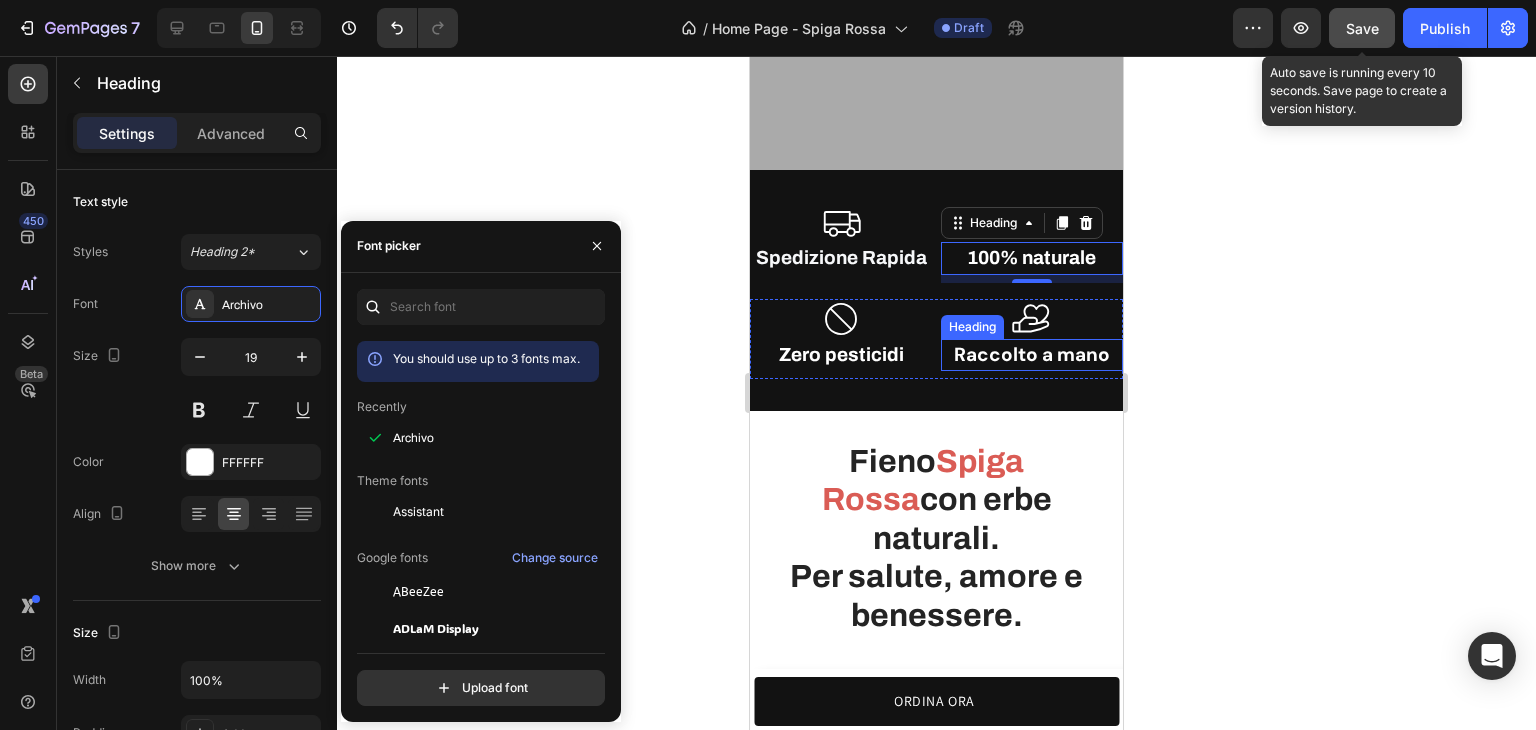 click on "Raccolto a mano" at bounding box center [1032, 355] 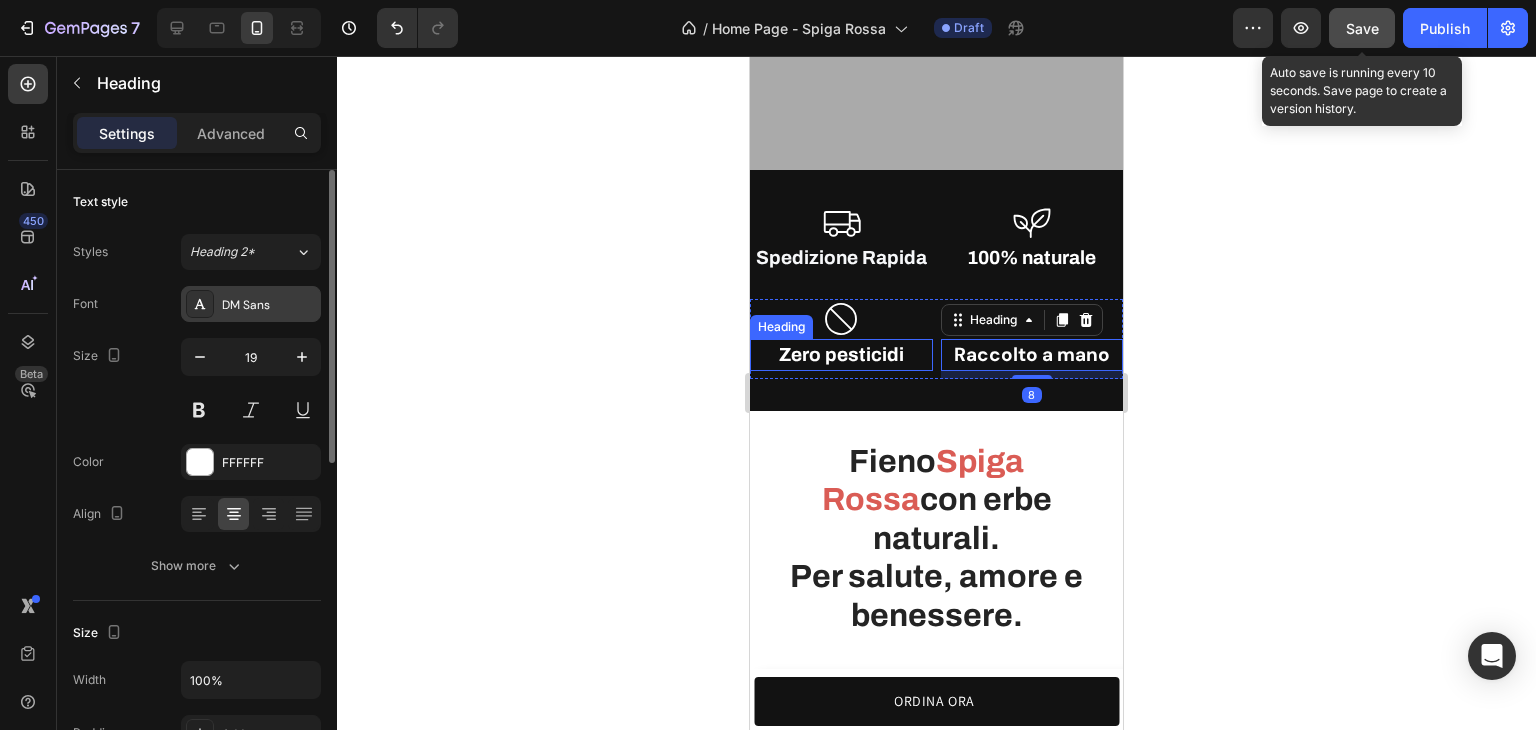 click on "DM Sans" at bounding box center (269, 305) 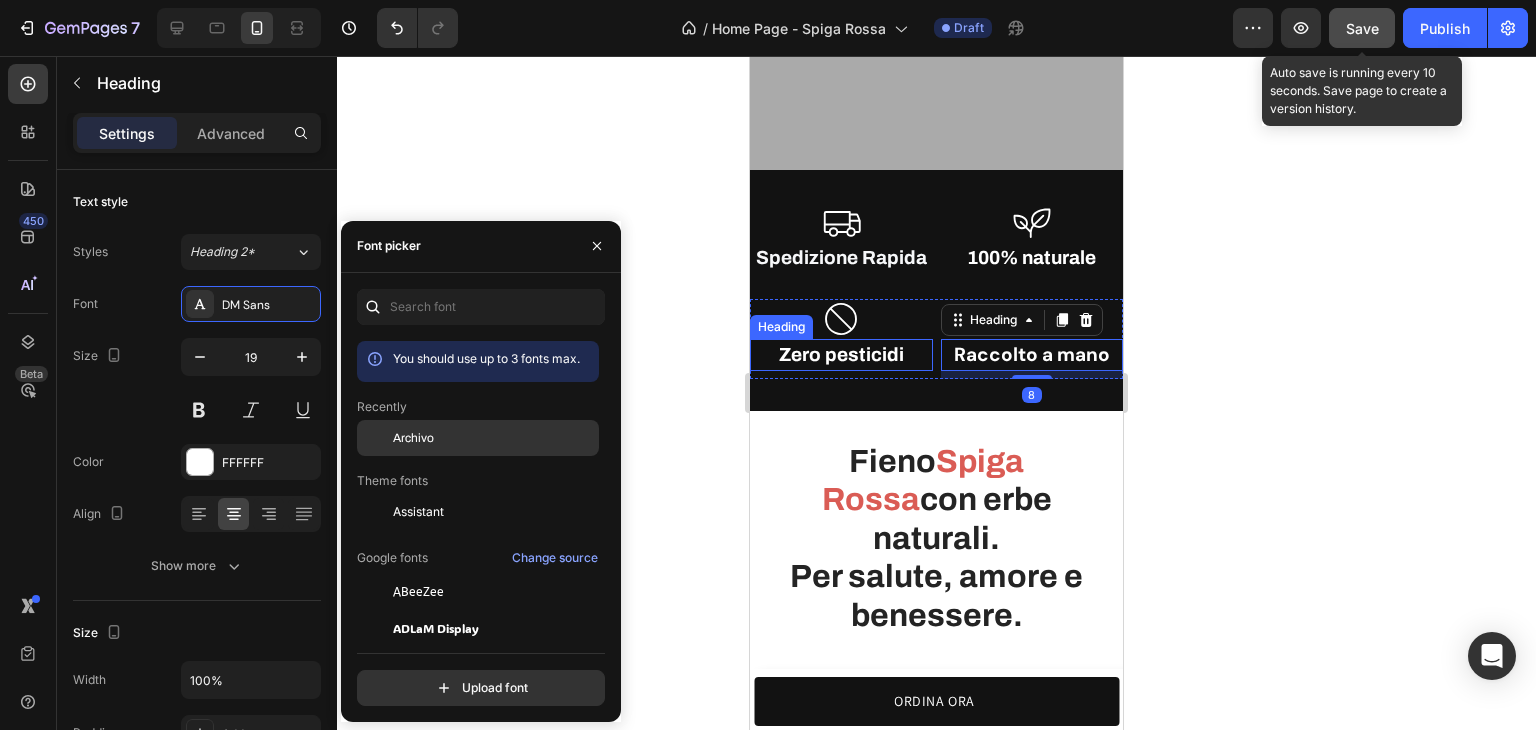 click on "Archivo" at bounding box center (413, 438) 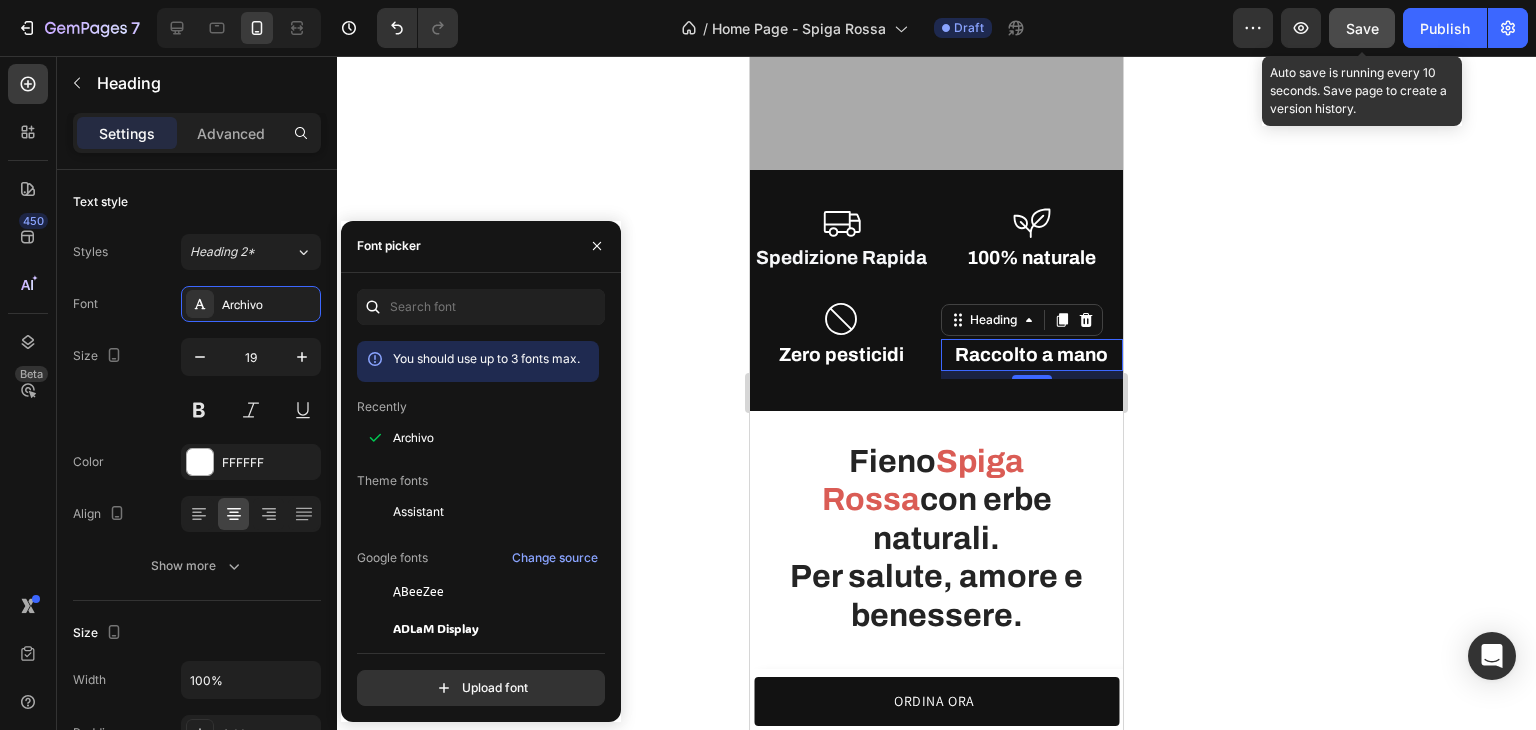 click on "Settings Advanced" at bounding box center (197, 133) 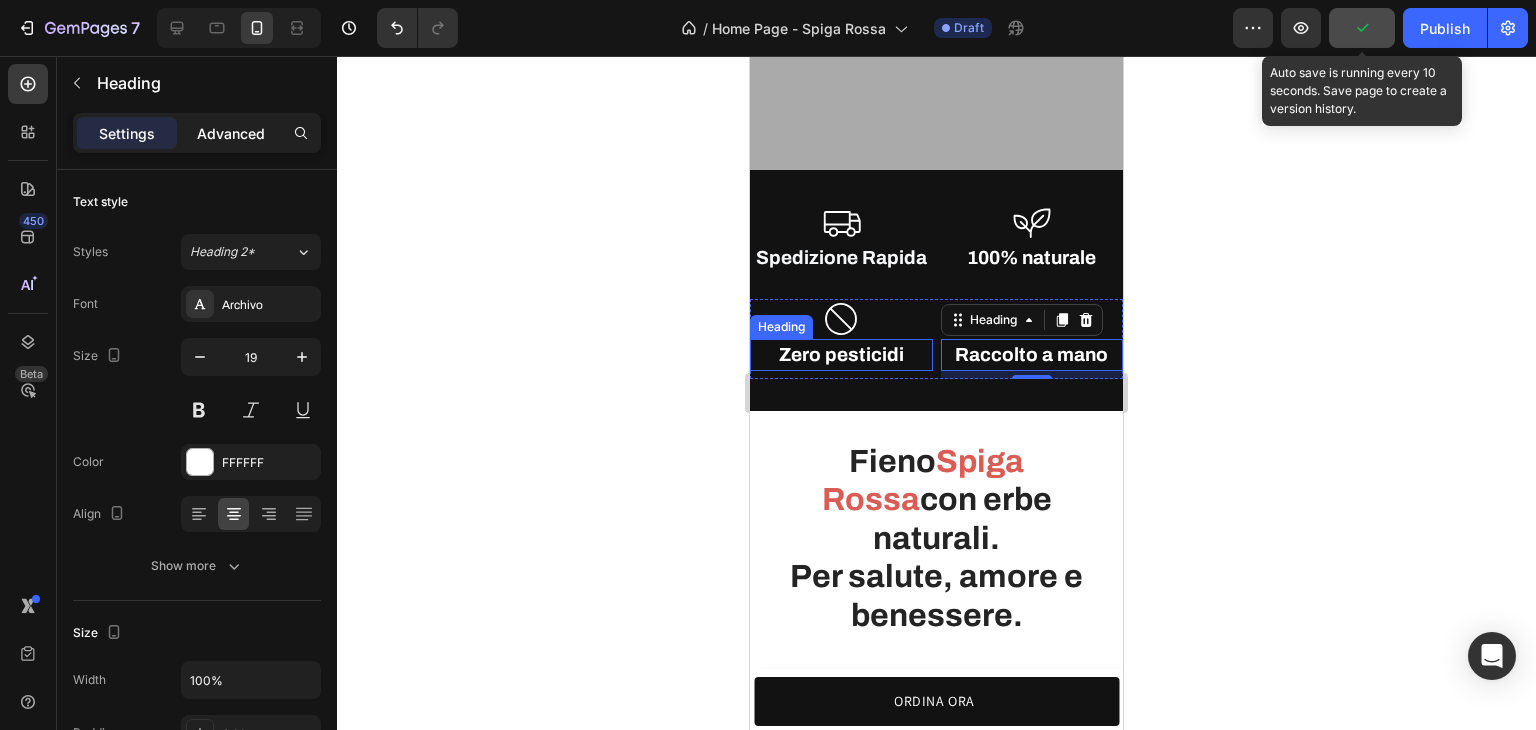 click on "Advanced" at bounding box center (231, 133) 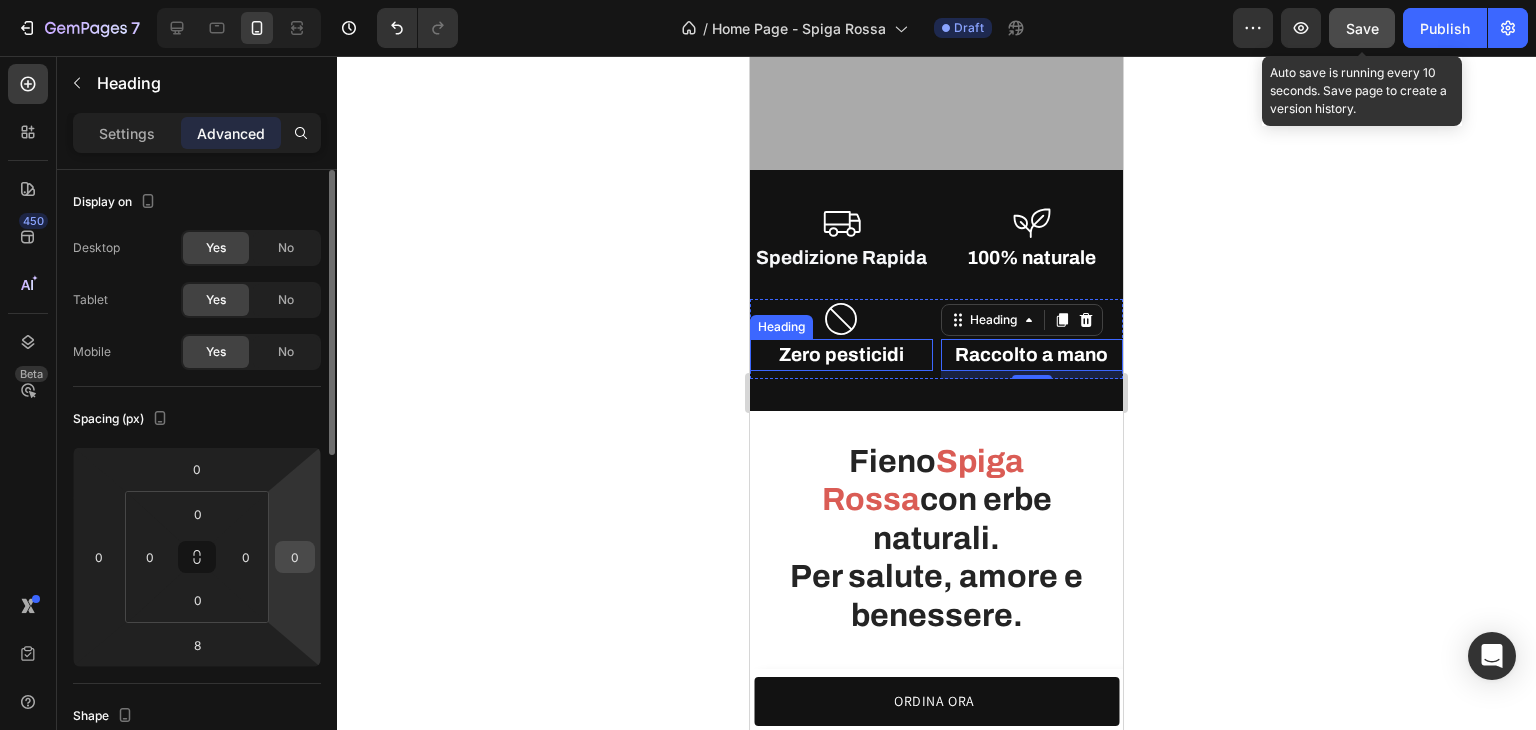 click on "0" at bounding box center [295, 557] 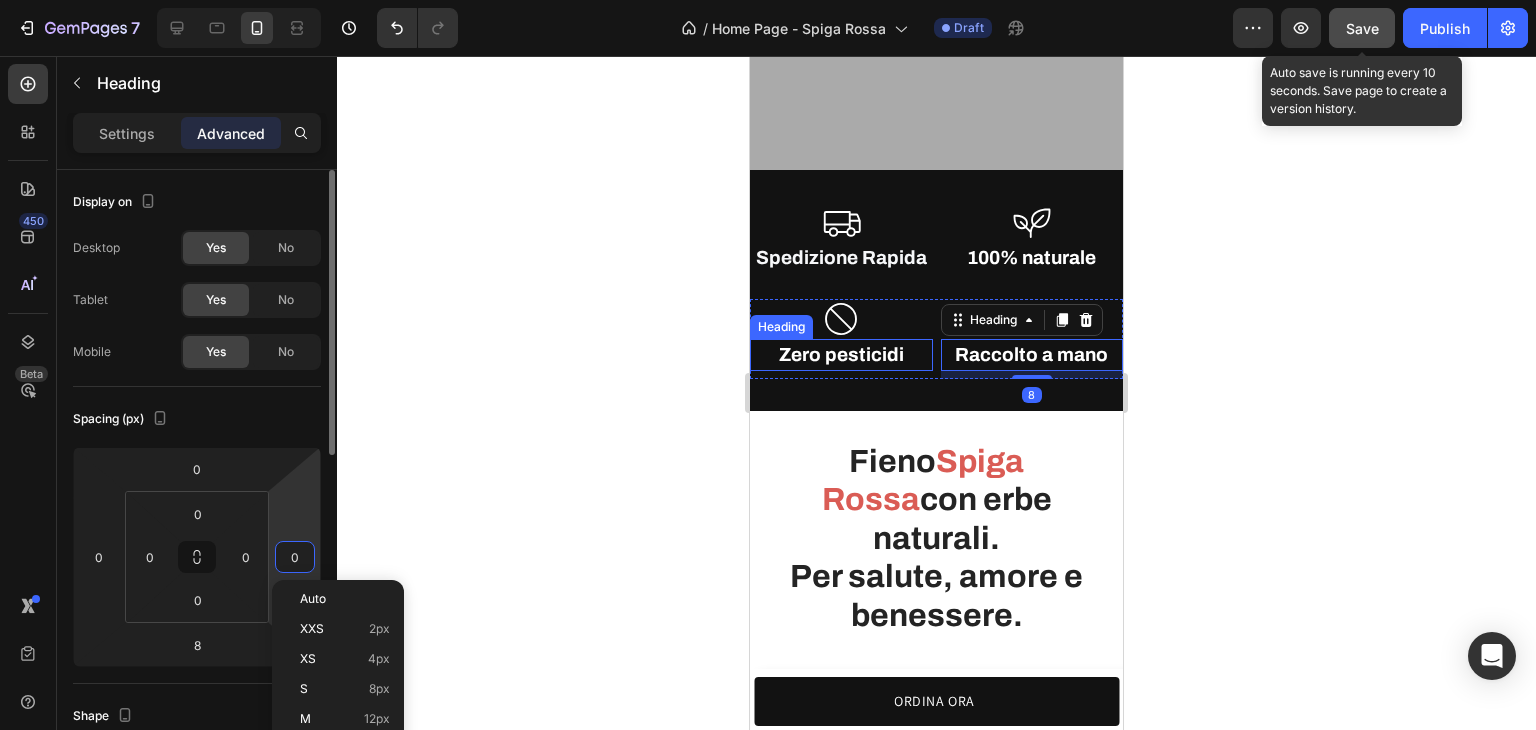 type on "5" 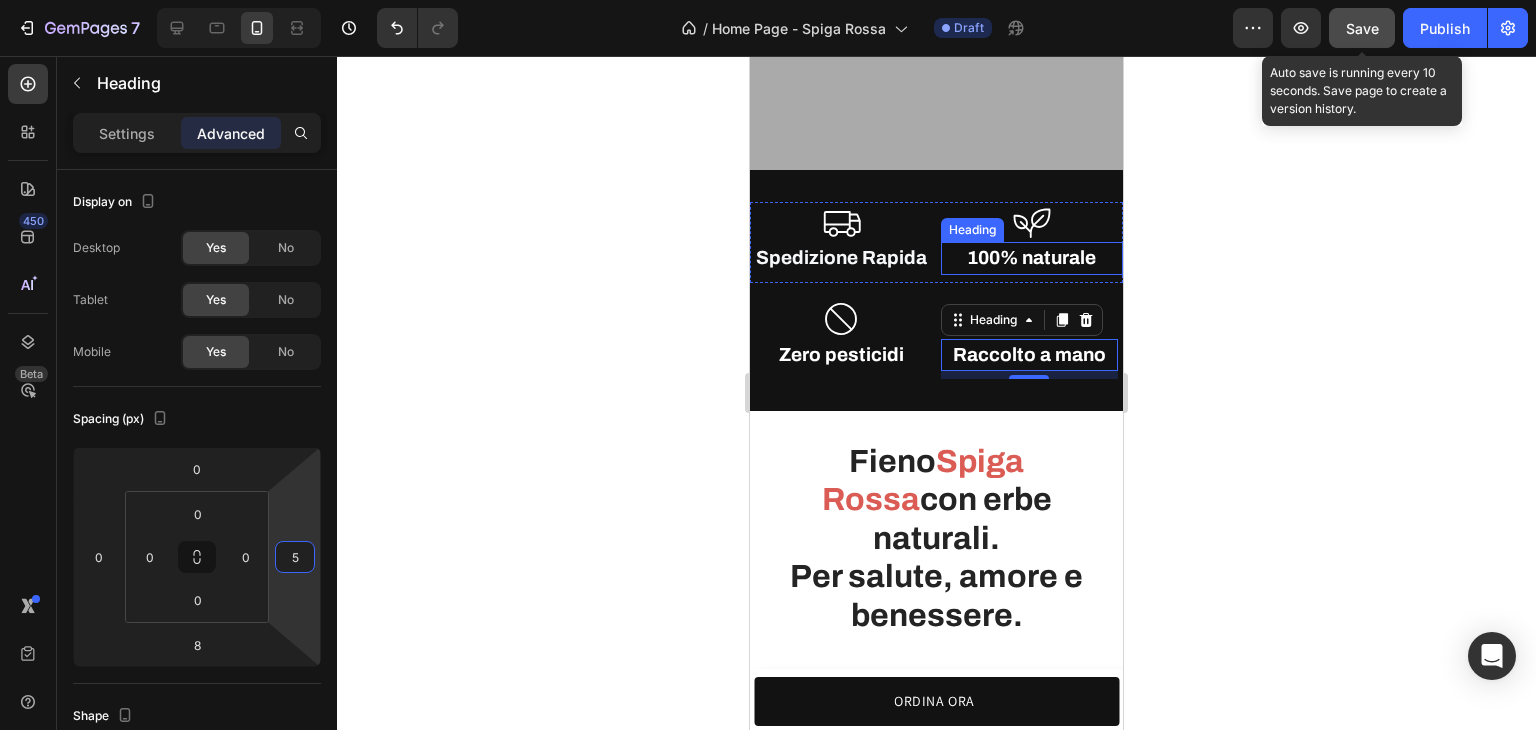 click on "100% naturale" at bounding box center (1032, 258) 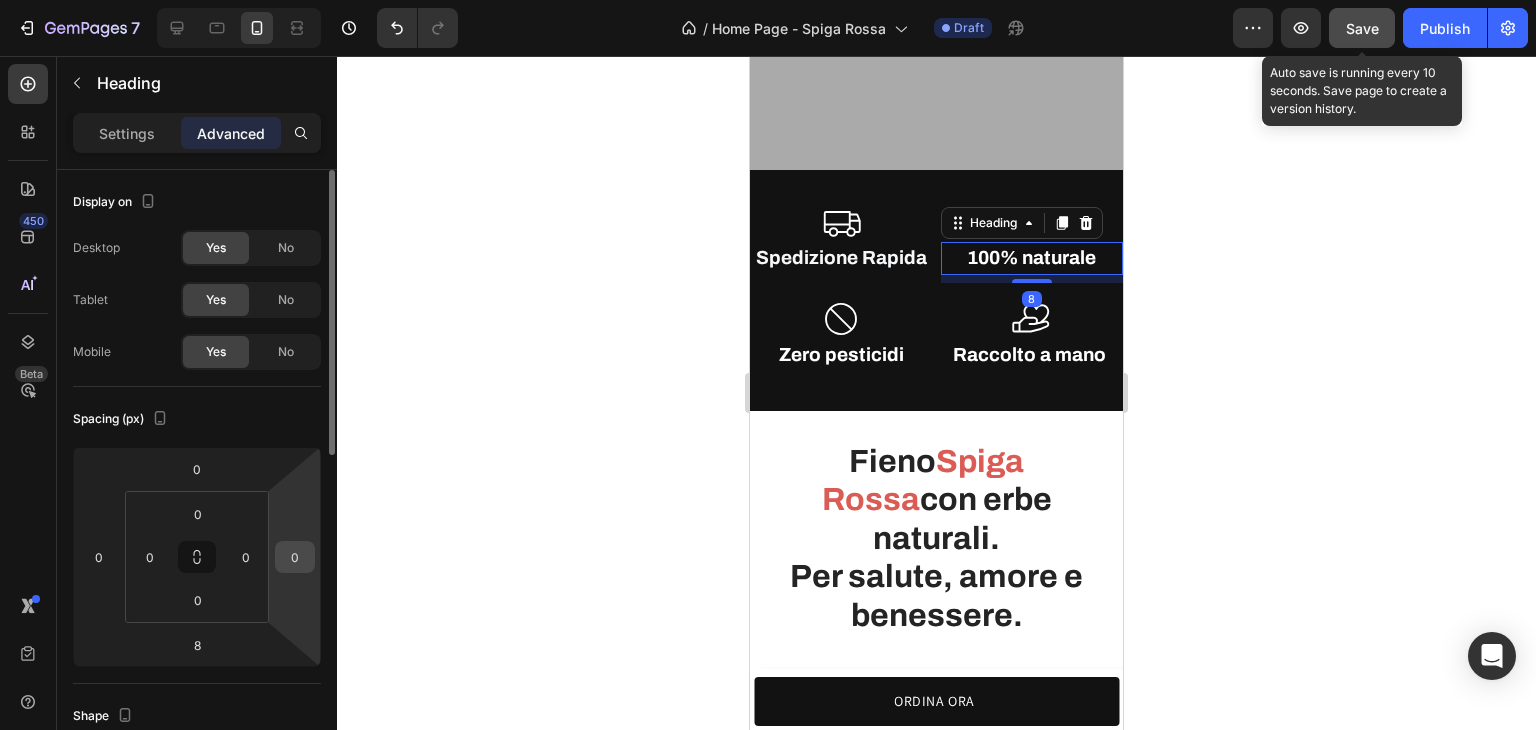 click on "0" at bounding box center [295, 557] 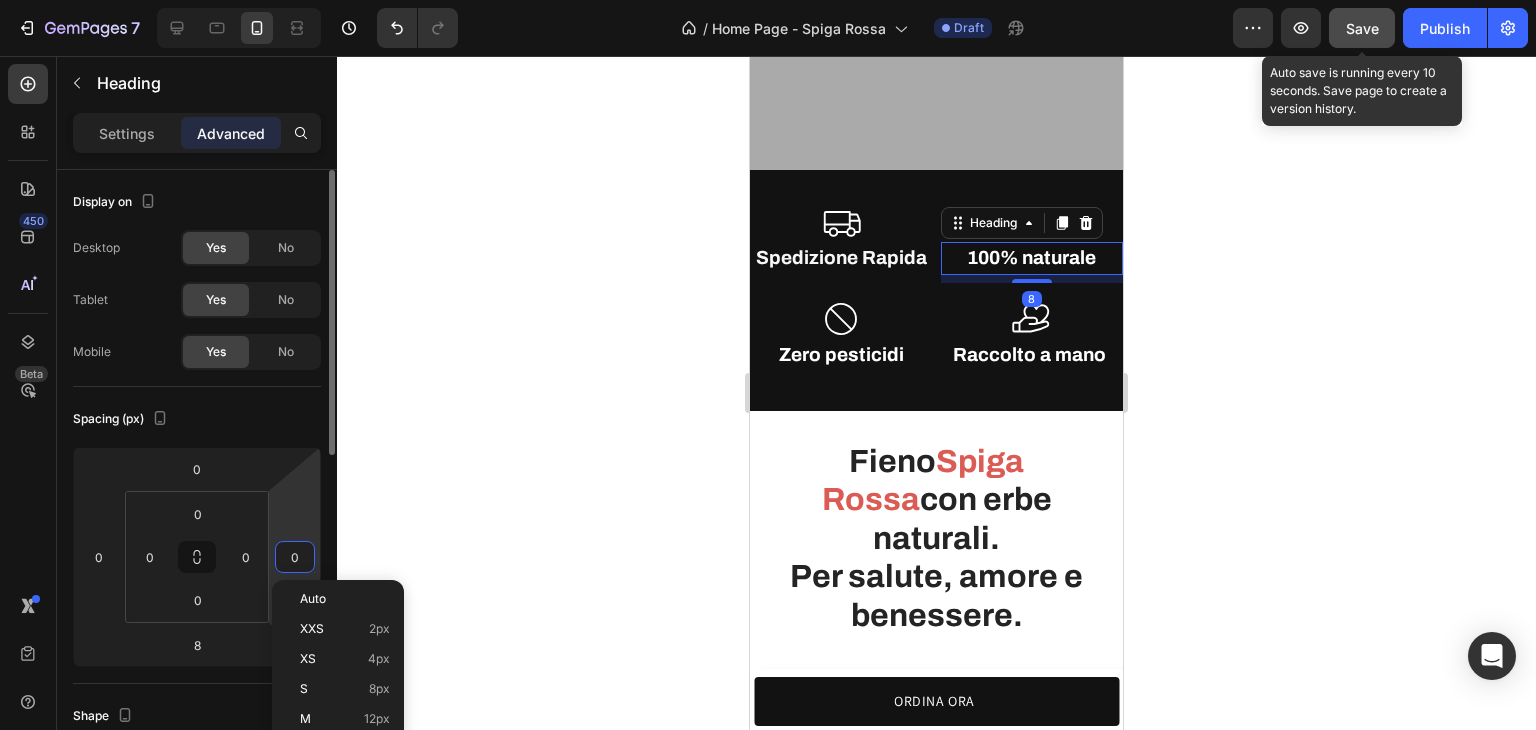 type on "5" 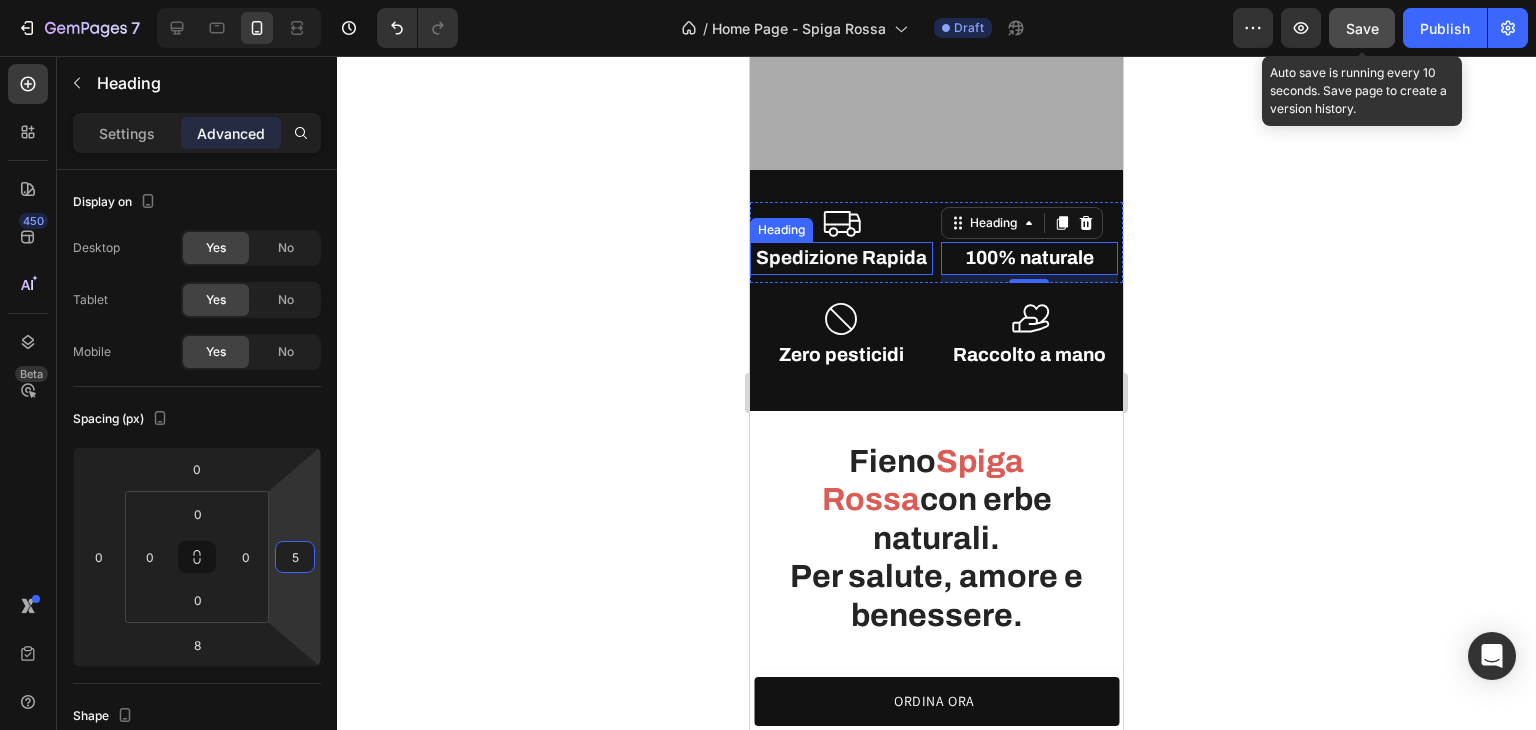 click on "Spedizione Rapida" at bounding box center [841, 258] 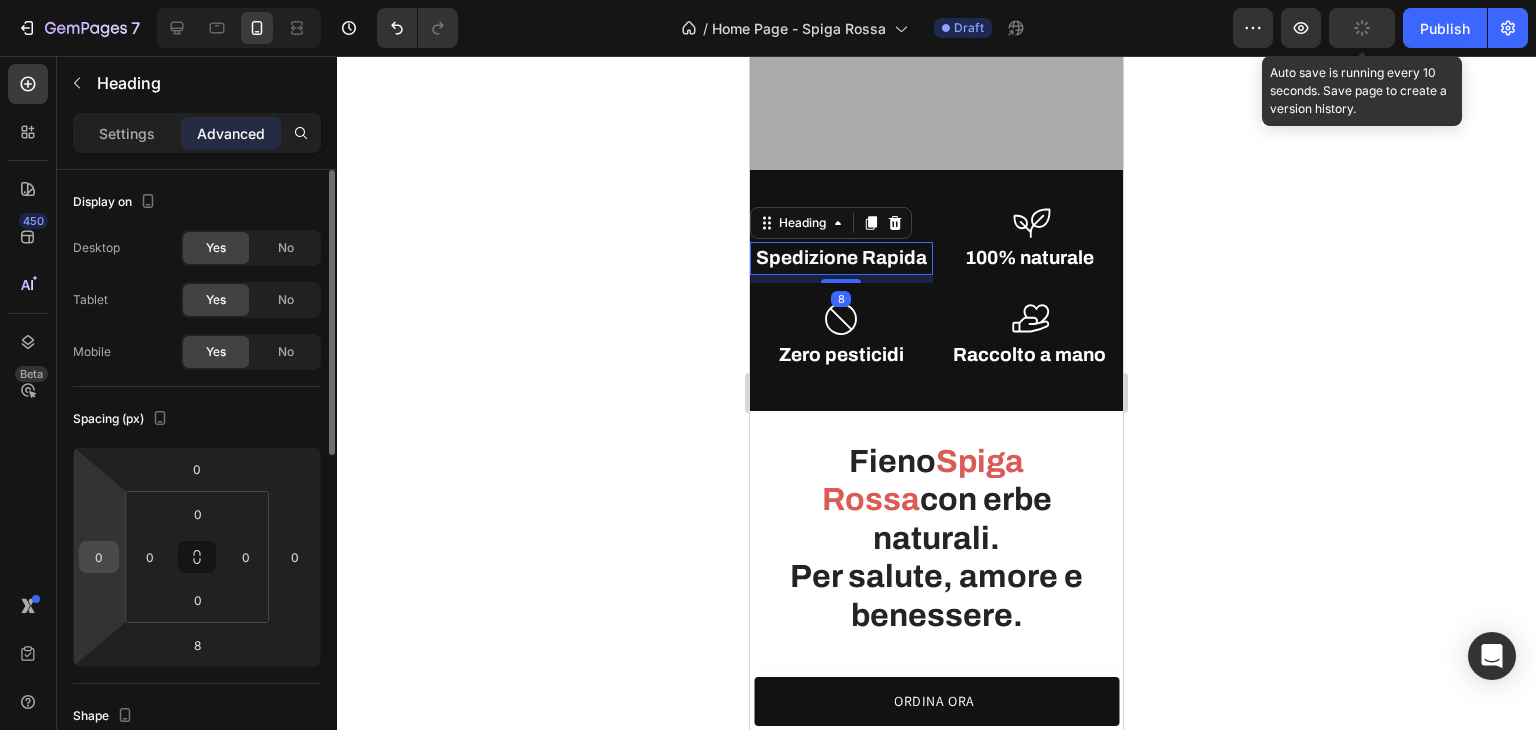 click on "0" at bounding box center (99, 557) 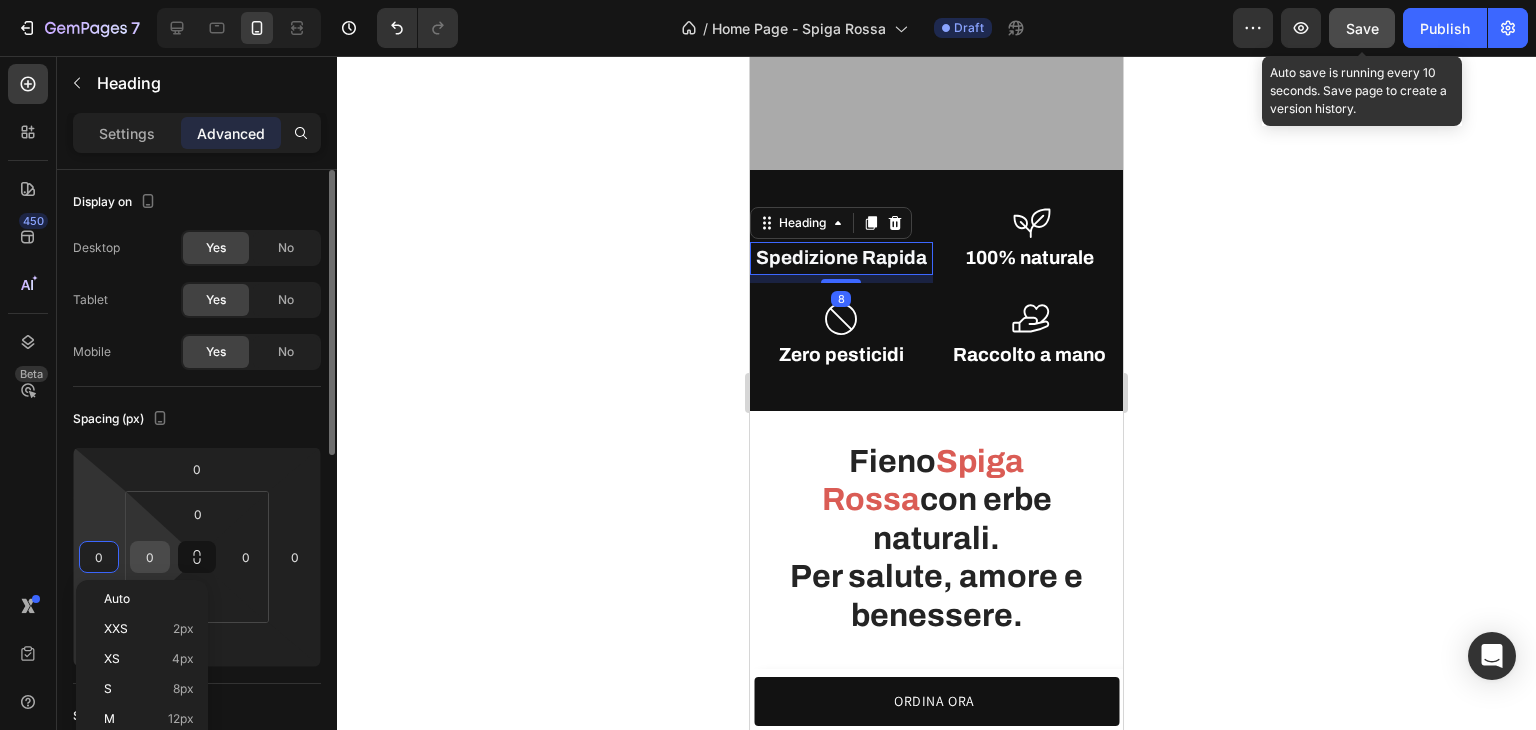 type on "5" 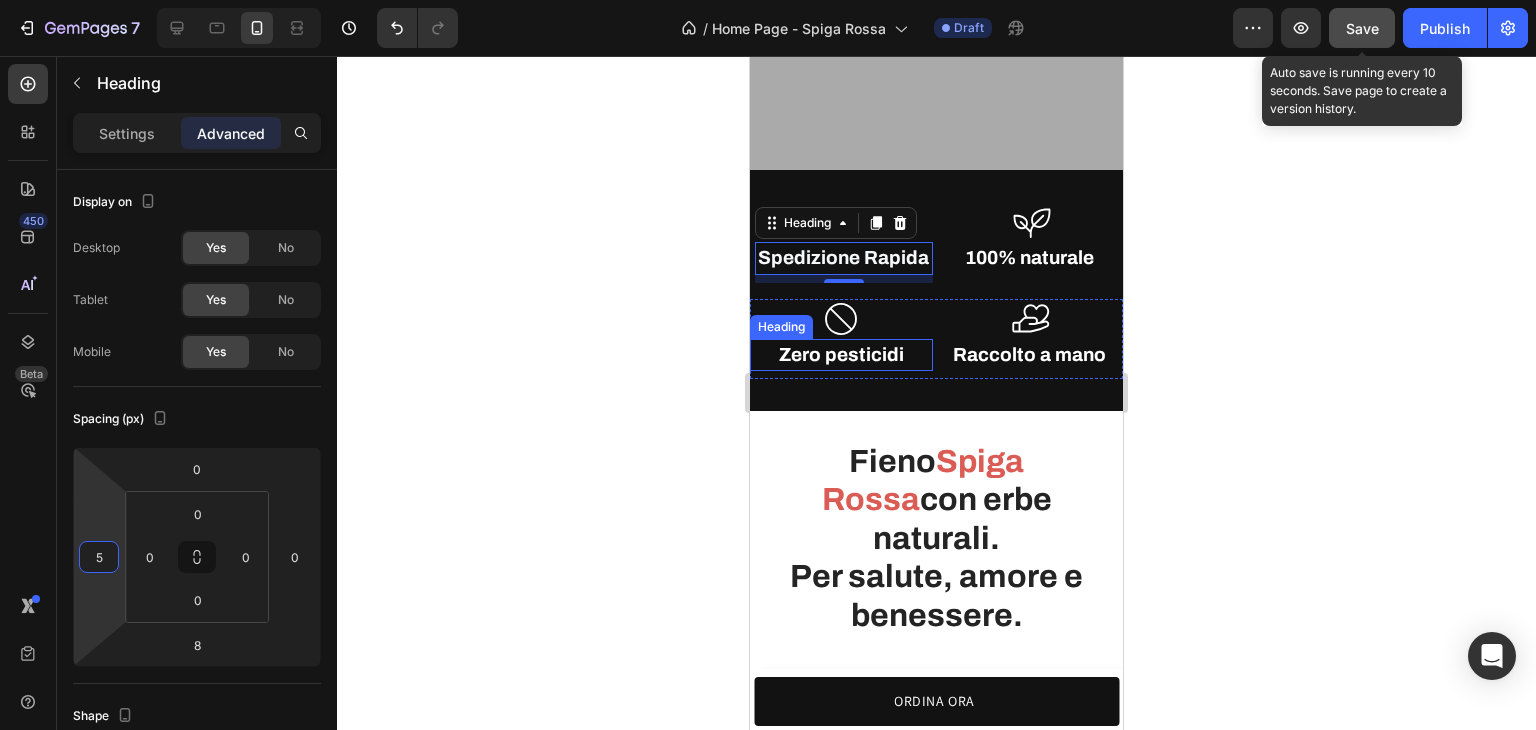 click on "Zero pesticidi" at bounding box center [841, 355] 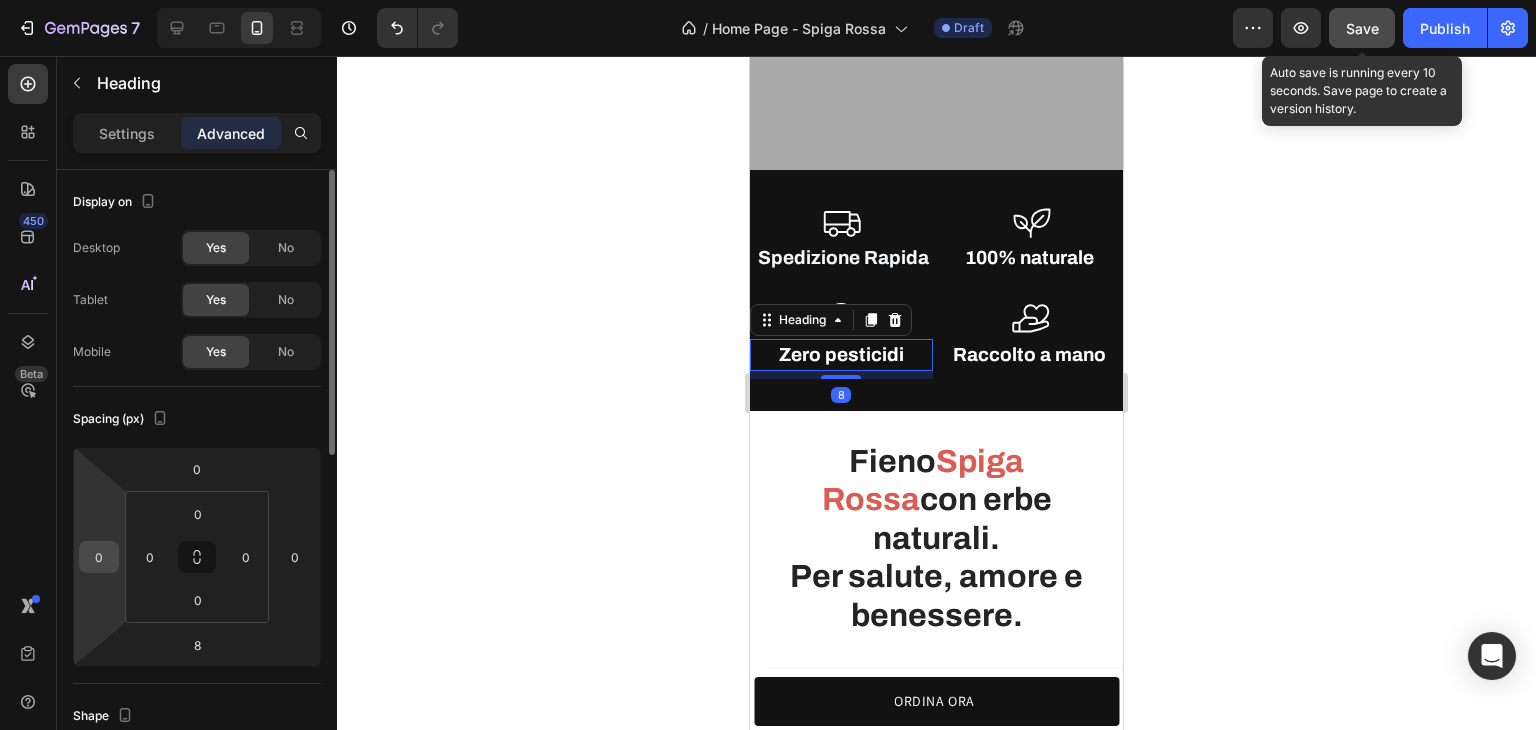 drag, startPoint x: 98, startPoint y: 550, endPoint x: 92, endPoint y: 570, distance: 20.880613 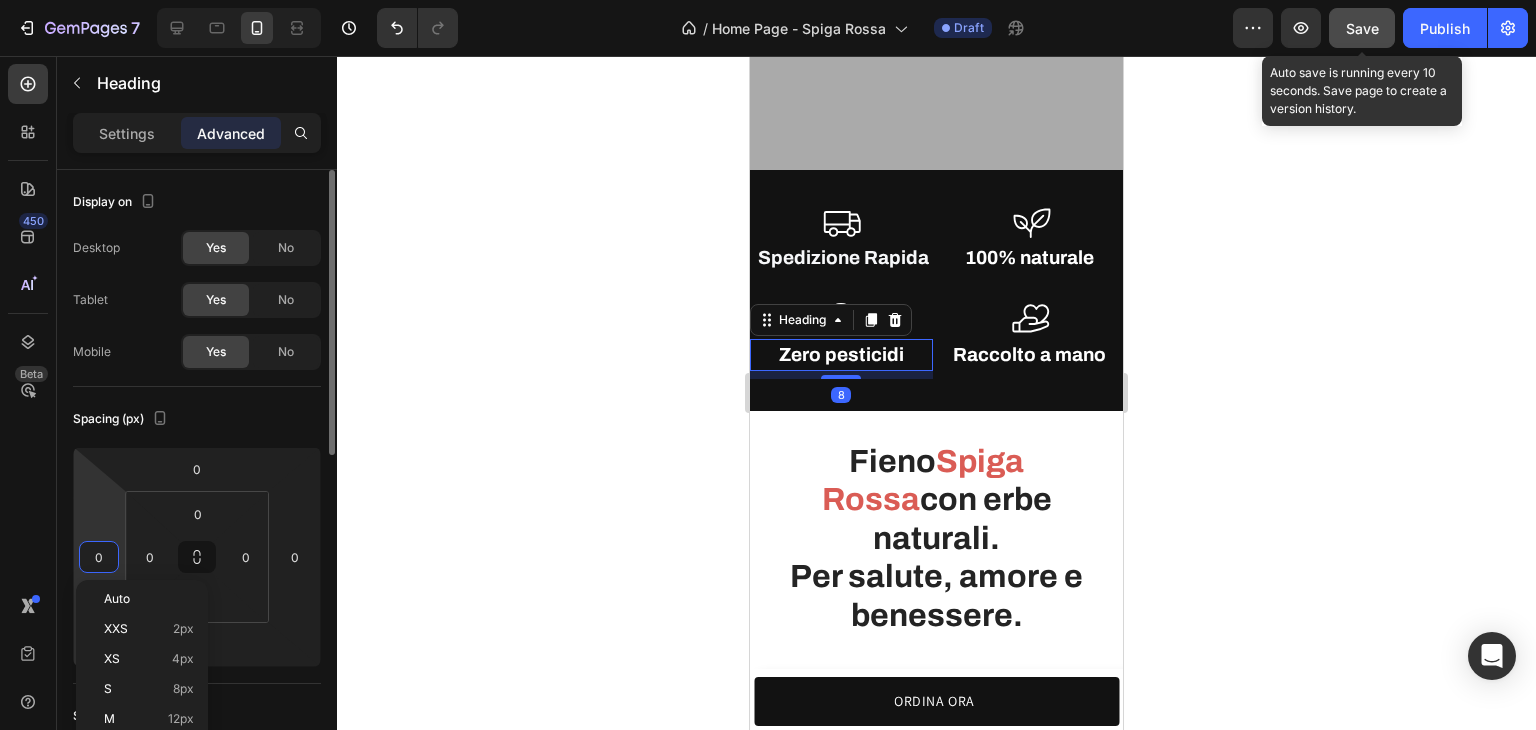 type on "5" 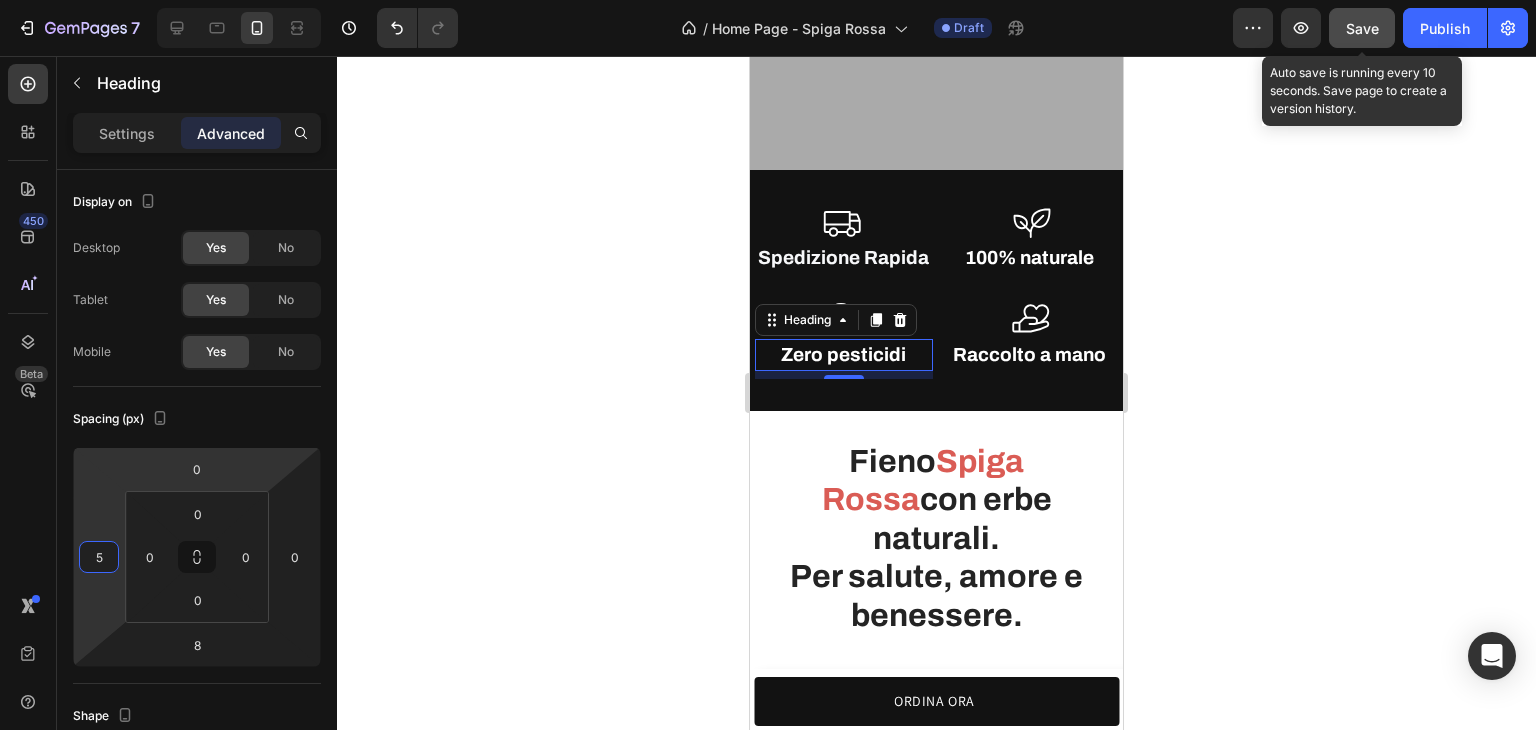 click 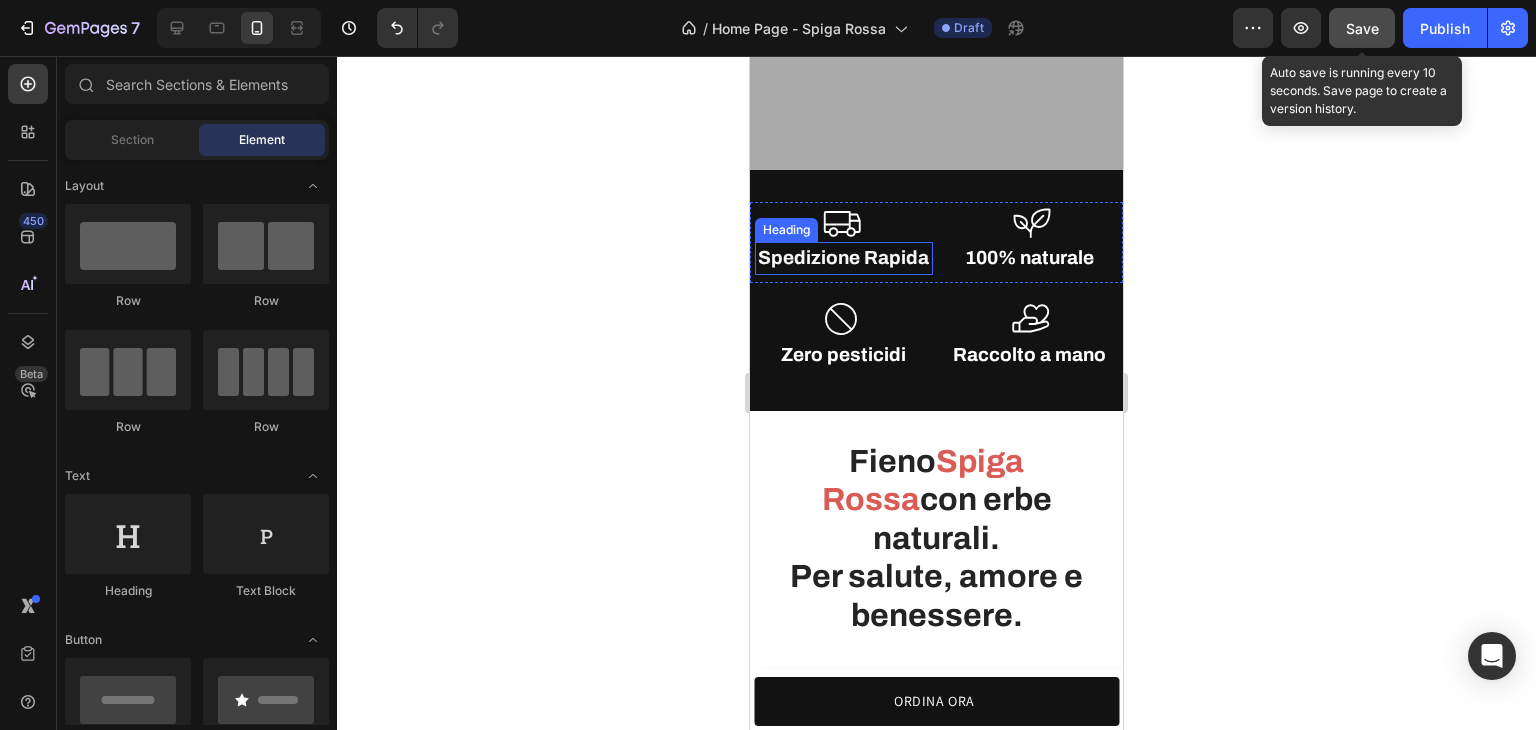 click on "Spedizione Rapida" at bounding box center [844, 258] 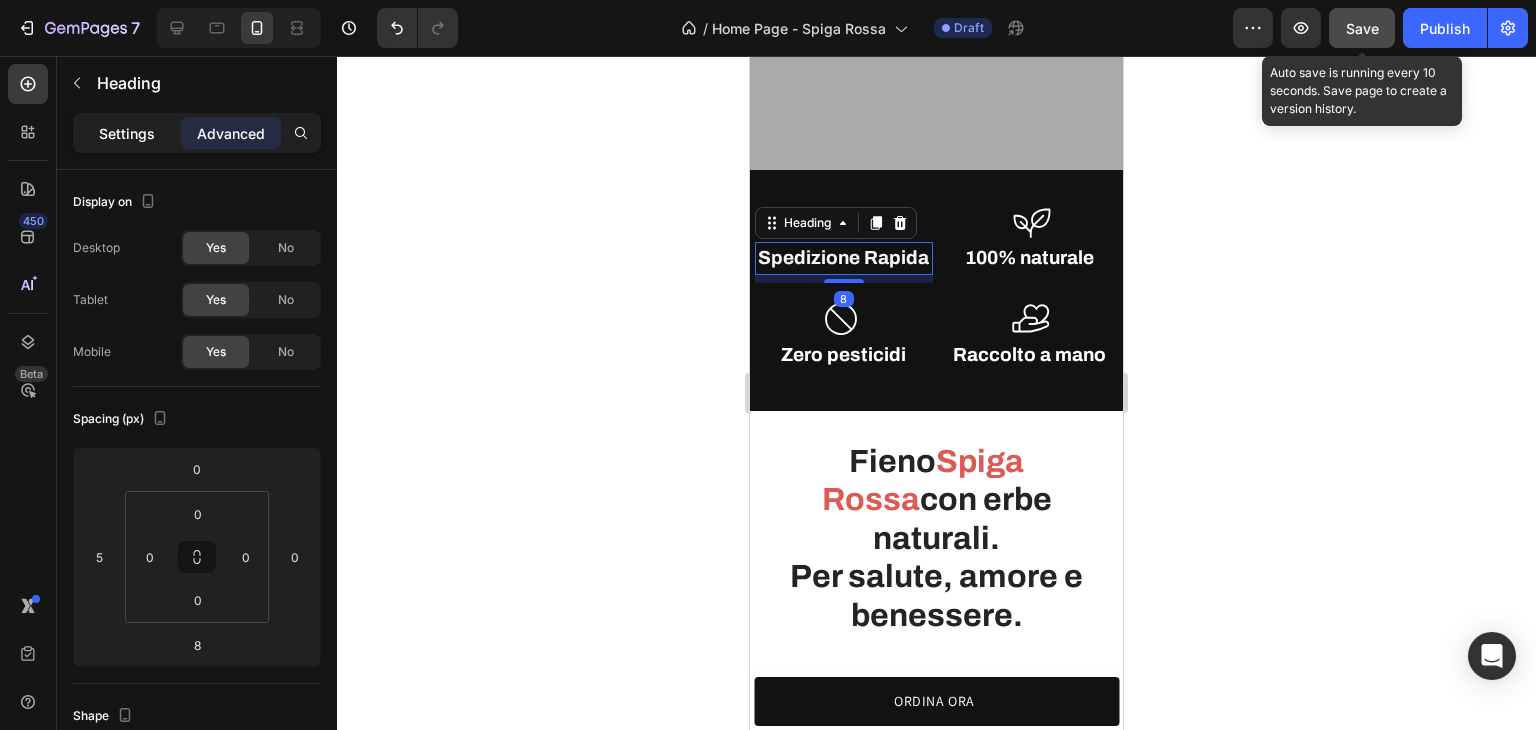 click on "Settings" 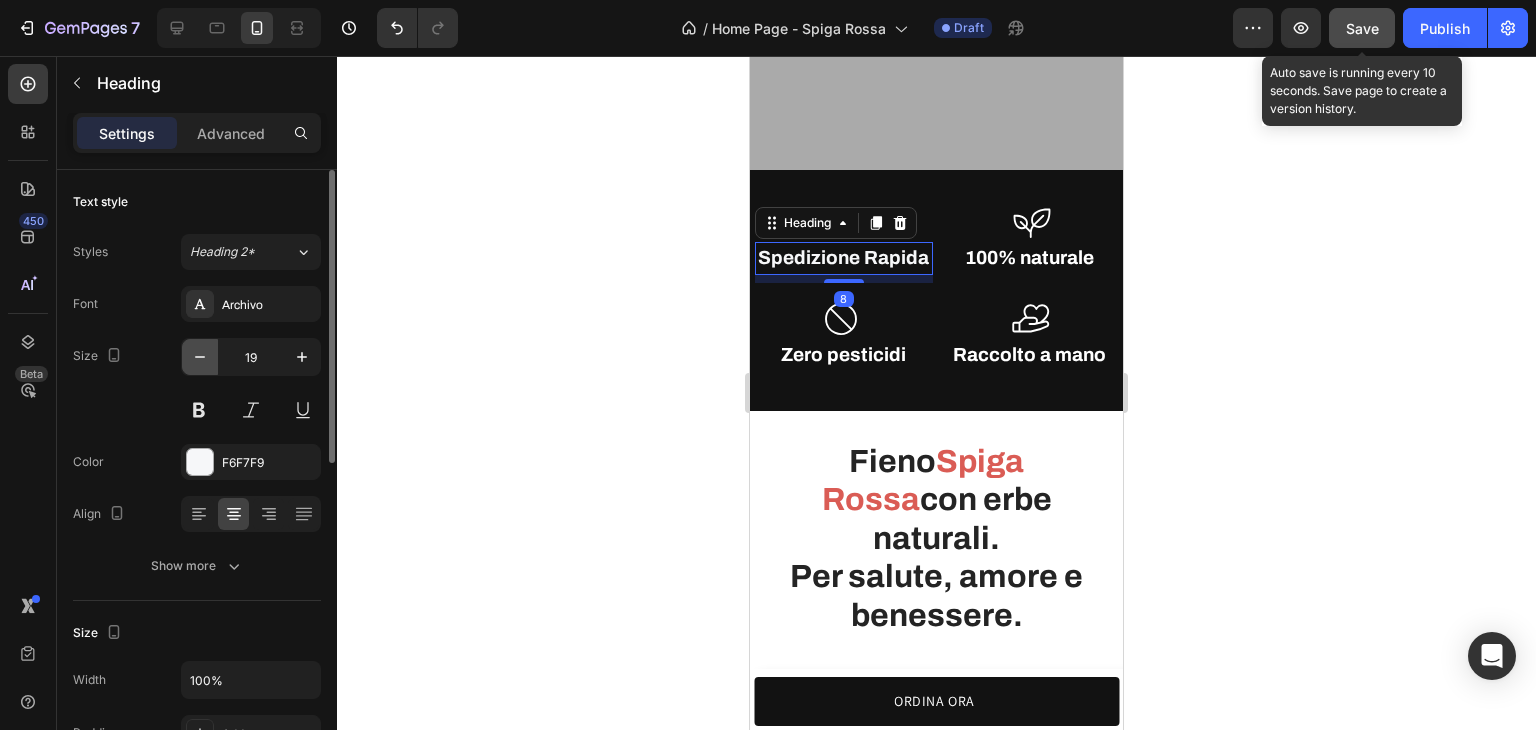 click 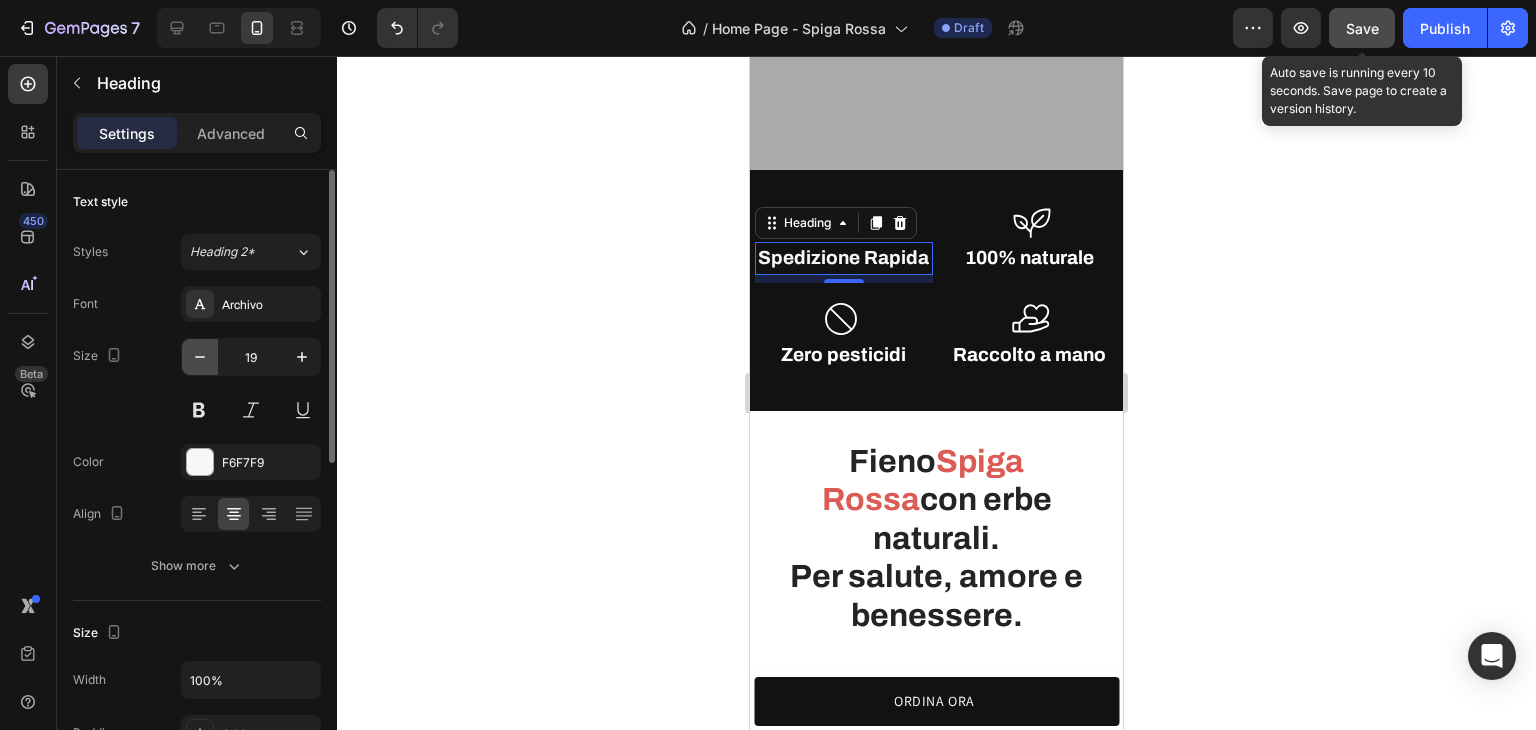 type on "18" 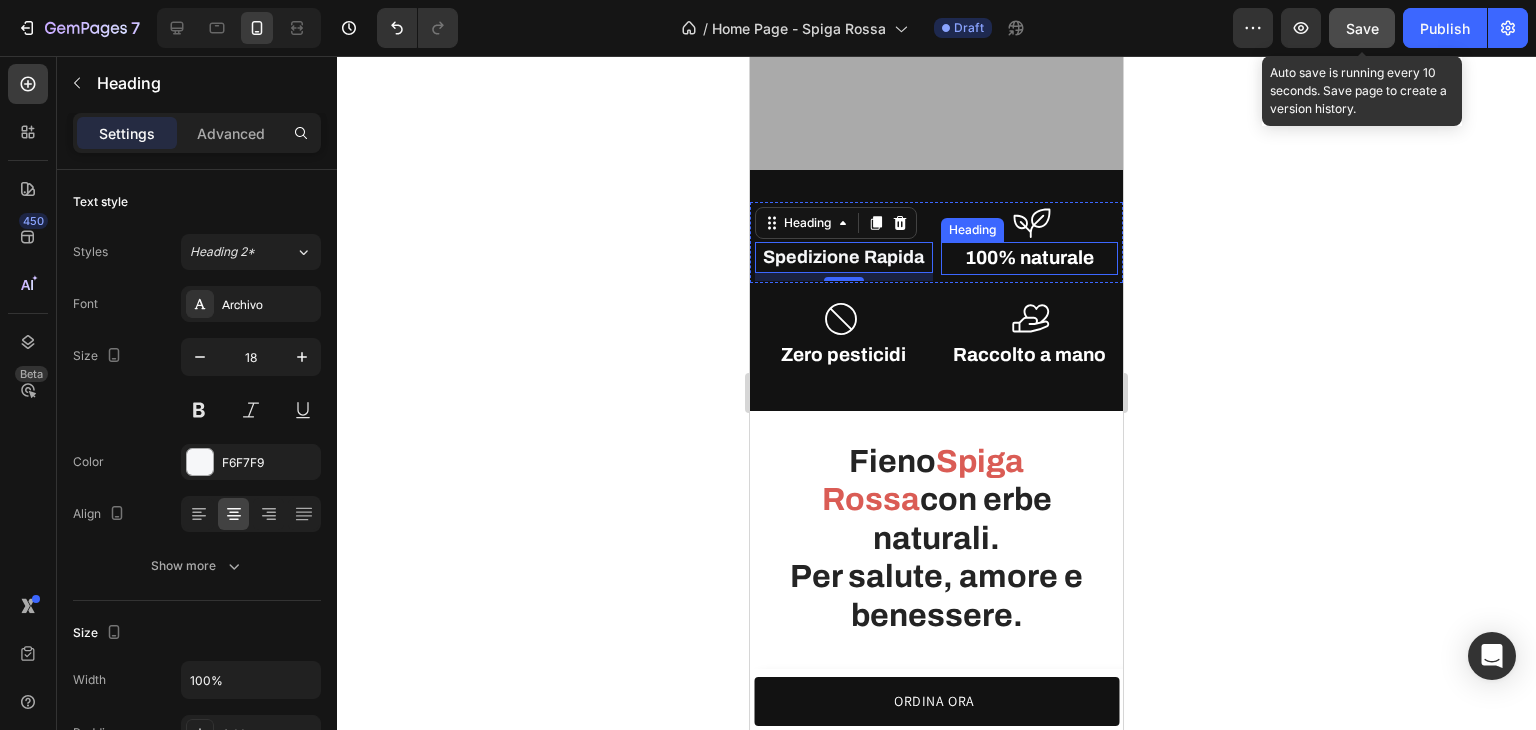 click on "100% naturale" at bounding box center (1030, 258) 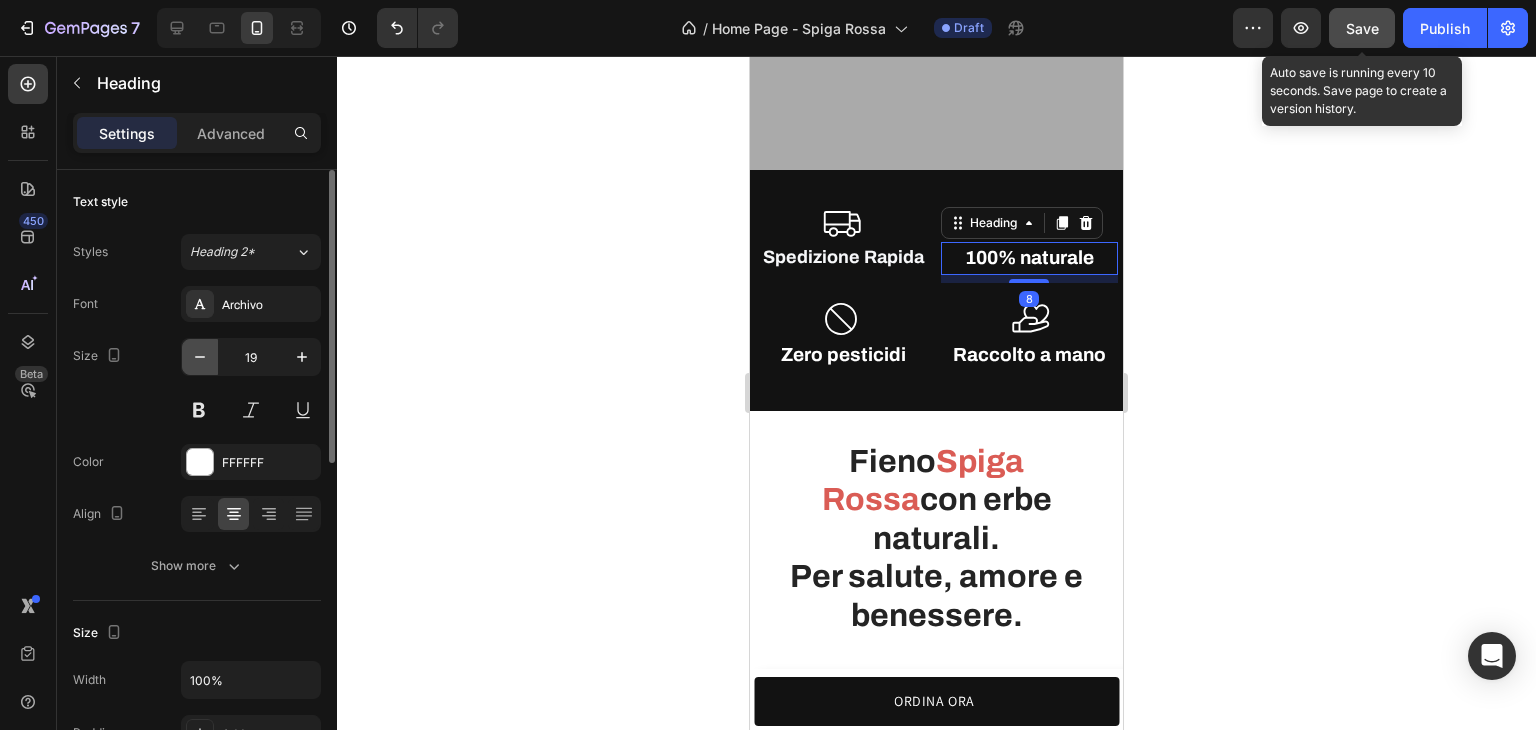 click 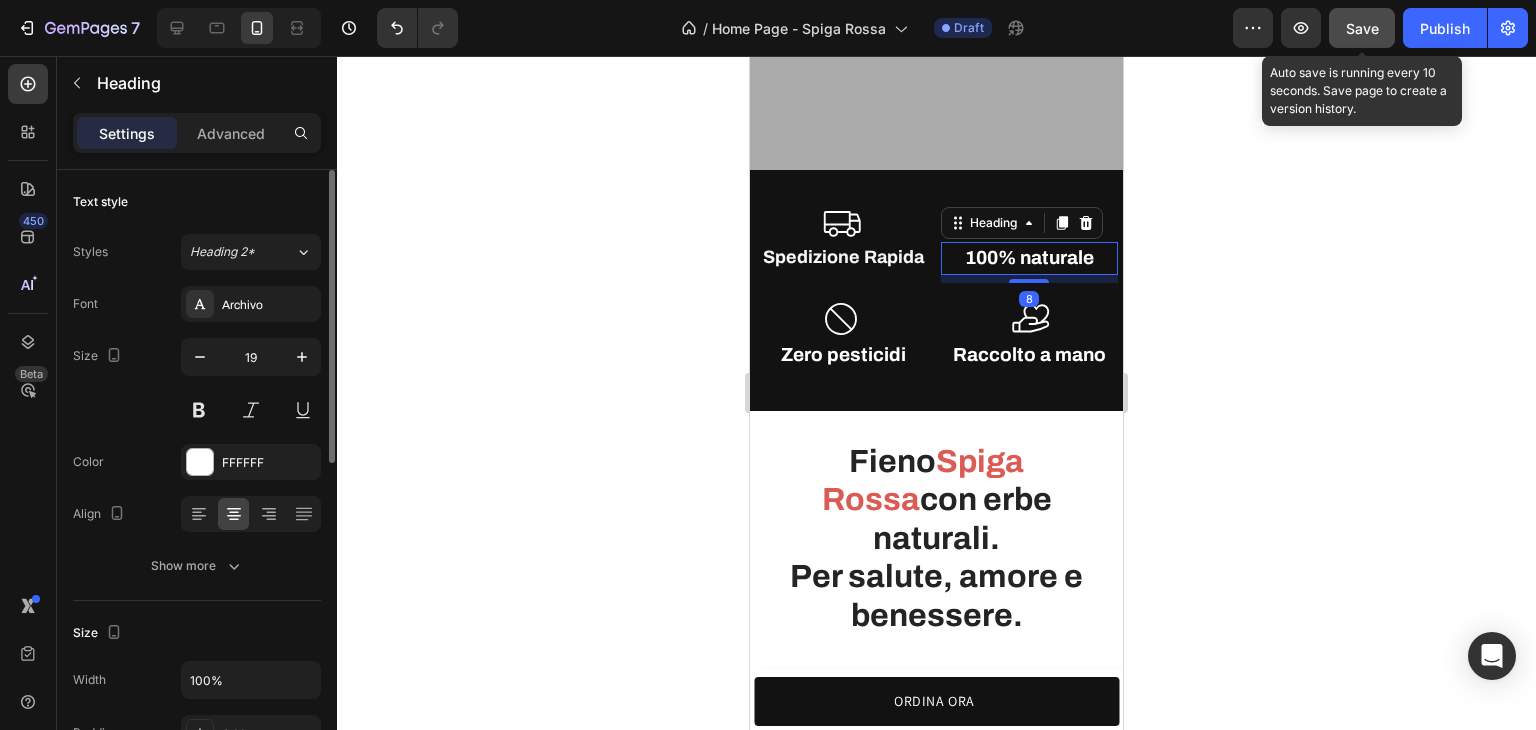 type on "18" 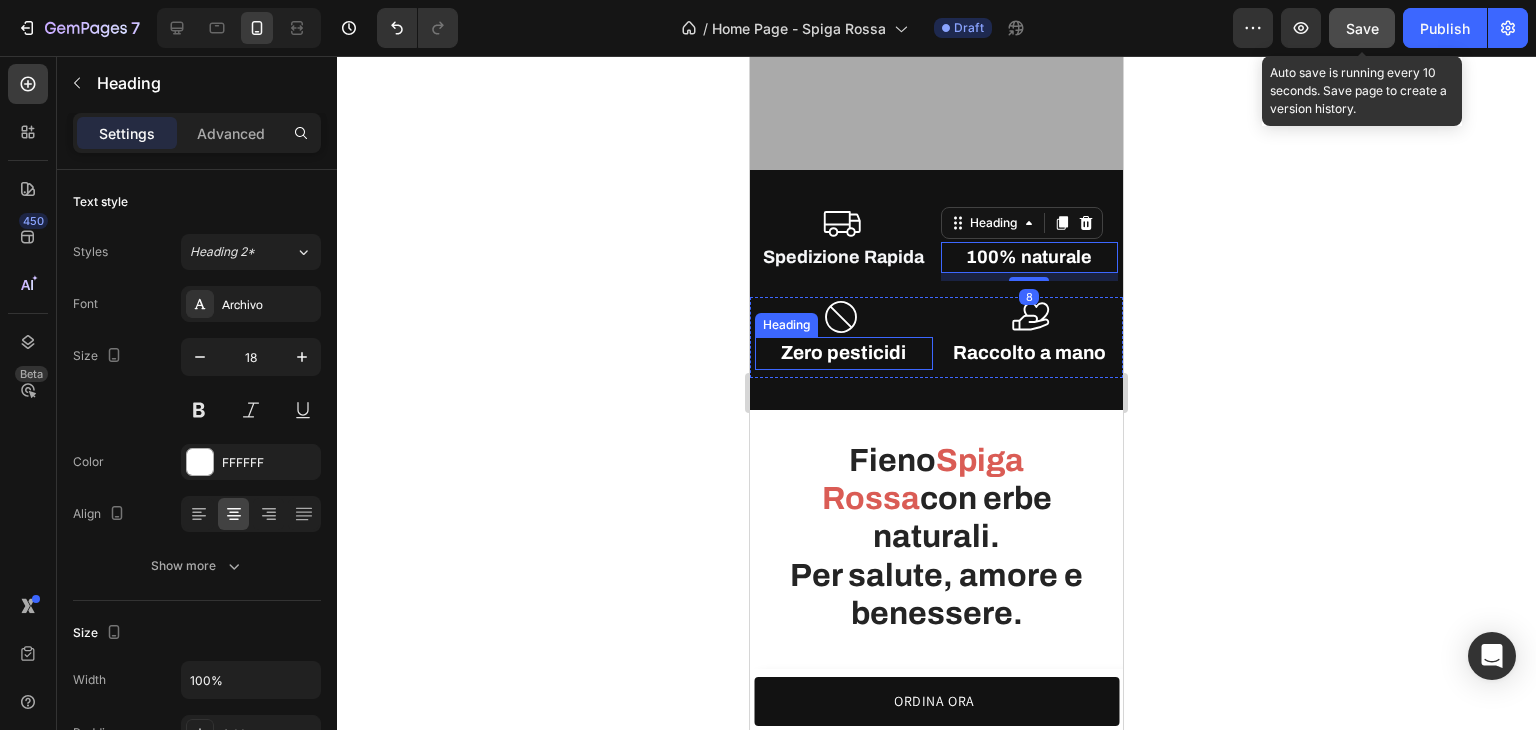 click on "Zero pesticidi" at bounding box center (844, 353) 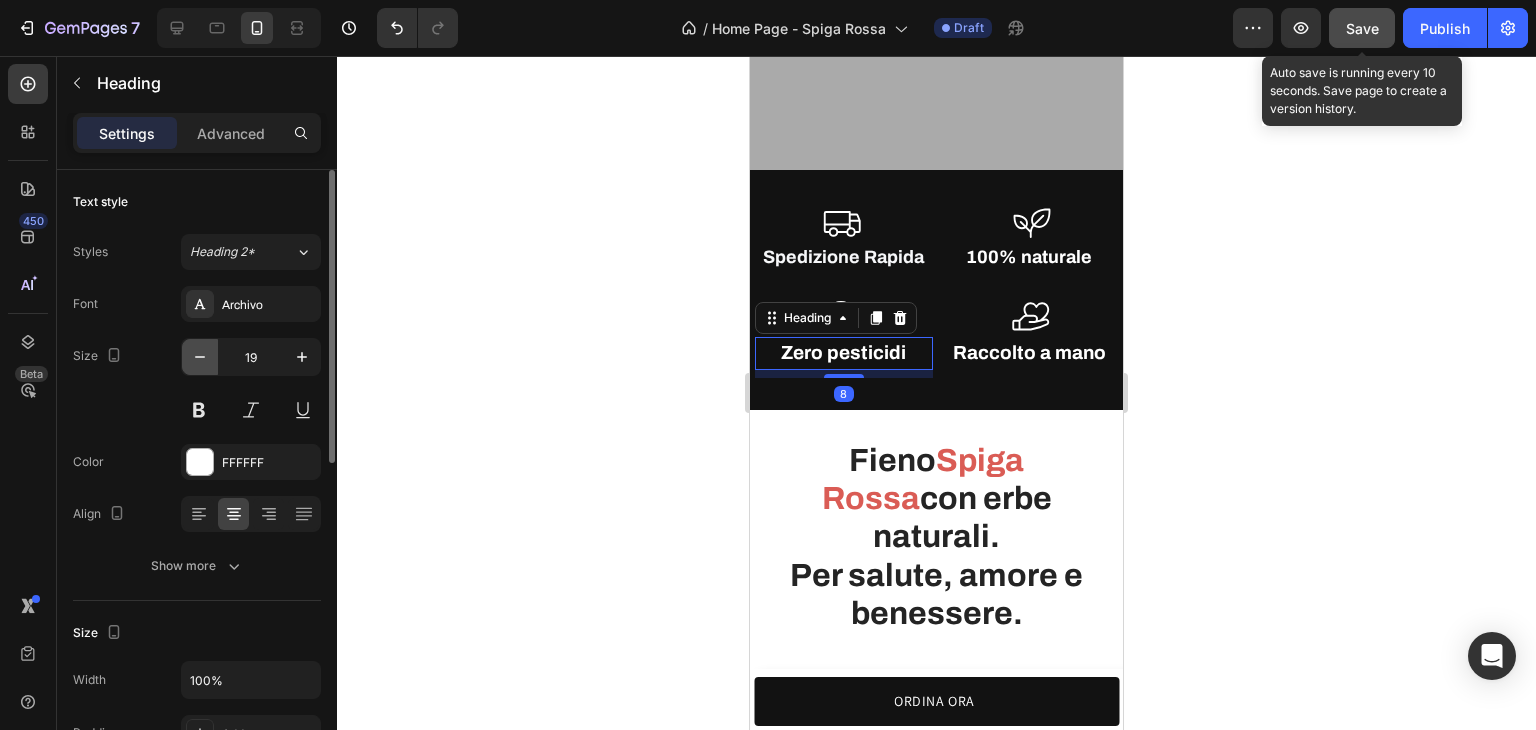 click 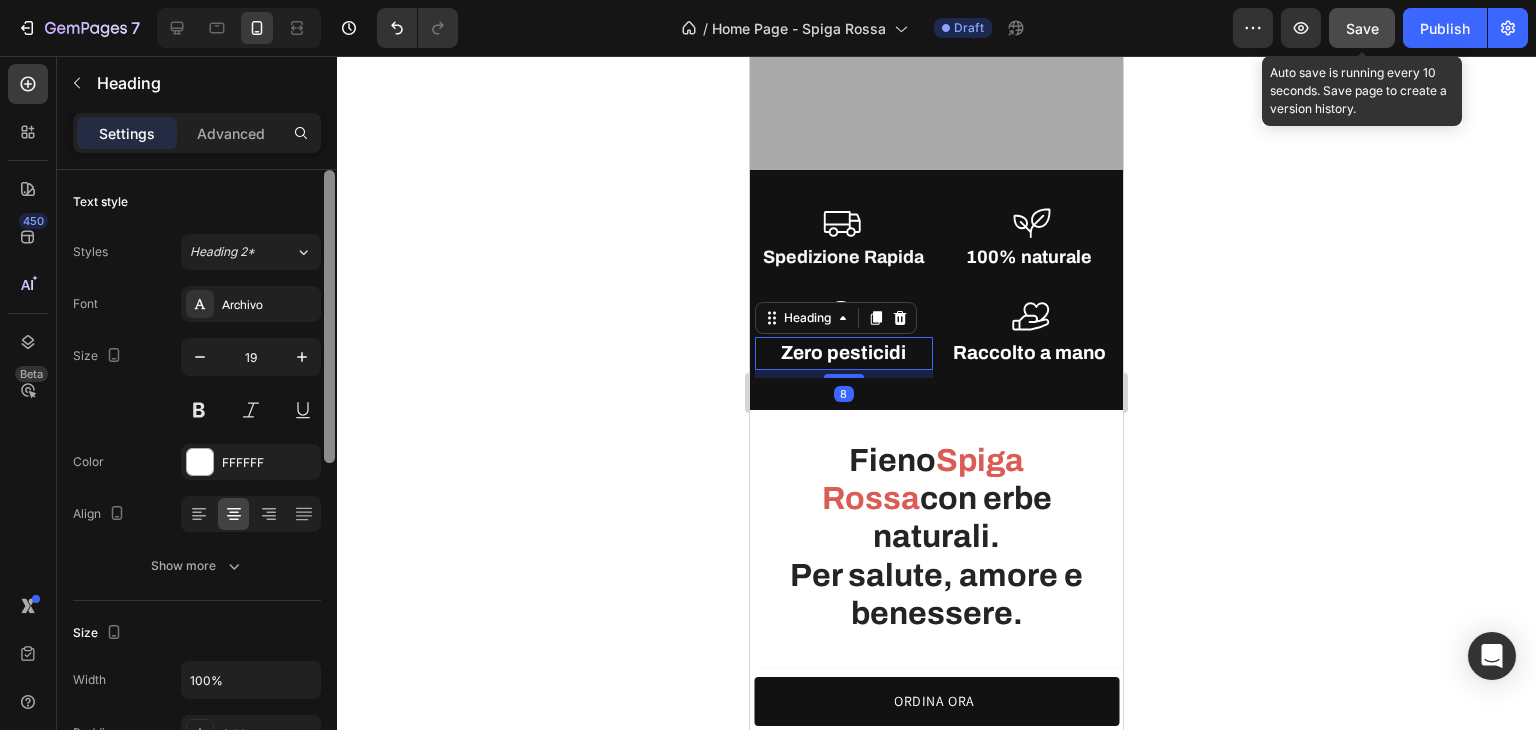 type on "18" 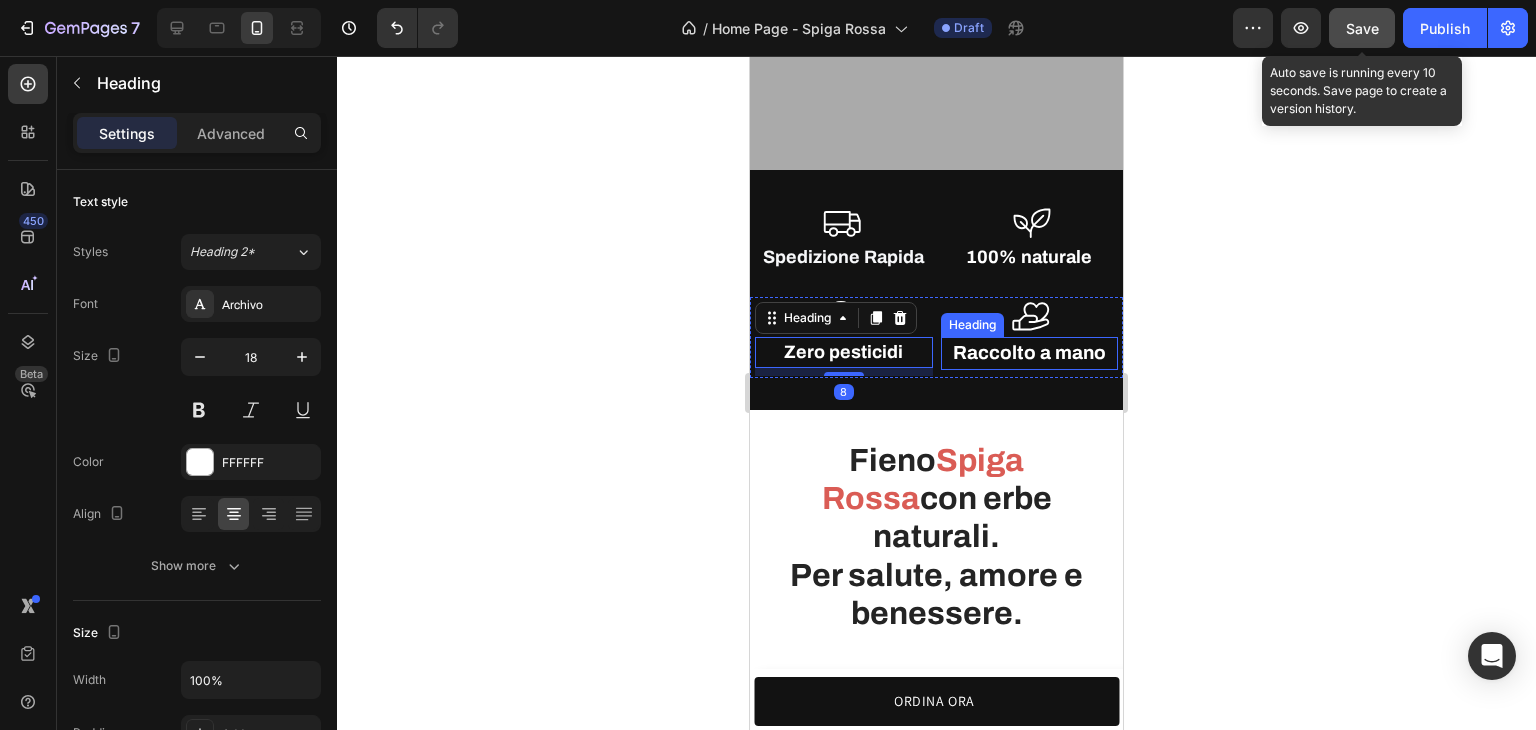click on "Raccolto a mano" at bounding box center (1030, 353) 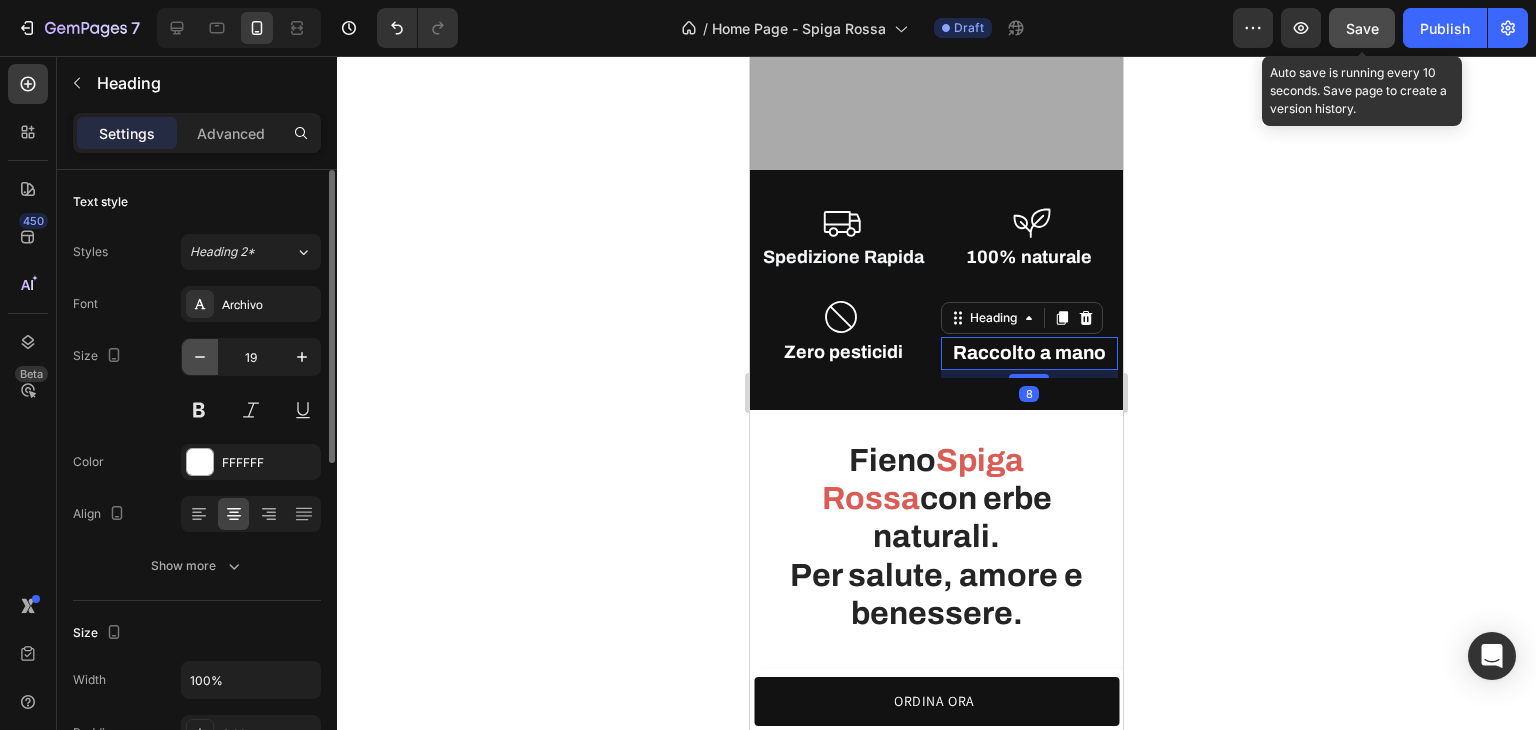 click 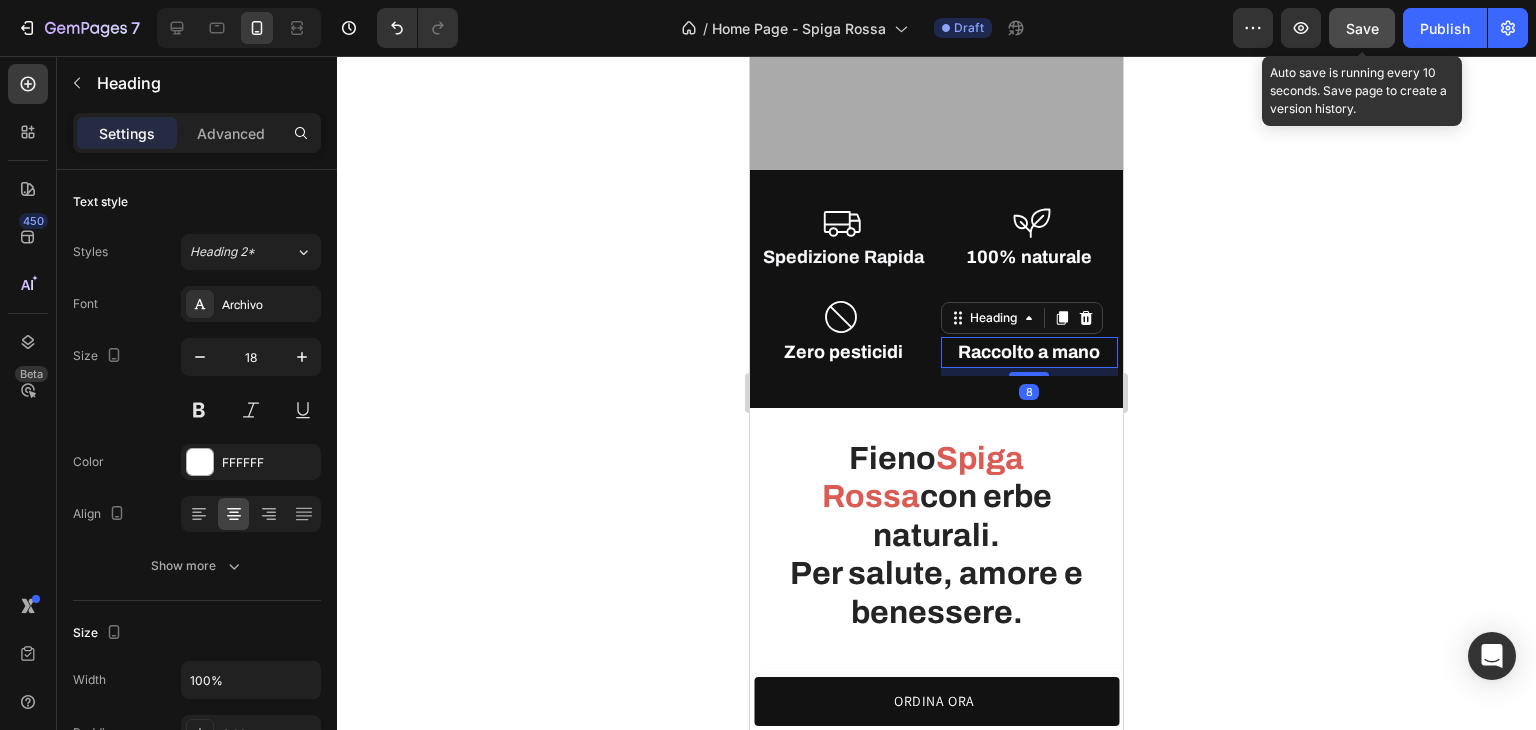 click 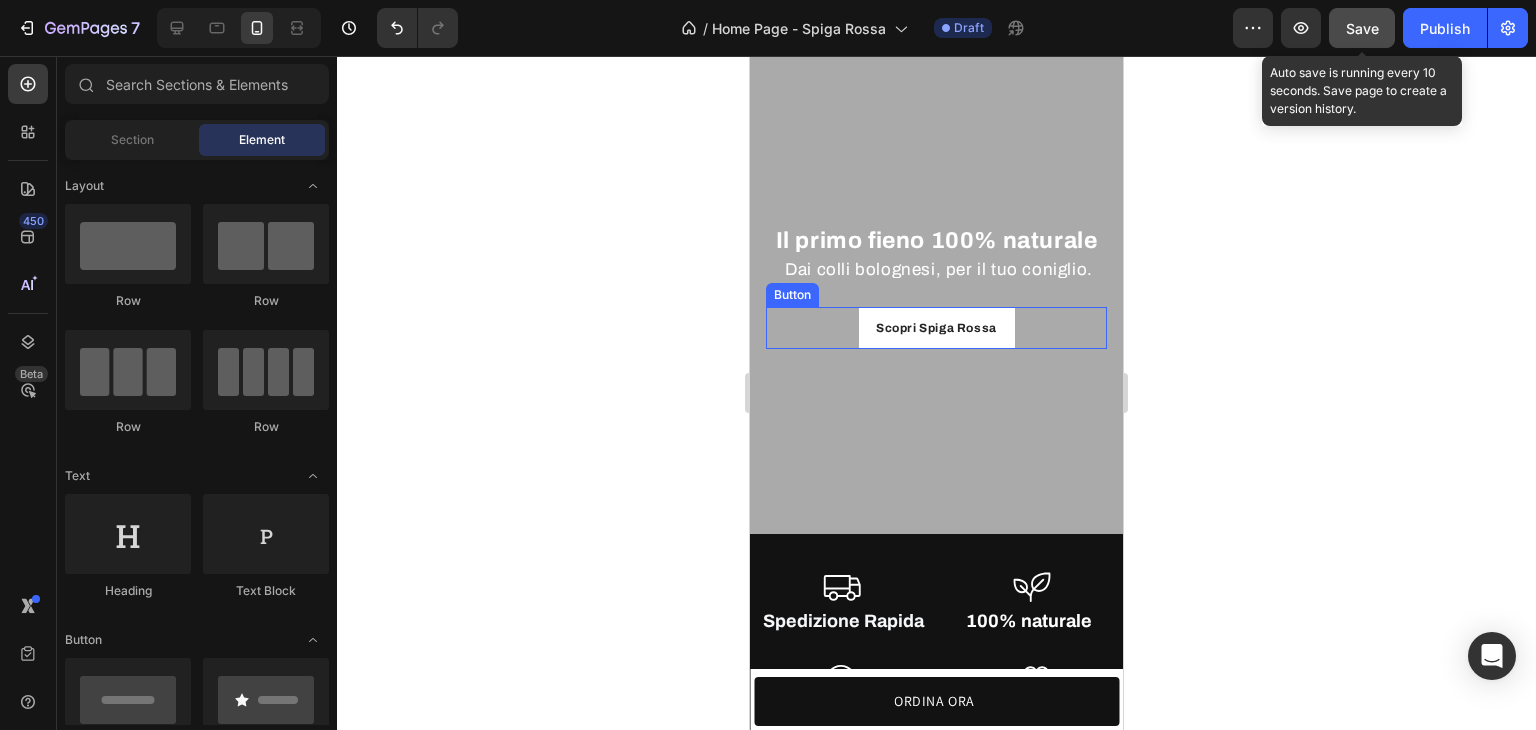 scroll, scrollTop: 0, scrollLeft: 0, axis: both 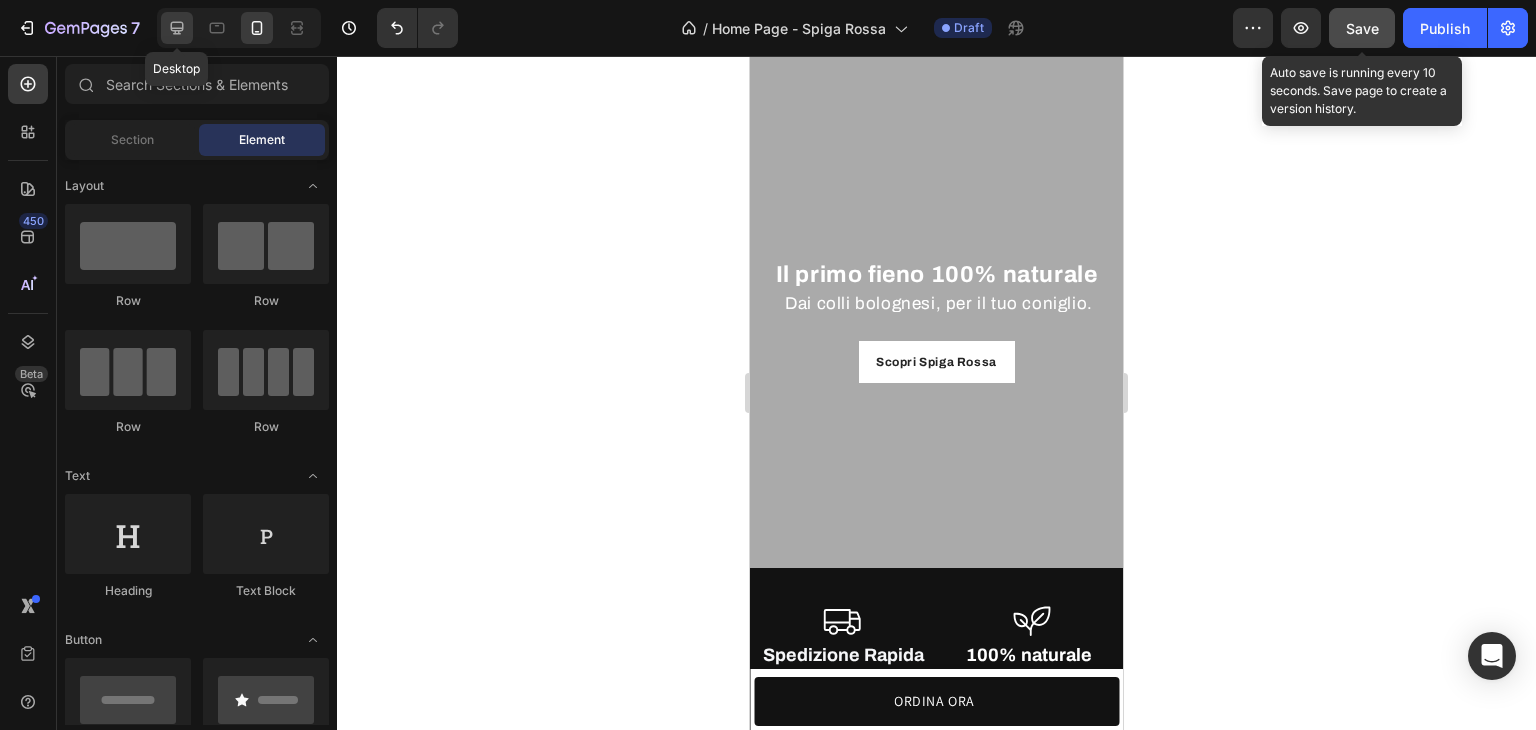 click 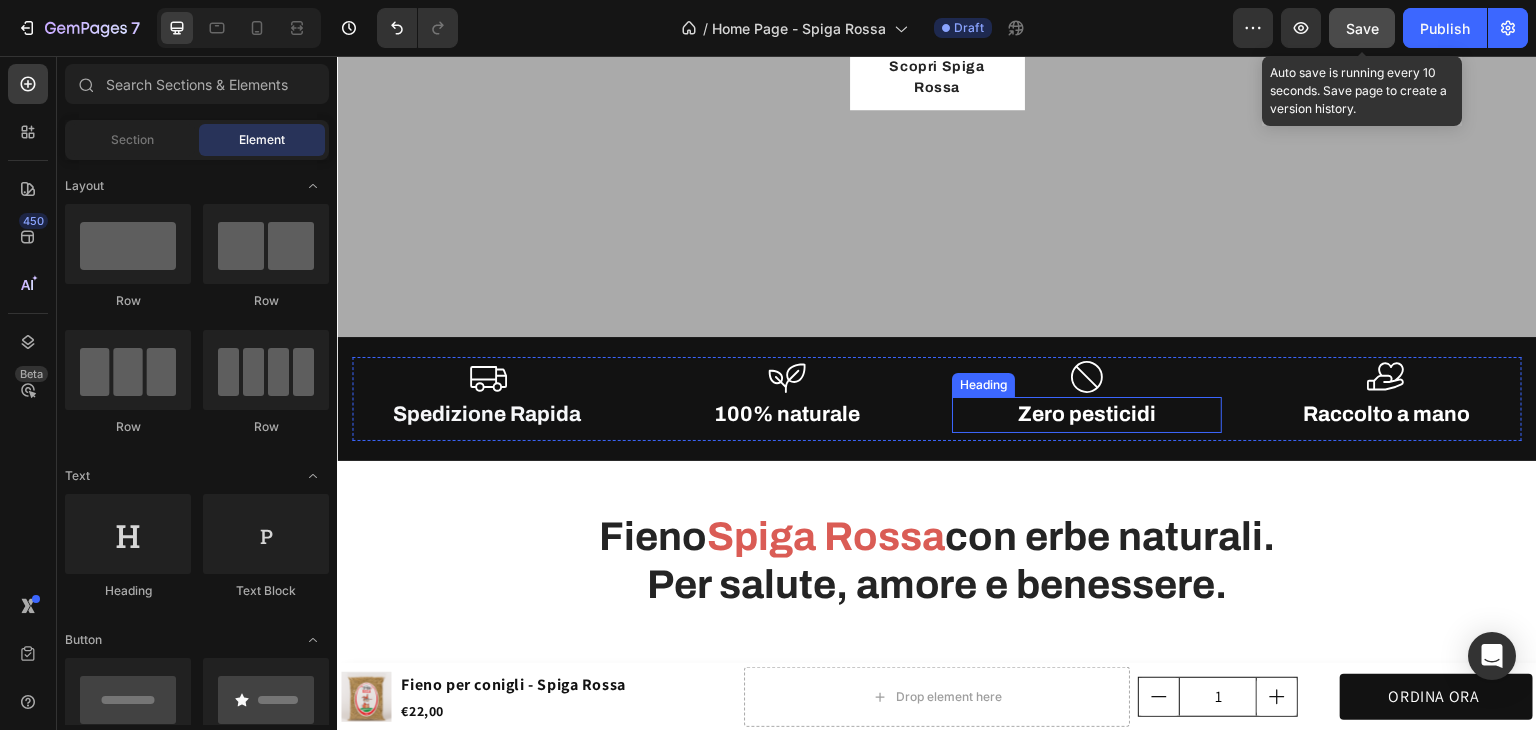 scroll, scrollTop: 300, scrollLeft: 0, axis: vertical 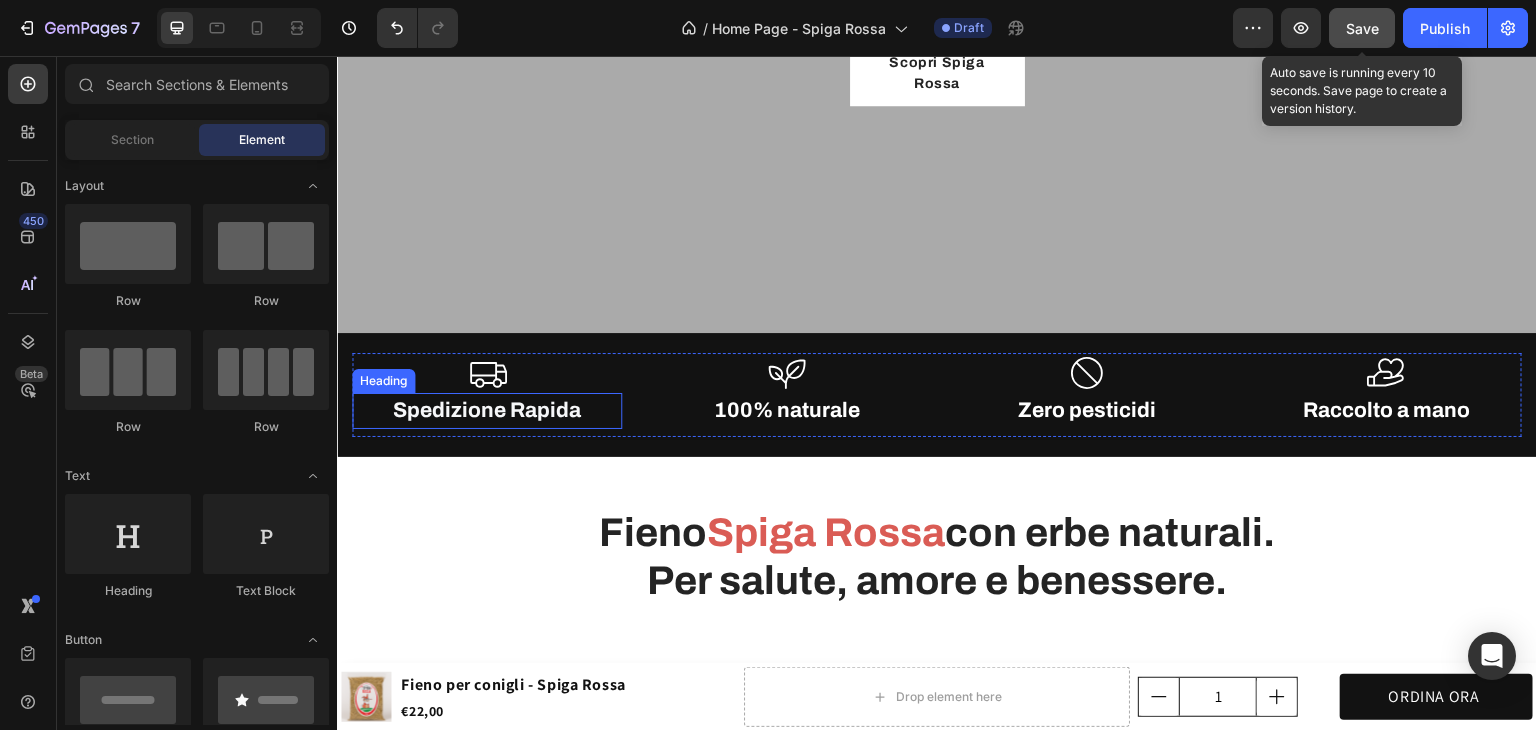 click on "Spedizione Rapida" at bounding box center [487, 410] 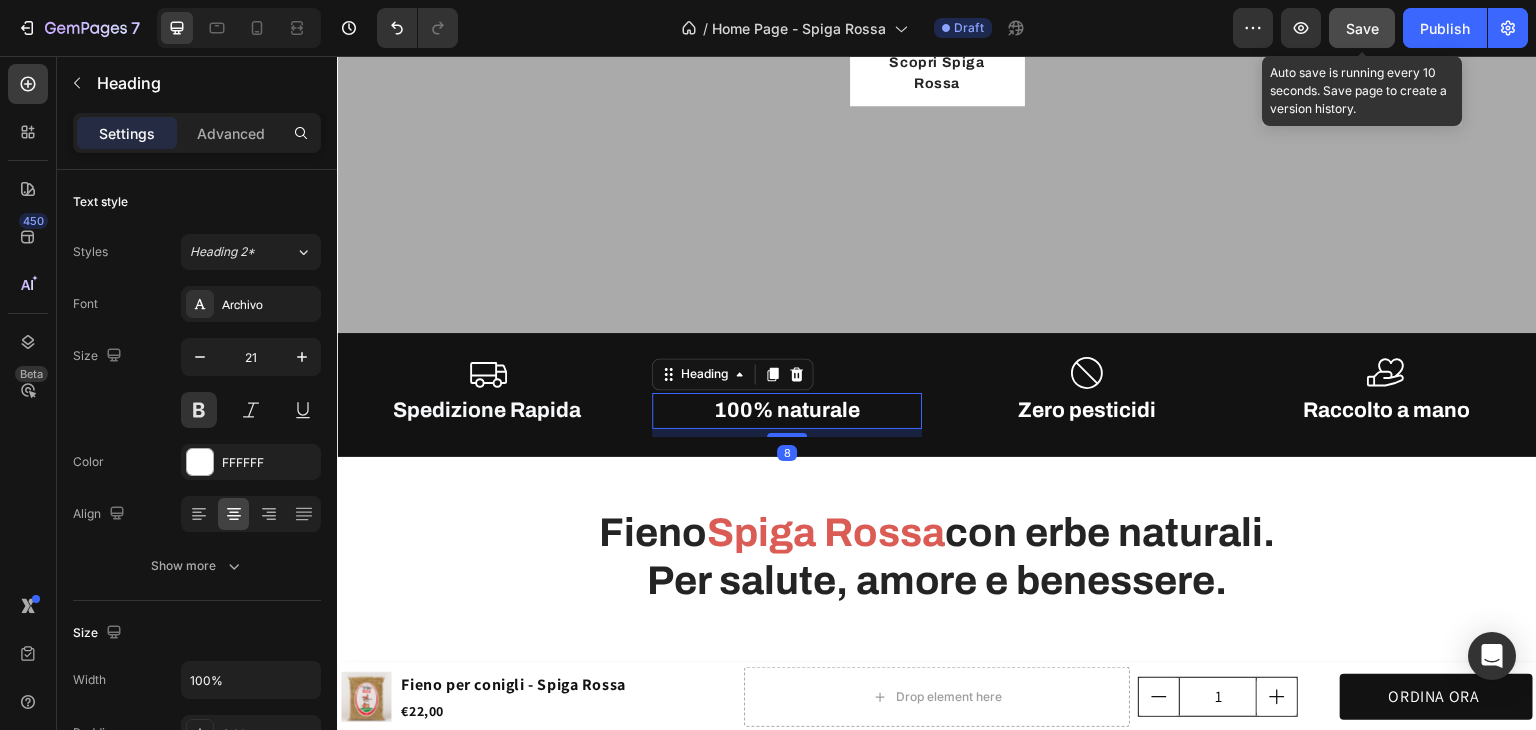 click on "100% naturale" at bounding box center [787, 411] 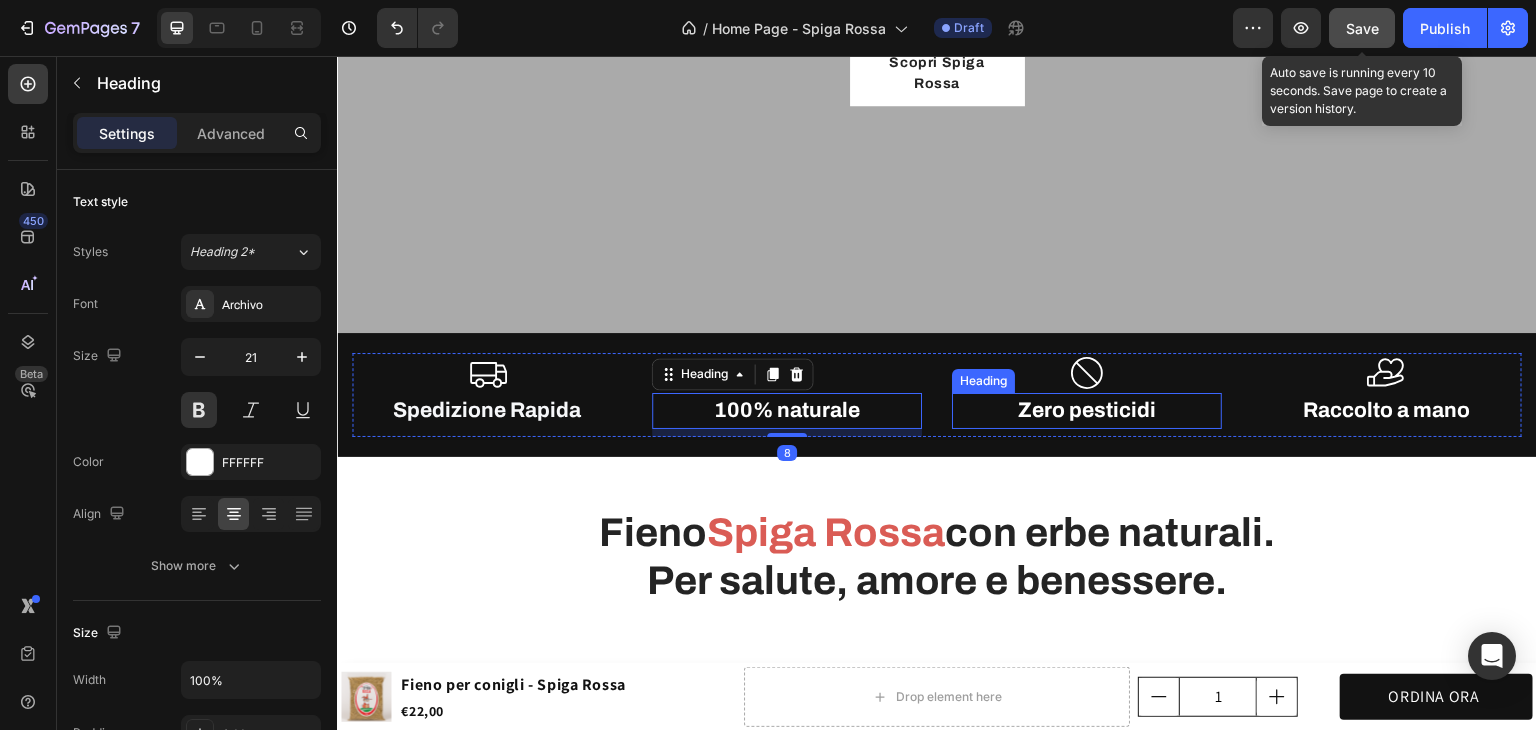 click on "Zero pesticidi" at bounding box center [1087, 411] 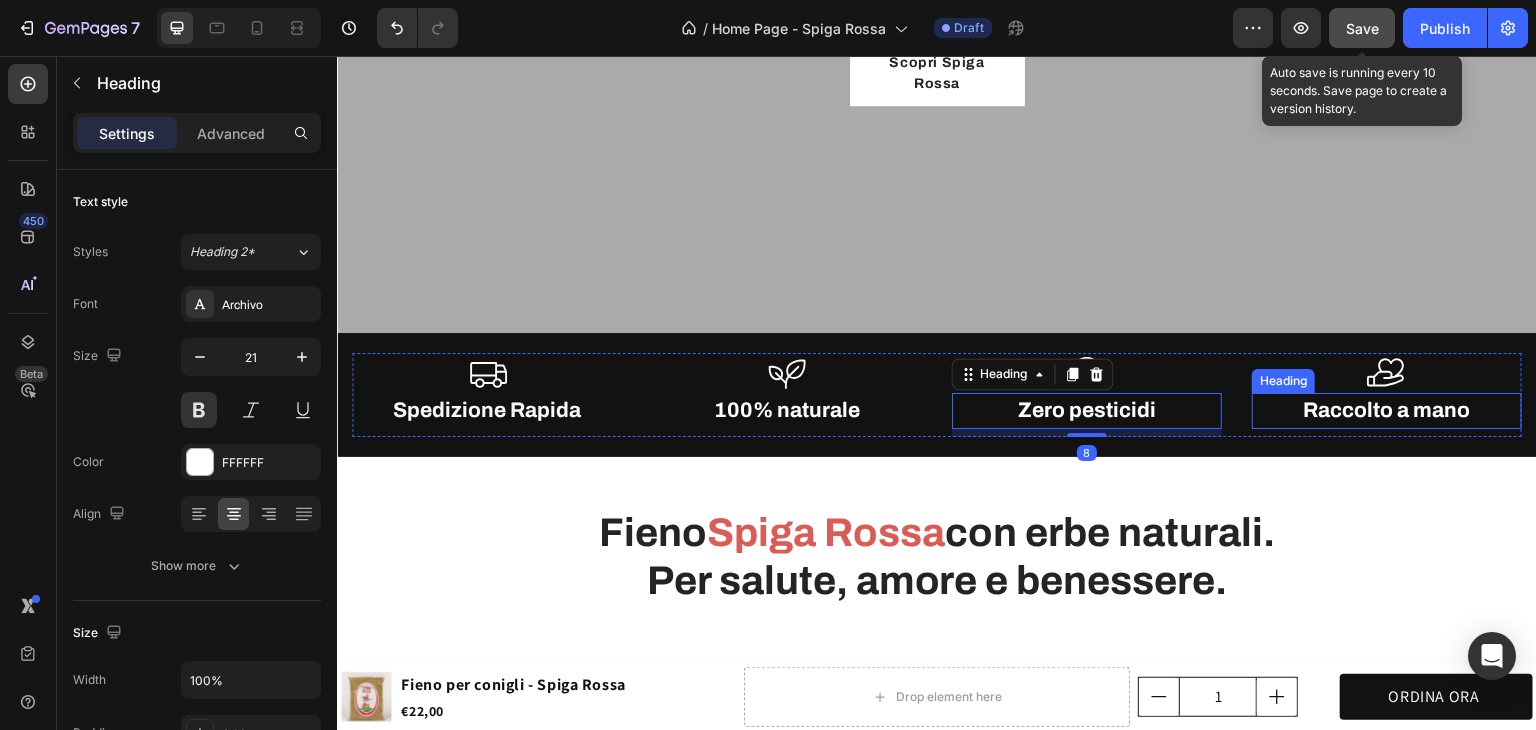 click on "Raccolto a mano" at bounding box center [1387, 411] 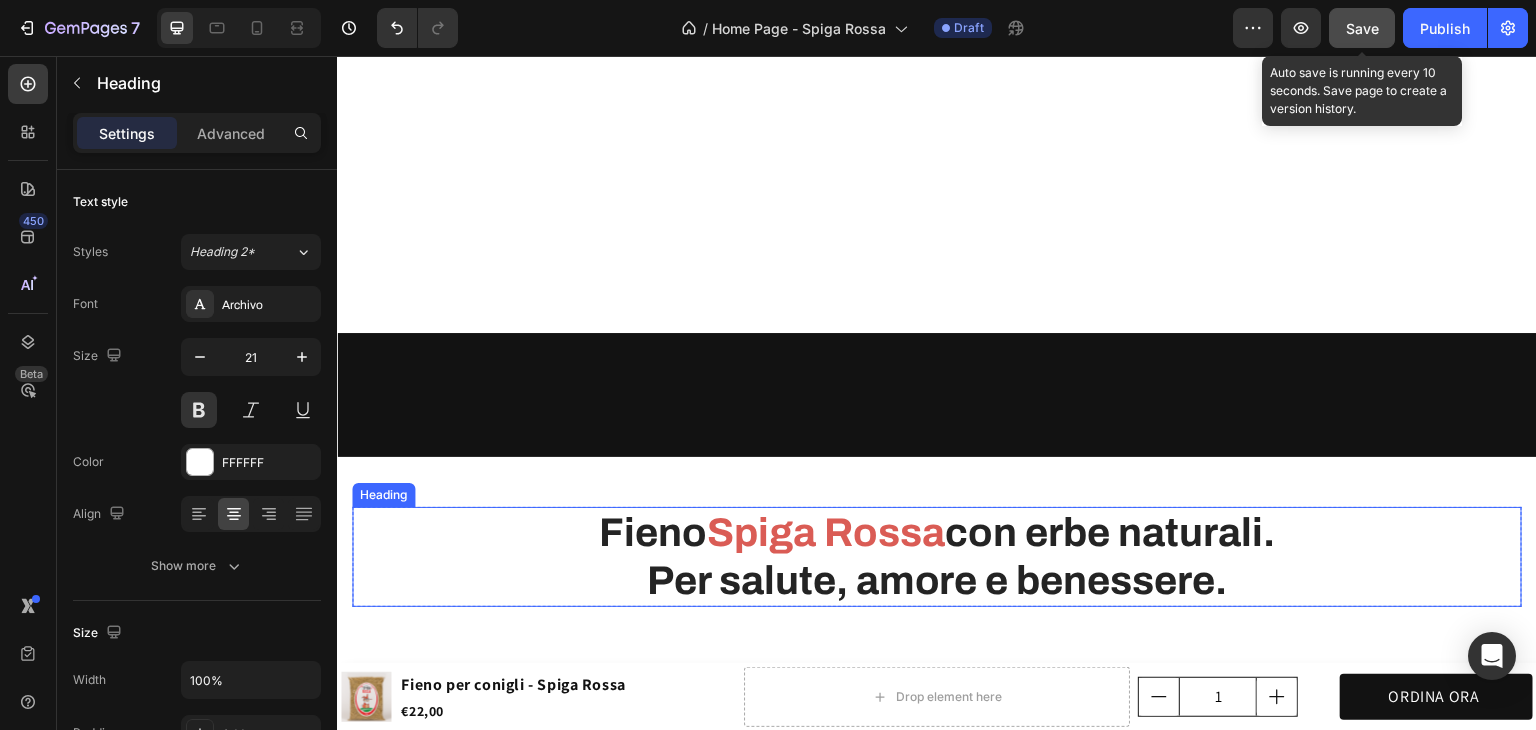 scroll, scrollTop: 800, scrollLeft: 0, axis: vertical 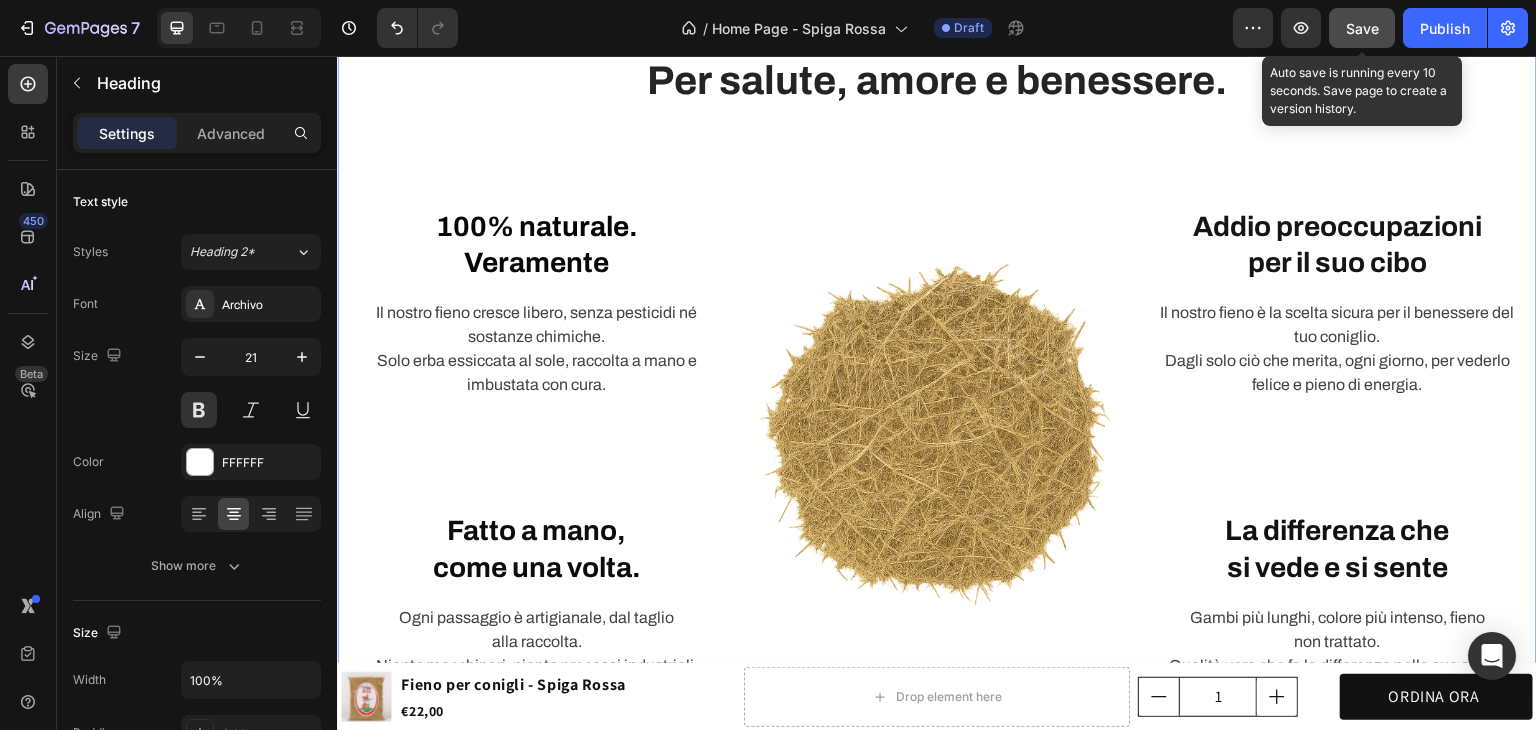 click on "Fieno  Spiga Rossa  con erbe naturali. Per salute, amore e benessere." at bounding box center (937, 57) 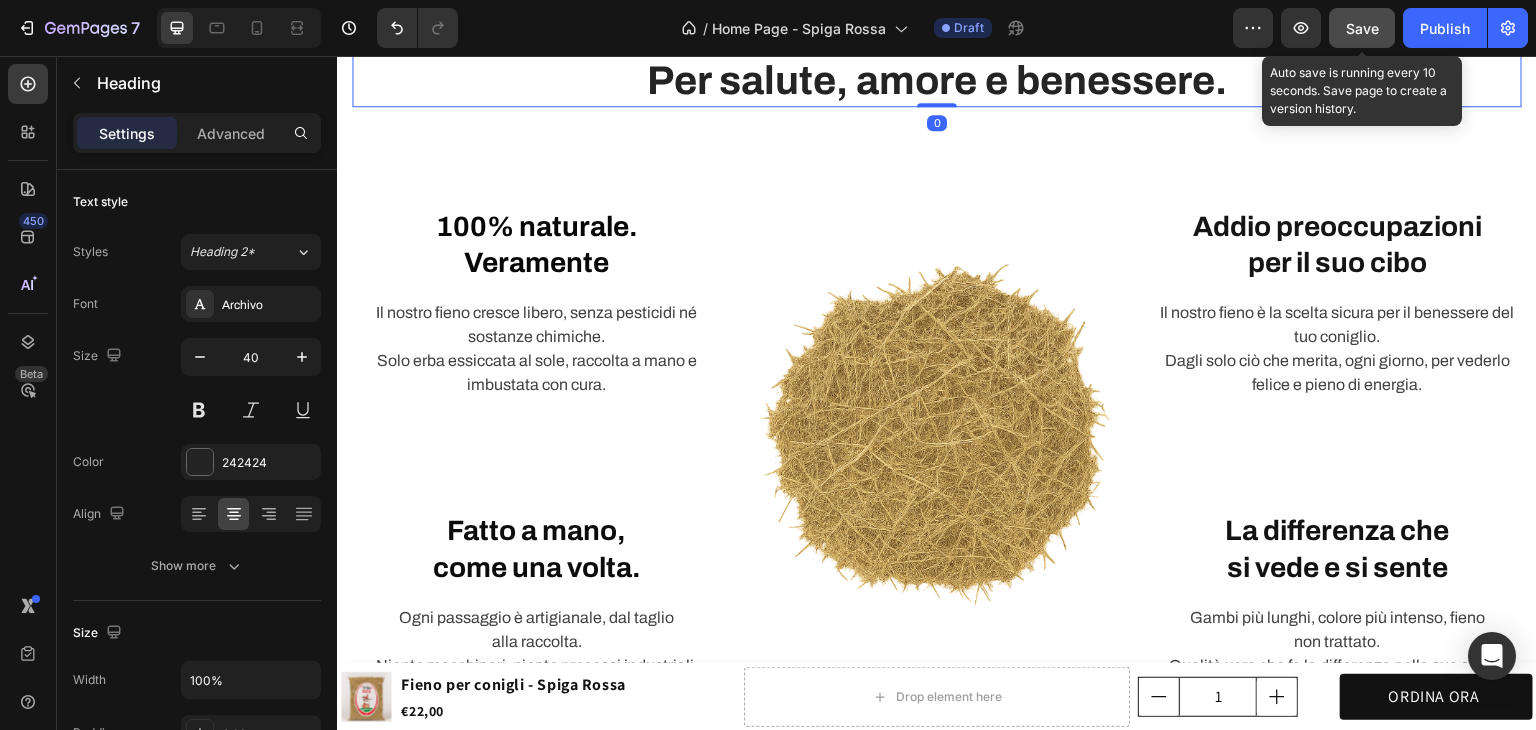 click on "Fieno  Spiga Rossa  con erbe naturali. Per salute, amore e benessere." at bounding box center (937, 57) 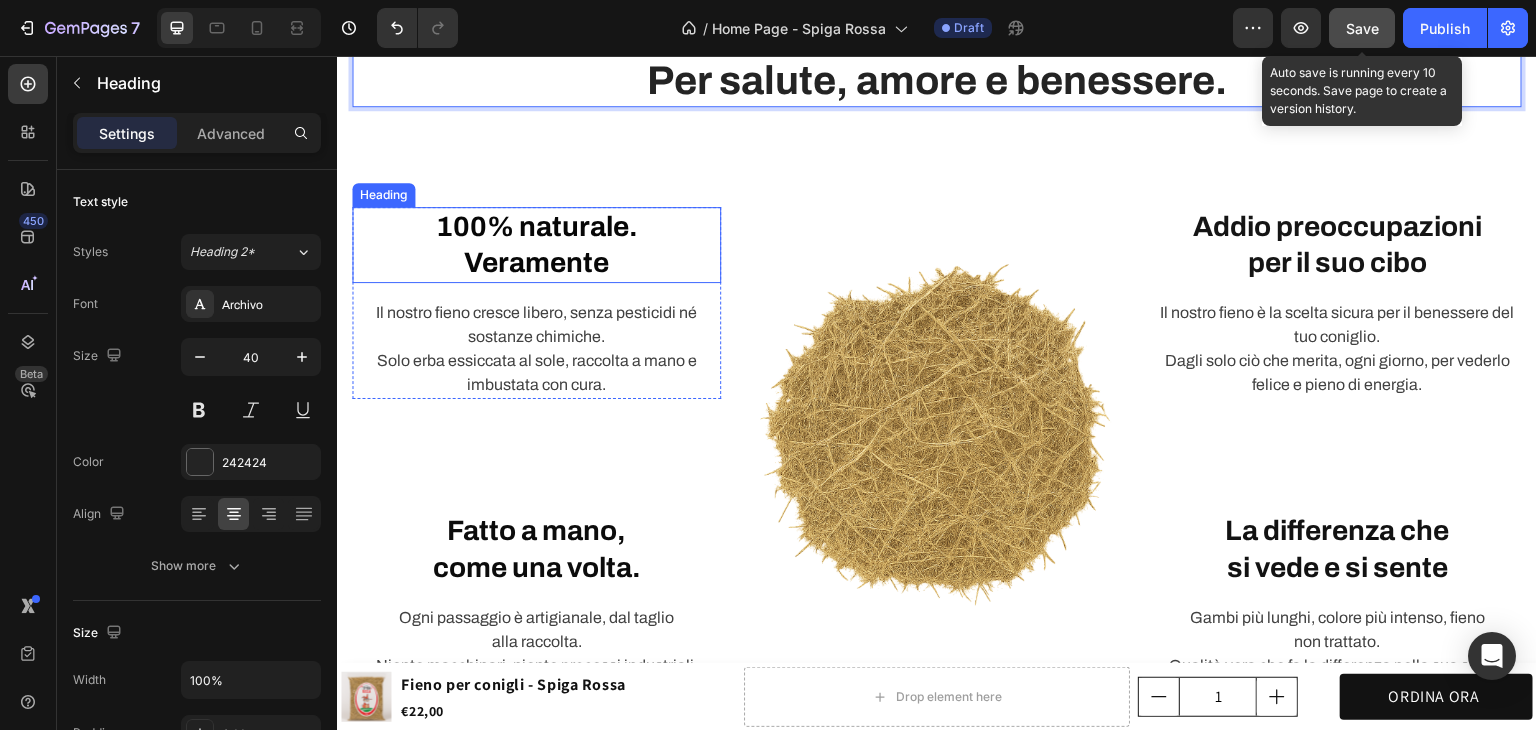 click on "Veramente" at bounding box center [536, 262] 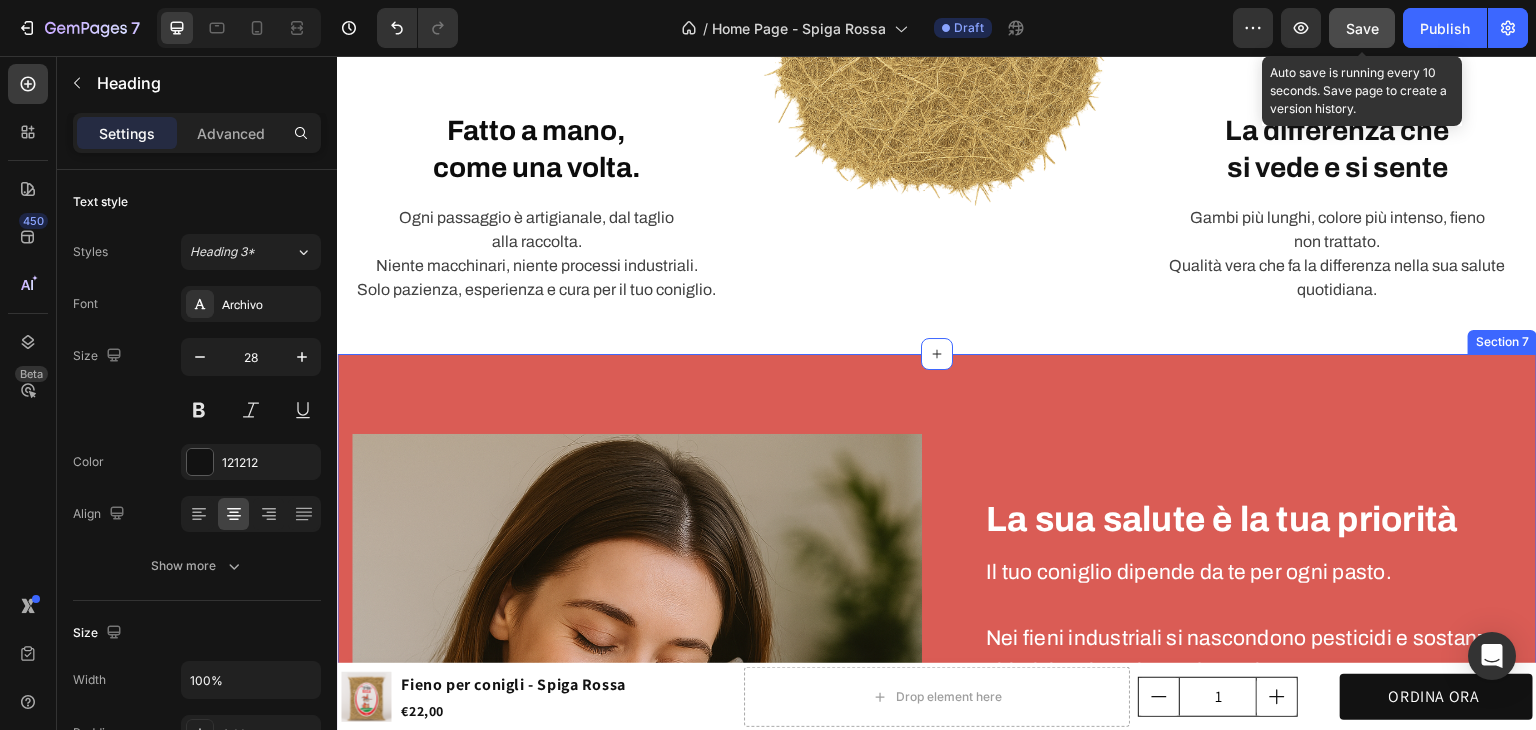 scroll, scrollTop: 1600, scrollLeft: 0, axis: vertical 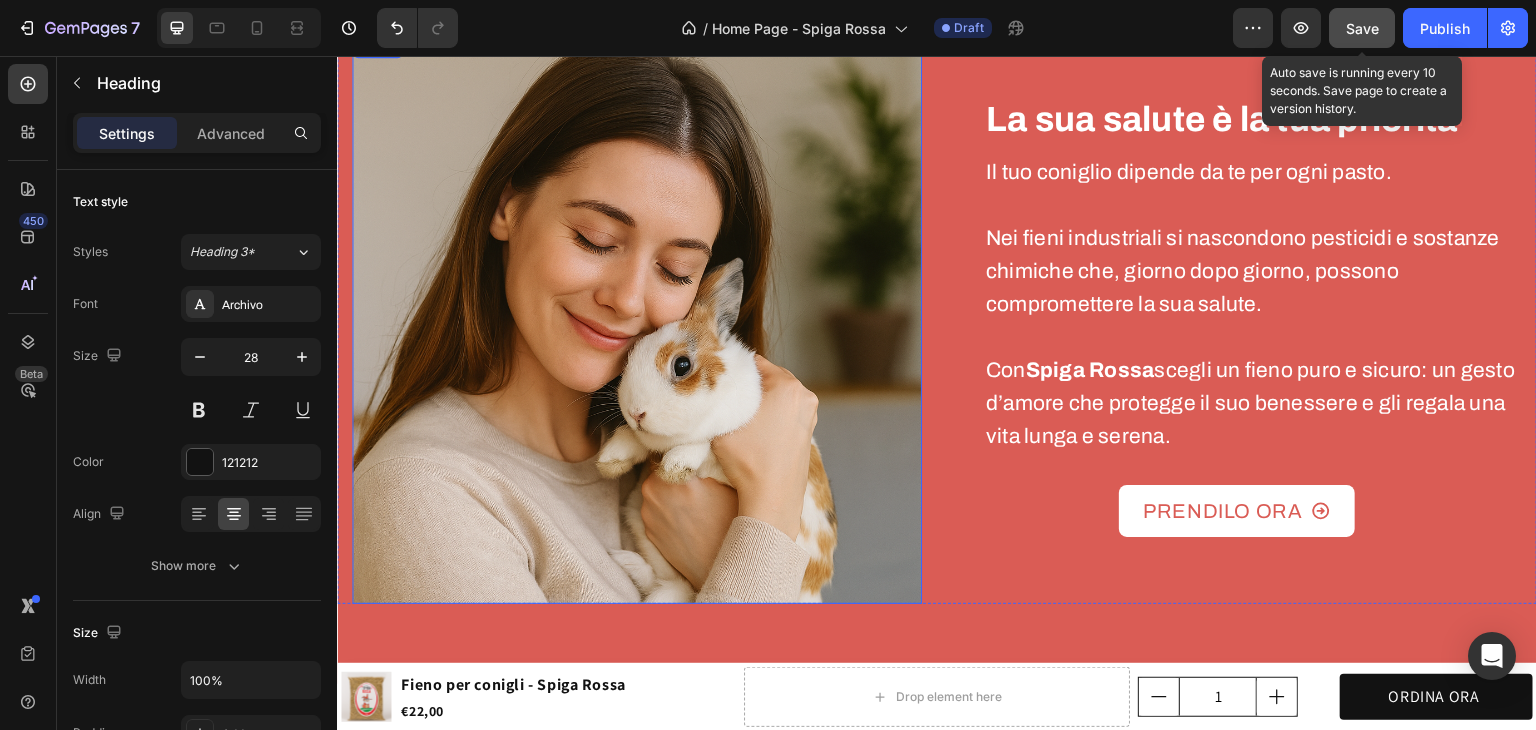 click on "Nei fieni industriali si nascondono pesticidi e sostanze chimiche che, giorno dopo giorno, possono compromettere la sua salute." at bounding box center [1243, 271] 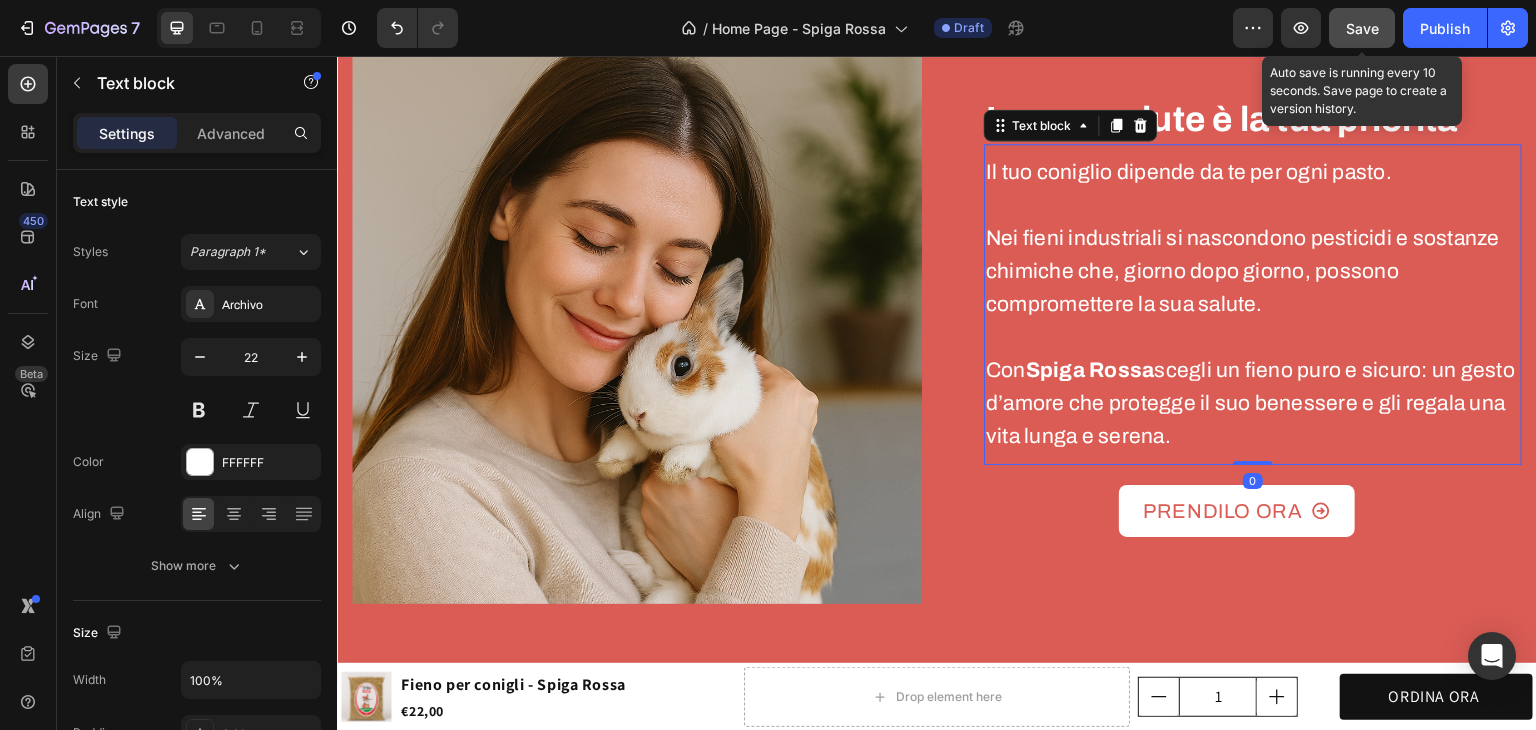click on "La sua salute è la tua priorità" at bounding box center (1222, 119) 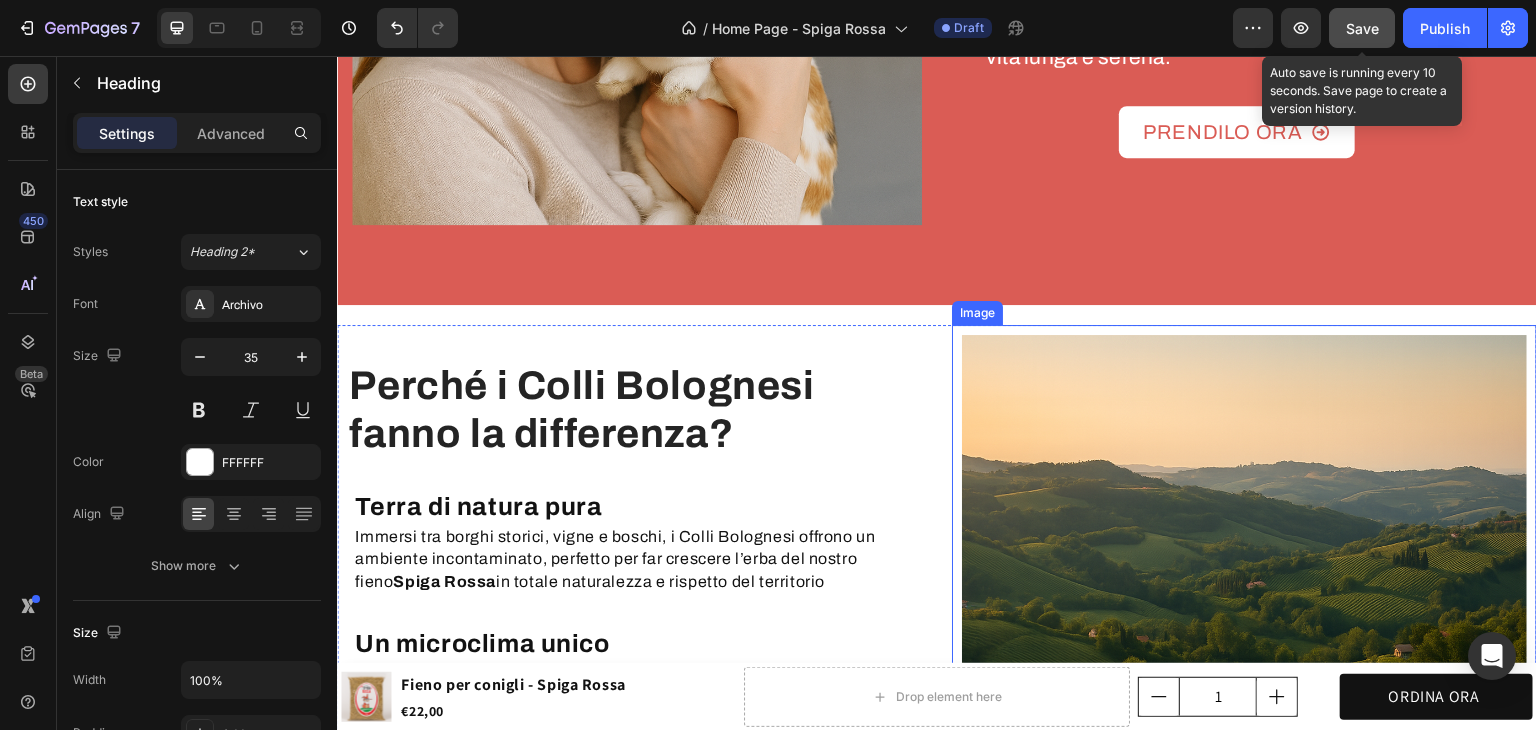 scroll, scrollTop: 2000, scrollLeft: 0, axis: vertical 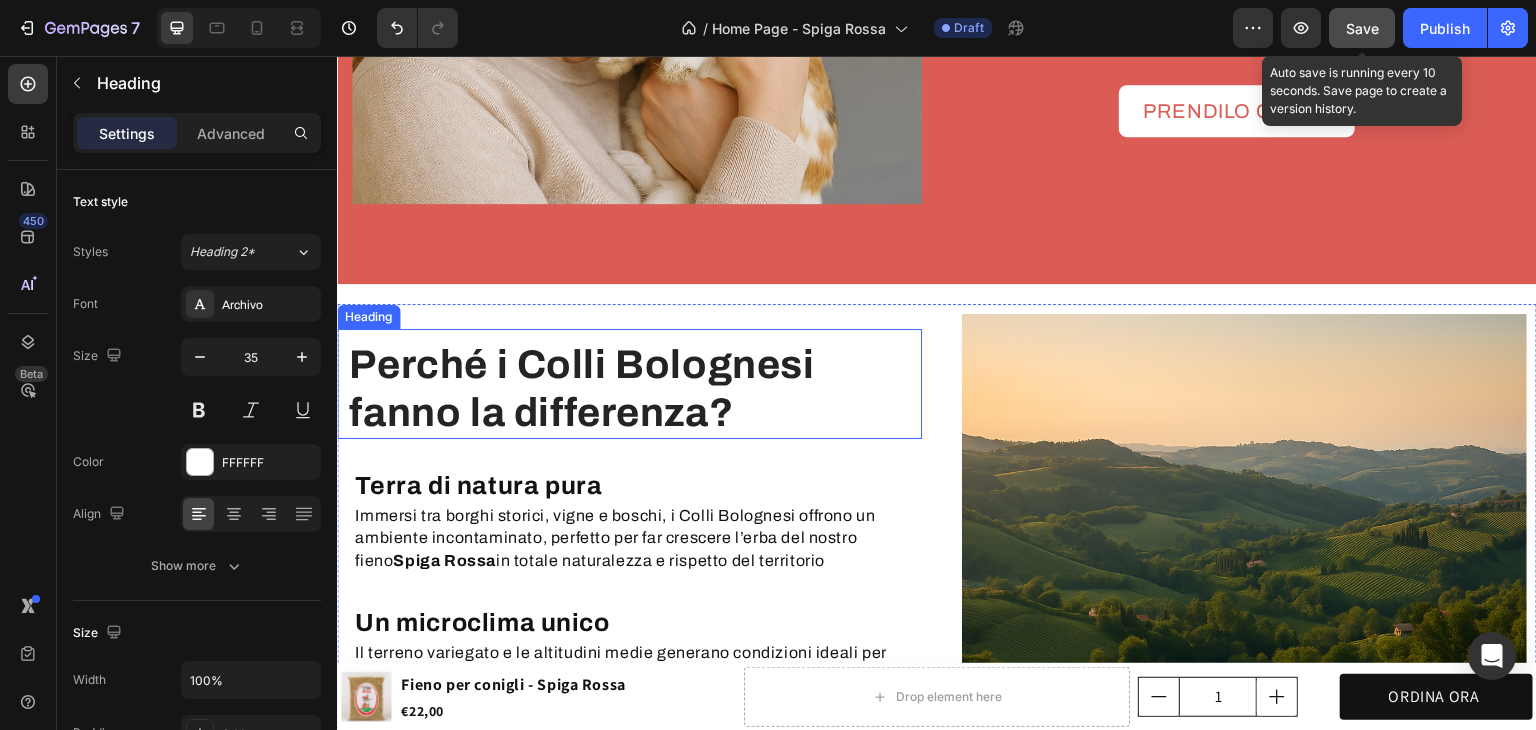 click on "Perché i Colli Bolognesi fanno la differenza?" at bounding box center [634, 389] 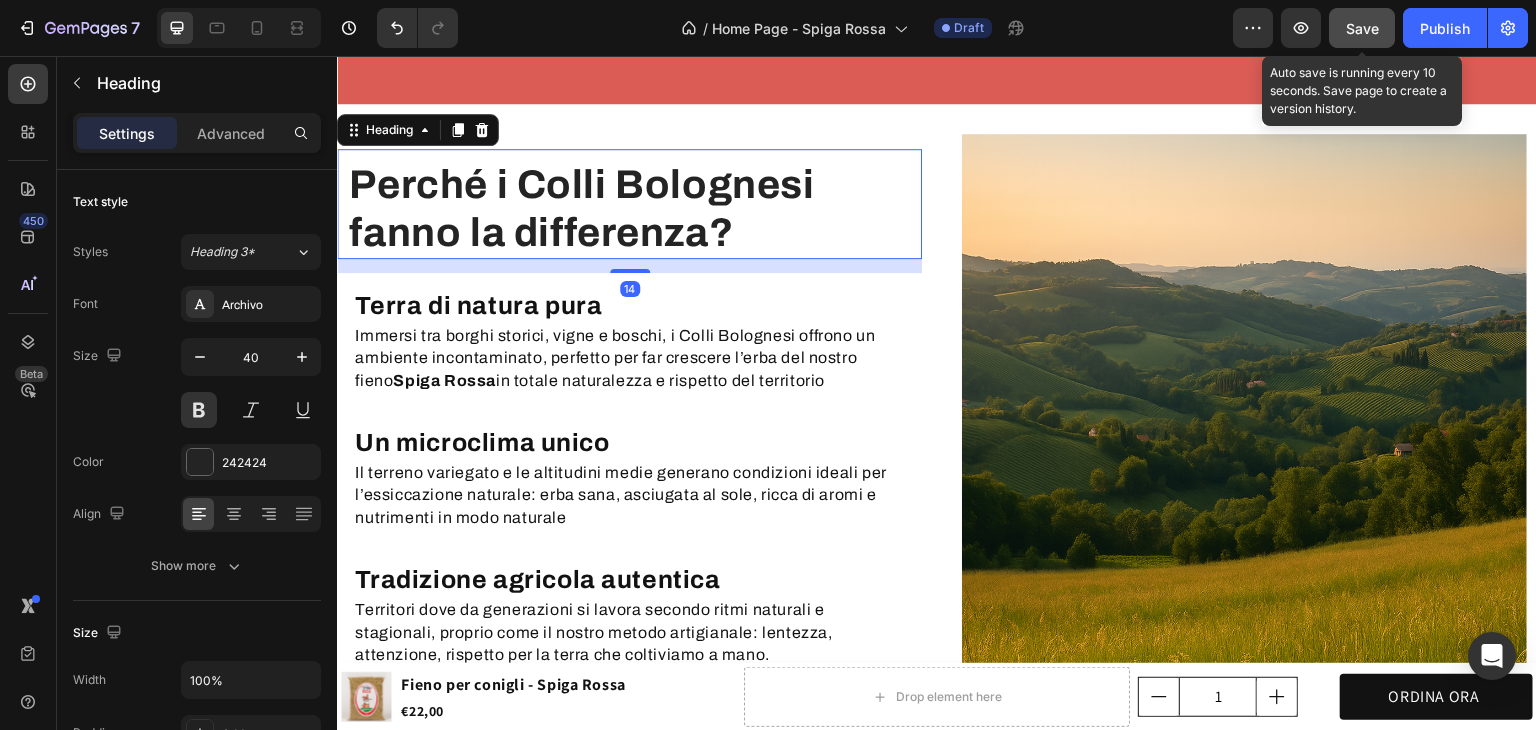 scroll, scrollTop: 2400, scrollLeft: 0, axis: vertical 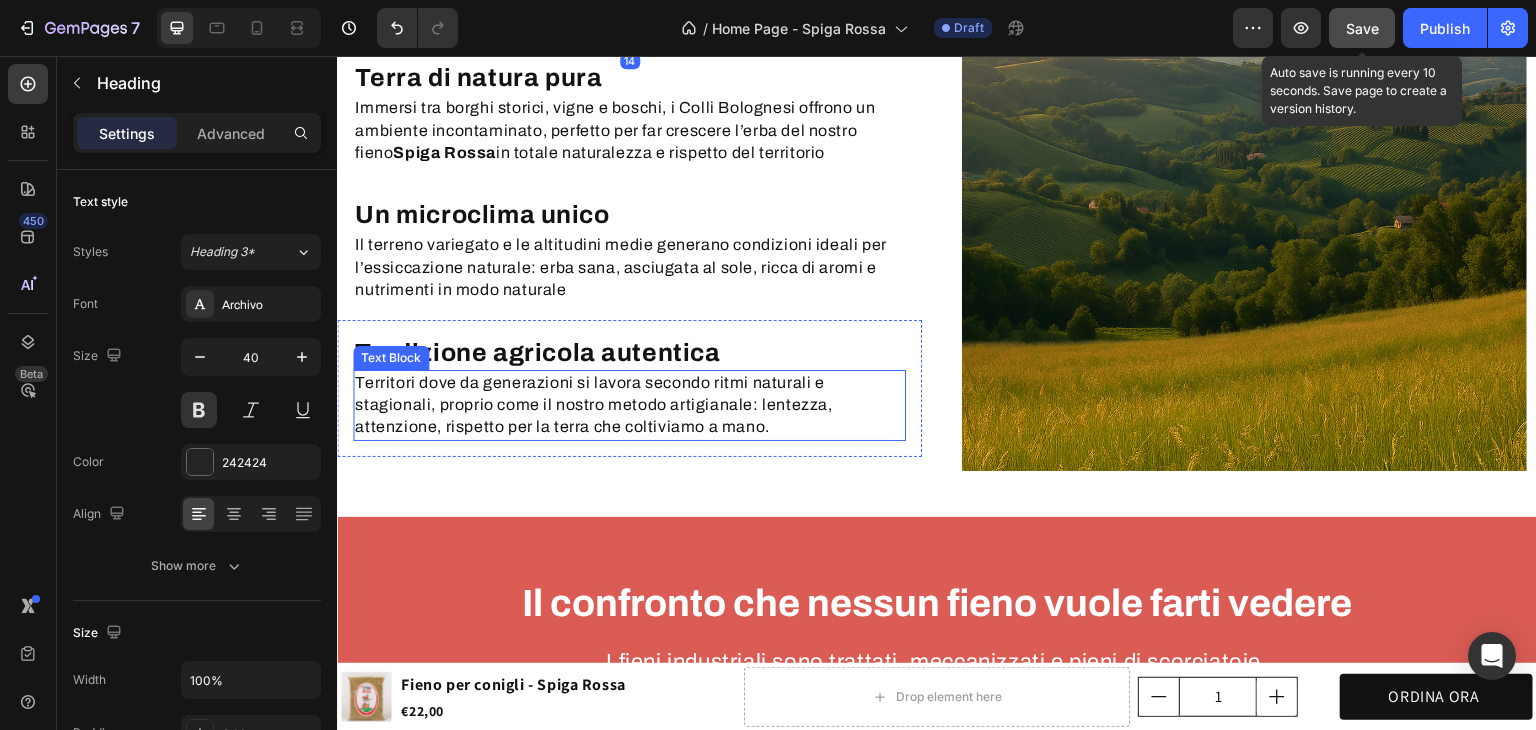 click on "Territori dove da generazioni si lavora secondo ritmi naturali e stagionali, proprio come il nostro metodo artigianale: lentezza, attenzione, rispetto per la terra che coltiviamo a mano." at bounding box center (629, 405) 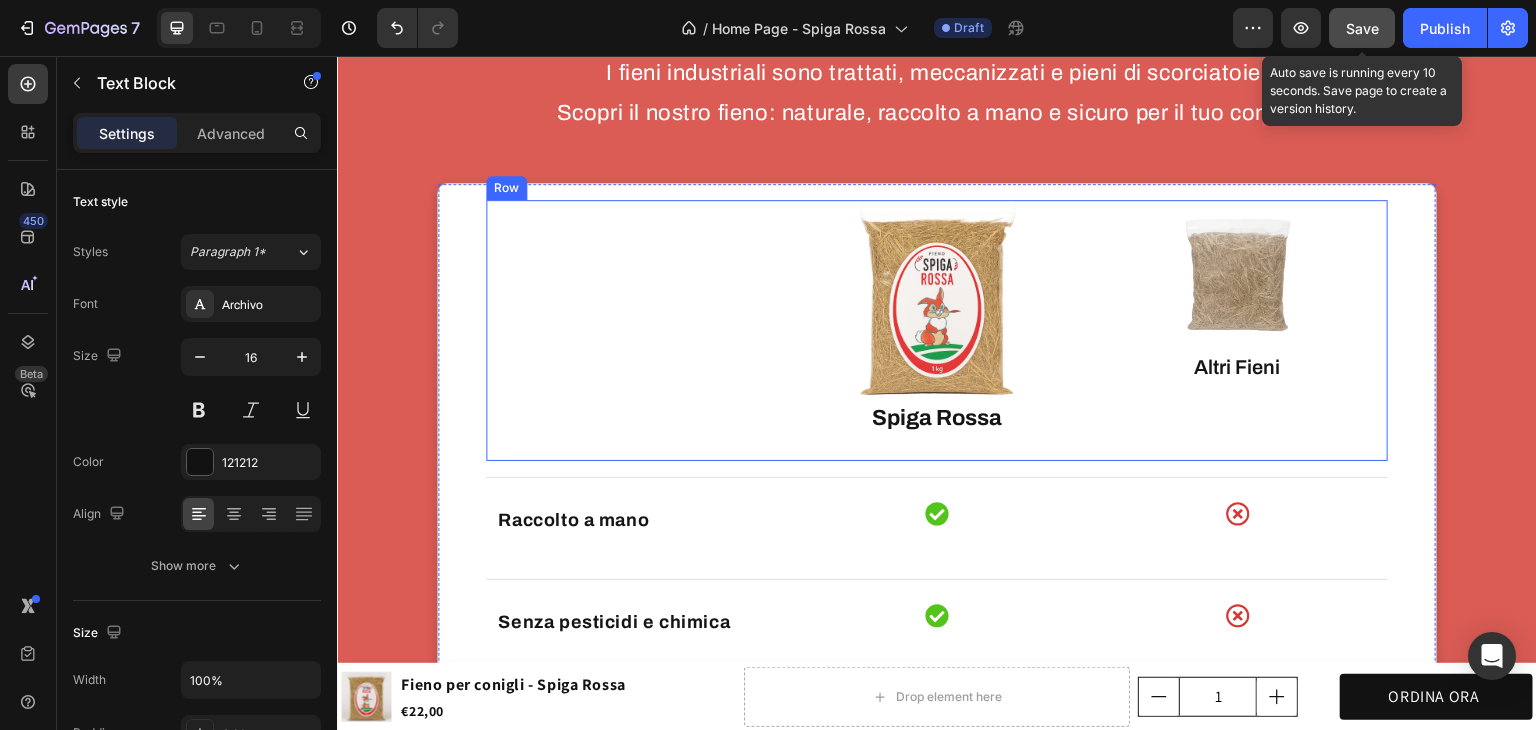 scroll, scrollTop: 3100, scrollLeft: 0, axis: vertical 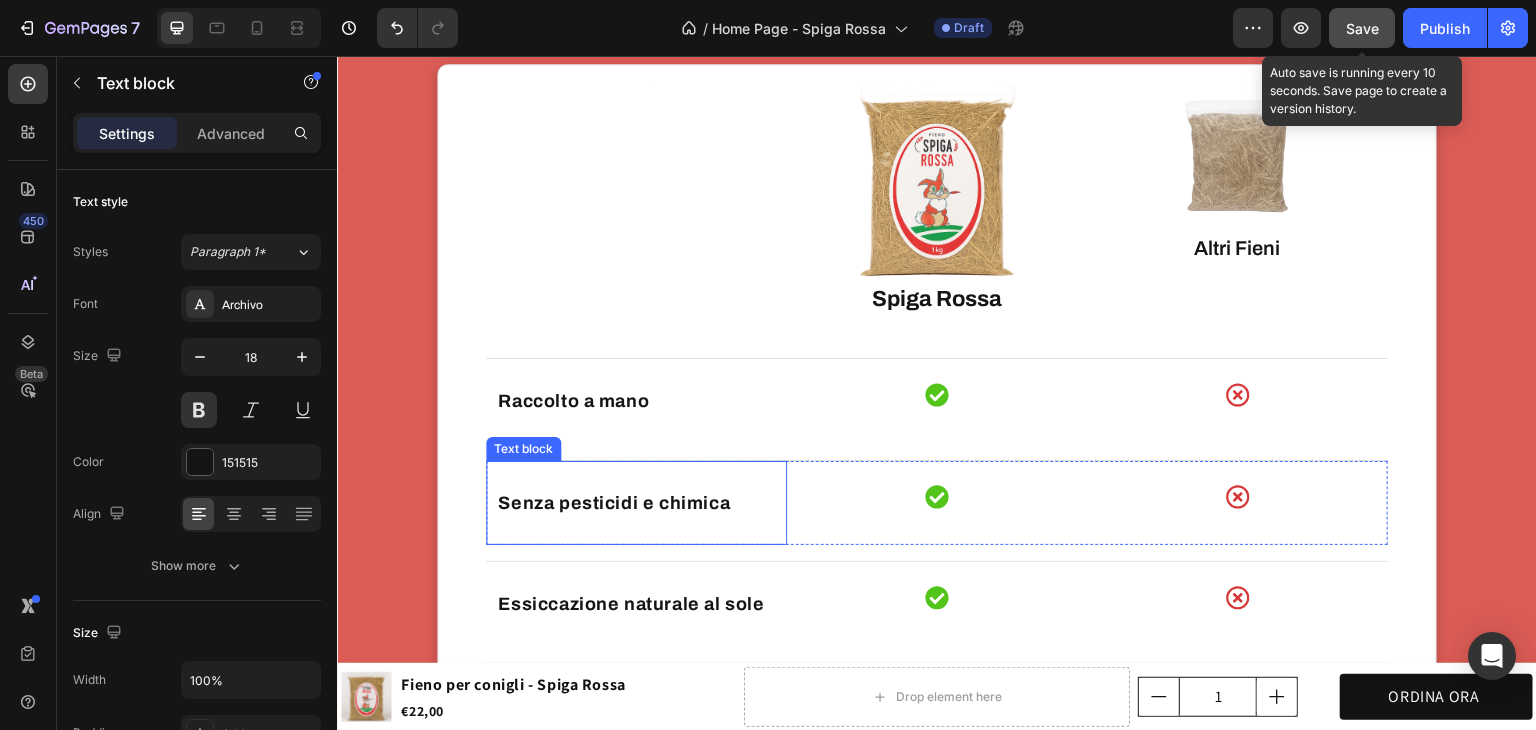 click on "Senza pesticidi e chimica" at bounding box center [636, 503] 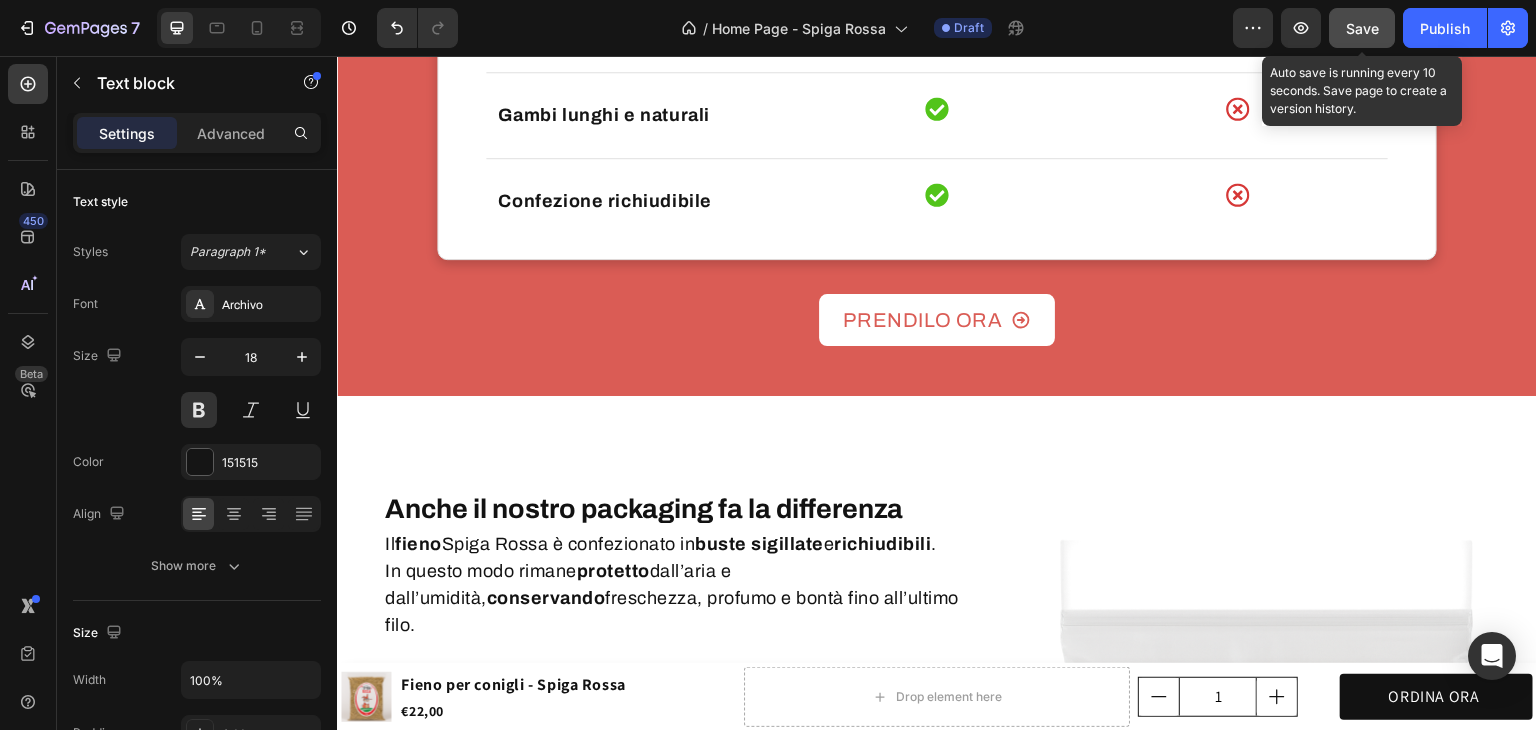 scroll, scrollTop: 3900, scrollLeft: 0, axis: vertical 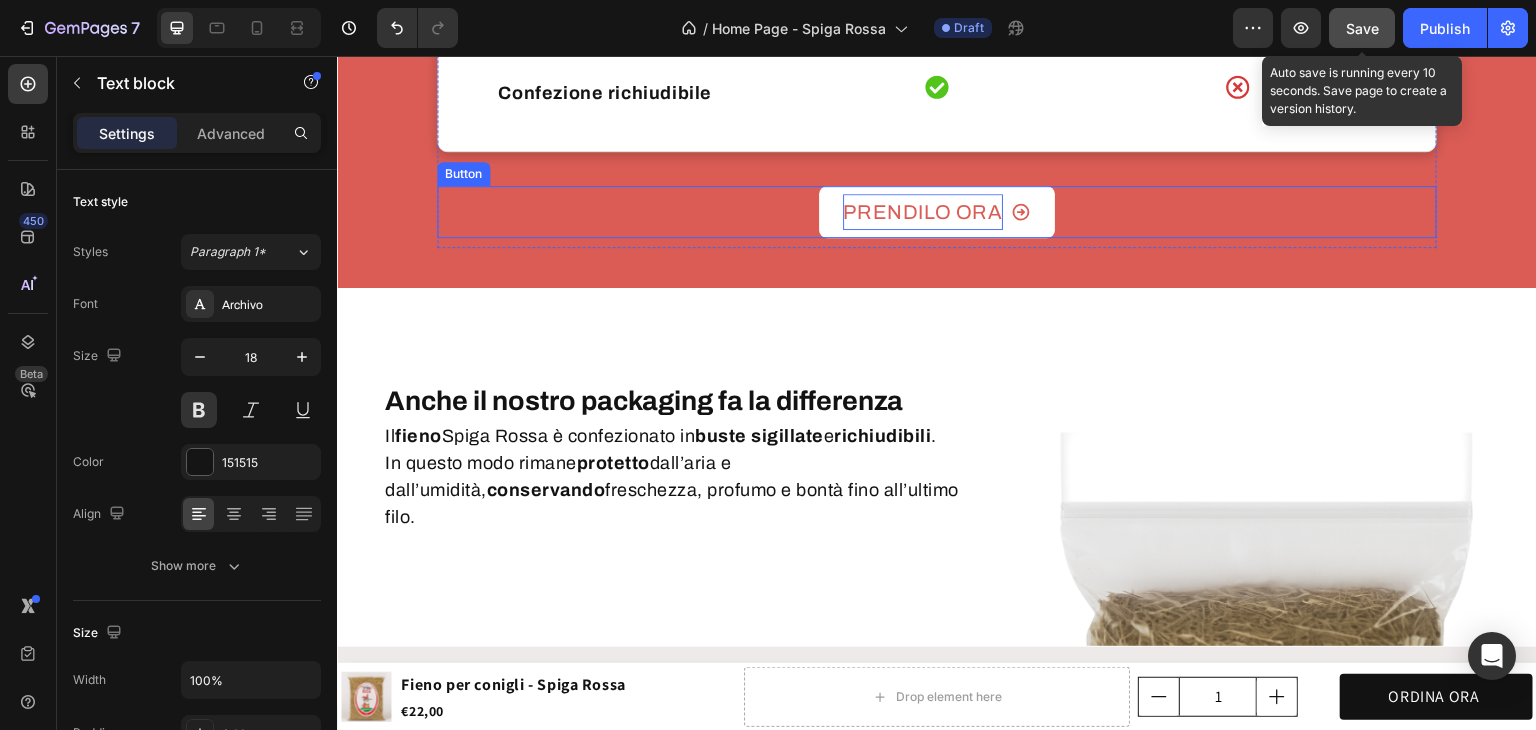 click on "PRENDILO ORA" at bounding box center [922, 212] 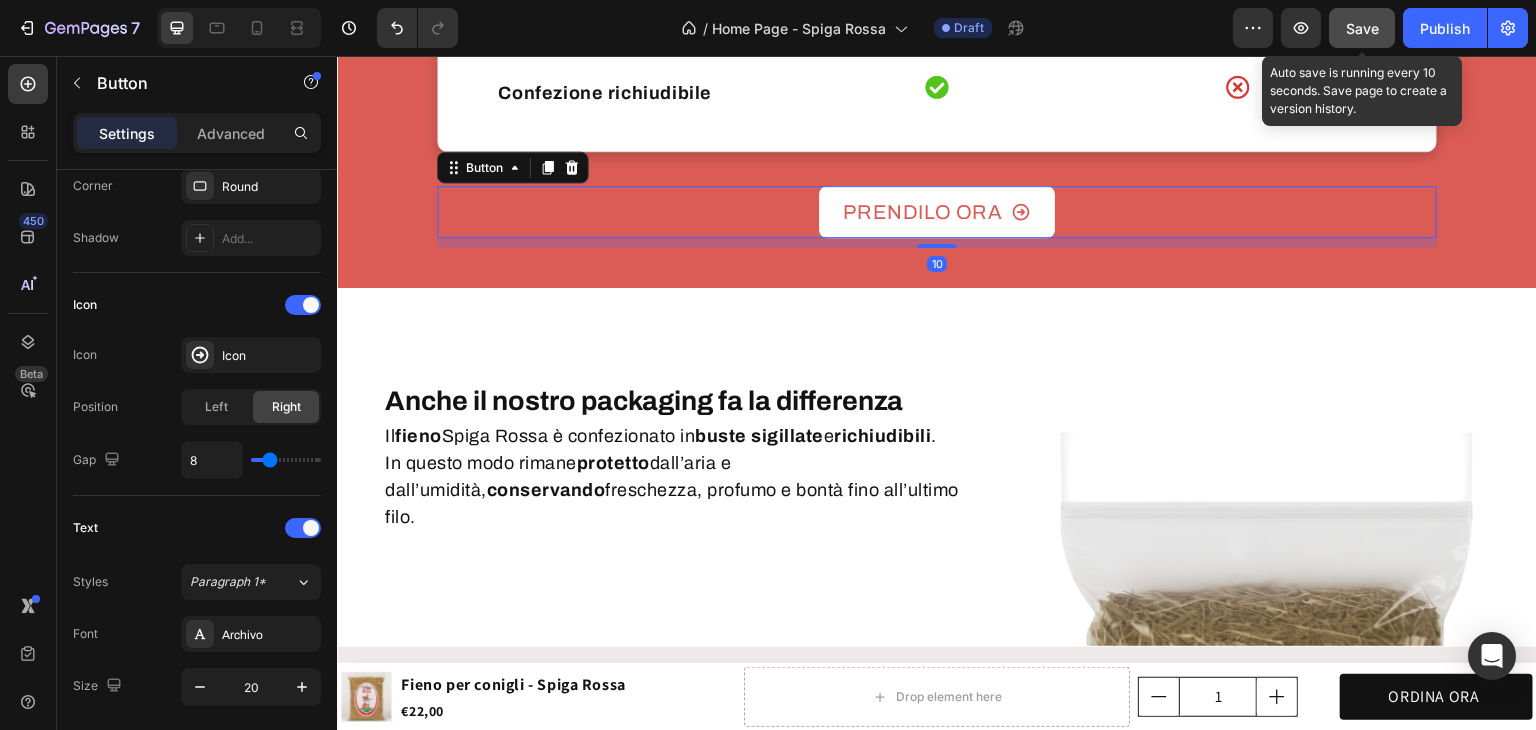 scroll, scrollTop: 900, scrollLeft: 0, axis: vertical 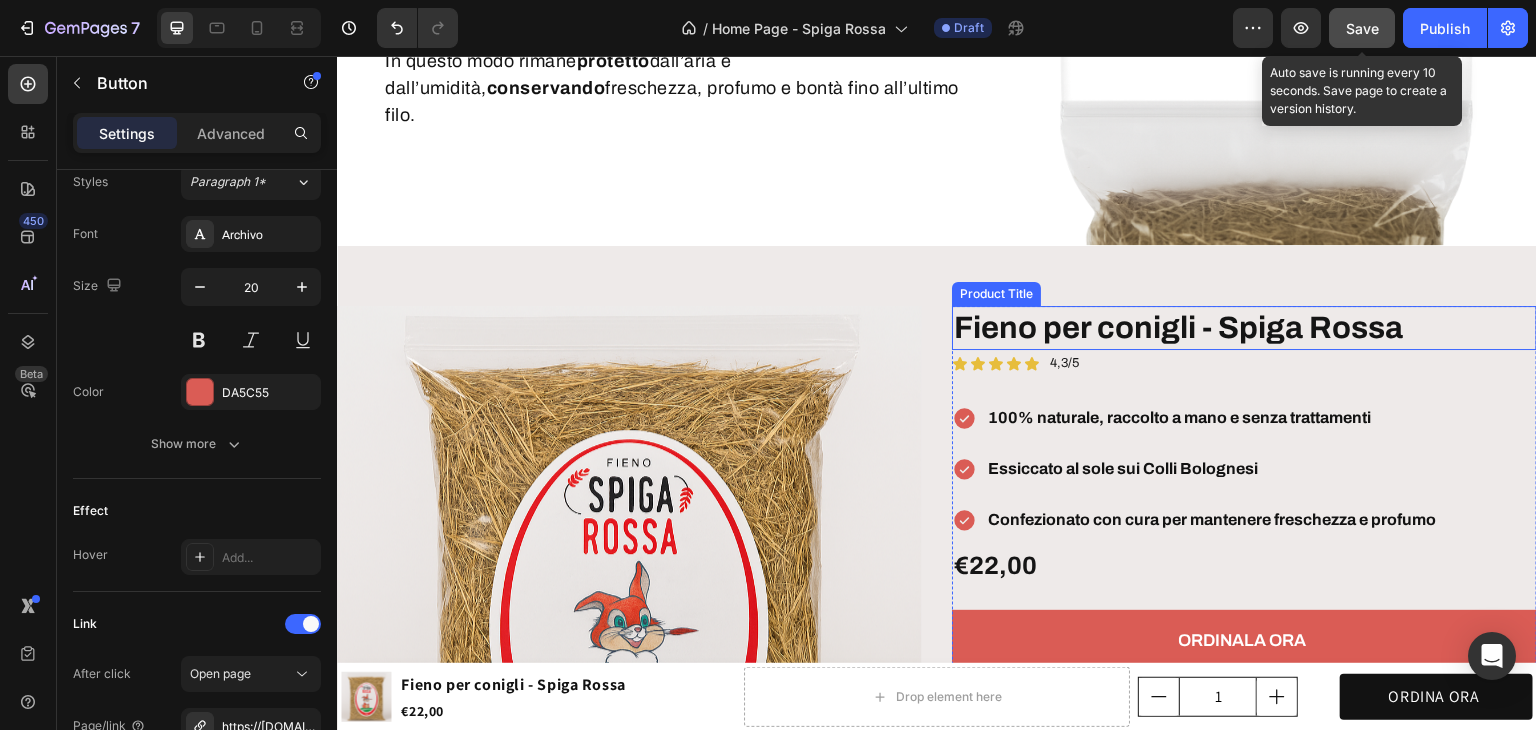click on "Fieno per conigli - Spiga Rossa" at bounding box center [1244, 328] 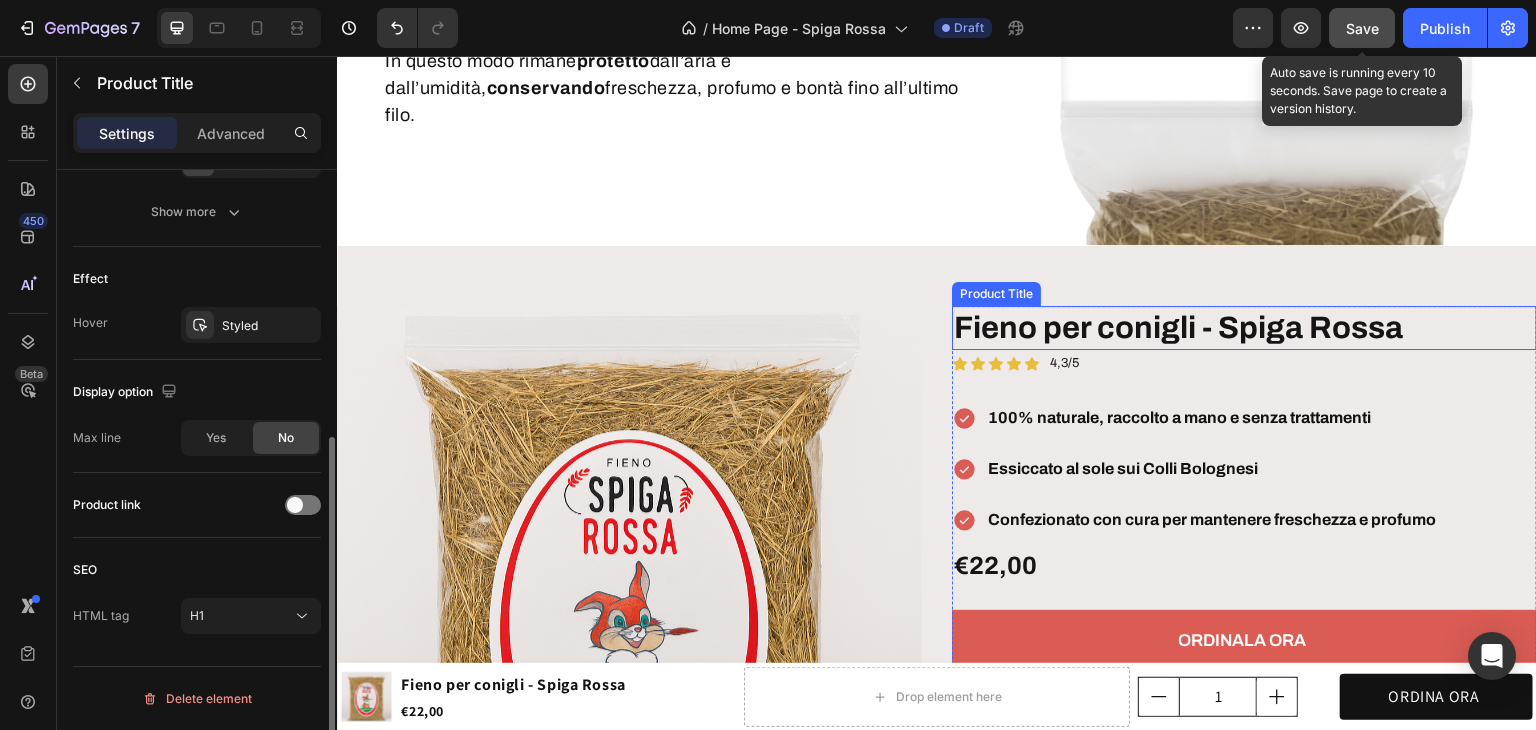 scroll, scrollTop: 0, scrollLeft: 0, axis: both 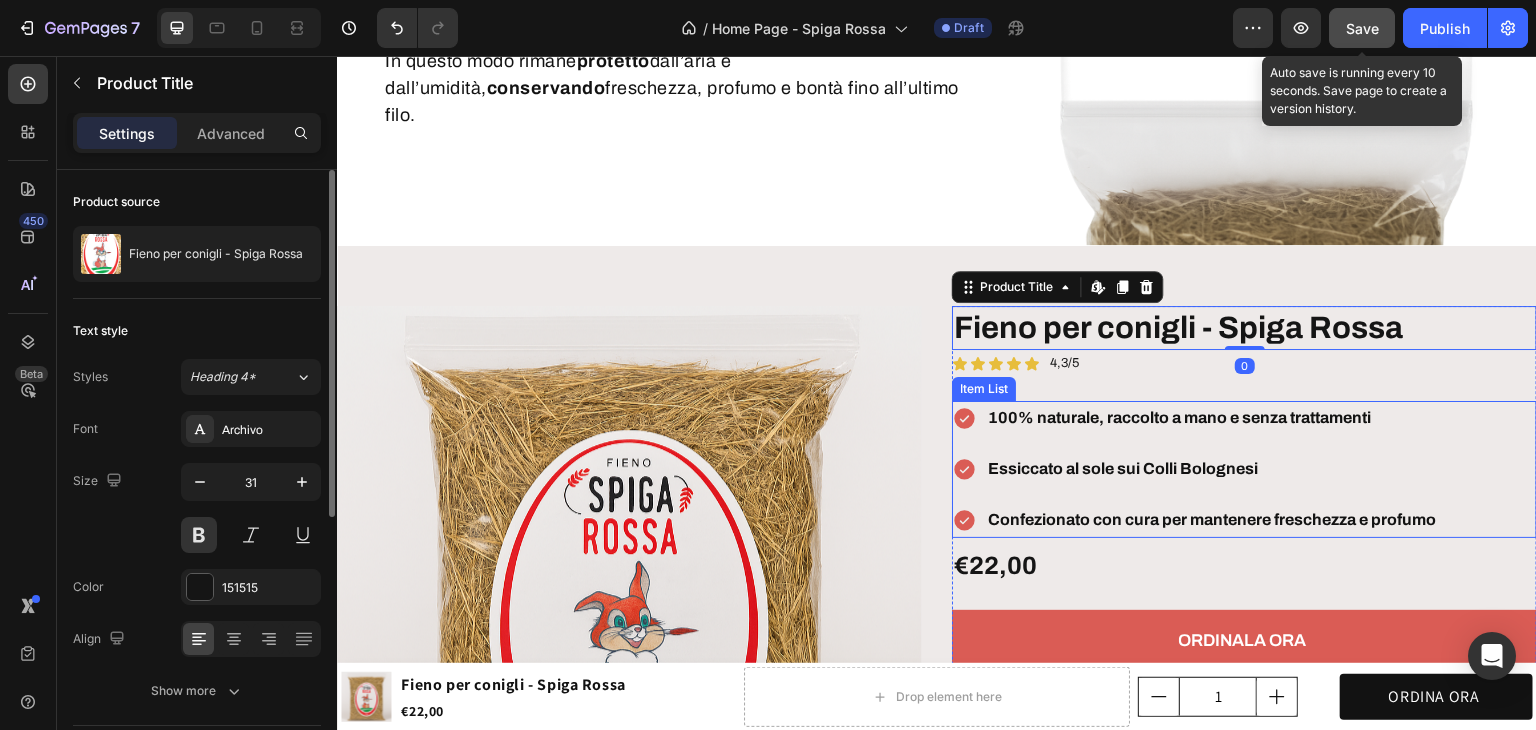 click 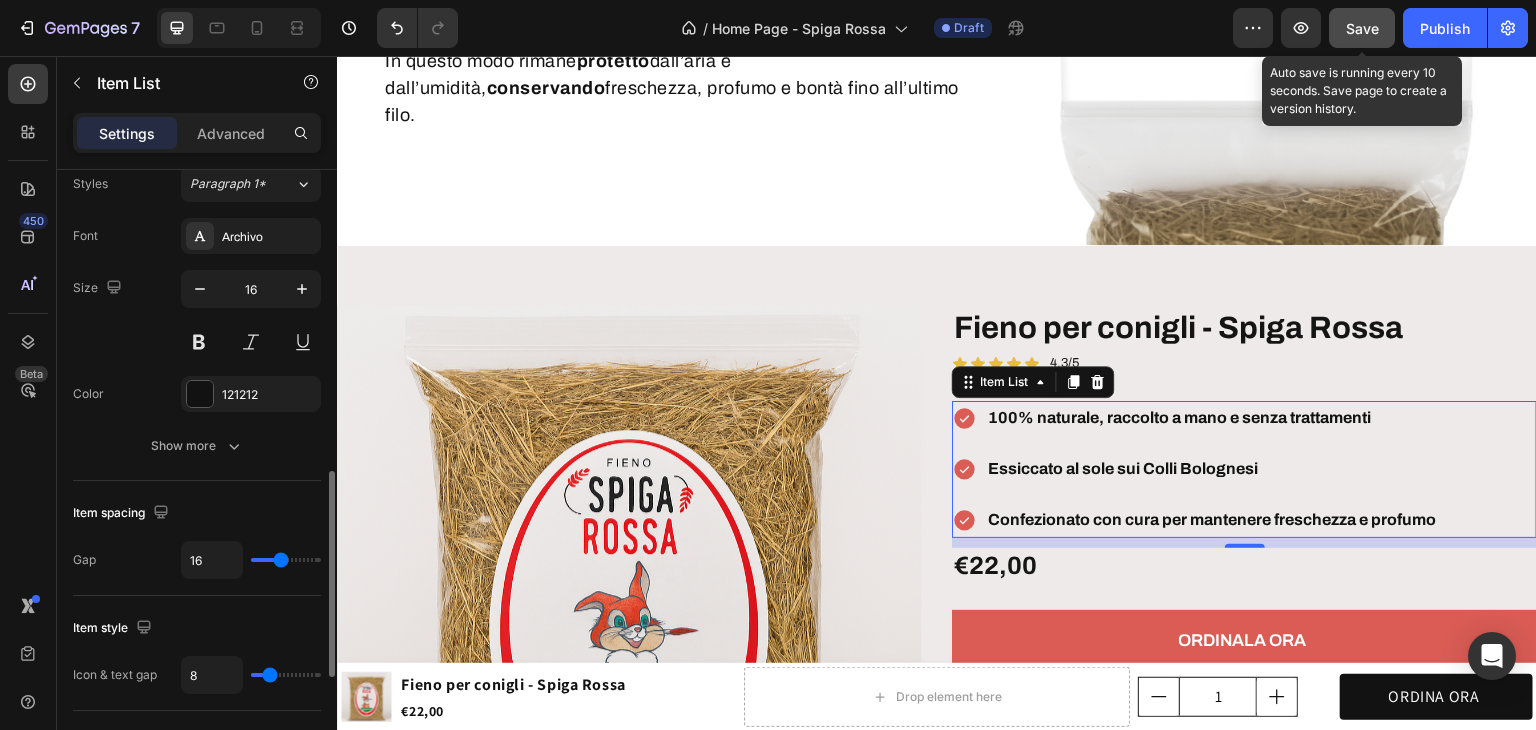 scroll, scrollTop: 600, scrollLeft: 0, axis: vertical 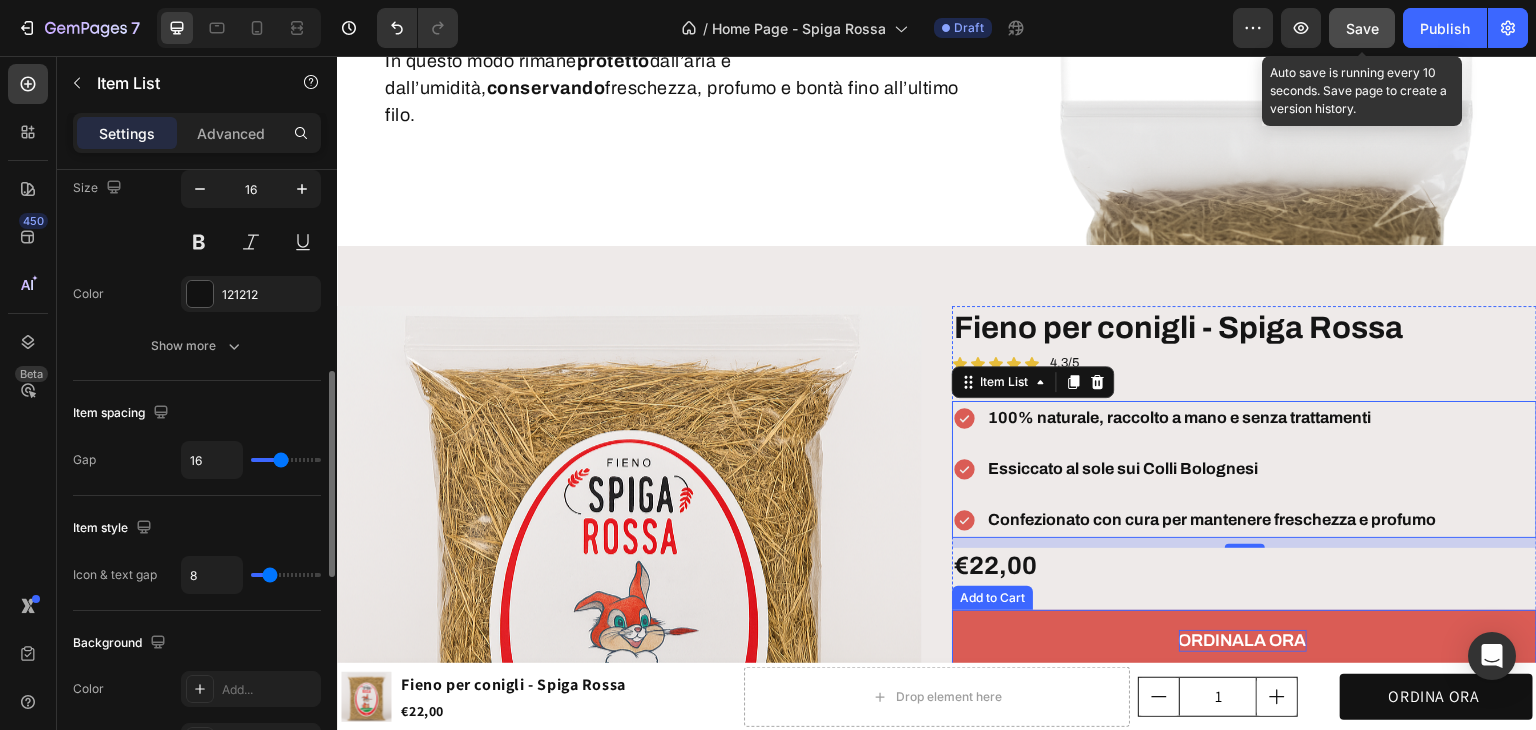 click on "ORDINALA ORA" at bounding box center (1243, 641) 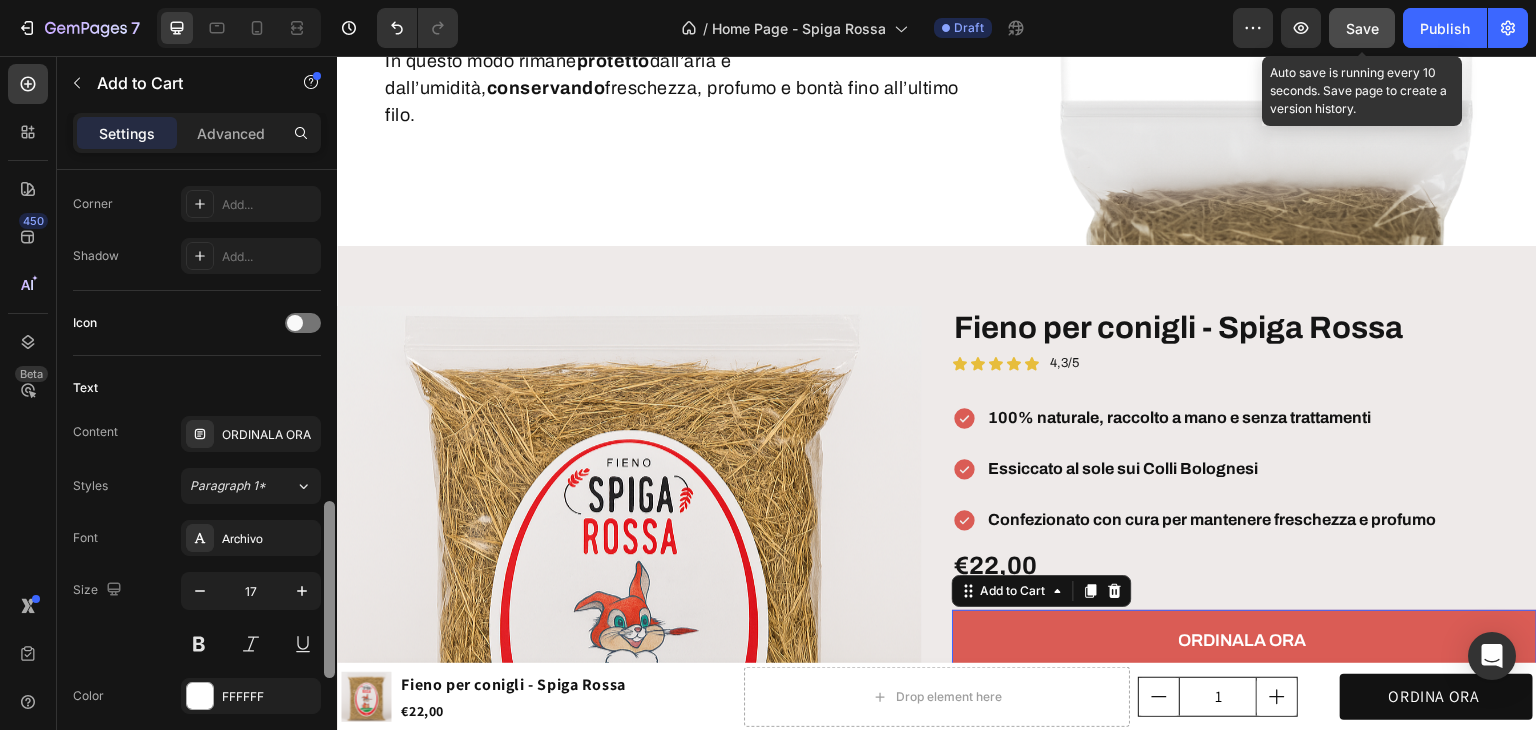 scroll, scrollTop: 1000, scrollLeft: 0, axis: vertical 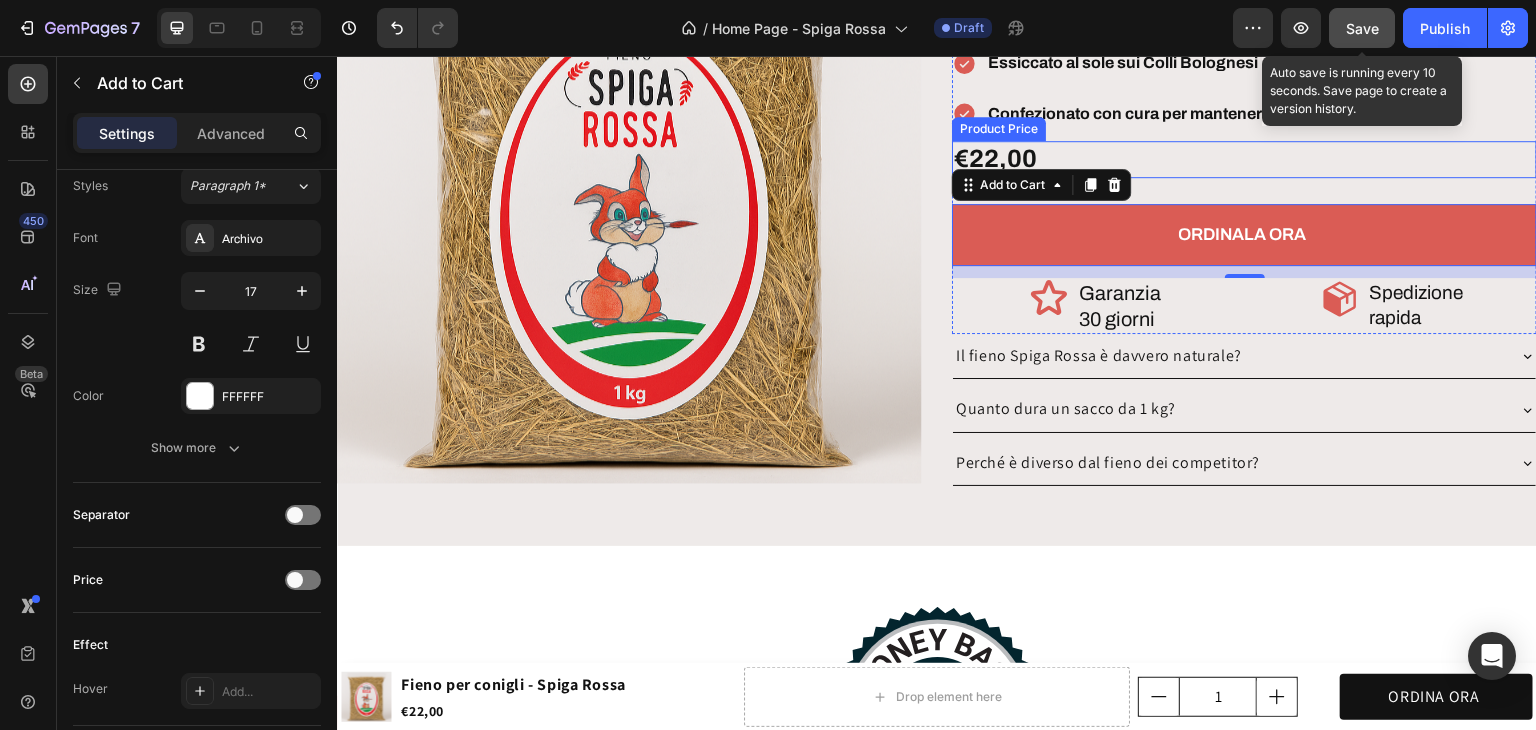 click on "€22,00" at bounding box center [1244, 159] 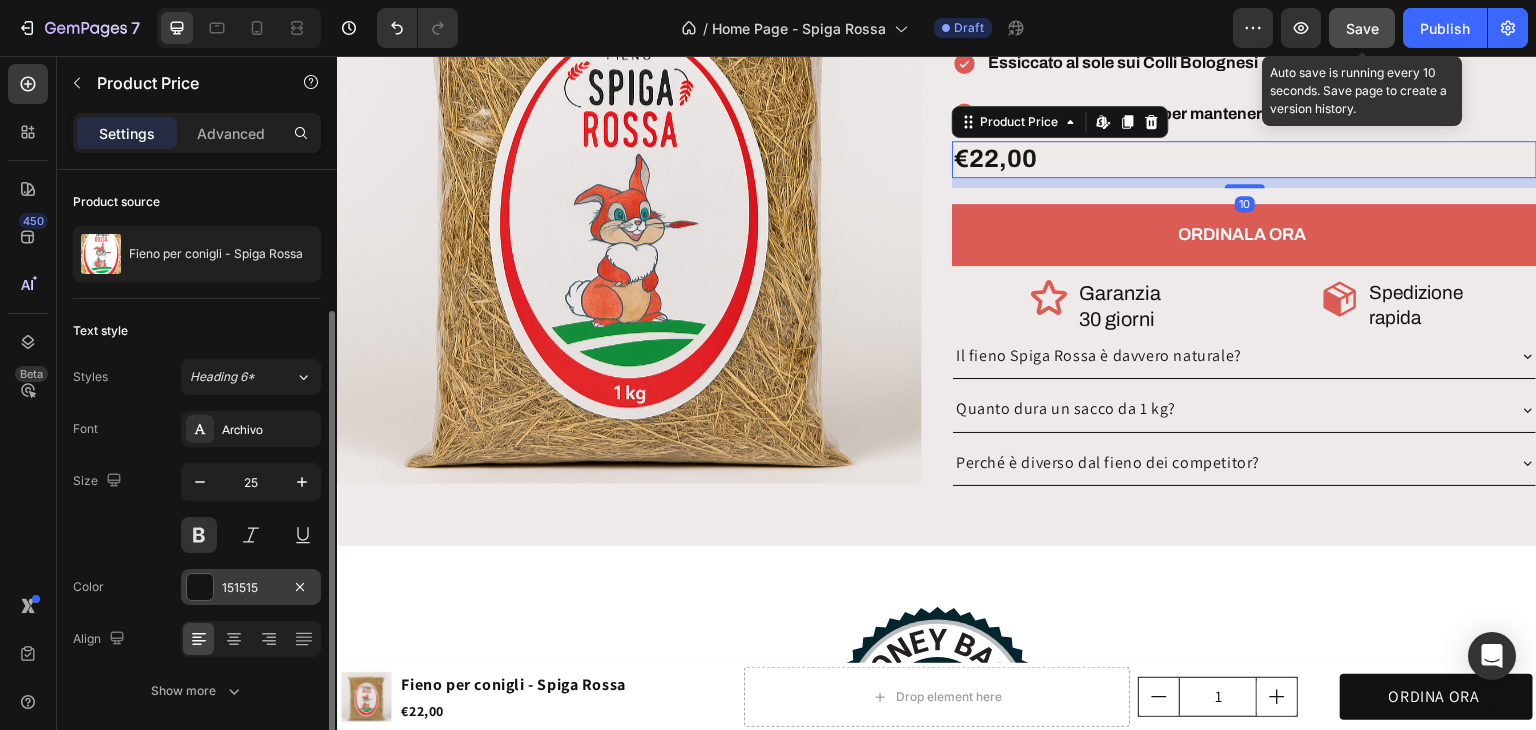 scroll, scrollTop: 74, scrollLeft: 0, axis: vertical 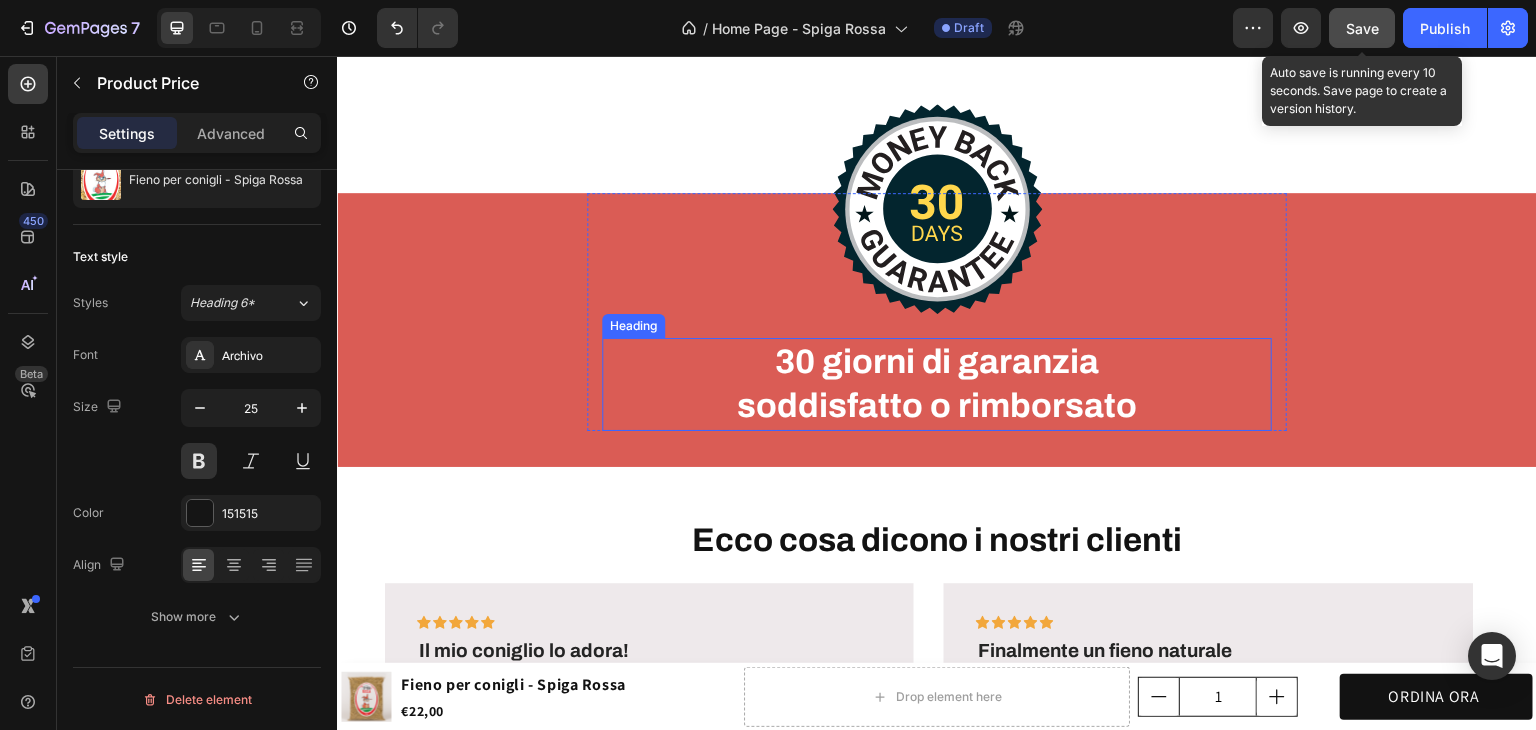 click on "30 giorni di garanzia  soddisfatto o rimborsato" at bounding box center (937, 384) 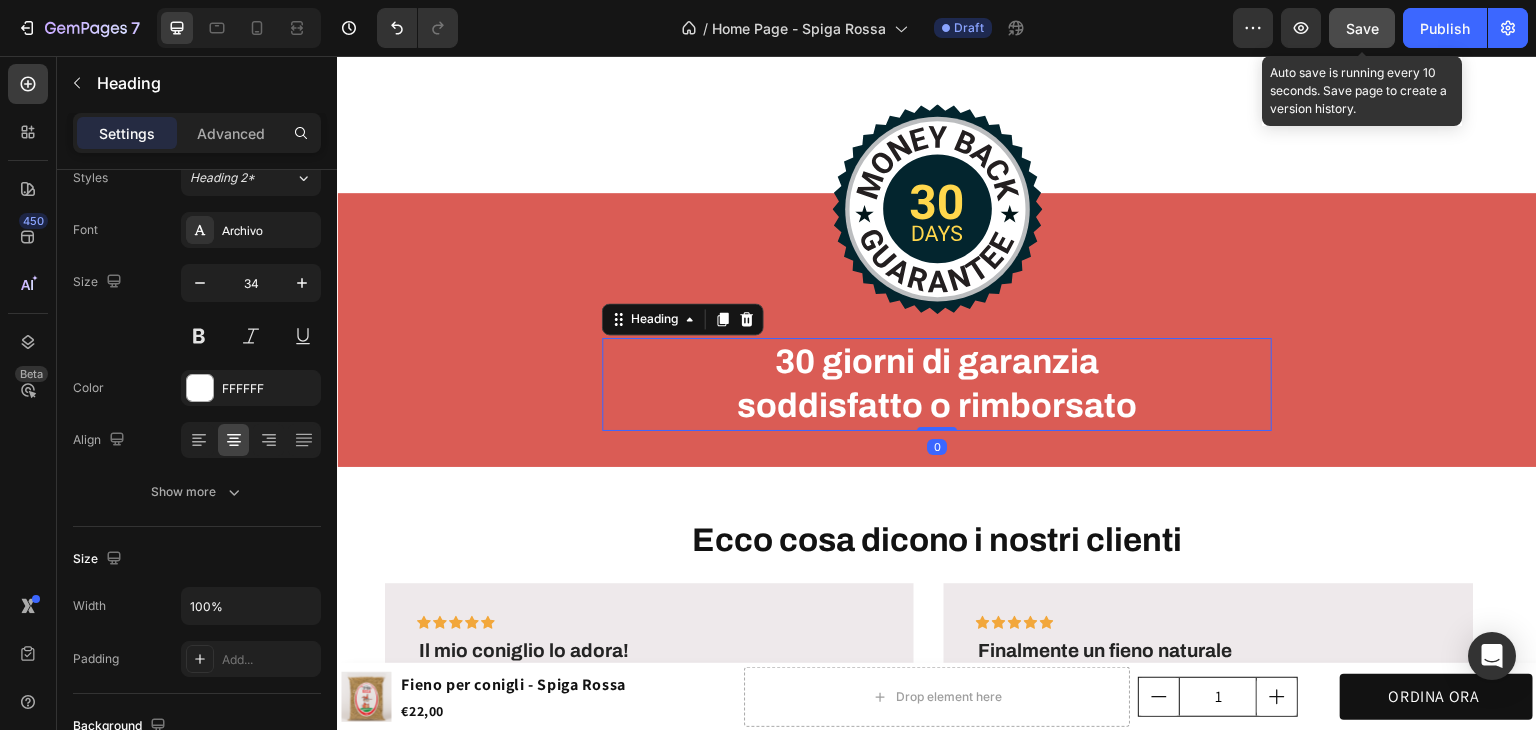 scroll, scrollTop: 0, scrollLeft: 0, axis: both 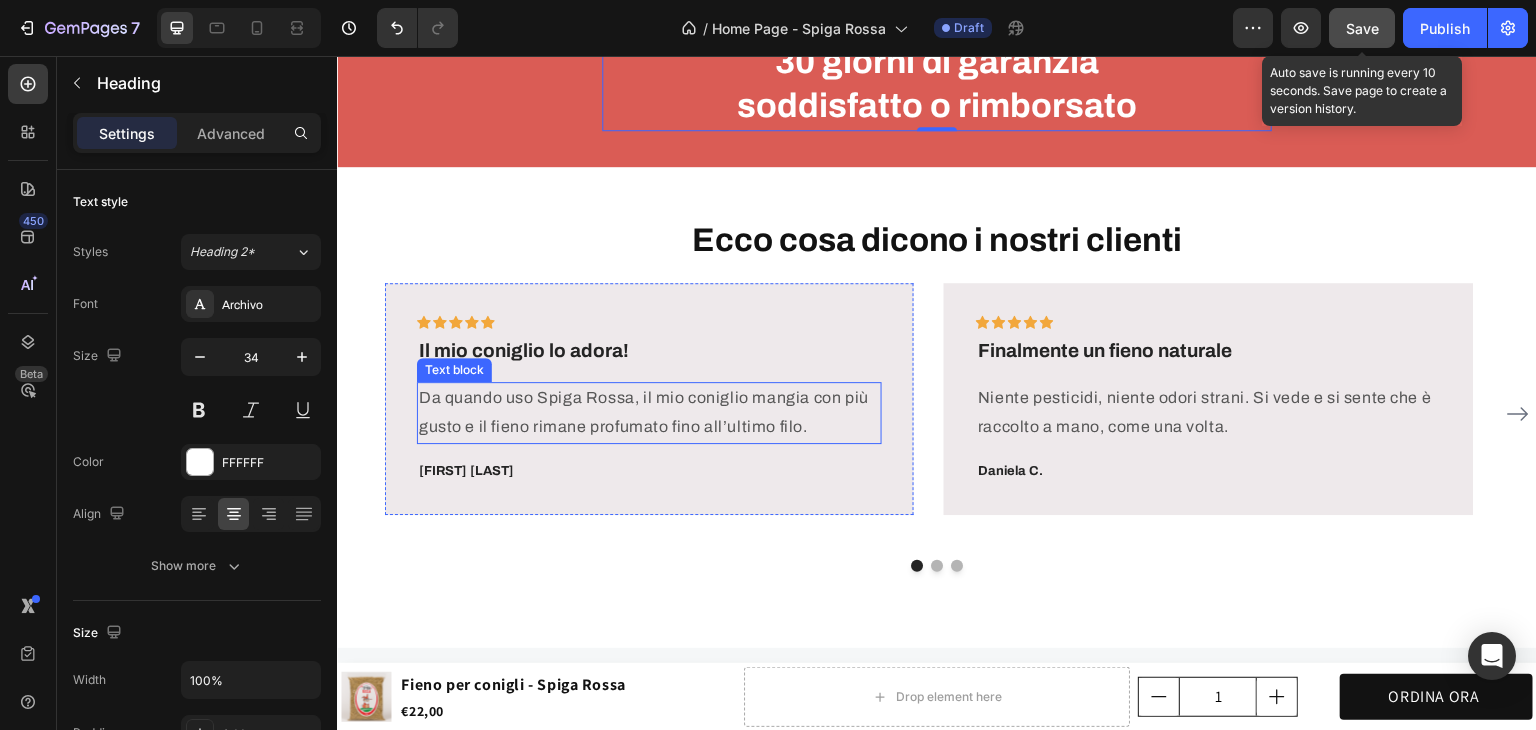 click on "Da quando uso Spiga Rossa, il mio coniglio mangia con più gusto e il fieno rimane profumato fino all’ultimo filo." at bounding box center (649, 413) 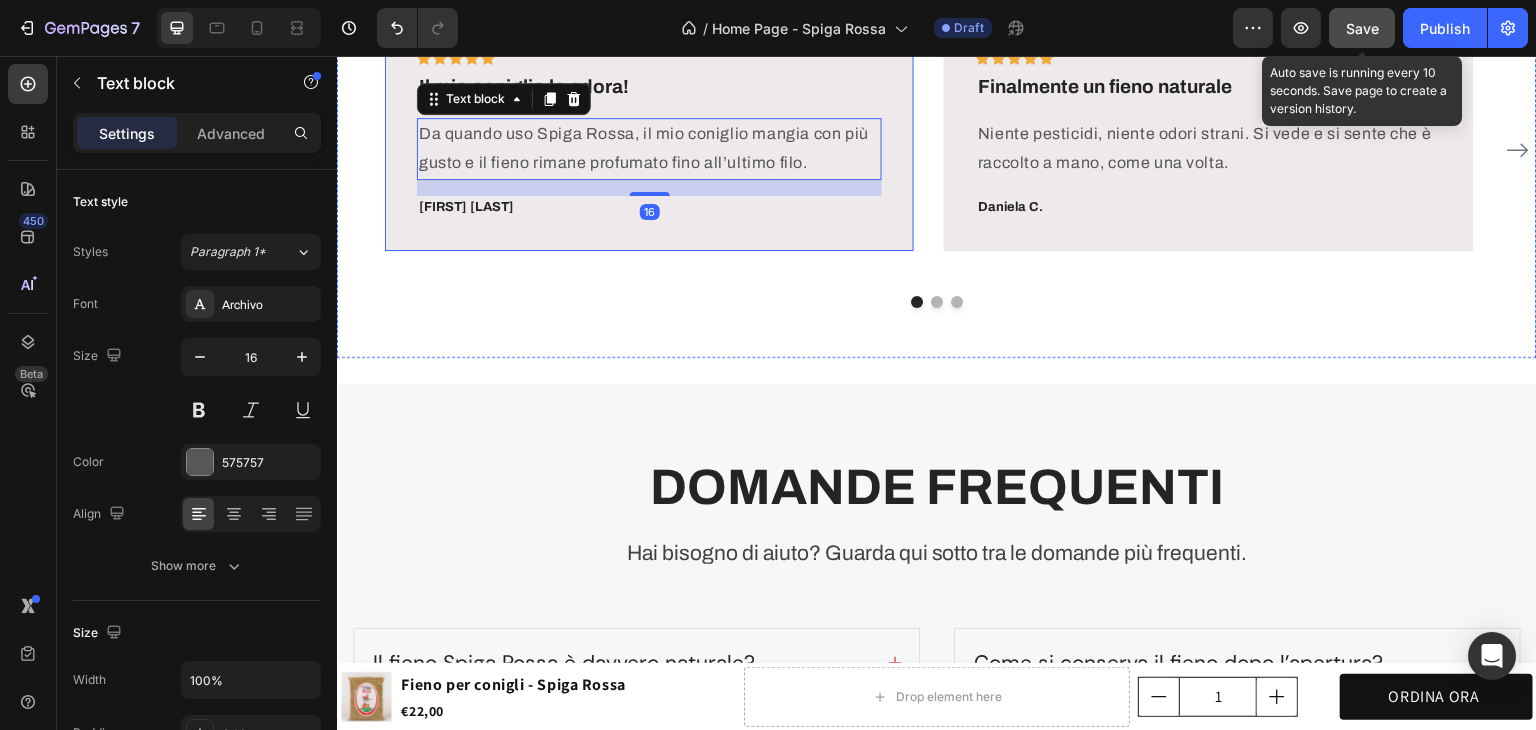 scroll, scrollTop: 5800, scrollLeft: 0, axis: vertical 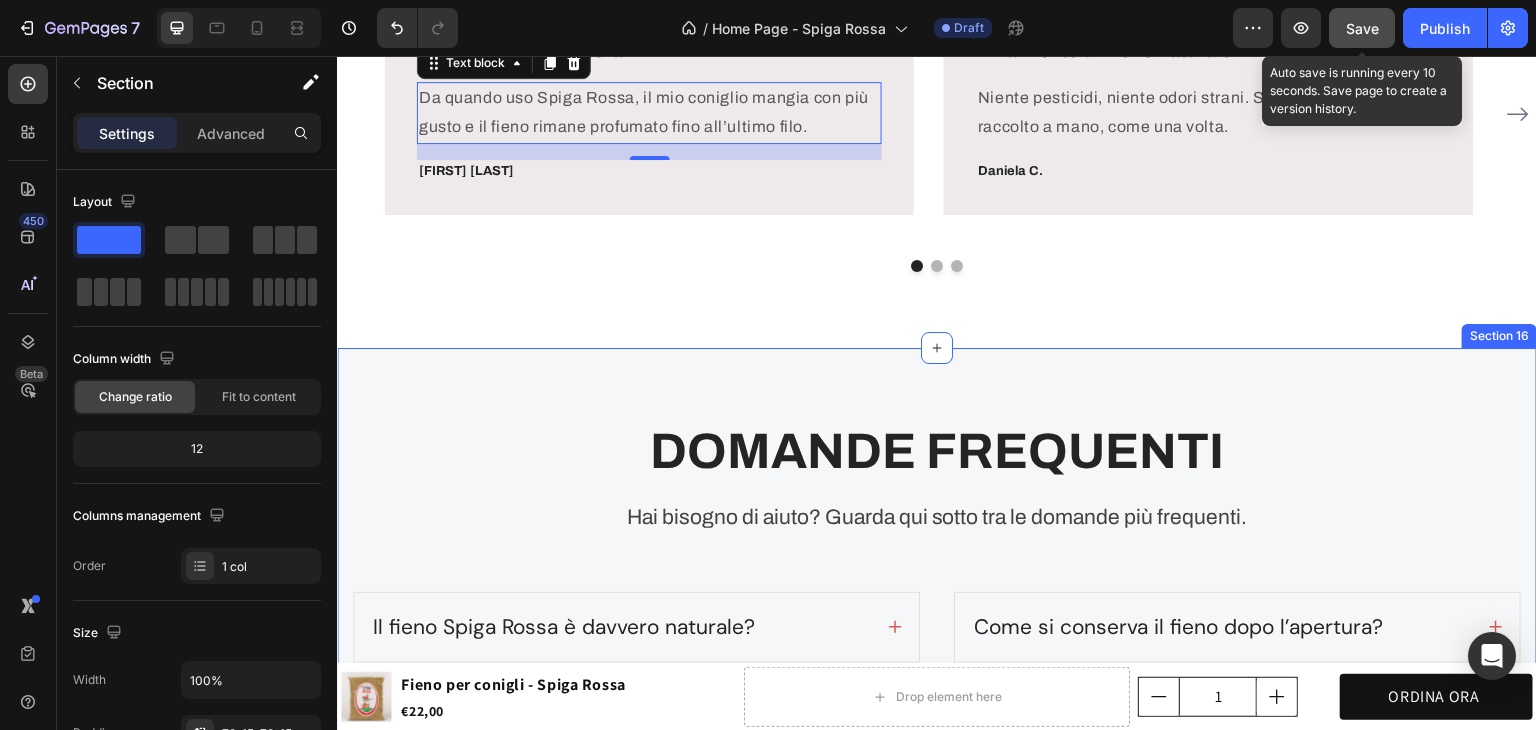 click on "DOMANDE FREQUENTI Heading Hai bisogno di aiuto? Guarda qui sotto tra le domande più frequenti.  Text block Row
Il fieno Spiga Rossa è davvero naturale?
Quanto dura un sacco da 1 kg?
Perché è diverso dal fieno dei competitor?
Come viene essiccato il fieno? Accordion
Come si conserva il fieno dopo l’apertura?
Posso fidarmi che sia sicuro per il mio coniglio?
Da dove viene il fieno Spiga Rossa?
È adatto a tutti i conigli? Accordion Row Section 16" at bounding box center (937, 673) 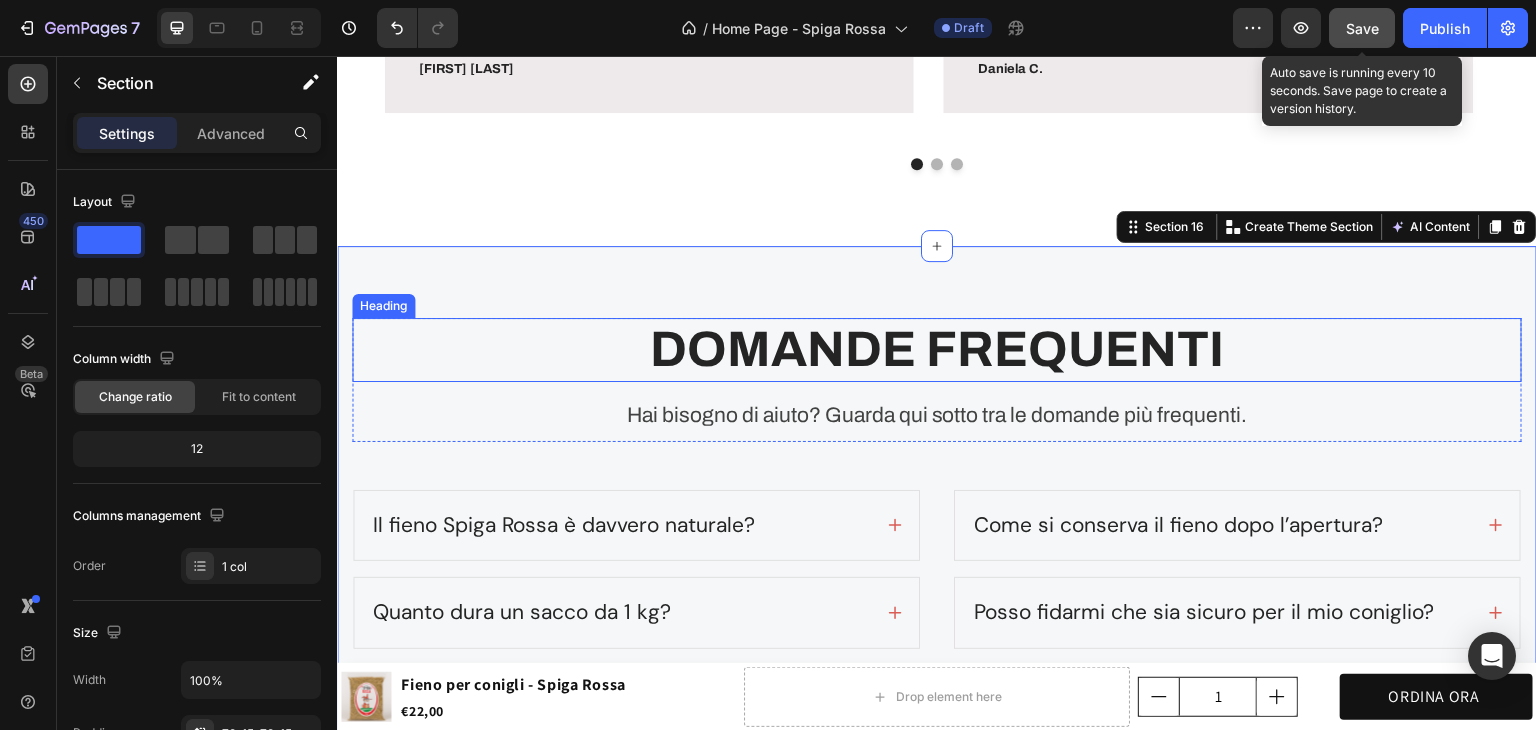 scroll, scrollTop: 6100, scrollLeft: 0, axis: vertical 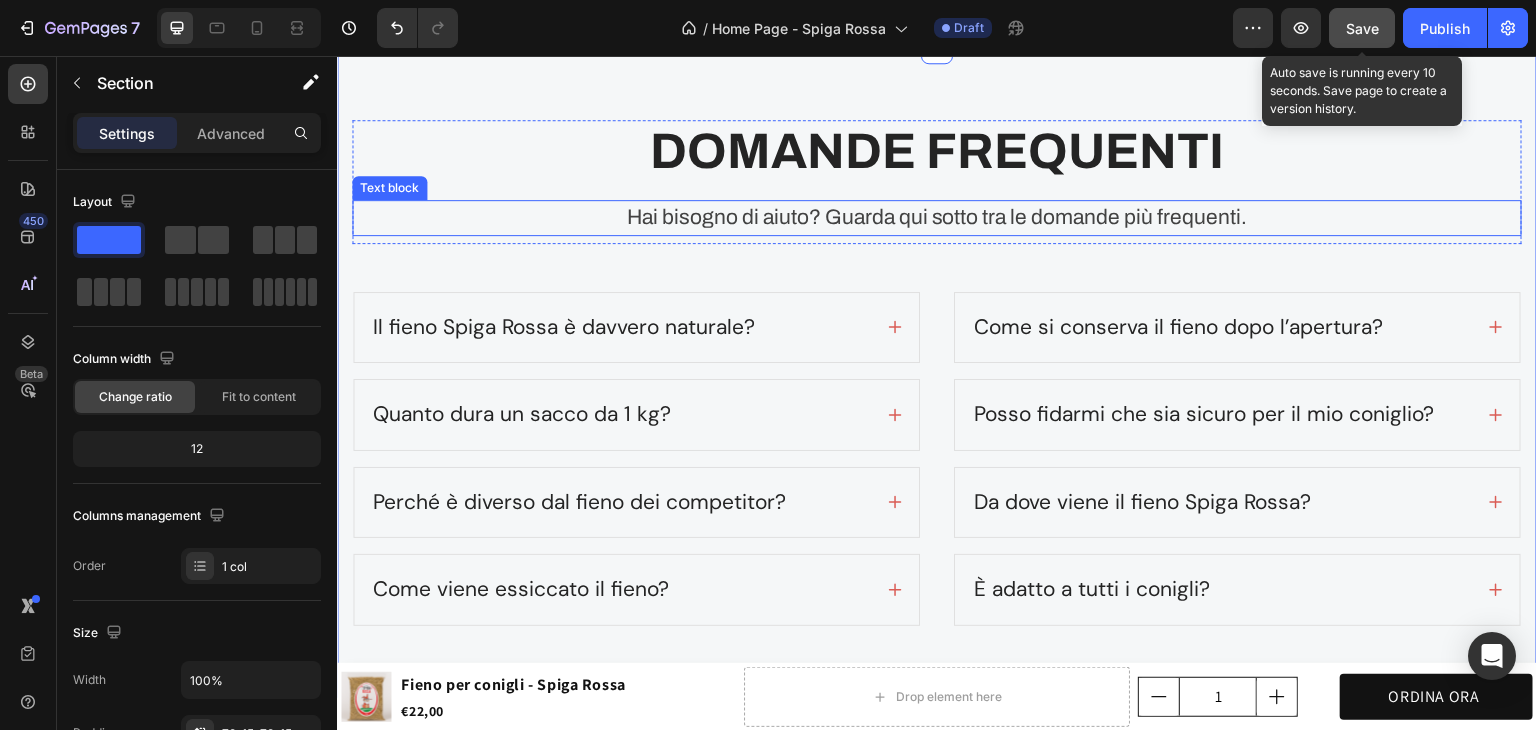 click on "DOMANDE FREQUENTI" at bounding box center [937, 152] 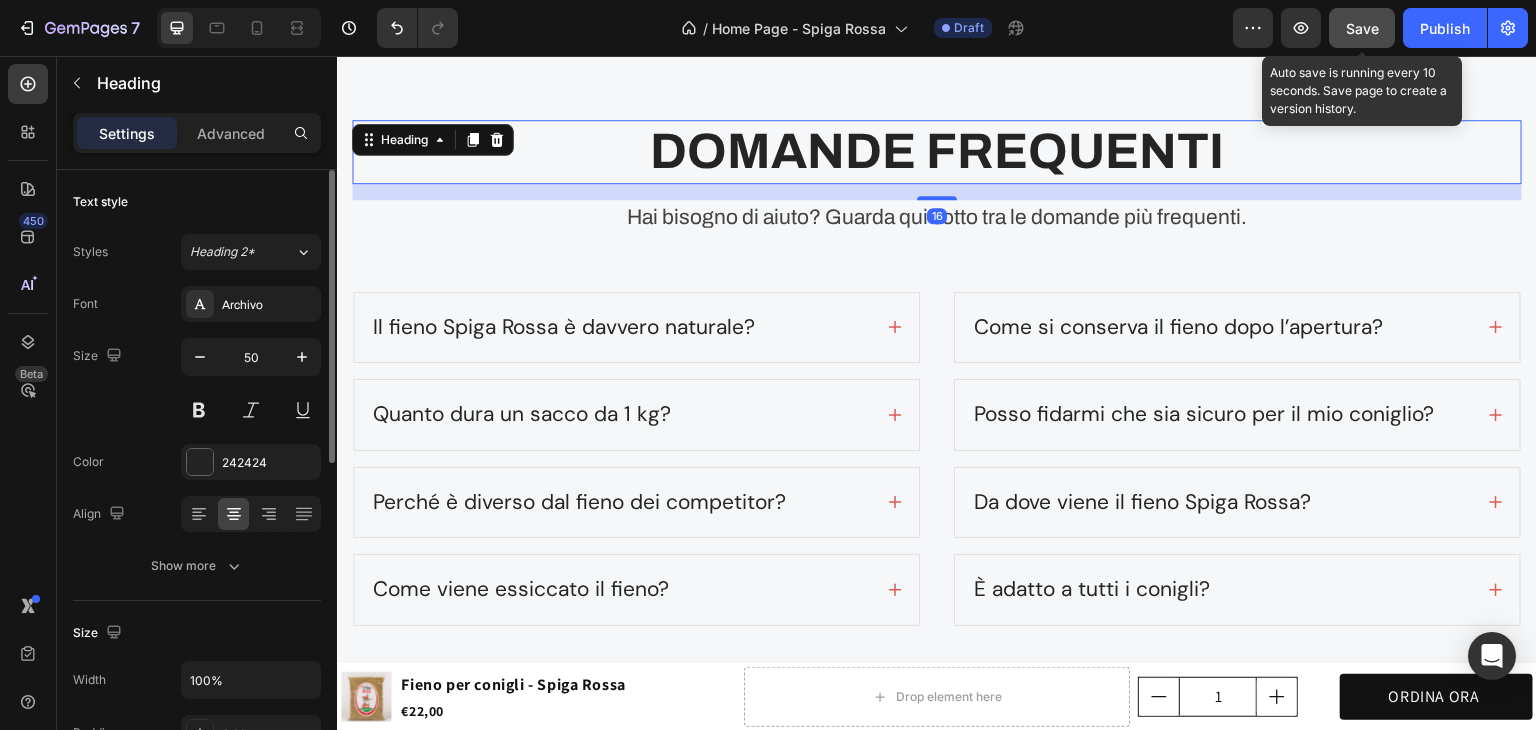 scroll, scrollTop: 500, scrollLeft: 0, axis: vertical 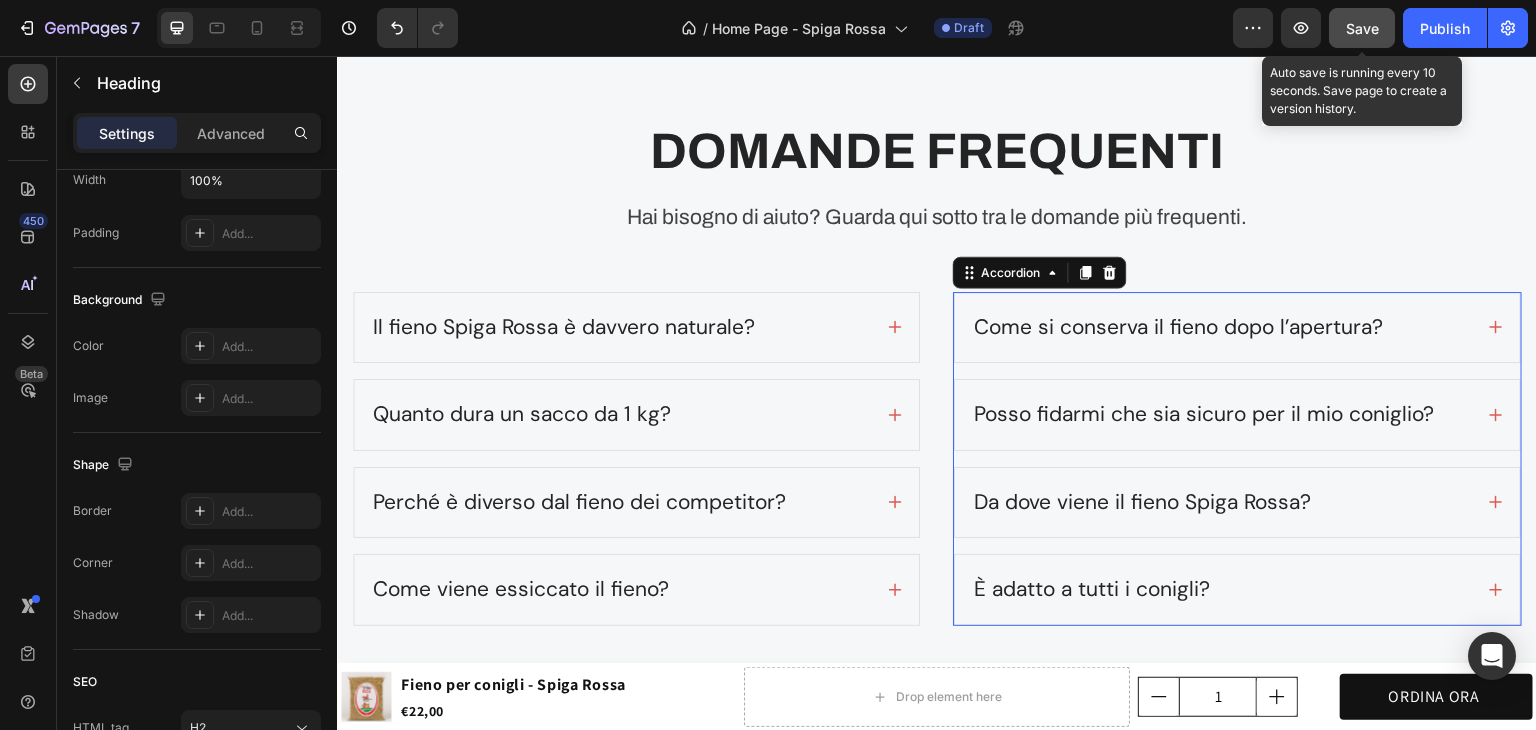 click on "Posso fidarmi che sia sicuro per il mio coniglio?" at bounding box center (1237, 415) 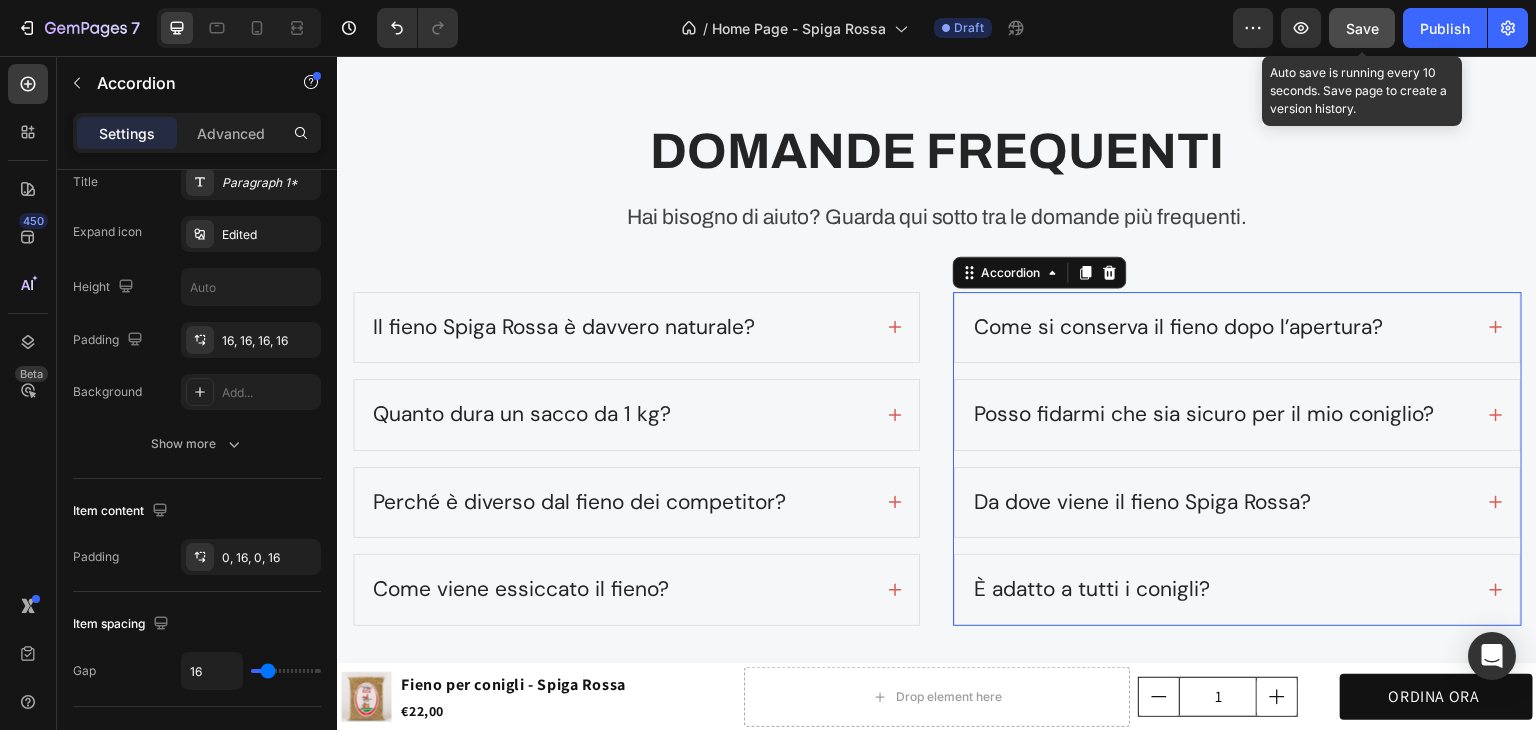 scroll, scrollTop: 0, scrollLeft: 0, axis: both 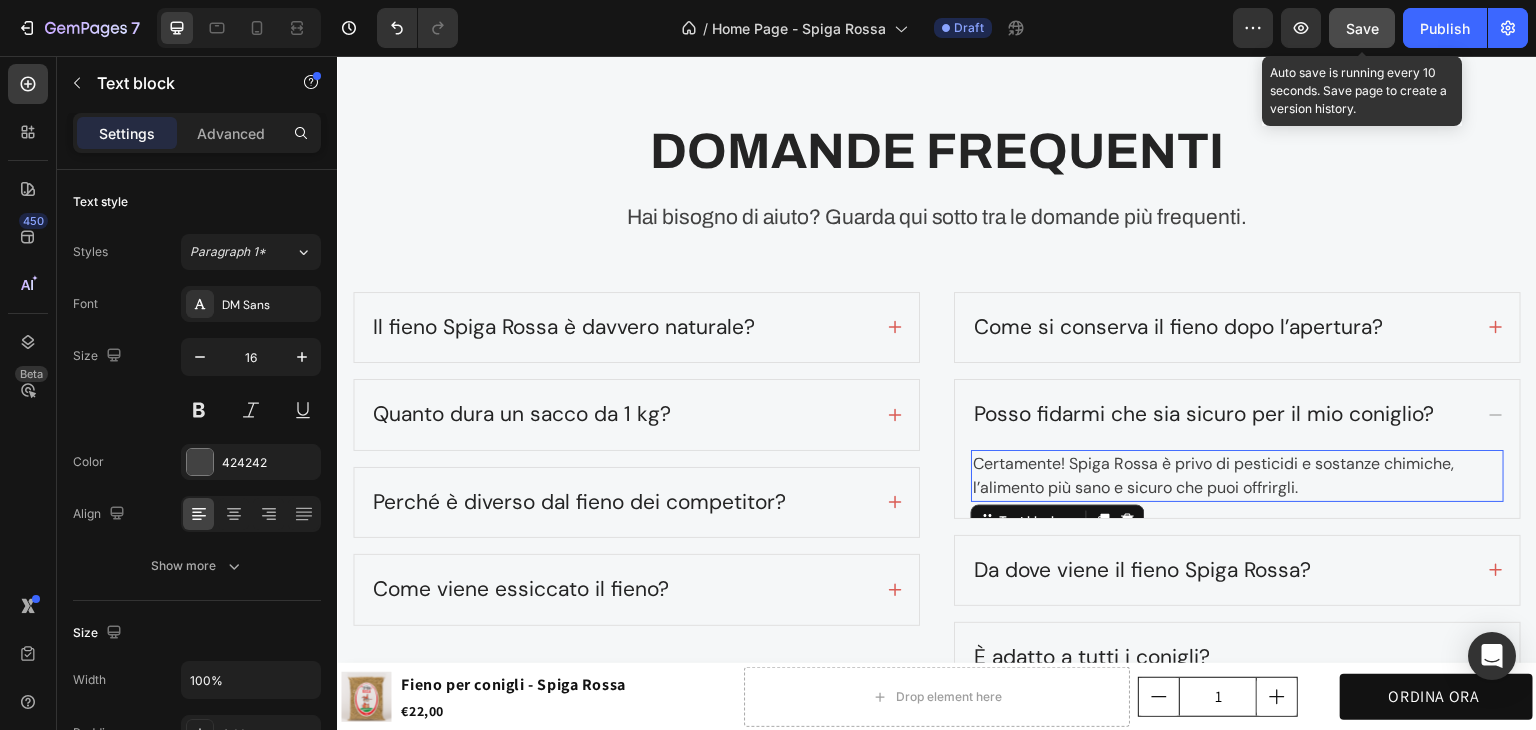 click on "Certamente! Spiga Rossa è privo di pesticidi e sostanze chimiche, l’alimento più sano e sicuro che puoi offrirgli." at bounding box center [1237, 476] 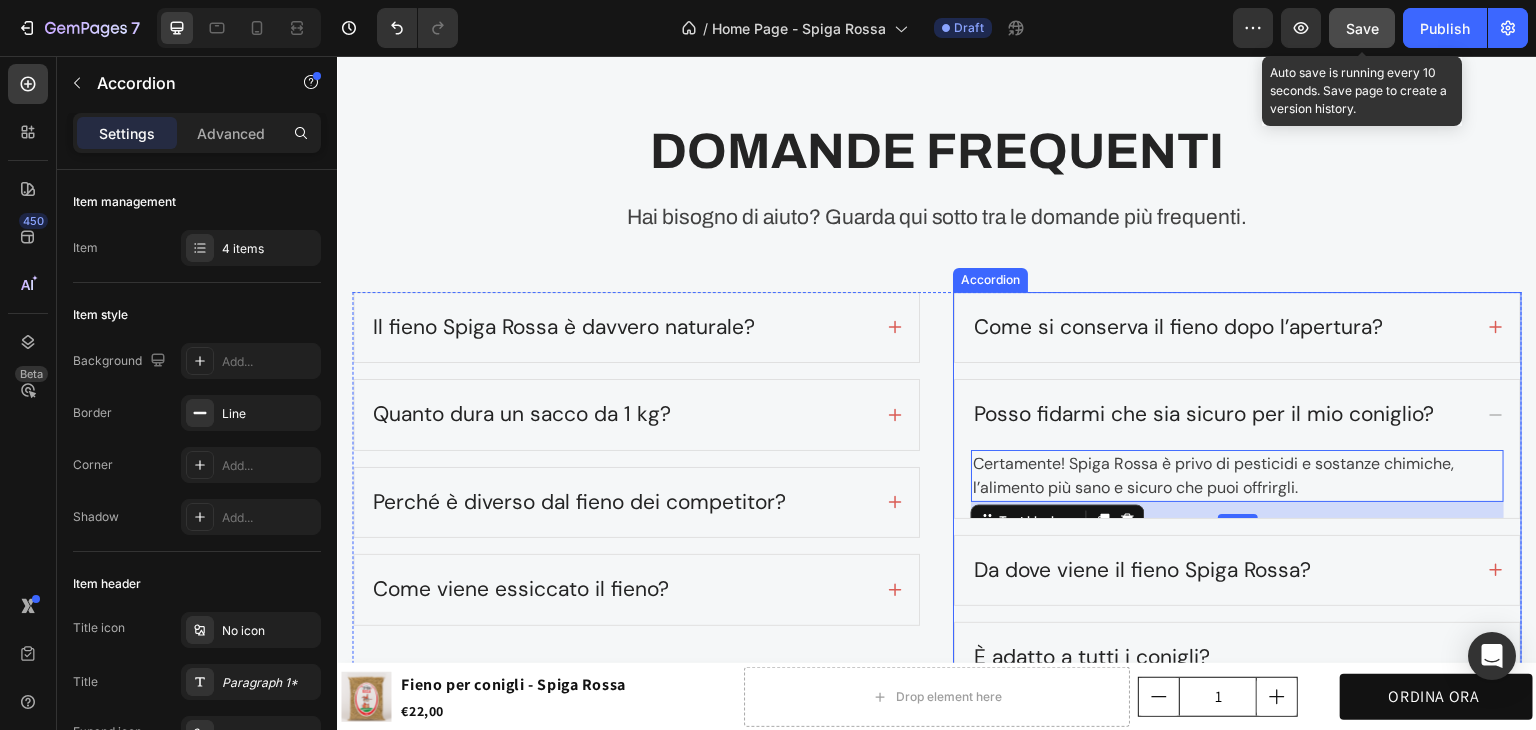 click on "Posso fidarmi che sia sicuro per il mio coniglio?" at bounding box center (1204, 415) 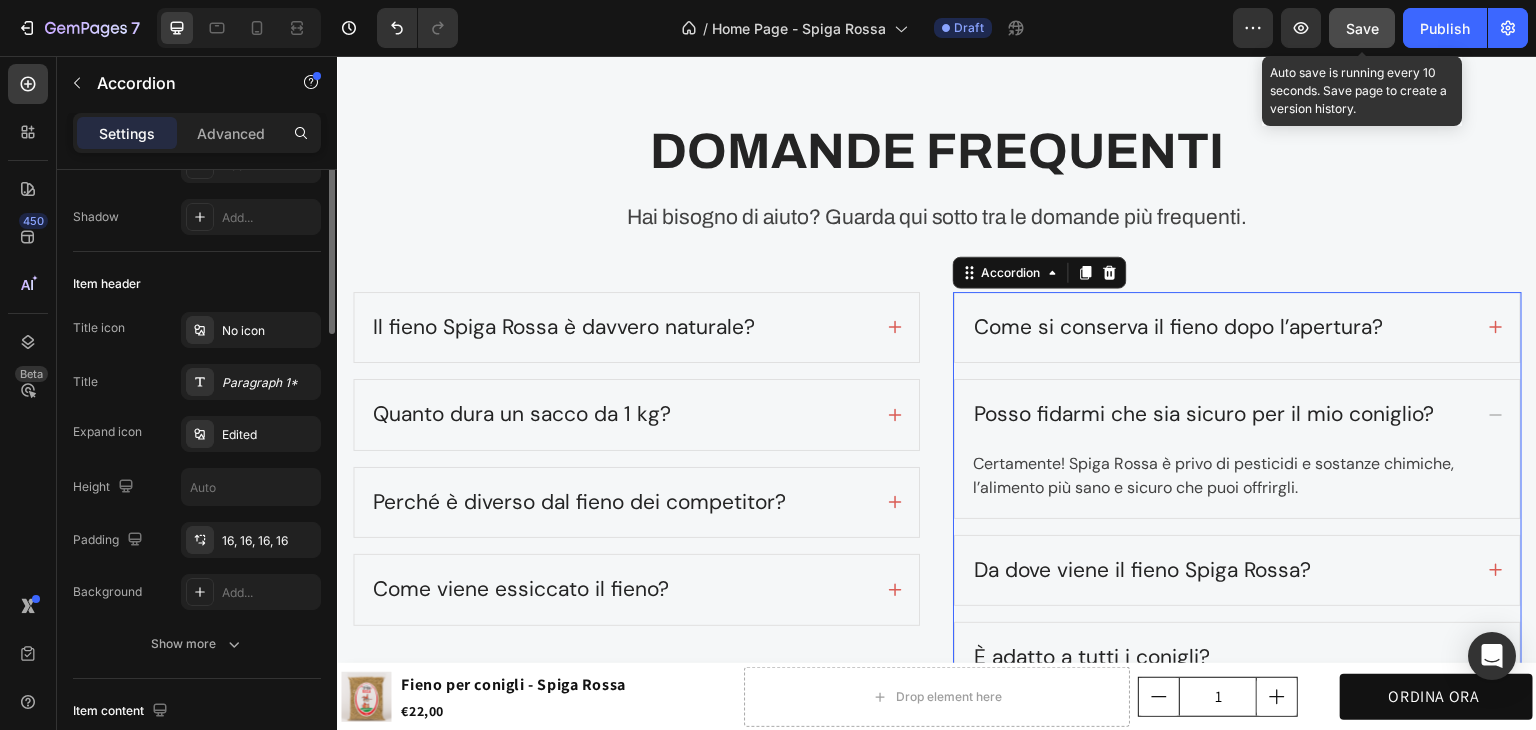 scroll, scrollTop: 400, scrollLeft: 0, axis: vertical 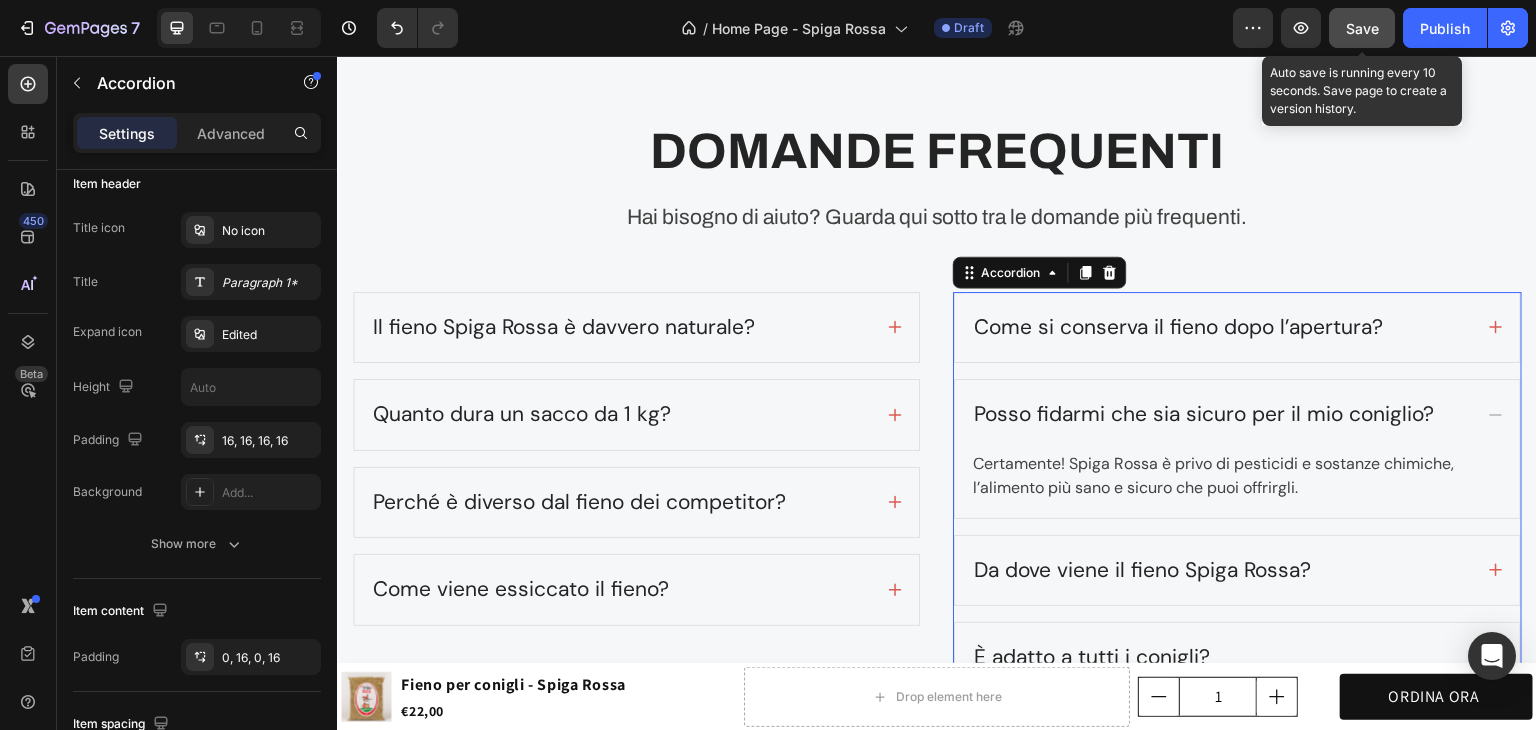 click on "Come si conserva il fieno dopo l’apertura?" at bounding box center (1178, 328) 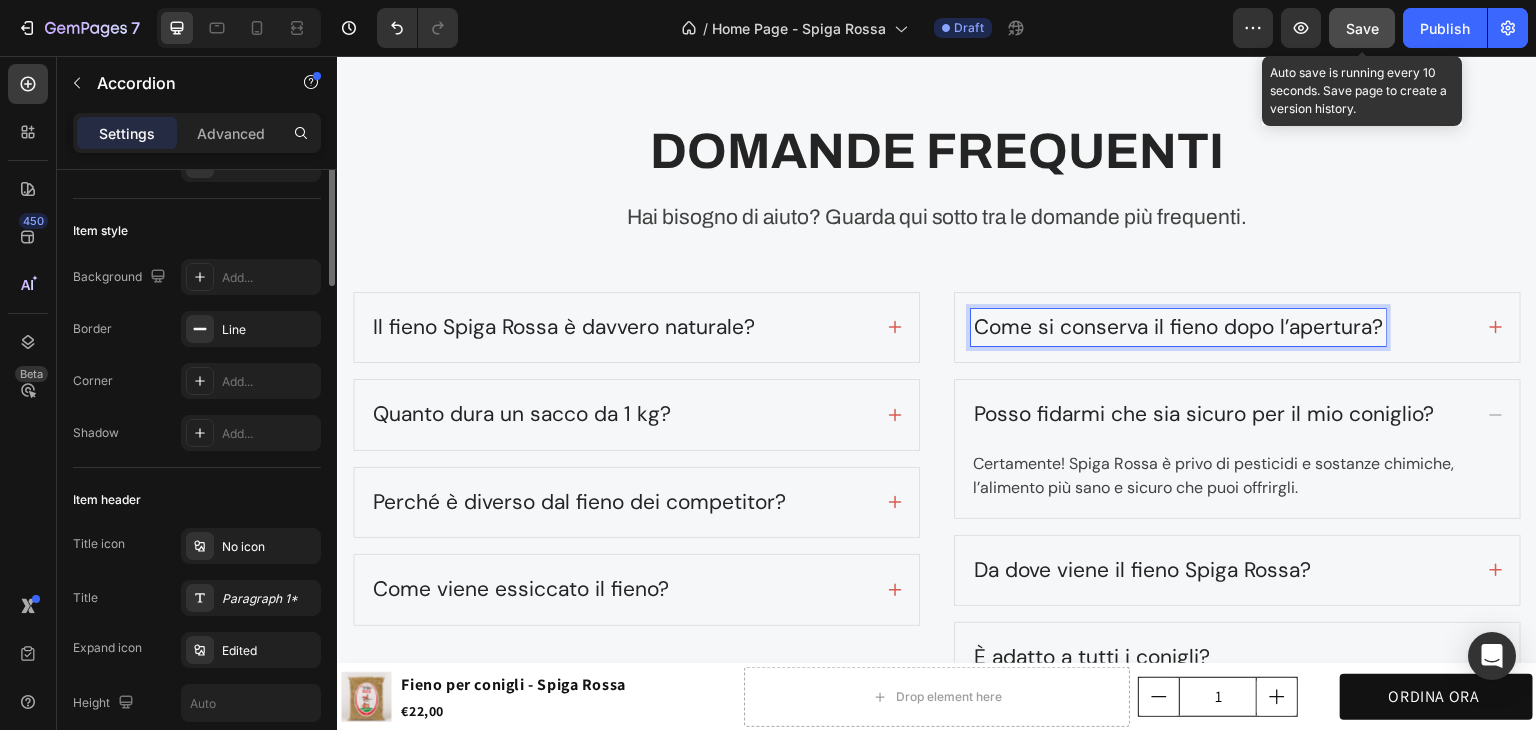 scroll, scrollTop: 0, scrollLeft: 0, axis: both 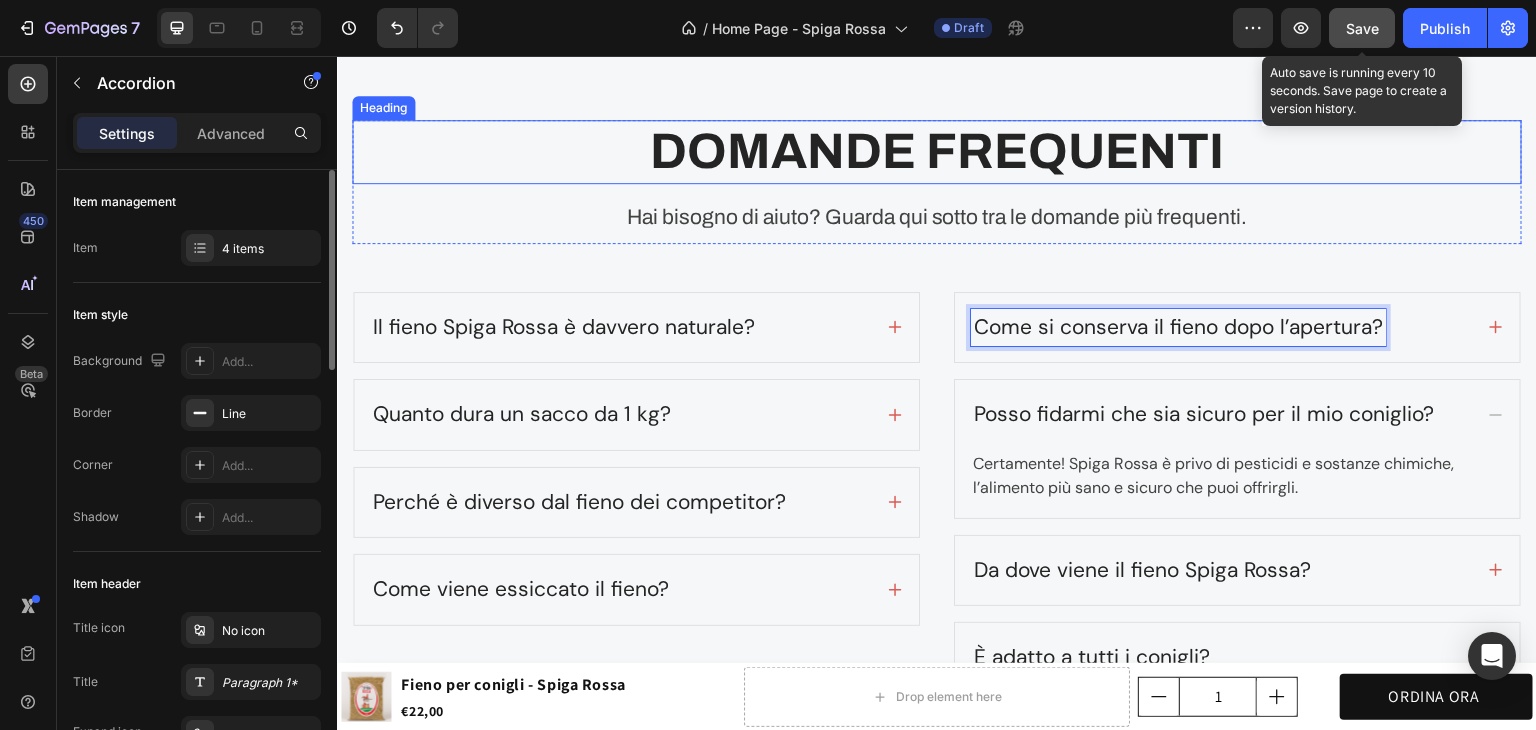 click on "DOMANDE FREQUENTI" at bounding box center (937, 152) 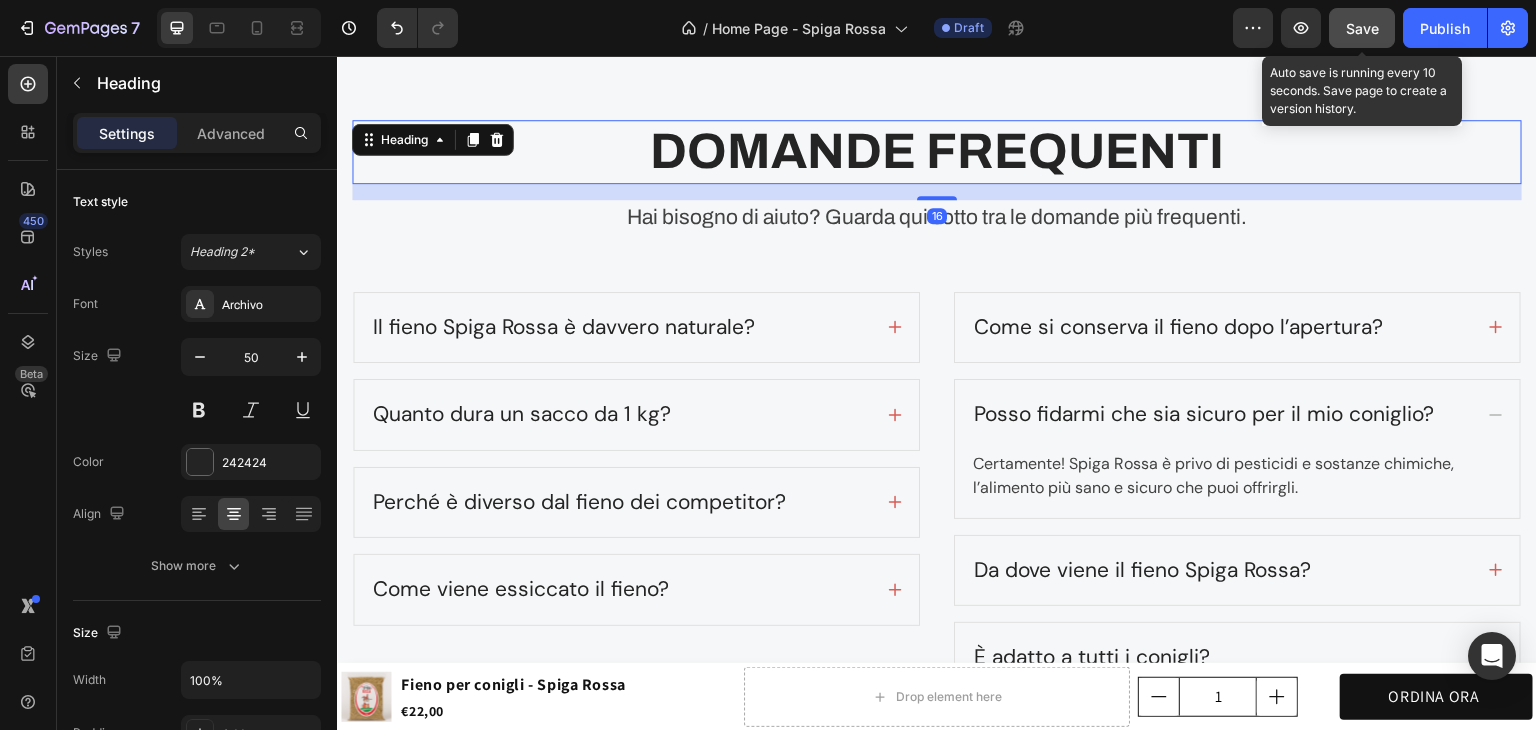 click on "Save" at bounding box center (1362, 28) 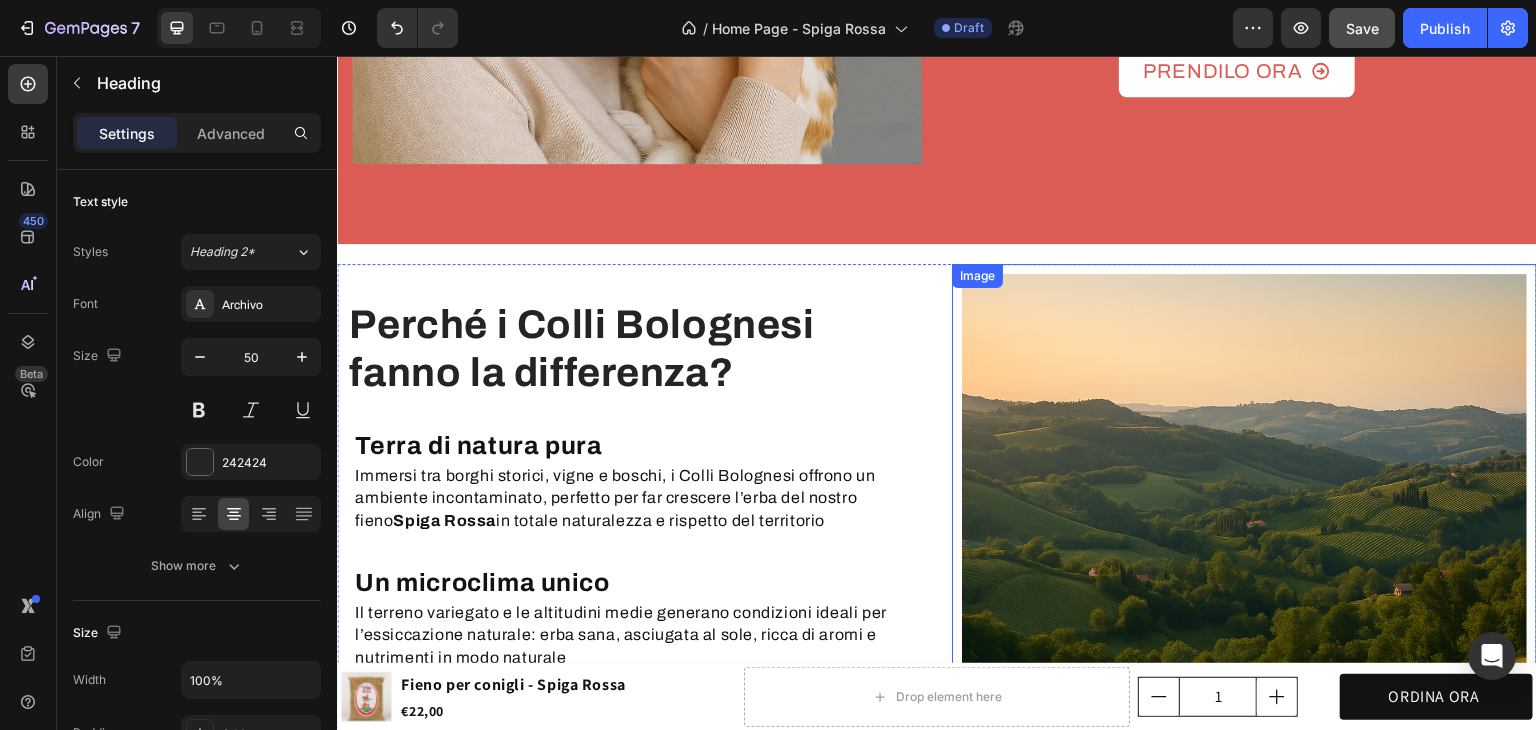 scroll, scrollTop: 1640, scrollLeft: 0, axis: vertical 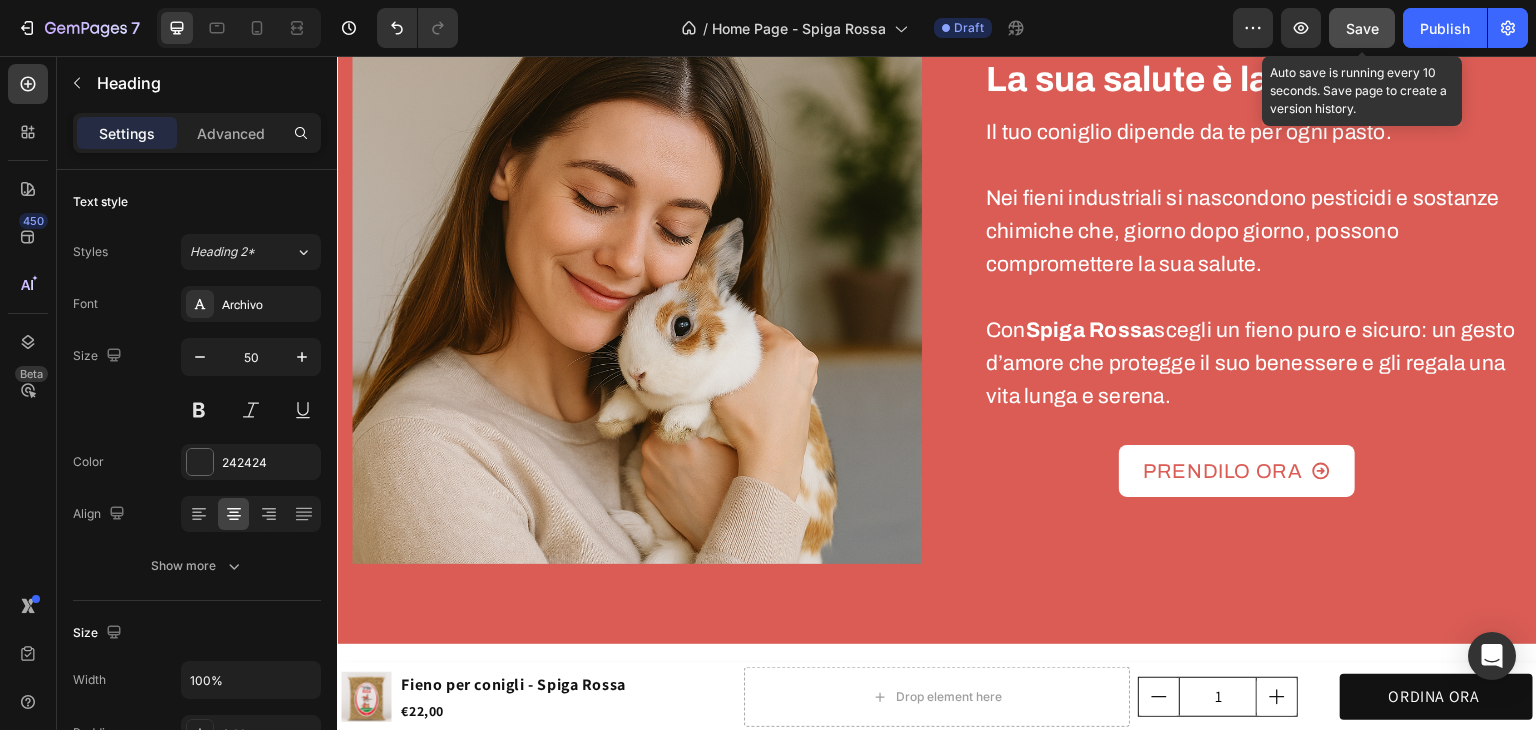 click on "Save" 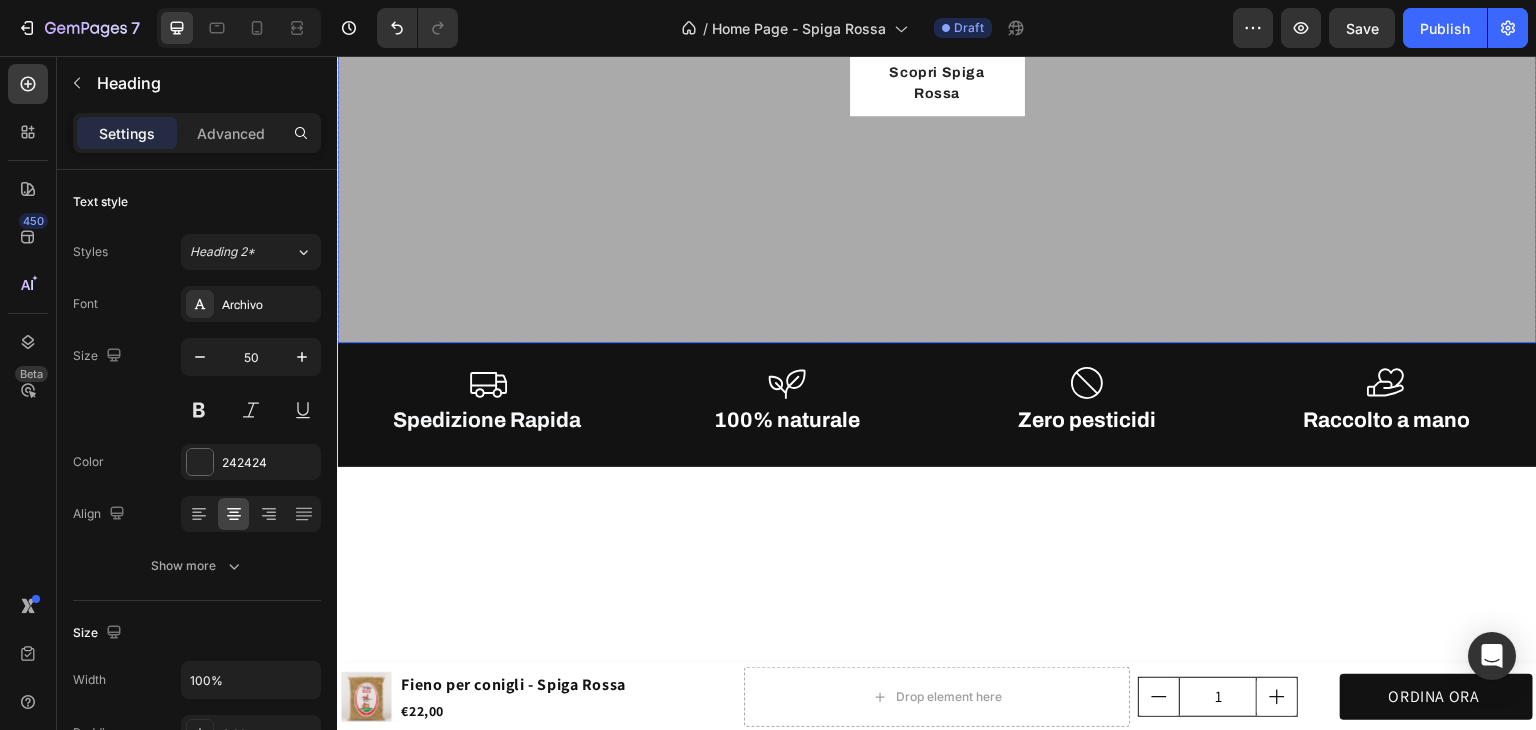 scroll, scrollTop: 0, scrollLeft: 0, axis: both 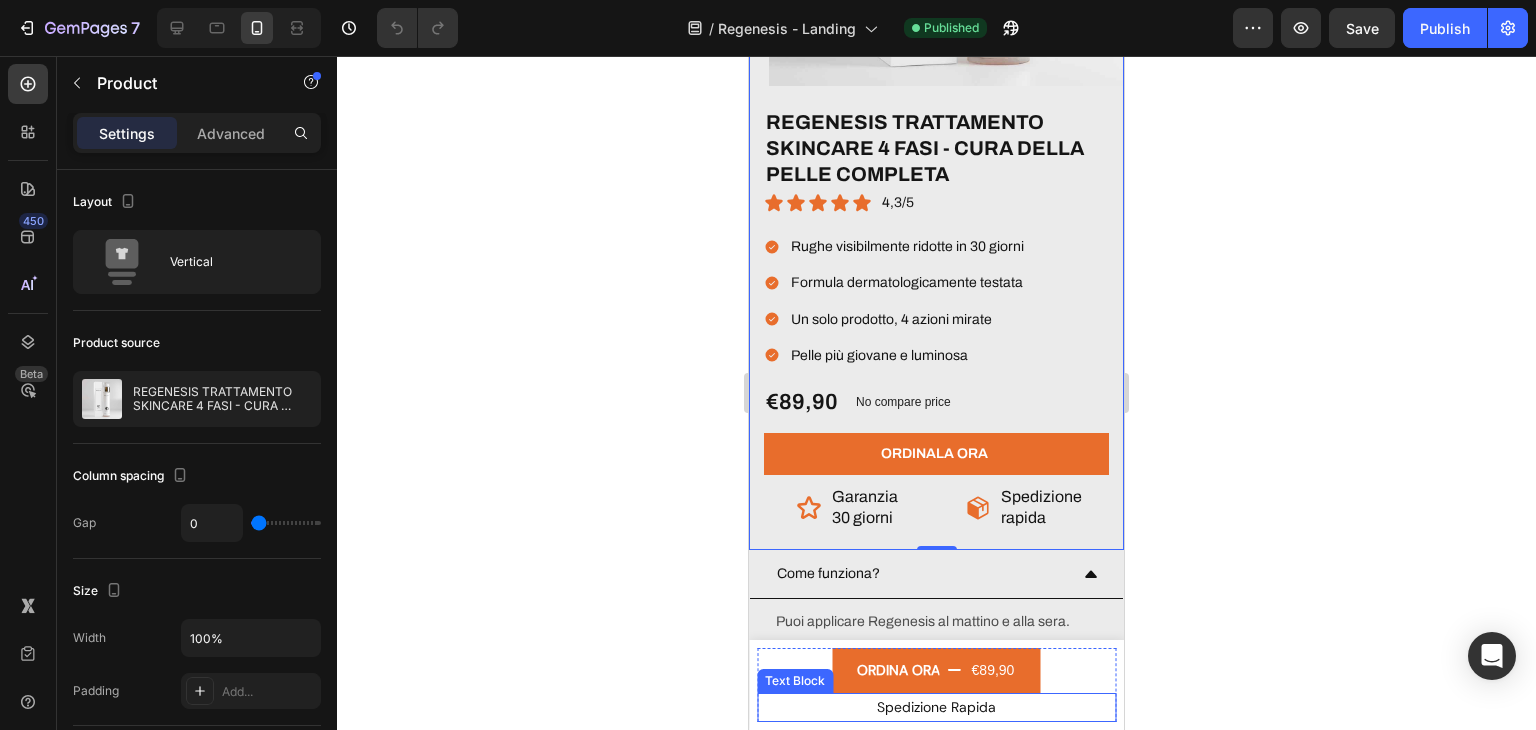 click on "Spedizione Rapida" at bounding box center [936, 707] 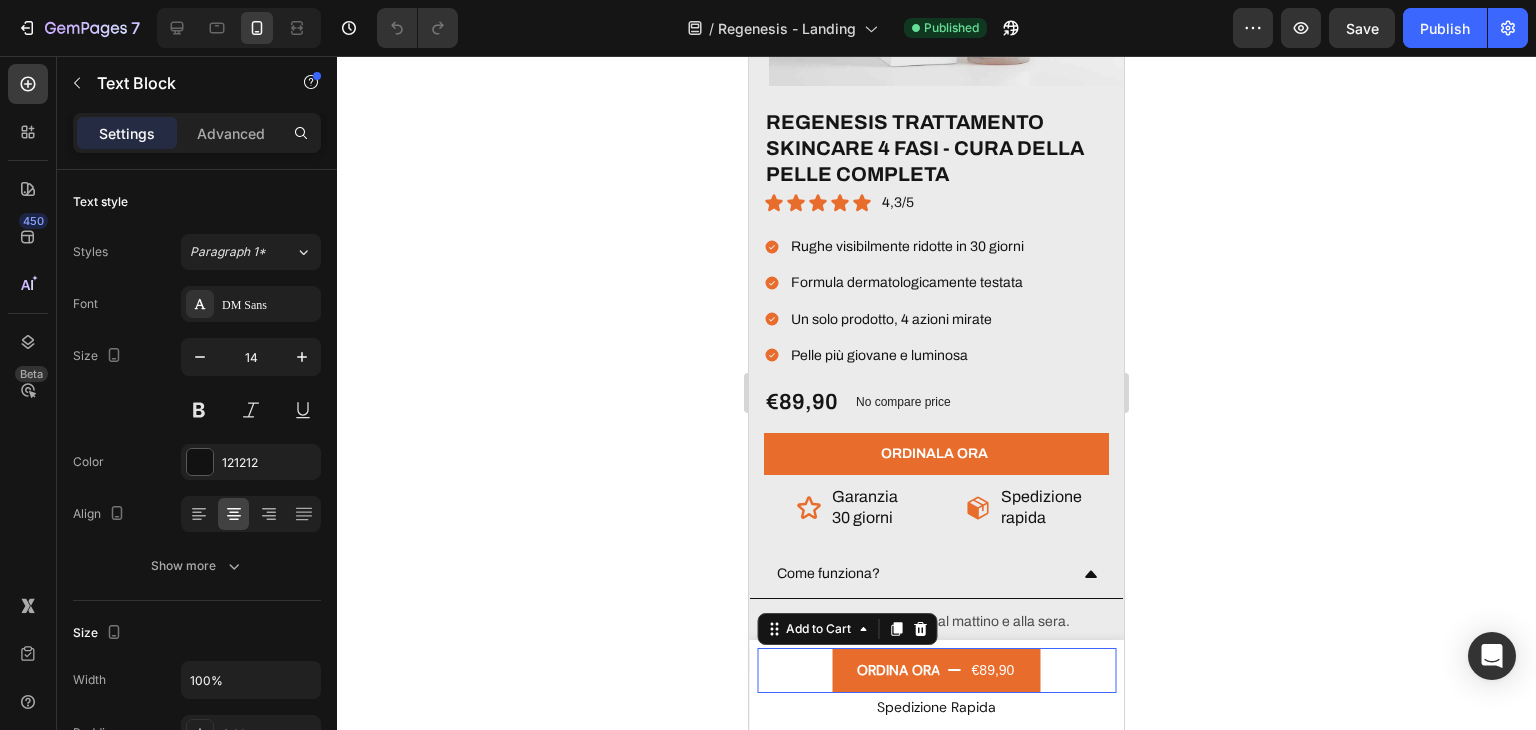 click on "ORDINA ORA
€89,90 Add to Cart   0" at bounding box center (936, 670) 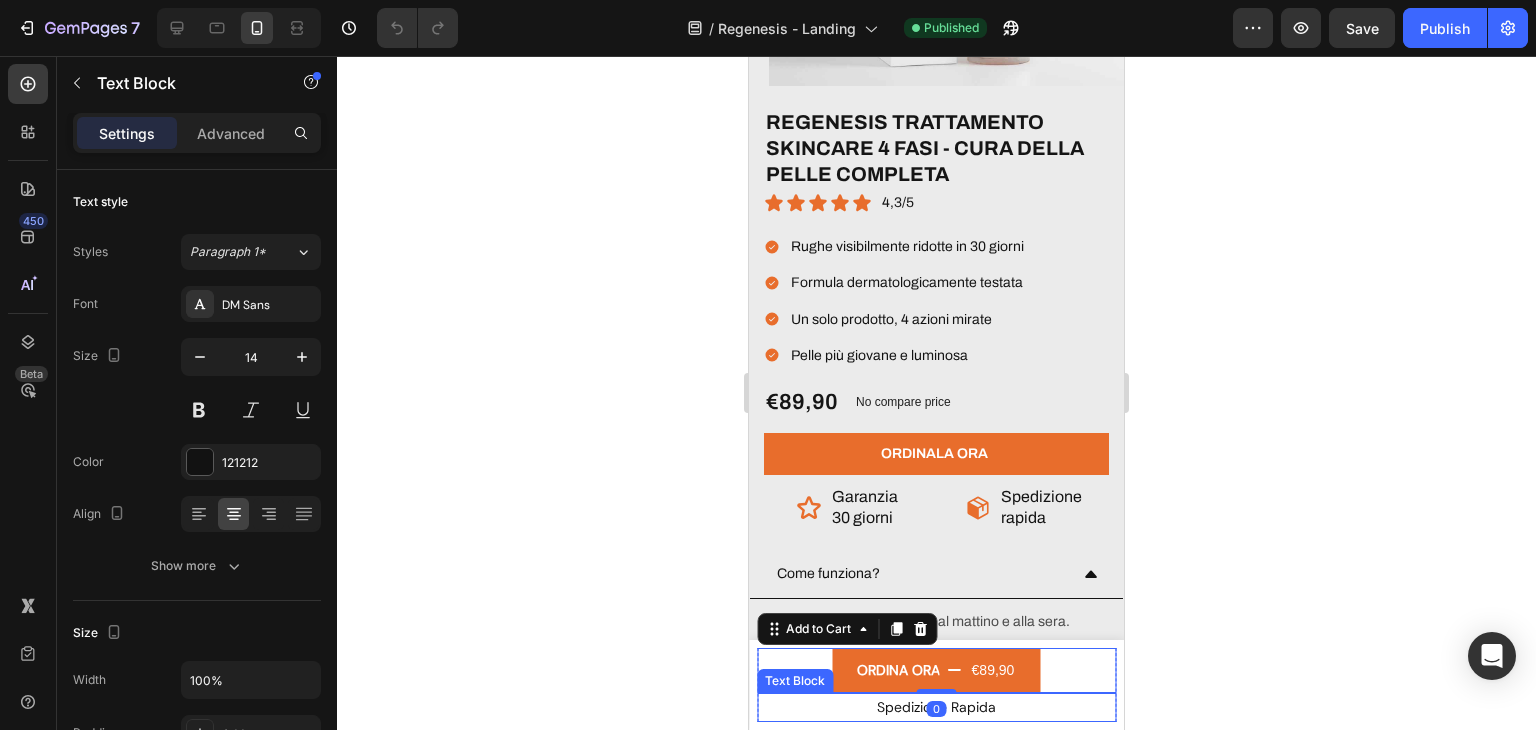 click on "Spedizione Rapida" at bounding box center [936, 707] 